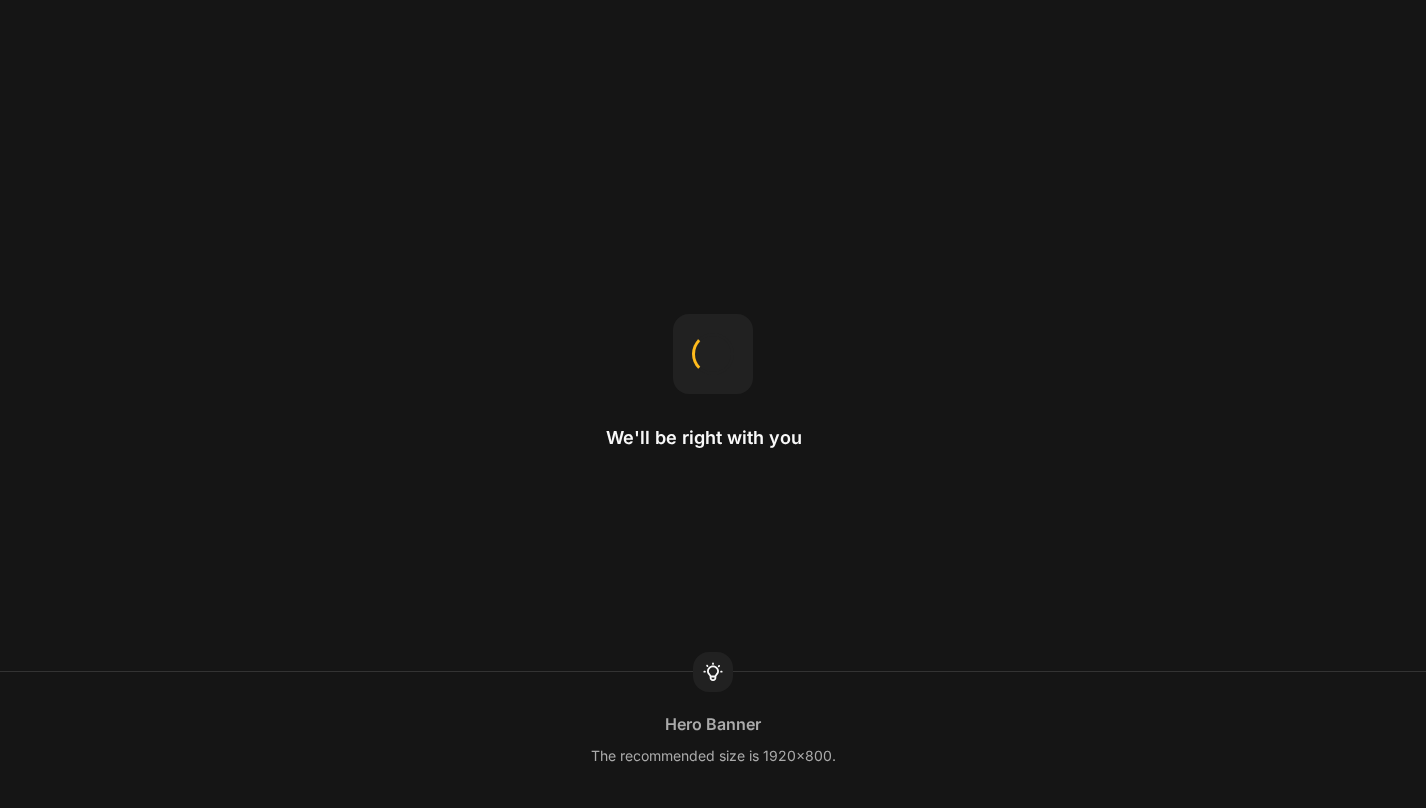 scroll, scrollTop: 0, scrollLeft: 0, axis: both 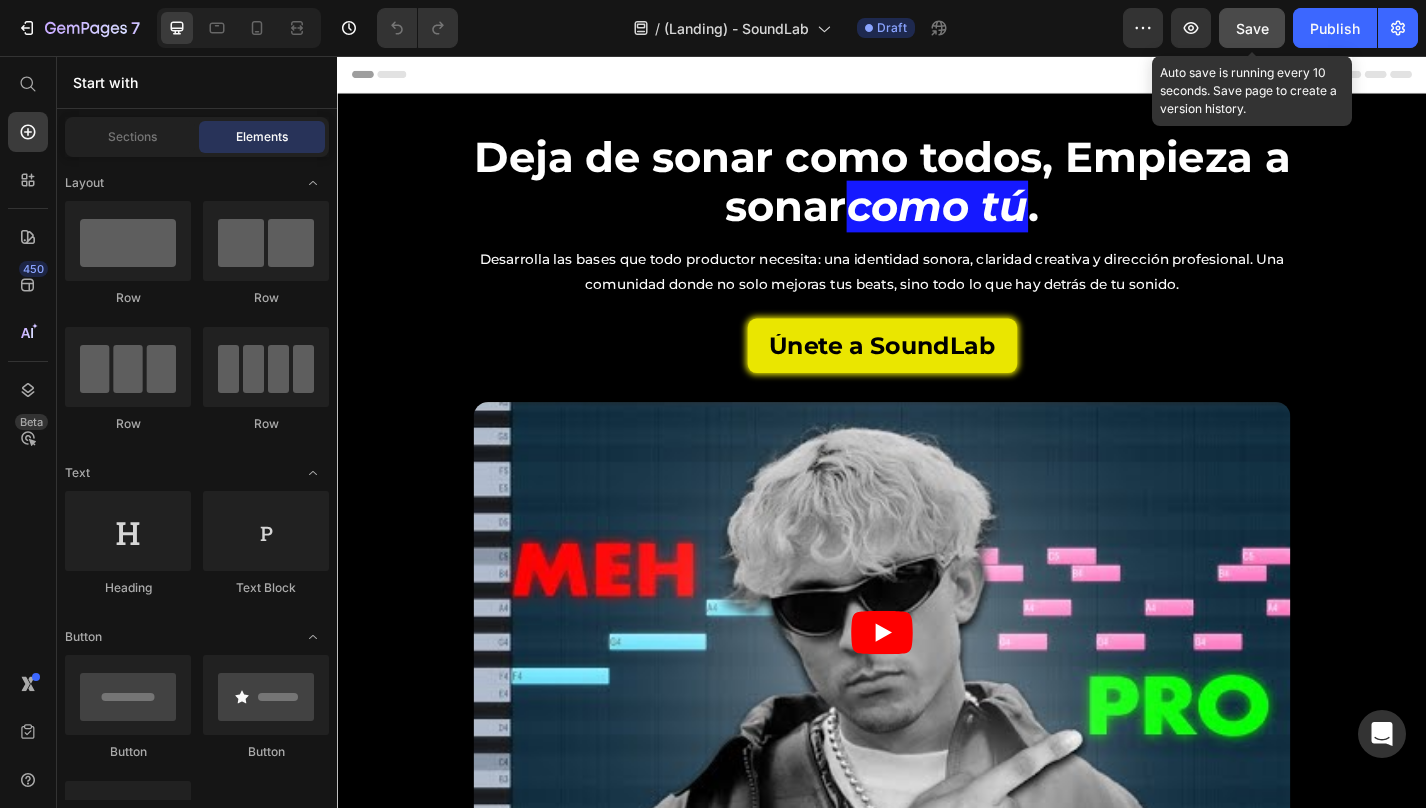 click on "Save" at bounding box center [1252, 28] 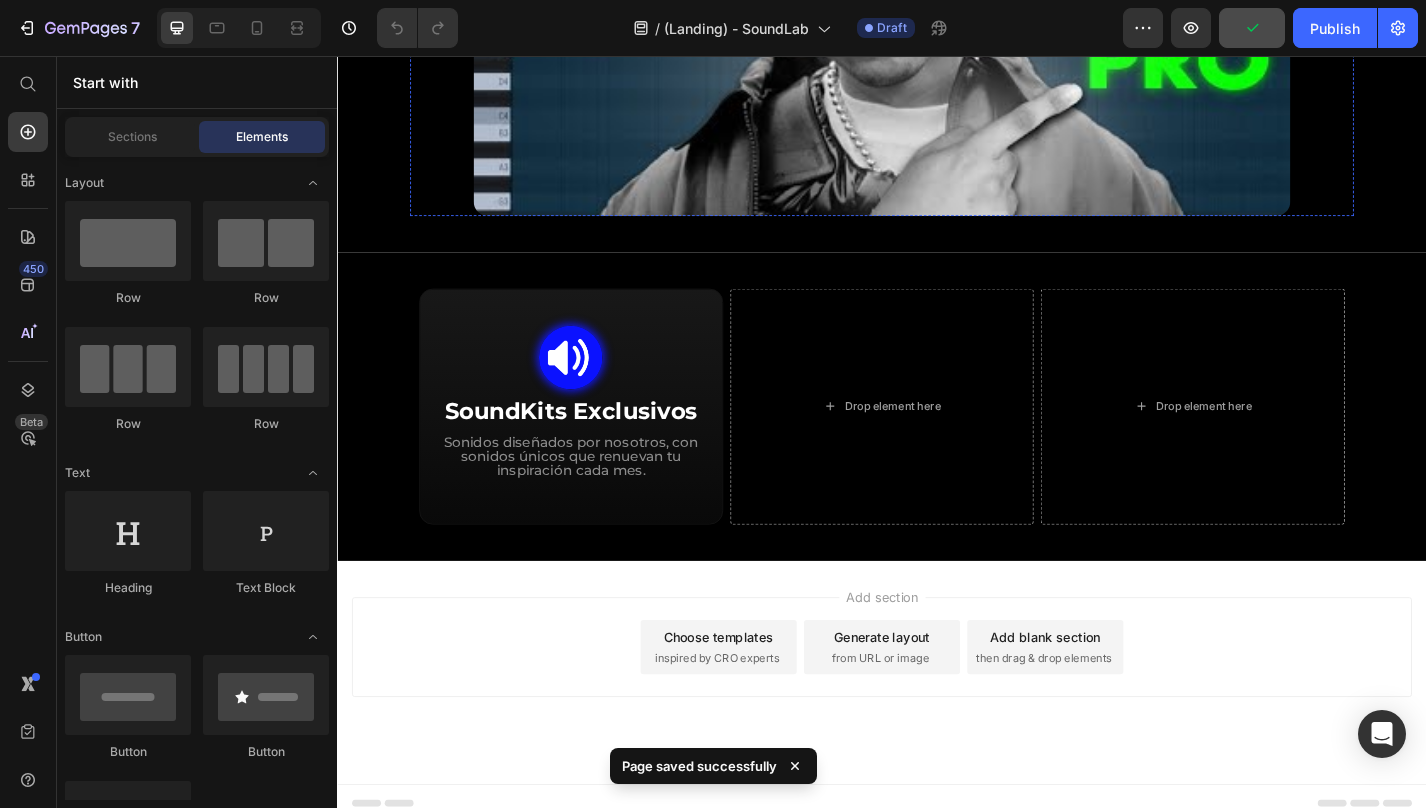 scroll, scrollTop: 728, scrollLeft: 0, axis: vertical 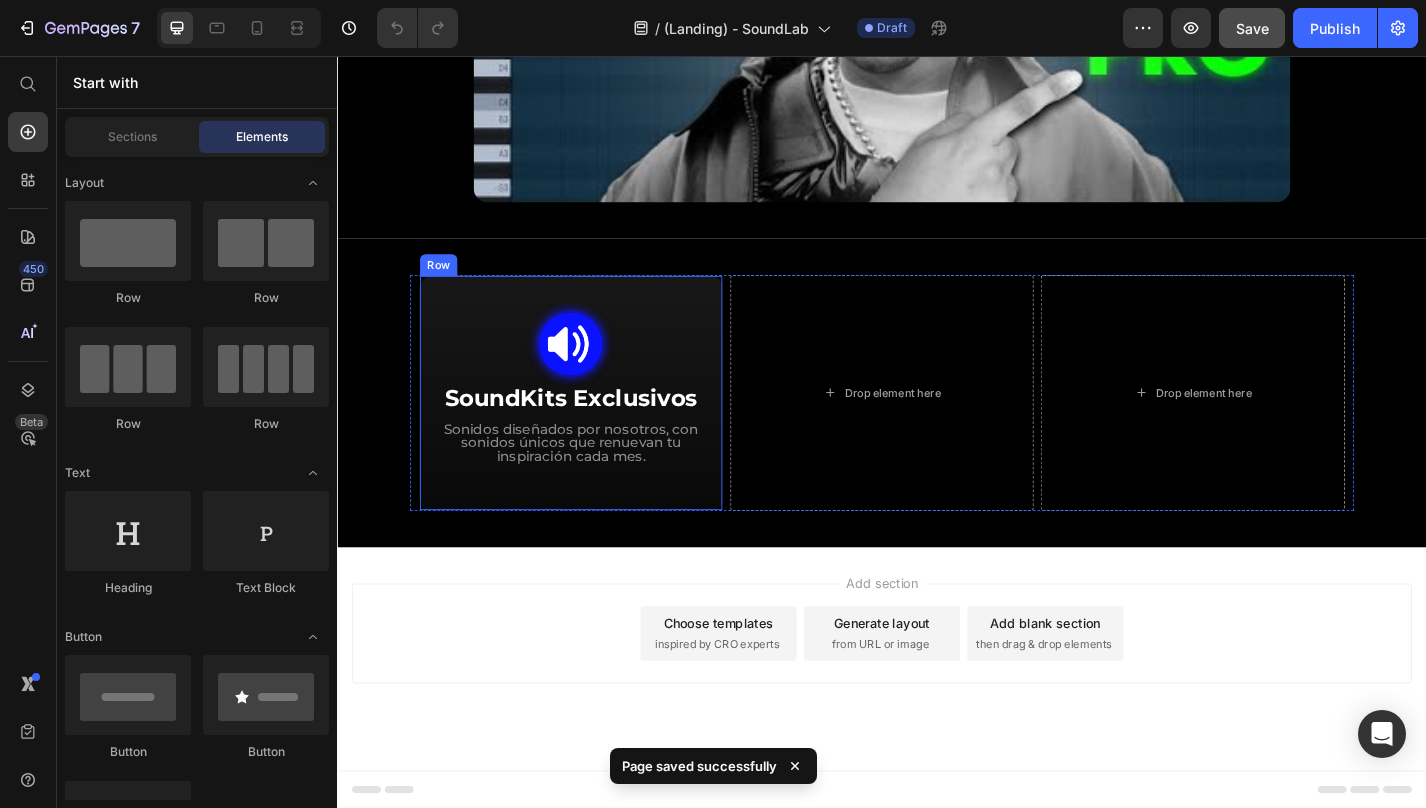 click on "Image SoundKits Exclusivos Heading Sonidos diseñados por nosotros, con sonidos únicos que renuevan tu inspiración cada mes. Text Block Row" at bounding box center (594, 427) 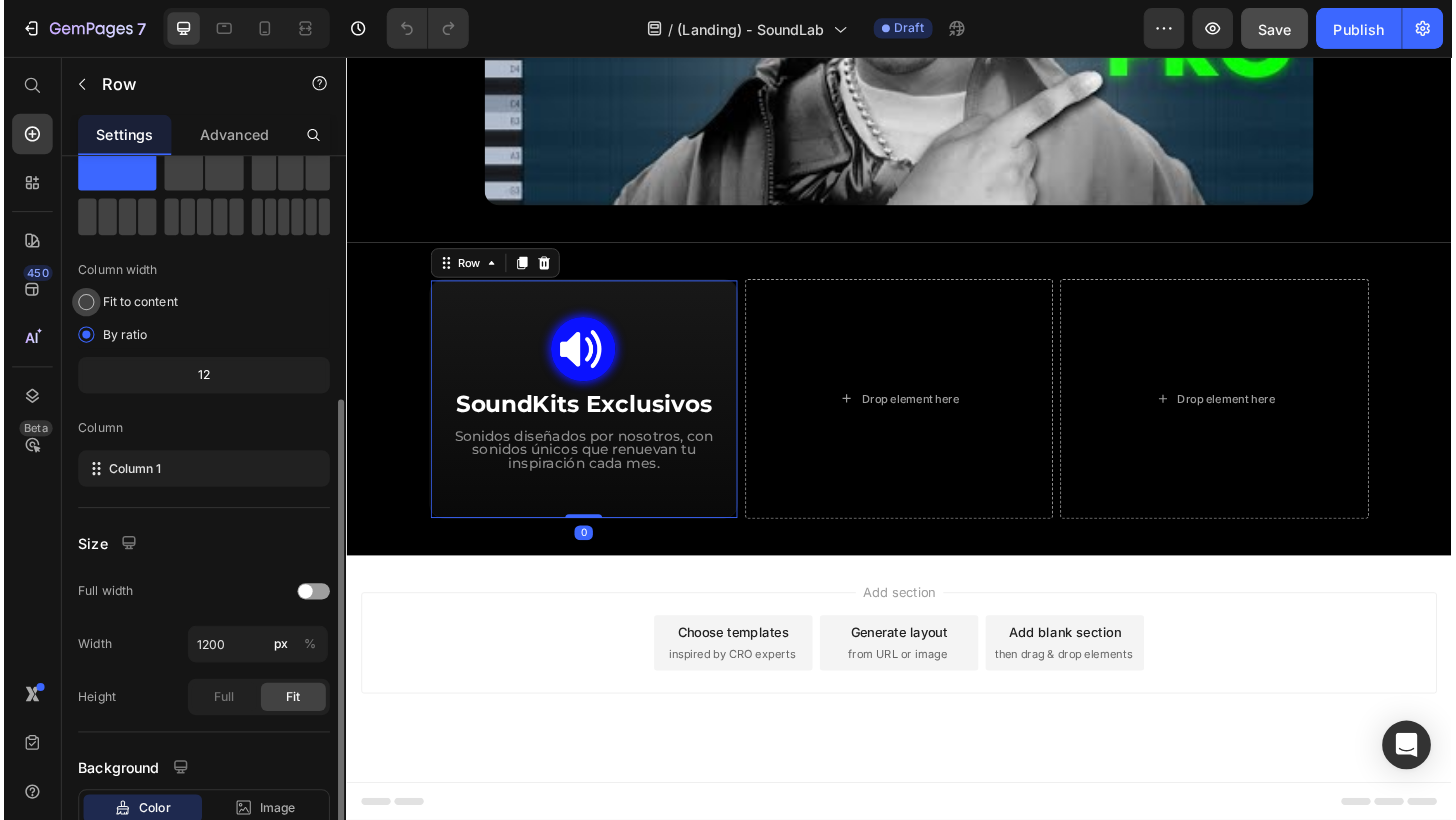 scroll, scrollTop: 201, scrollLeft: 0, axis: vertical 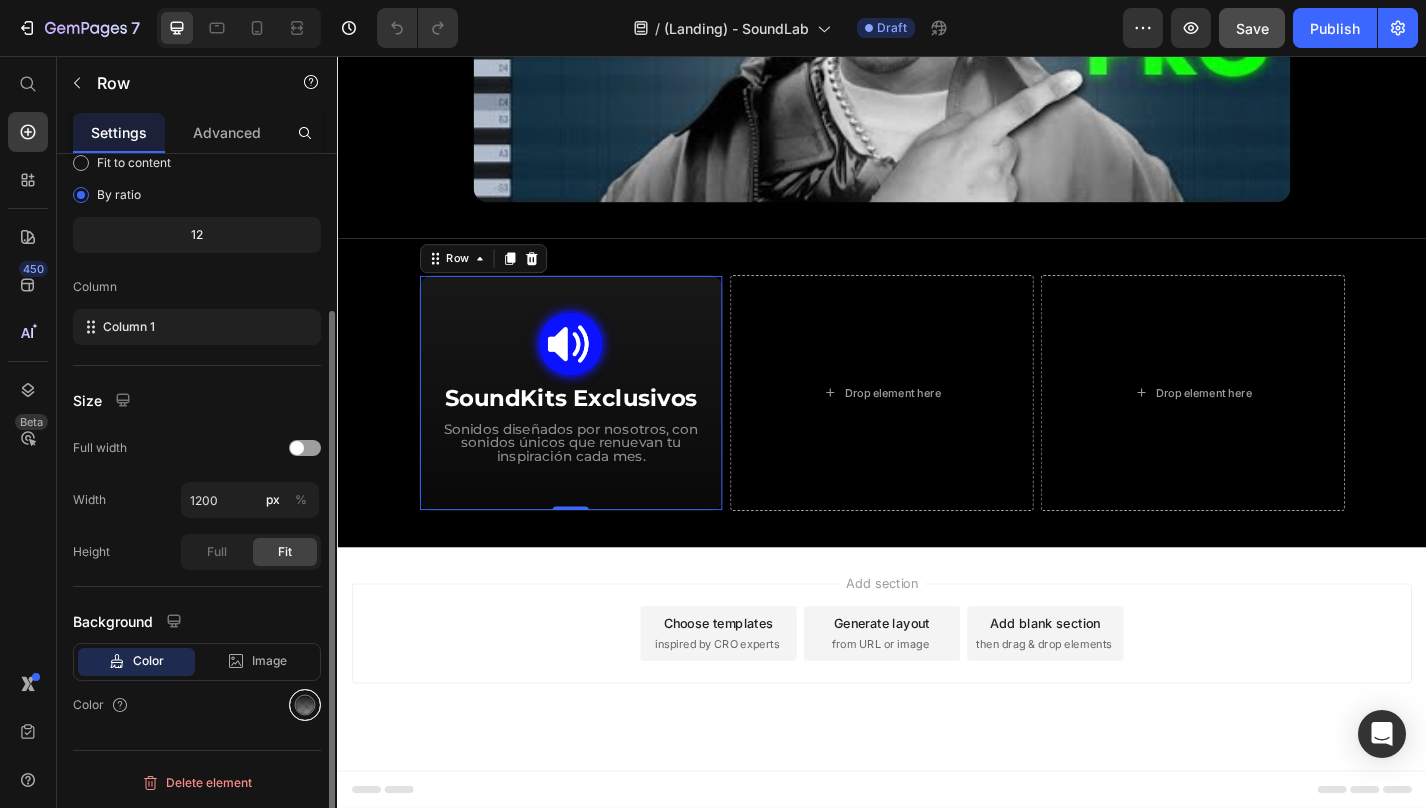 click at bounding box center (305, 705) 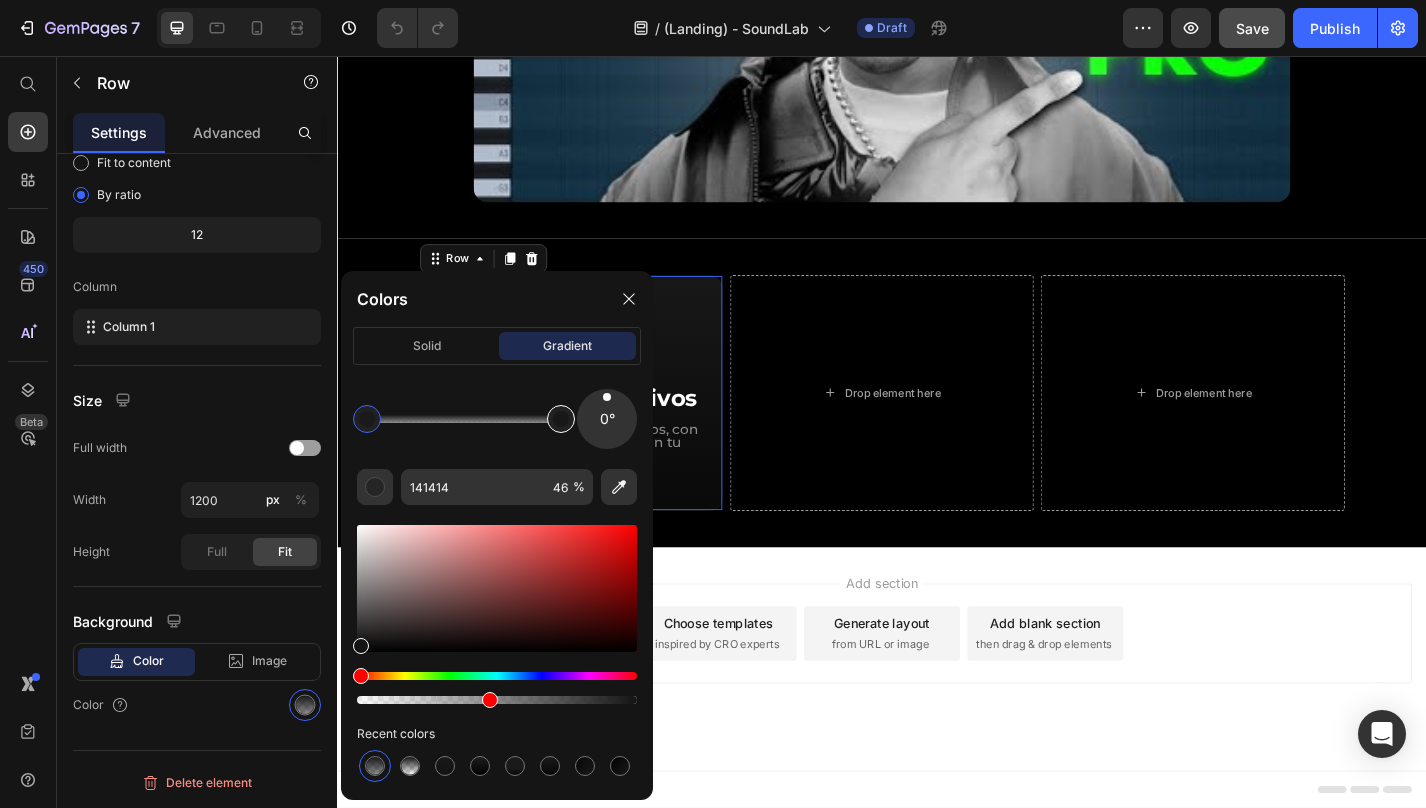 type on "181818" 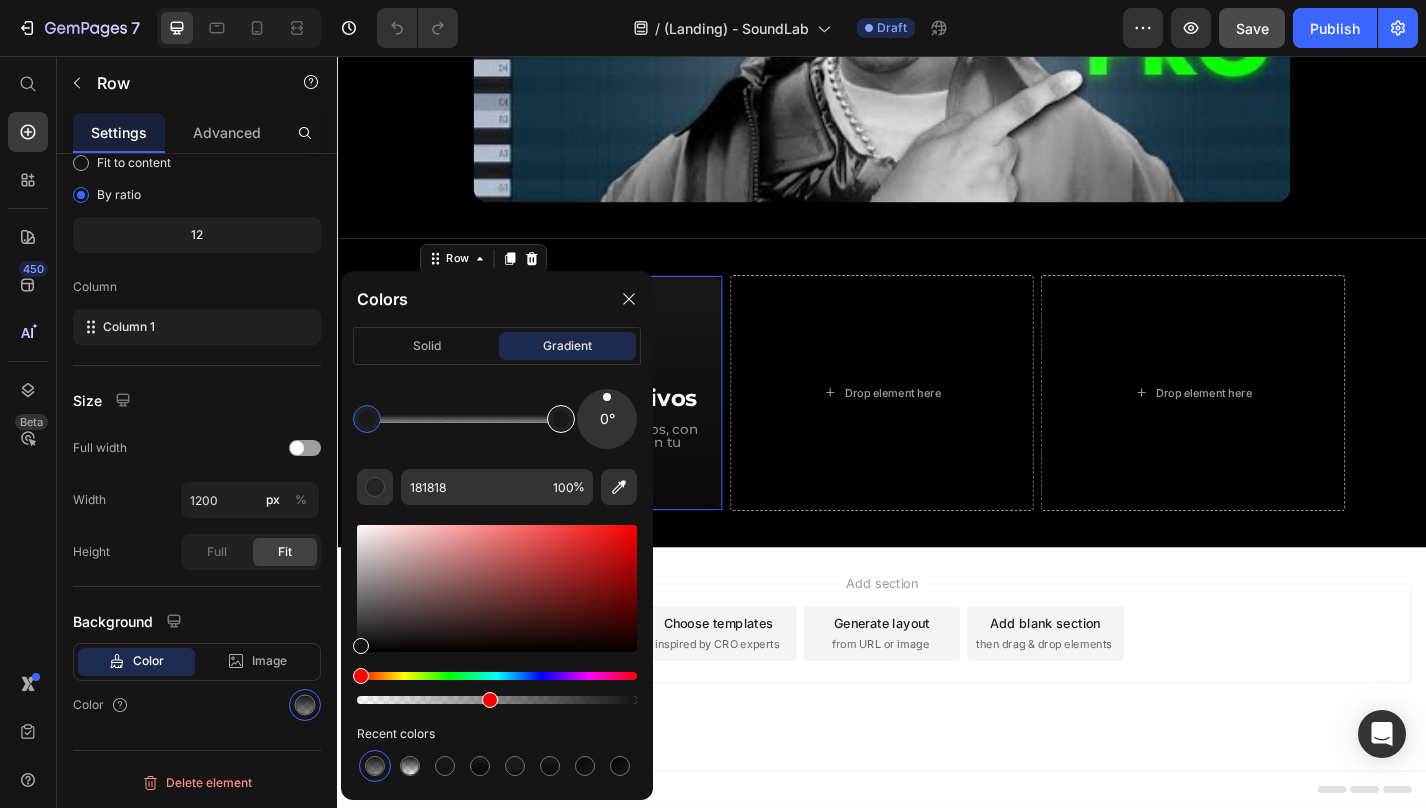 click at bounding box center (561, 419) 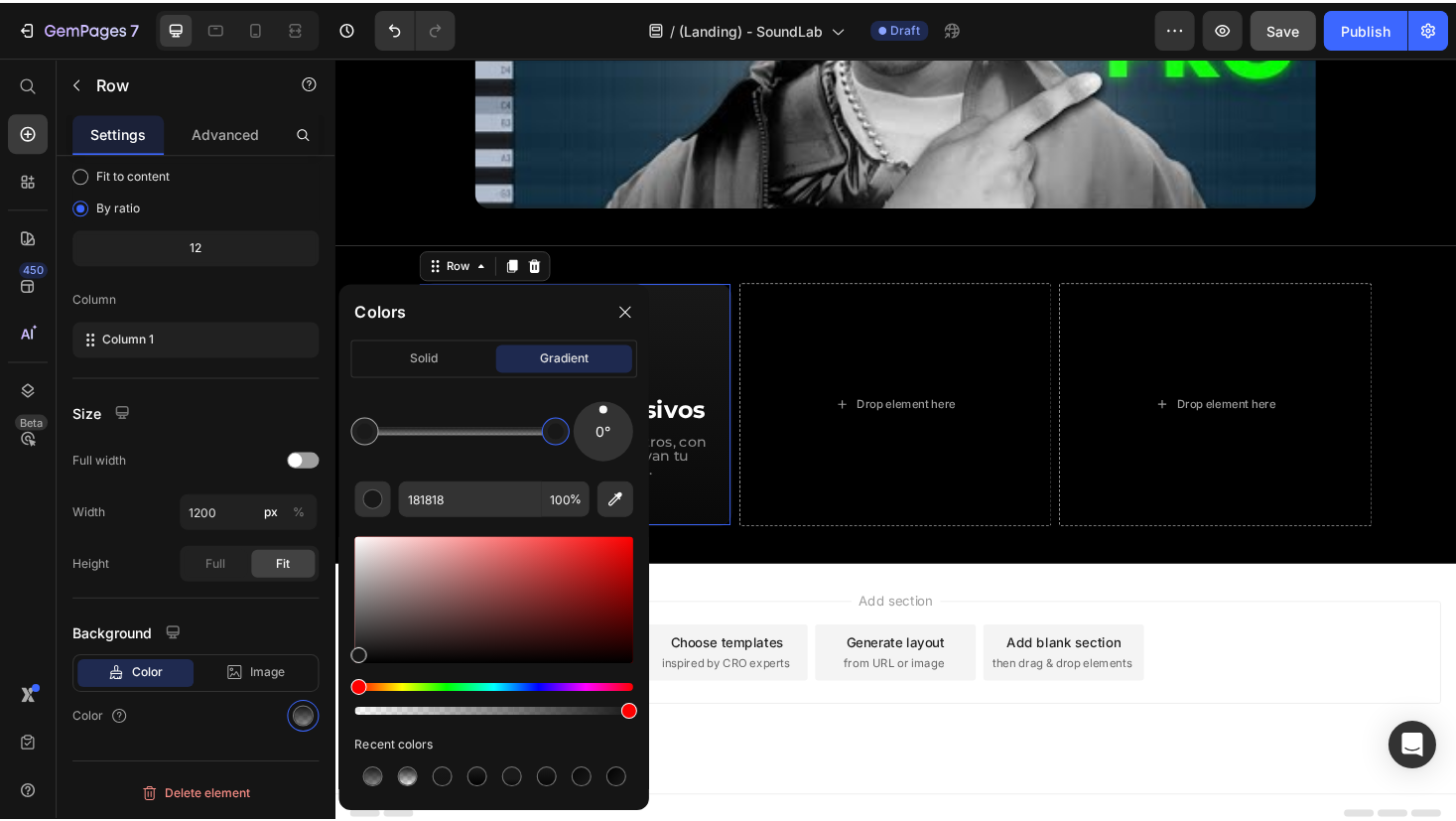 scroll, scrollTop: 181, scrollLeft: 0, axis: vertical 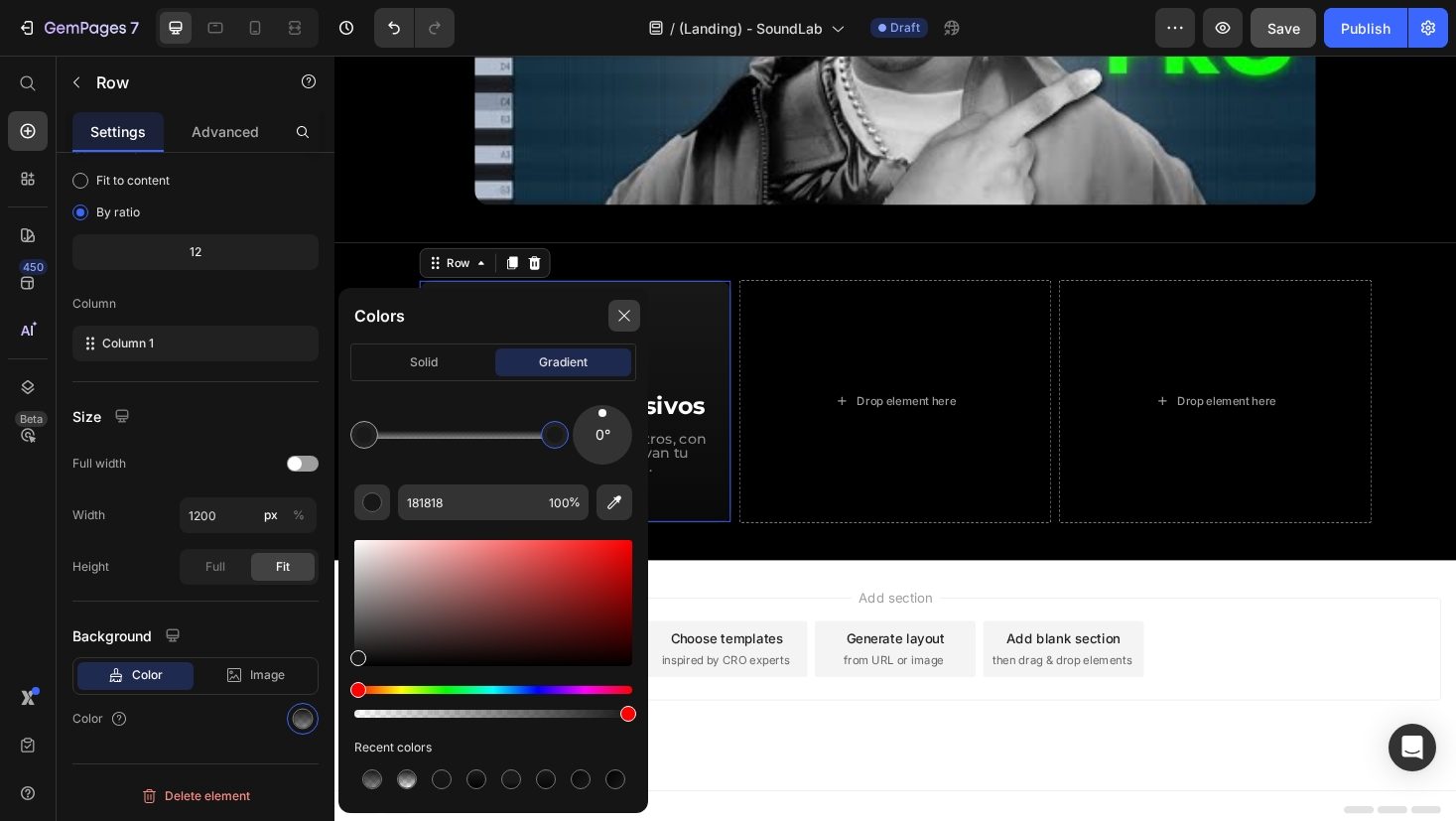 click 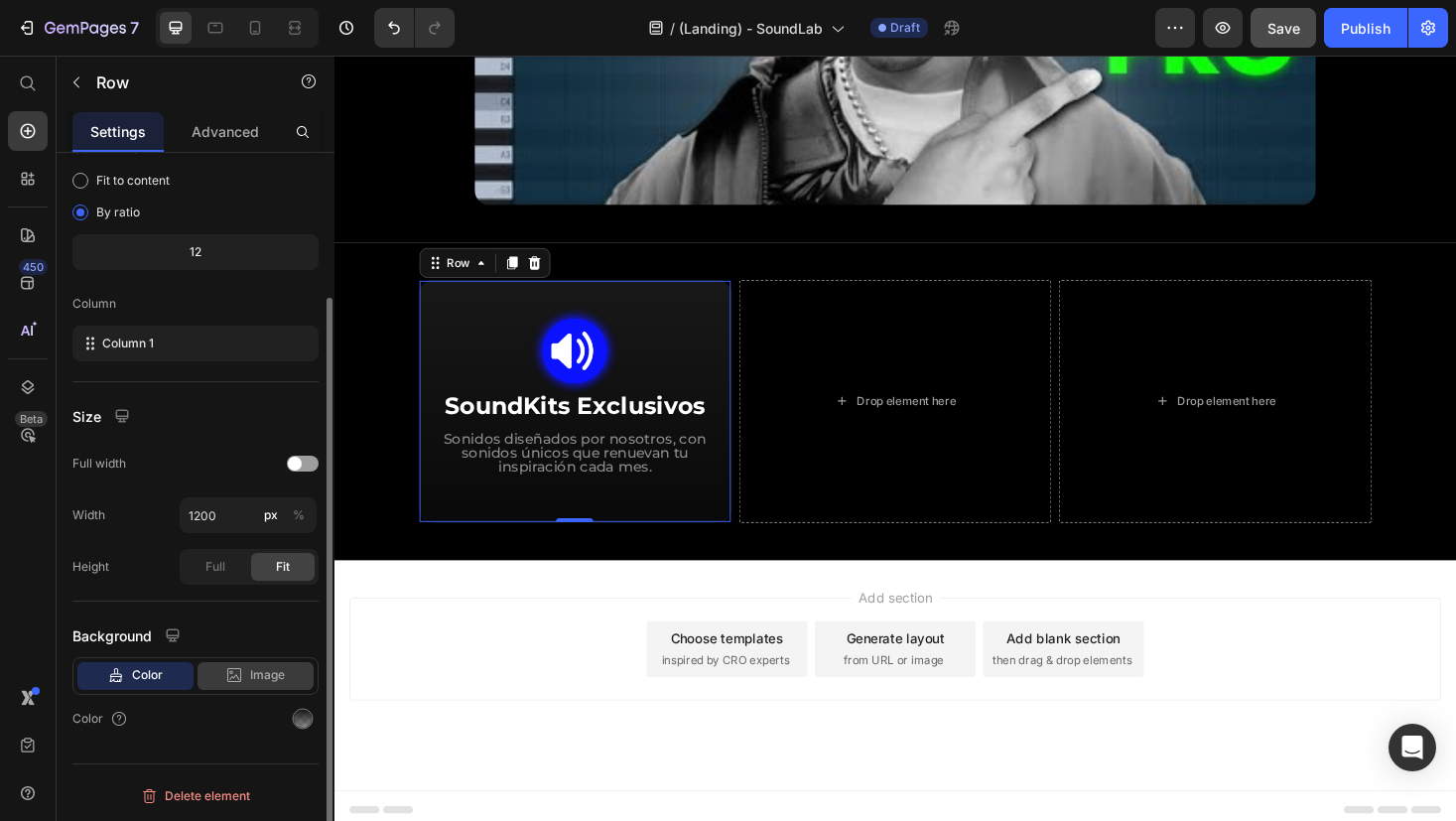 click on "Image" at bounding box center (267, 675) 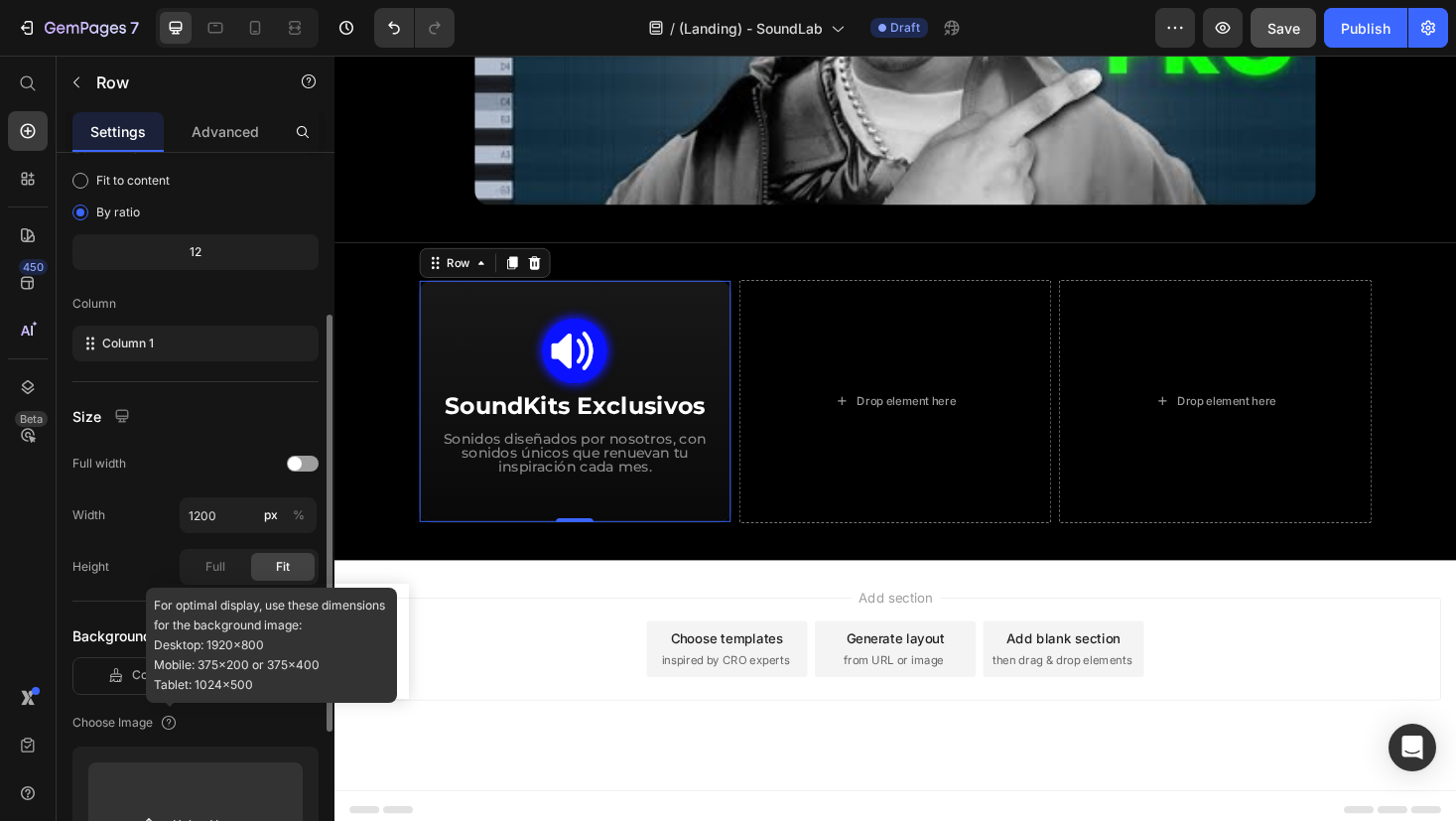 scroll, scrollTop: 509, scrollLeft: 0, axis: vertical 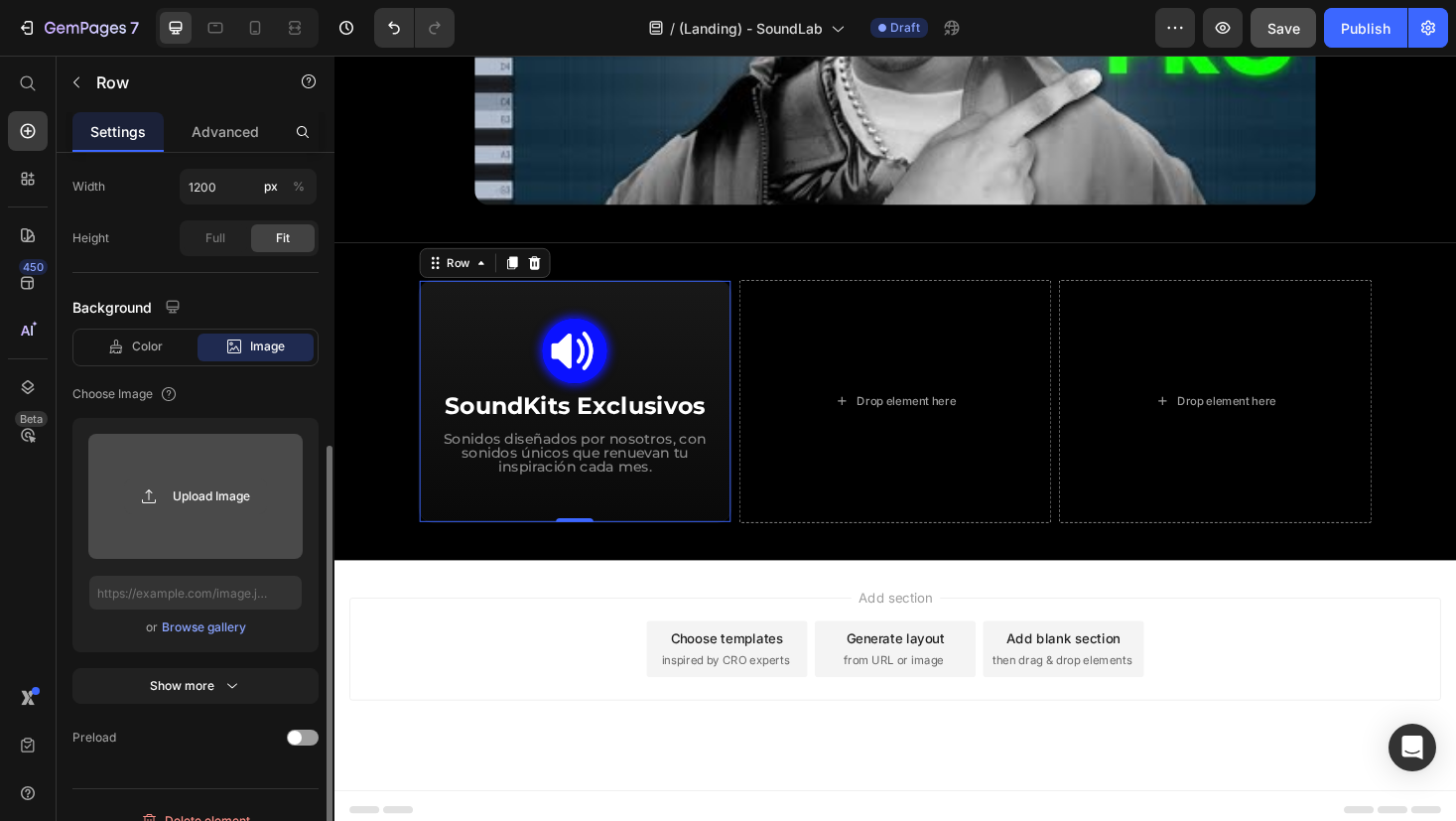 click 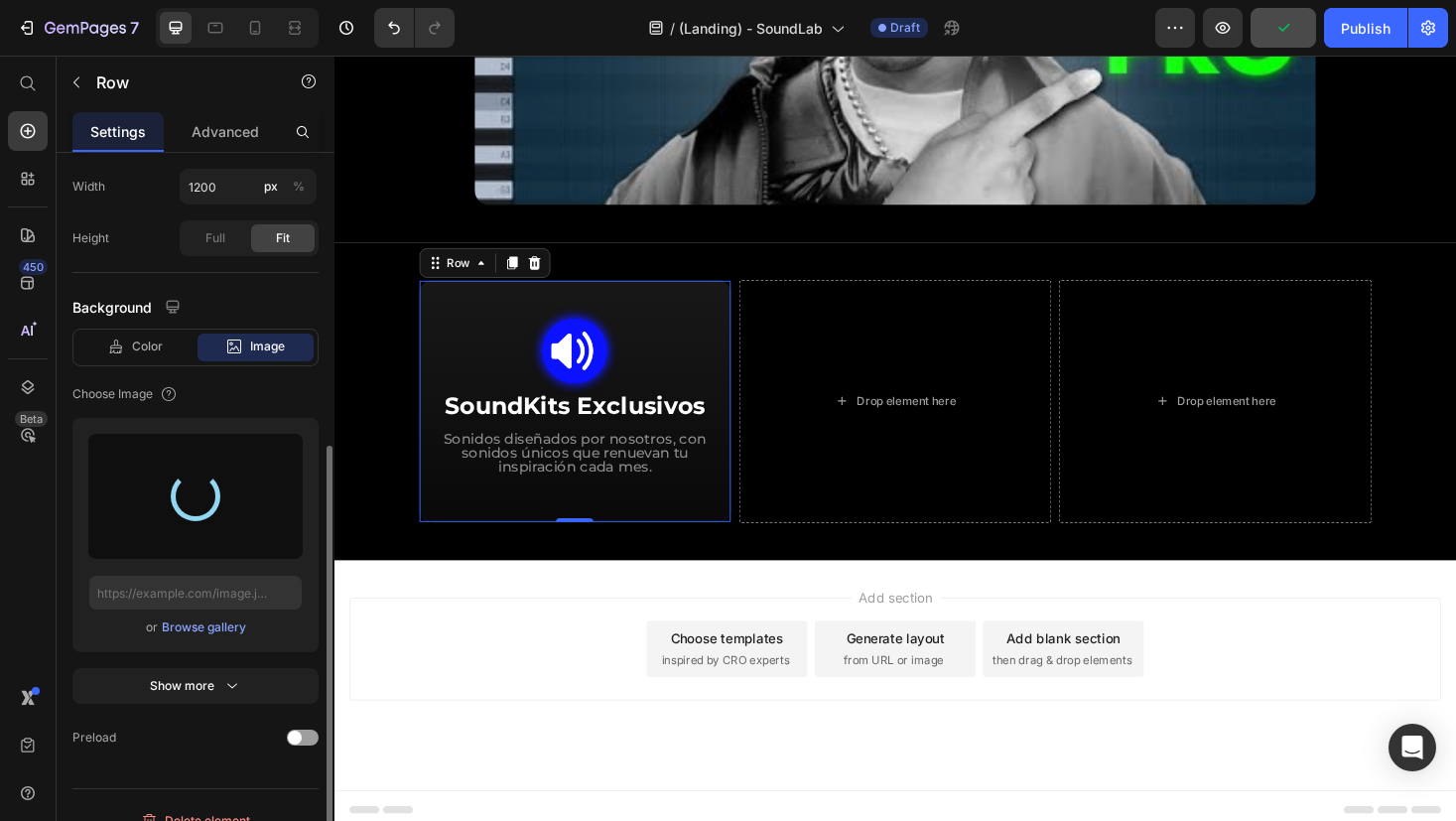 type on "[URL][DOMAIN_NAME]" 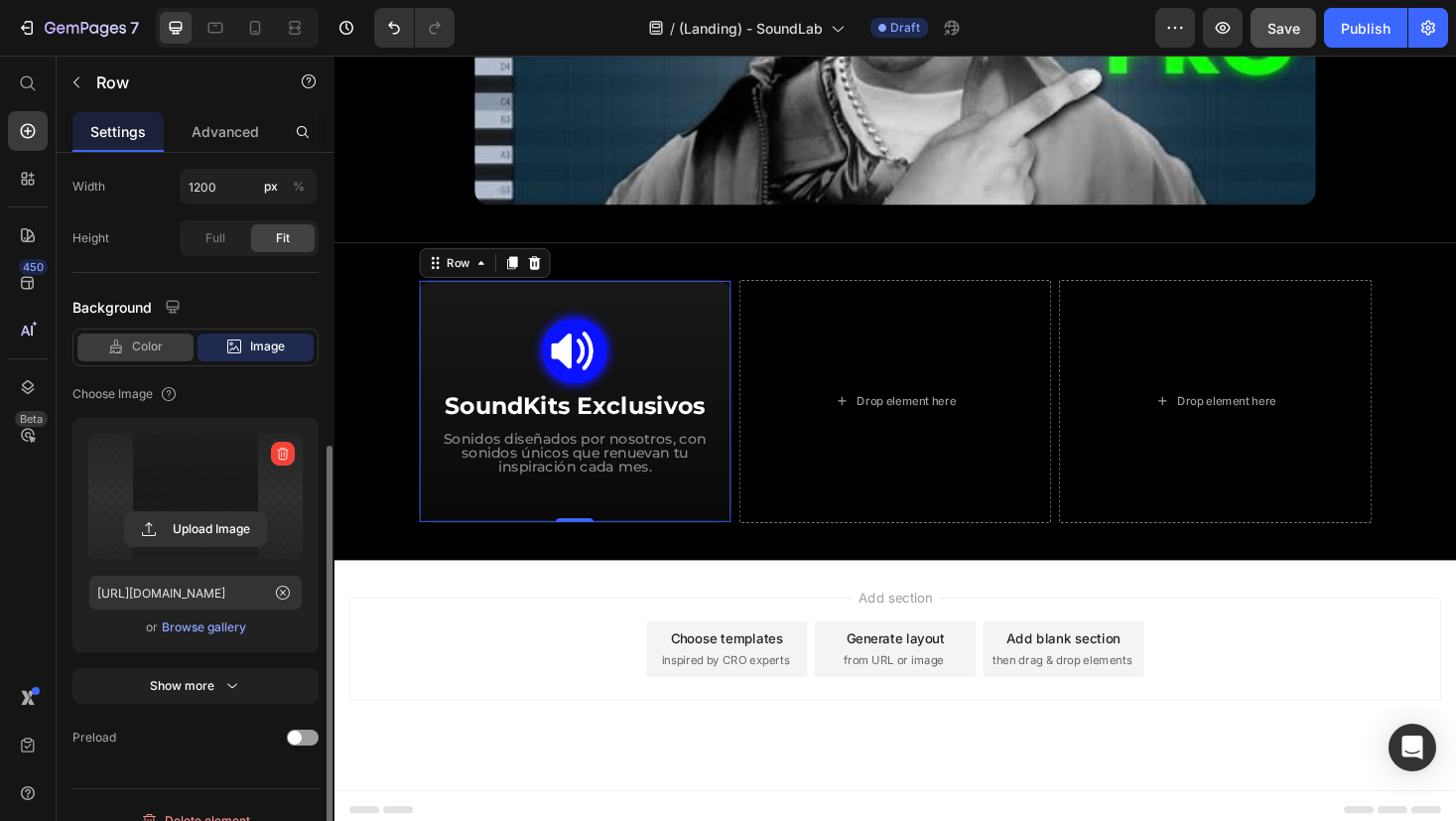 click on "Color" at bounding box center [147, 346] 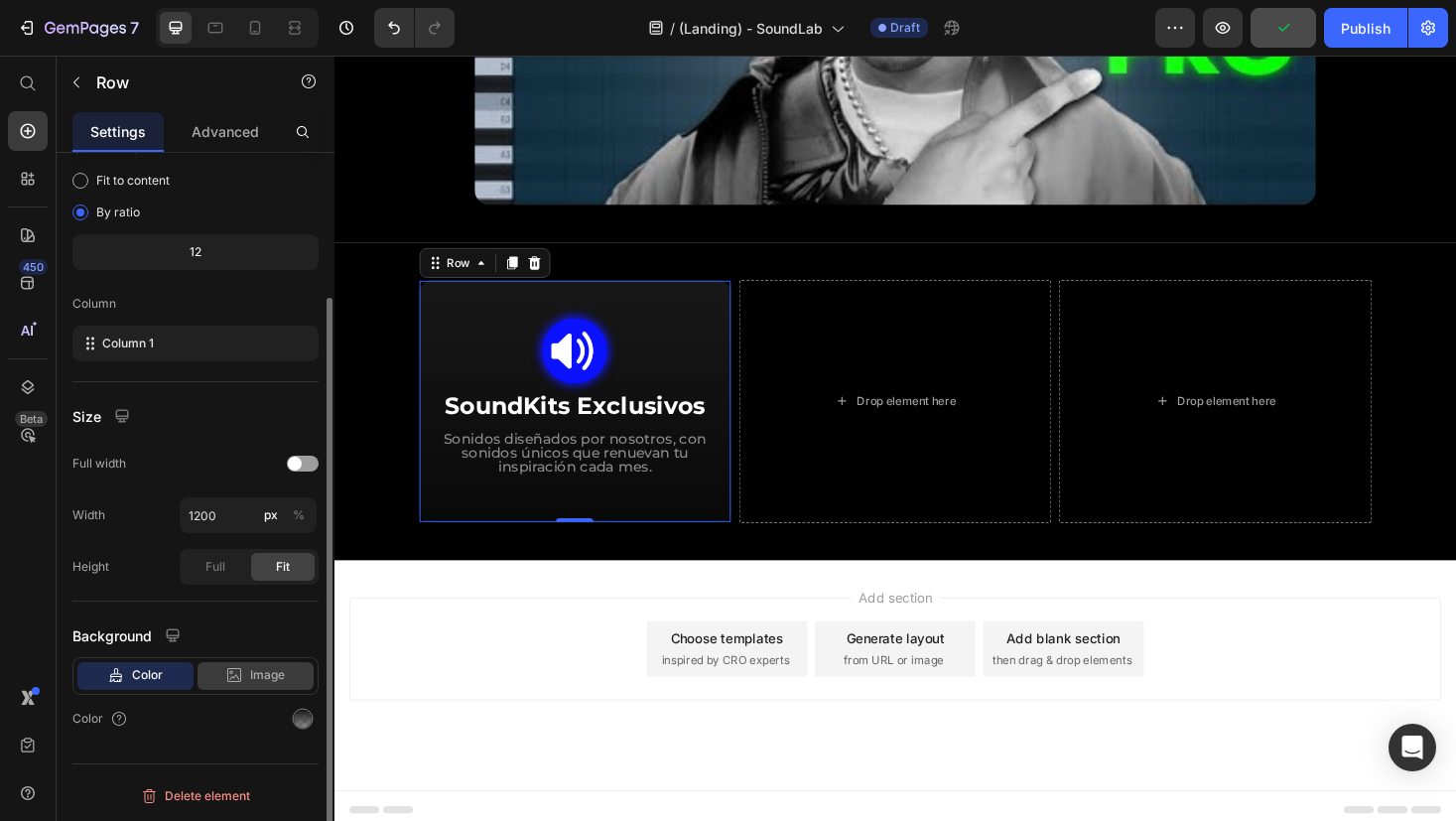 click on "Image" at bounding box center (267, 675) 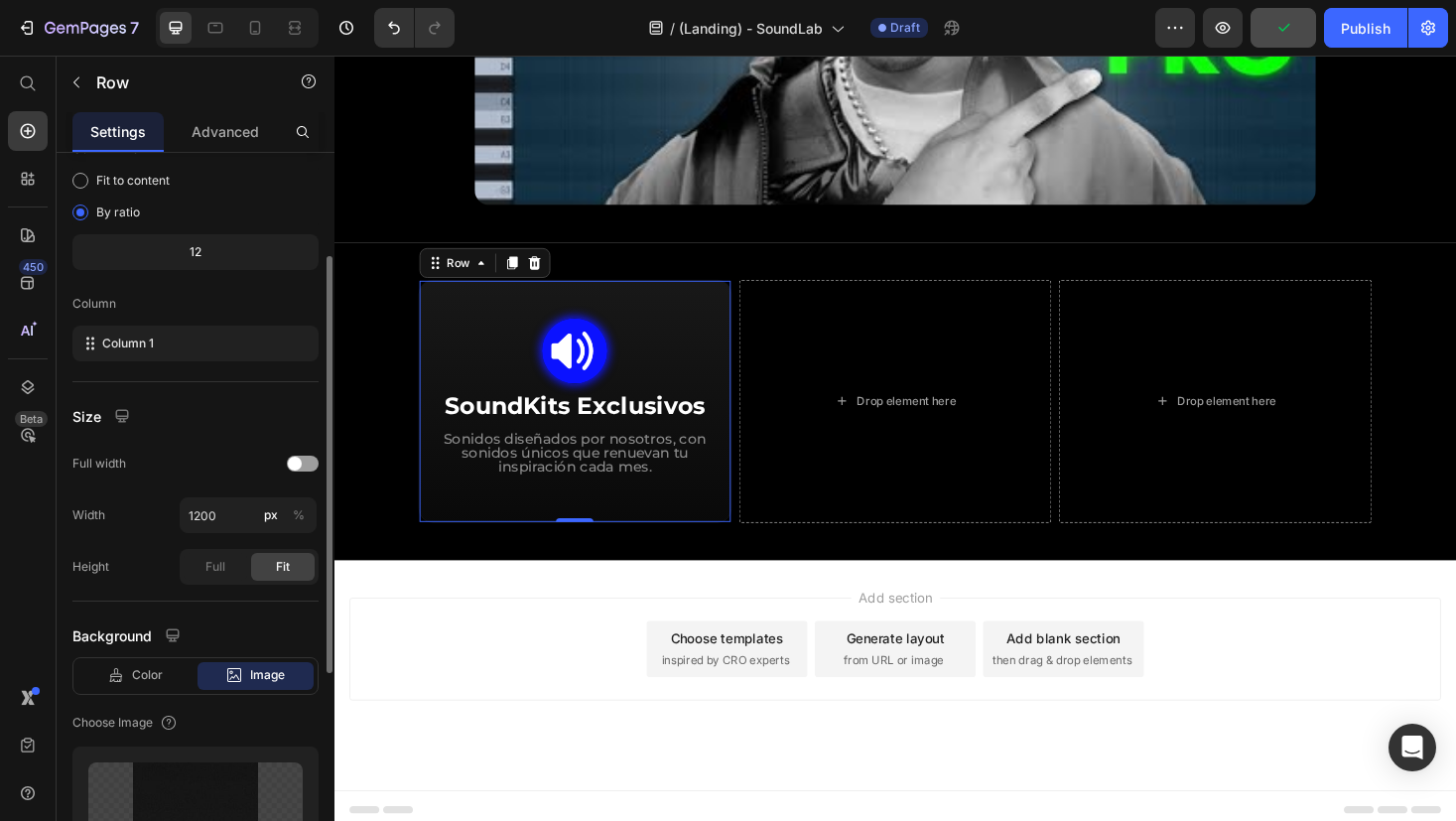 scroll, scrollTop: 534, scrollLeft: 0, axis: vertical 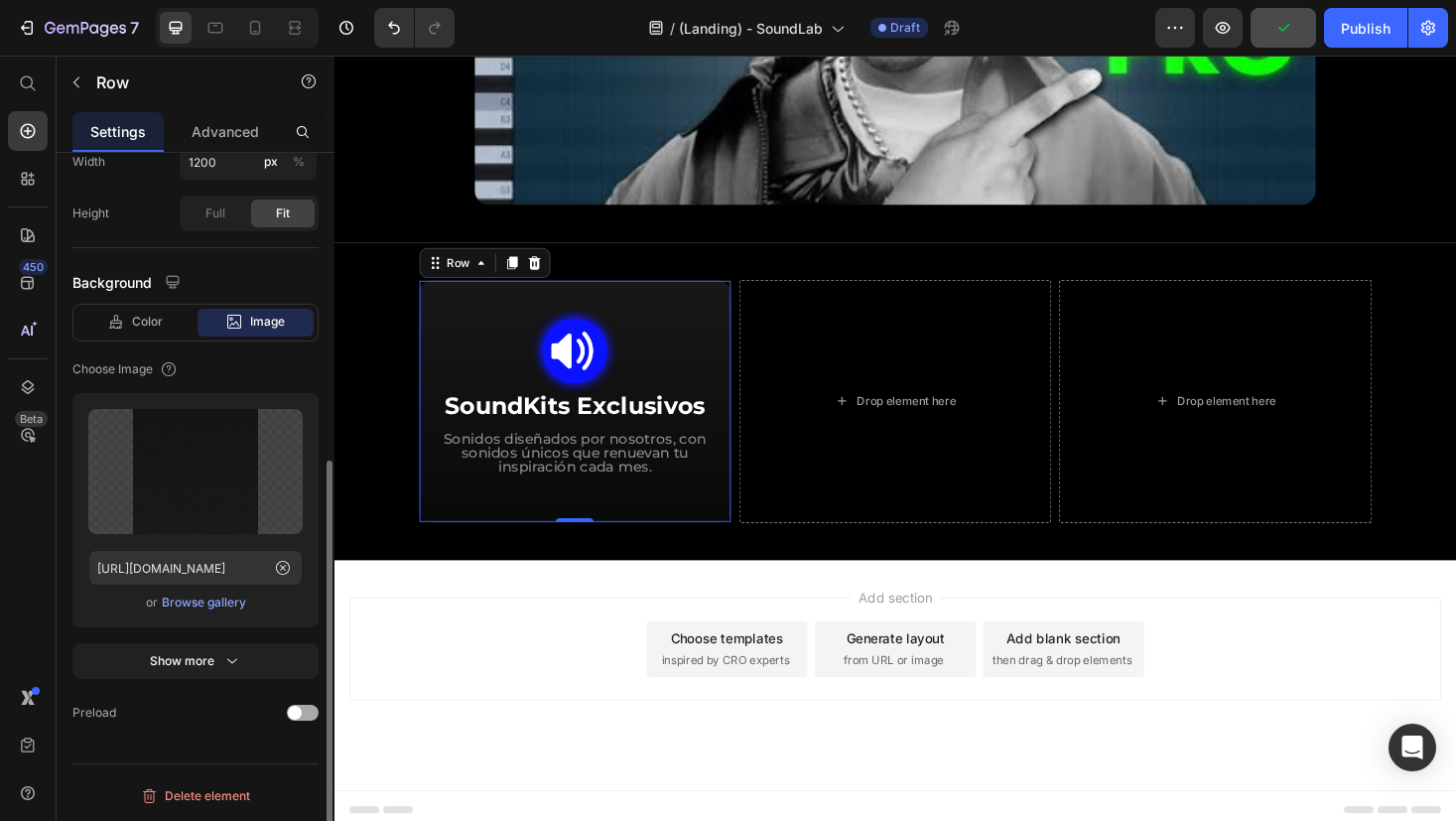 click at bounding box center (303, 713) 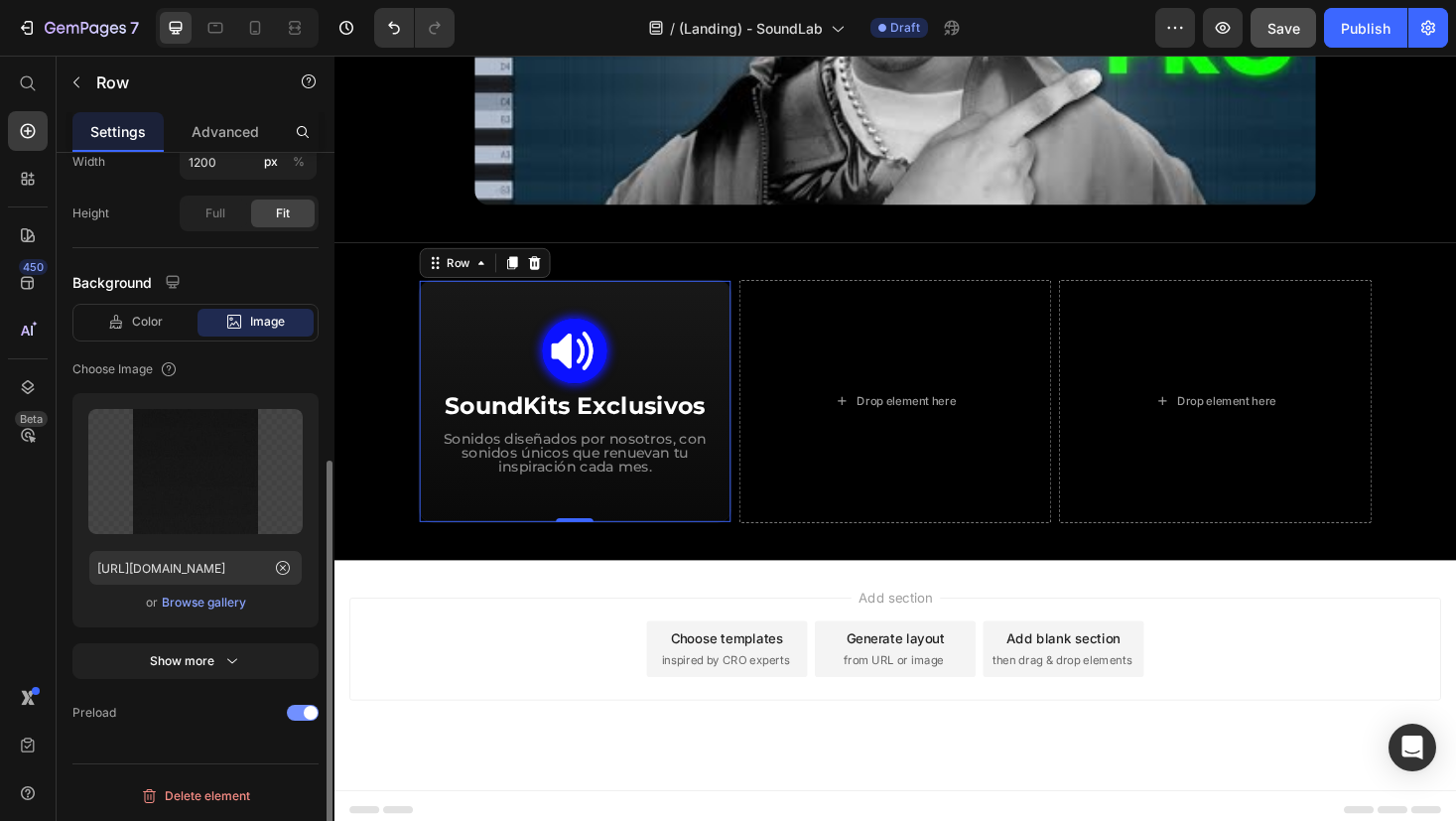 click at bounding box center (303, 713) 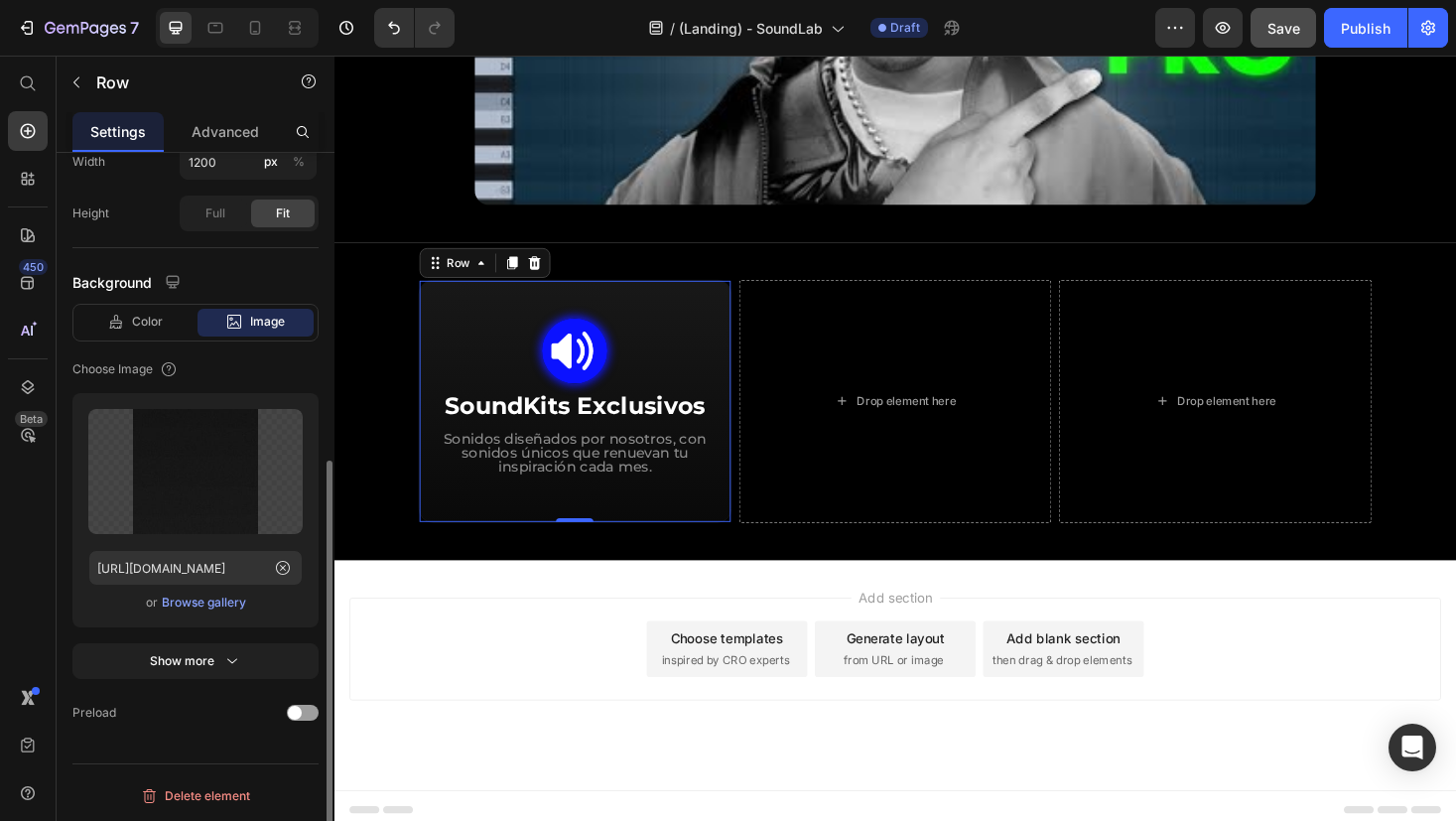 click on "Browse gallery" at bounding box center (203, 603) 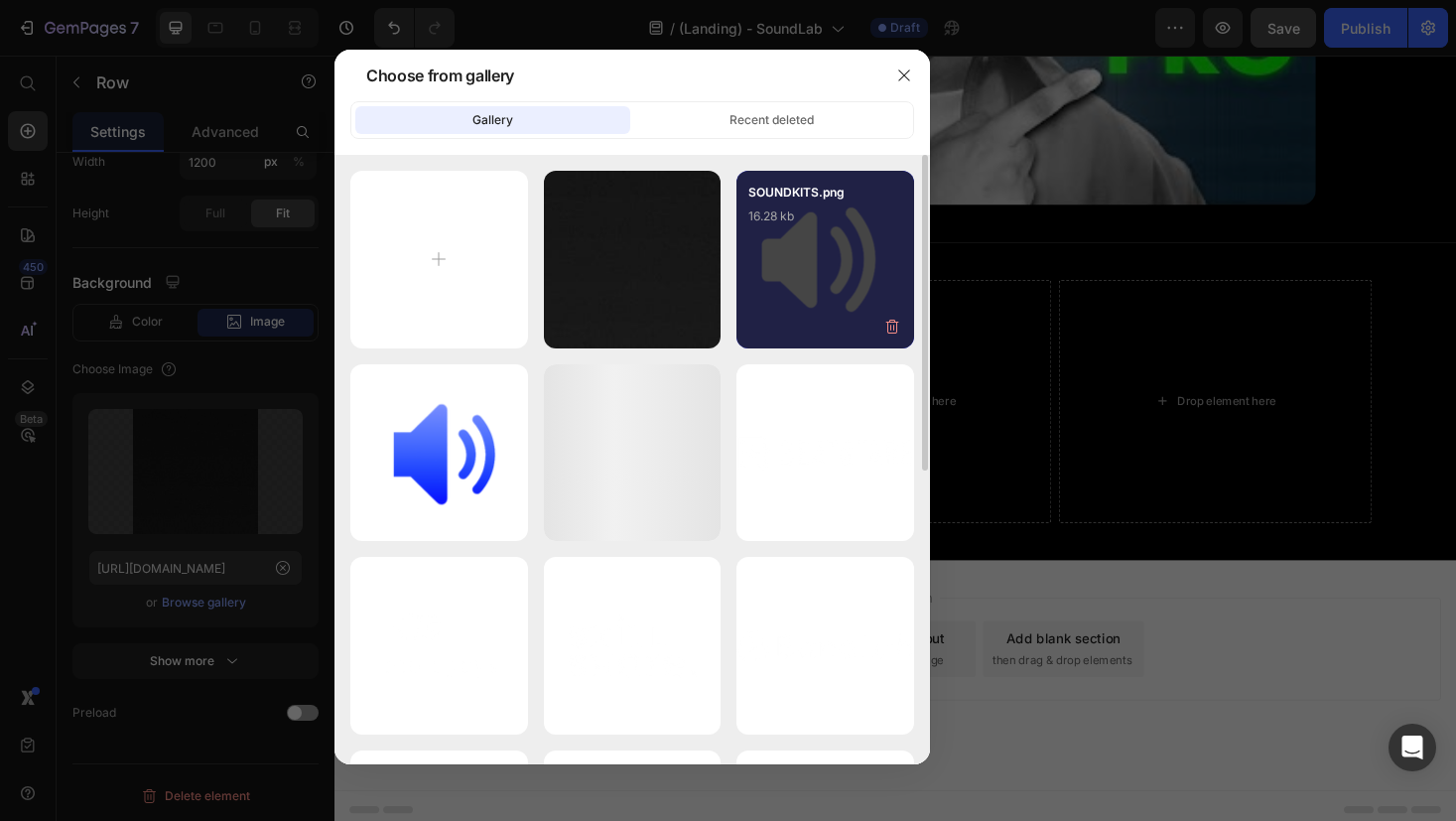 click on "SOUNDKITS.png 16.28 kb" at bounding box center [825, 222] 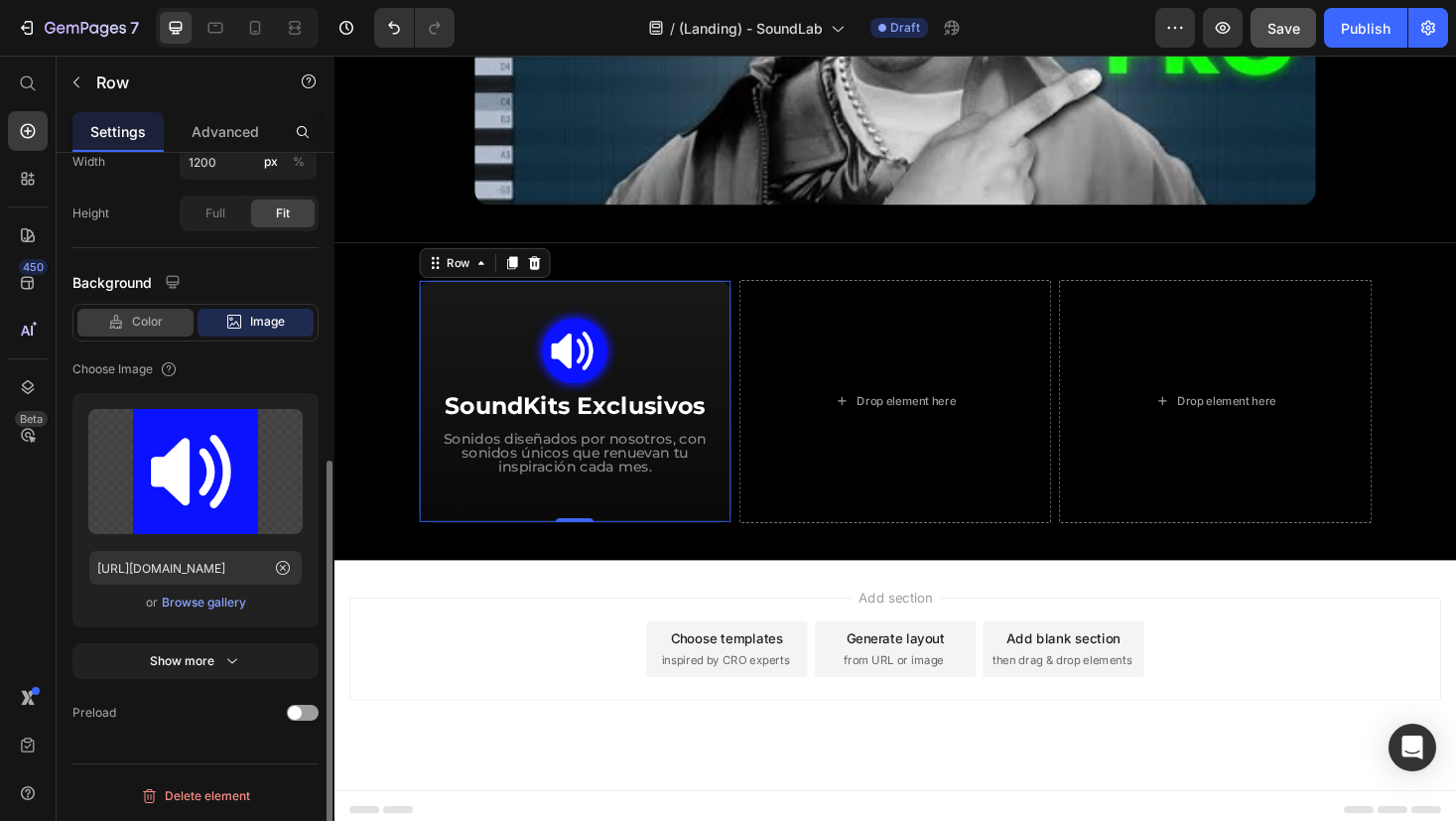 click on "Color" at bounding box center [147, 322] 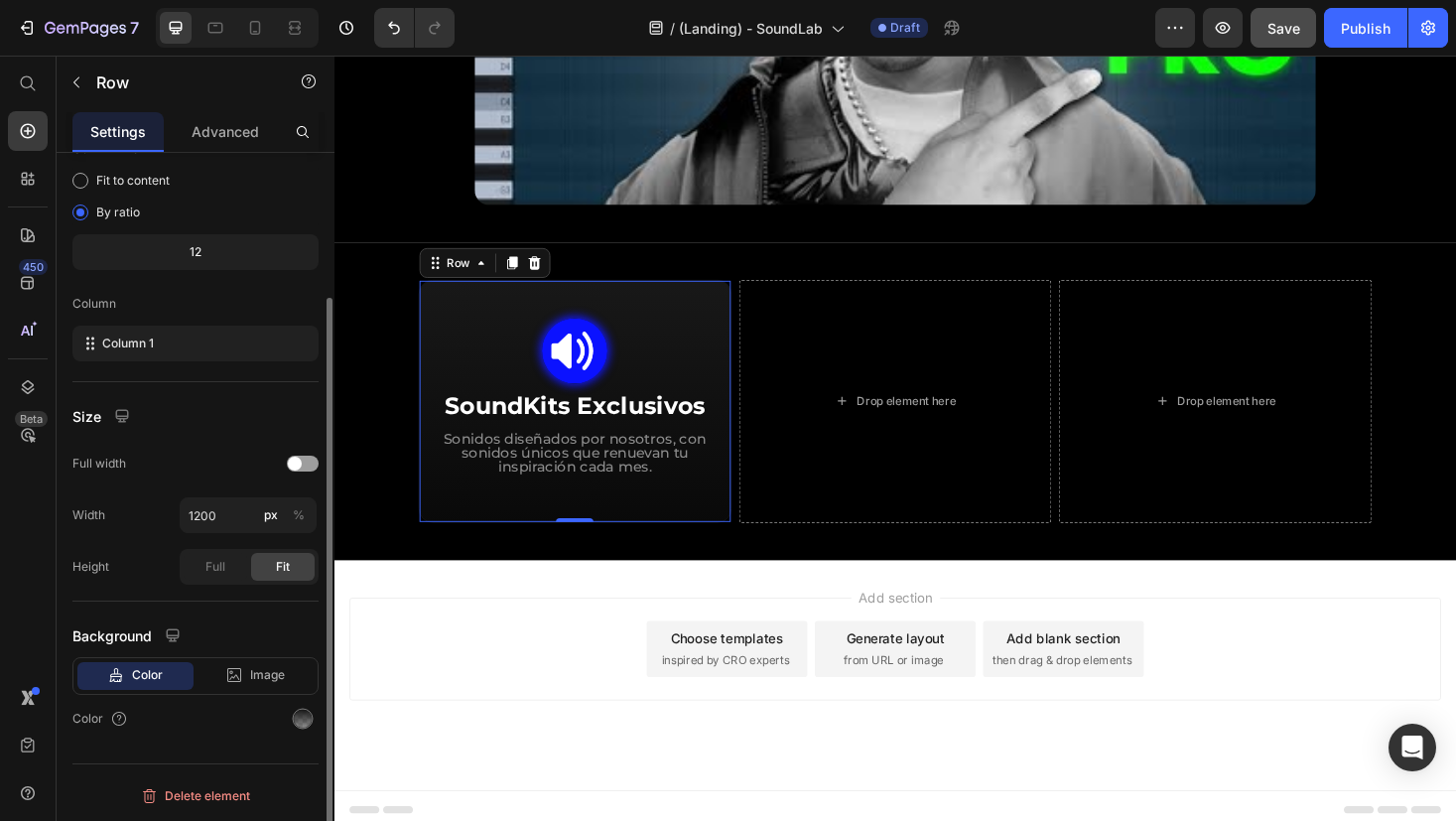 scroll, scrollTop: 181, scrollLeft: 0, axis: vertical 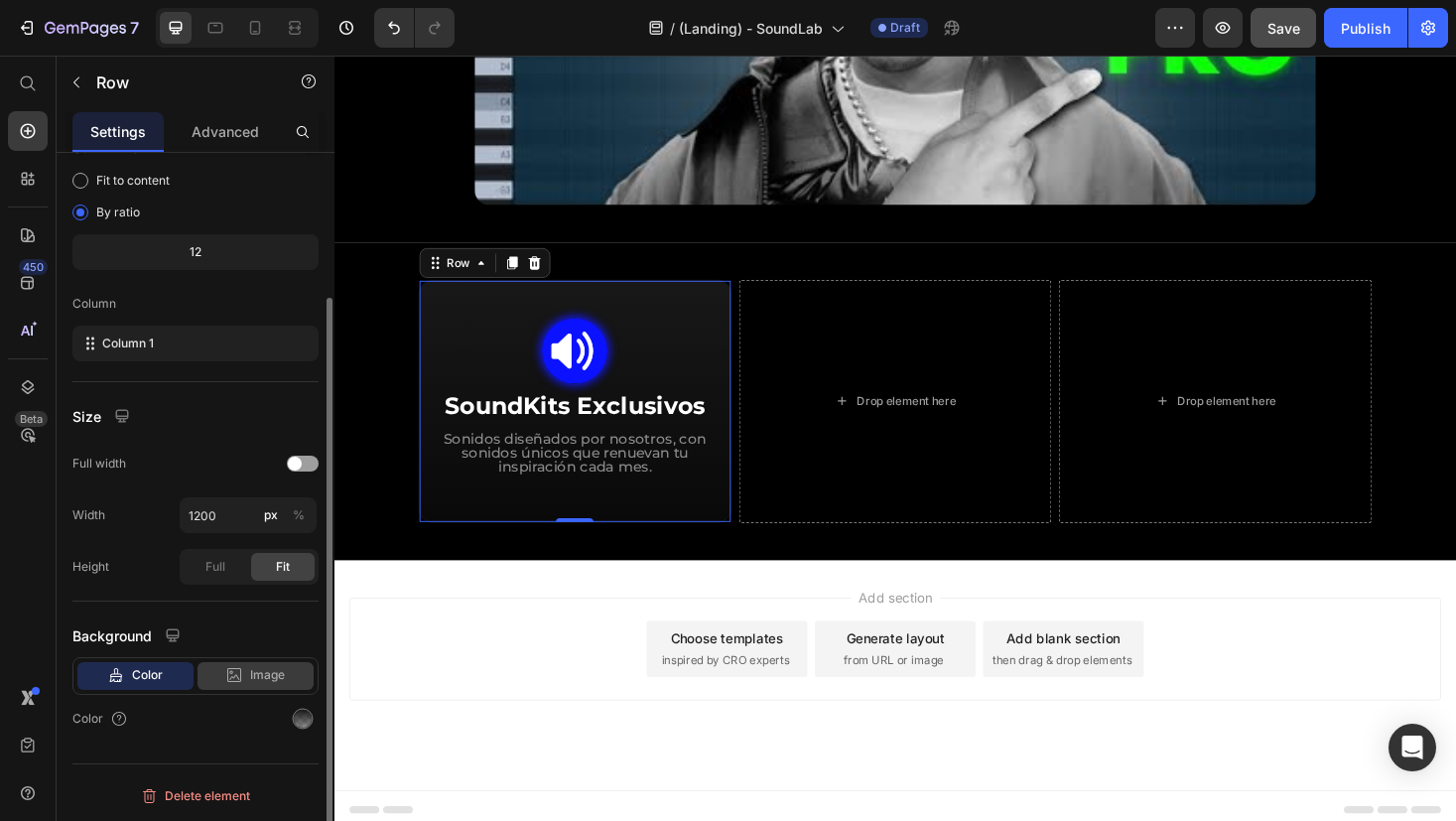 click 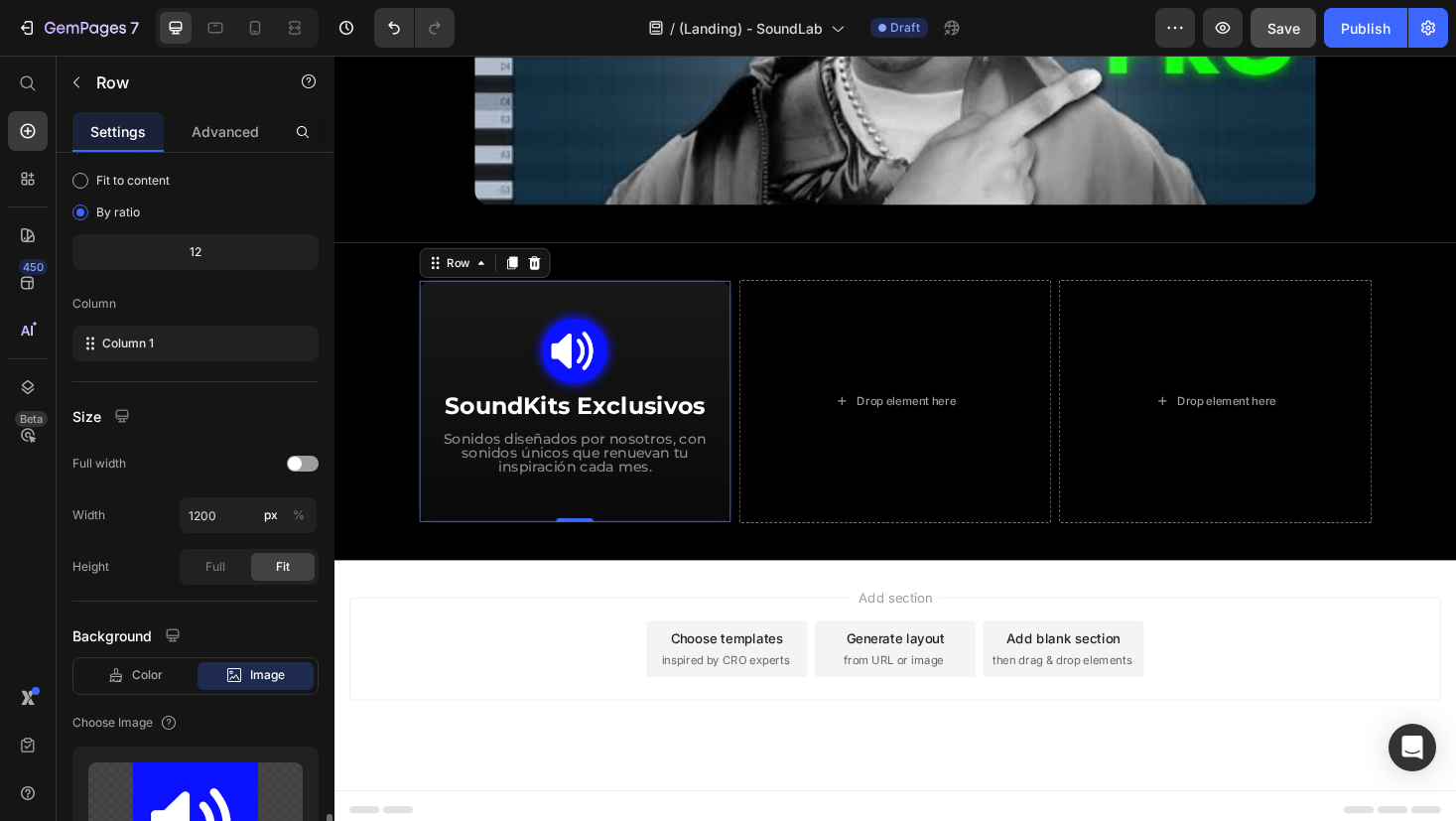 scroll, scrollTop: 534, scrollLeft: 0, axis: vertical 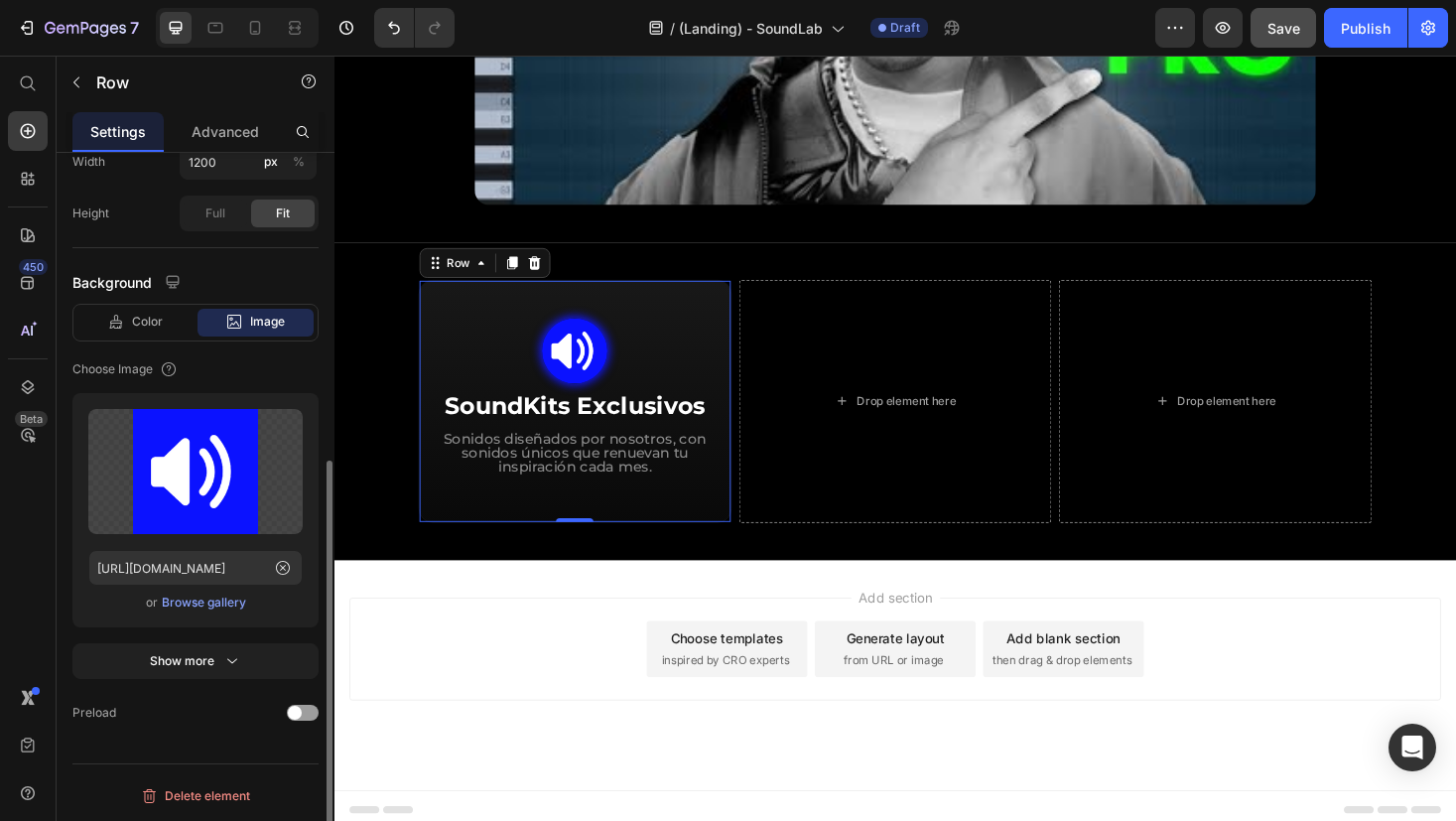 click on "Browse gallery" at bounding box center [203, 603] 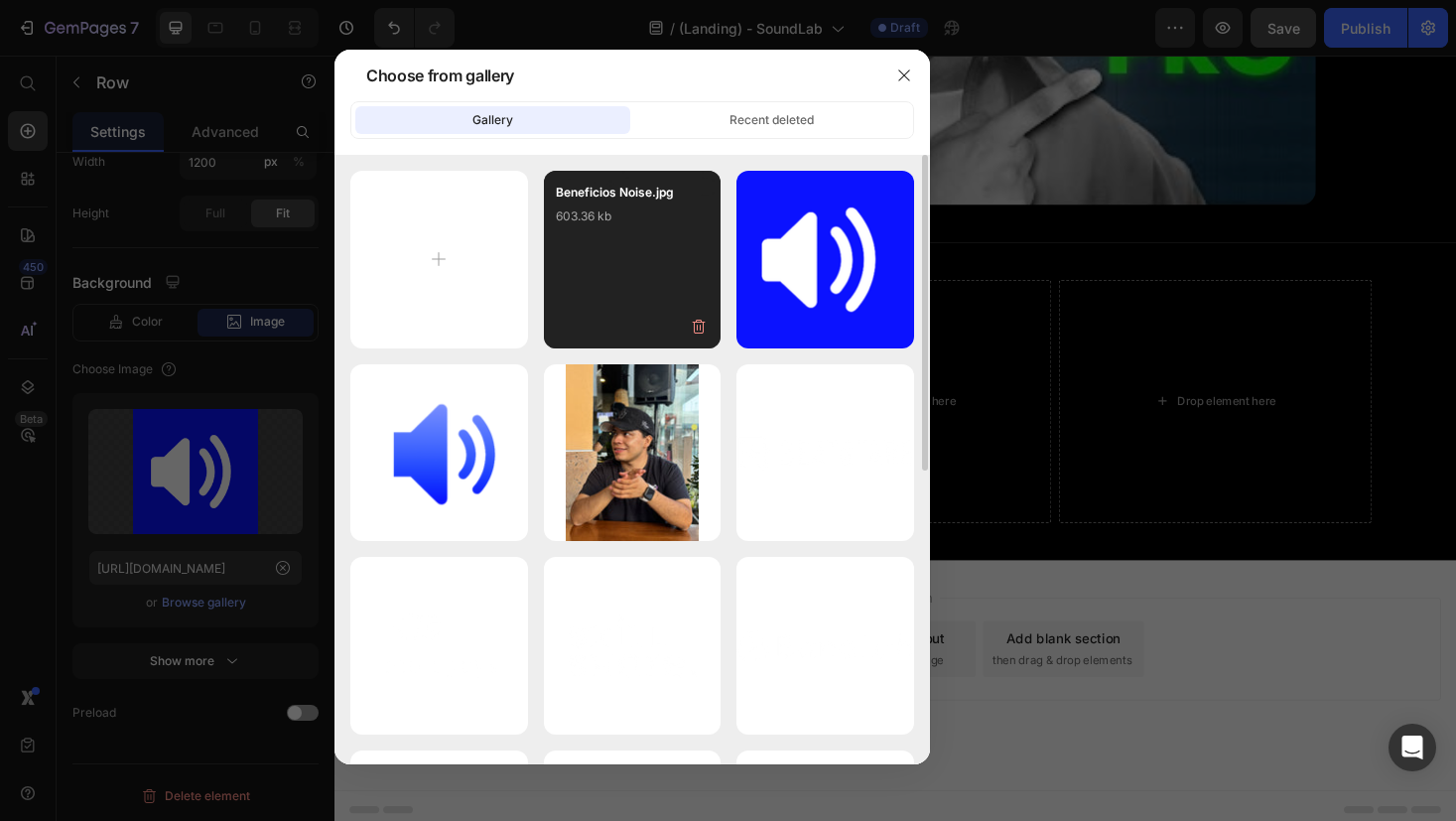 click on "Beneficios Noise.jpg 603.36 kb" at bounding box center [632, 222] 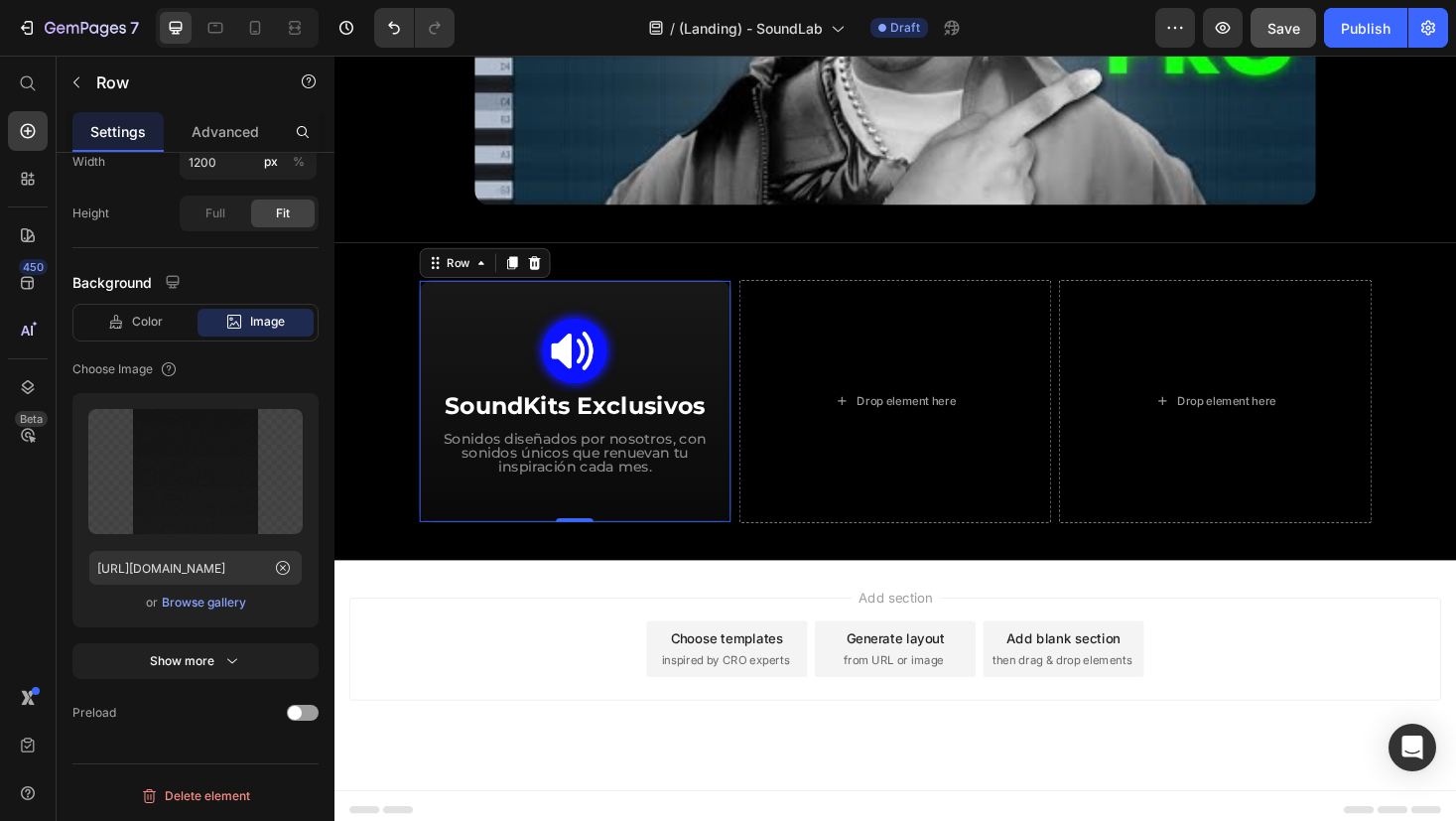click on "Image SoundKits Exclusivos Heading Sonidos diseñados por nosotros, con sonidos únicos que renuevan tu inspiración cada mes. Text Block Row   0" at bounding box center (590, 423) 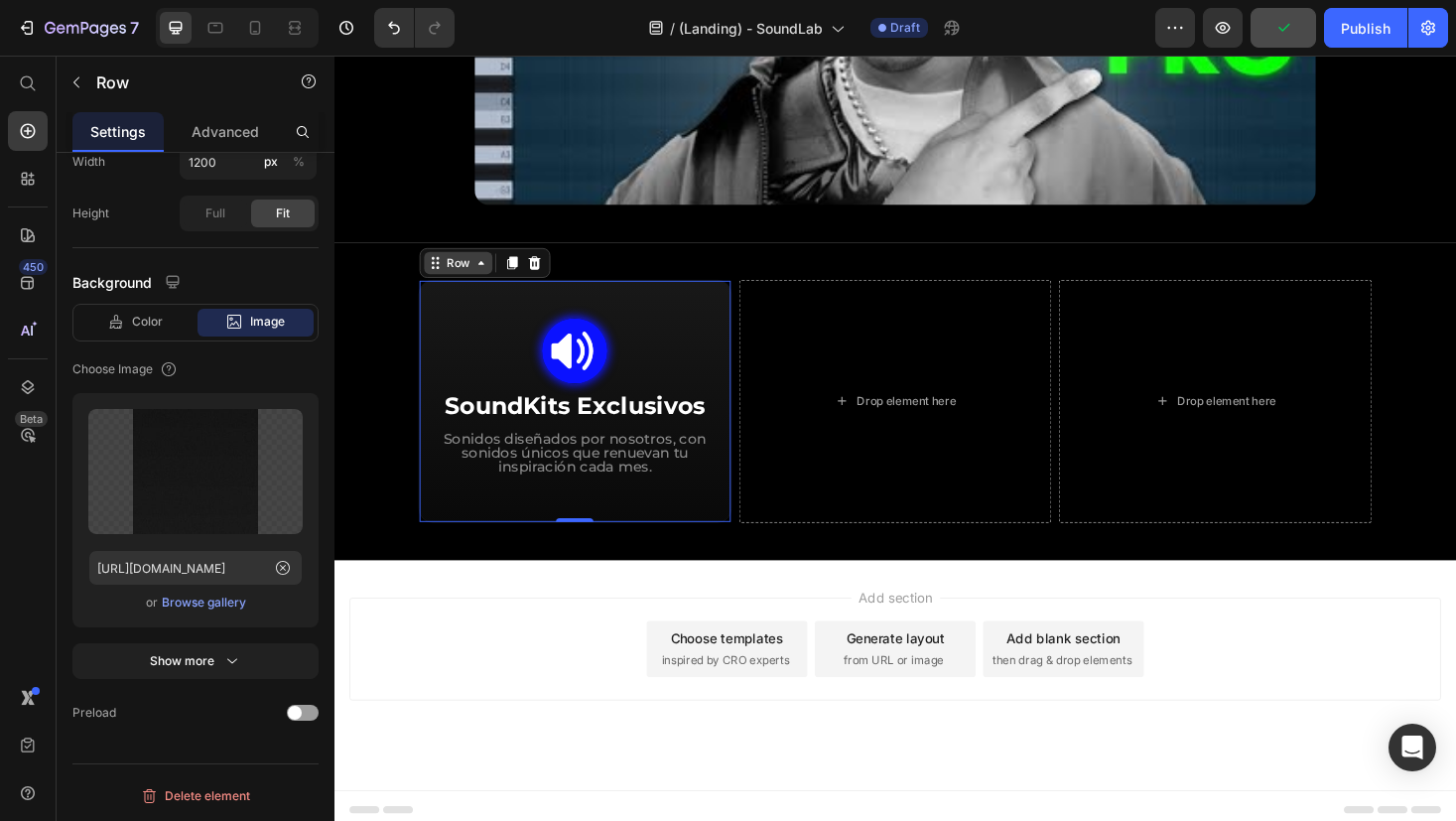 click on "Row" at bounding box center (465, 276) 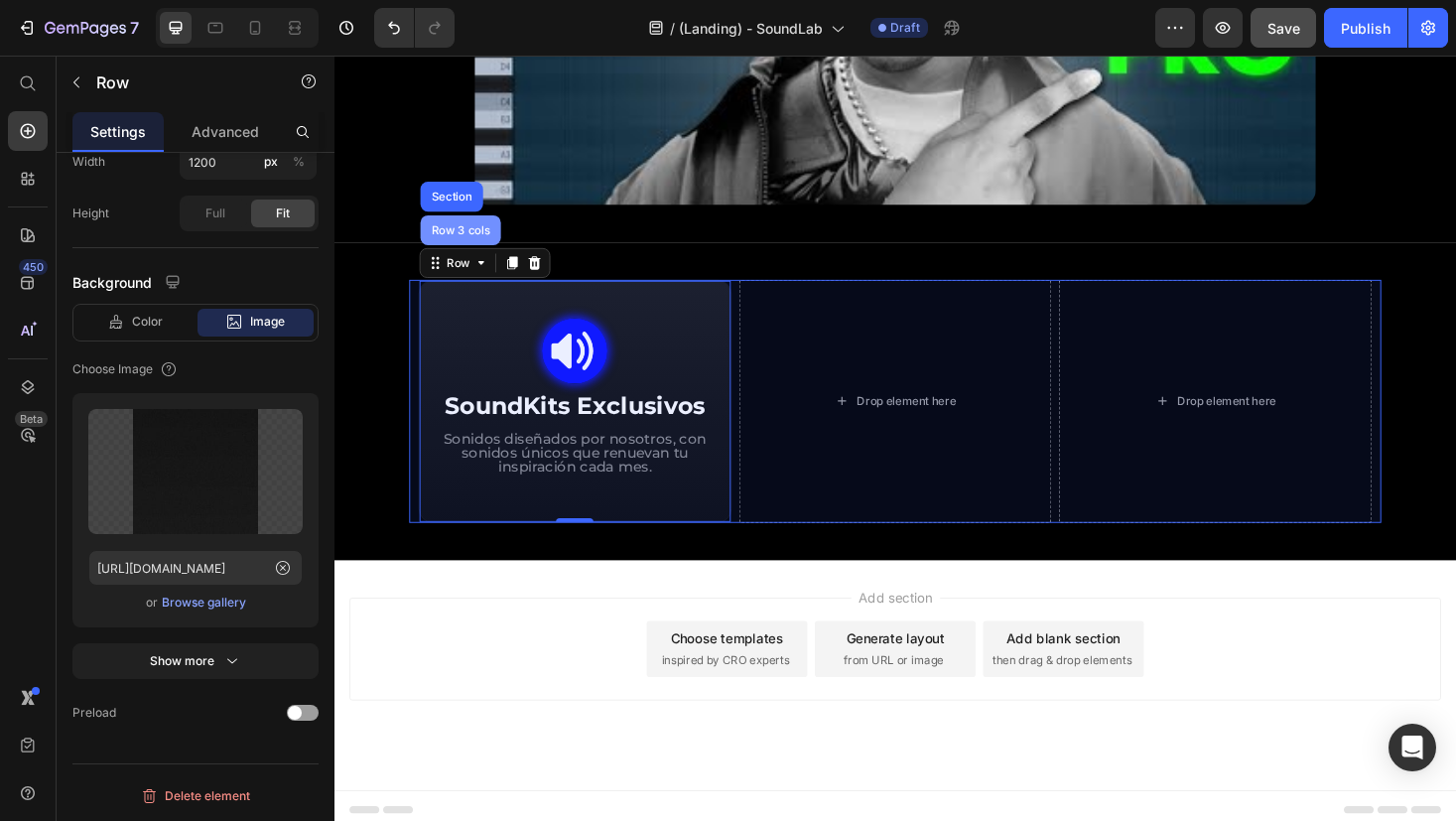 click on "Row 3 cols" at bounding box center [468, 241] 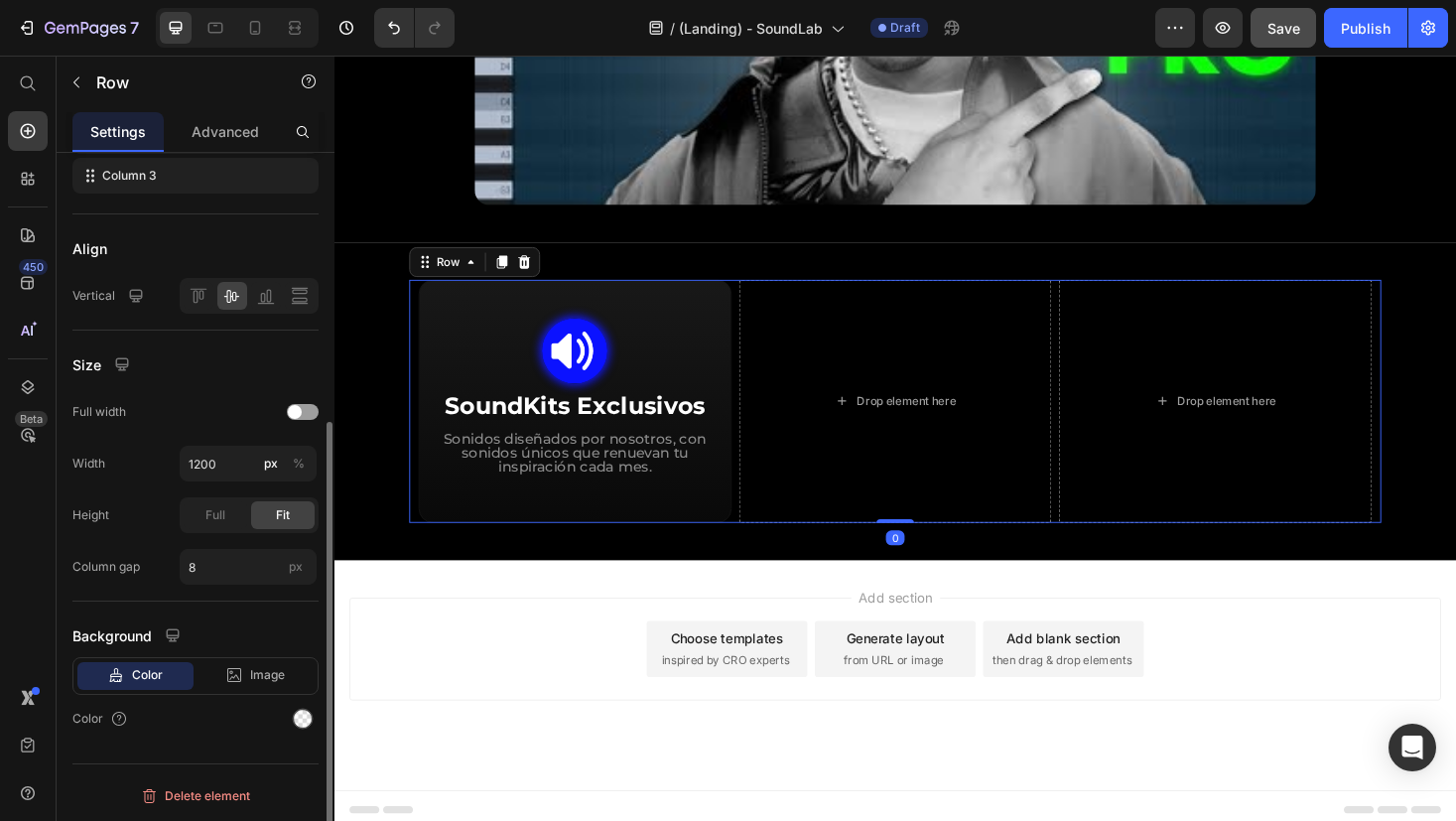 scroll, scrollTop: 428, scrollLeft: 0, axis: vertical 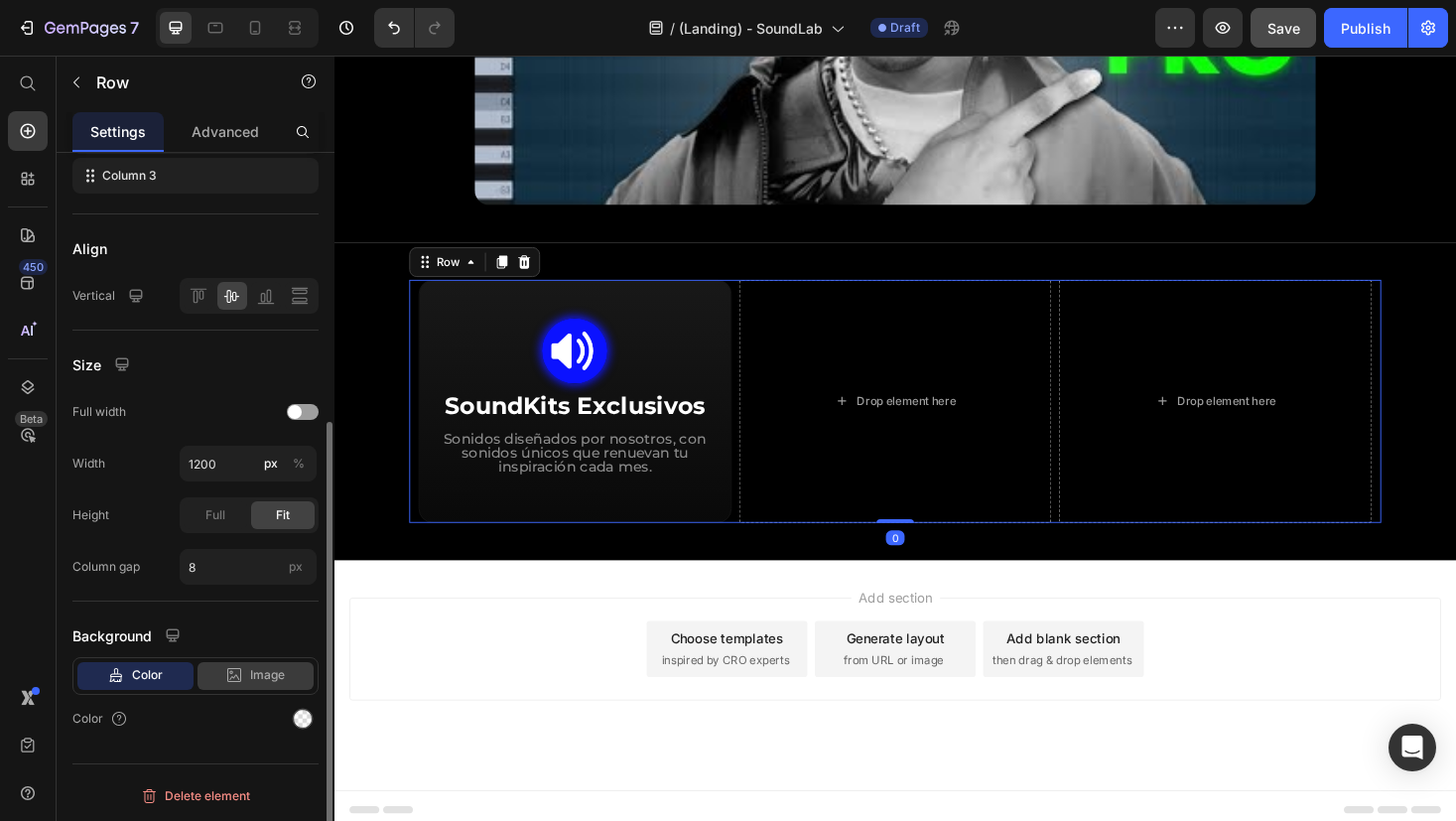 click on "Image" at bounding box center (267, 675) 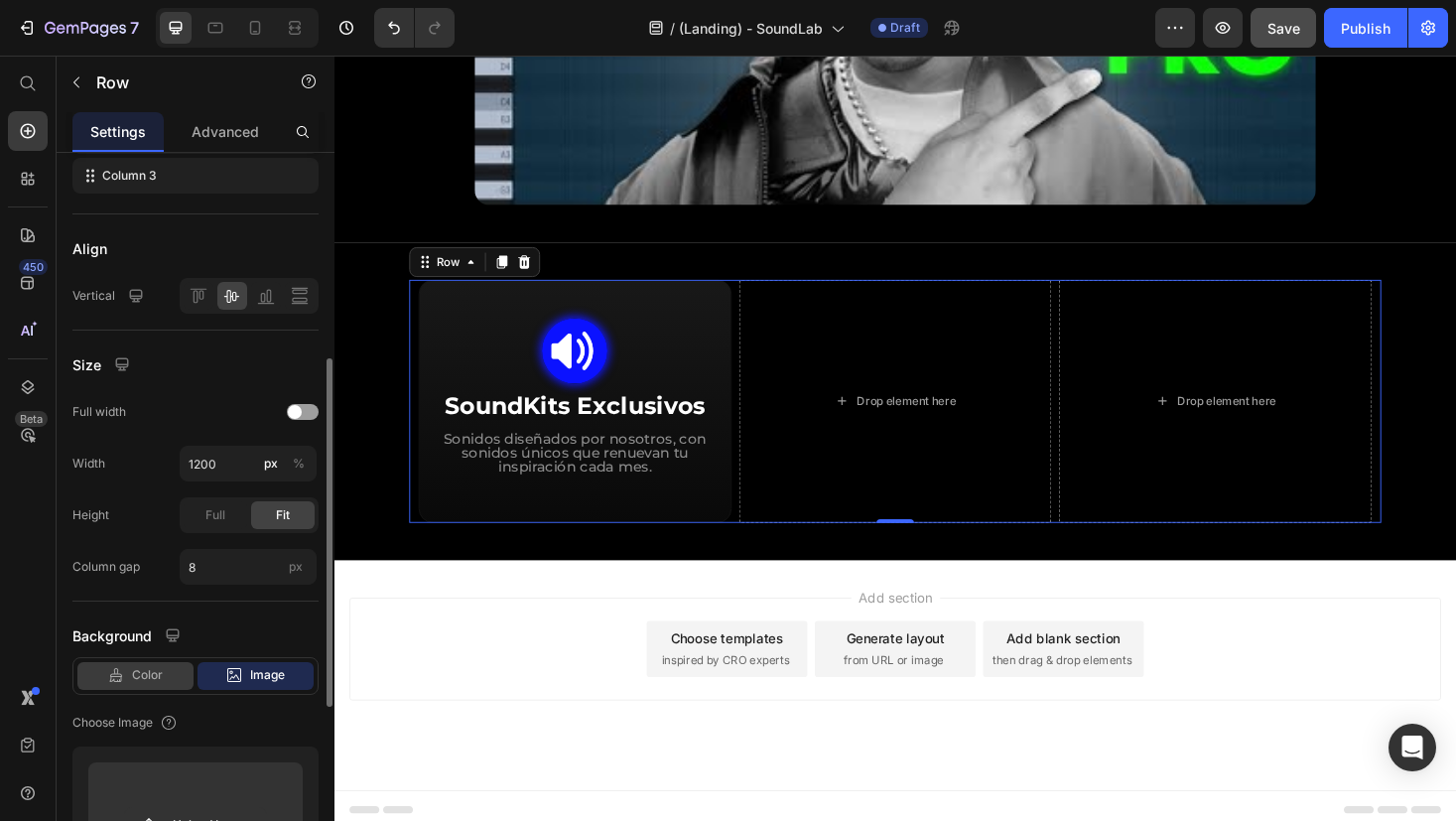 click on "Color" at bounding box center (147, 675) 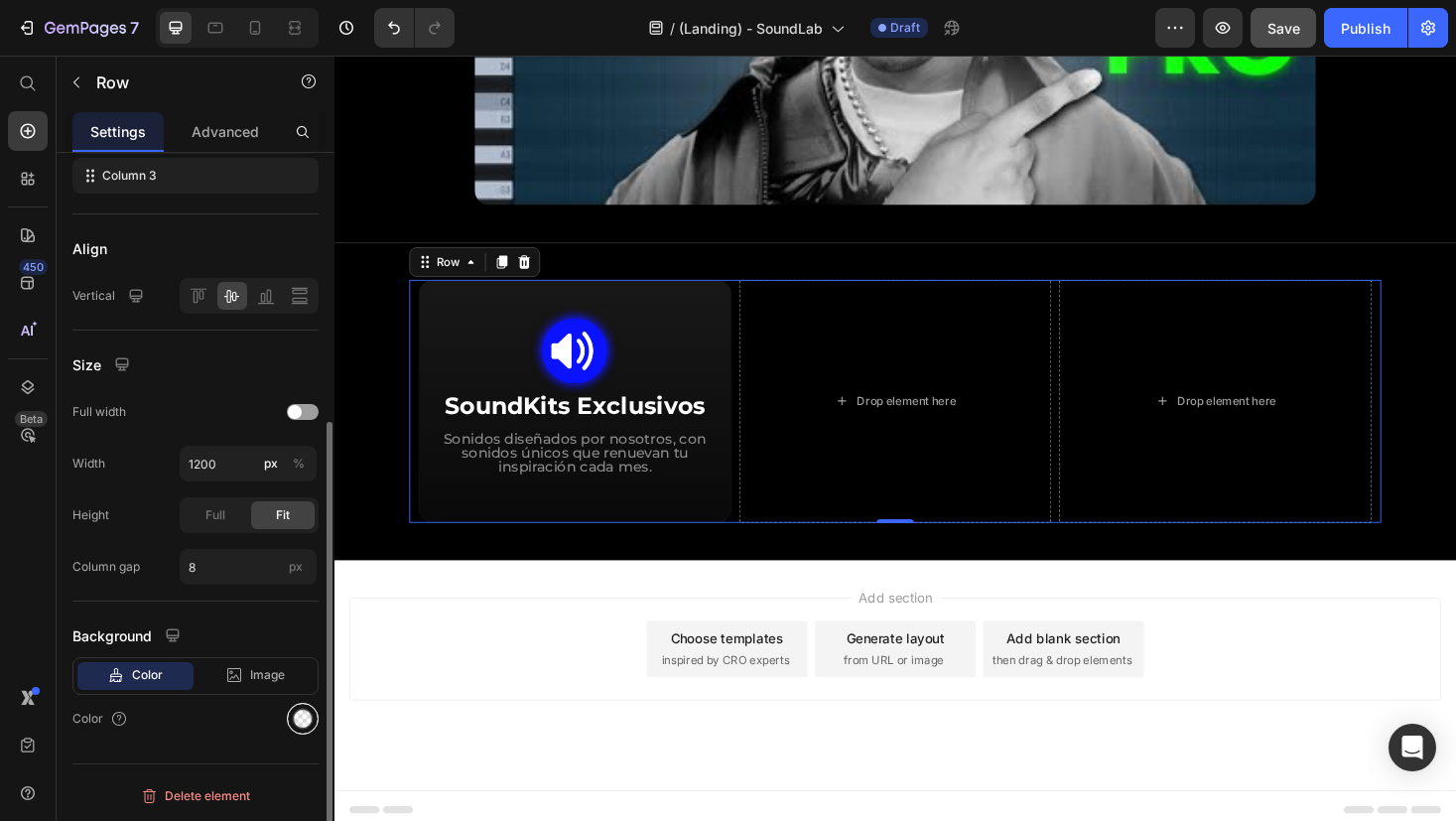 click at bounding box center [303, 719] 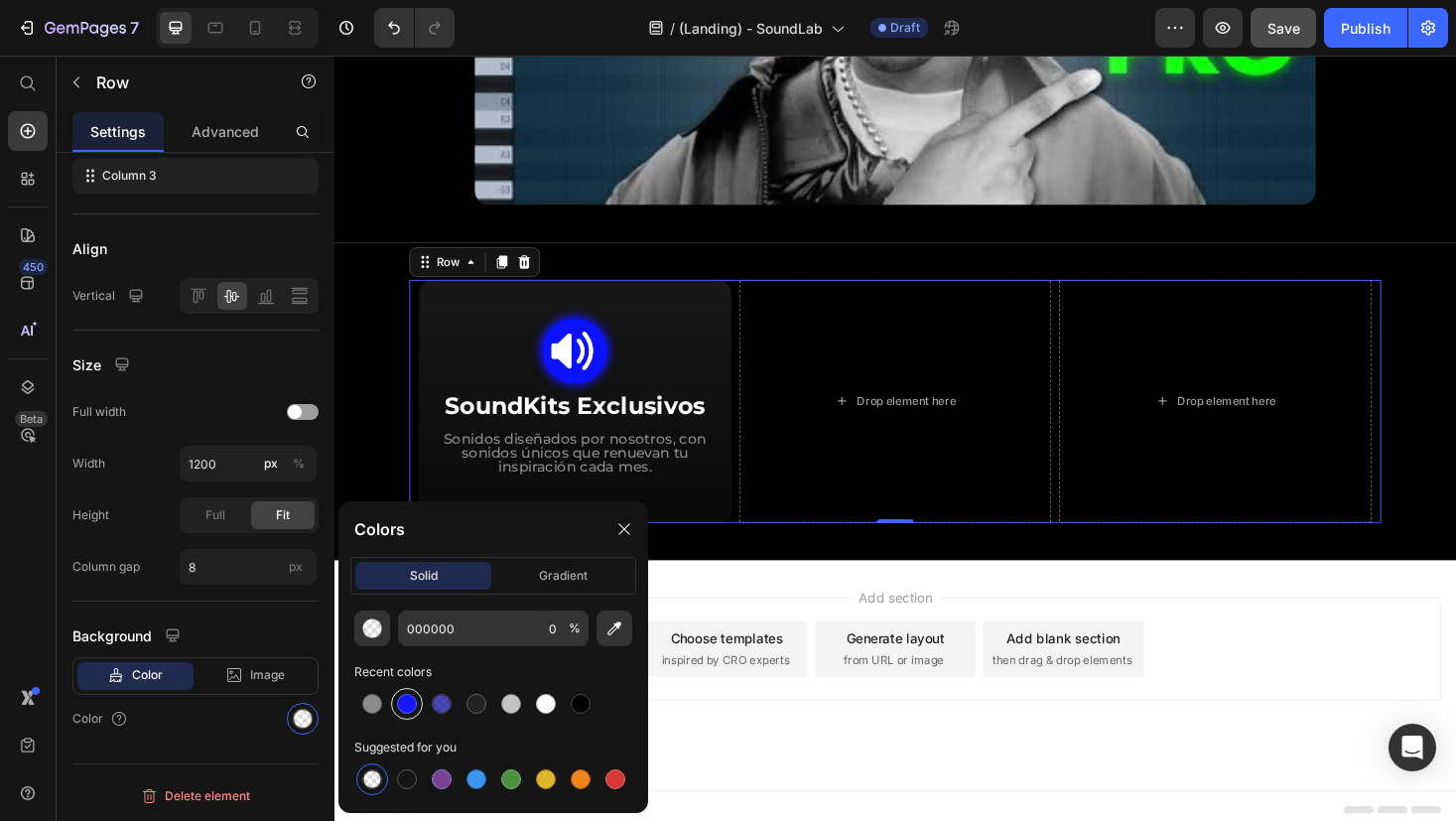 click at bounding box center [407, 704] 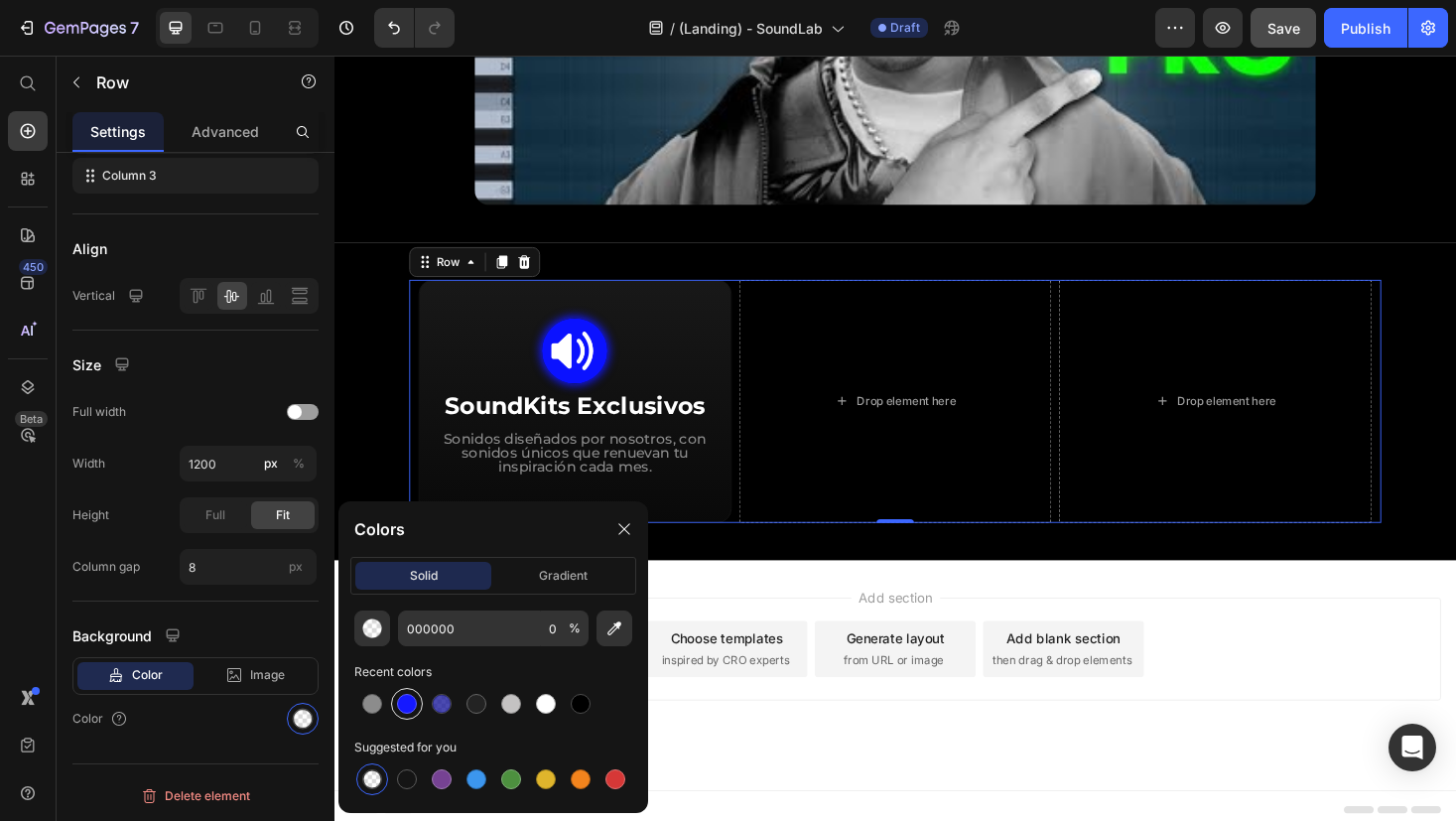 type on "1519FF" 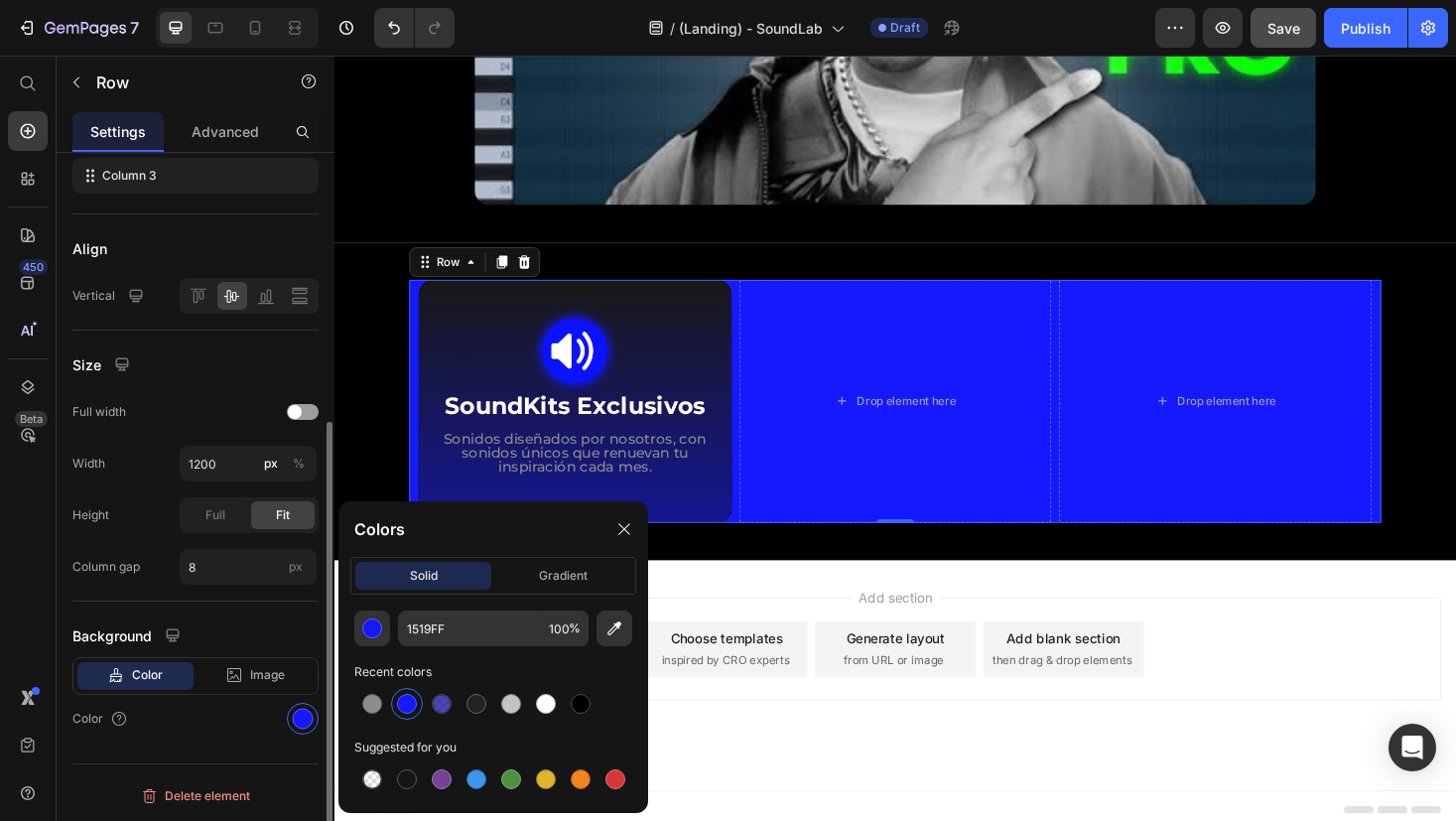 click on "Background" at bounding box center (196, 635) 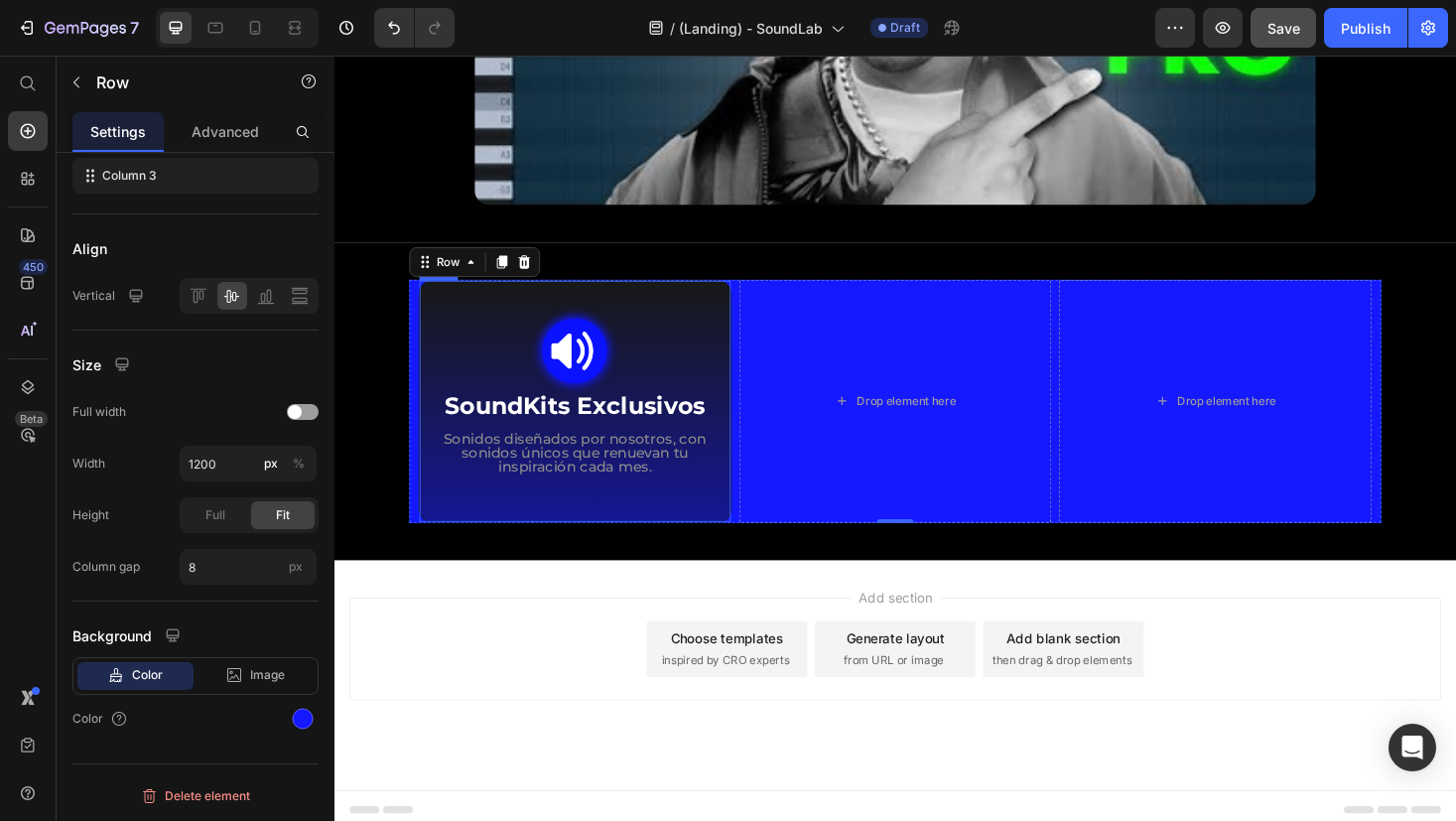 click on "Image SoundKits Exclusivos Heading Sonidos diseñados por nosotros, con sonidos únicos que renuevan tu inspiración cada mes. Text Block Row" at bounding box center (590, 423) 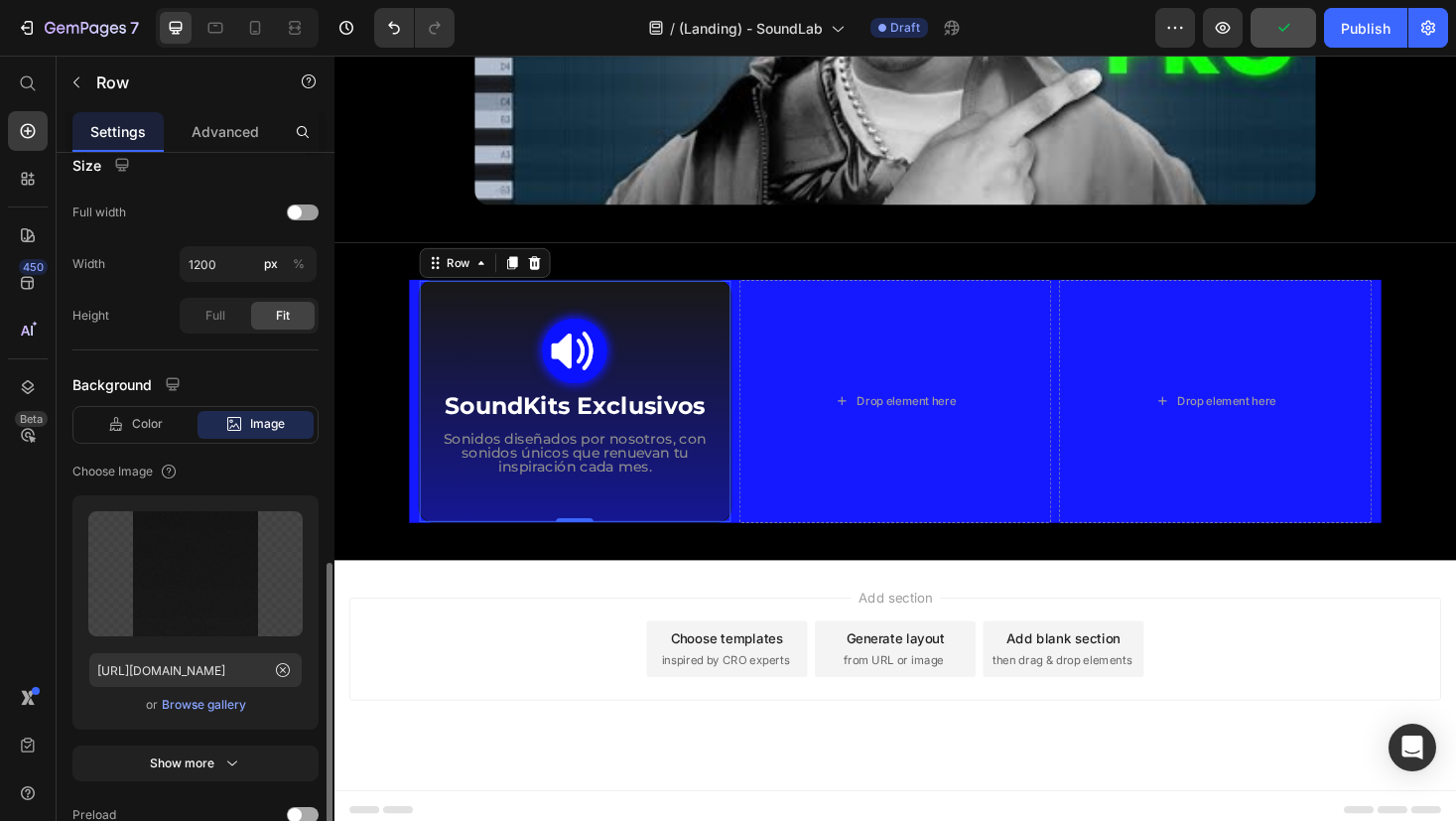 scroll, scrollTop: 534, scrollLeft: 0, axis: vertical 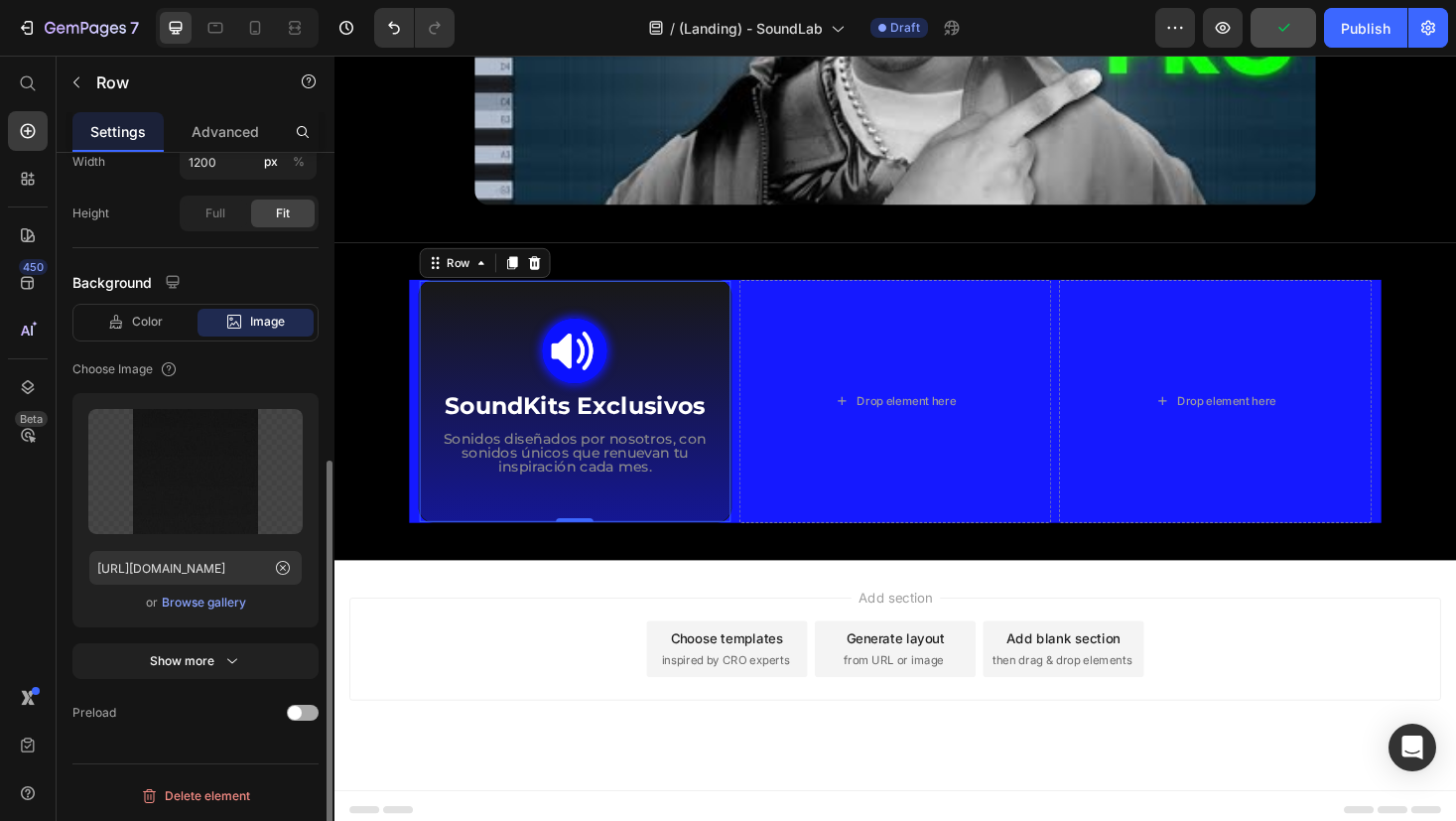 click at bounding box center (295, 713) 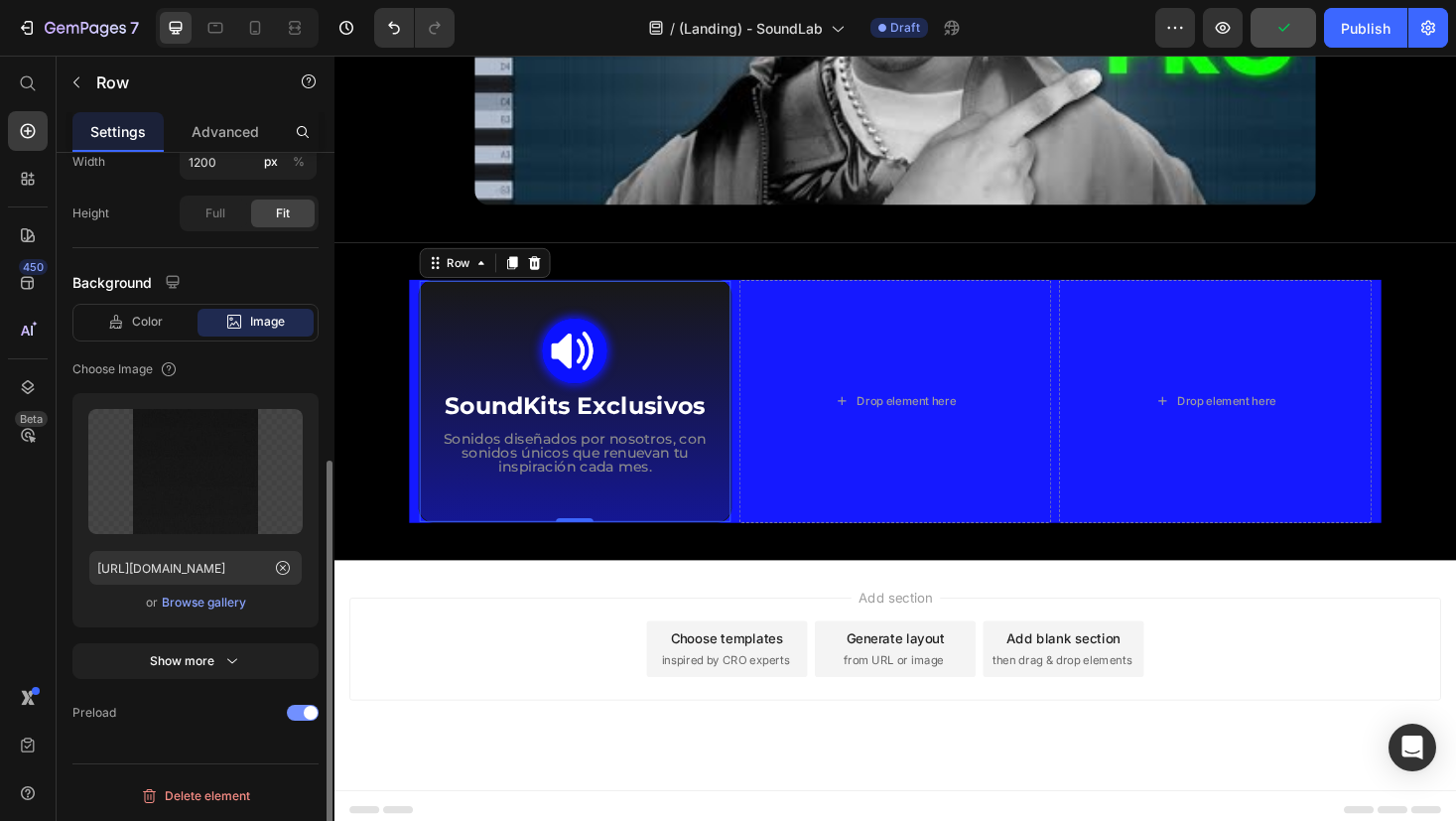 click at bounding box center (303, 713) 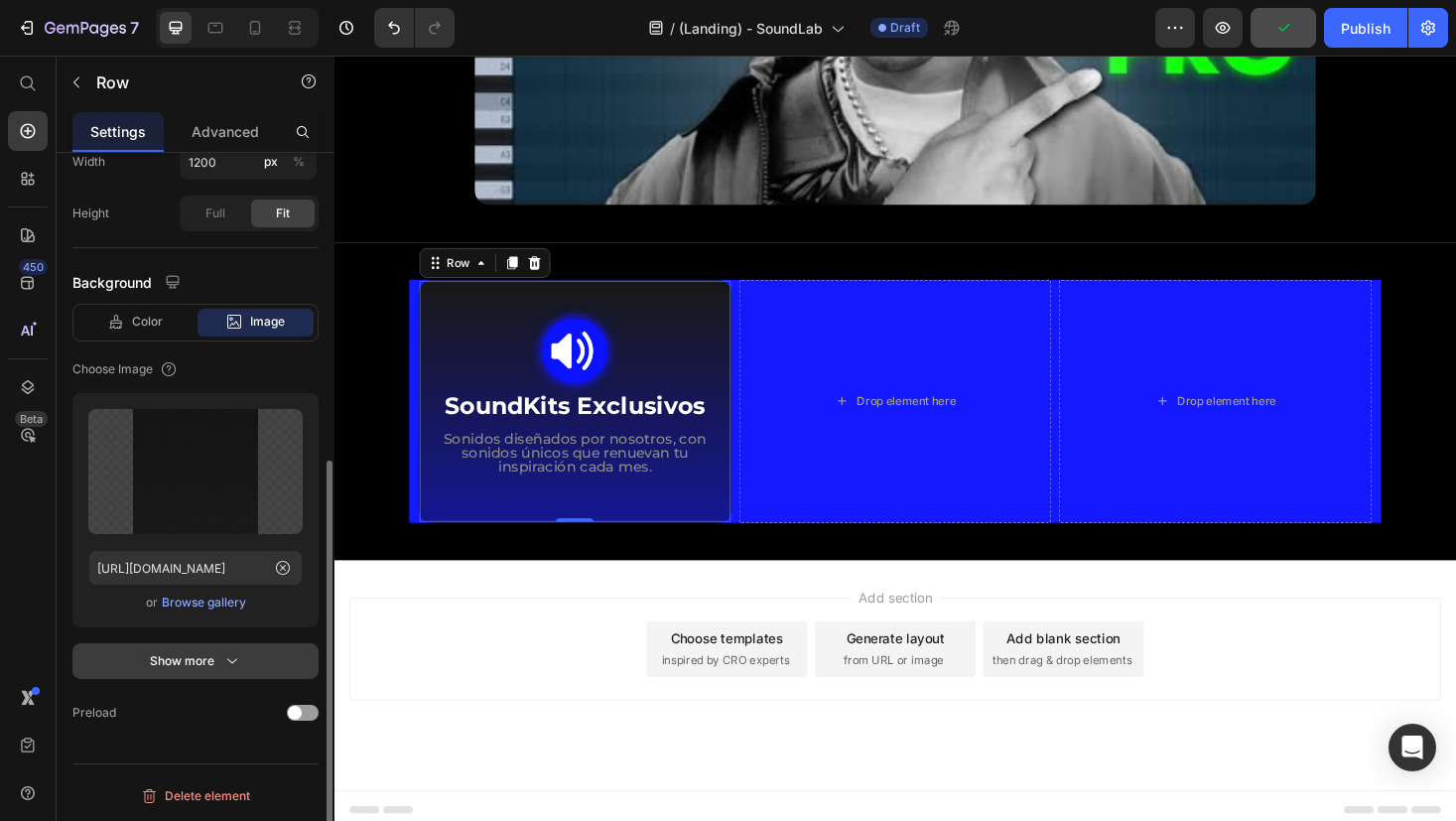 click 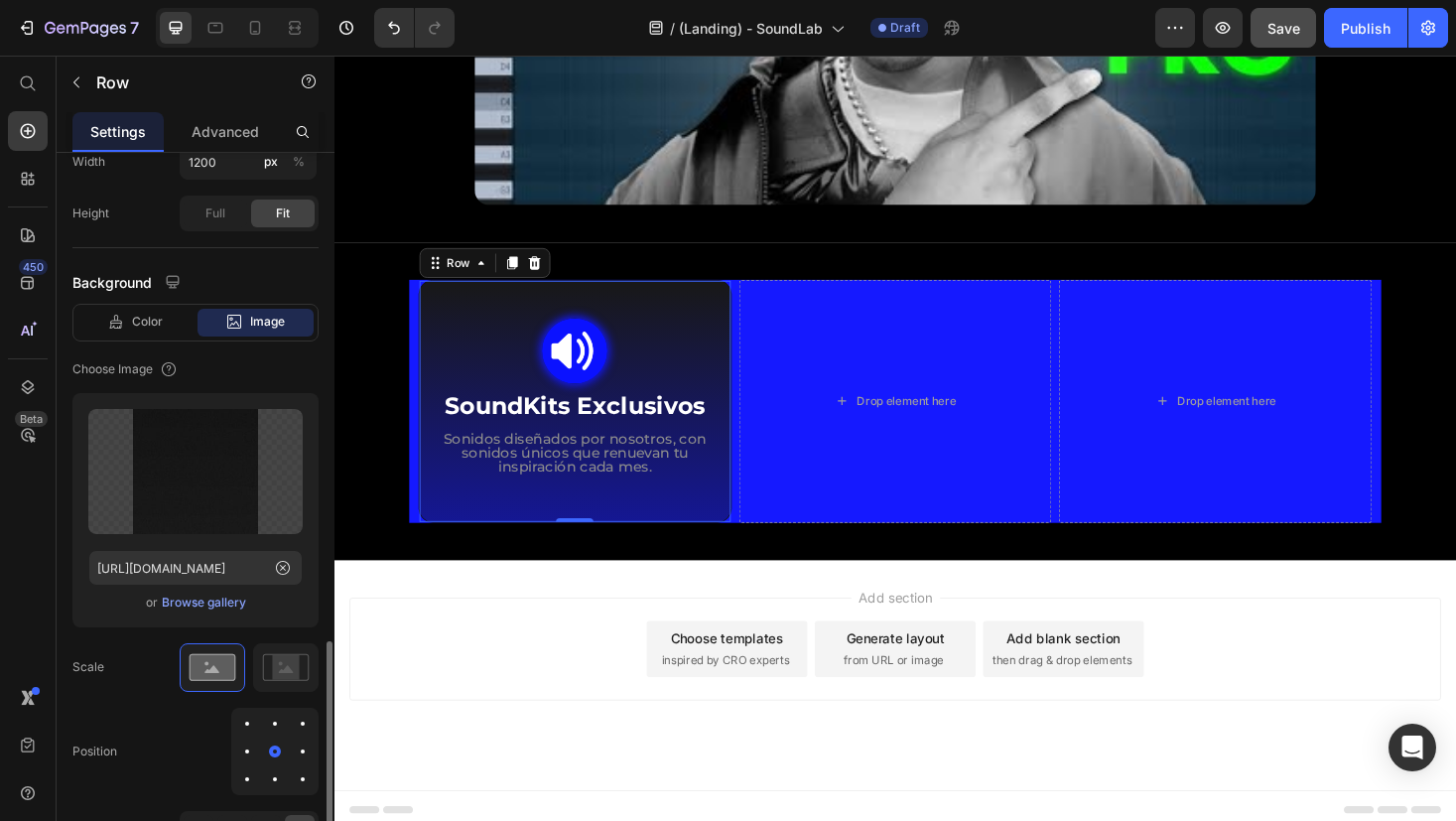 scroll, scrollTop: 804, scrollLeft: 0, axis: vertical 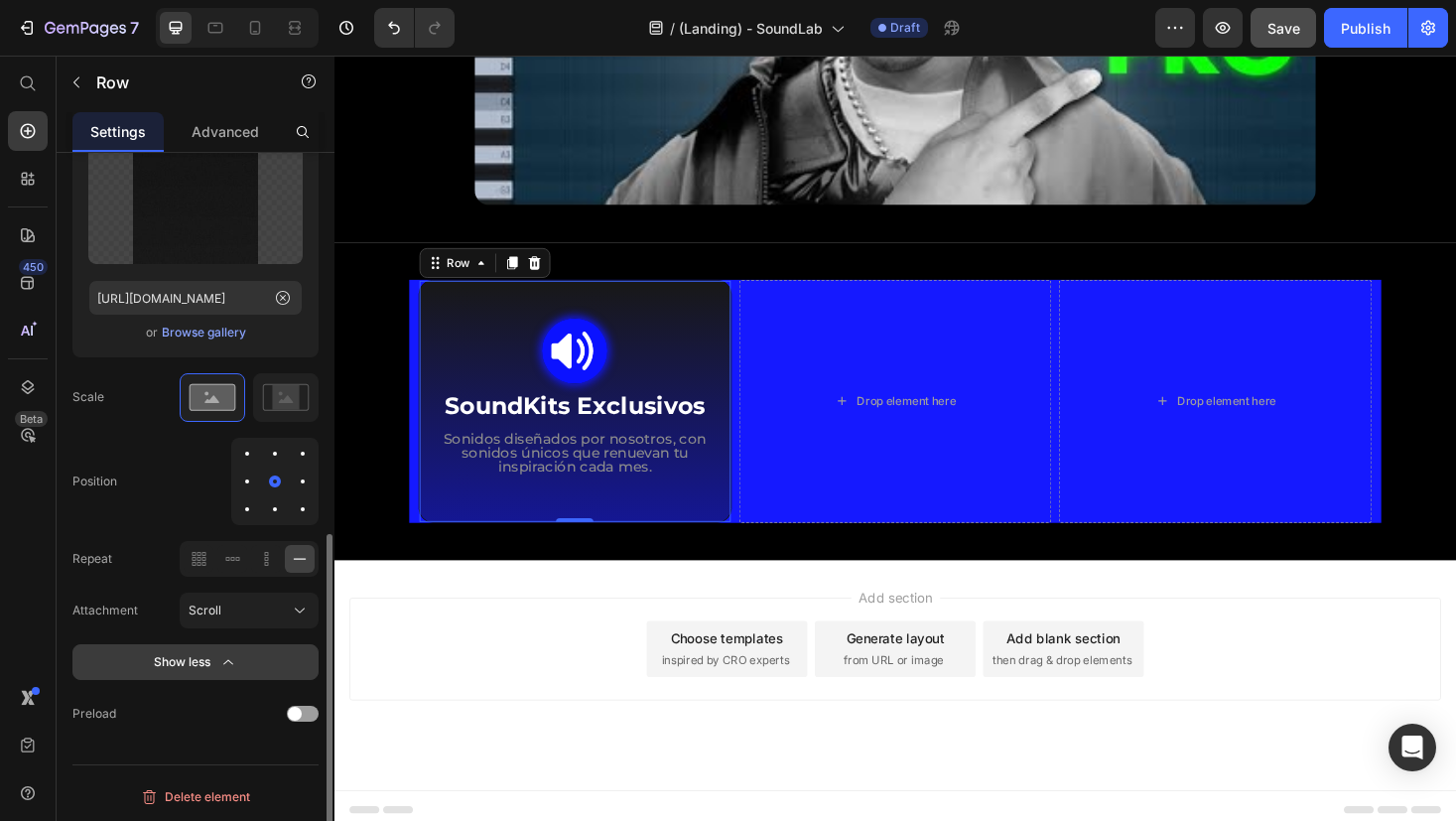 click on "Show less" at bounding box center (196, 662) 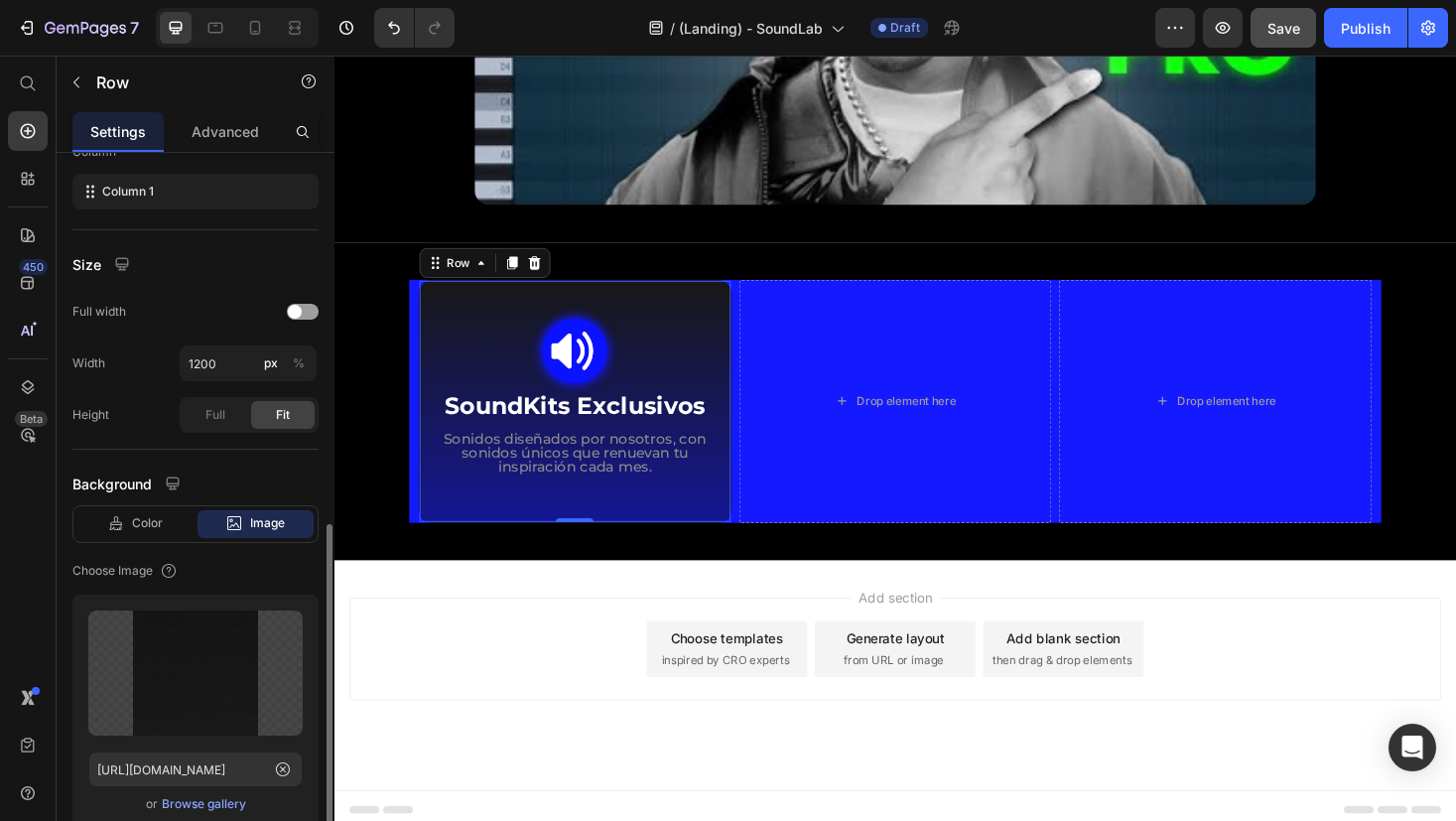 scroll, scrollTop: 447, scrollLeft: 0, axis: vertical 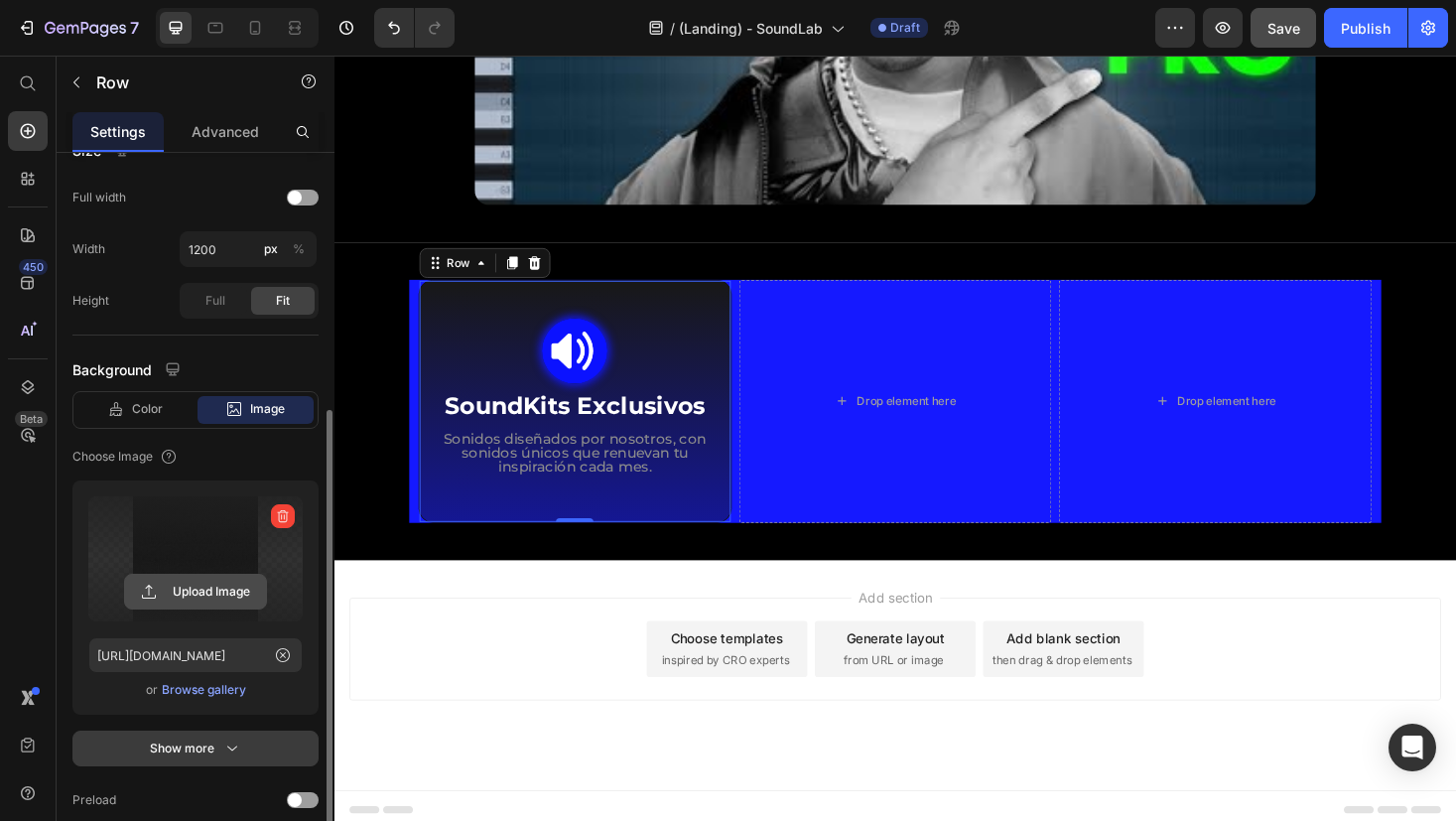 click 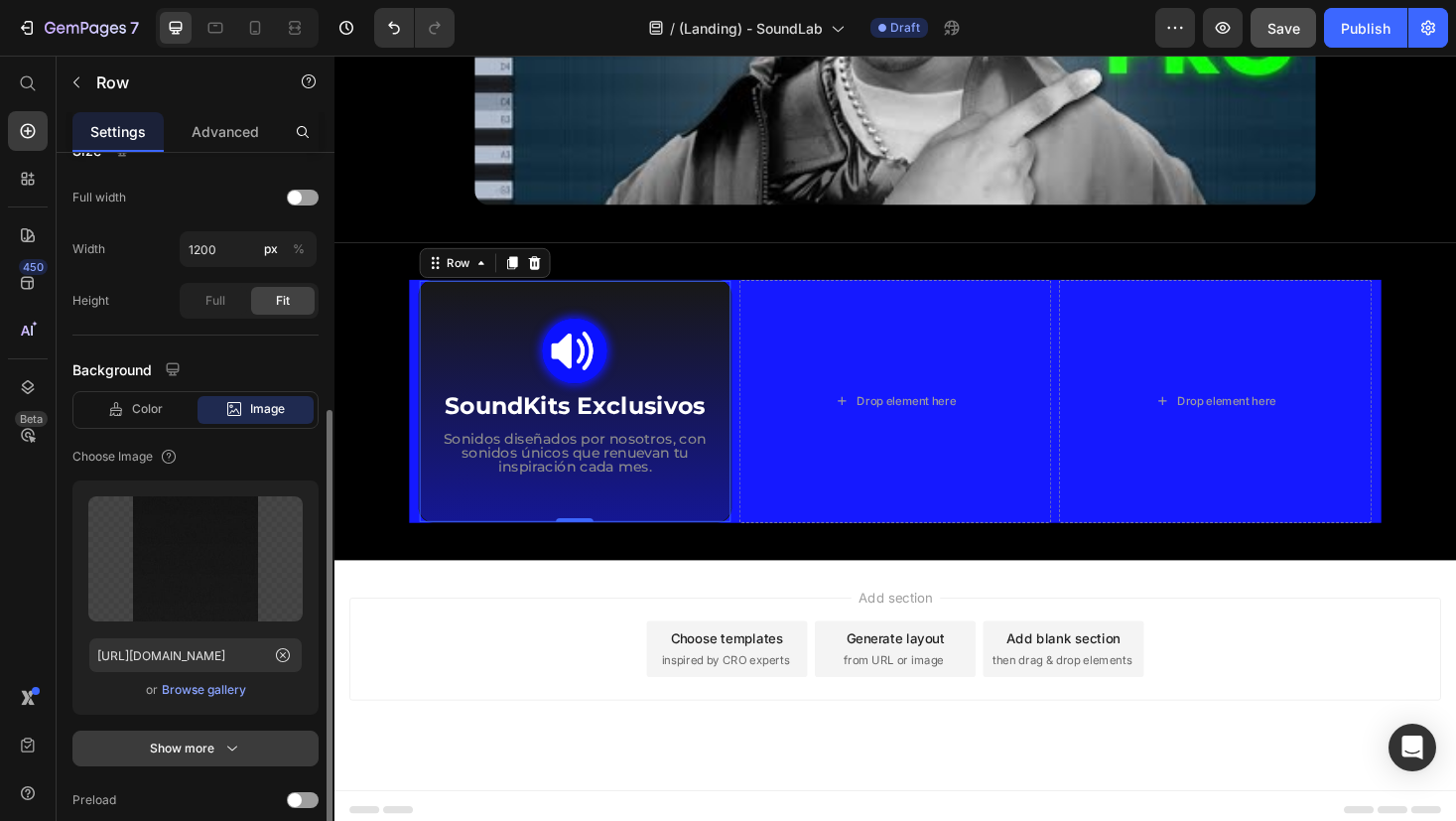 click on "Browse gallery" at bounding box center [203, 690] 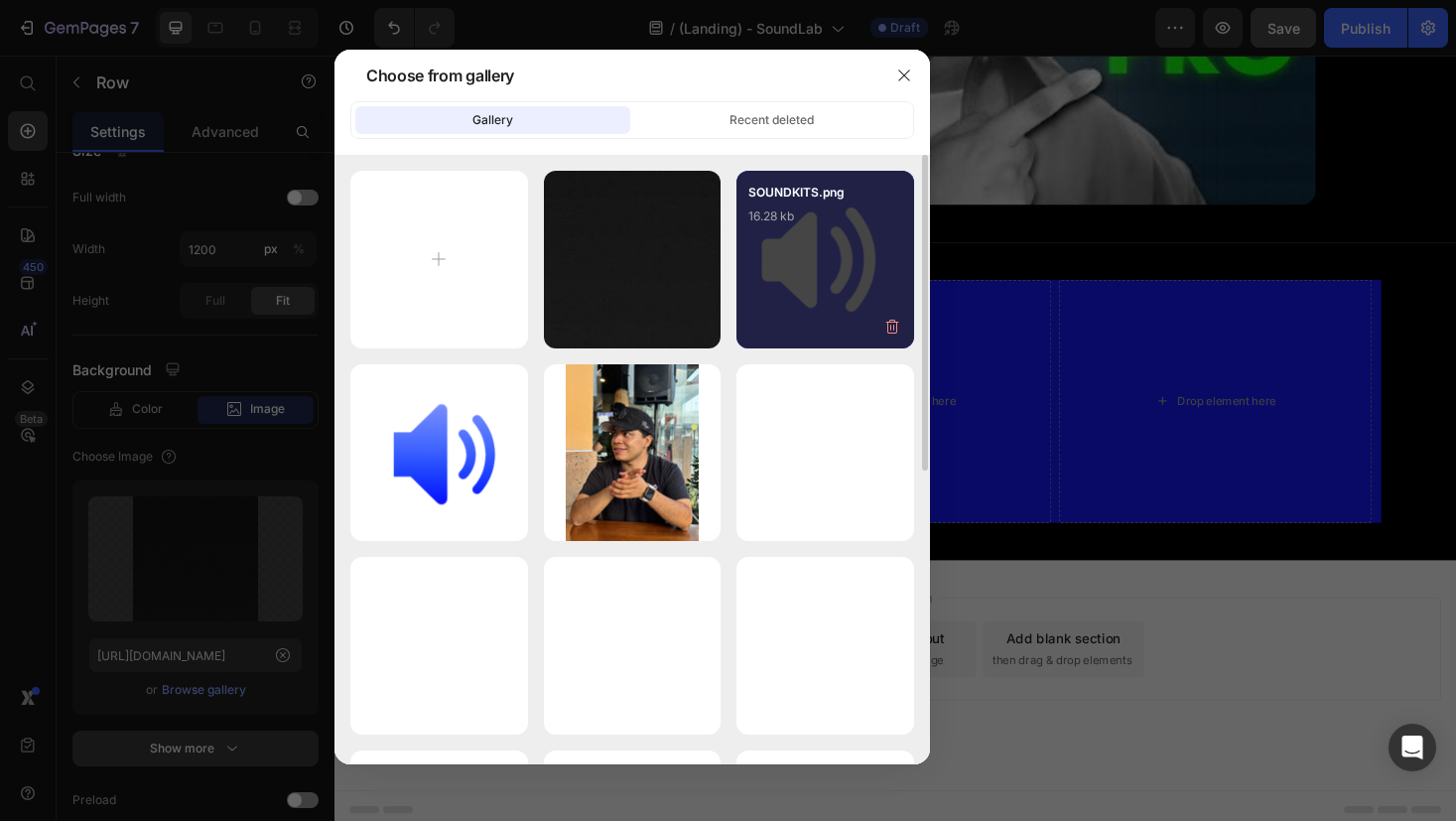 click on "SOUNDKITS.png 16.28 kb" at bounding box center [825, 222] 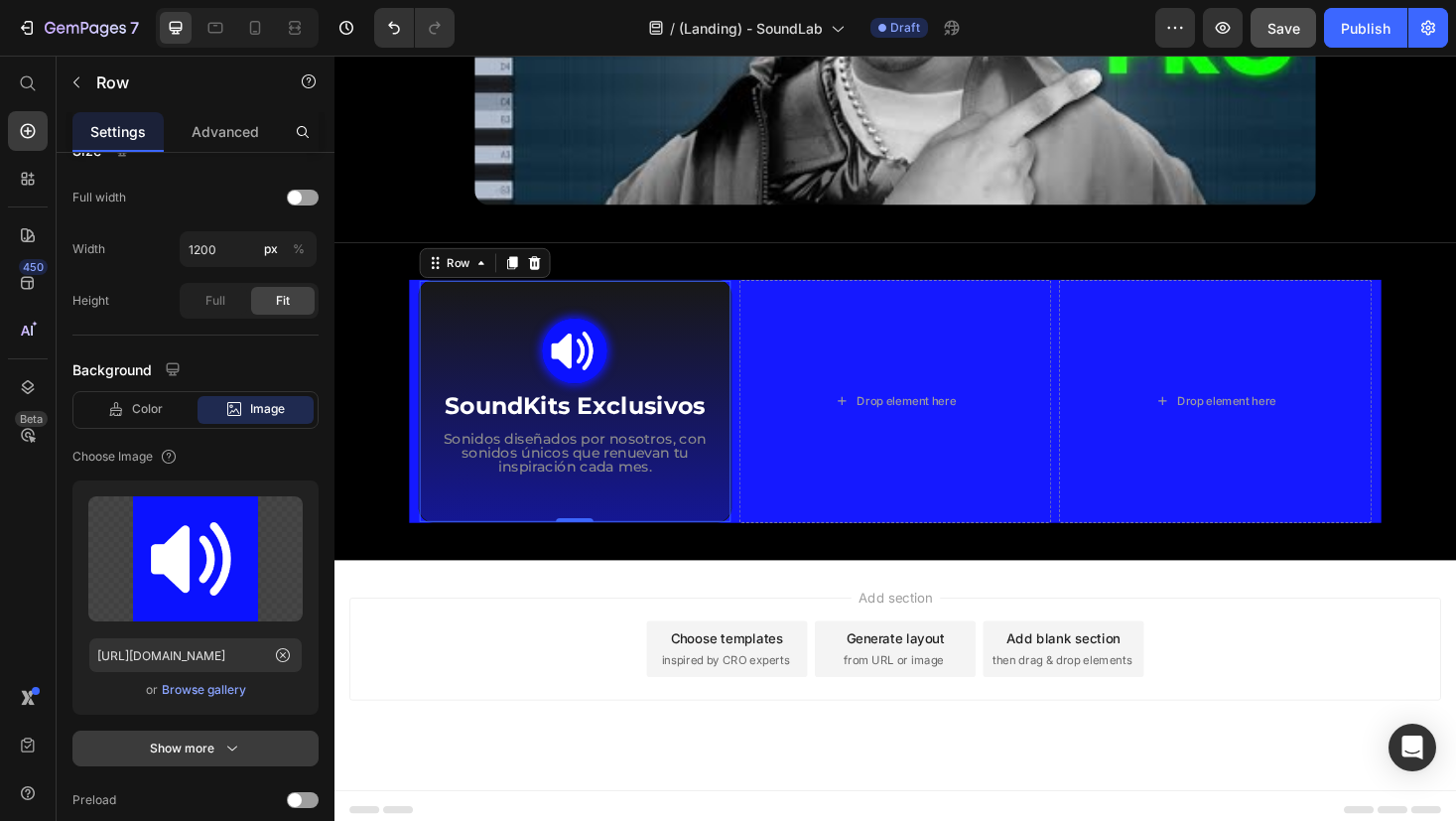 click on "Image SoundKits Exclusivos Heading Sonidos diseñados por nosotros, con sonidos únicos que renuevan tu inspiración cada mes. Text Block Row   0" at bounding box center (590, 423) 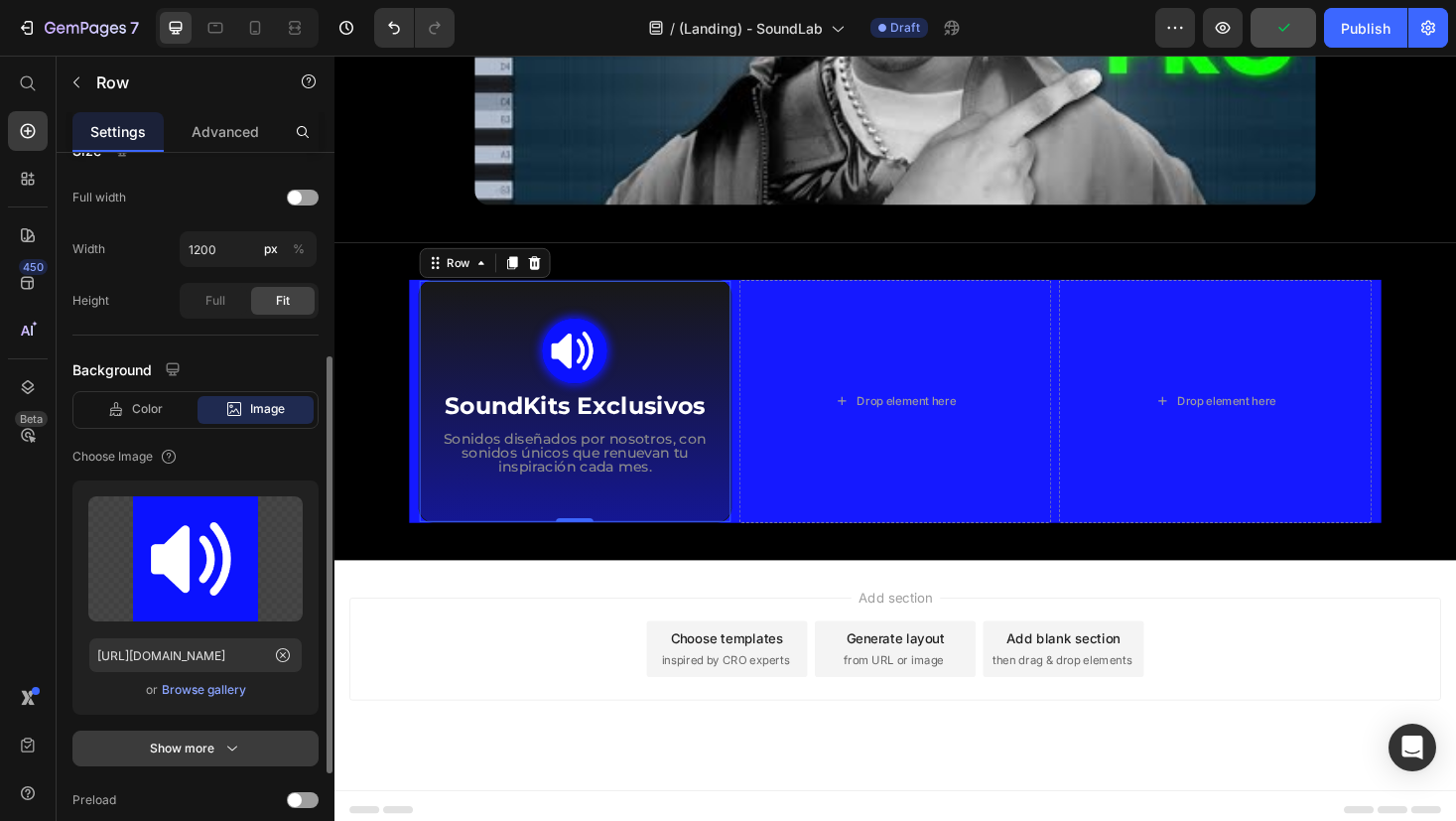 scroll, scrollTop: 318, scrollLeft: 0, axis: vertical 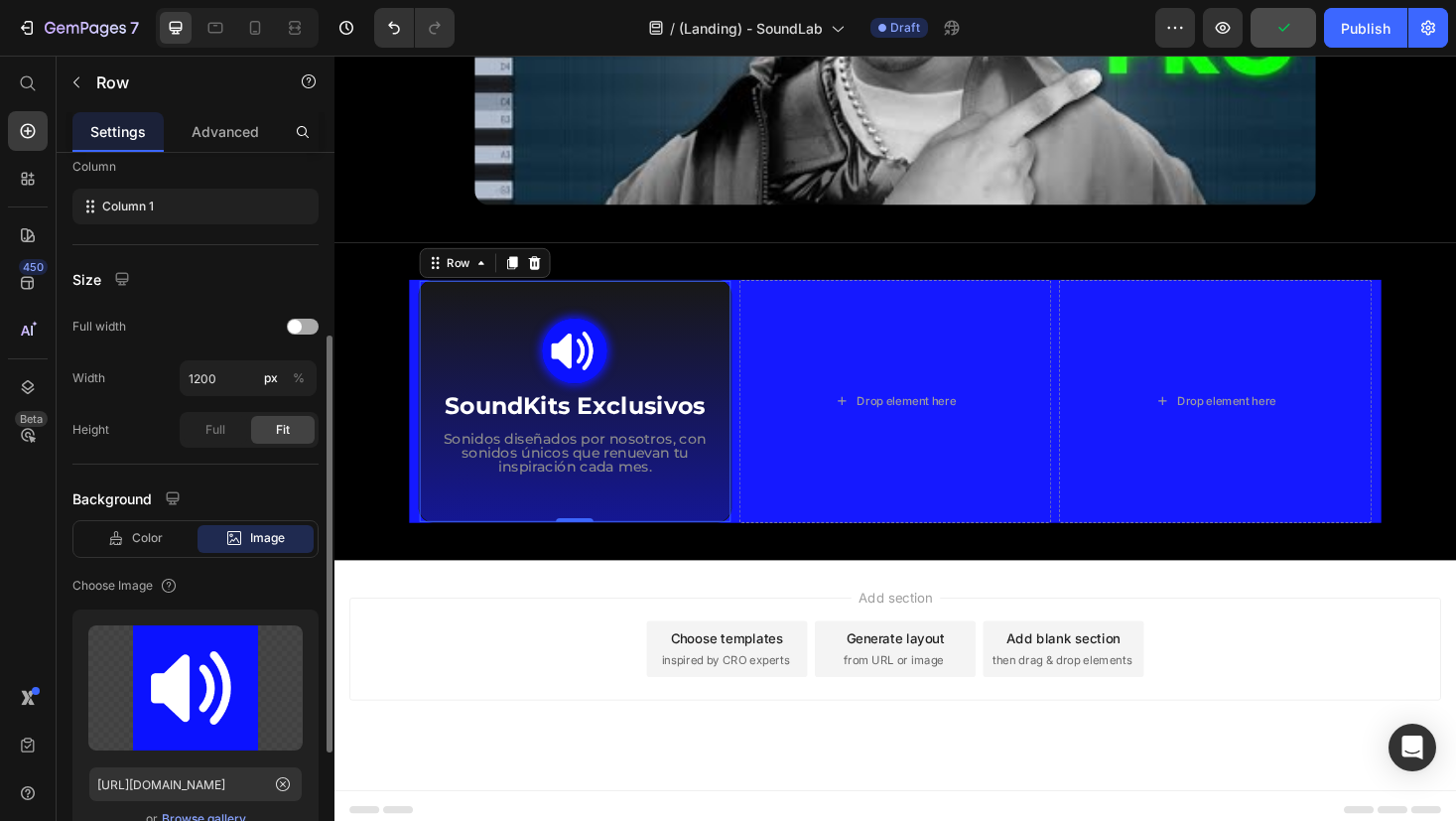 click at bounding box center [295, 327] 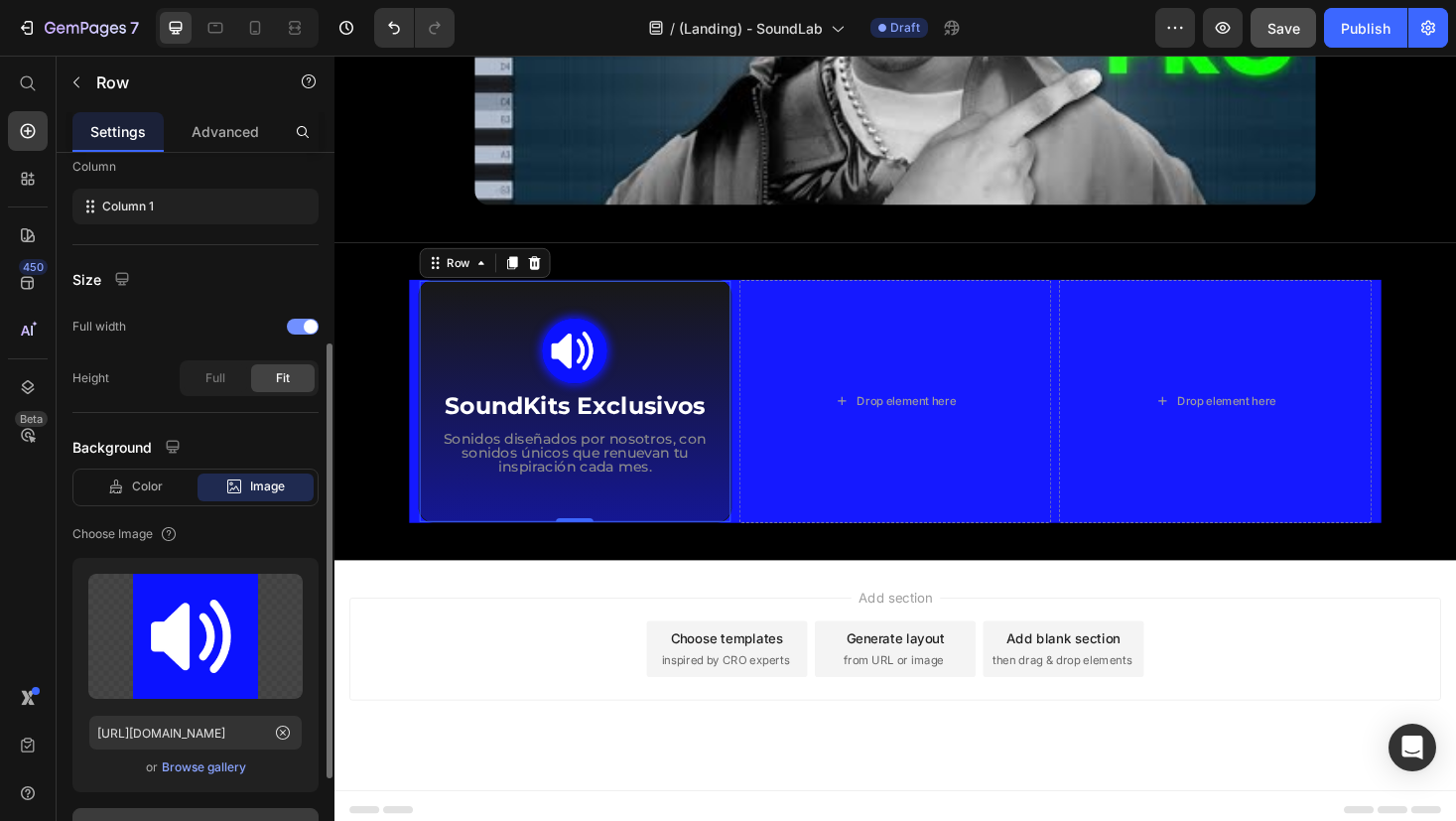 click at bounding box center (303, 327) 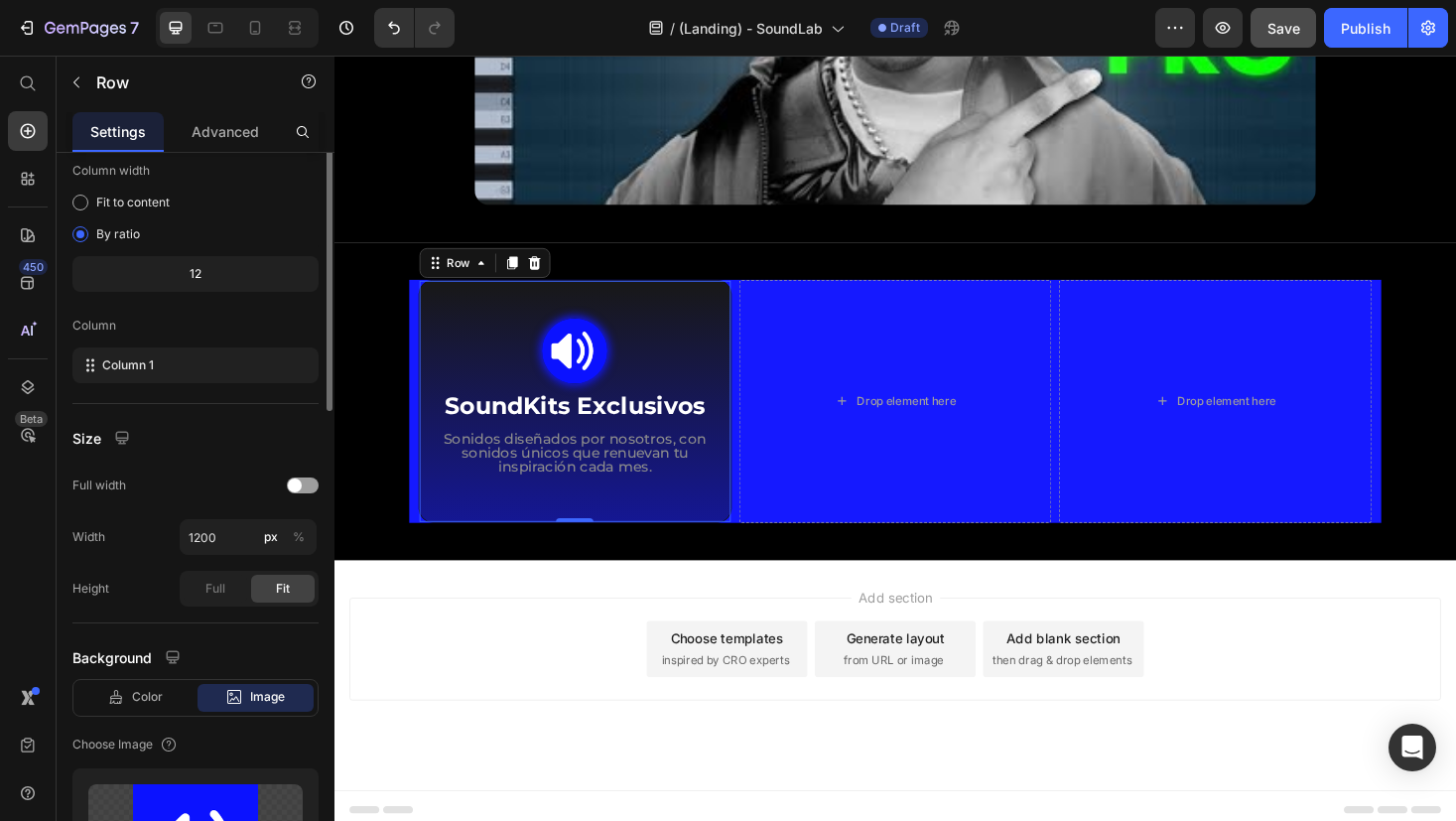 scroll, scrollTop: 0, scrollLeft: 0, axis: both 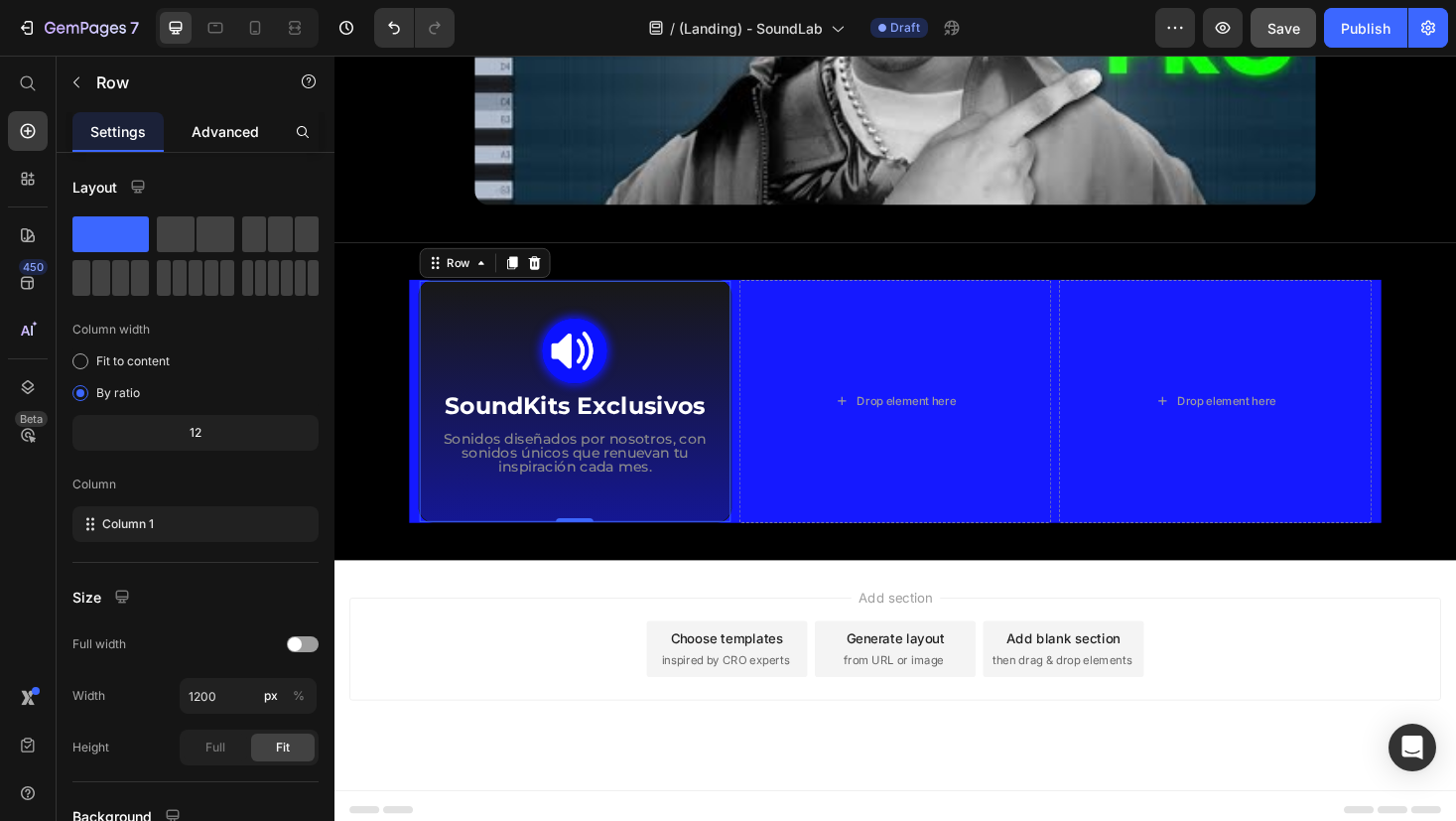 click on "Advanced" at bounding box center [225, 131] 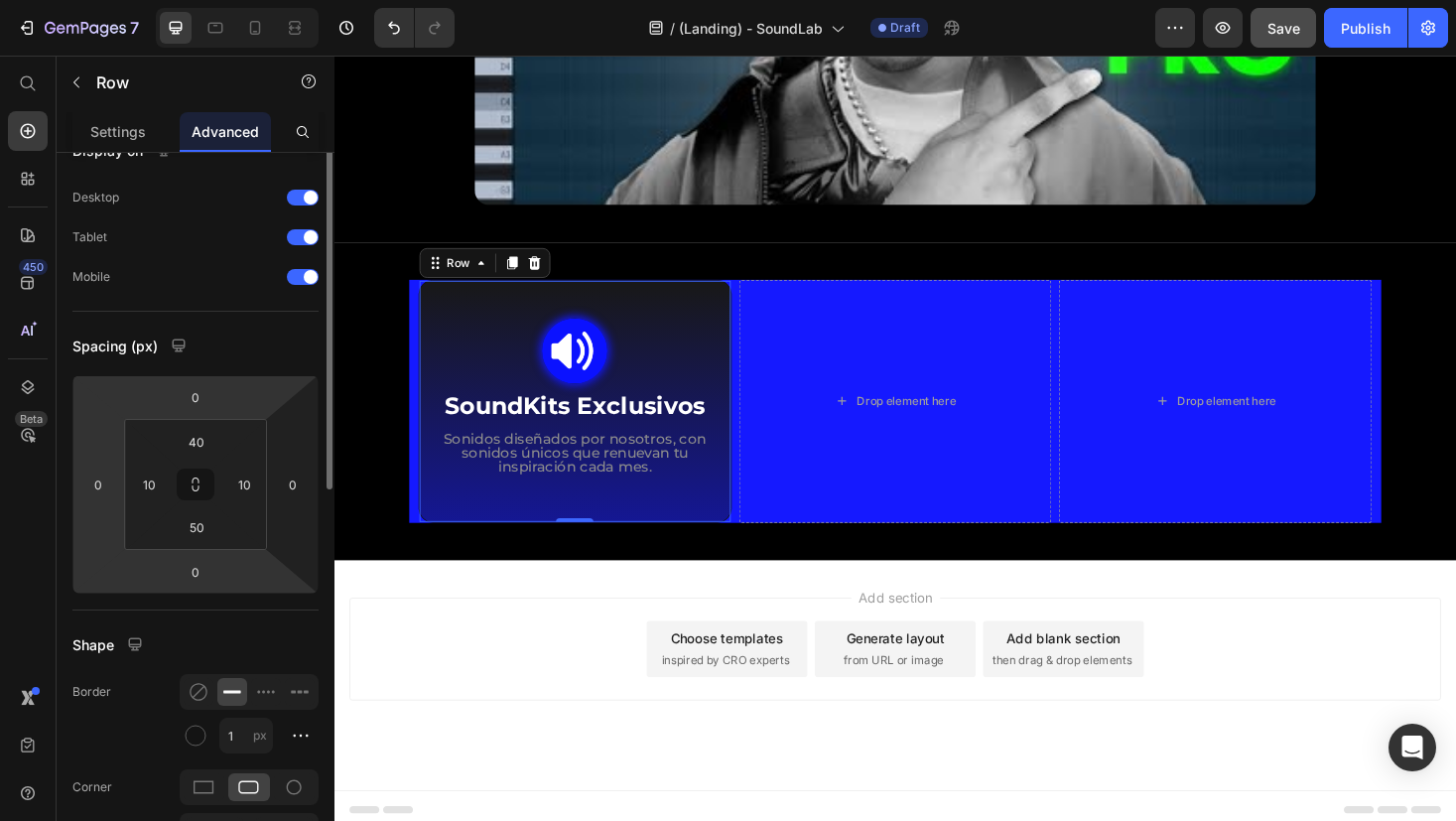 scroll, scrollTop: 0, scrollLeft: 0, axis: both 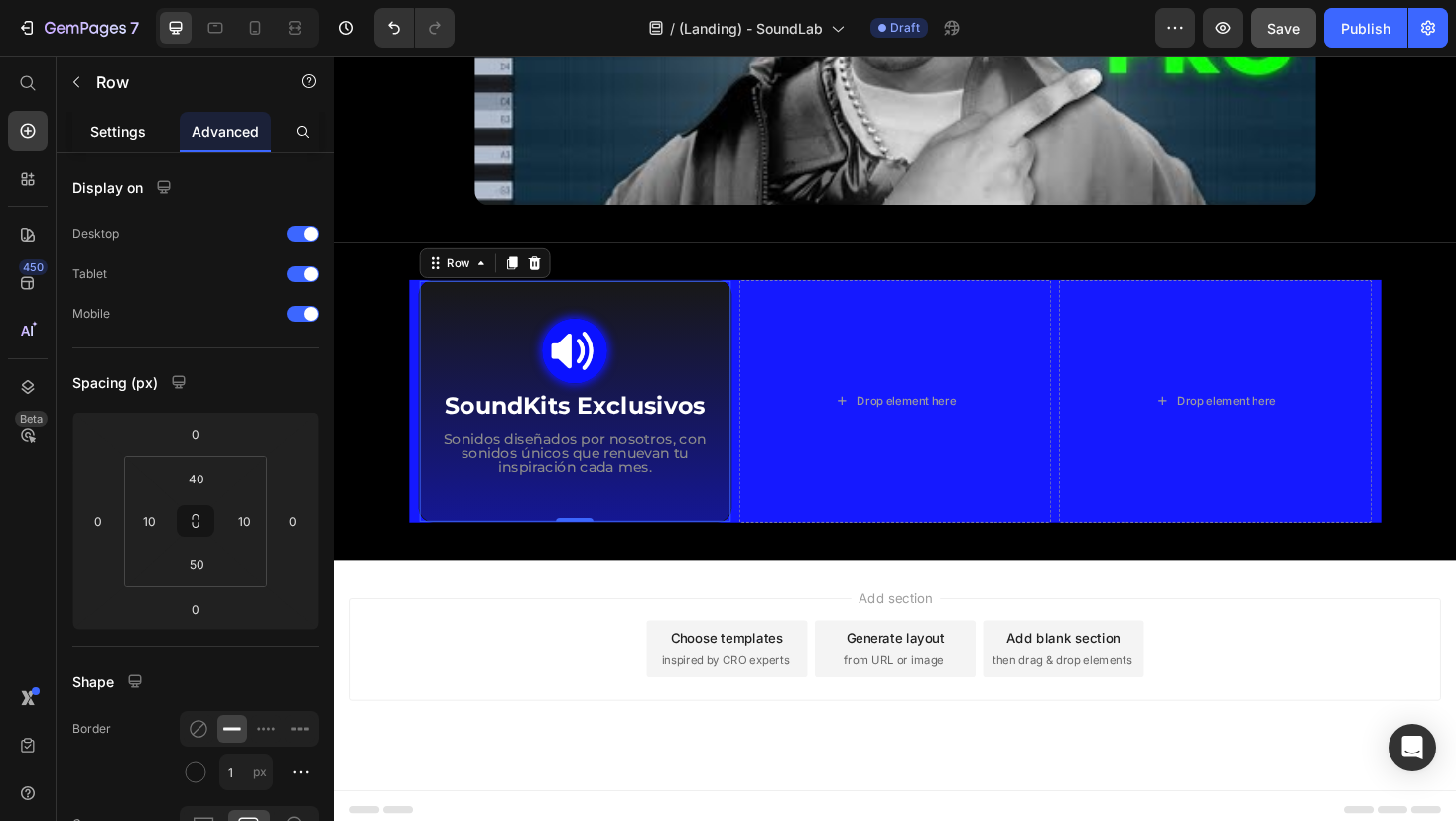 click on "Settings" 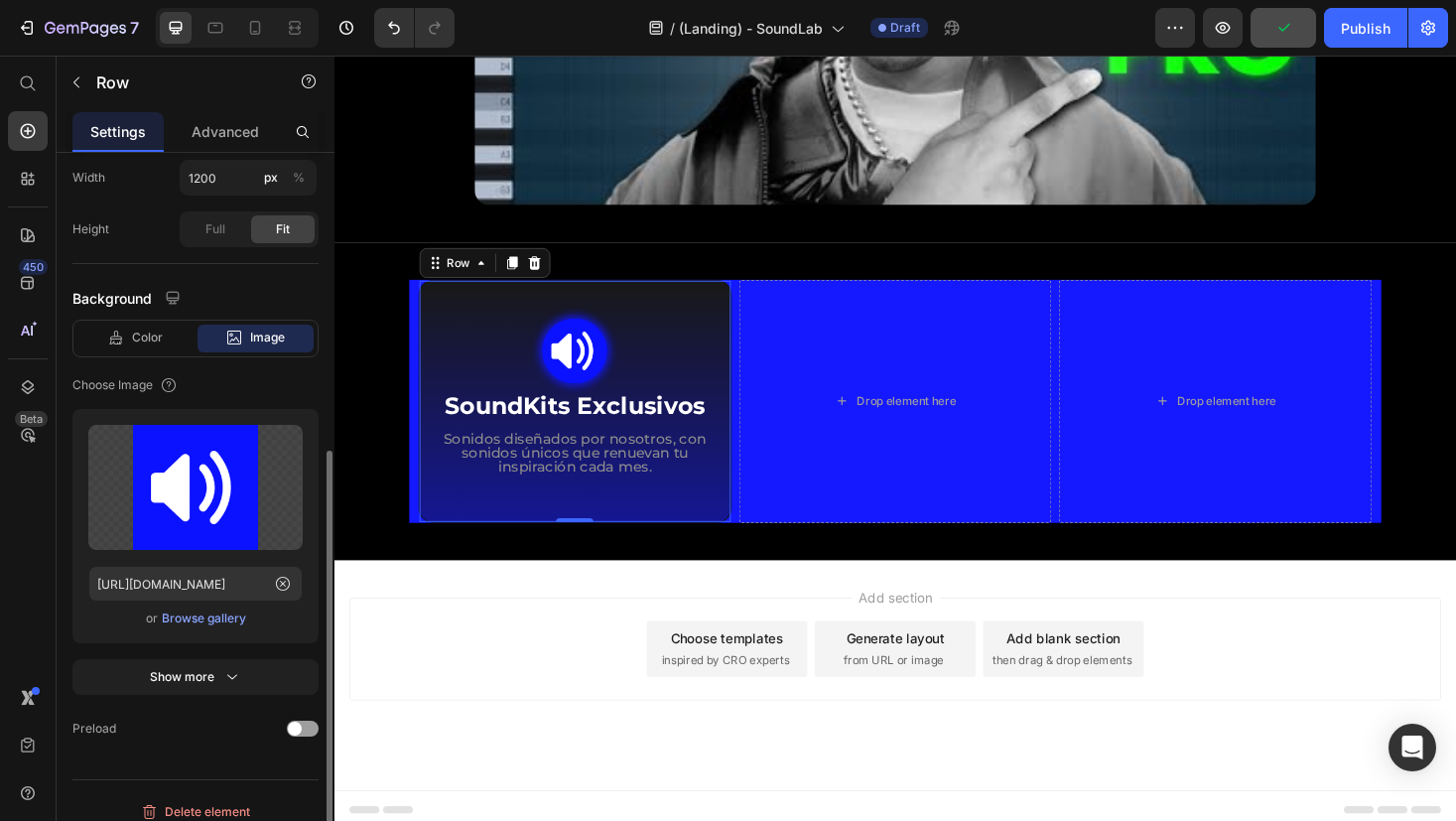 scroll, scrollTop: 534, scrollLeft: 0, axis: vertical 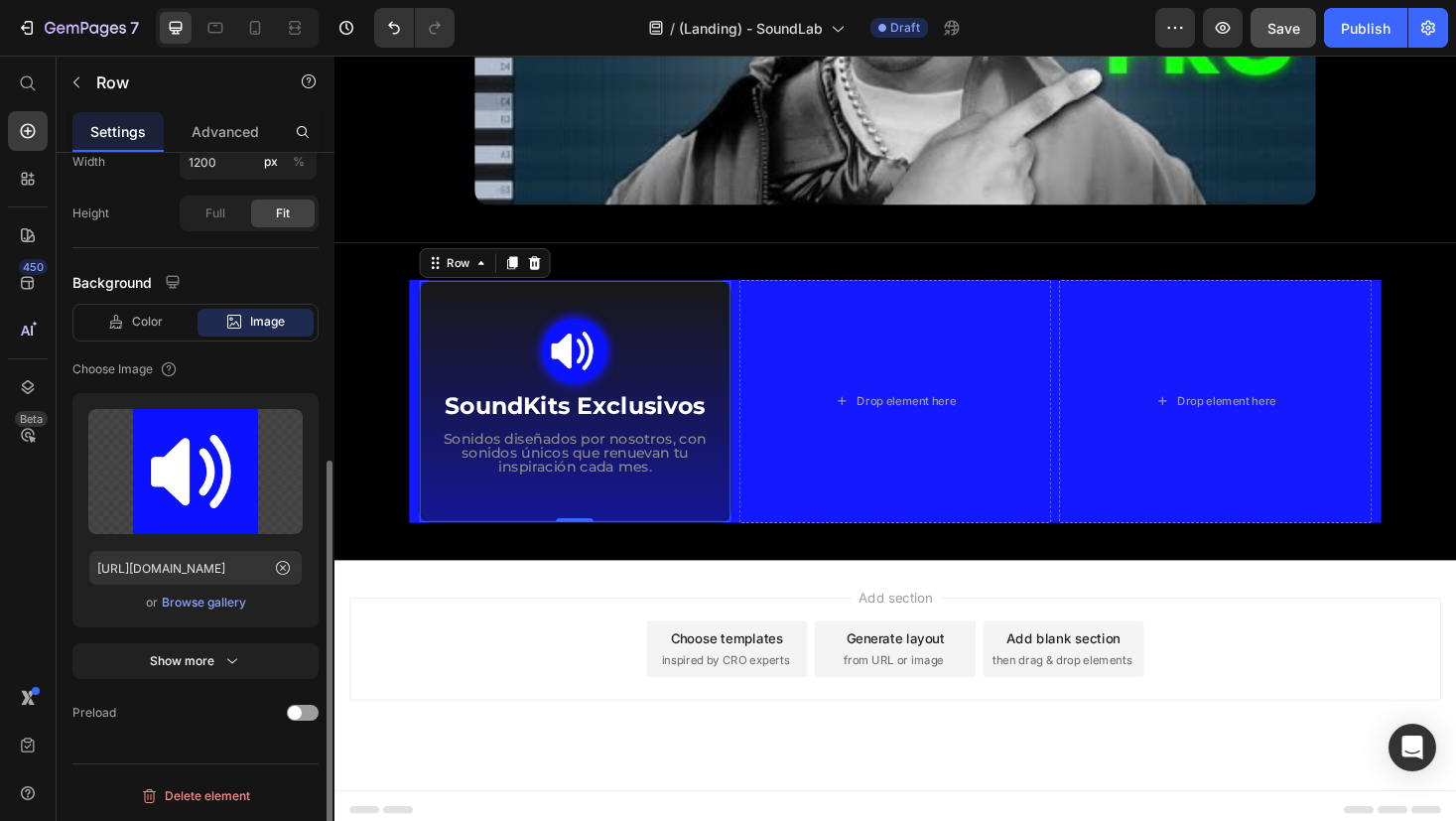 click on "Browse gallery" at bounding box center (203, 603) 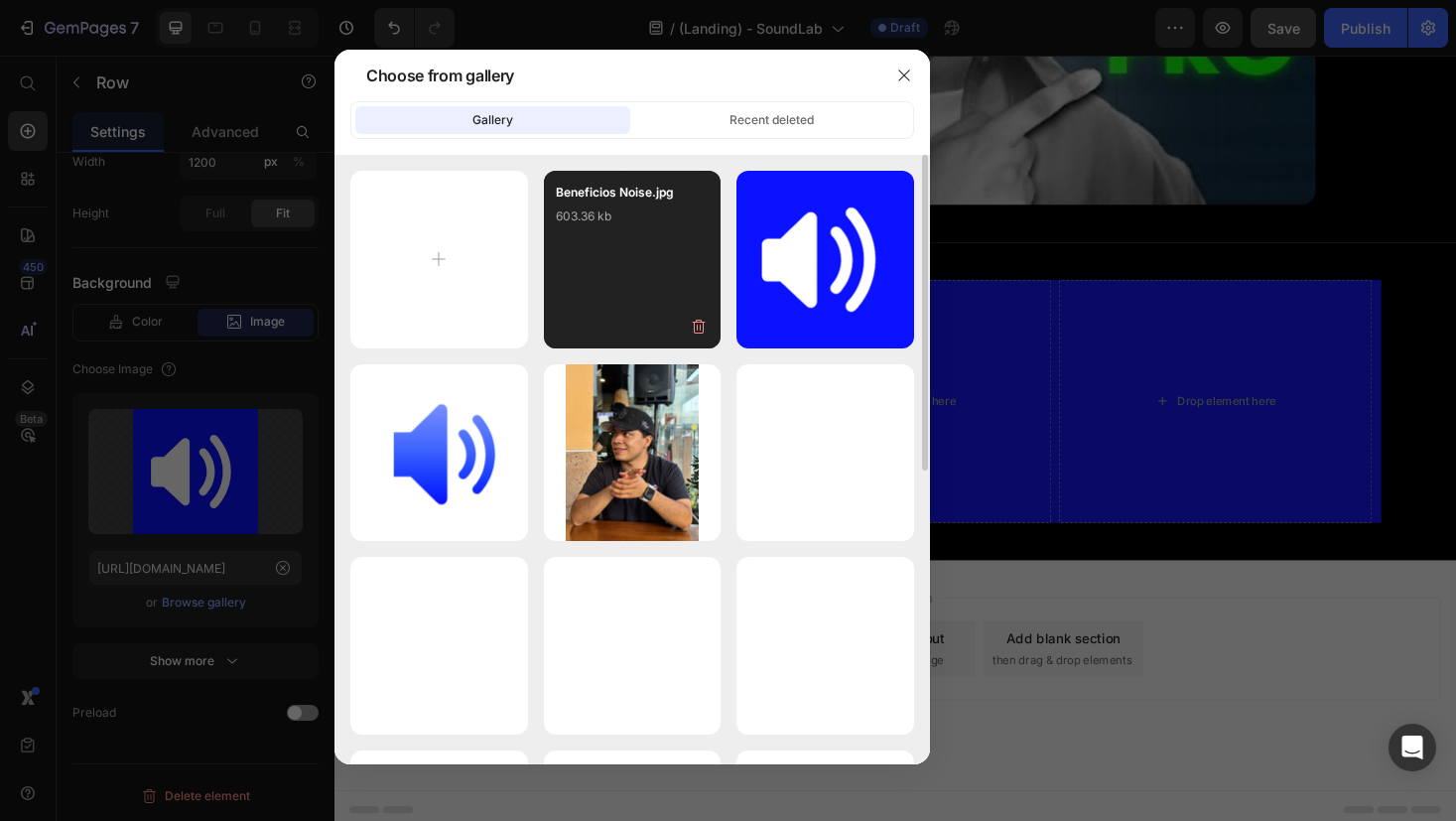 click on "Beneficios Noise.jpg 603.36 kb" at bounding box center [632, 259] 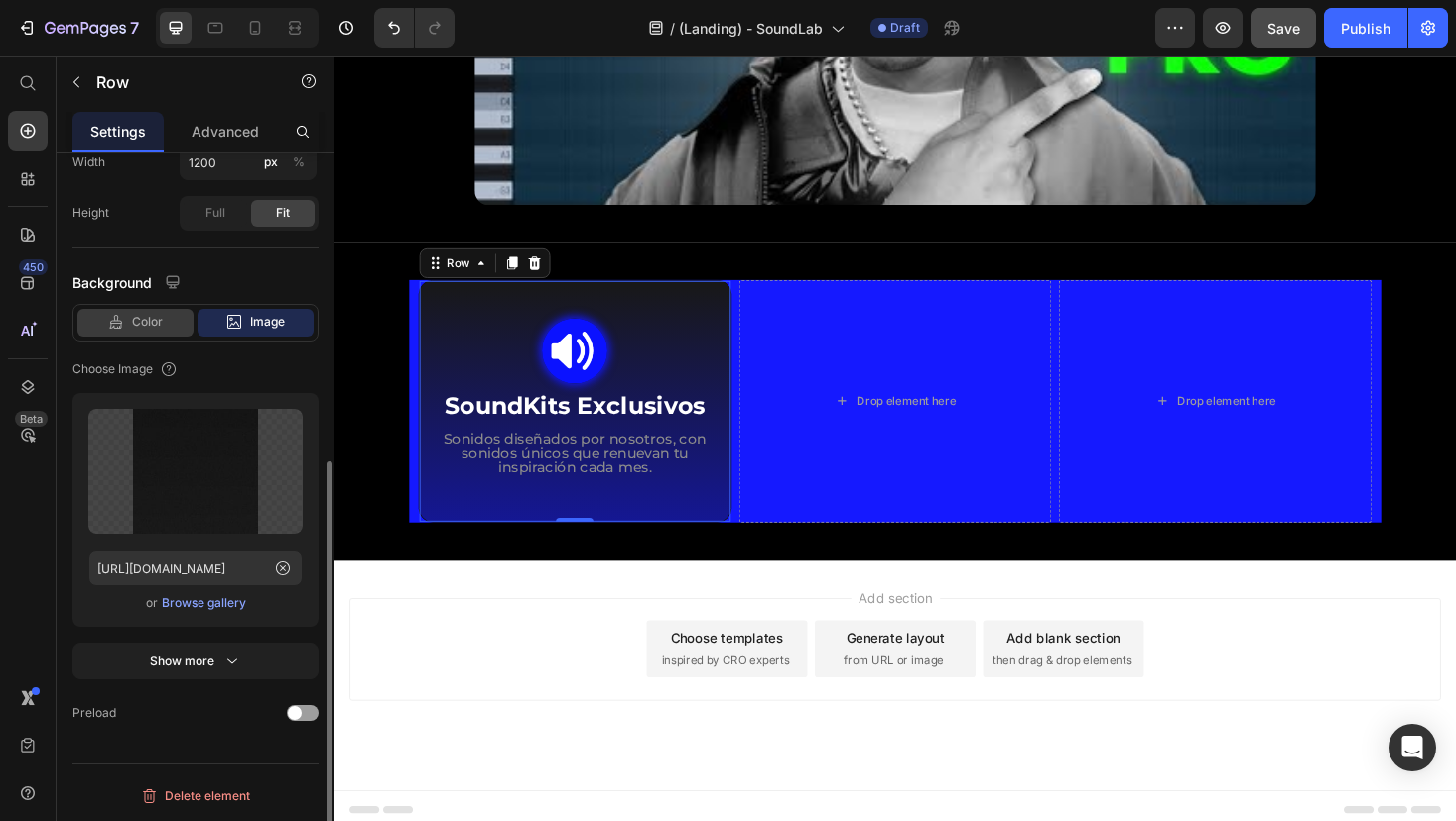 click on "Color" at bounding box center (147, 322) 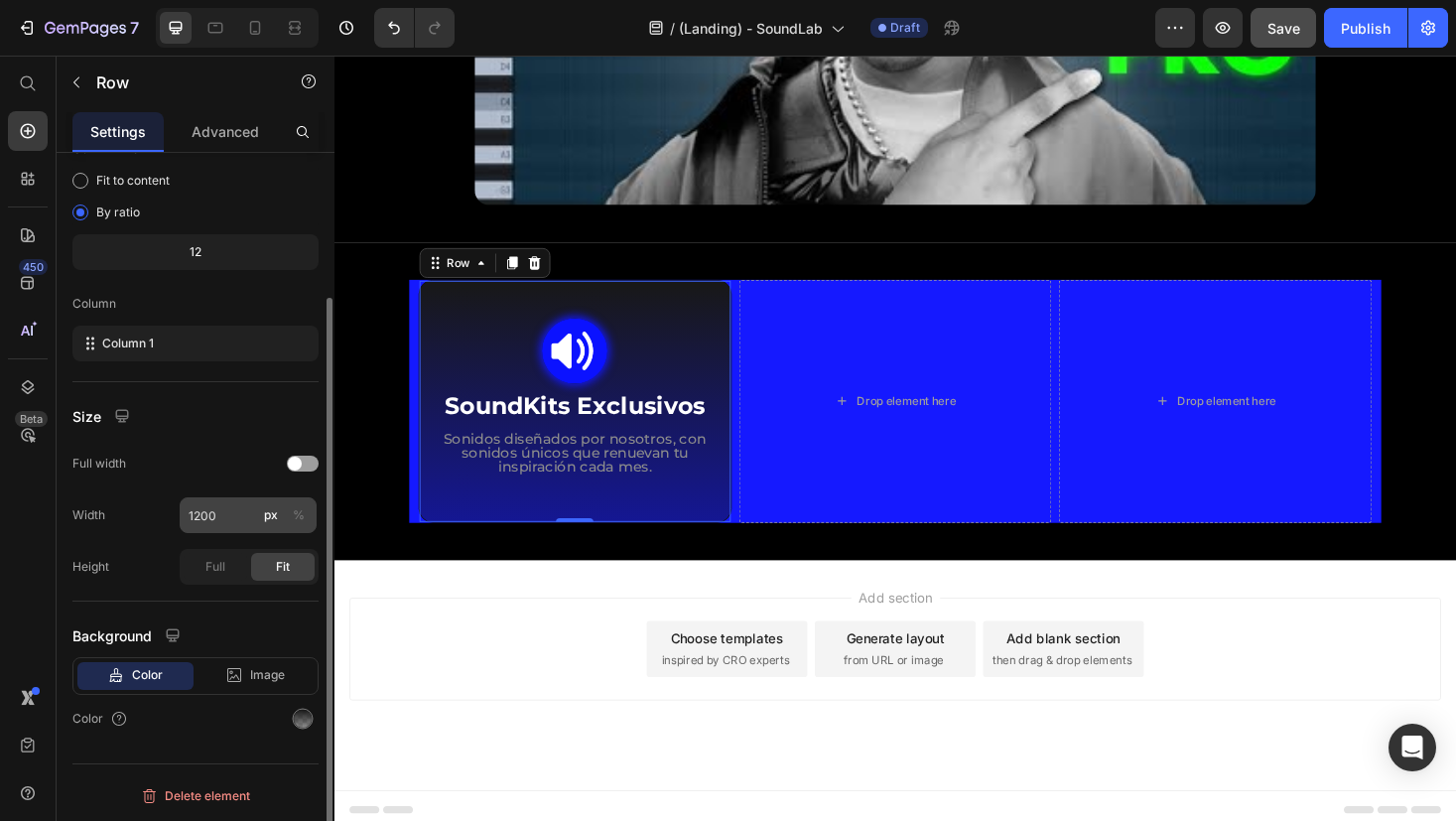 scroll, scrollTop: 181, scrollLeft: 0, axis: vertical 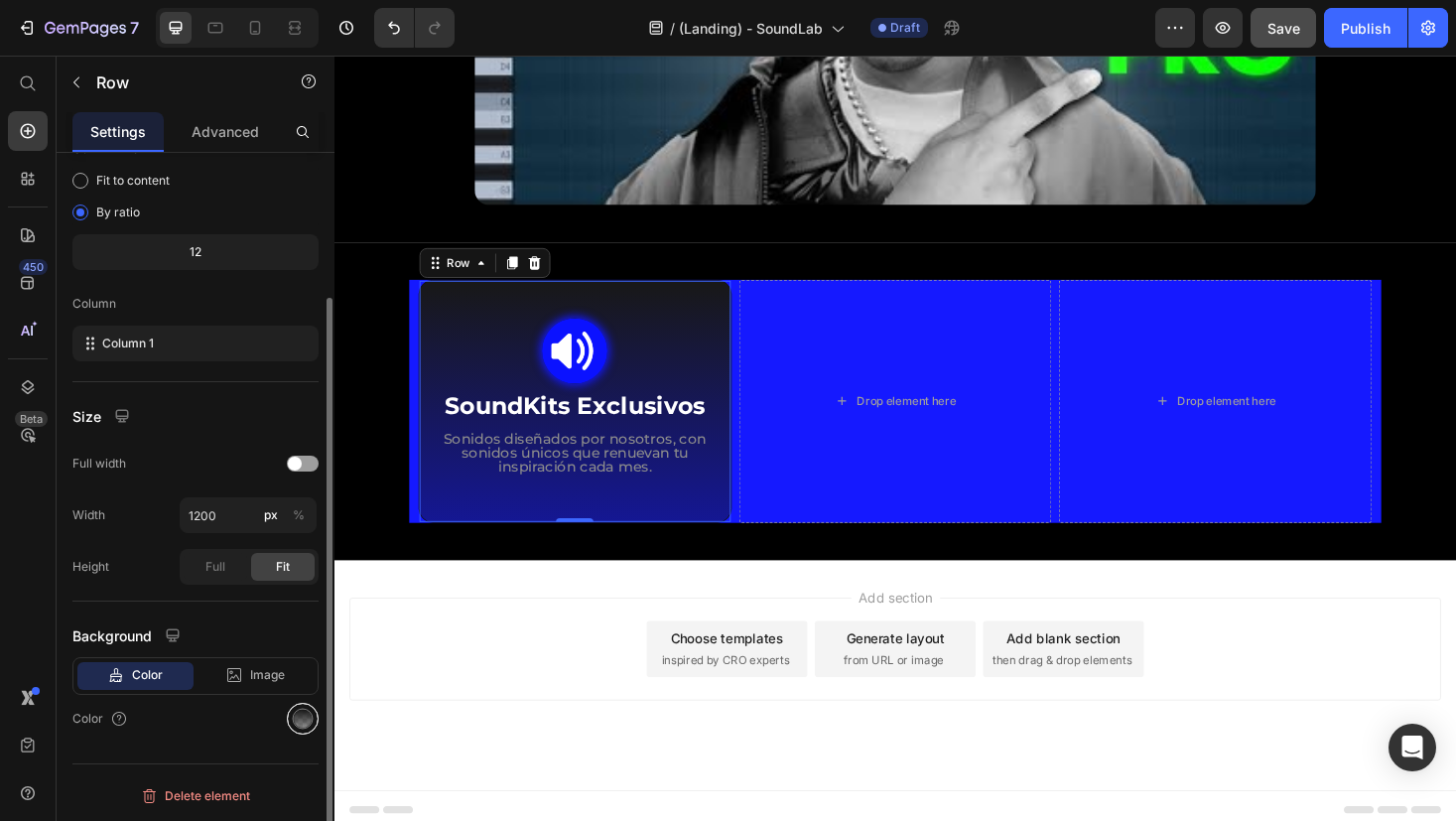 click at bounding box center (303, 719) 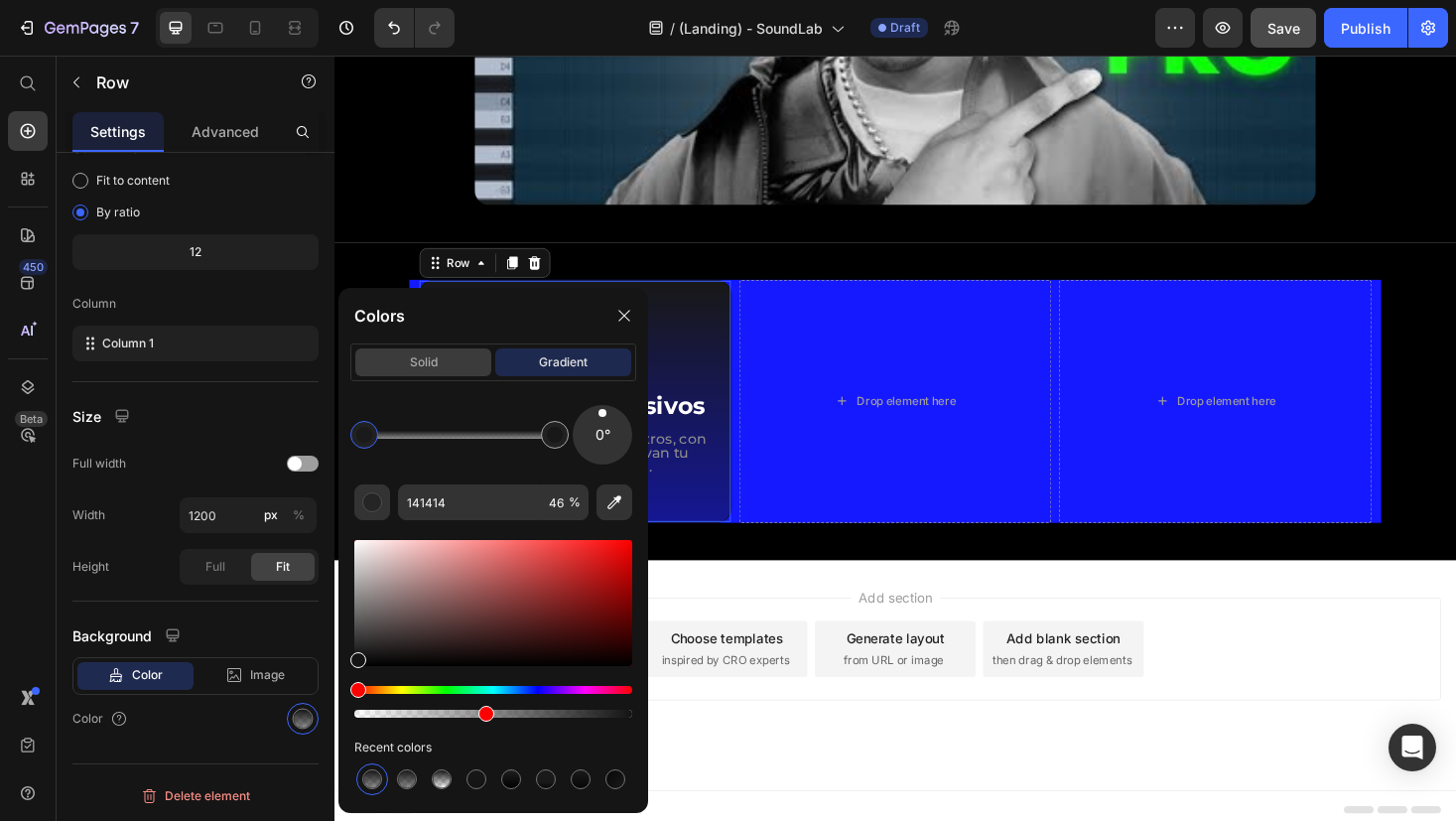 click on "solid" 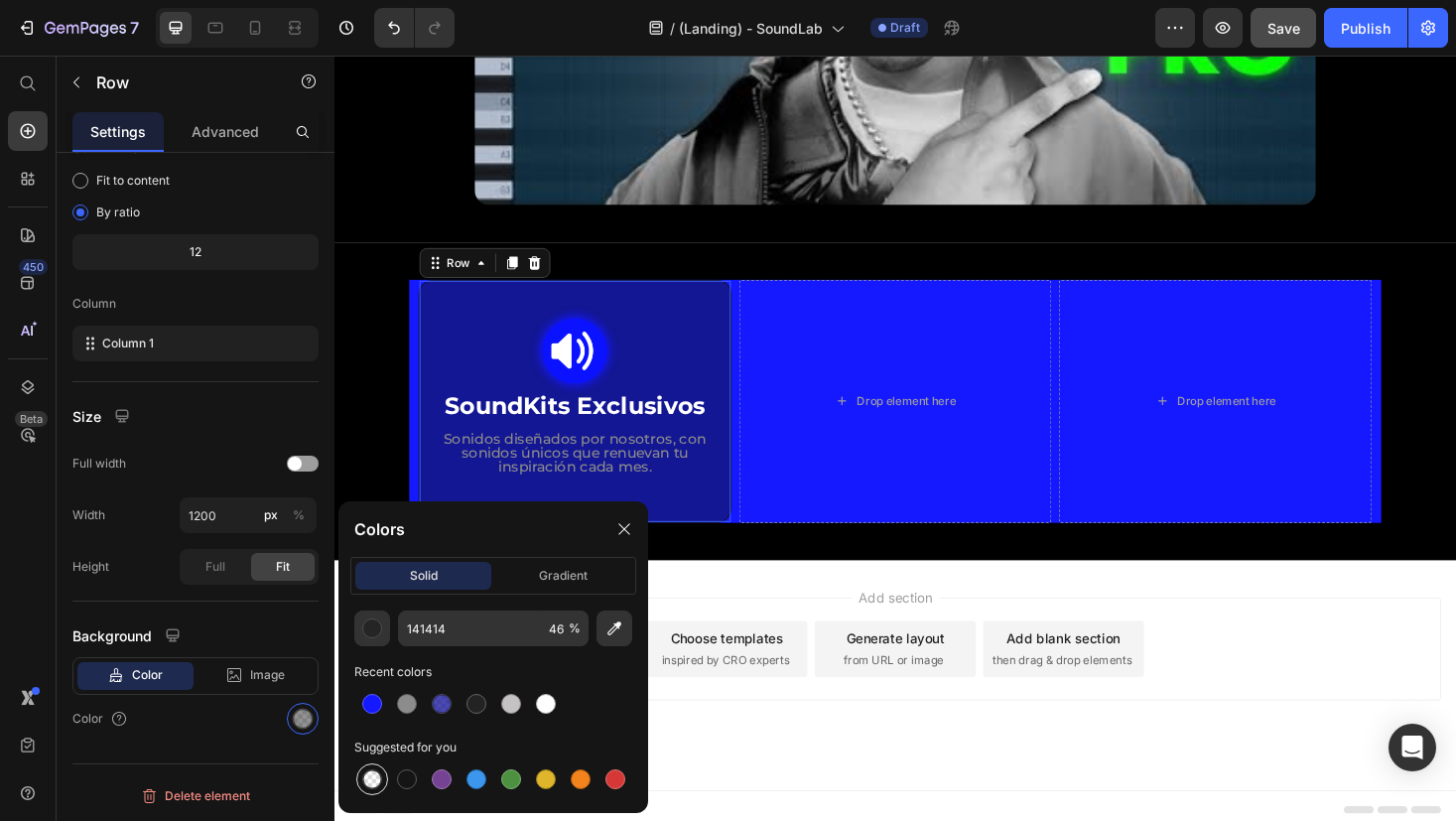 click at bounding box center [372, 779] 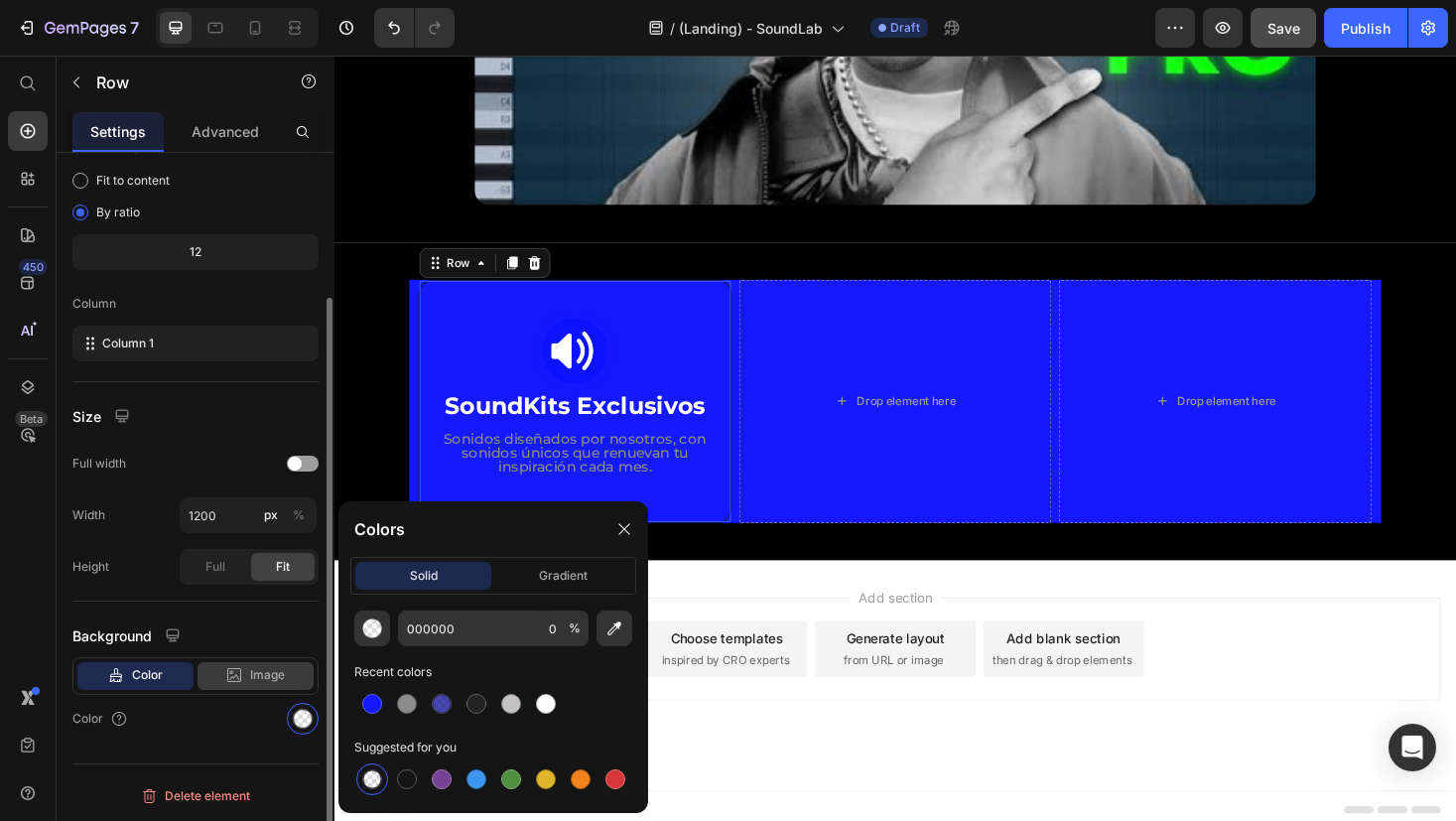 click on "Image" 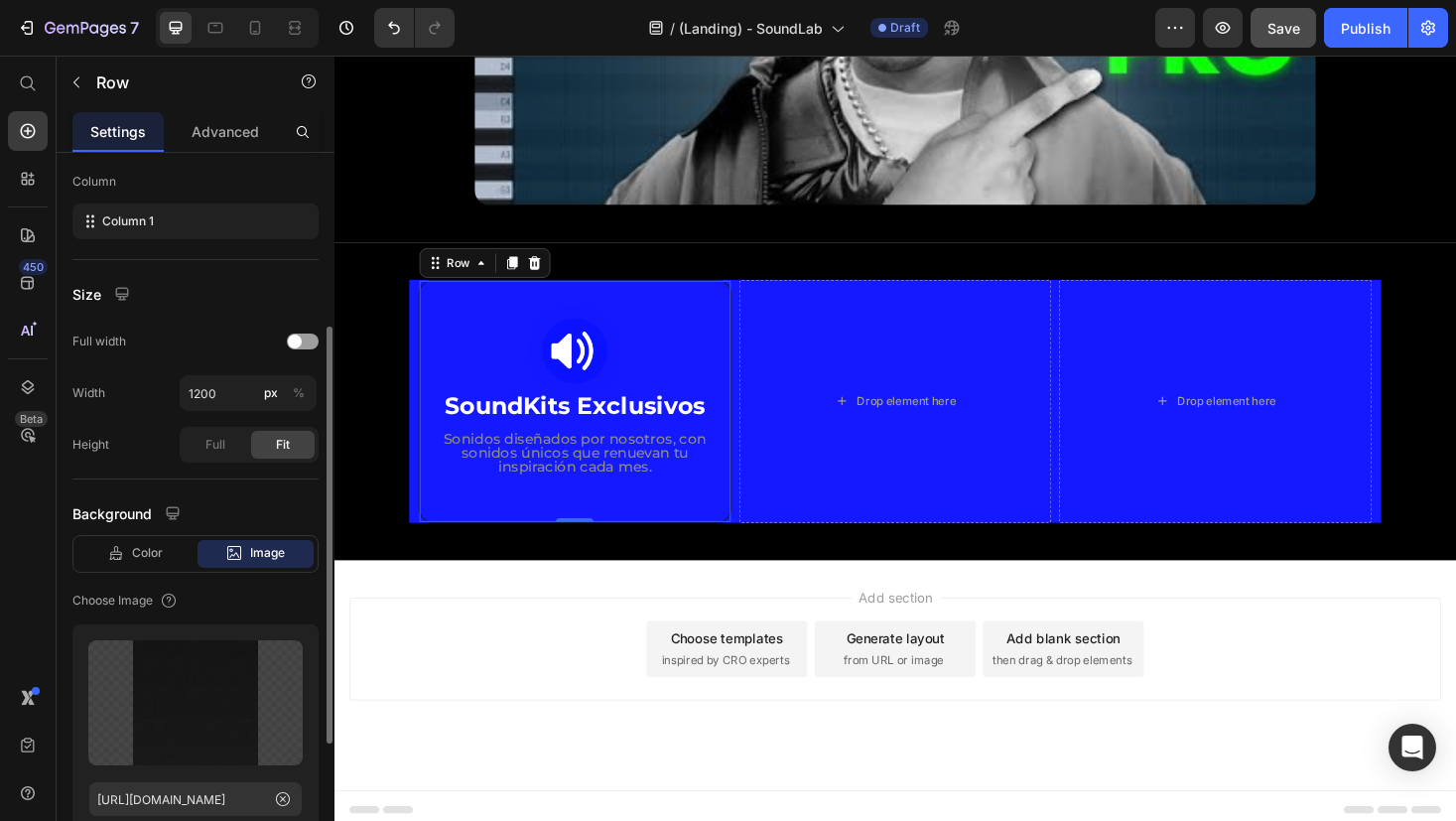 scroll, scrollTop: 377, scrollLeft: 0, axis: vertical 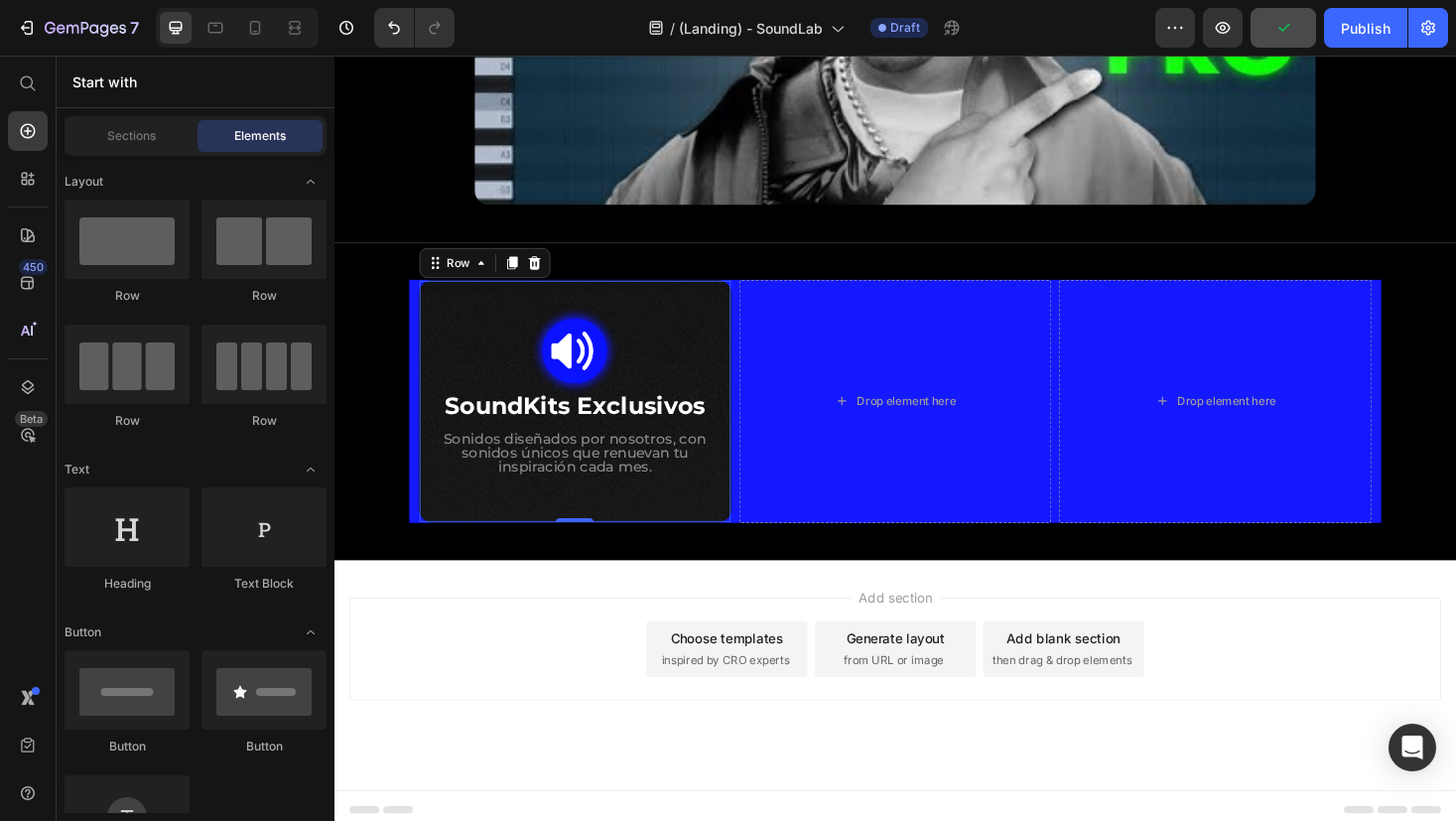 click on "Add section Choose templates inspired by CRO experts Generate layout from URL or image Add blank section then drag & drop elements" at bounding box center (930, 714) 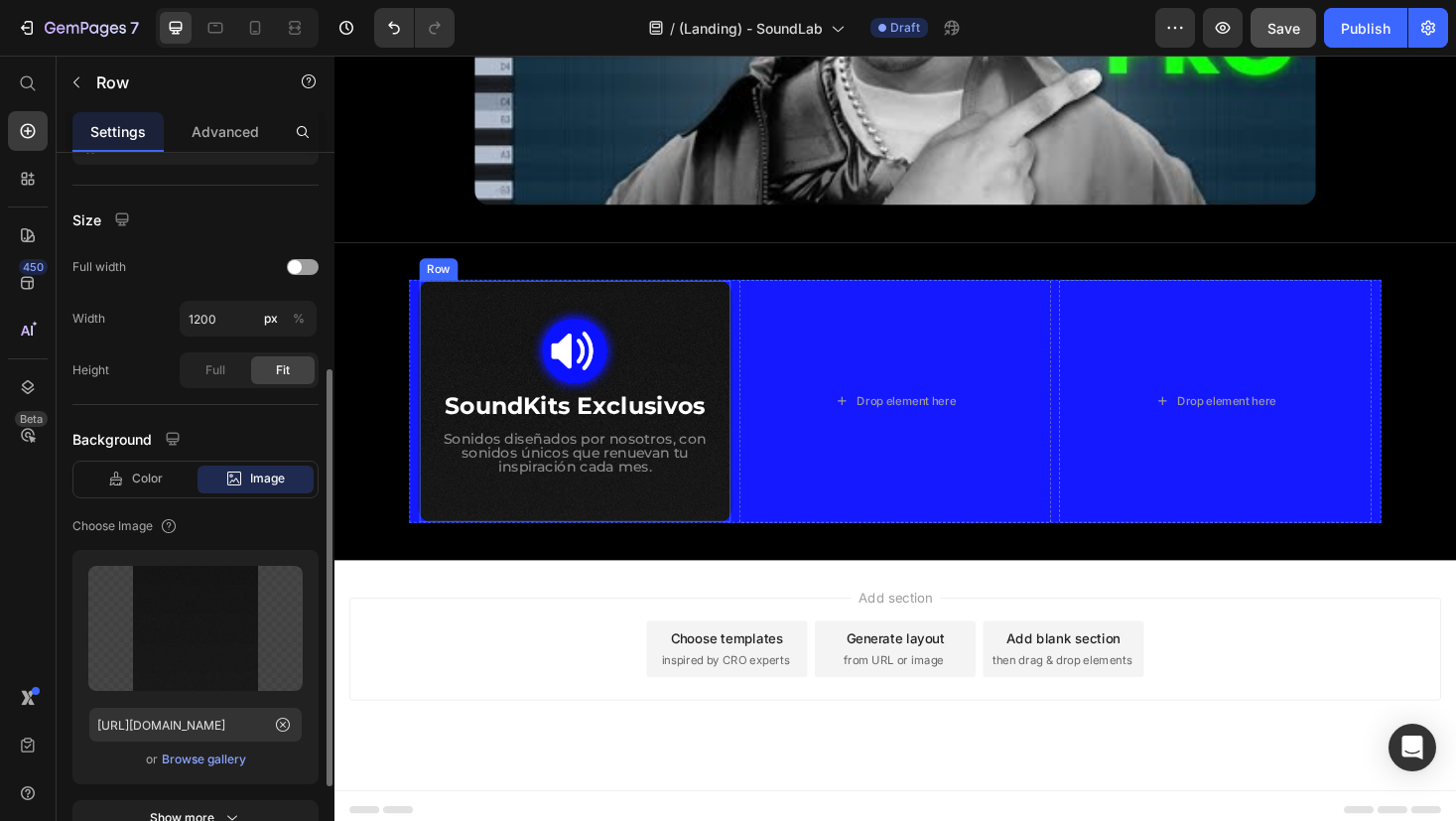 click on "Image SoundKits Exclusivos Heading Sonidos diseñados por nosotros, con sonidos únicos que renuevan tu inspiración cada mes. Text Block Row" at bounding box center [590, 423] 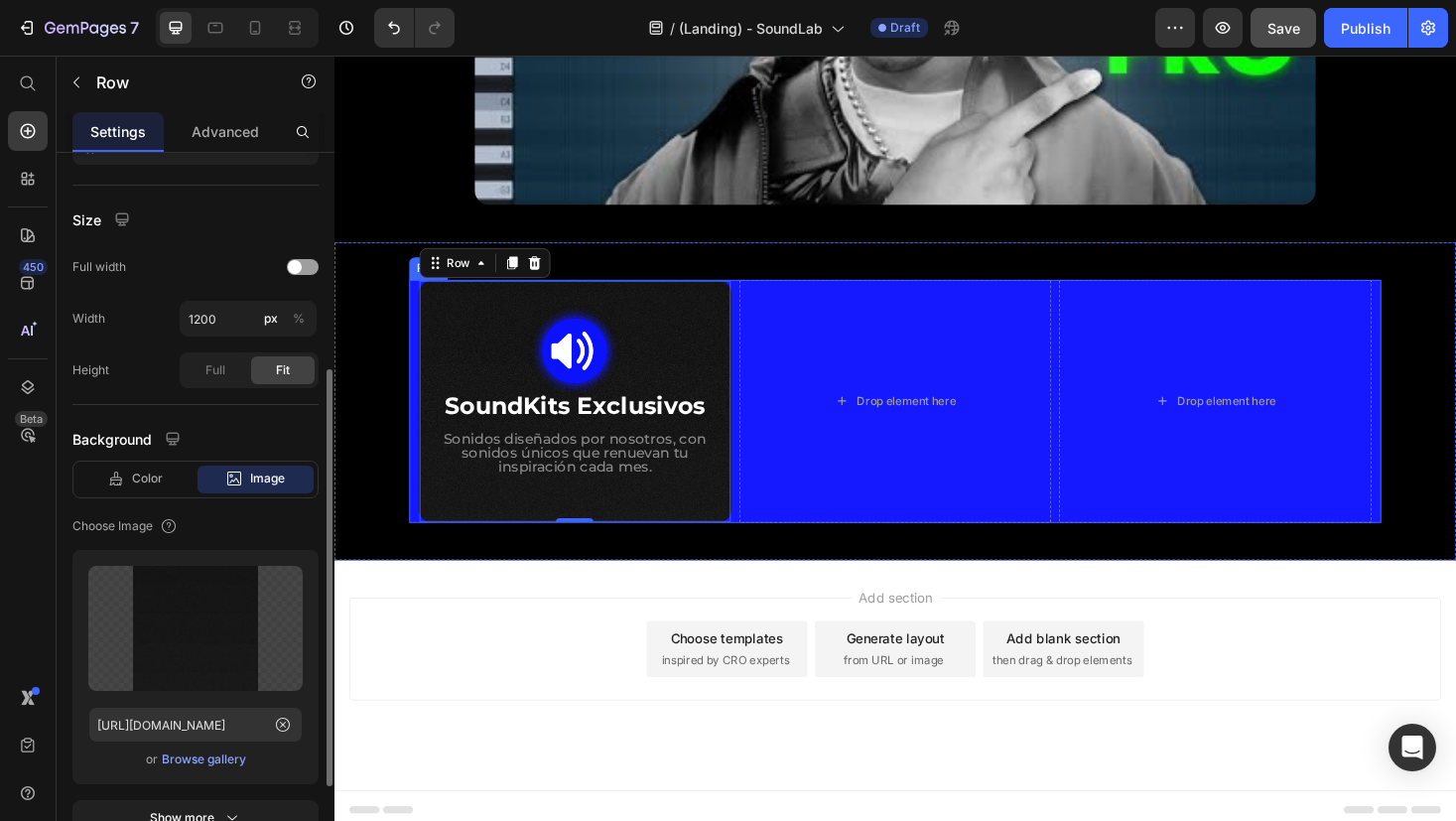 click on "Image SoundKits Exclusivos Heading Sonidos diseñados por nosotros, con sonidos únicos que renuevan tu inspiración cada mes. Text Block Row   0
Drop element here
Drop element here Row" at bounding box center [930, 423] 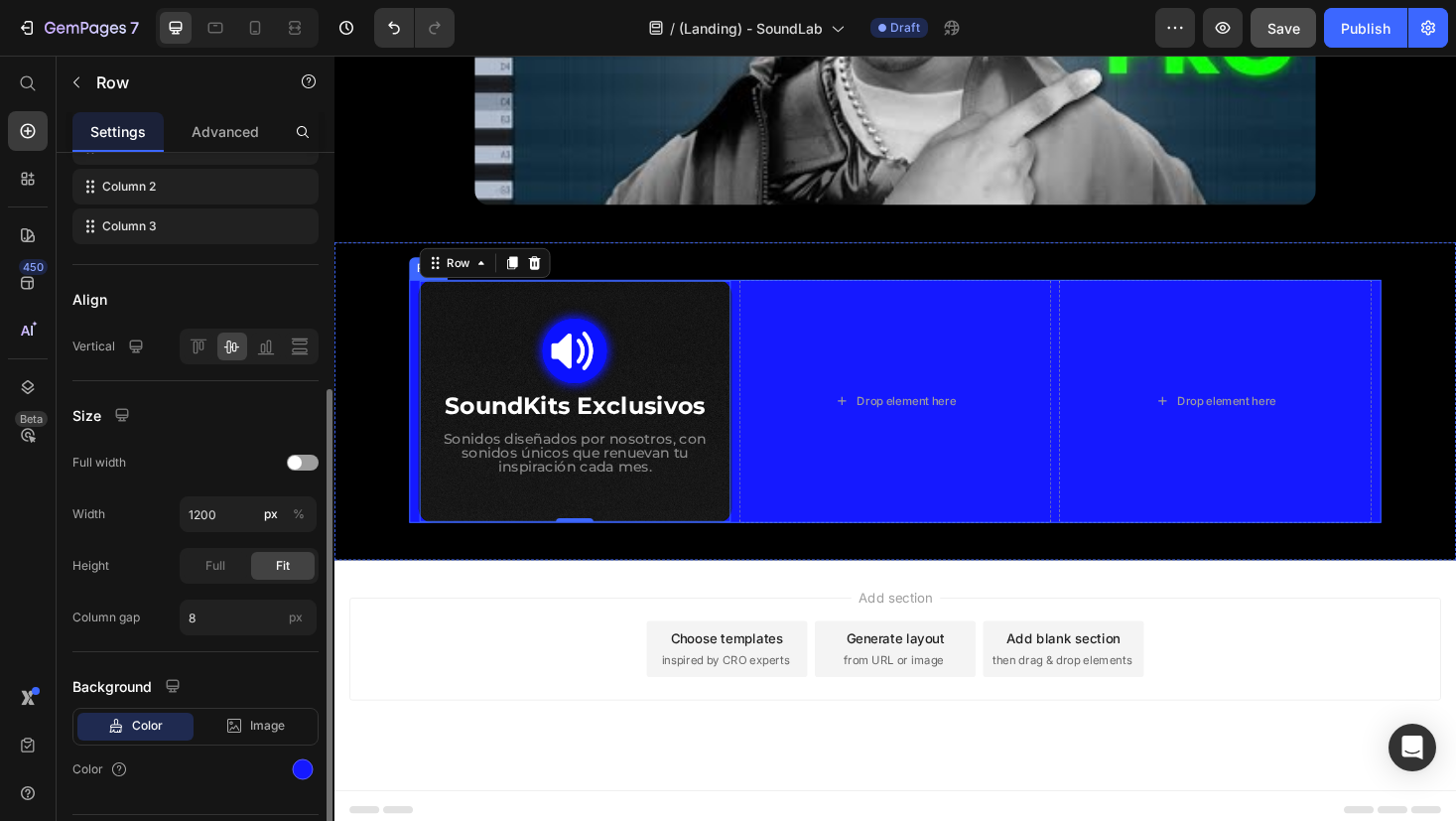 scroll, scrollTop: 377, scrollLeft: 0, axis: vertical 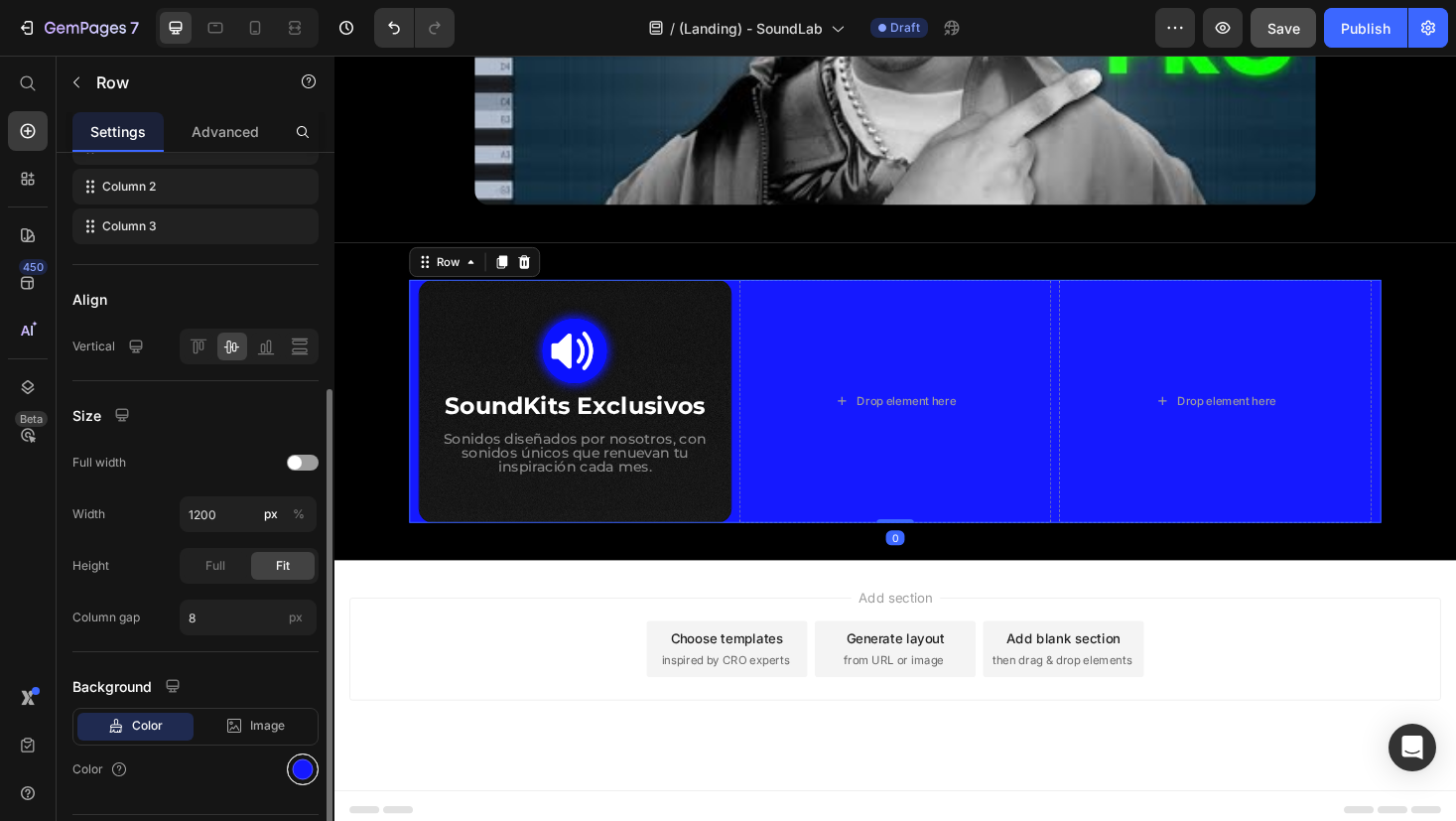 click at bounding box center [303, 769] 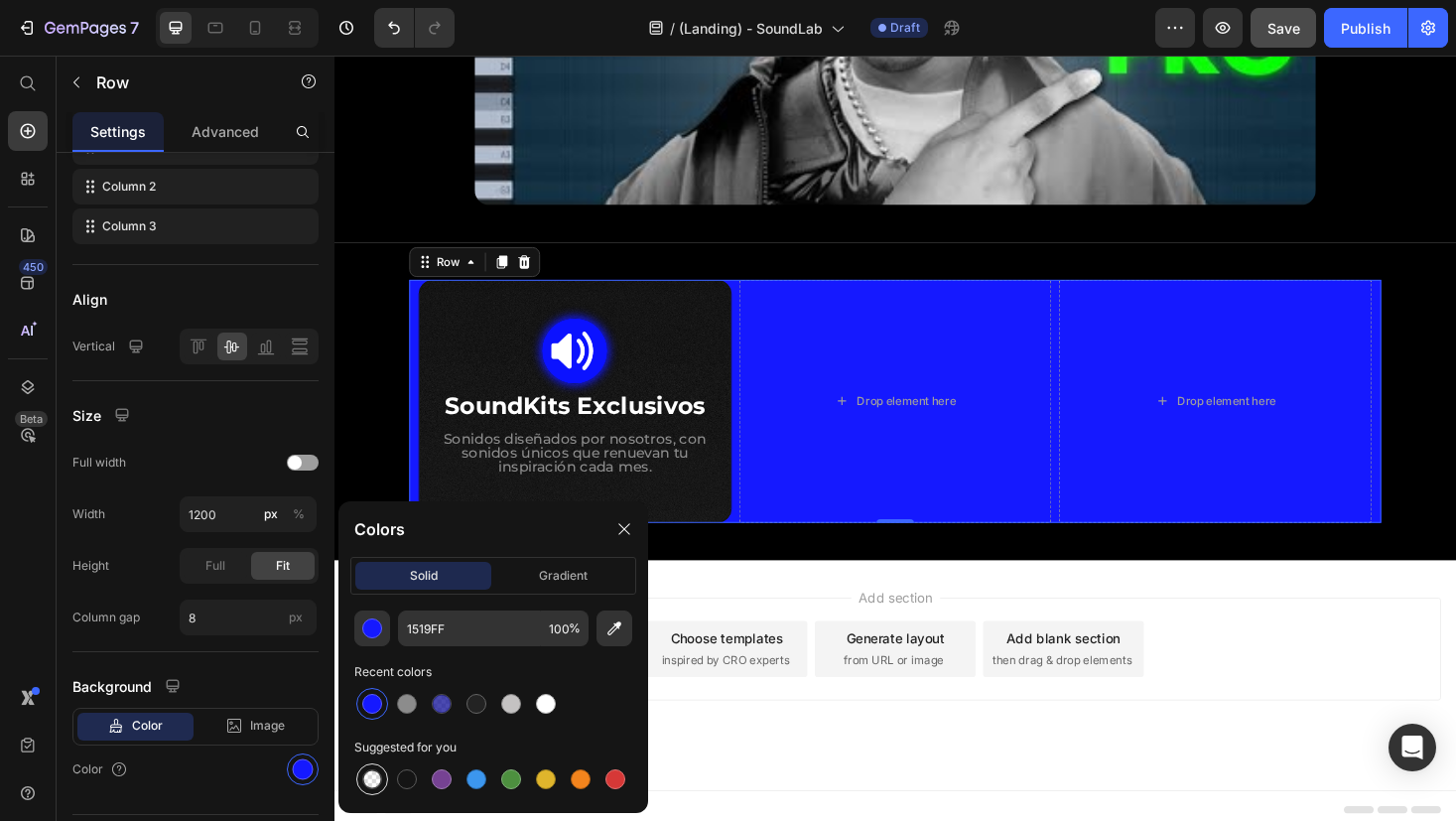 click at bounding box center [372, 779] 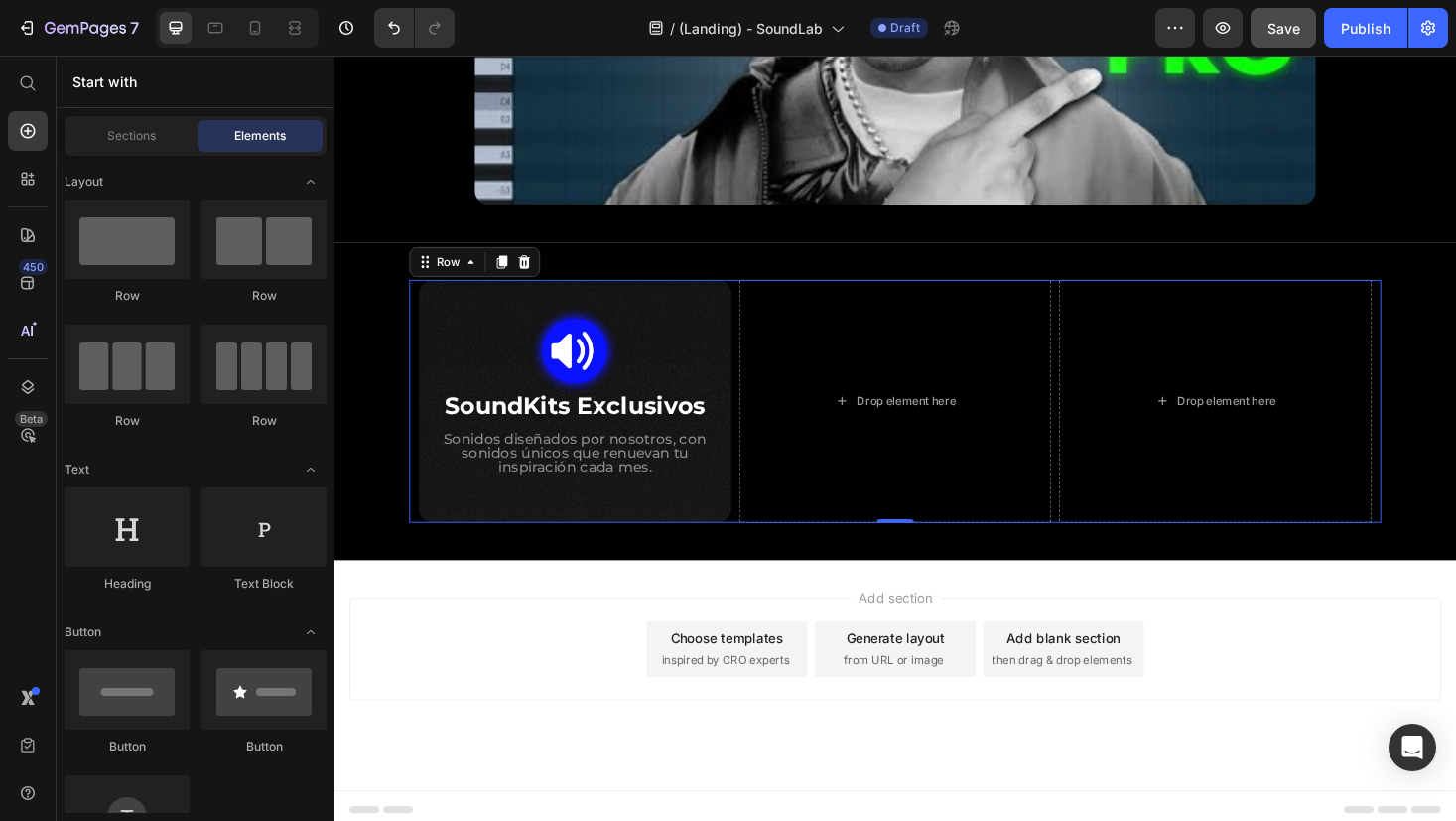 click on "Footer" at bounding box center (930, 857) 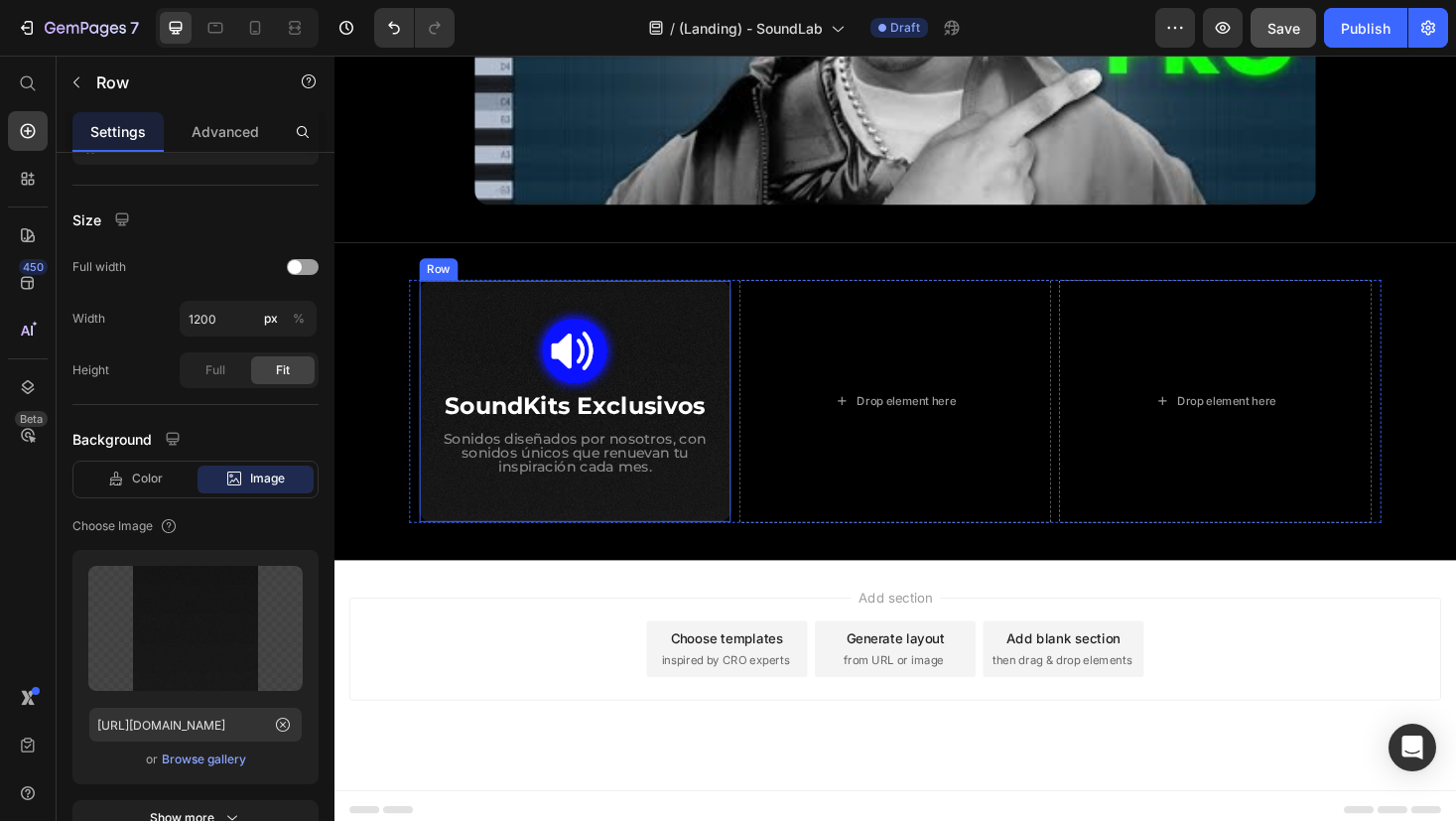 click on "Image SoundKits Exclusivos Heading Sonidos diseñados por nosotros, con sonidos únicos que renuevan tu inspiración cada mes. Text Block Row" at bounding box center [590, 423] 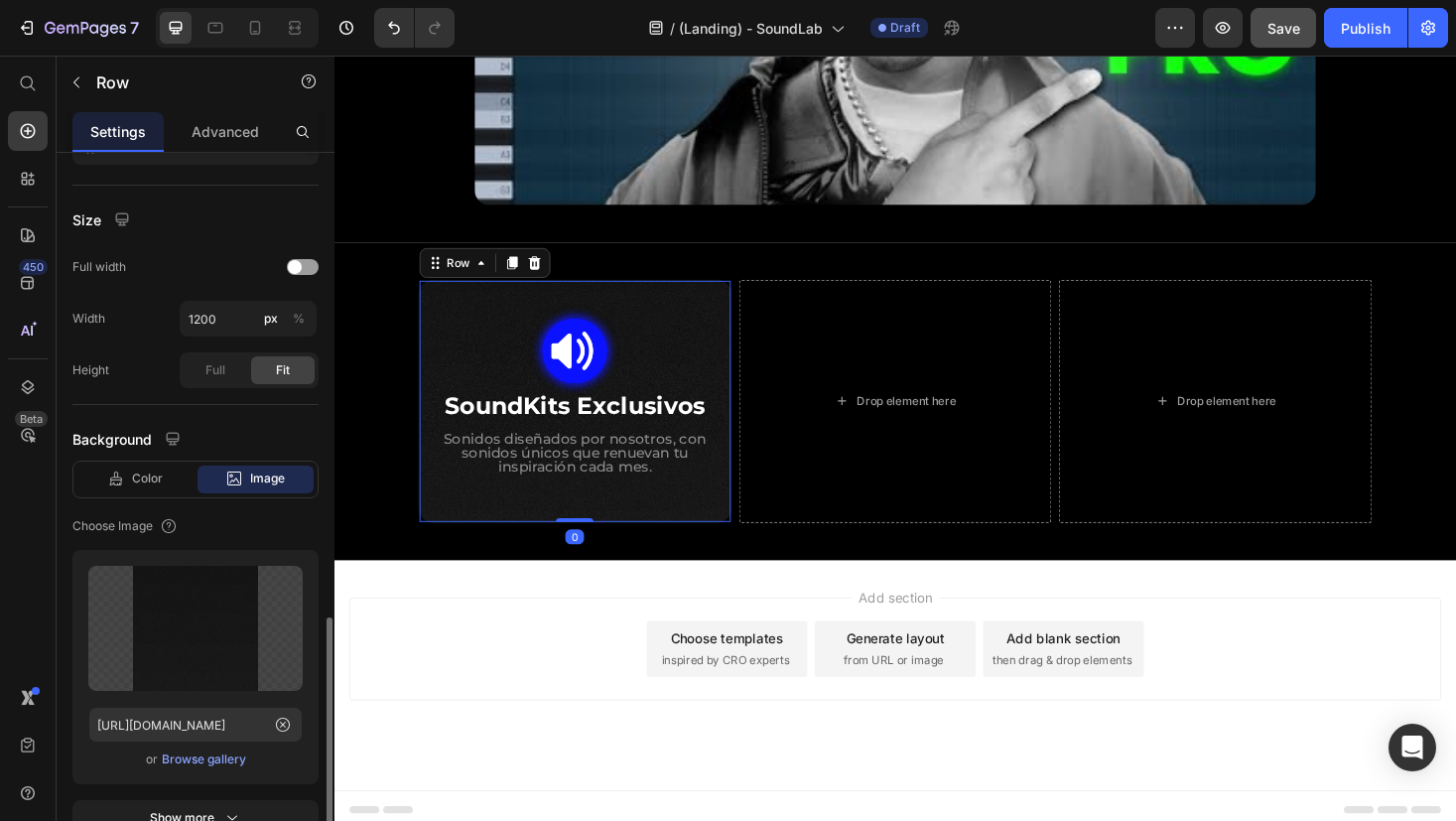 scroll, scrollTop: 534, scrollLeft: 0, axis: vertical 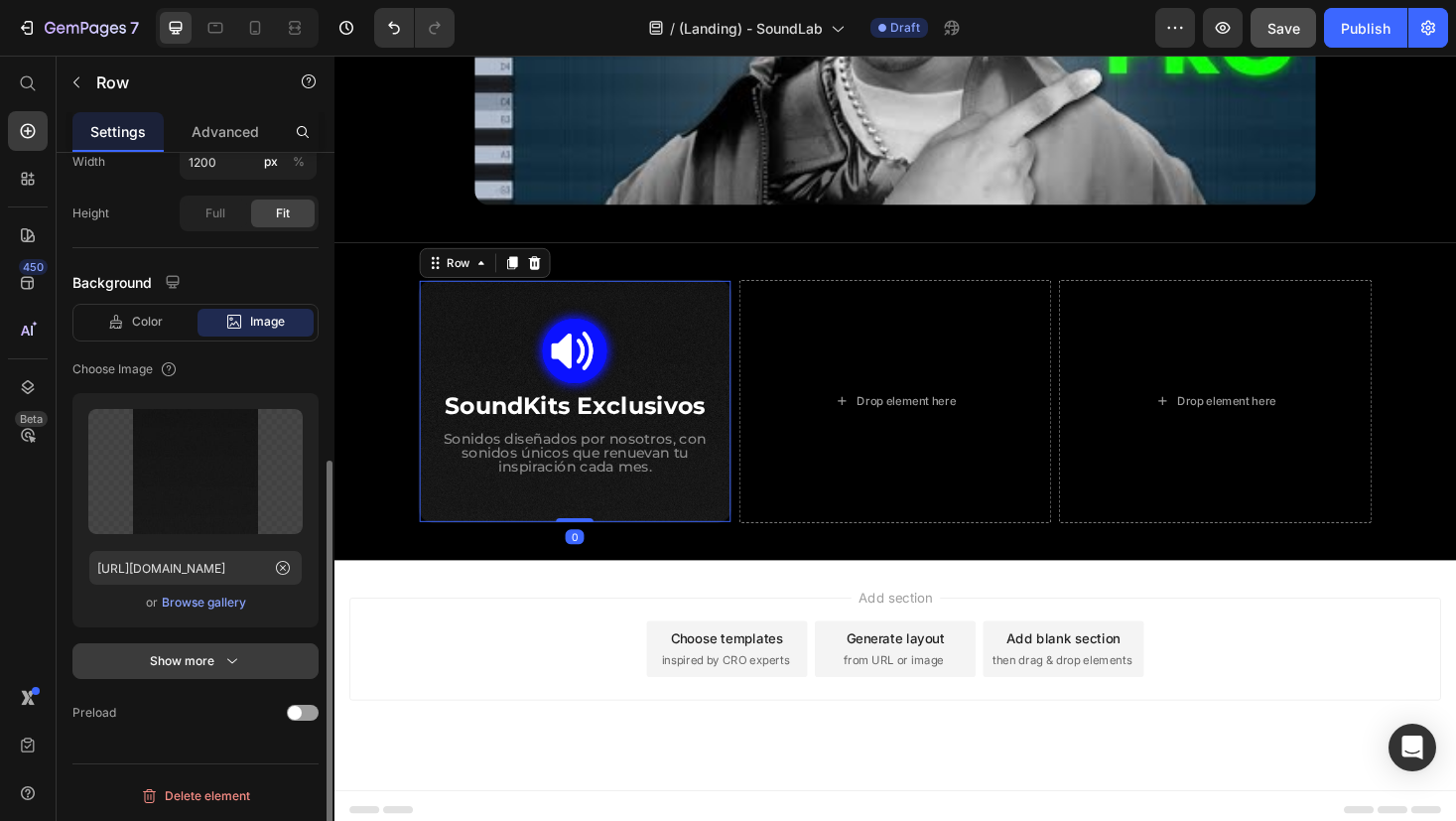 click on "Show more" at bounding box center (196, 661) 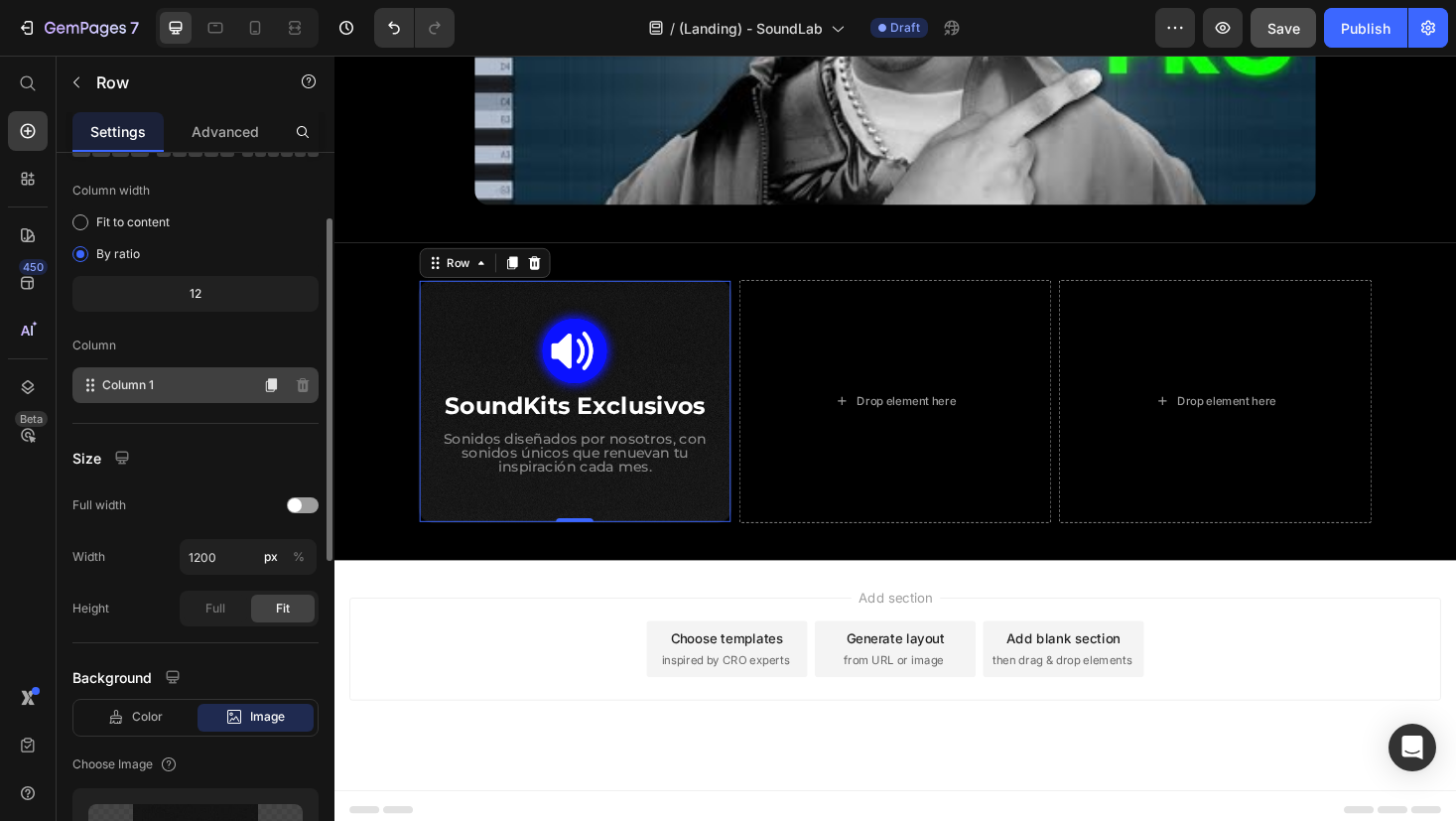 scroll, scrollTop: 0, scrollLeft: 0, axis: both 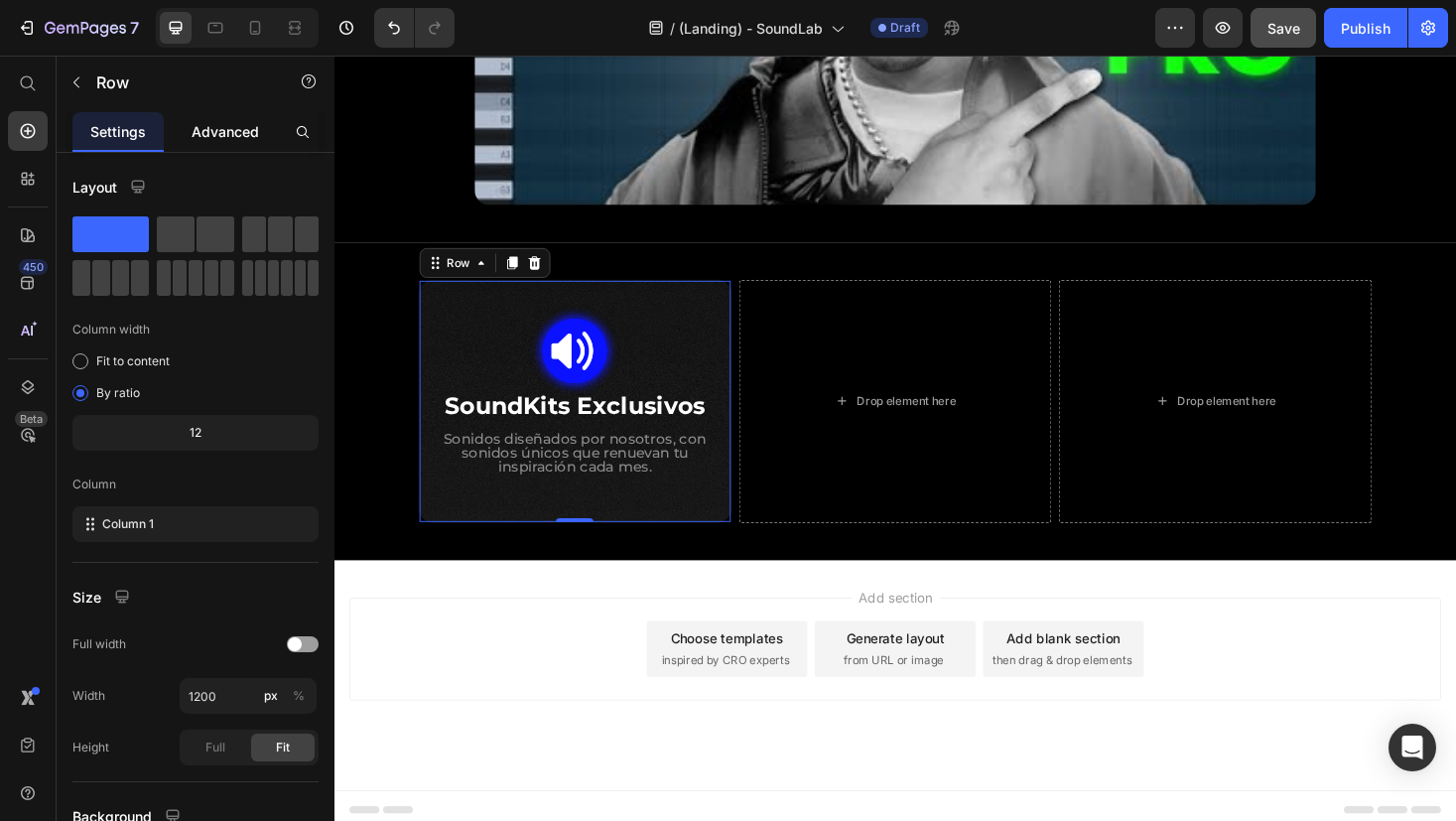 click on "Advanced" at bounding box center (225, 131) 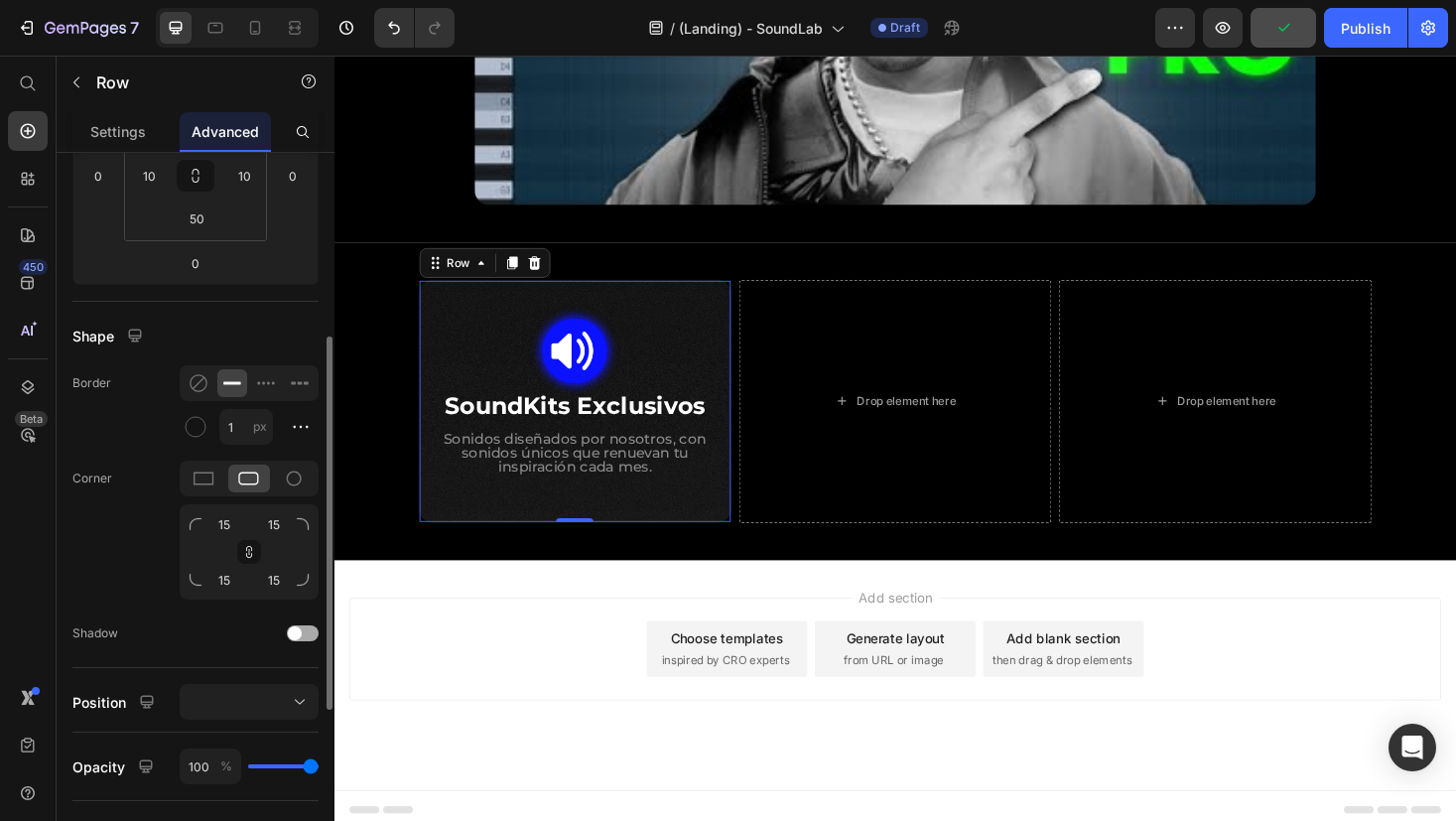 scroll, scrollTop: 424, scrollLeft: 0, axis: vertical 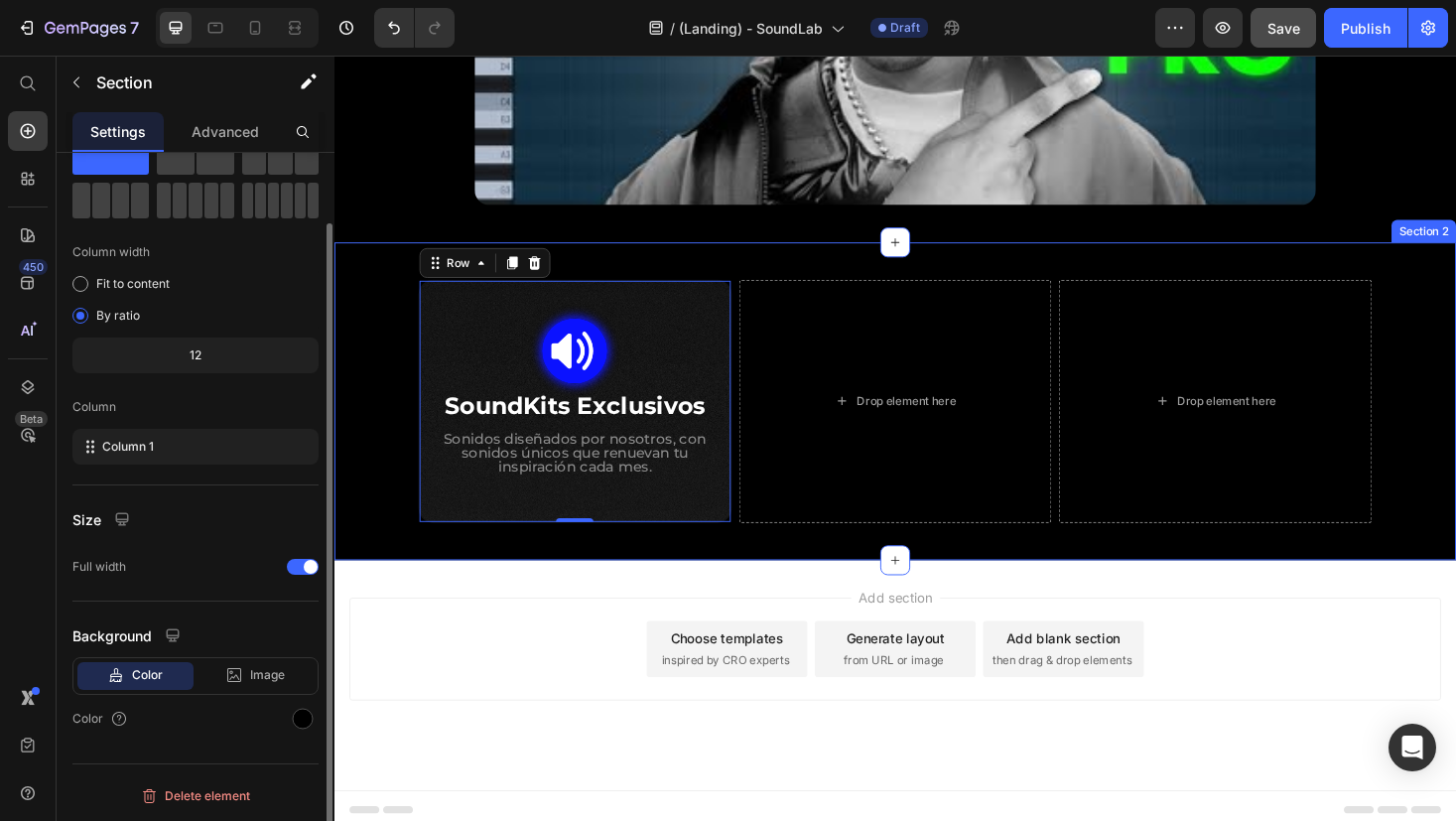 click on "Image SoundKits Exclusivos Heading Sonidos diseñados por nosotros, con sonidos únicos que renuevan tu inspiración cada mes. Text Block Row   0
Drop element here
Drop element here Row Section 2" at bounding box center [930, 423] 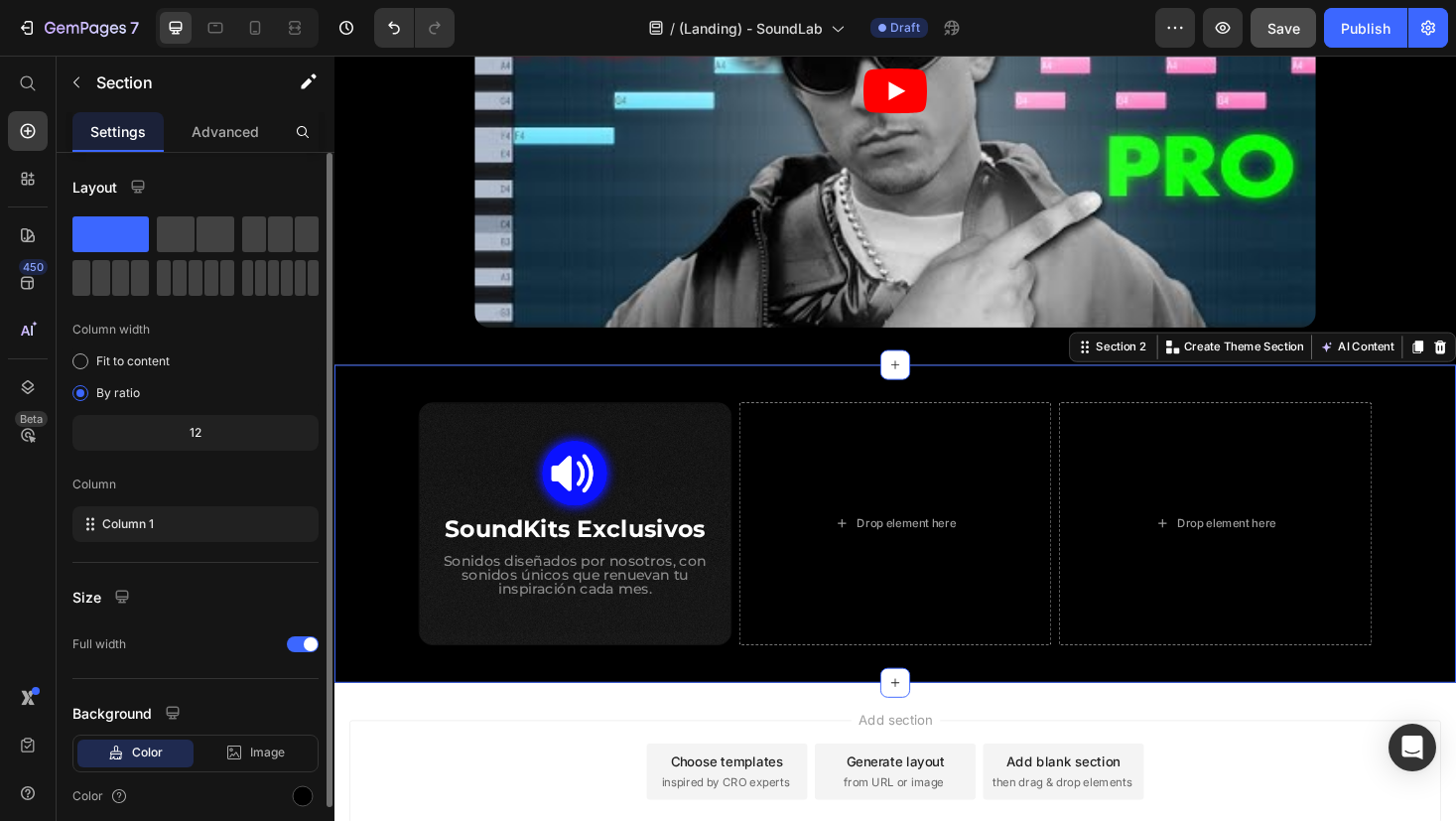 scroll, scrollTop: 595, scrollLeft: 0, axis: vertical 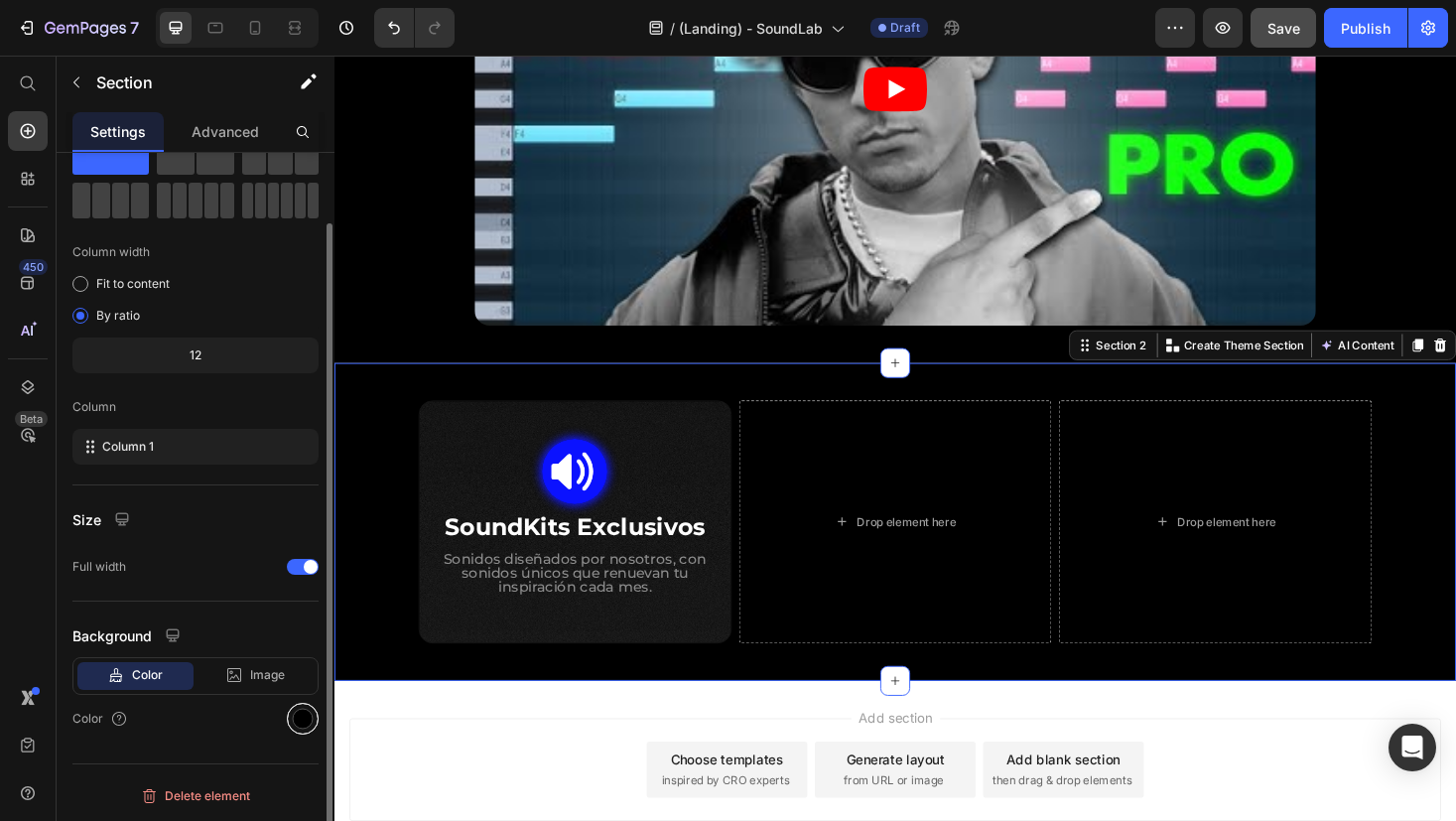 click at bounding box center (303, 719) 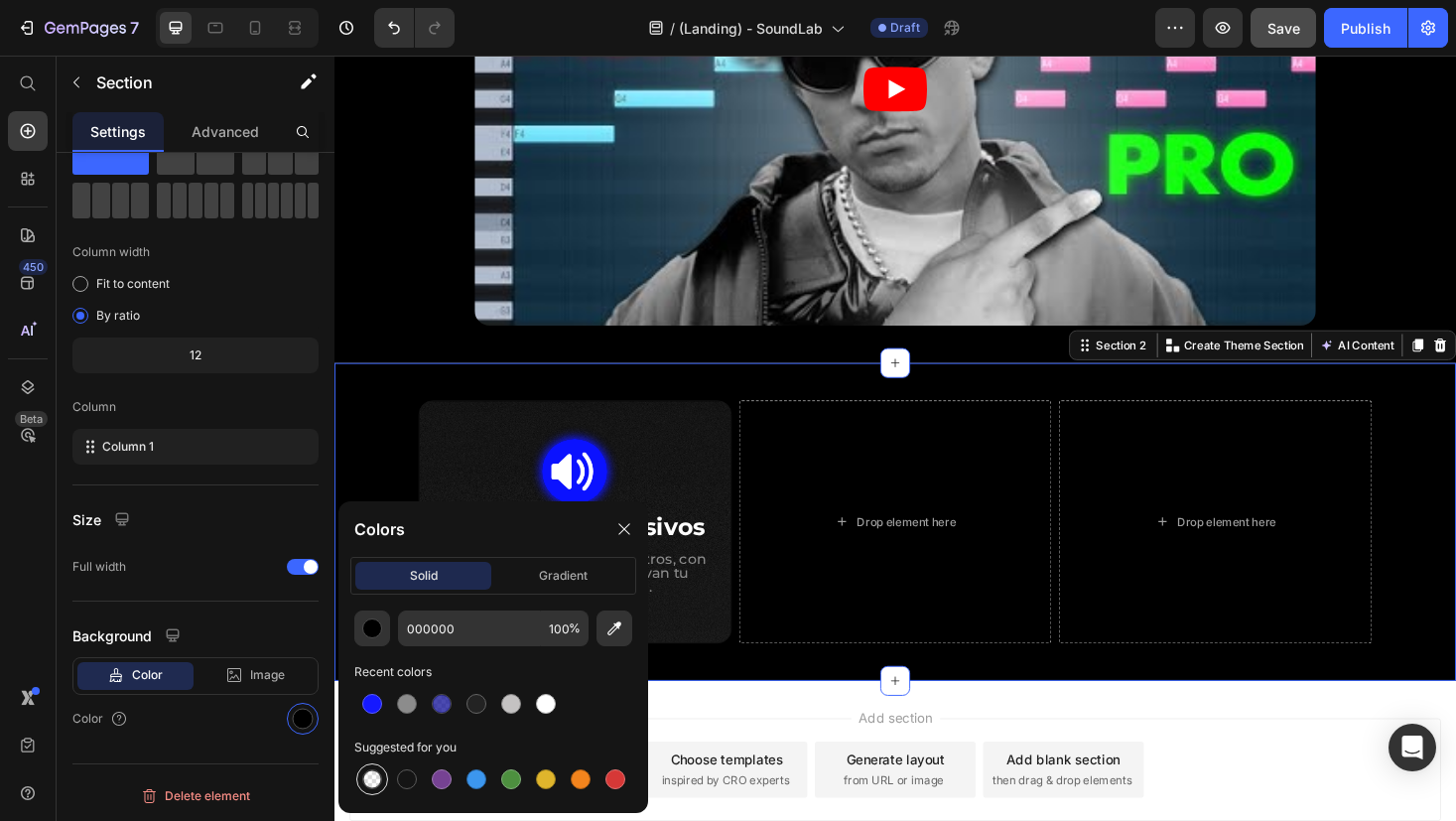 click at bounding box center (372, 779) 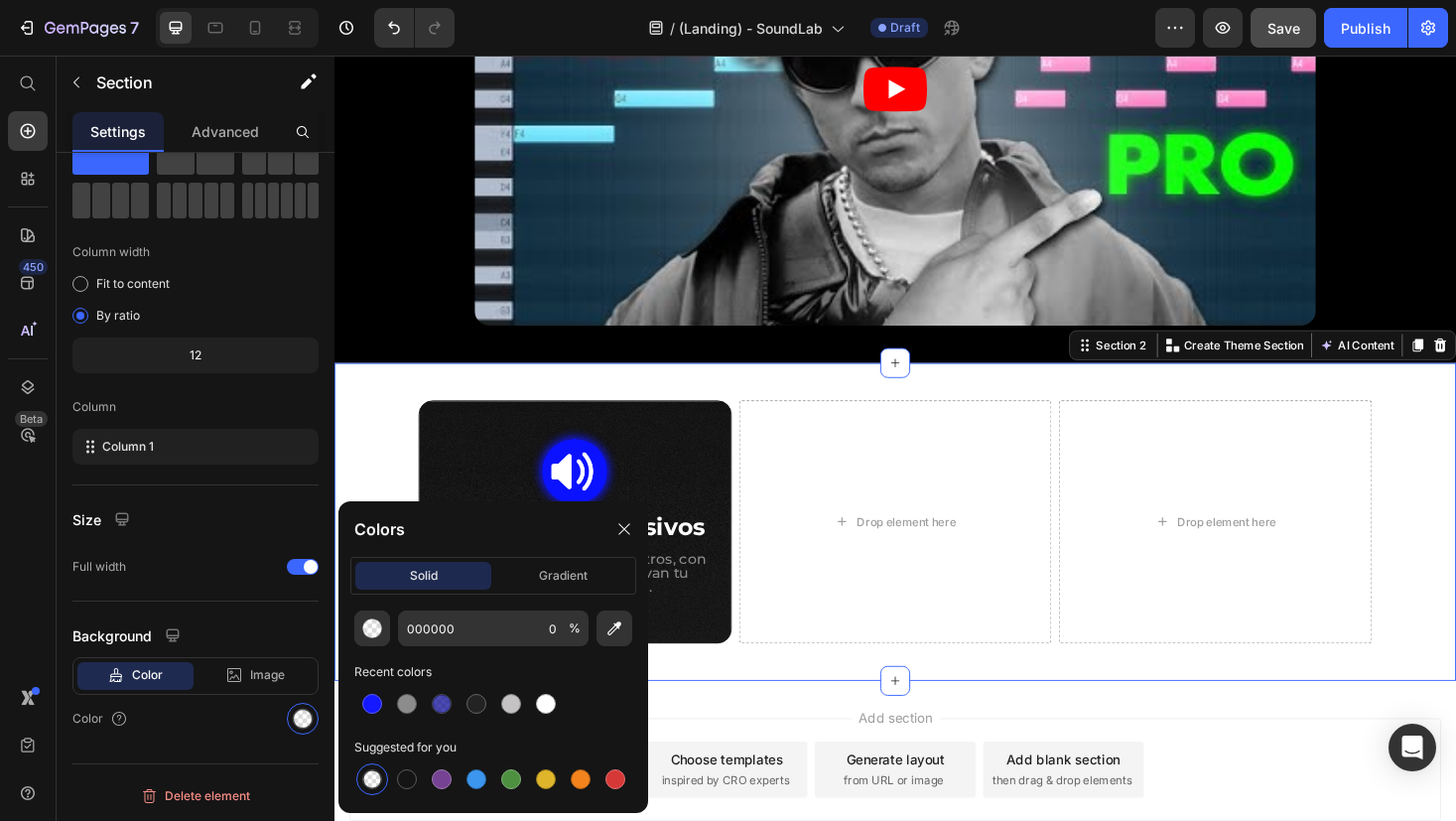 type on "100" 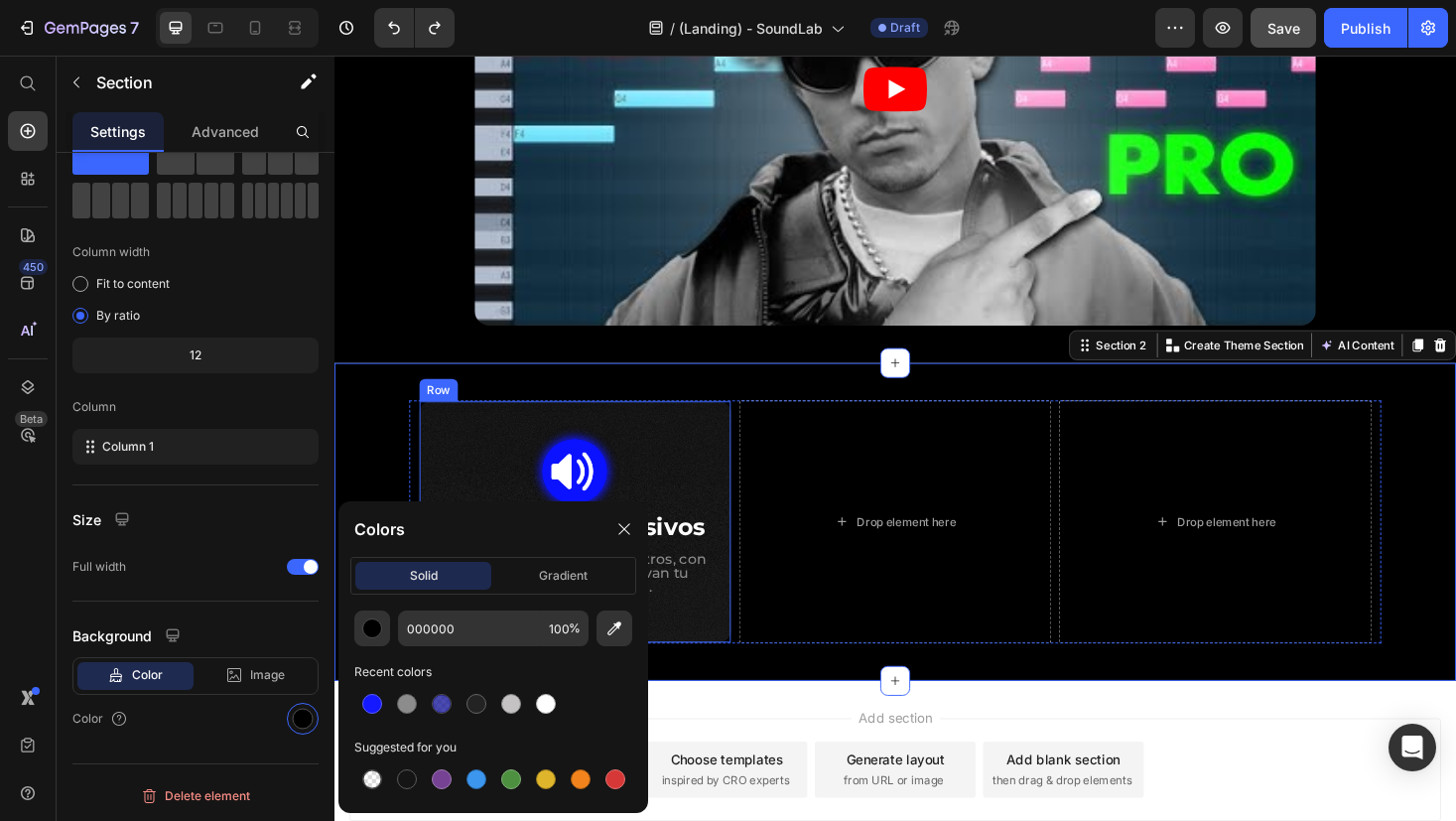 click on "Image SoundKits Exclusivos Heading Sonidos diseñados por nosotros, con sonidos únicos que renuevan tu inspiración cada mes. Text Block Row" at bounding box center (590, 551) 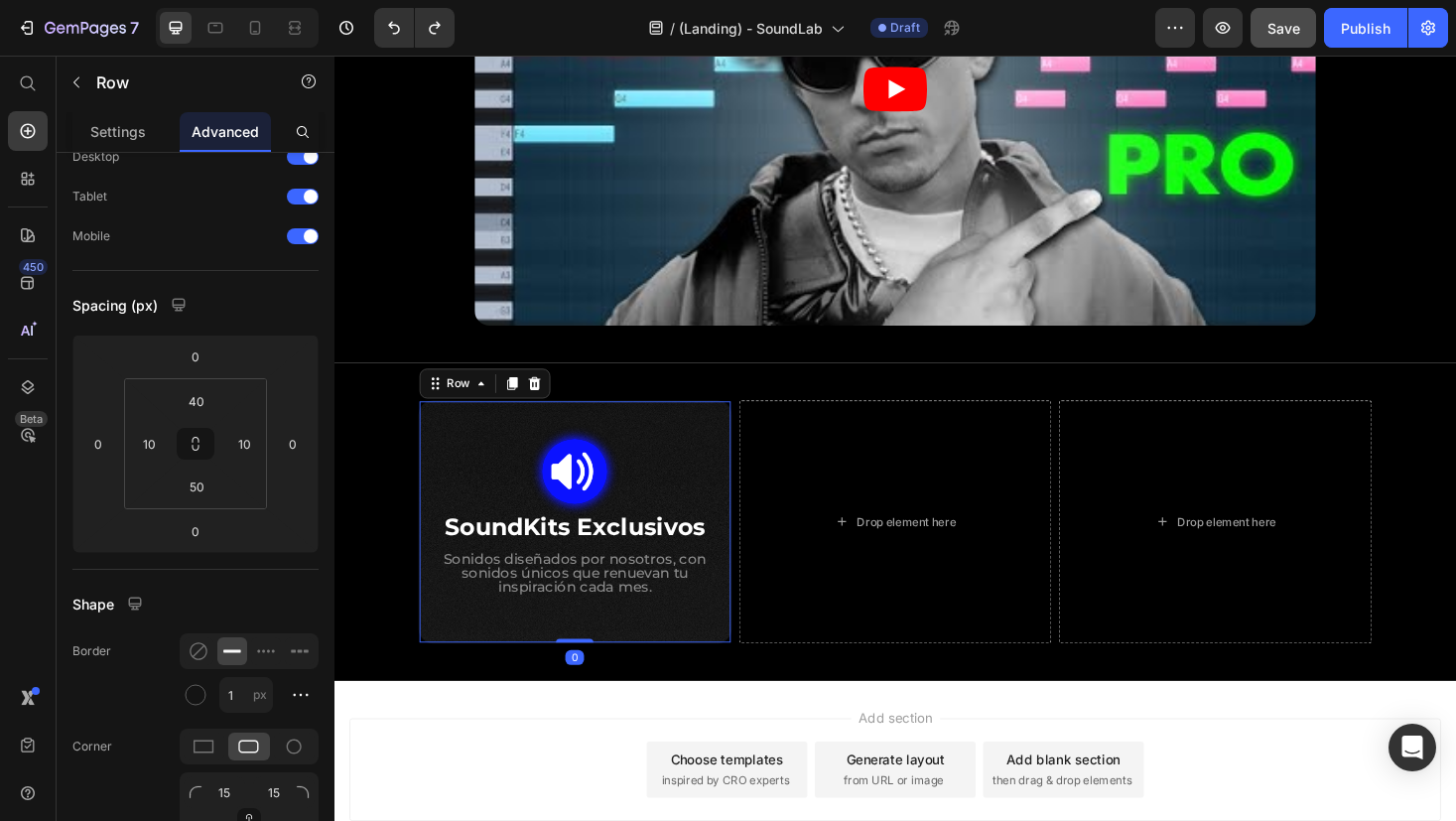 scroll, scrollTop: 0, scrollLeft: 0, axis: both 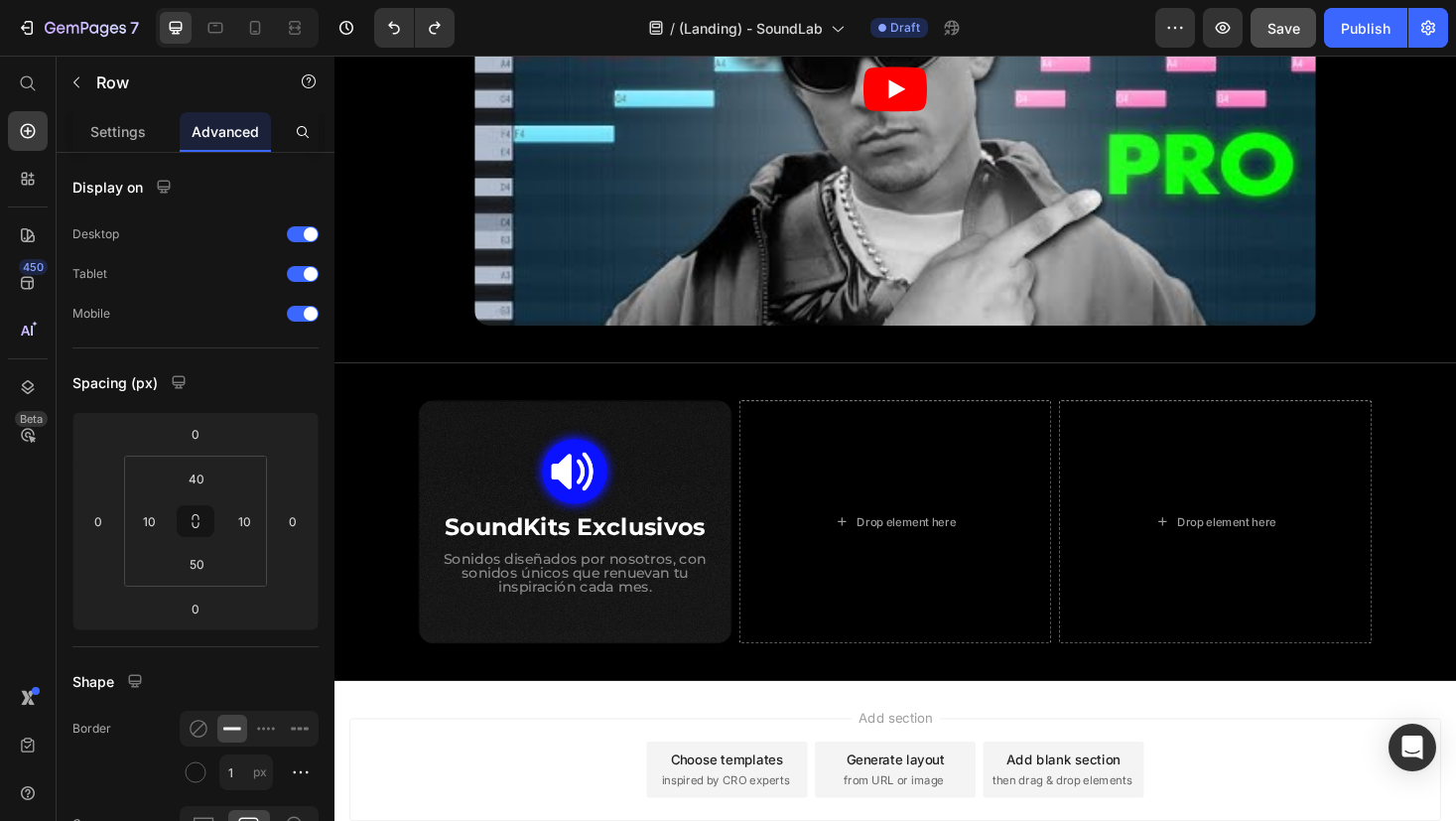 click on "Add section Choose templates inspired by CRO experts Generate layout from URL or image Add blank section then drag & drop elements" at bounding box center [930, 814] 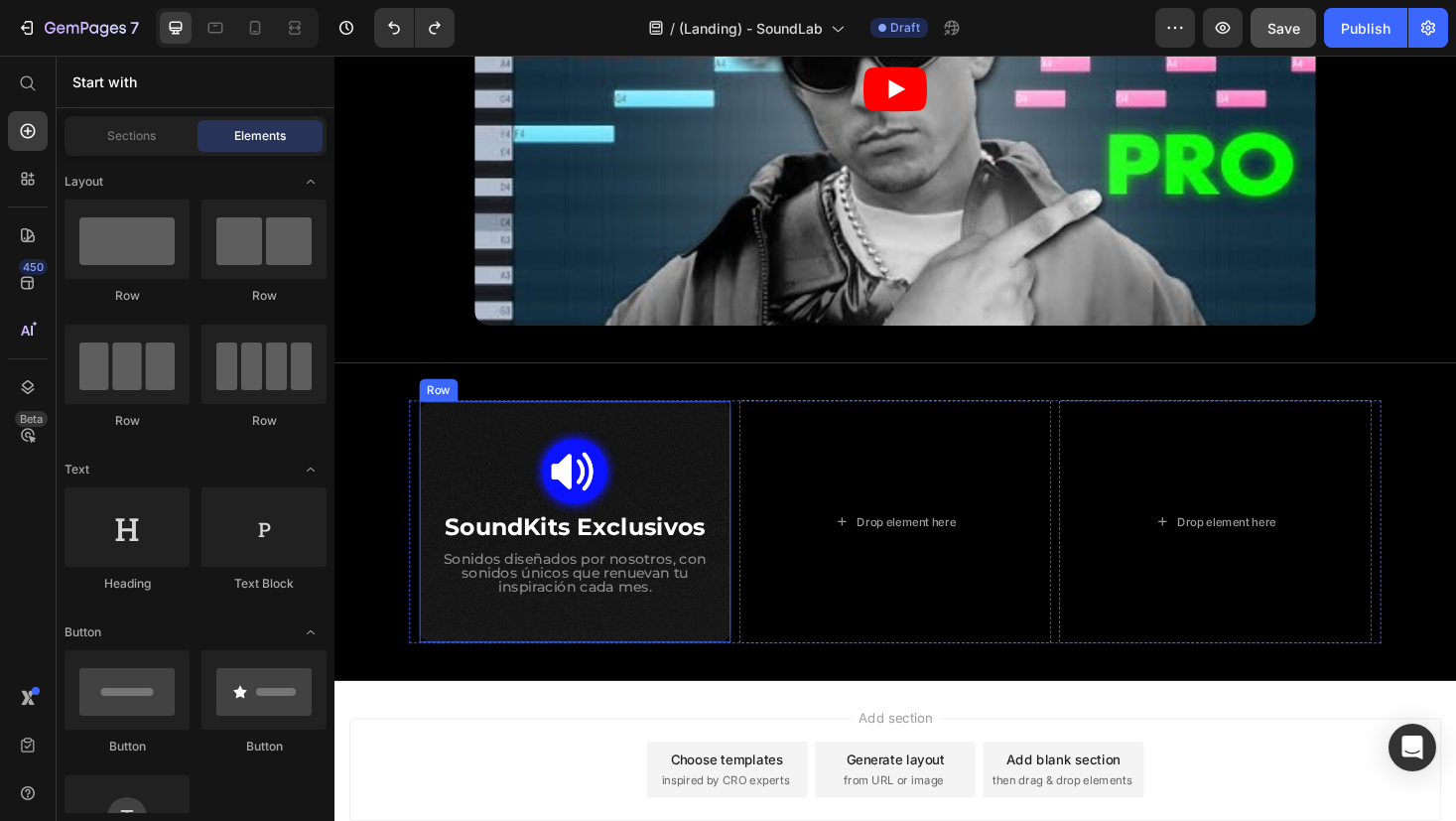 click on "Image SoundKits Exclusivos Heading Sonidos diseñados por nosotros, con sonidos únicos que renuevan tu inspiración cada mes. Text Block Row" at bounding box center (590, 551) 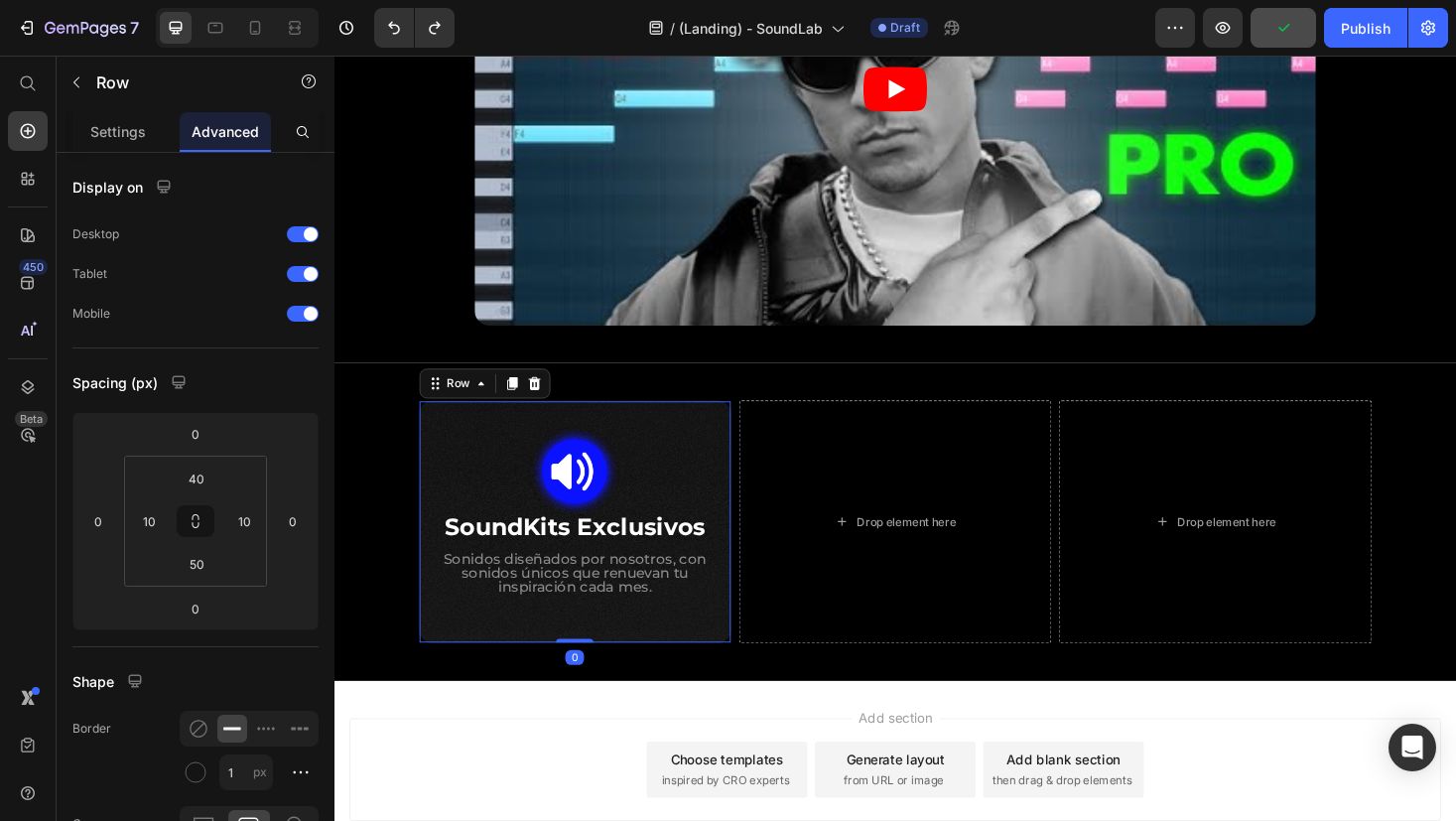 click on "Image SoundKits Exclusivos Heading Sonidos diseñados por nosotros, con sonidos únicos que renuevan tu inspiración cada mes. Text Block Row   0" at bounding box center (590, 551) 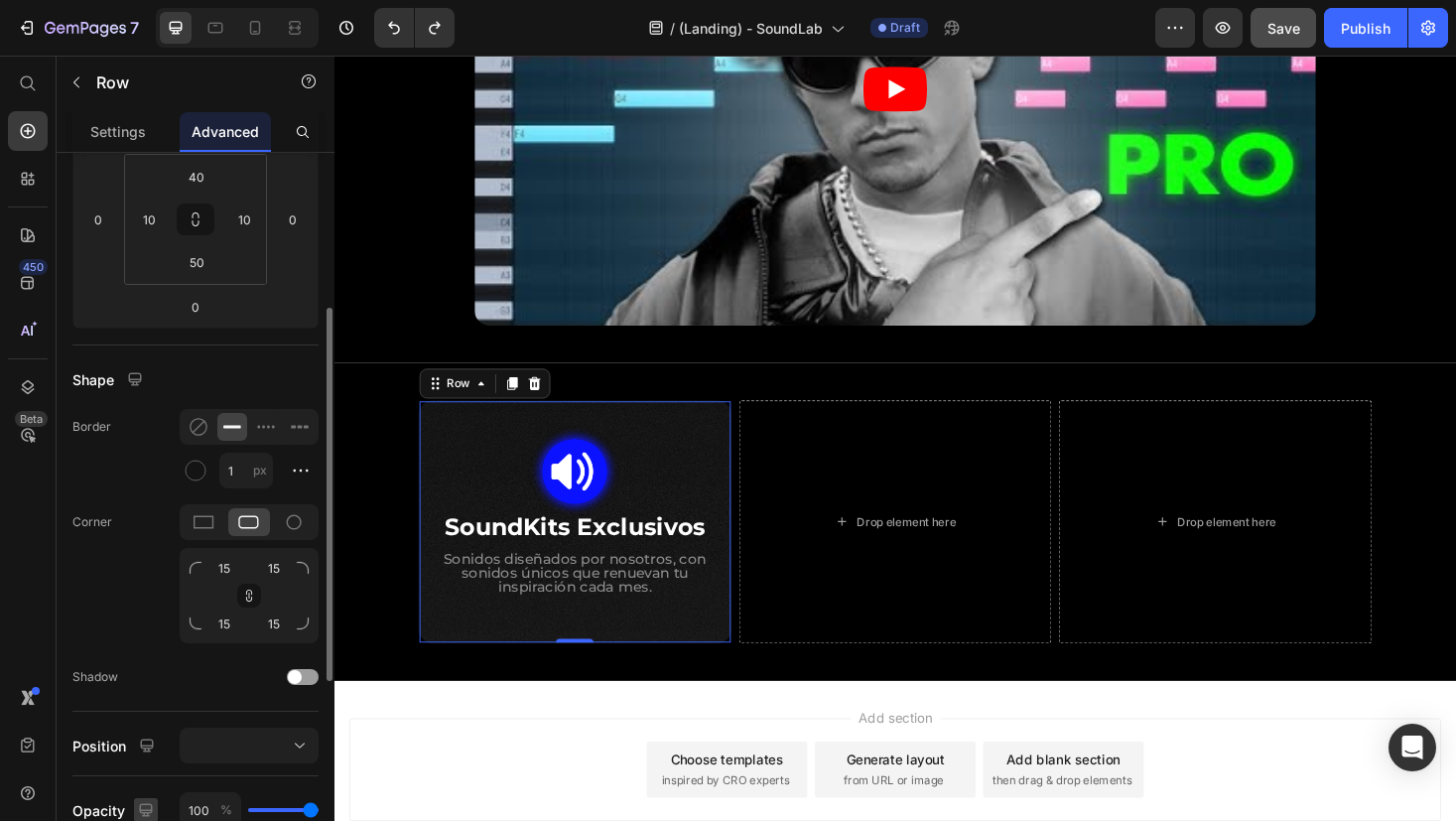scroll, scrollTop: 470, scrollLeft: 0, axis: vertical 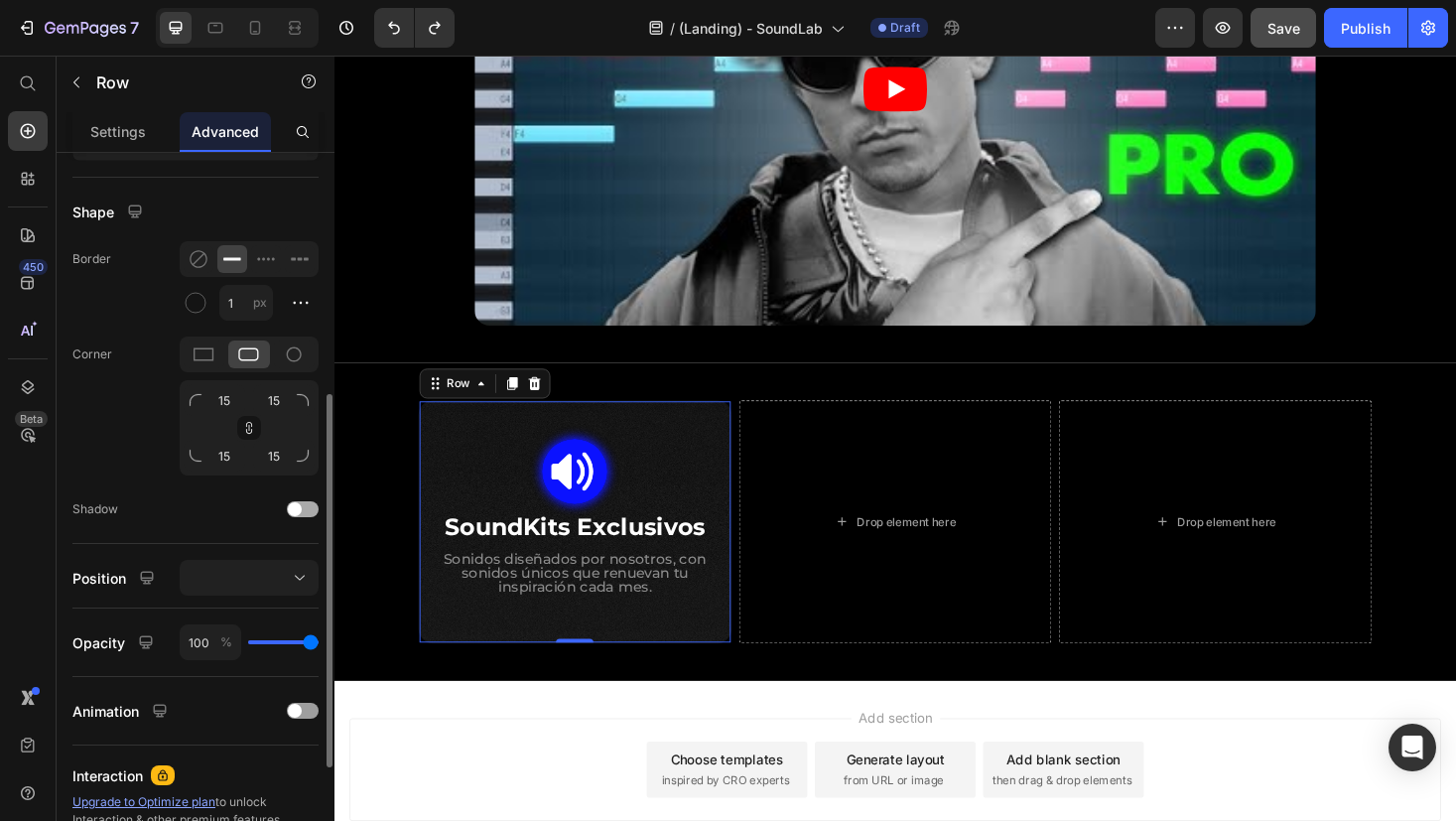 click at bounding box center (295, 509) 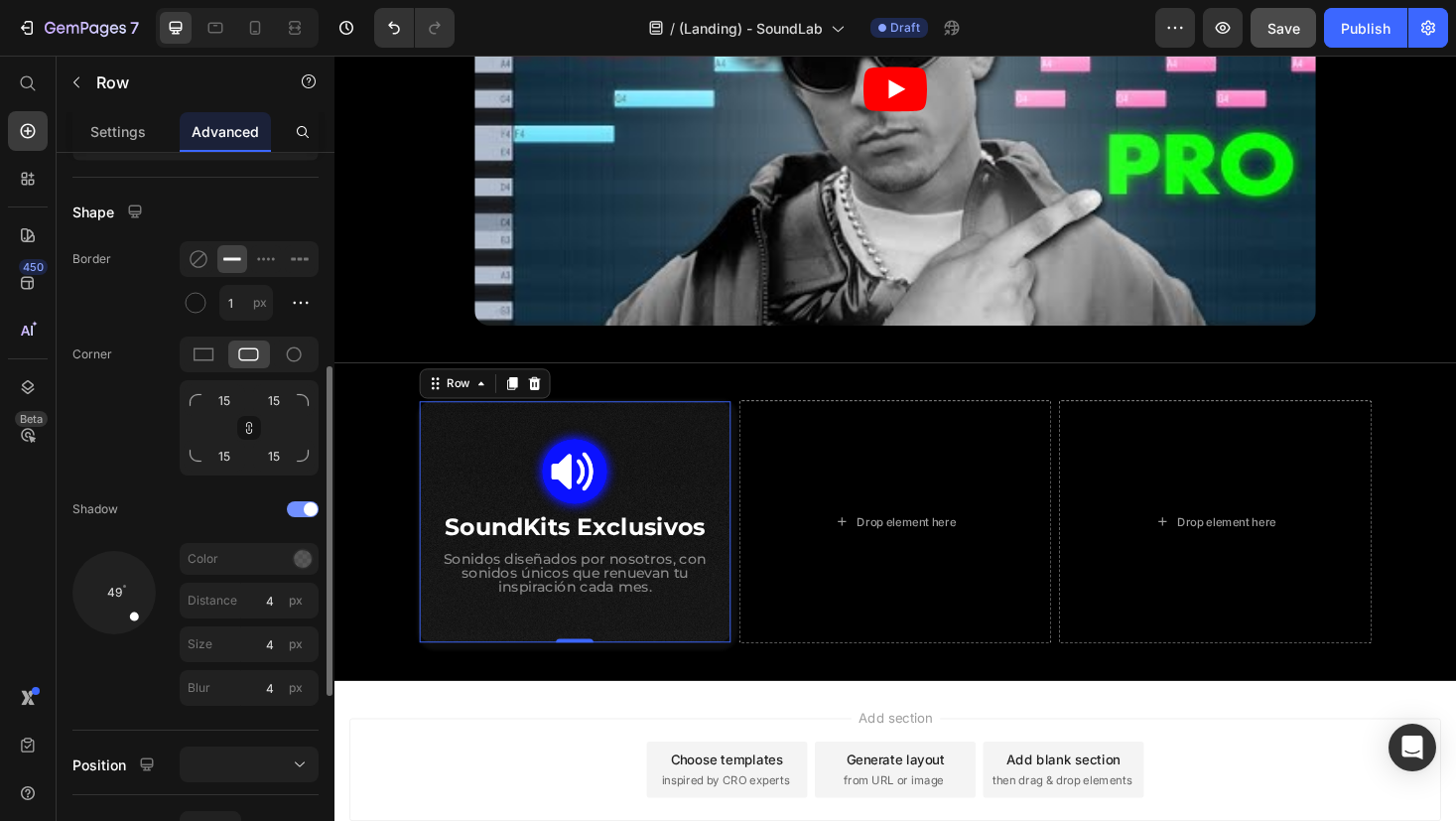 click at bounding box center (303, 509) 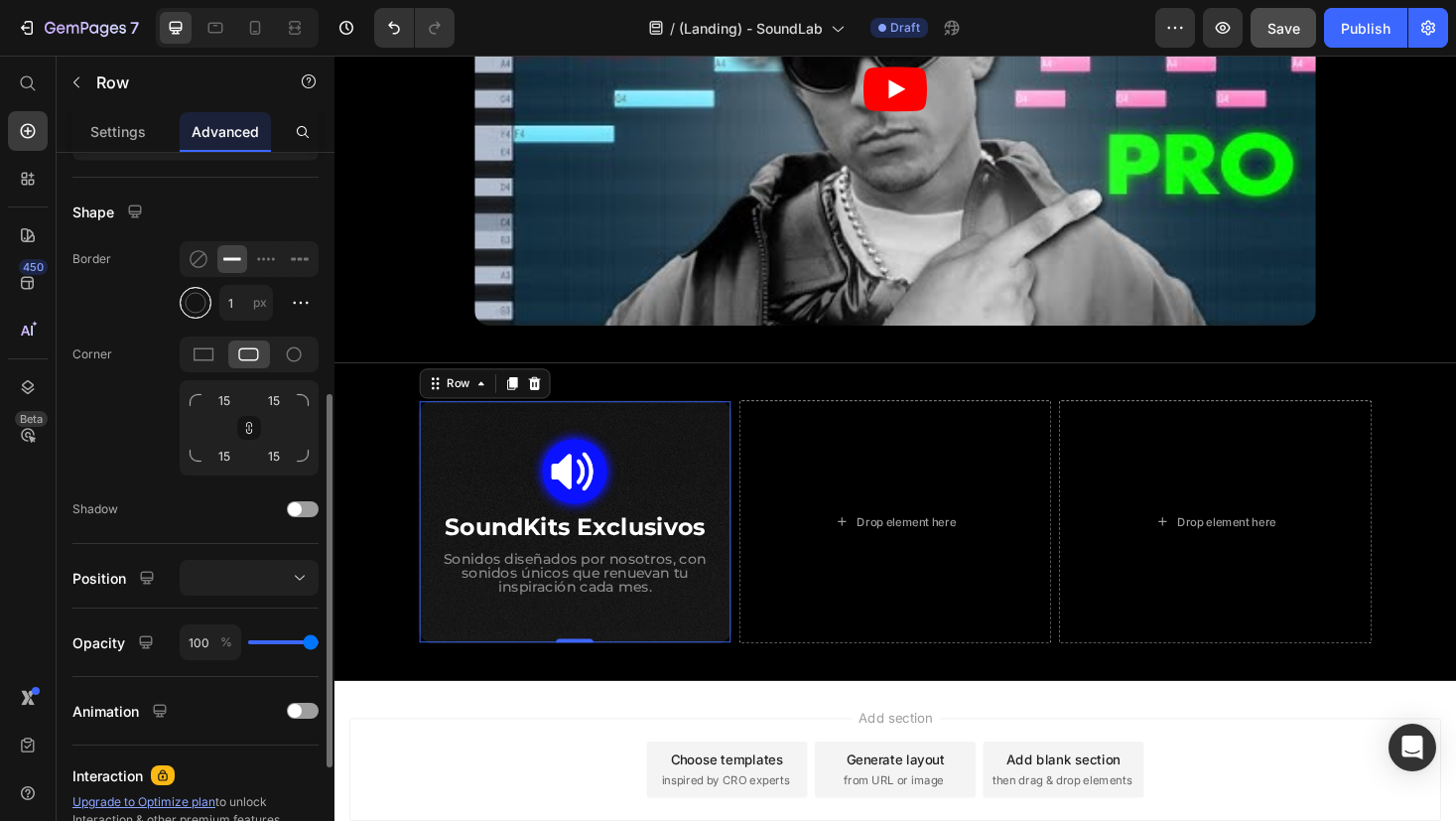 click at bounding box center (196, 303) 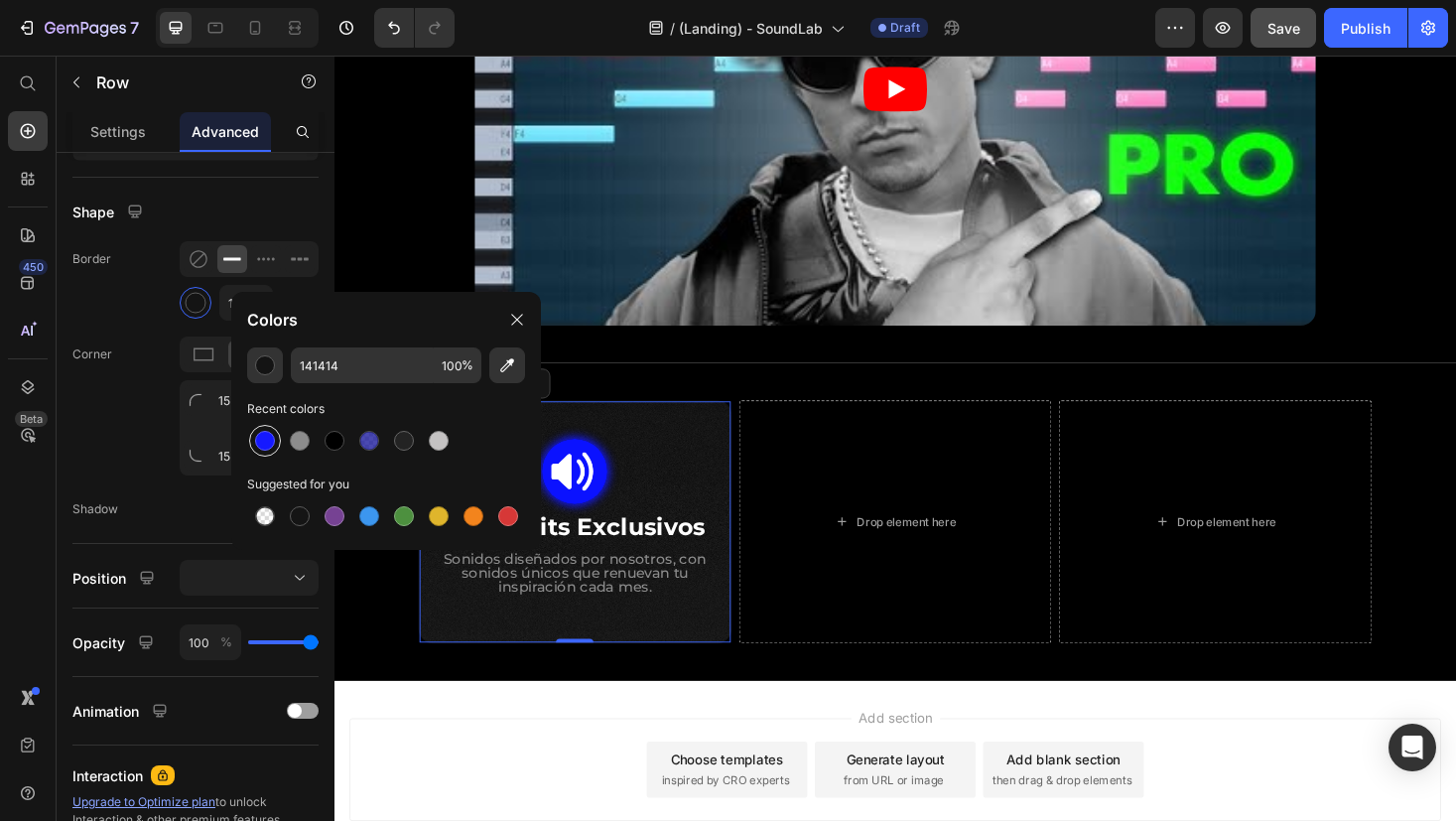 click at bounding box center [265, 441] 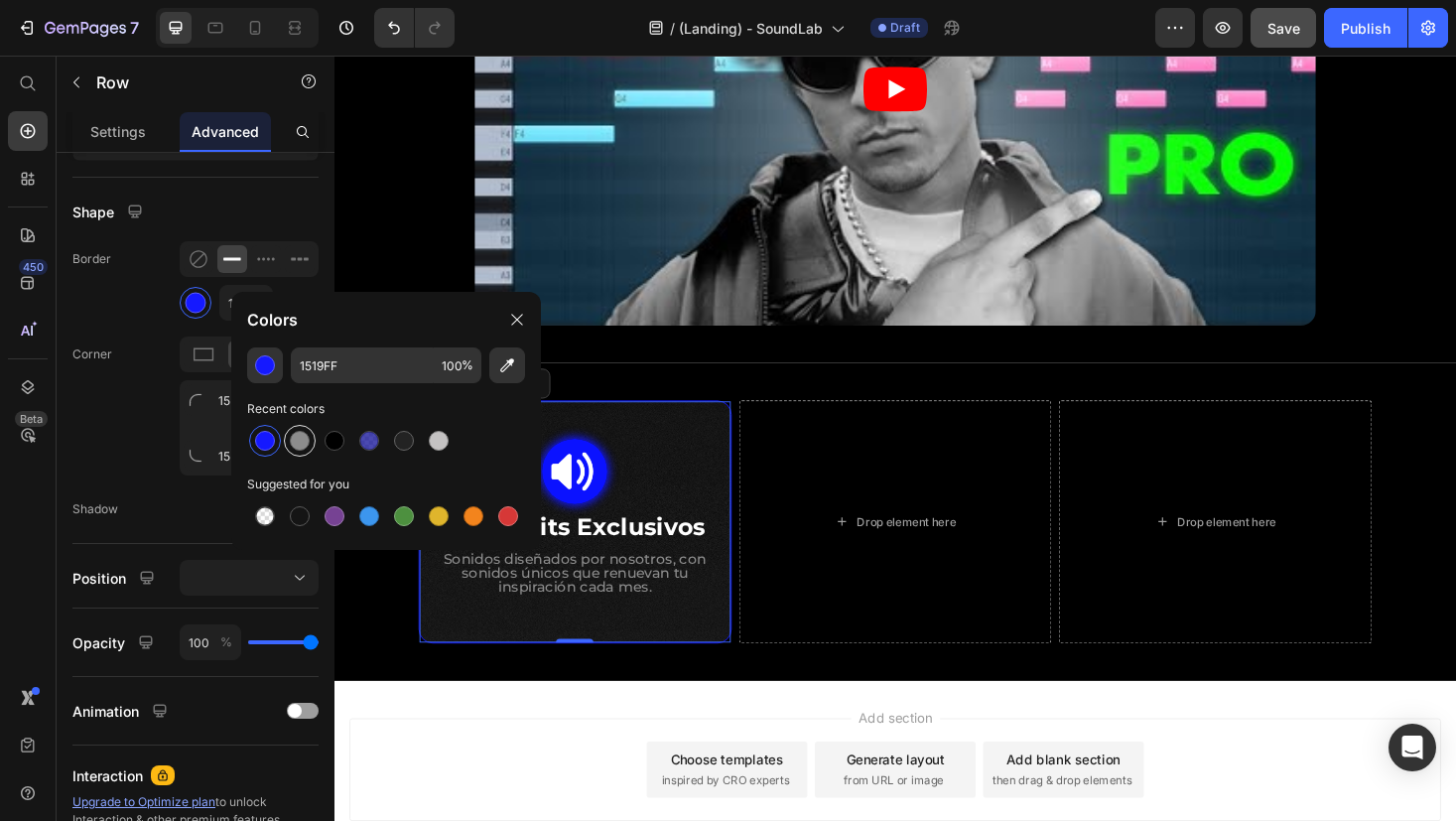 click at bounding box center [300, 441] 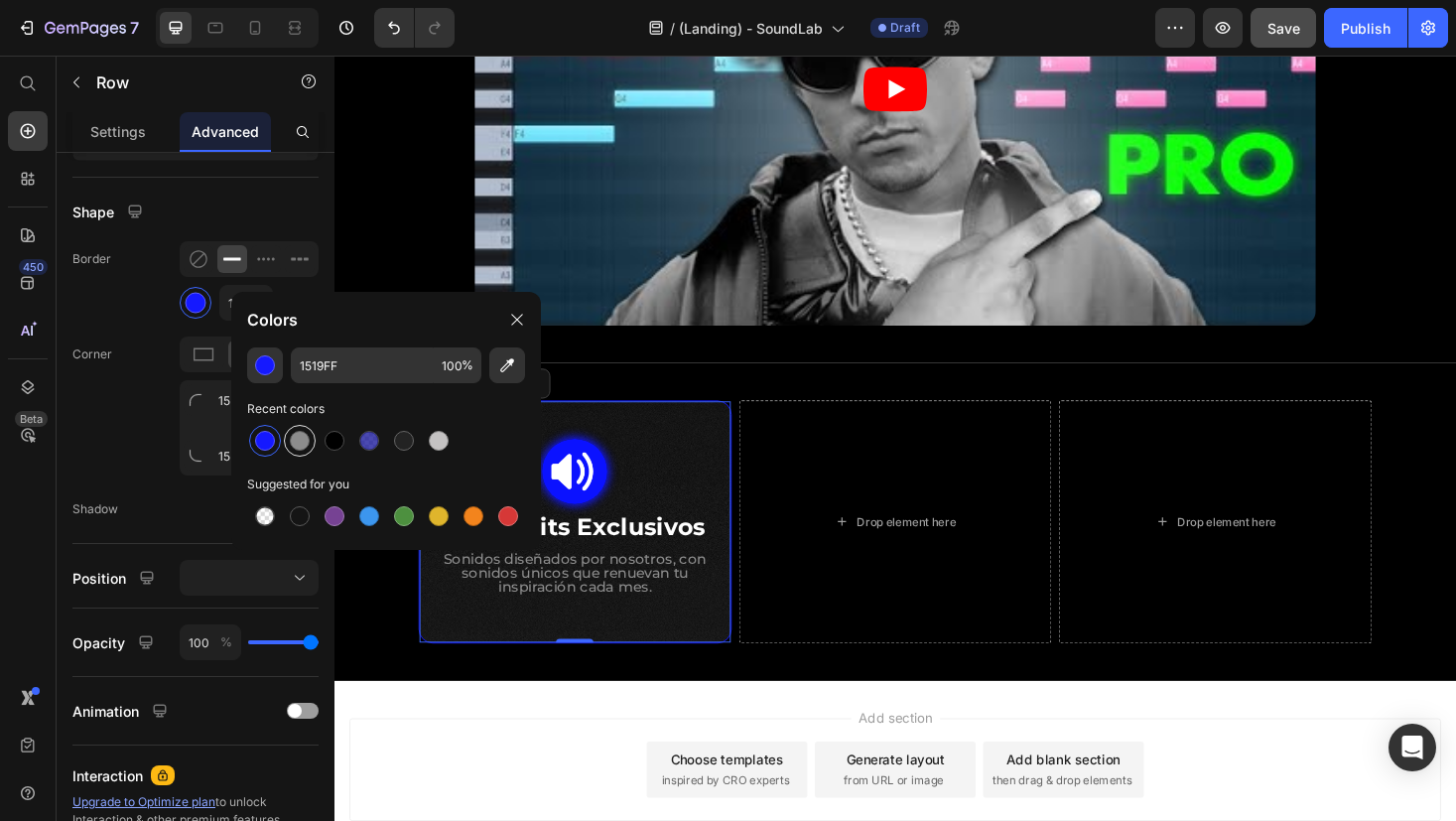 type on "8C8C8C" 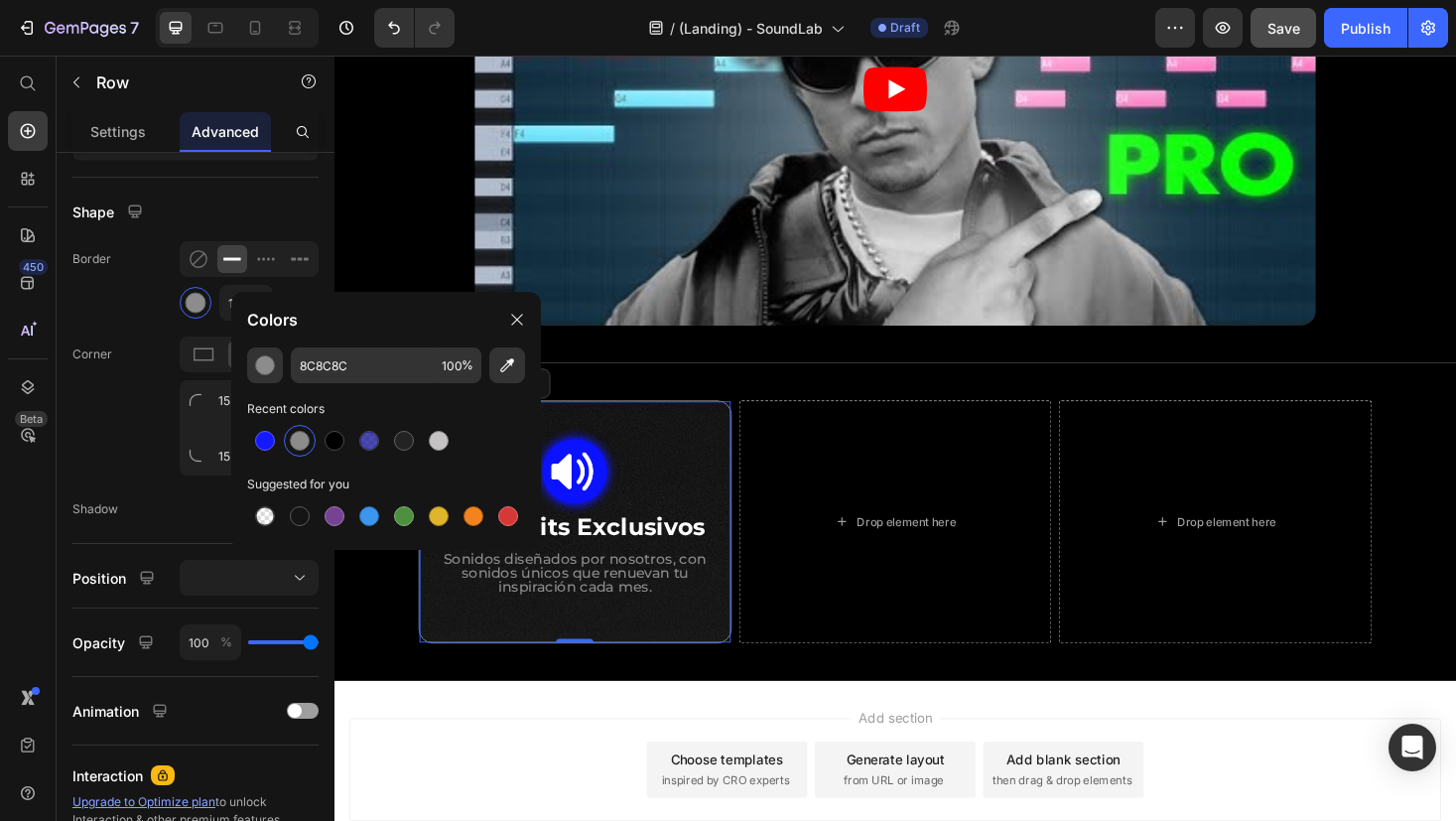 click on "Add section Choose templates inspired by CRO experts Generate layout from URL or image Add blank section then drag & drop elements" at bounding box center [930, 814] 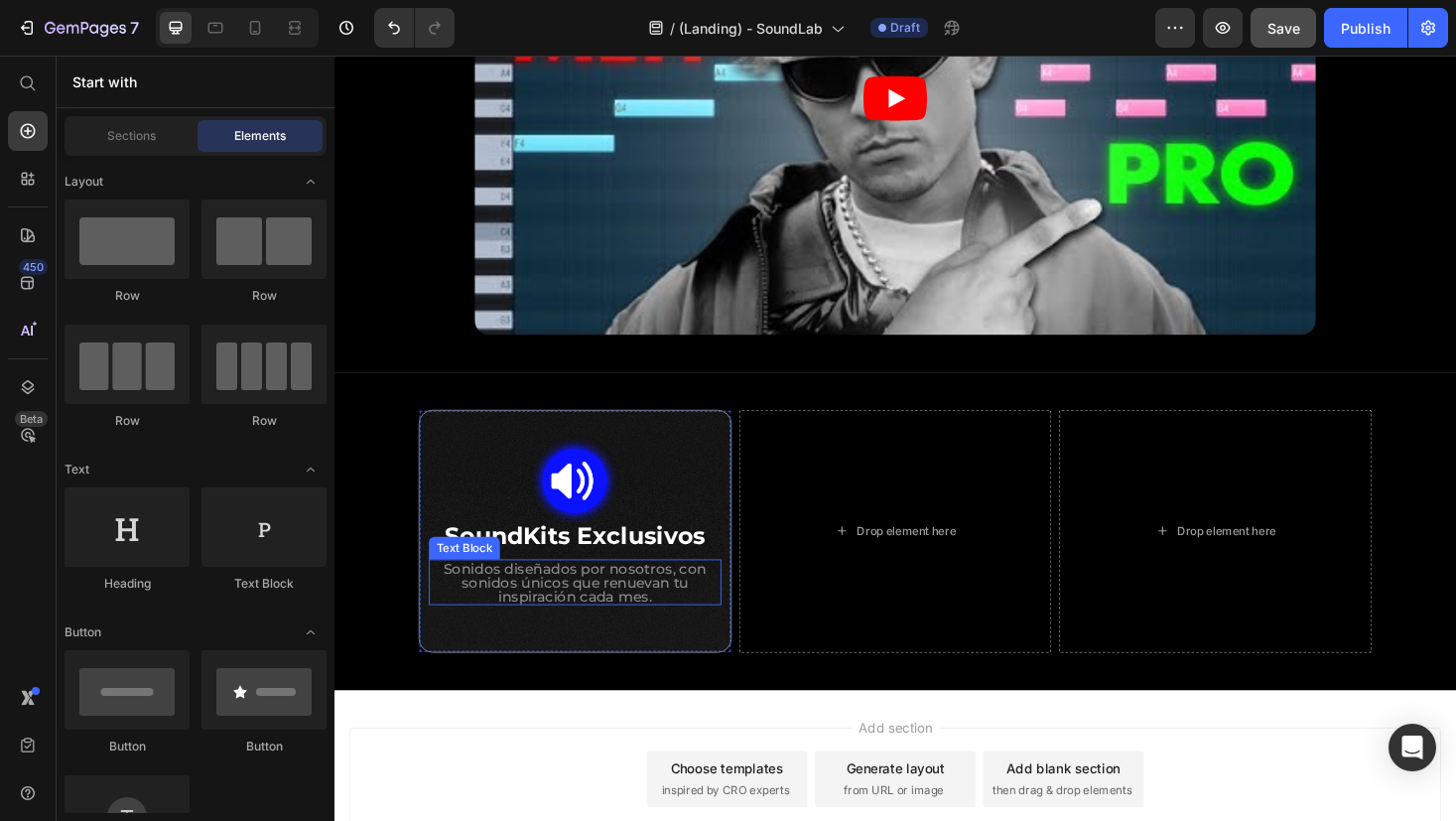 scroll, scrollTop: 676, scrollLeft: 0, axis: vertical 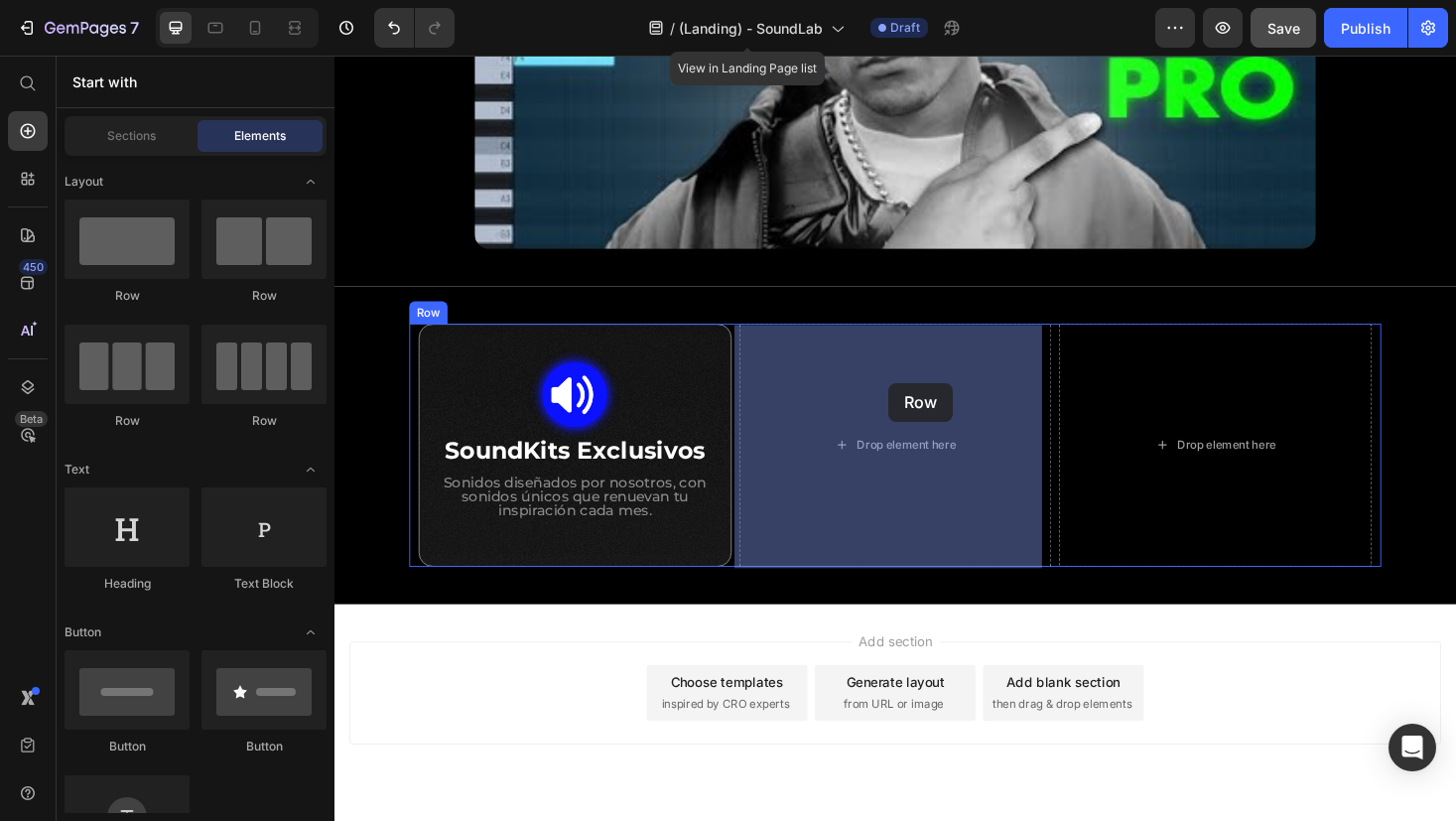 drag, startPoint x: 448, startPoint y: 291, endPoint x: 923, endPoint y: 403, distance: 488.02561 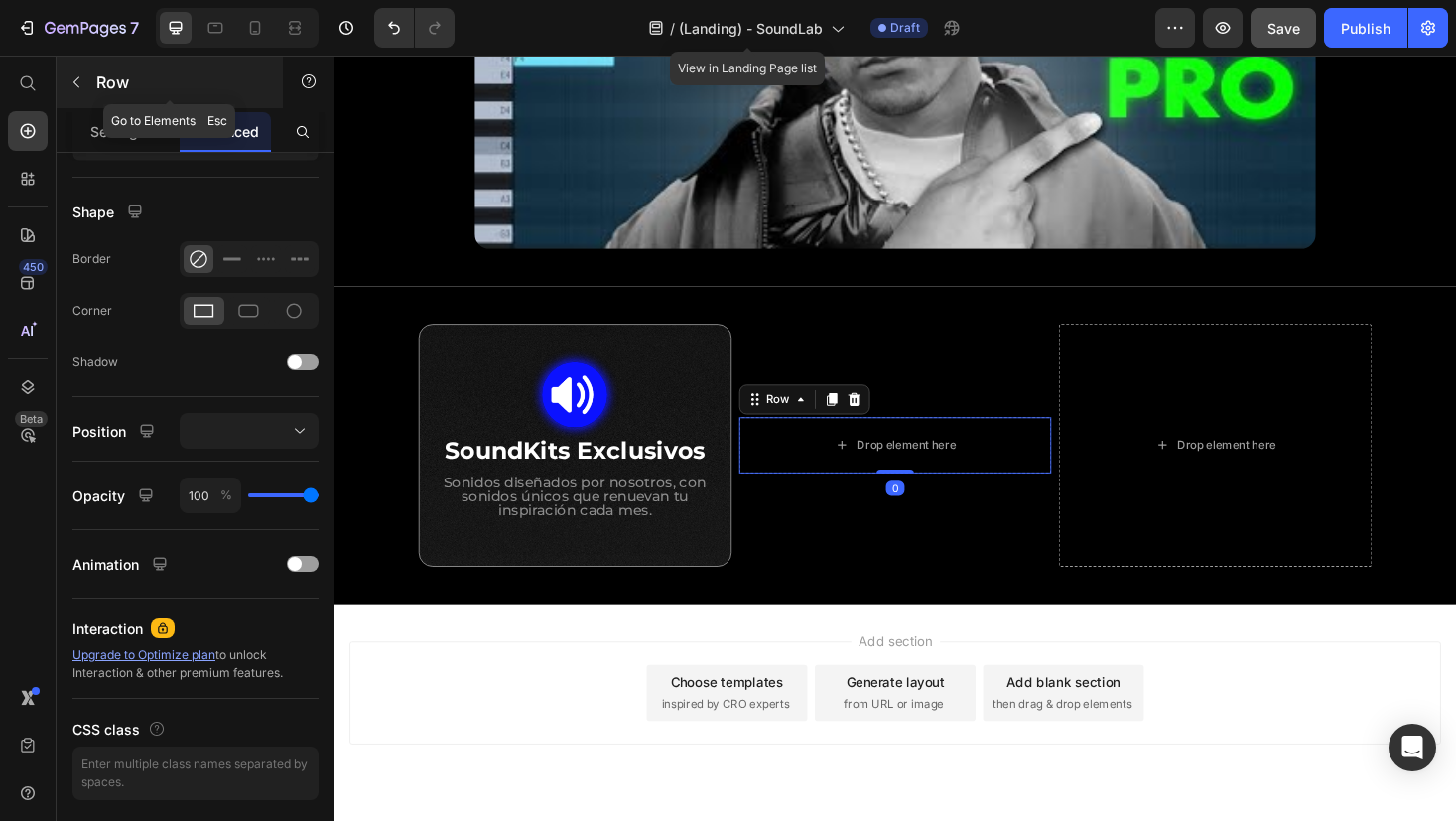 click on "Row" at bounding box center (181, 82) 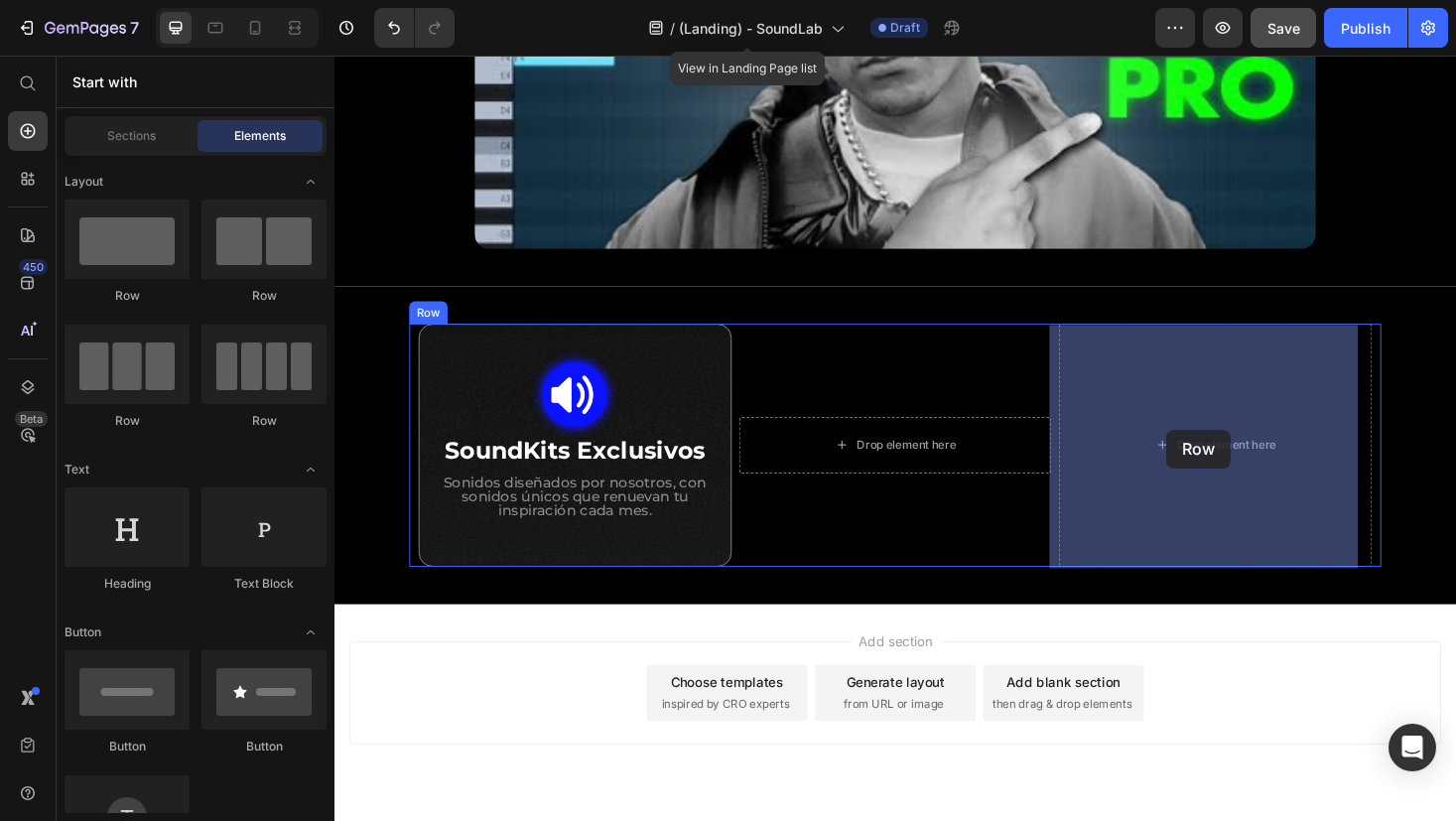 drag, startPoint x: 464, startPoint y: 299, endPoint x: 1218, endPoint y: 453, distance: 769.5661 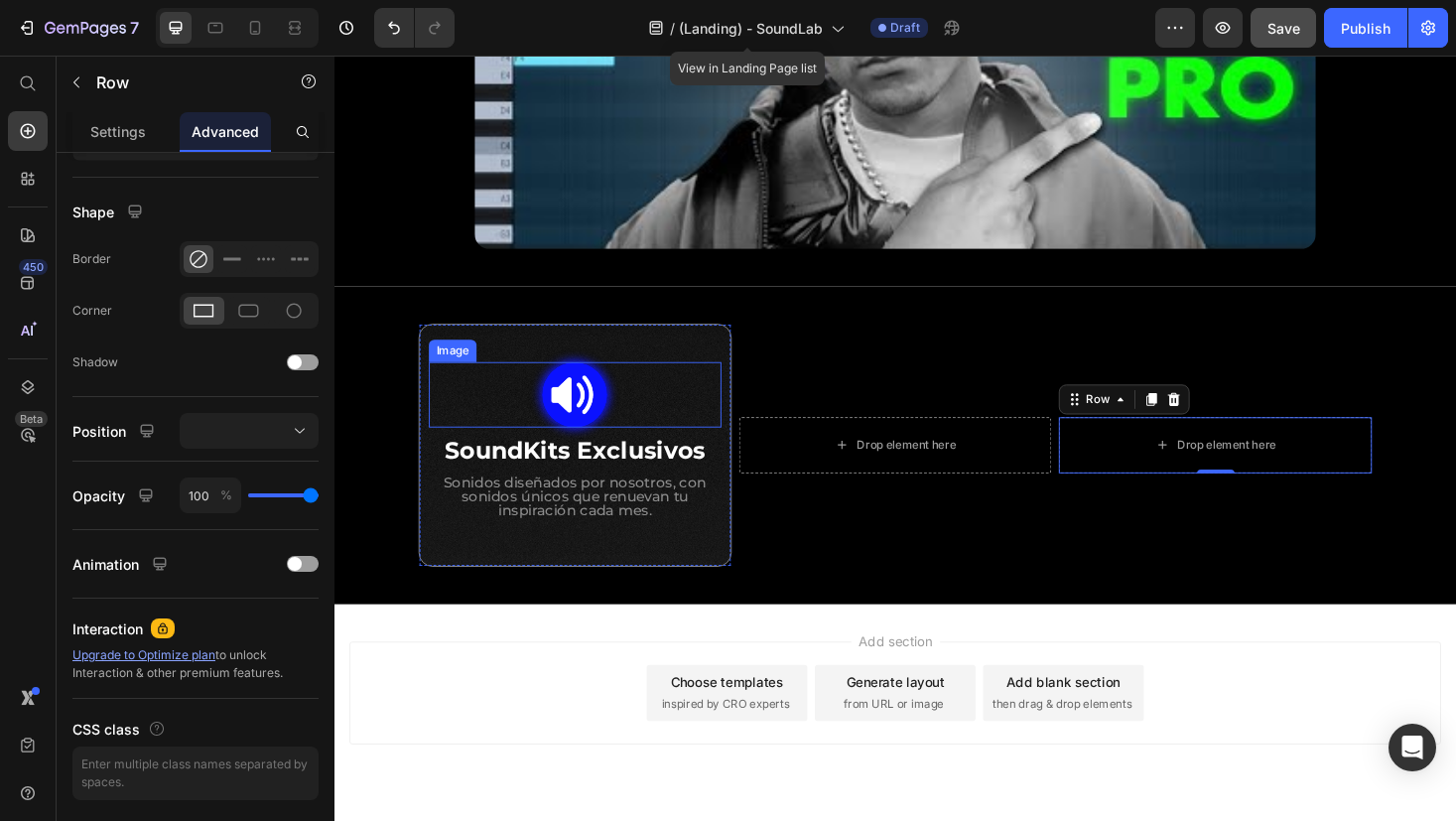 click on "Image" at bounding box center (460, 369) 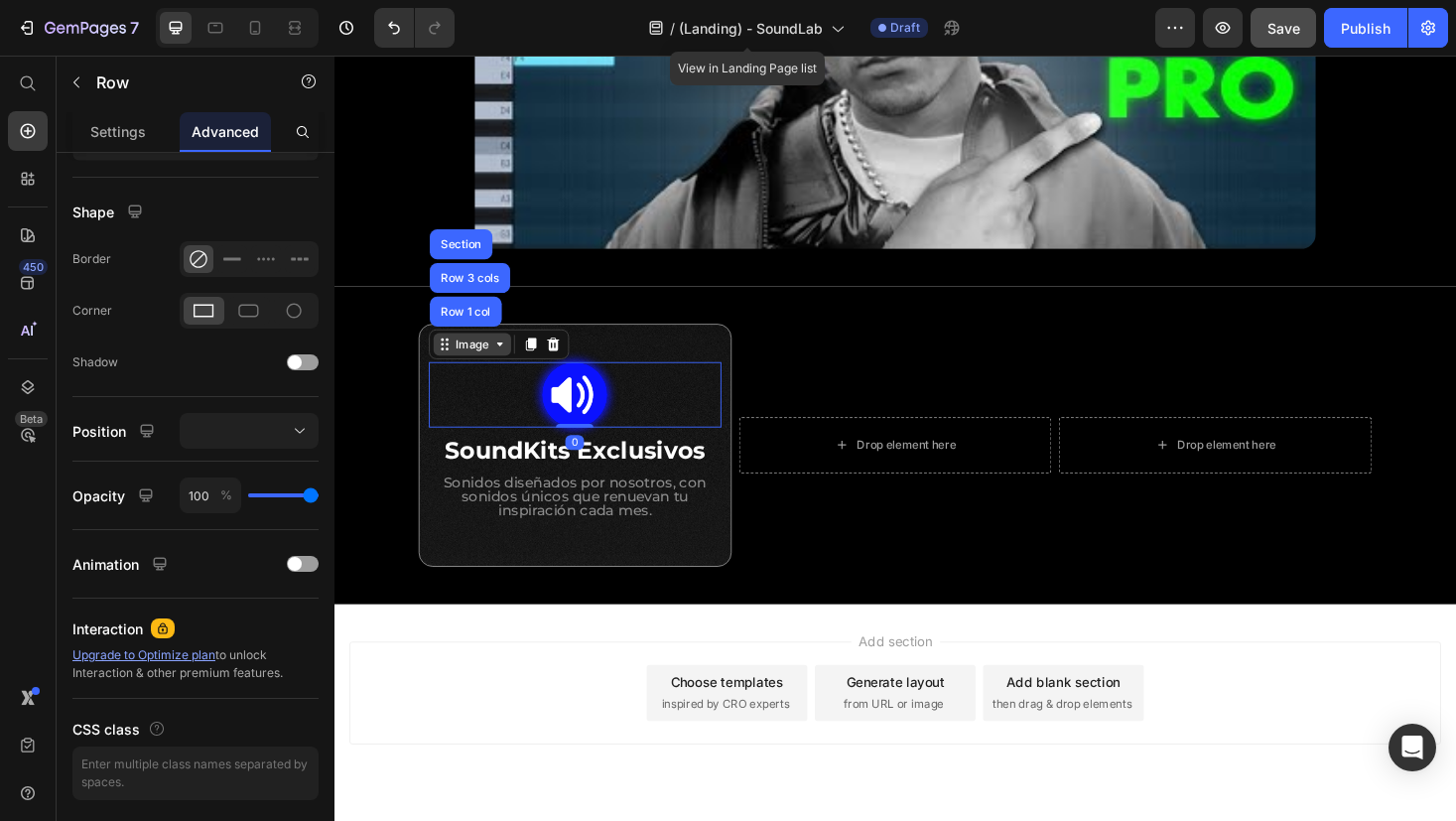 scroll, scrollTop: 0, scrollLeft: 0, axis: both 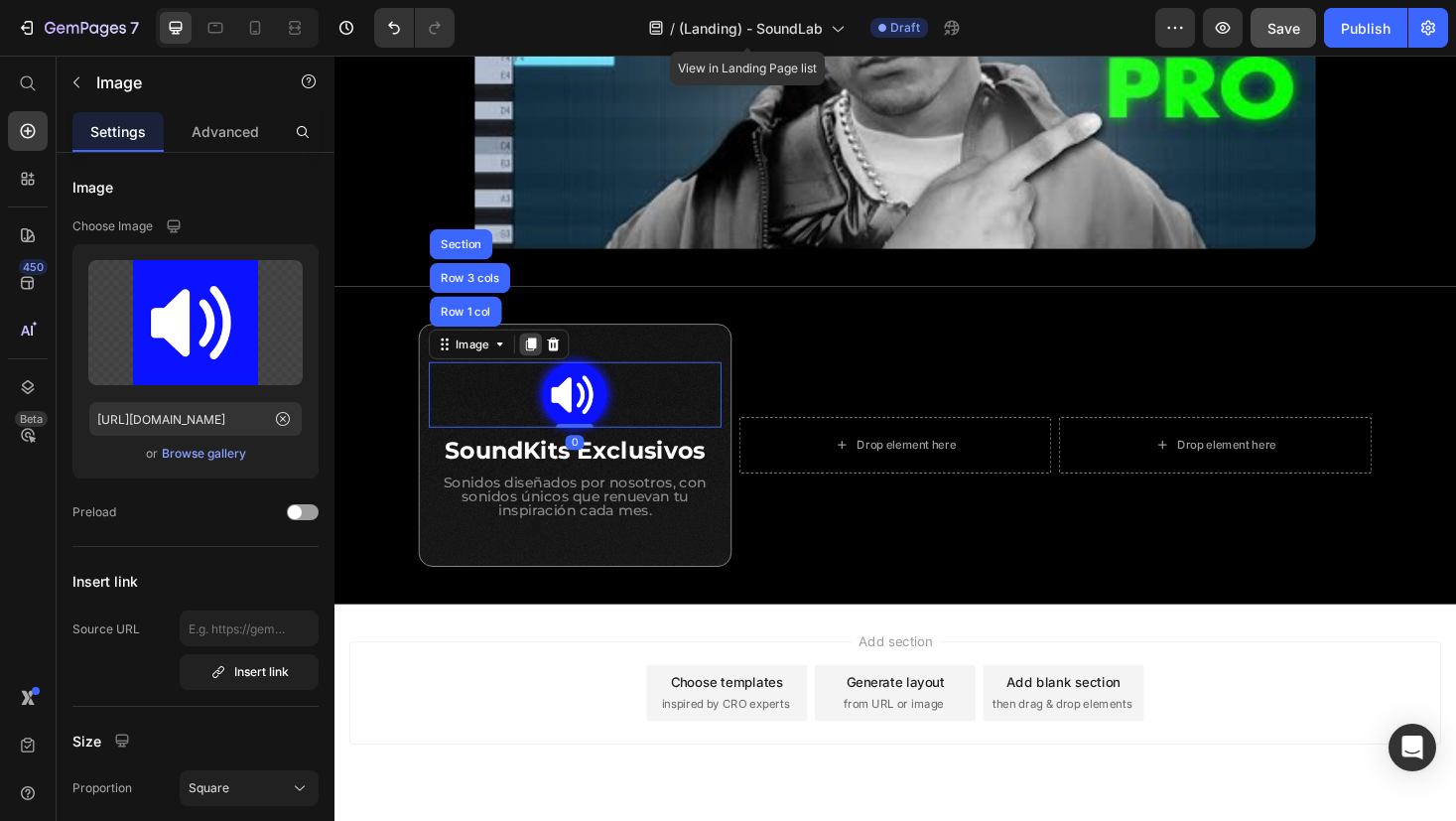 click 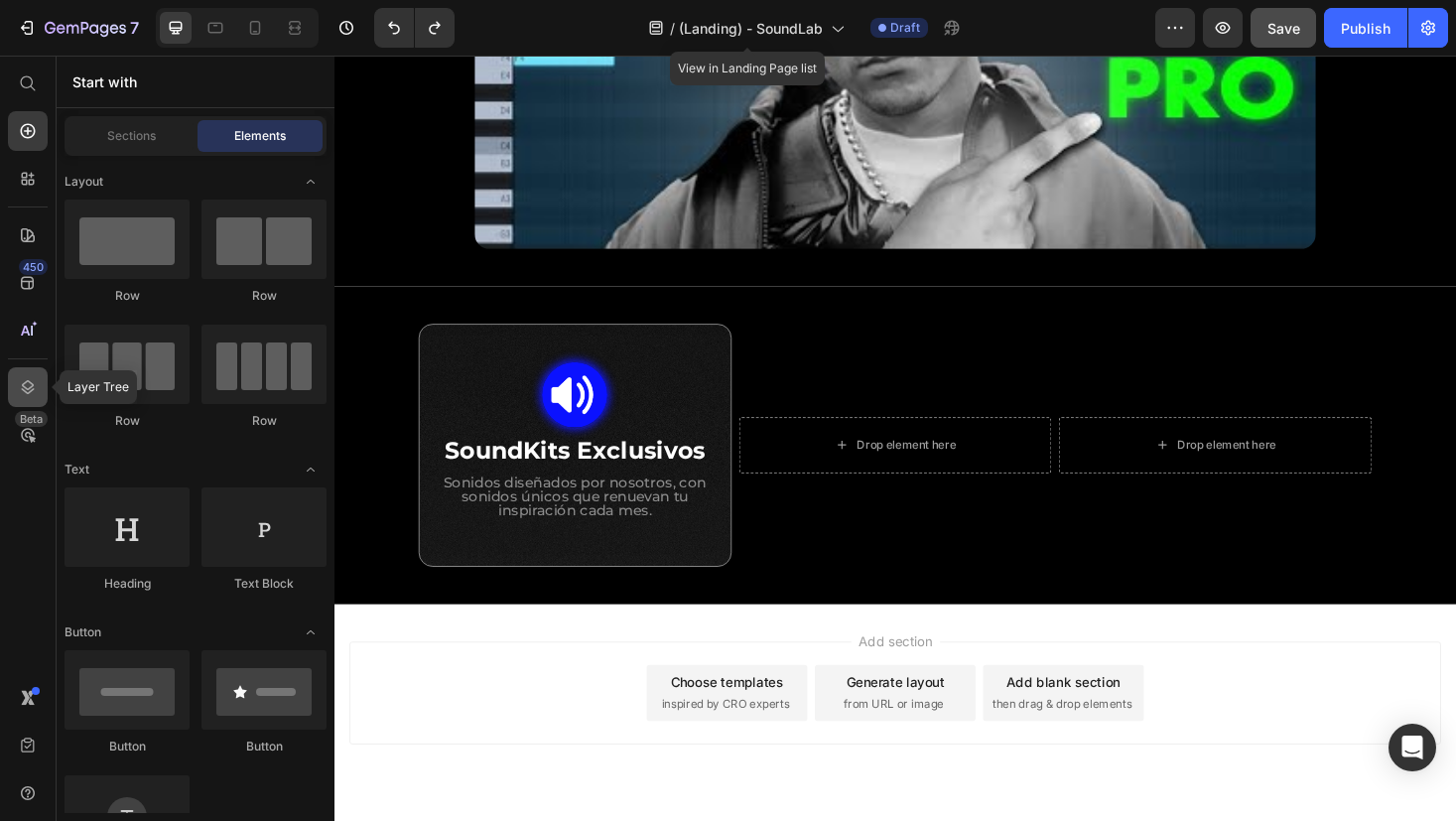 click 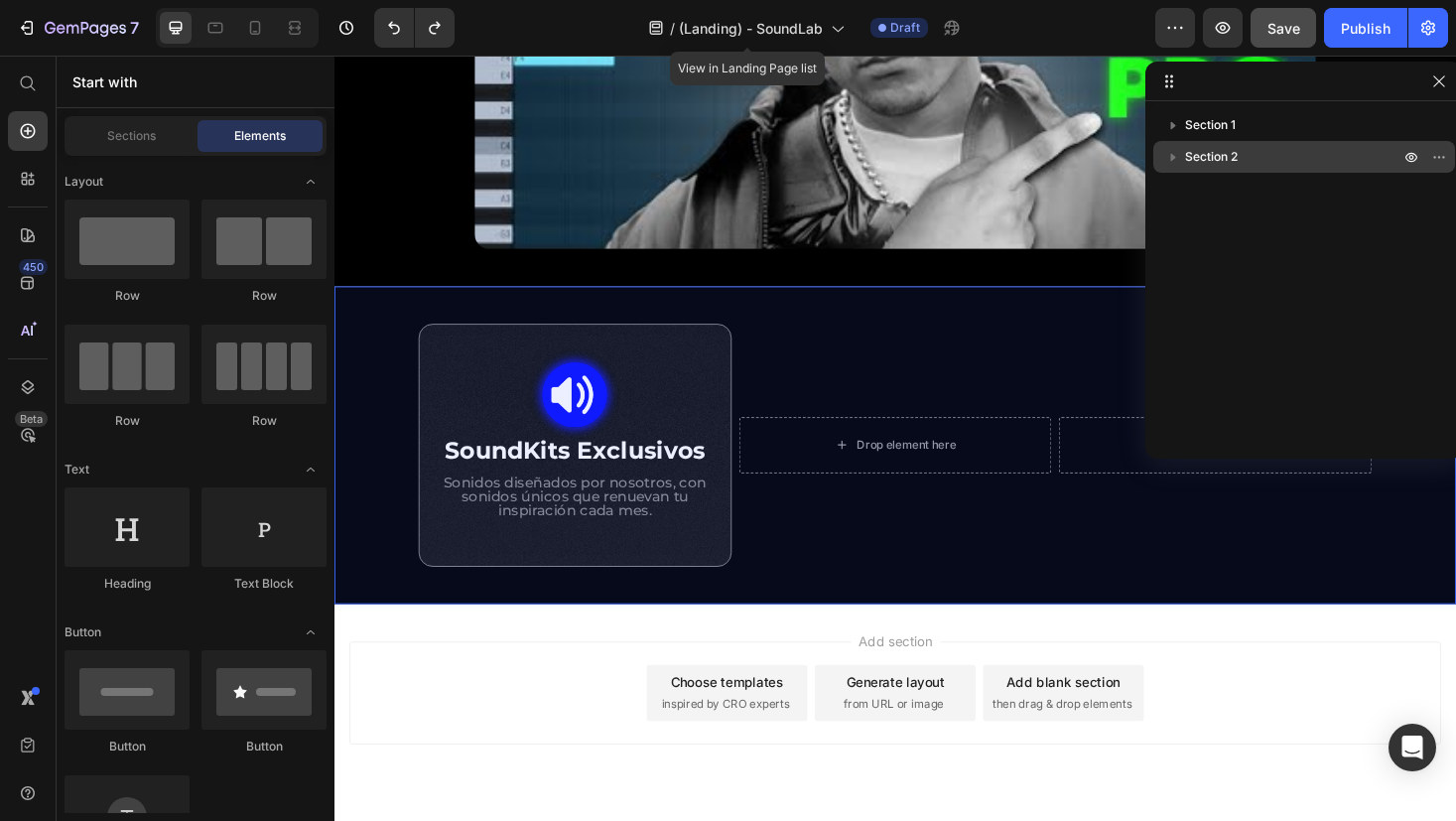 click 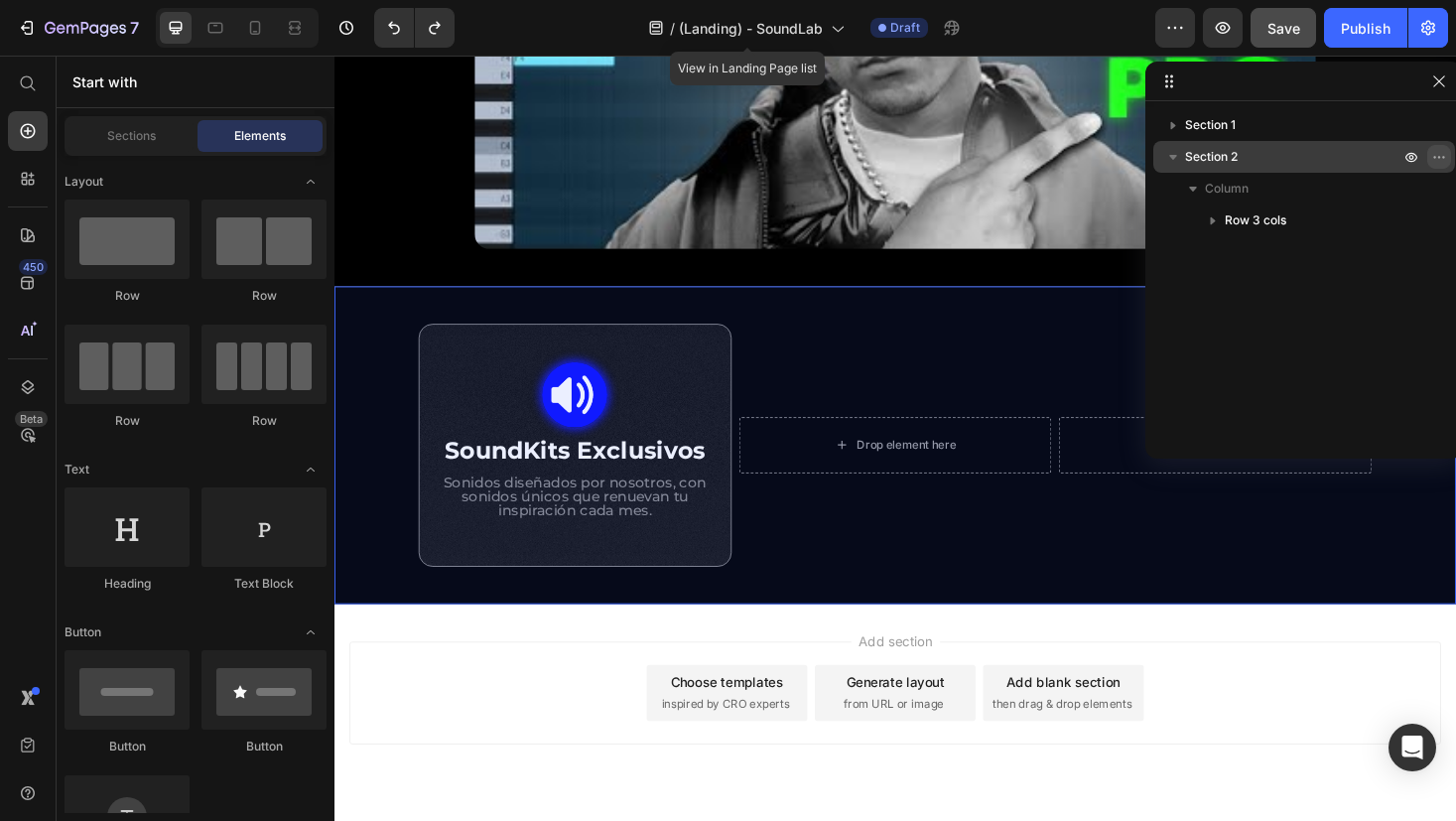 click 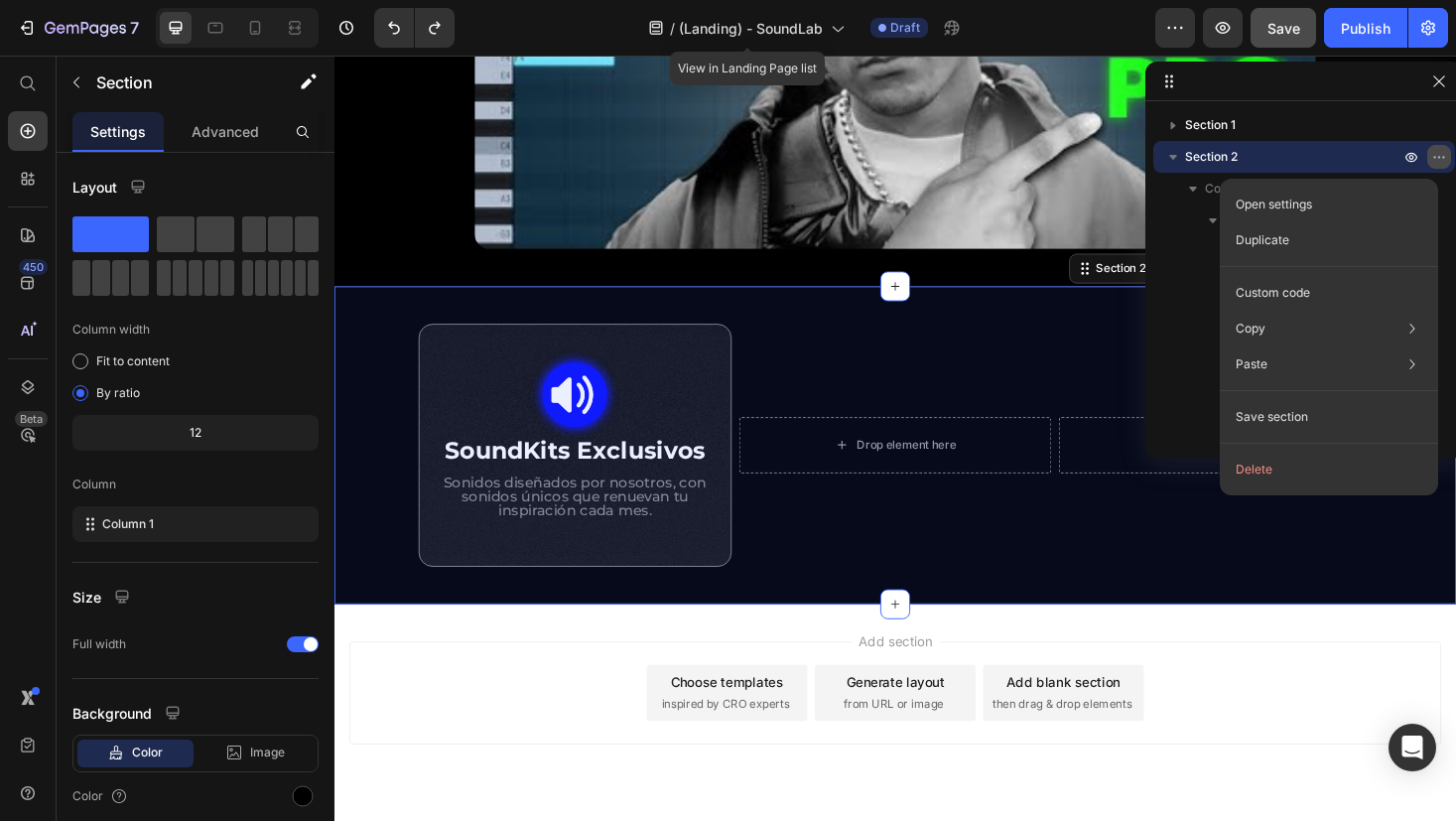 click 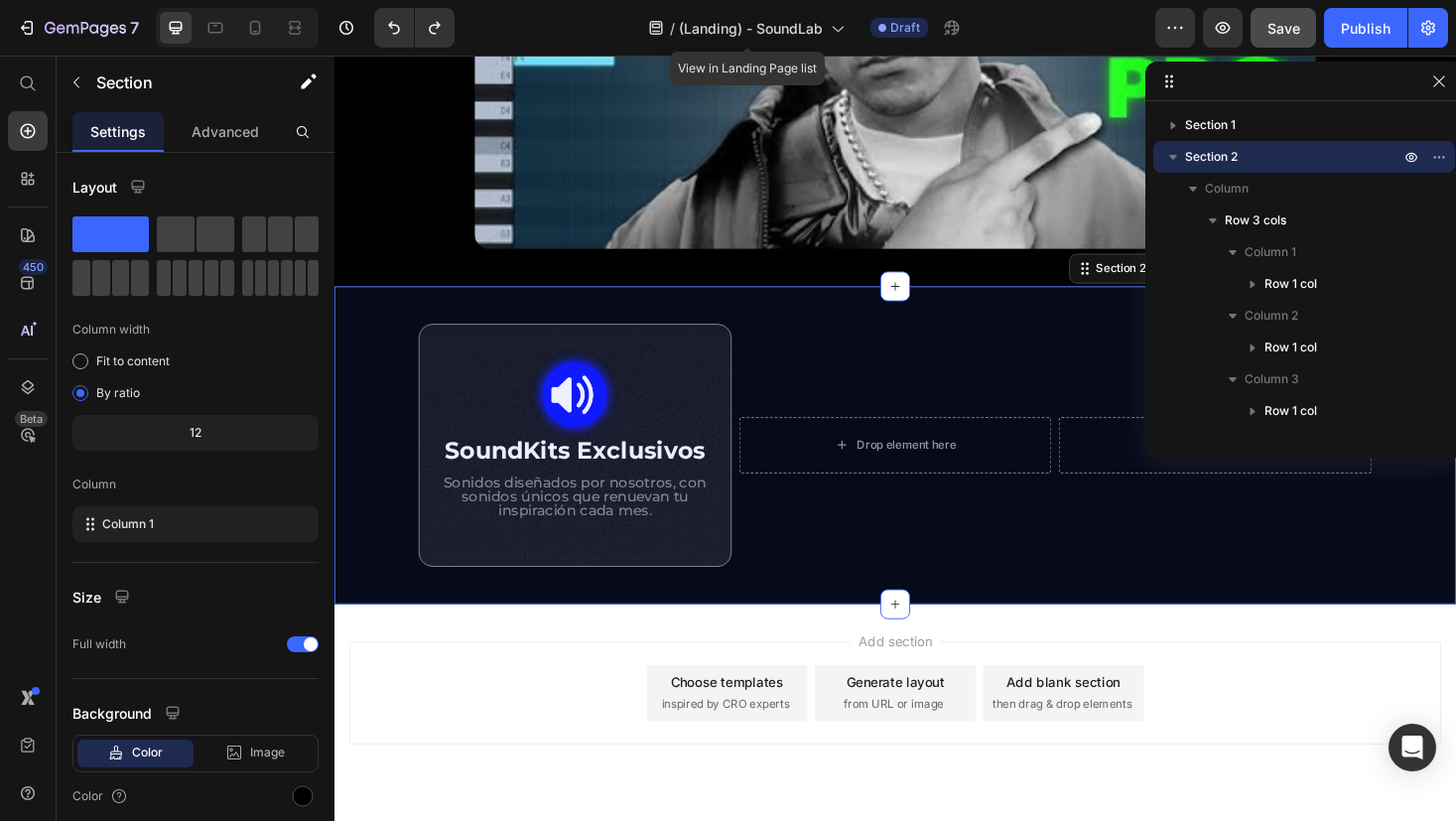 click 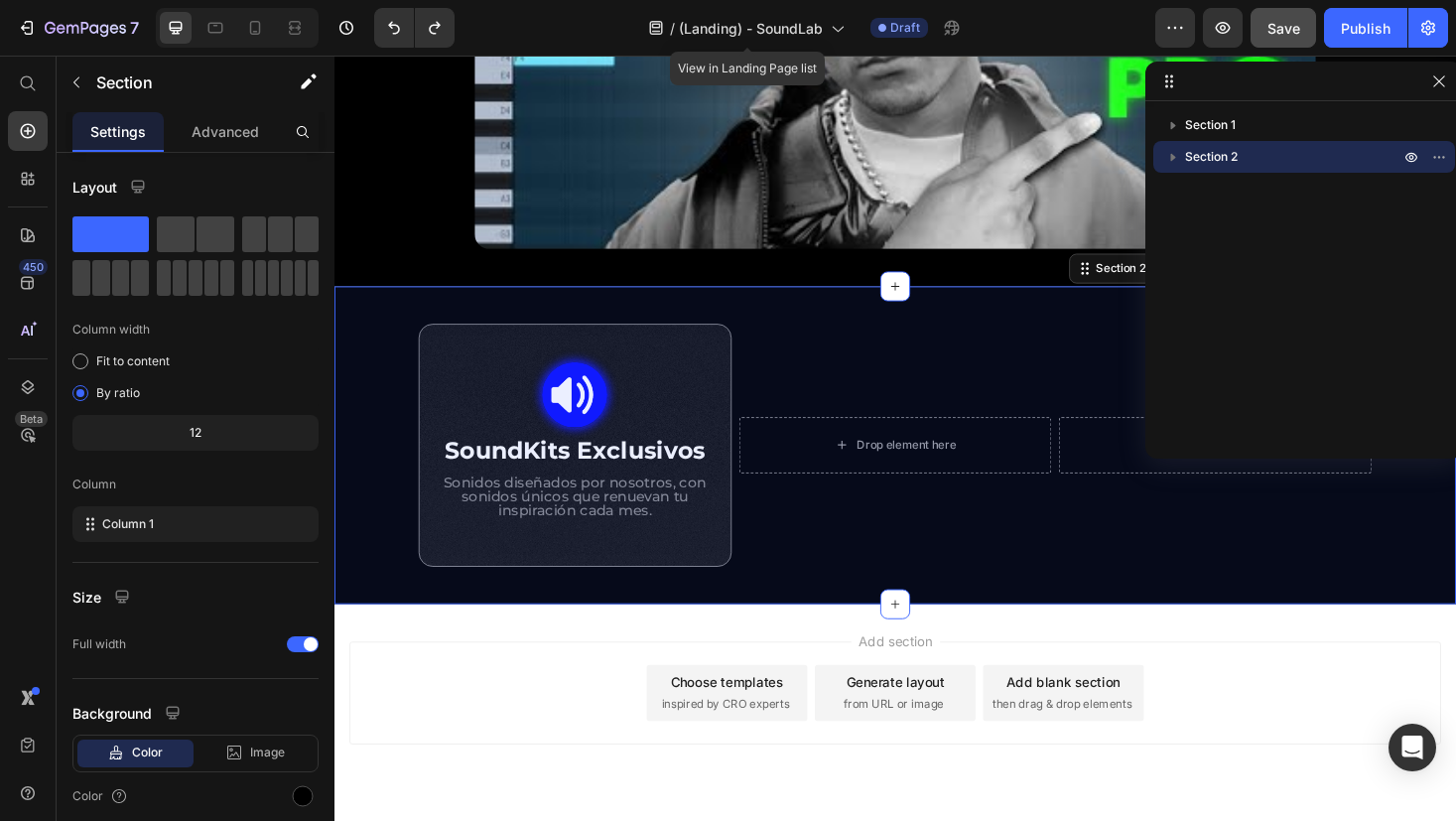 type 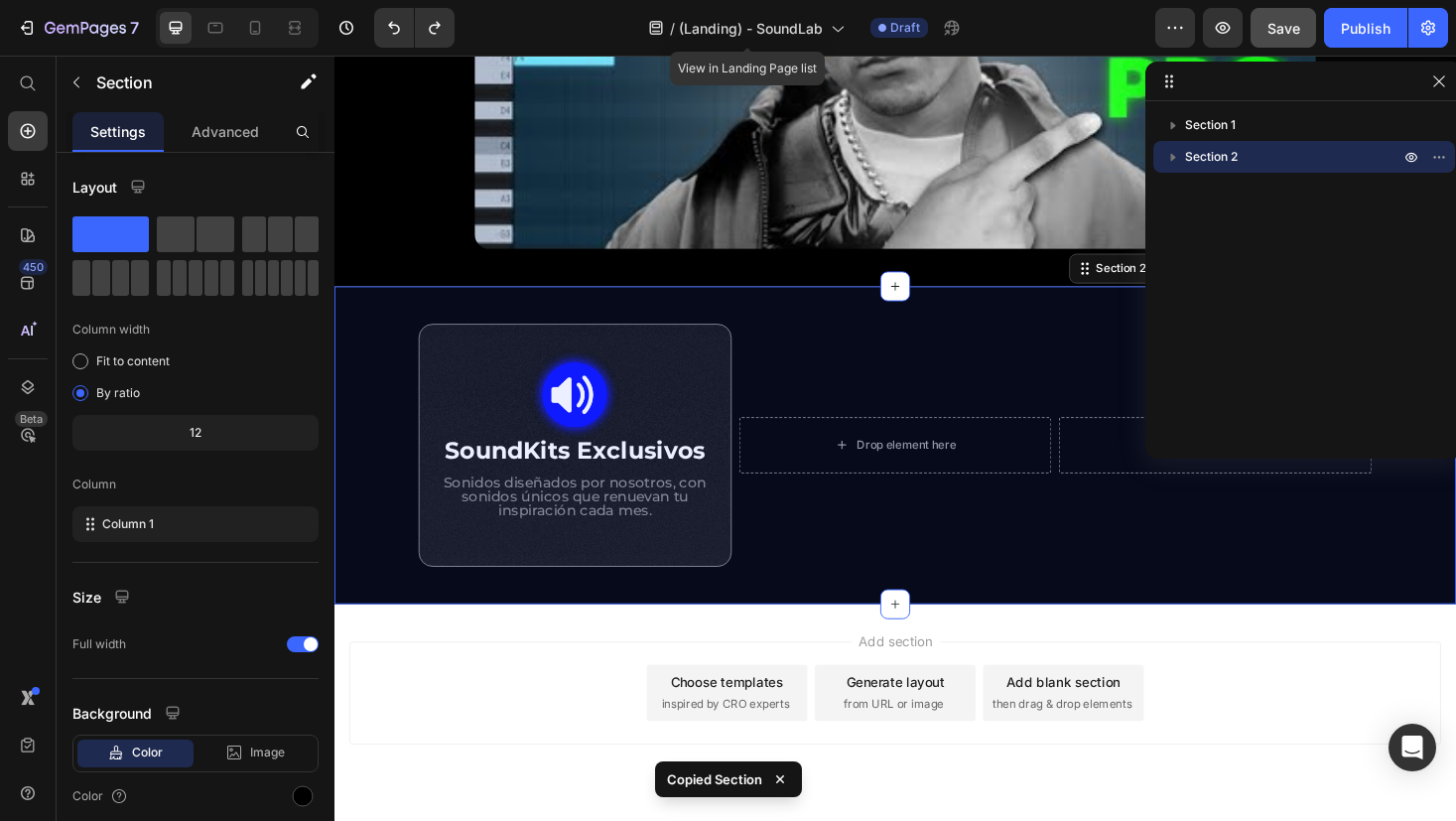 click on "Section 1 Section 2" at bounding box center (1304, 273) 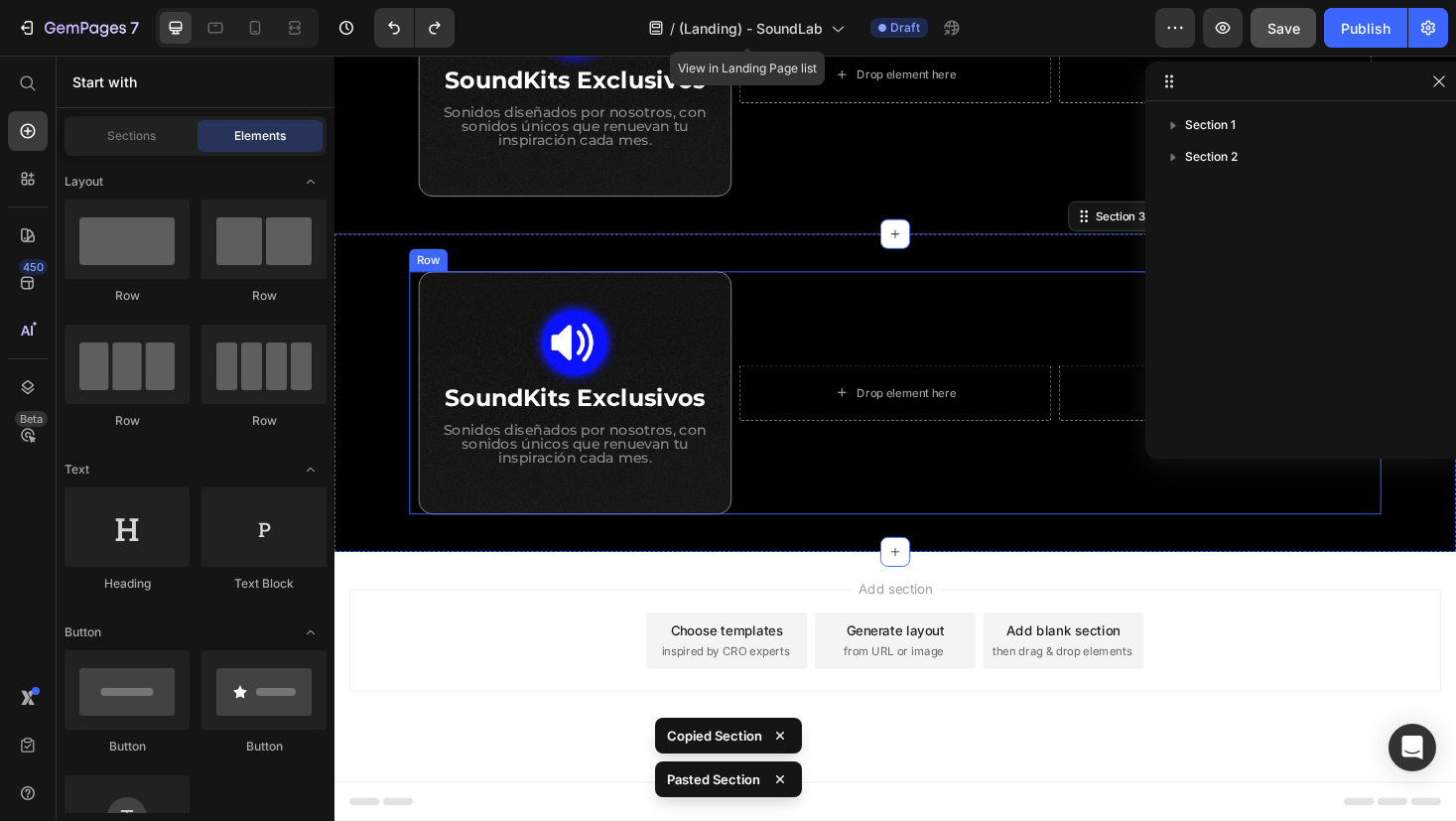 scroll, scrollTop: 732, scrollLeft: 0, axis: vertical 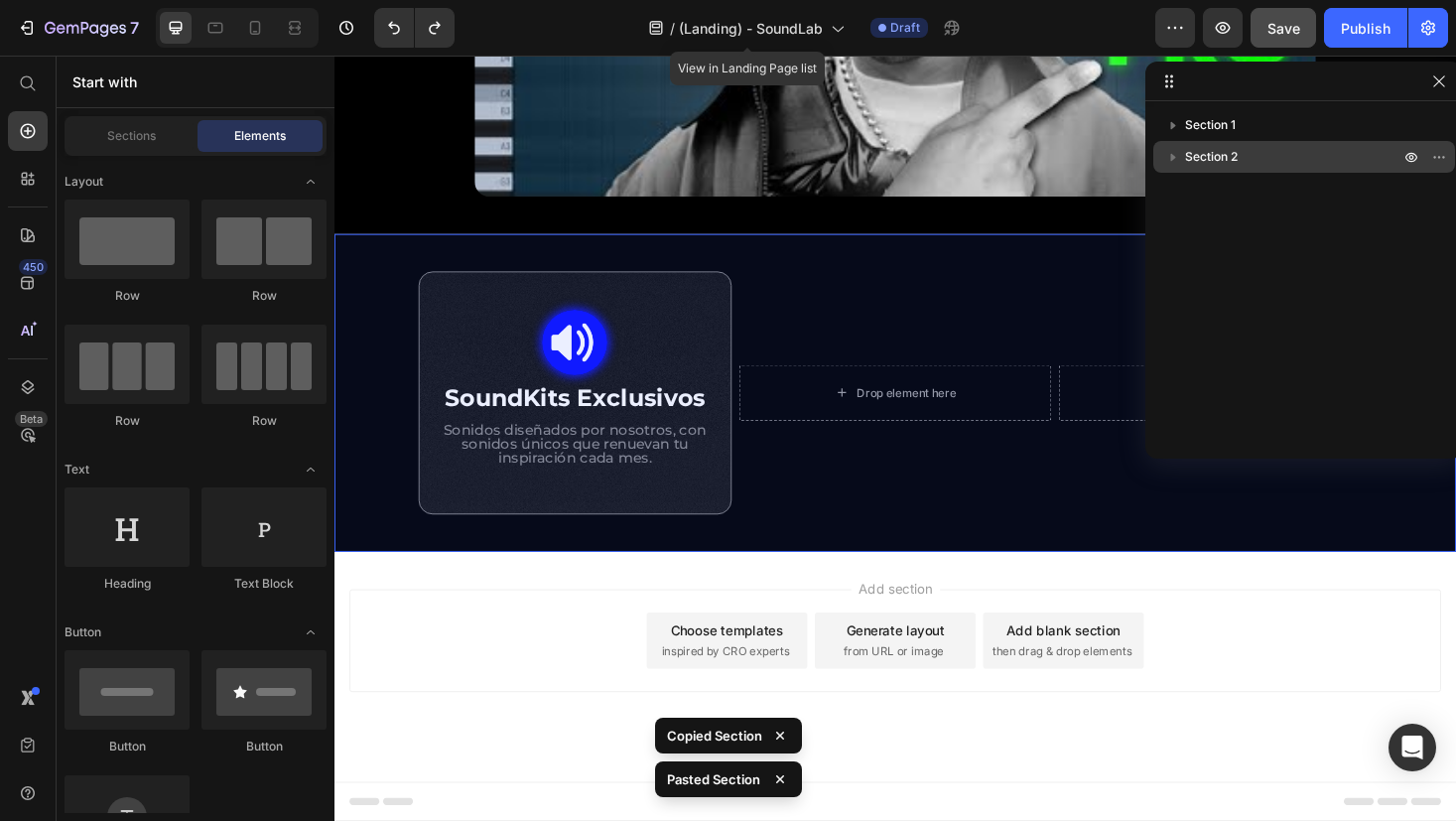 click 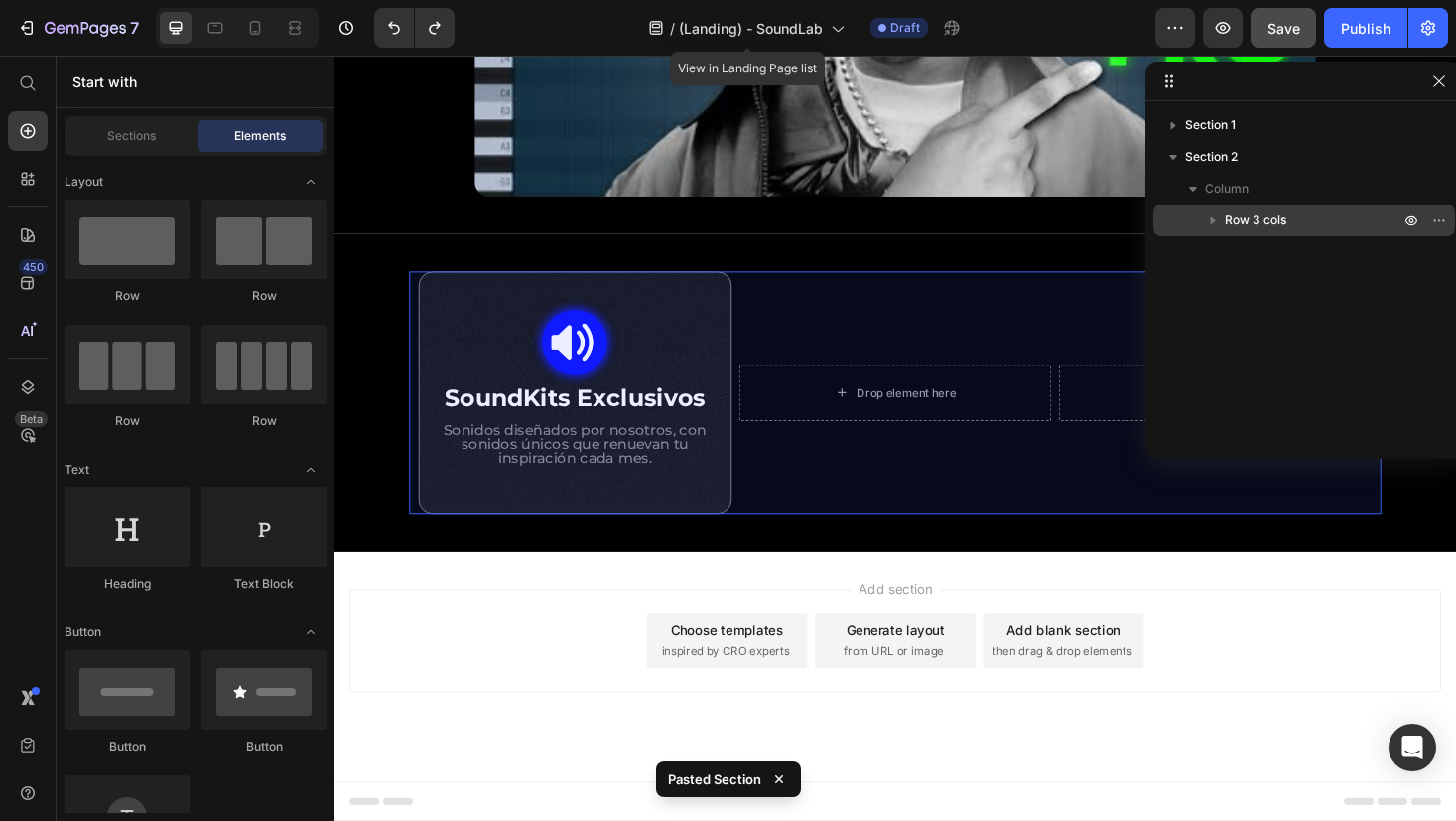 click 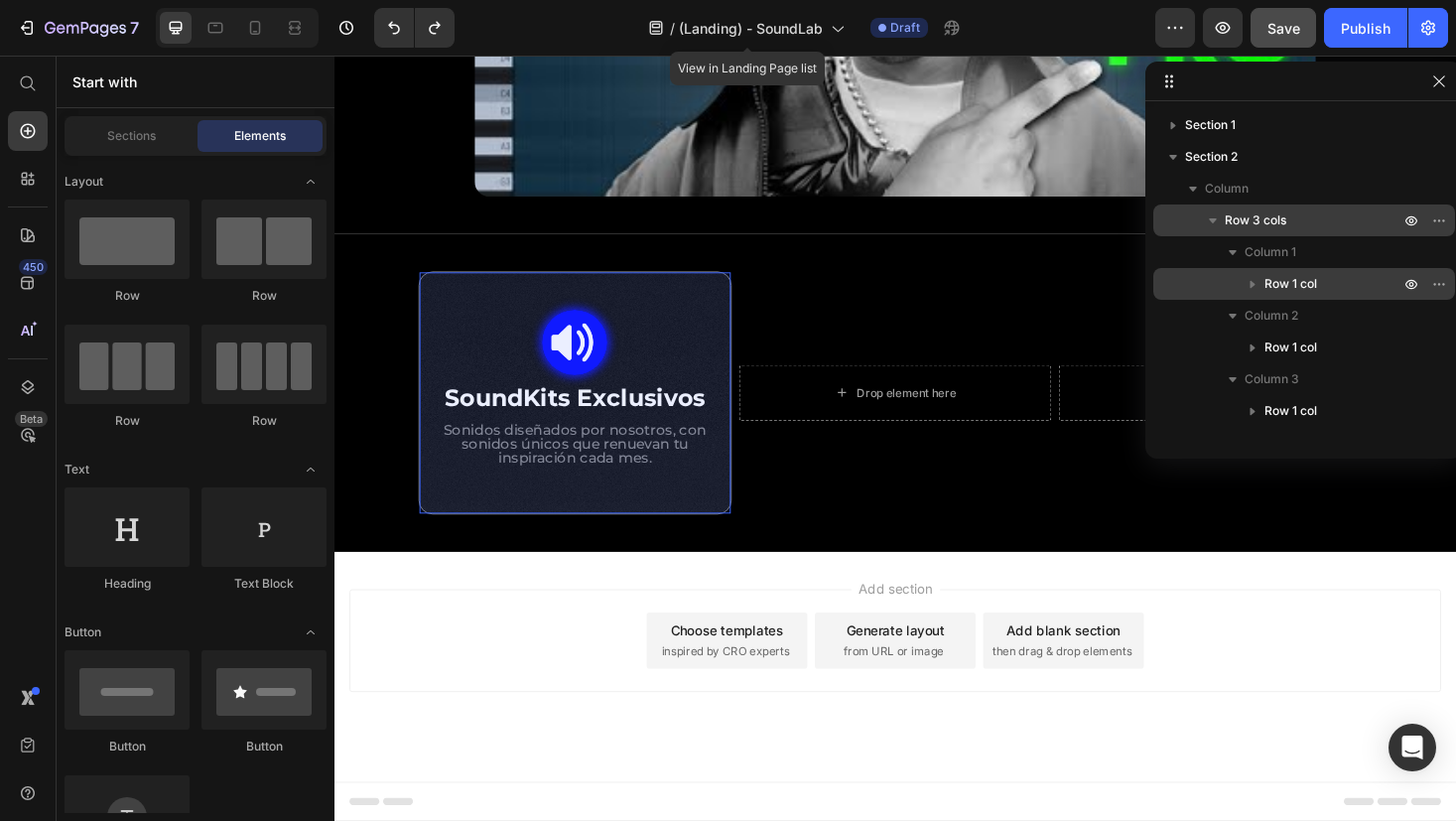 click on "Row 1 col" at bounding box center [1290, 284] 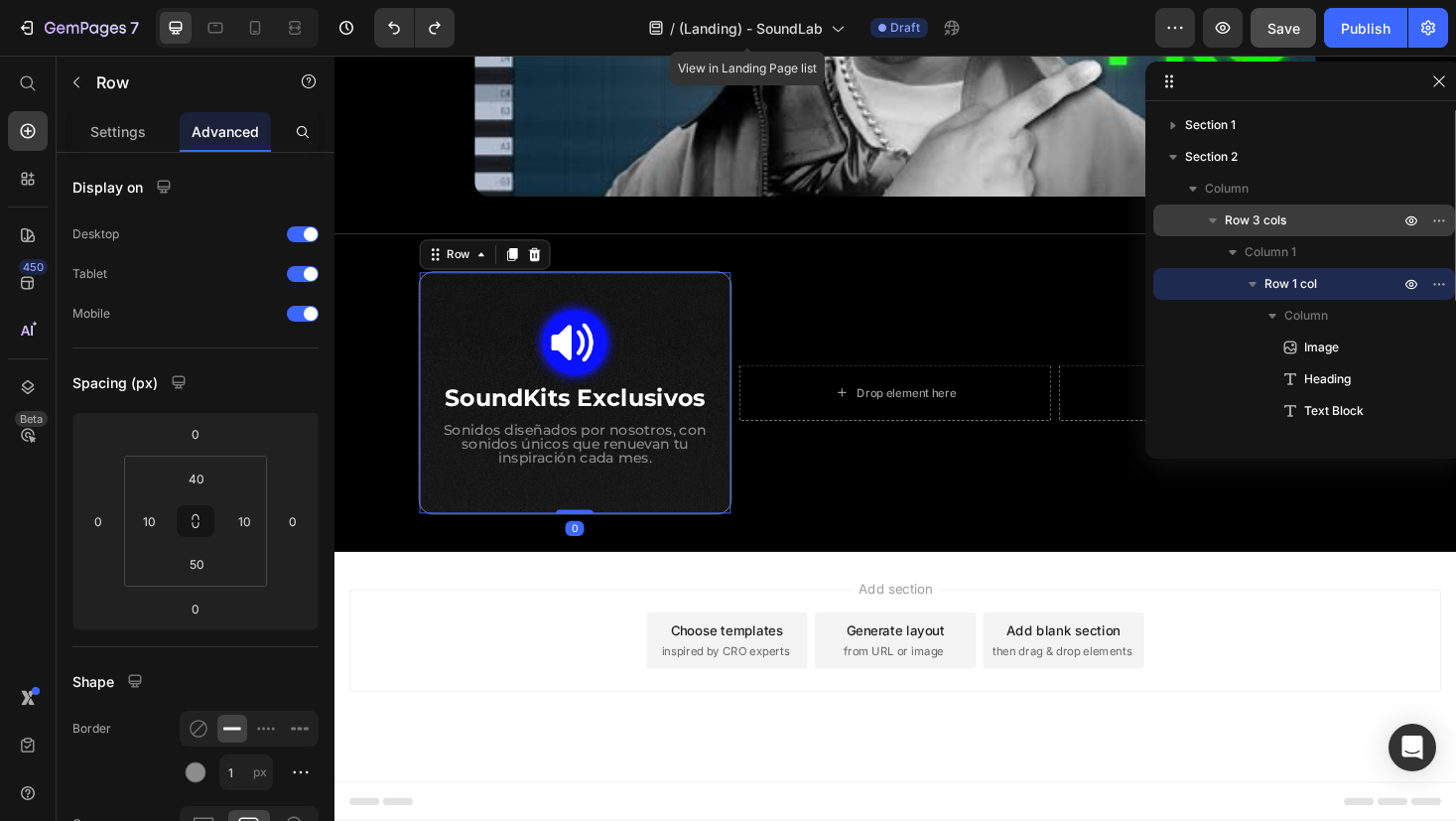click on "Row 1 col" at bounding box center (1290, 284) 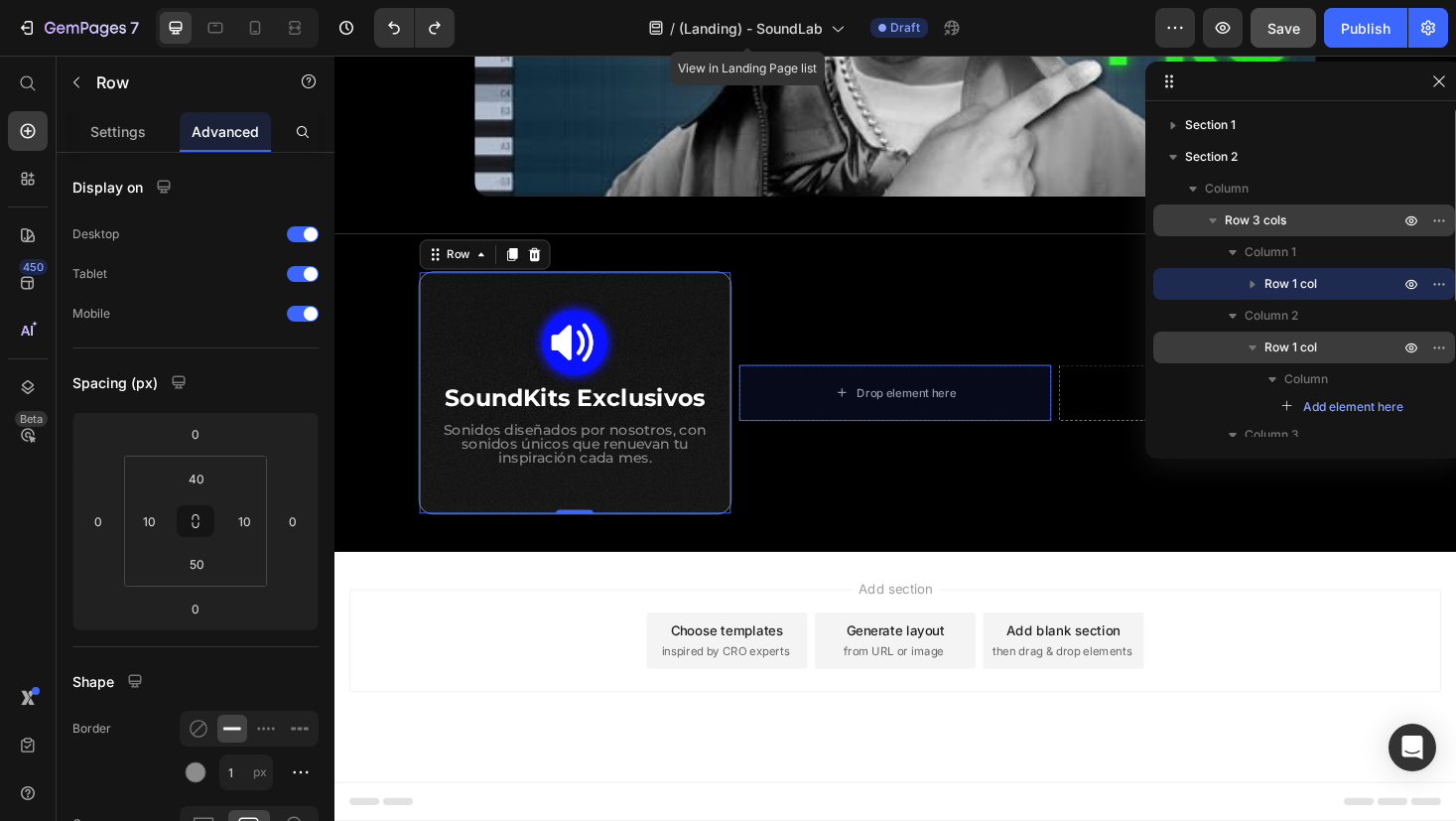 drag, startPoint x: 1284, startPoint y: 281, endPoint x: 1291, endPoint y: 356, distance: 75.325958 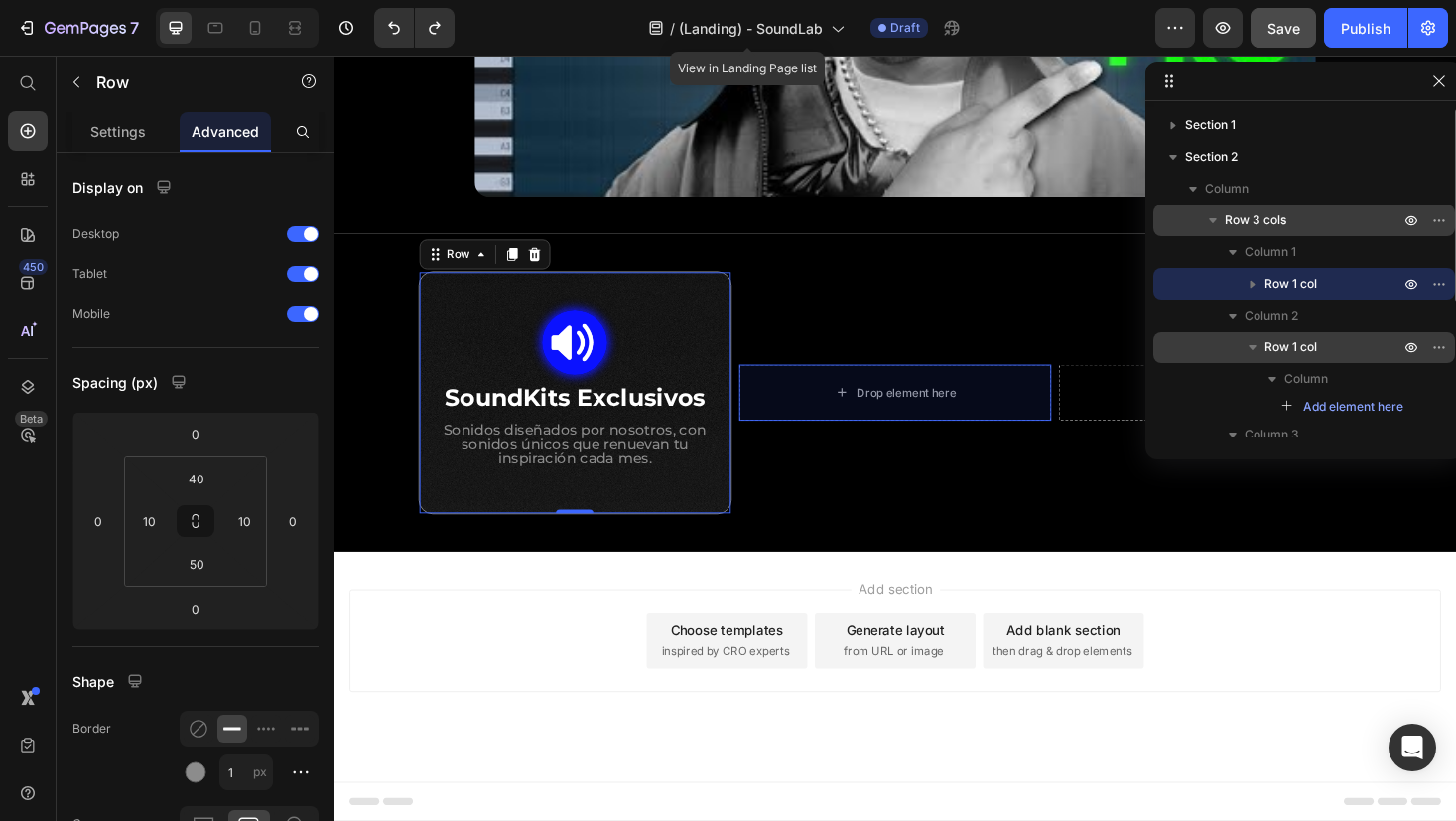 click on "Column 1 Row 1 col Column 2 Row 1 col Column  Add element here Column 3 Row 1 col Column  Add element here" at bounding box center (1304, 387) 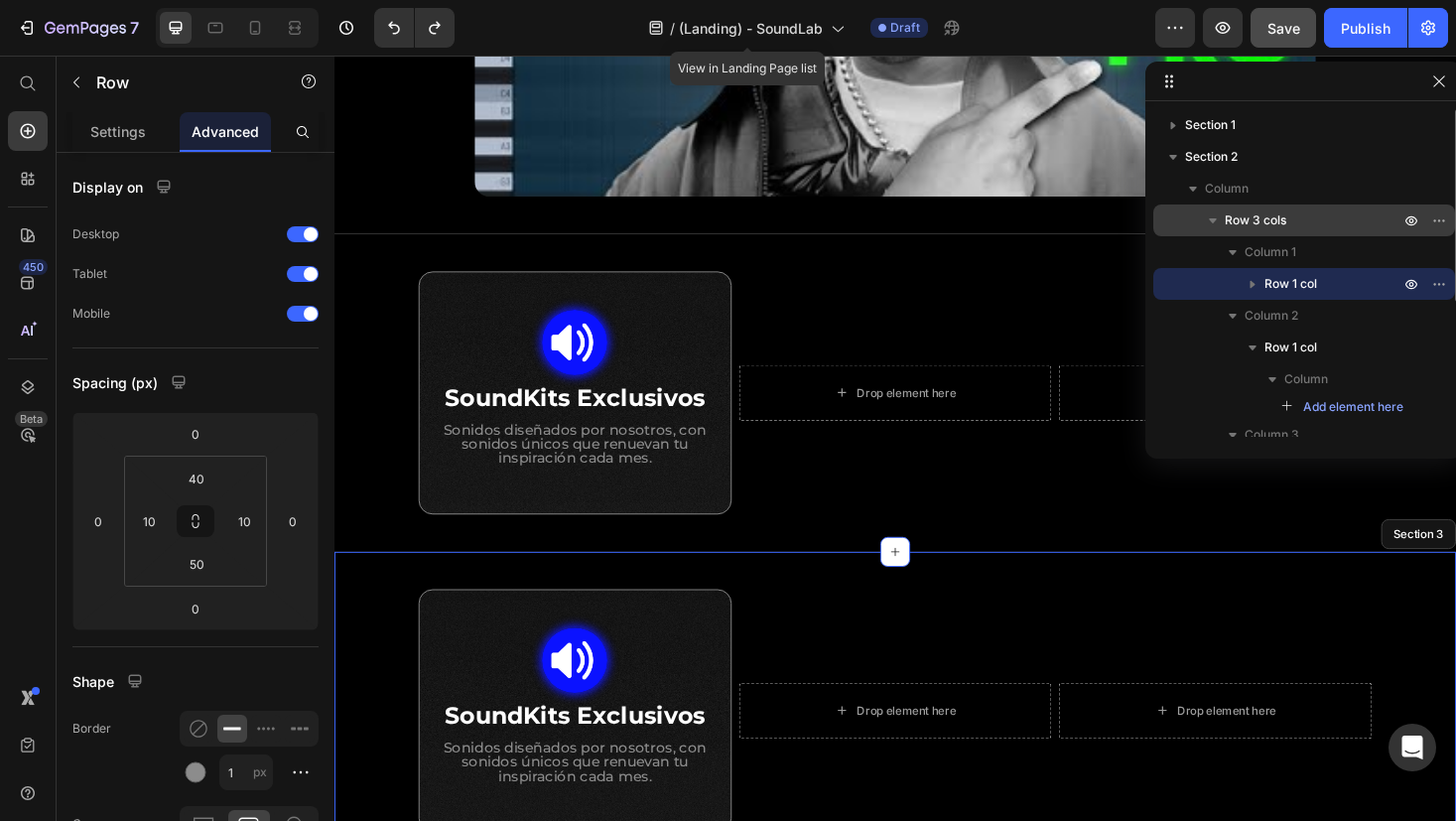 scroll, scrollTop: 1069, scrollLeft: 0, axis: vertical 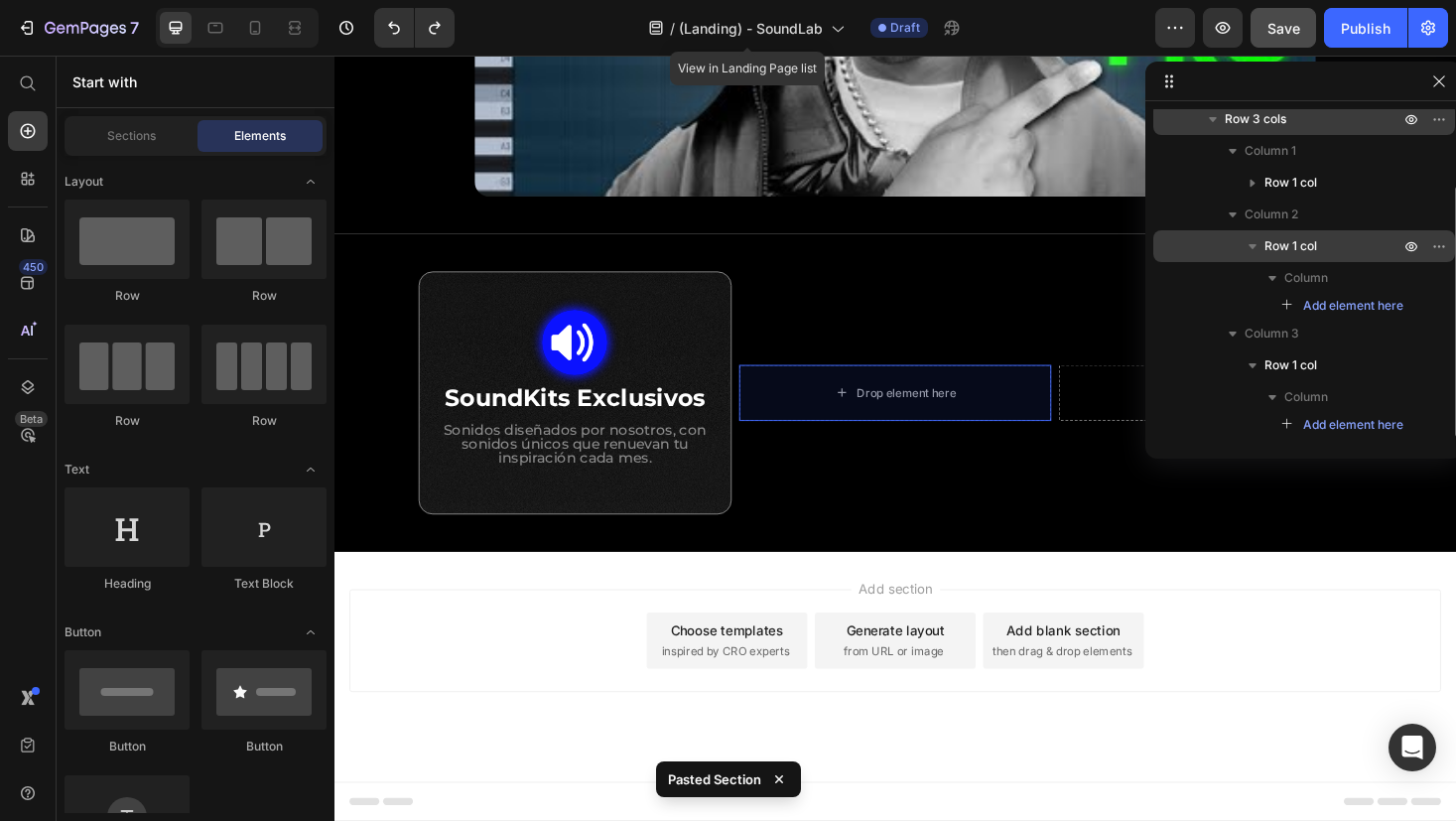 click on "Row 1 col" at bounding box center [1290, 246] 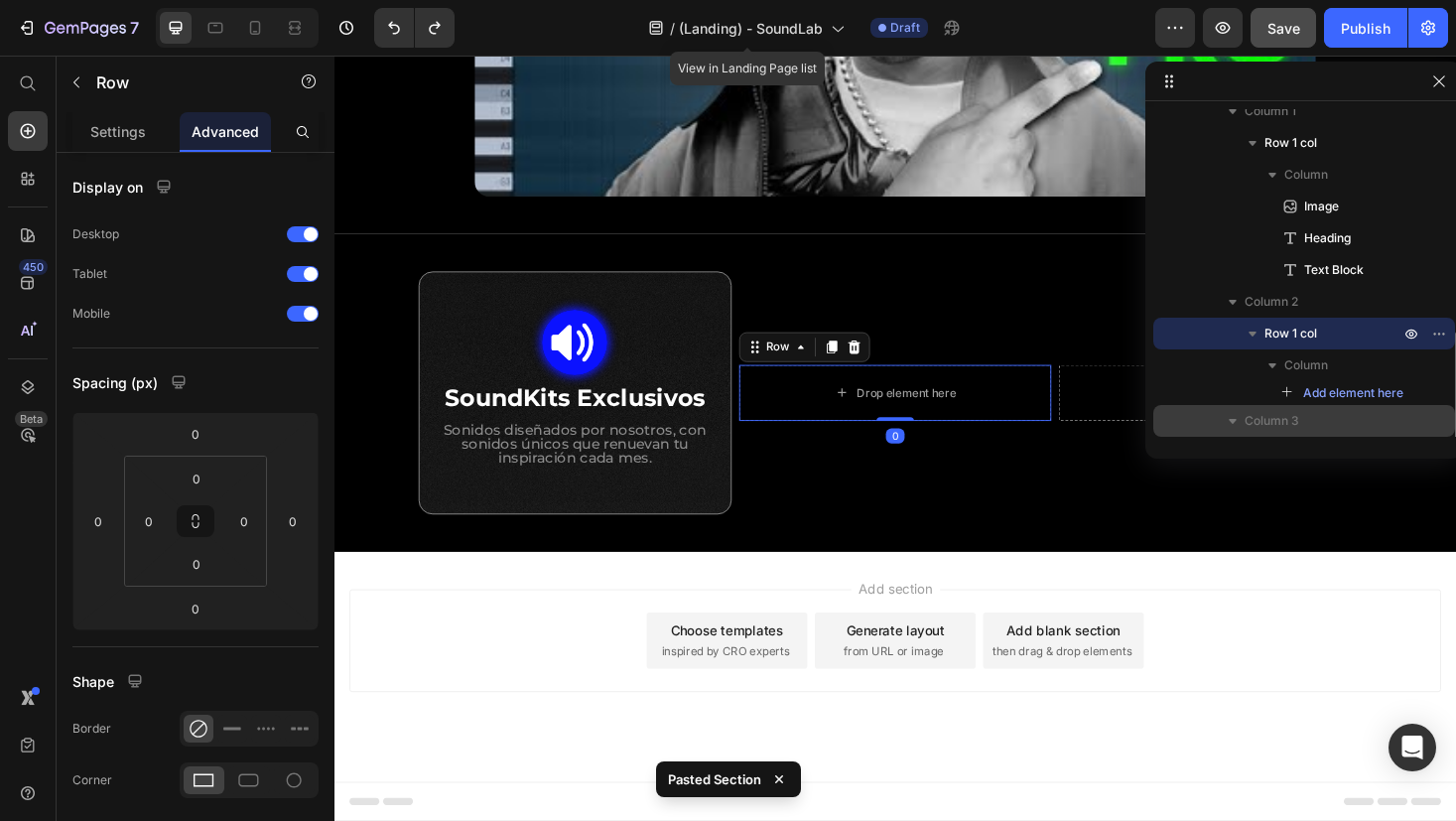 scroll, scrollTop: 228, scrollLeft: 0, axis: vertical 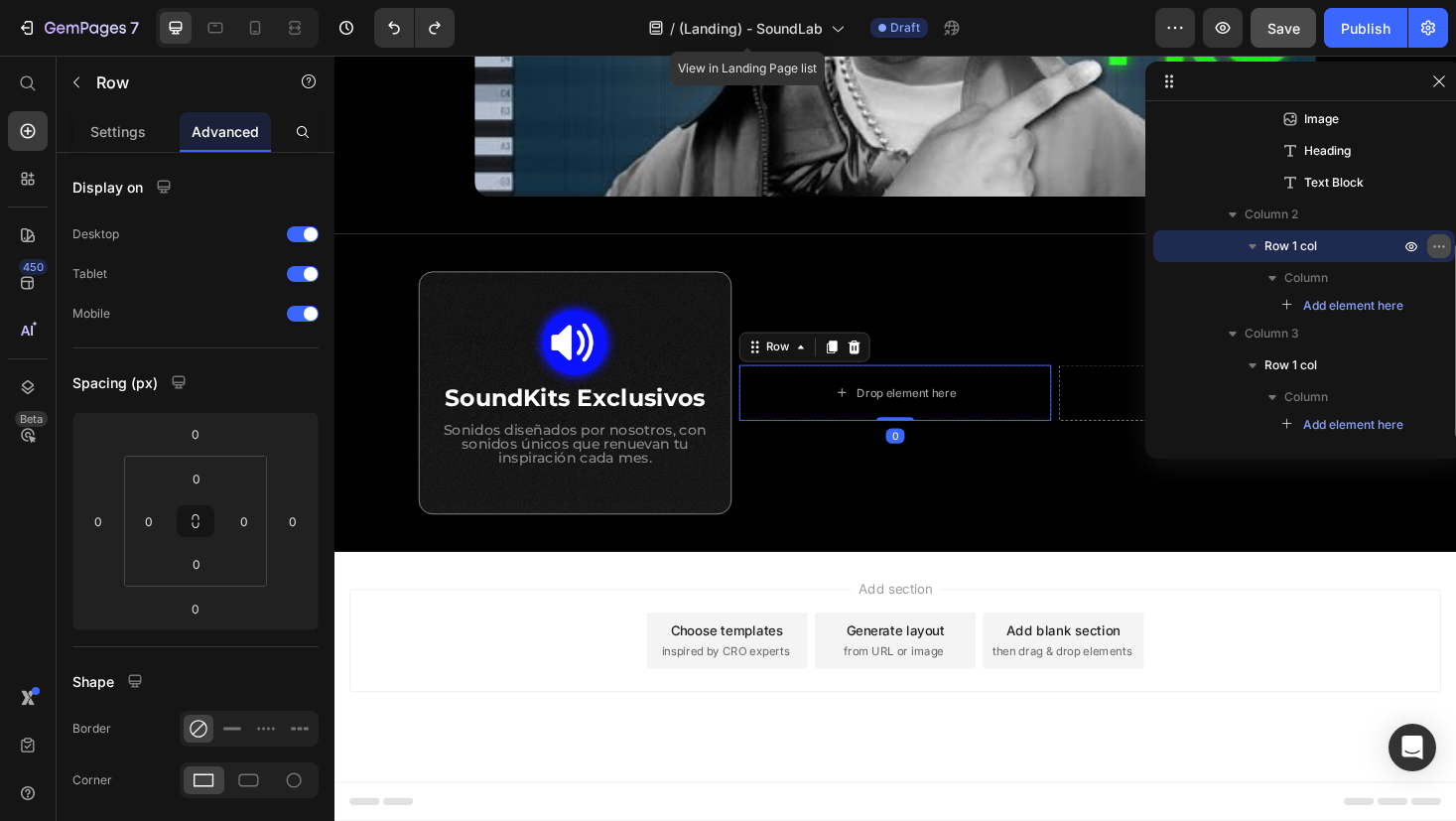 click 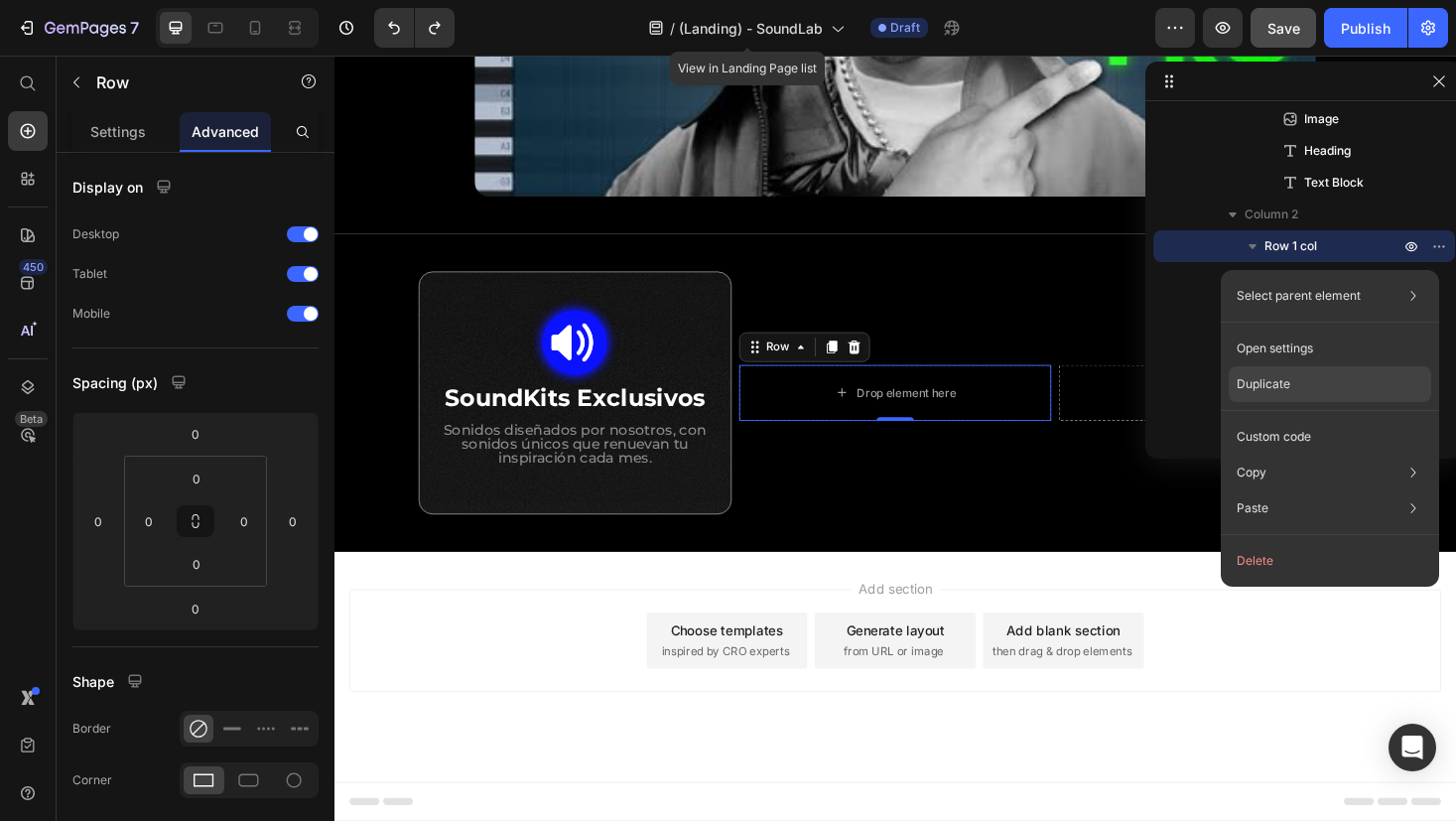 click on "Duplicate" 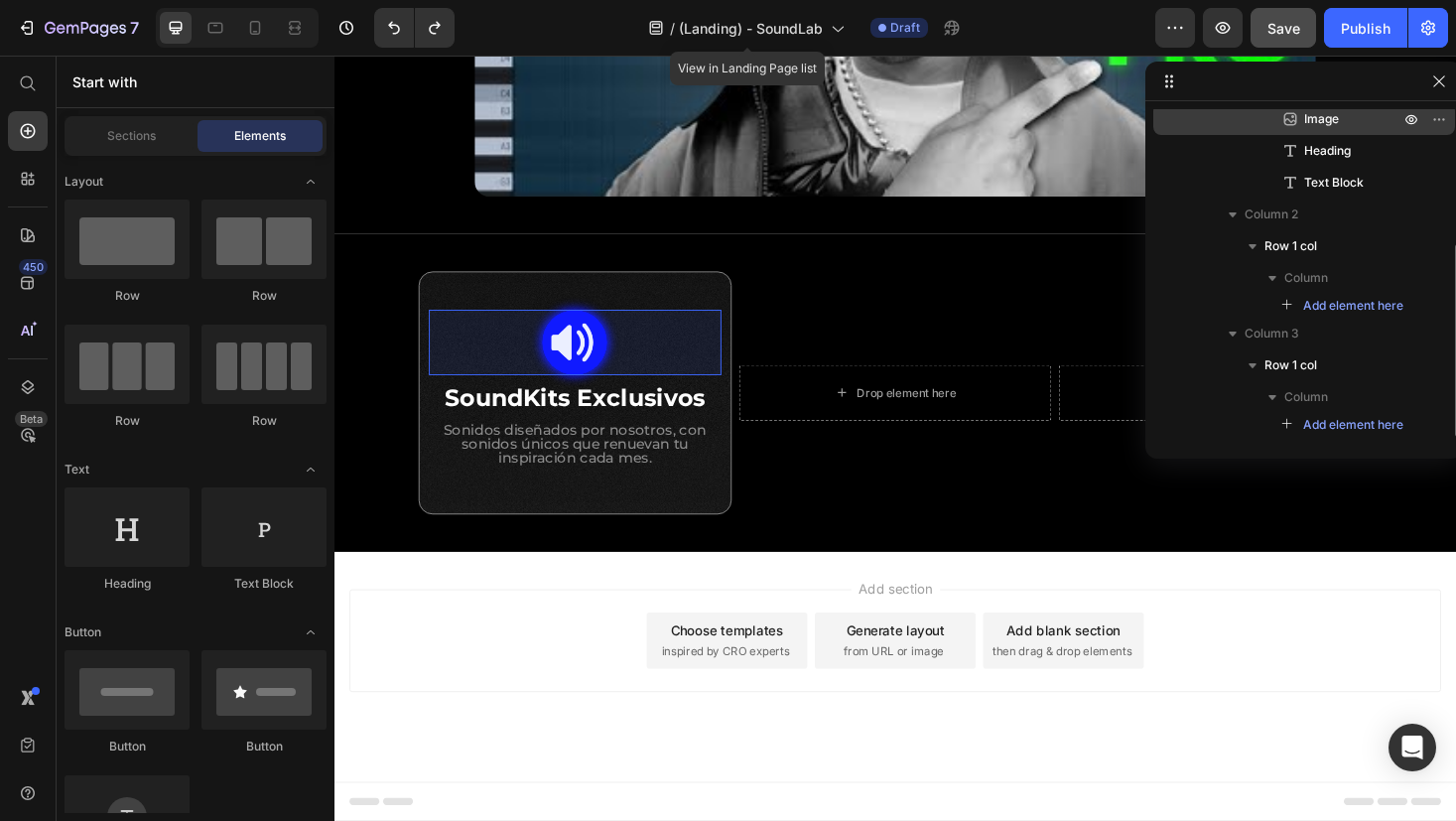 scroll, scrollTop: 202, scrollLeft: 0, axis: vertical 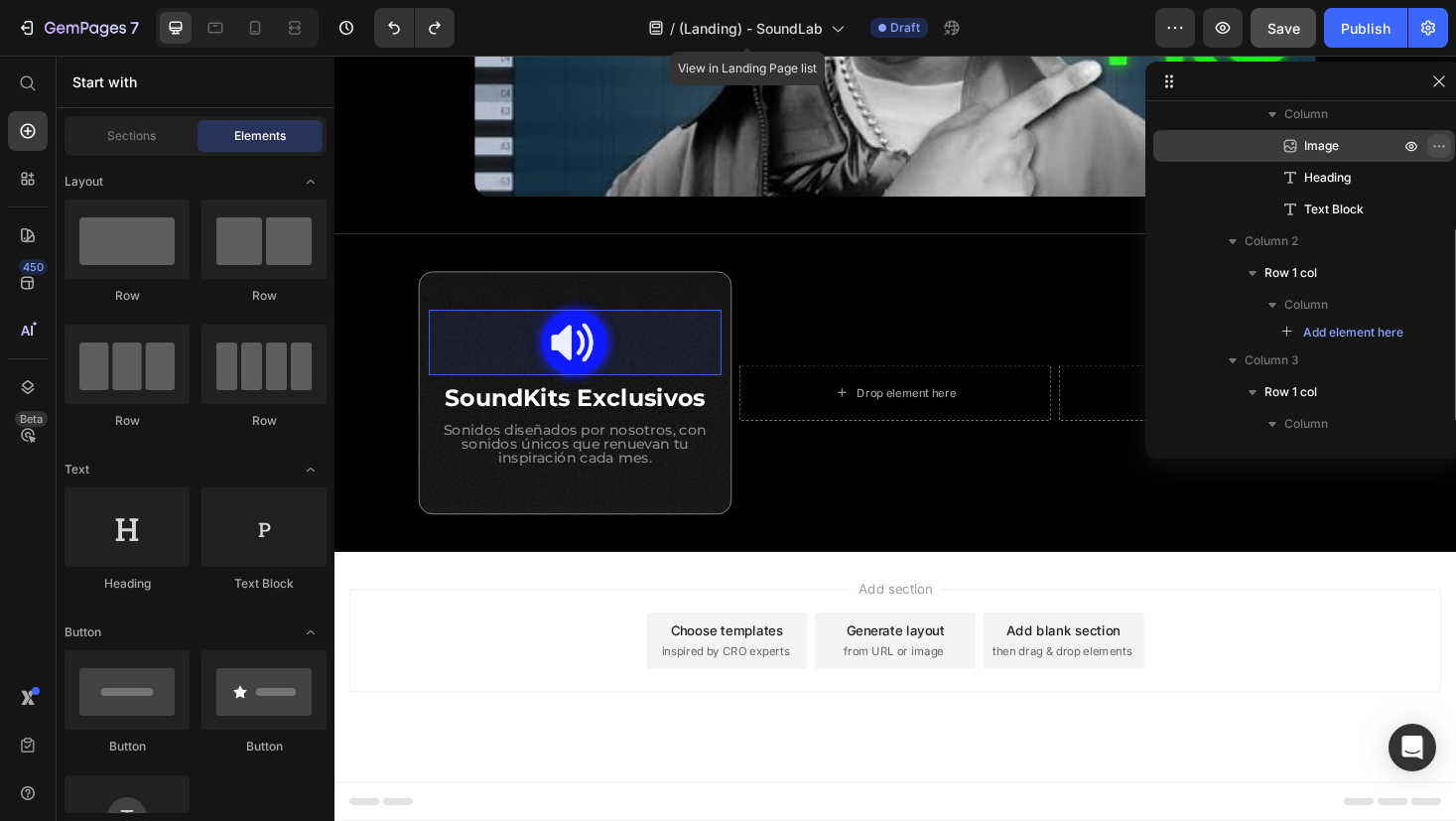 click 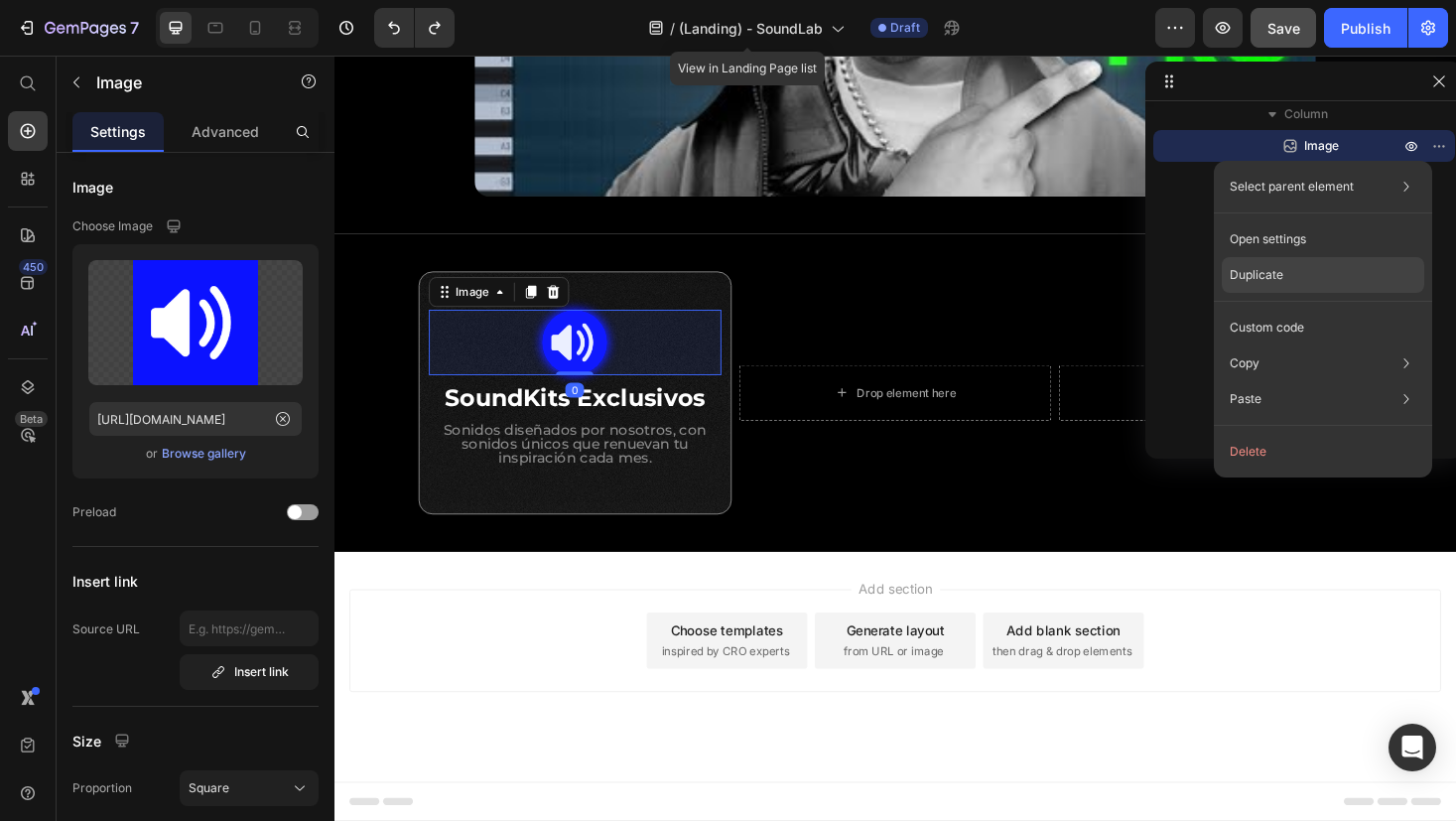 click on "Duplicate" 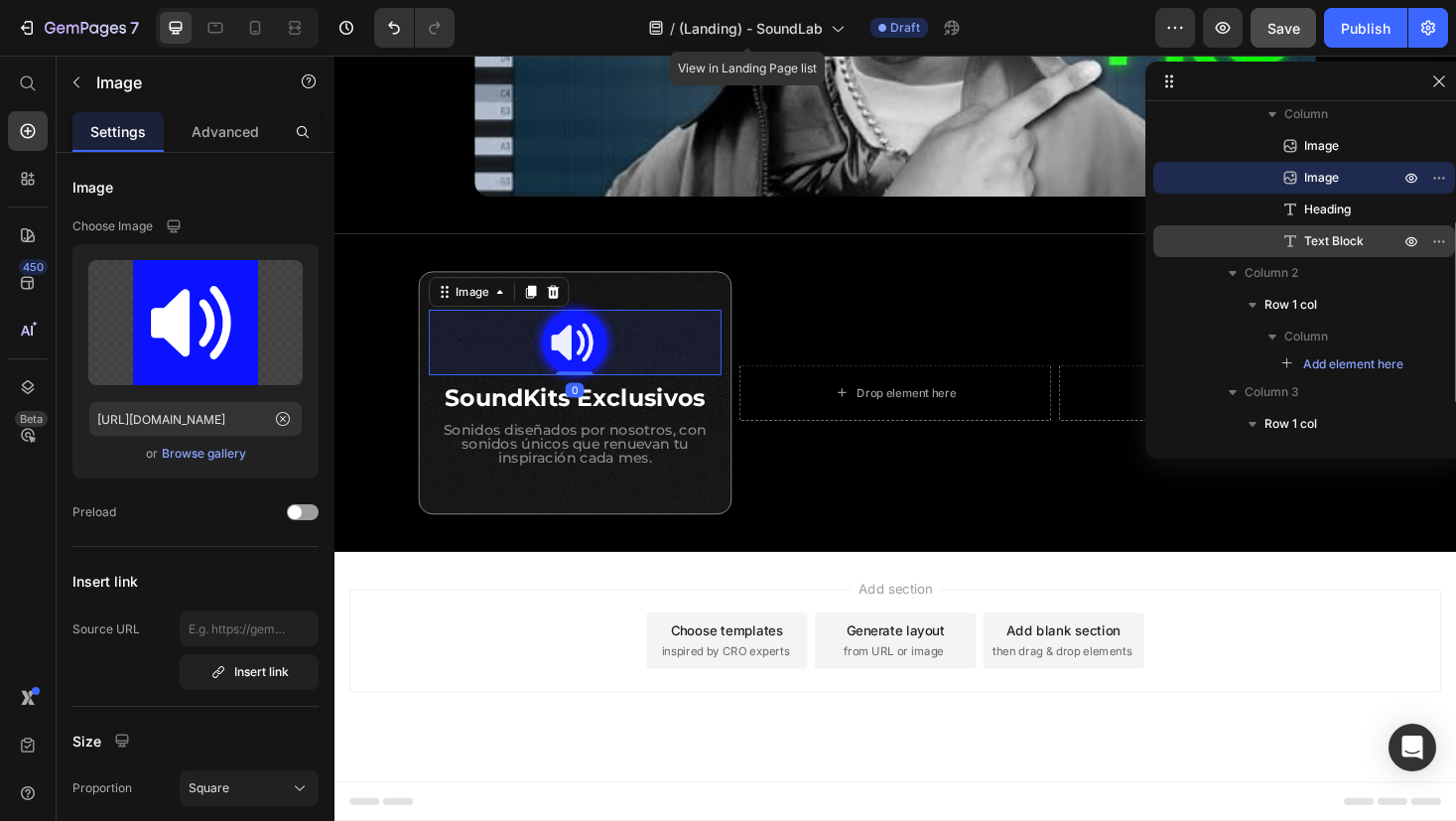 scroll, scrollTop: 801, scrollLeft: 0, axis: vertical 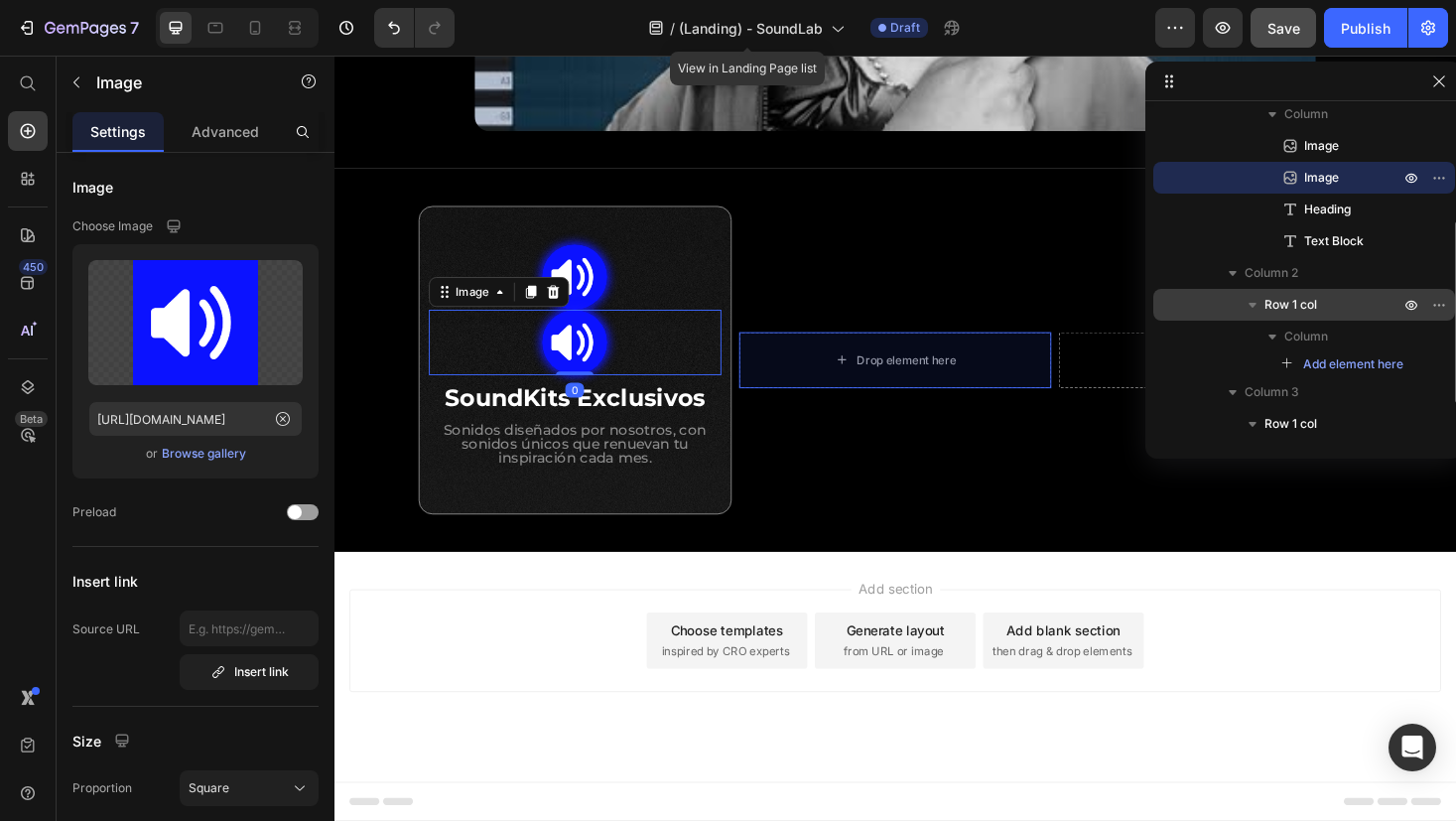 drag, startPoint x: 1326, startPoint y: 173, endPoint x: 1317, endPoint y: 308, distance: 135.29967 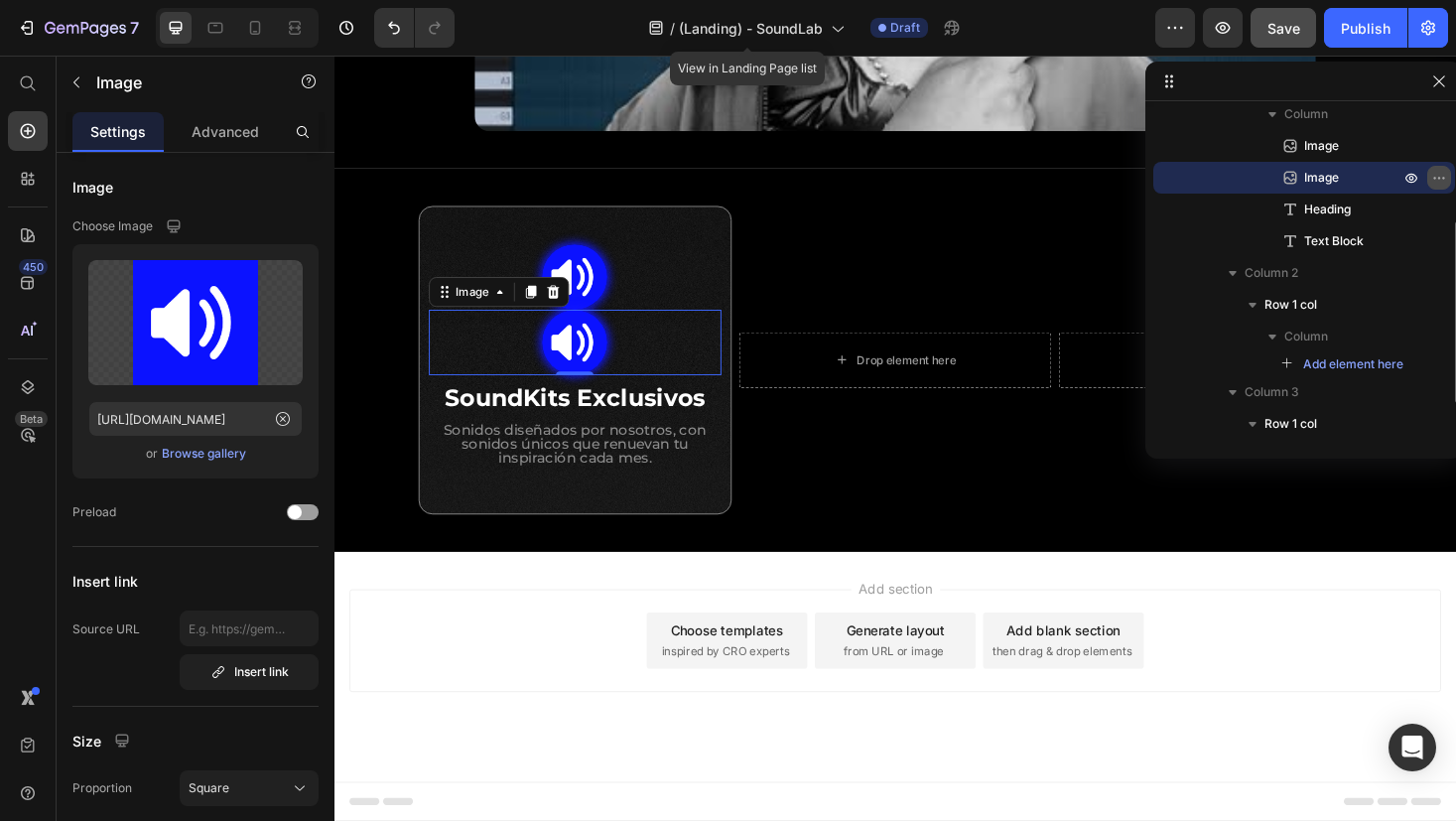 click 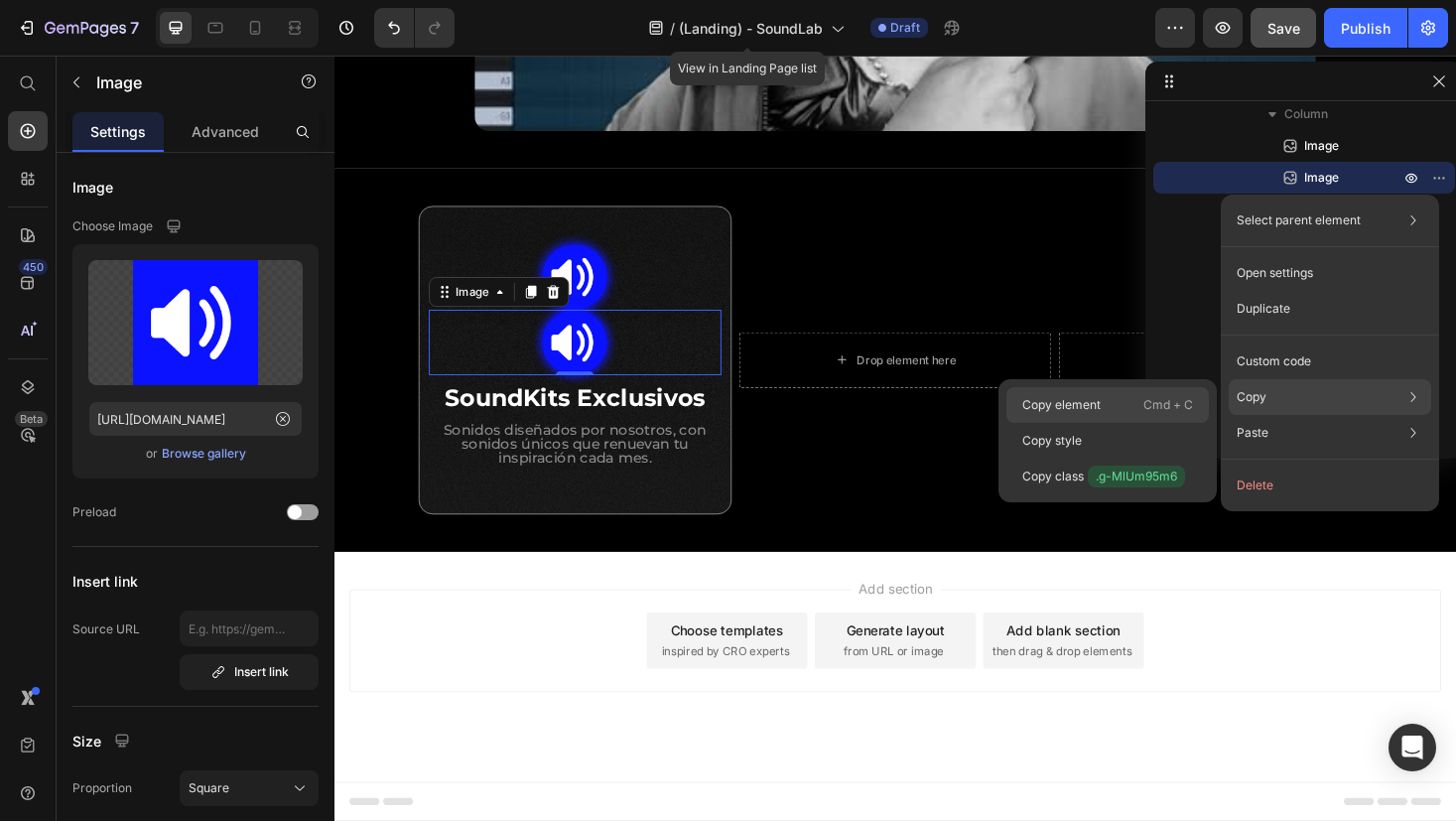 type 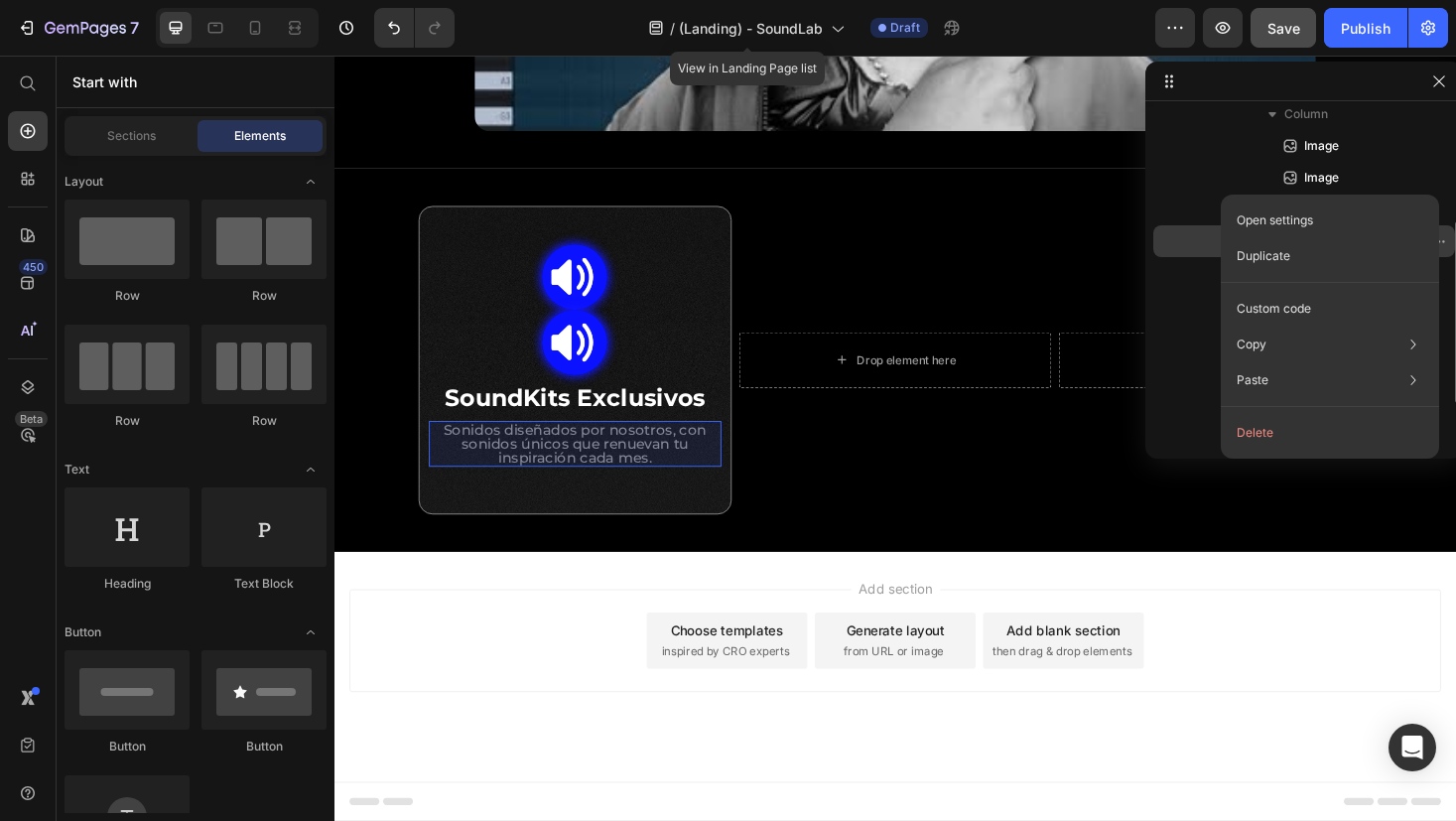 scroll, scrollTop: 732, scrollLeft: 0, axis: vertical 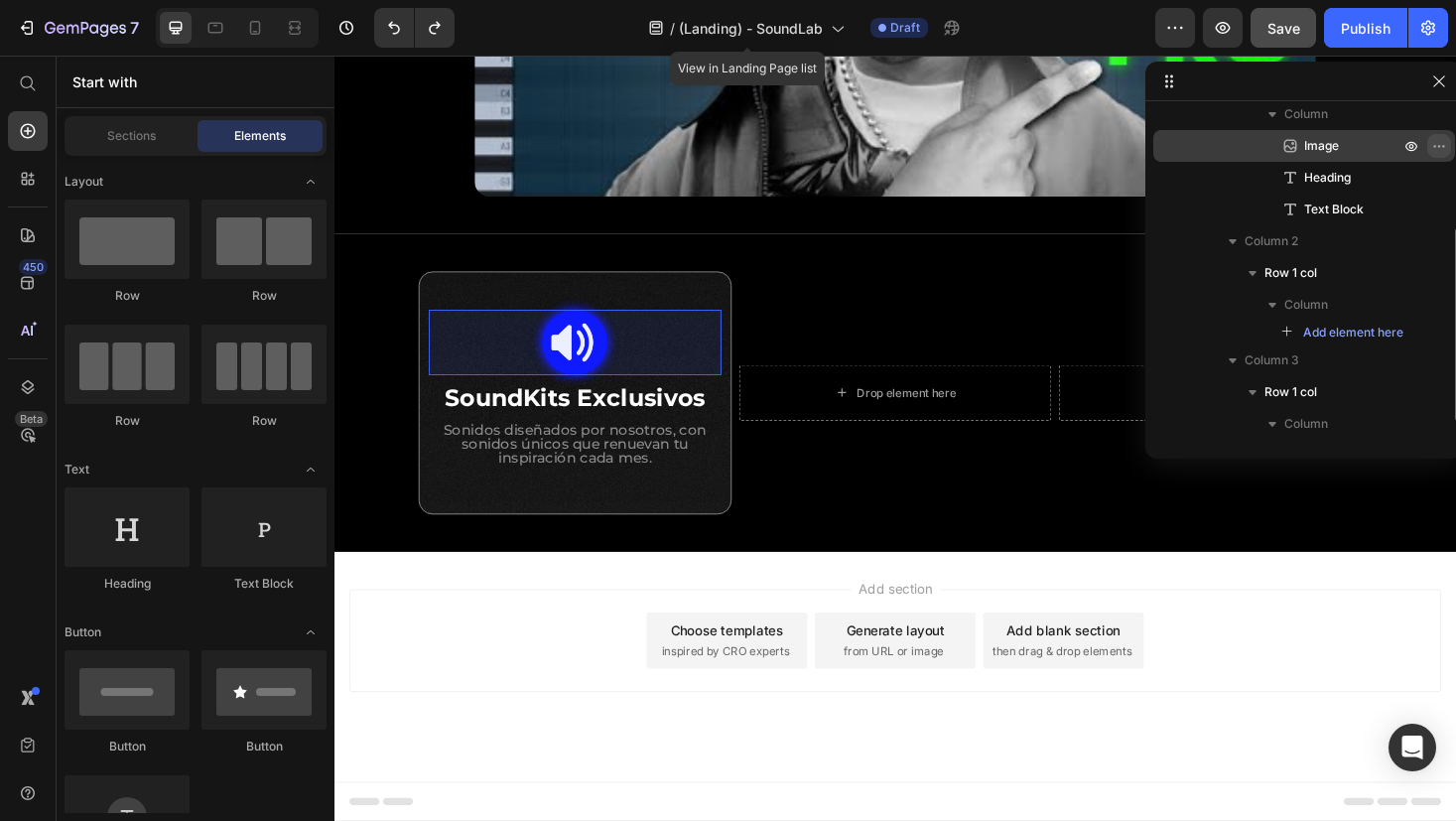 click 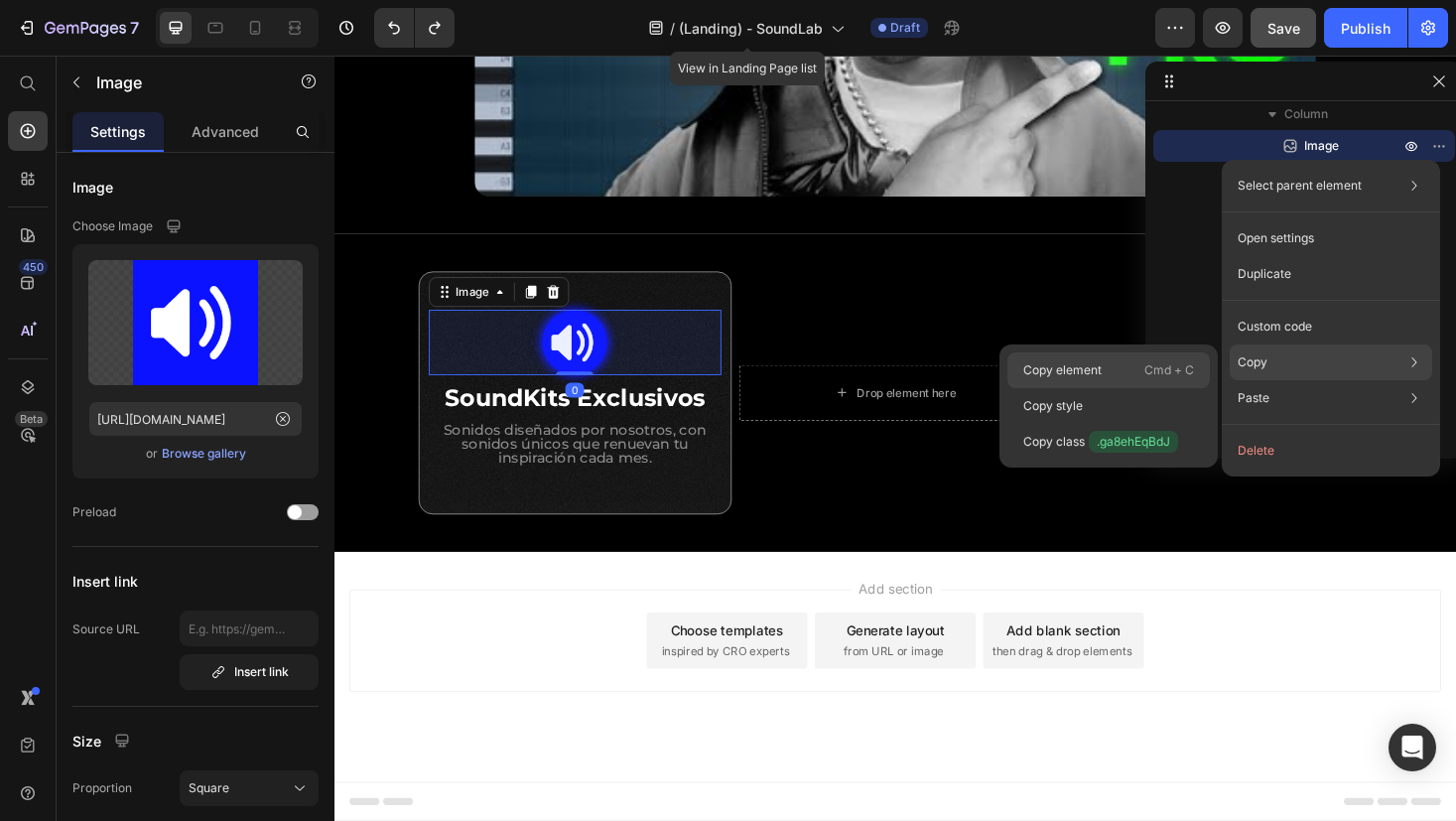 click on "Copy element  Cmd + C" 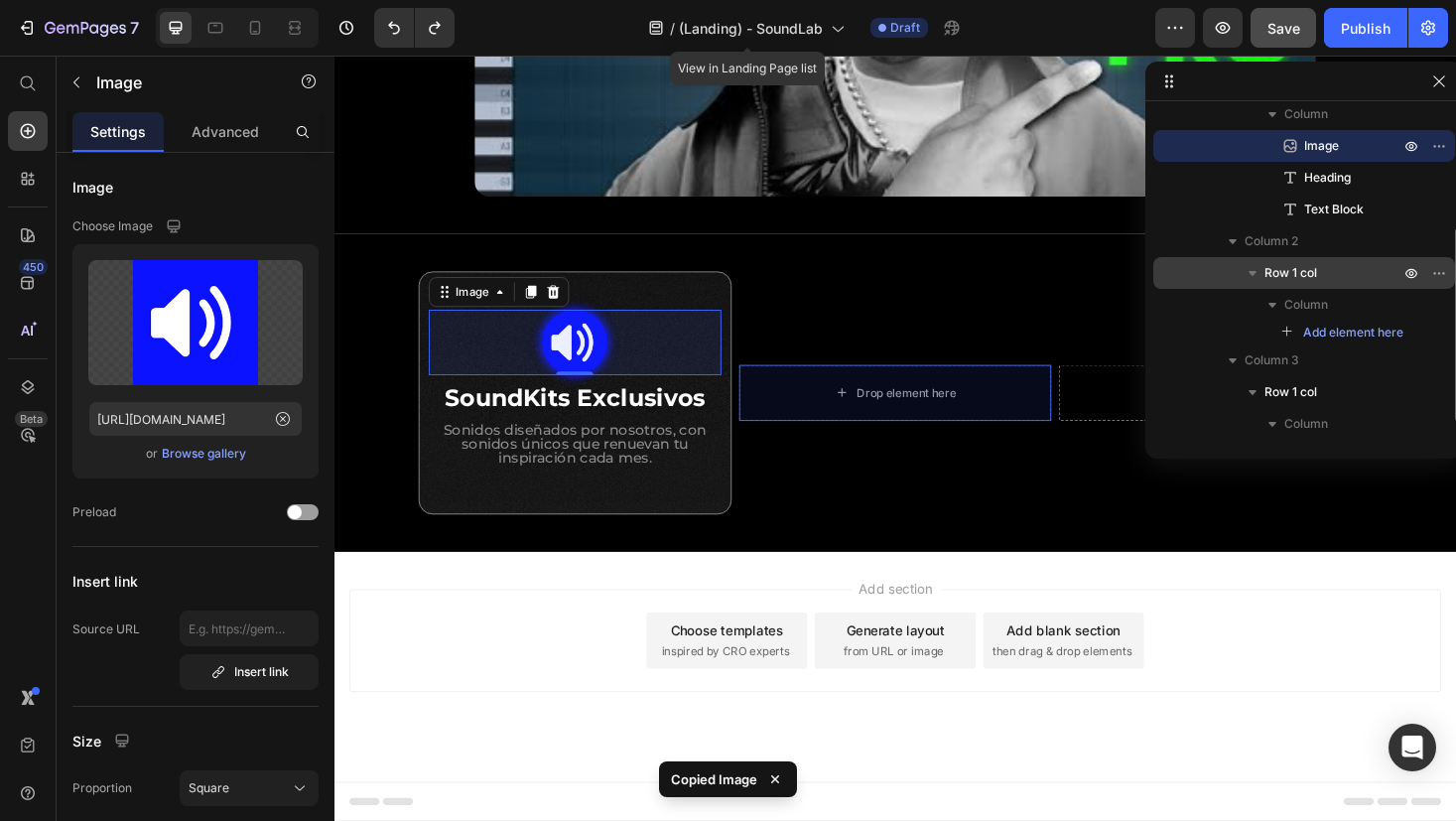 click on "Row 1 col" at bounding box center [1290, 273] 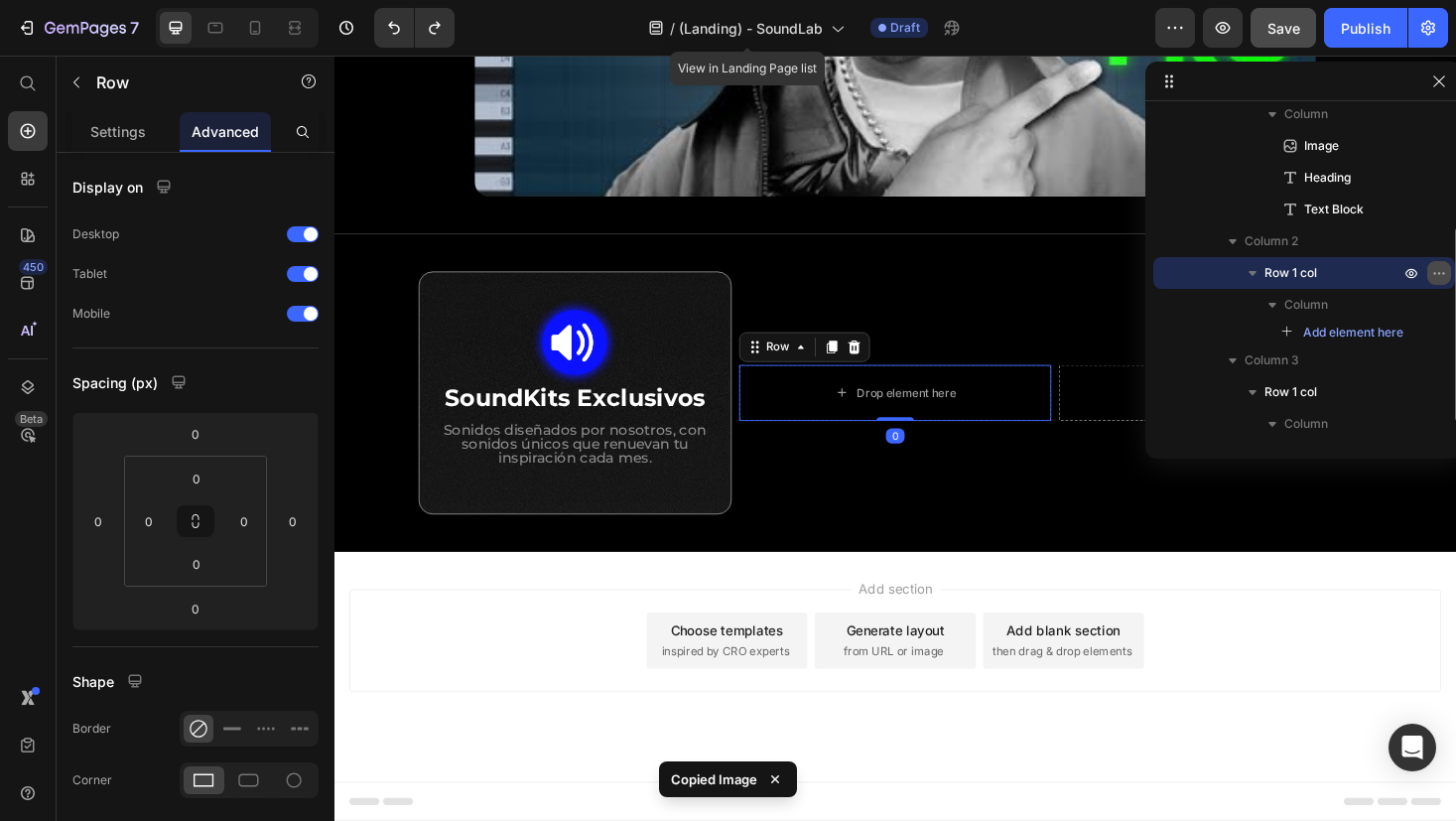 click 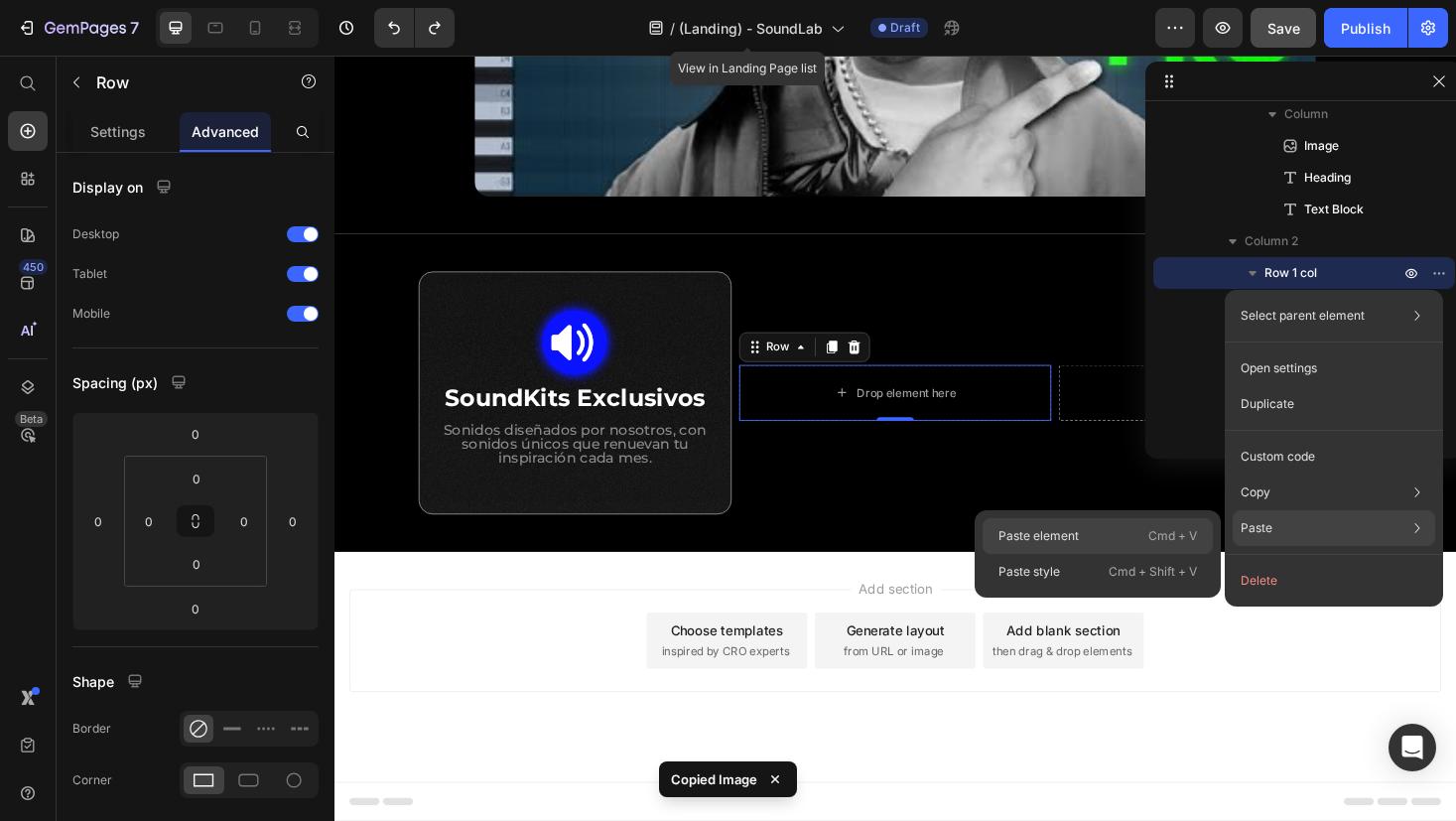 click on "Cmd + V" at bounding box center (1172, 536) 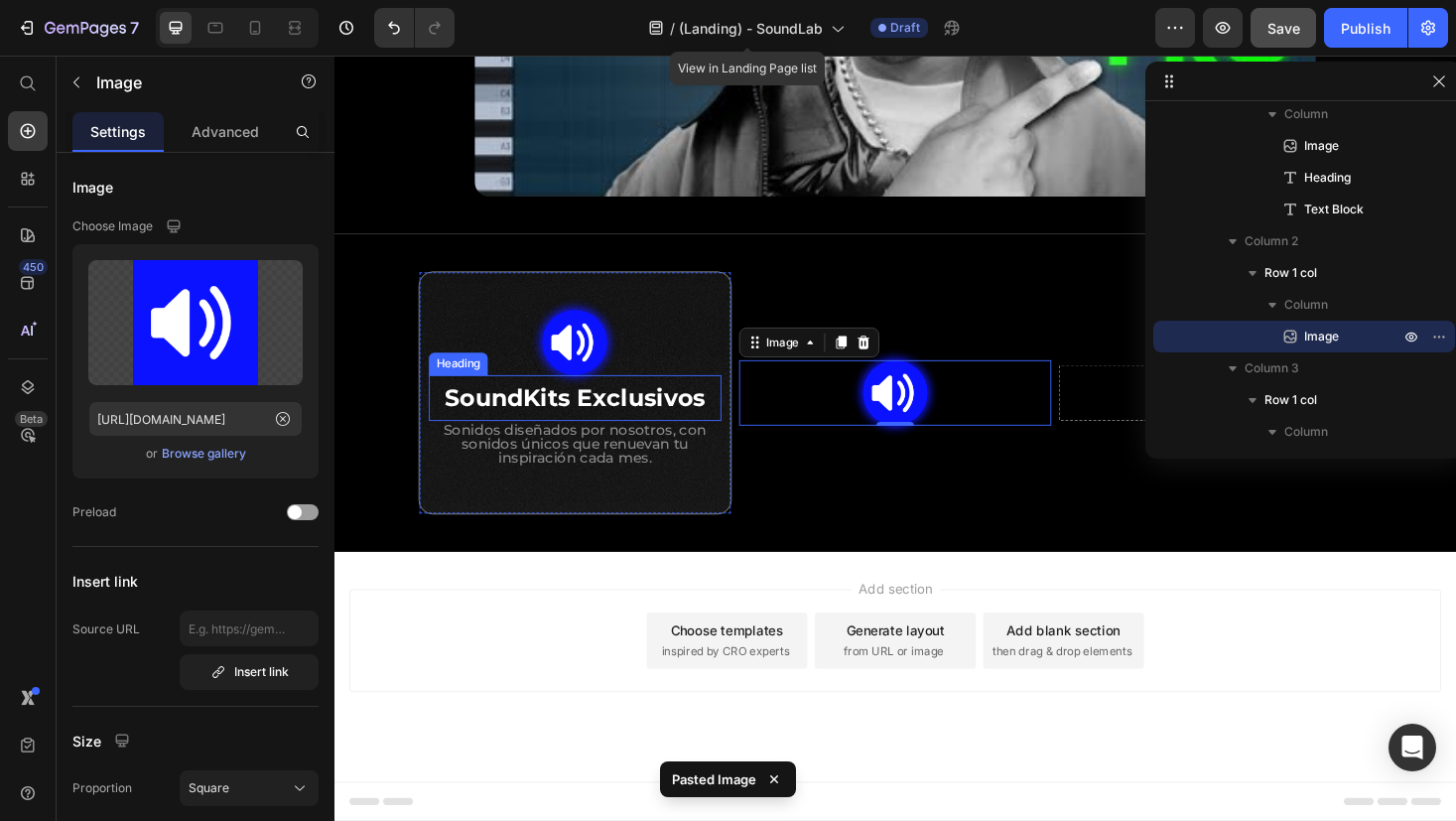 click on "SoundKits Exclusivos" at bounding box center (590, 419) 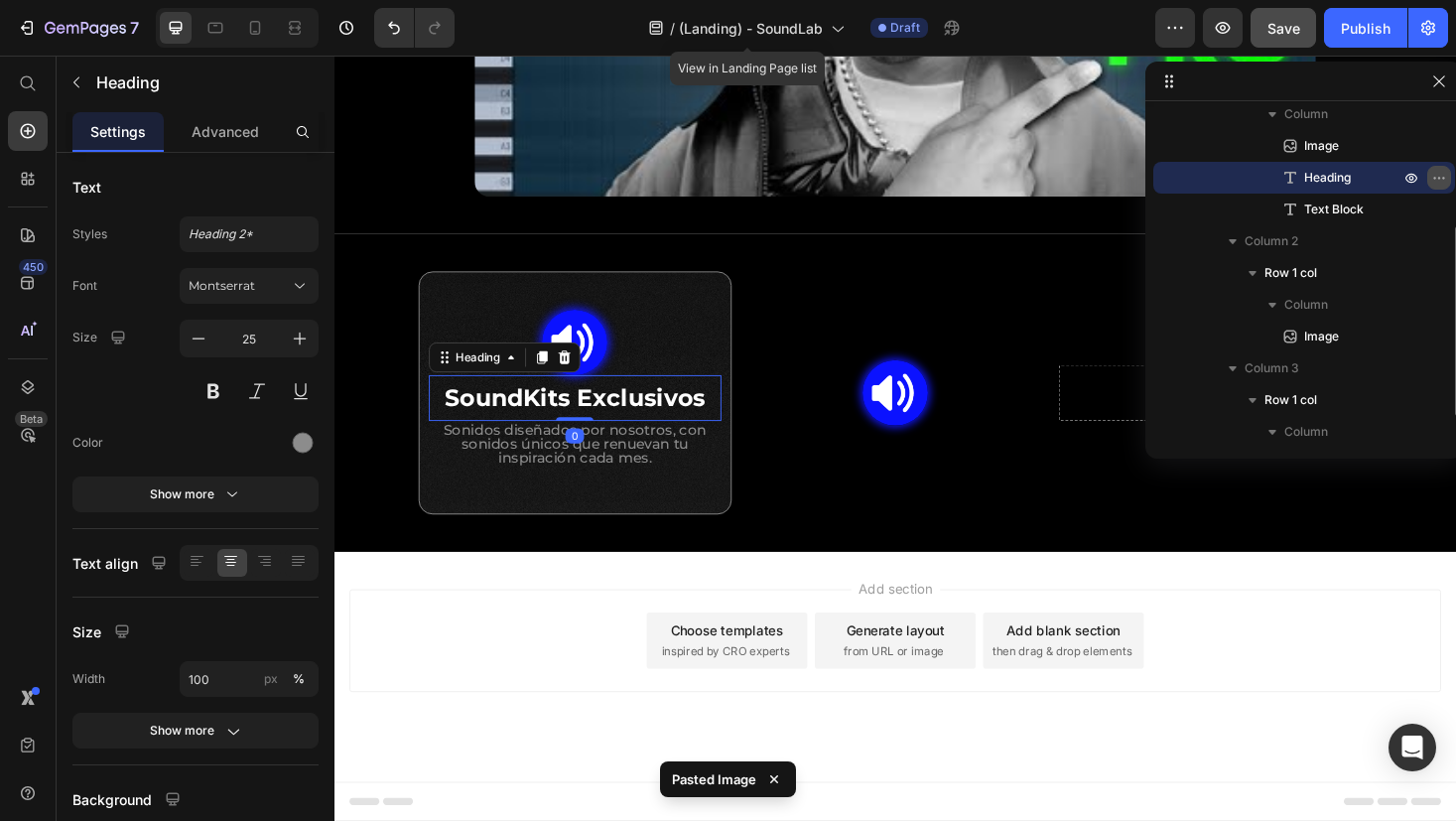 click 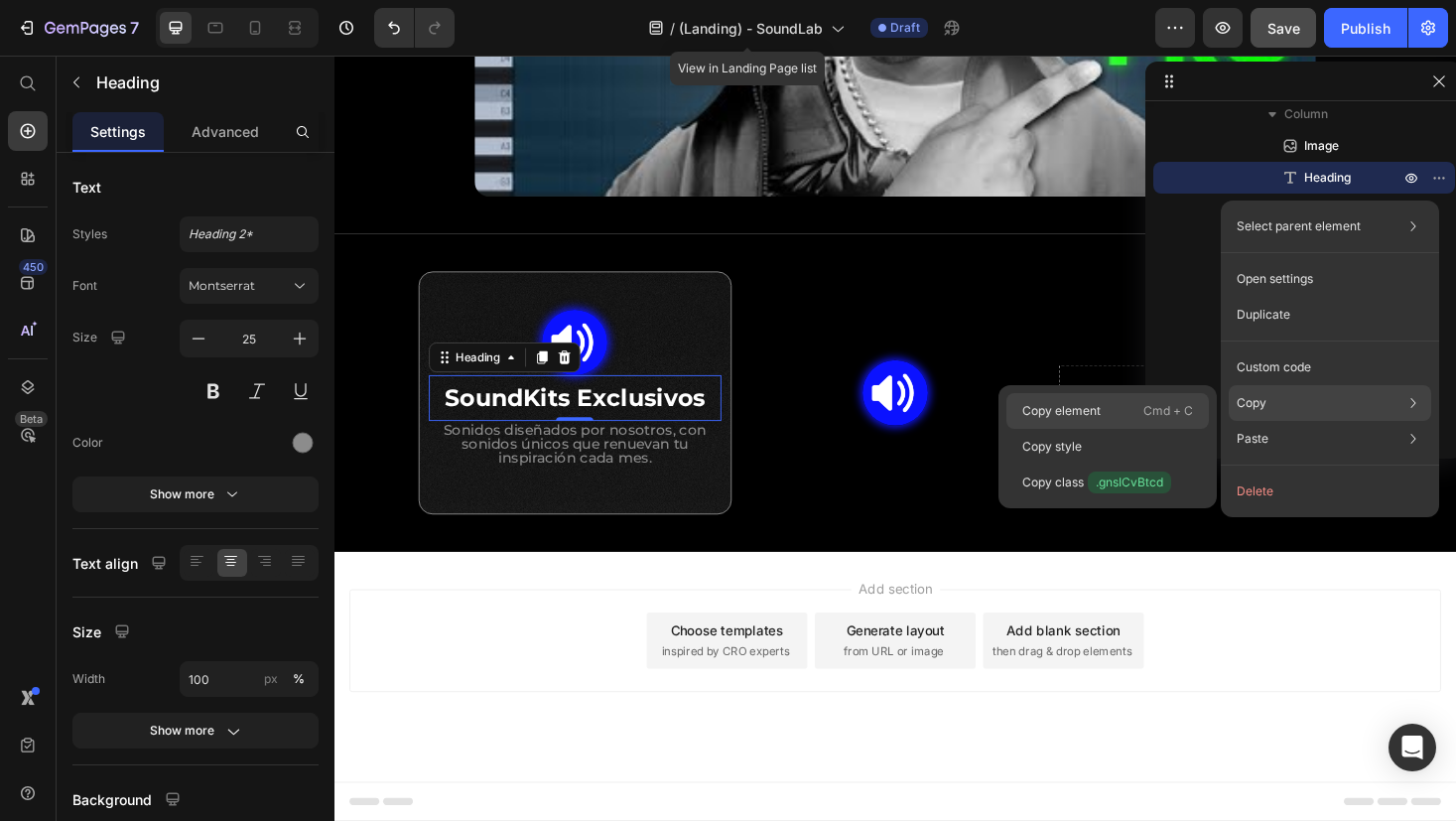 click on "Copy element  Cmd + C" 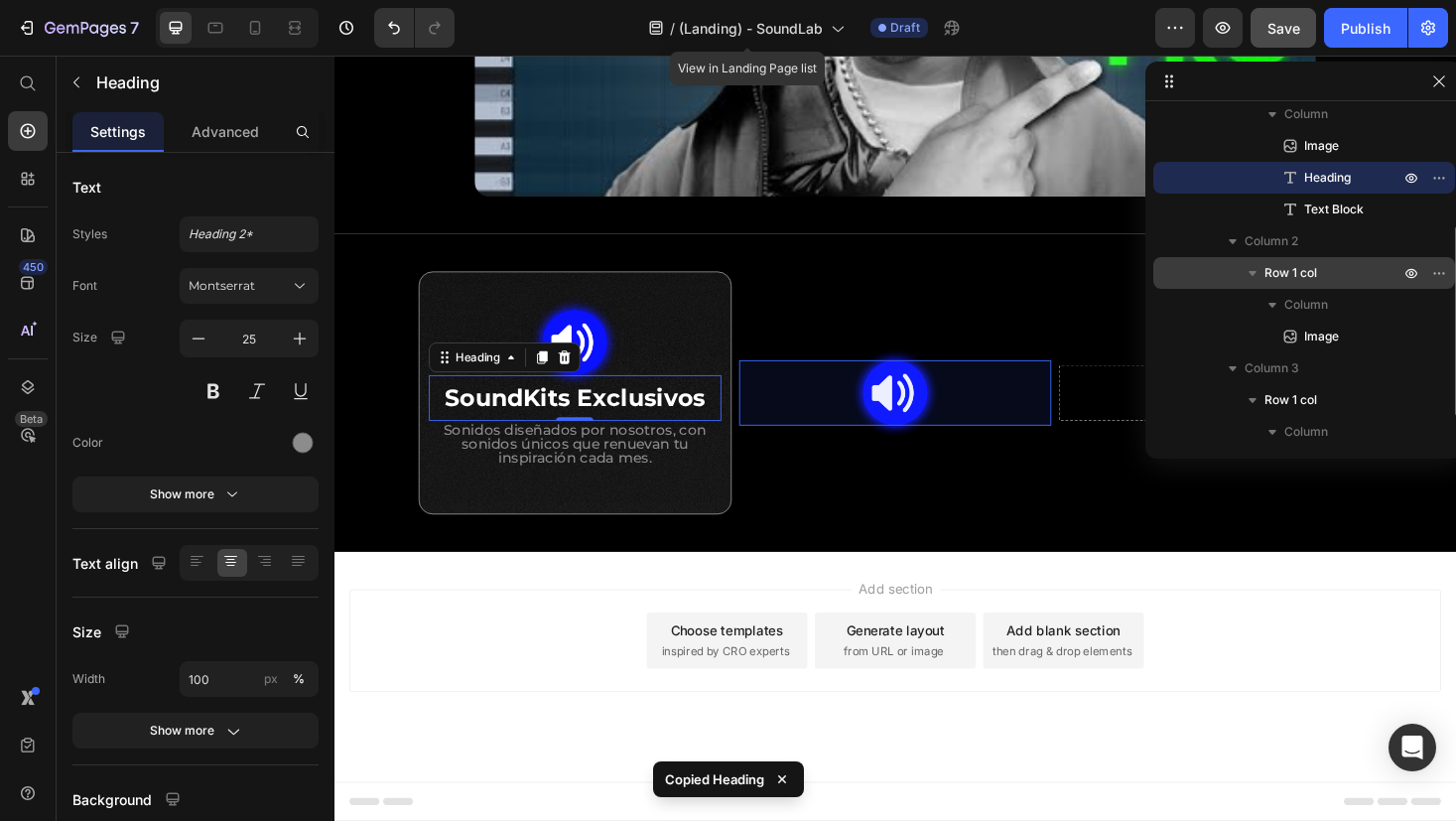 click on "Row 1 col" at bounding box center (1334, 273) 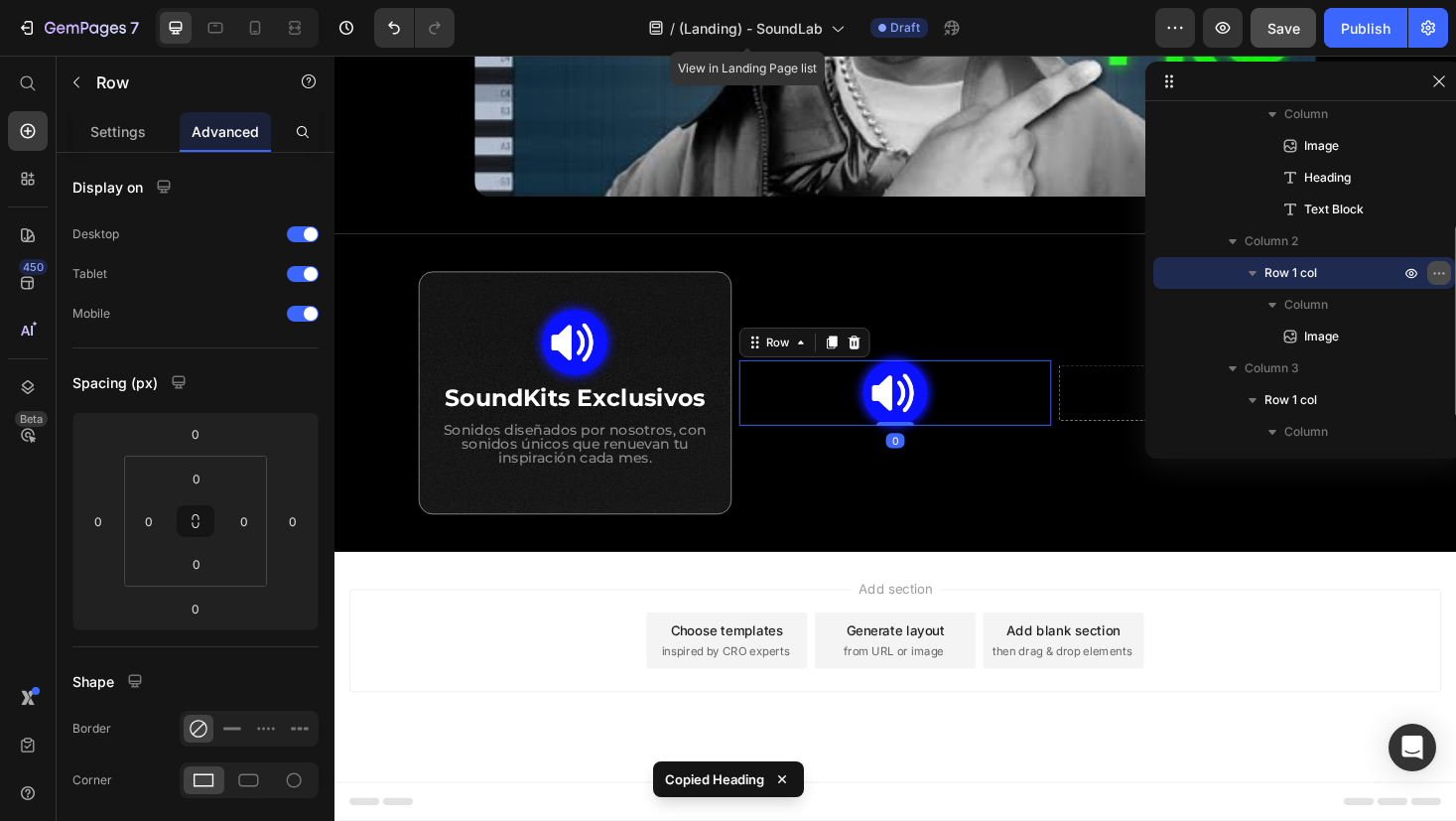 click 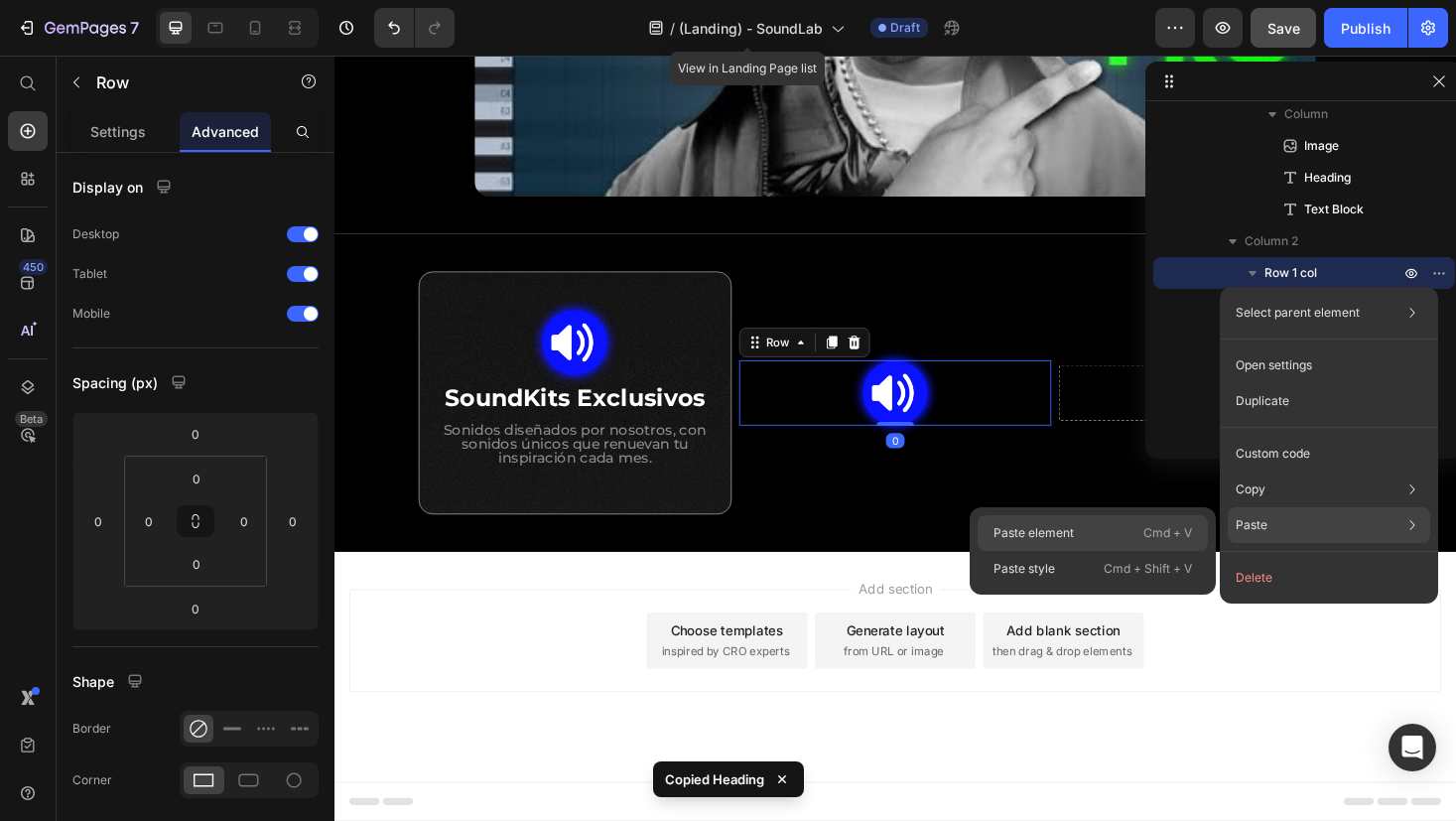 click on "Cmd + V" at bounding box center (1167, 533) 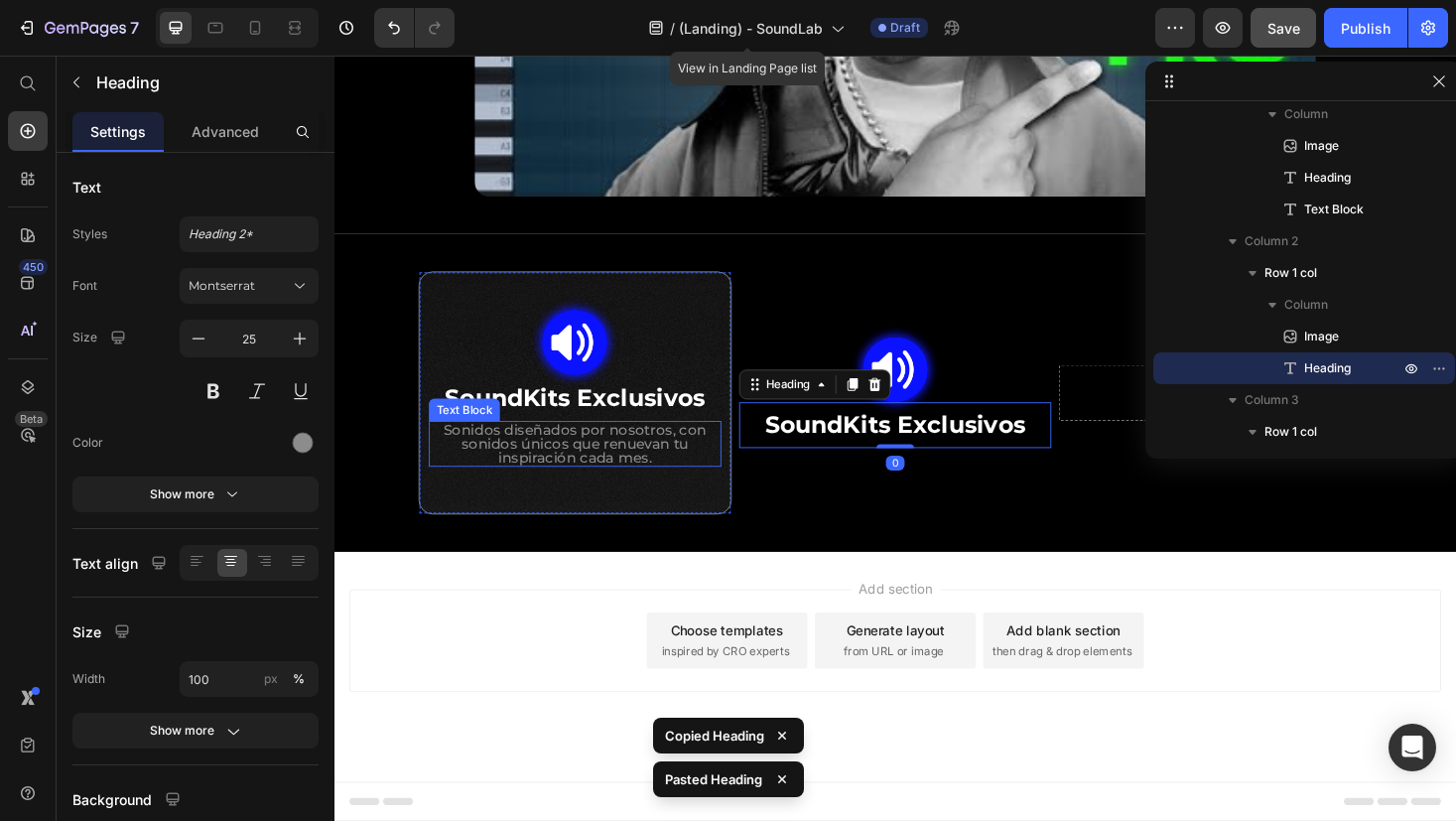 click on "Sonidos diseñados por nosotros, con sonidos únicos que renuevan tu inspiración cada mes." at bounding box center (590, 468) 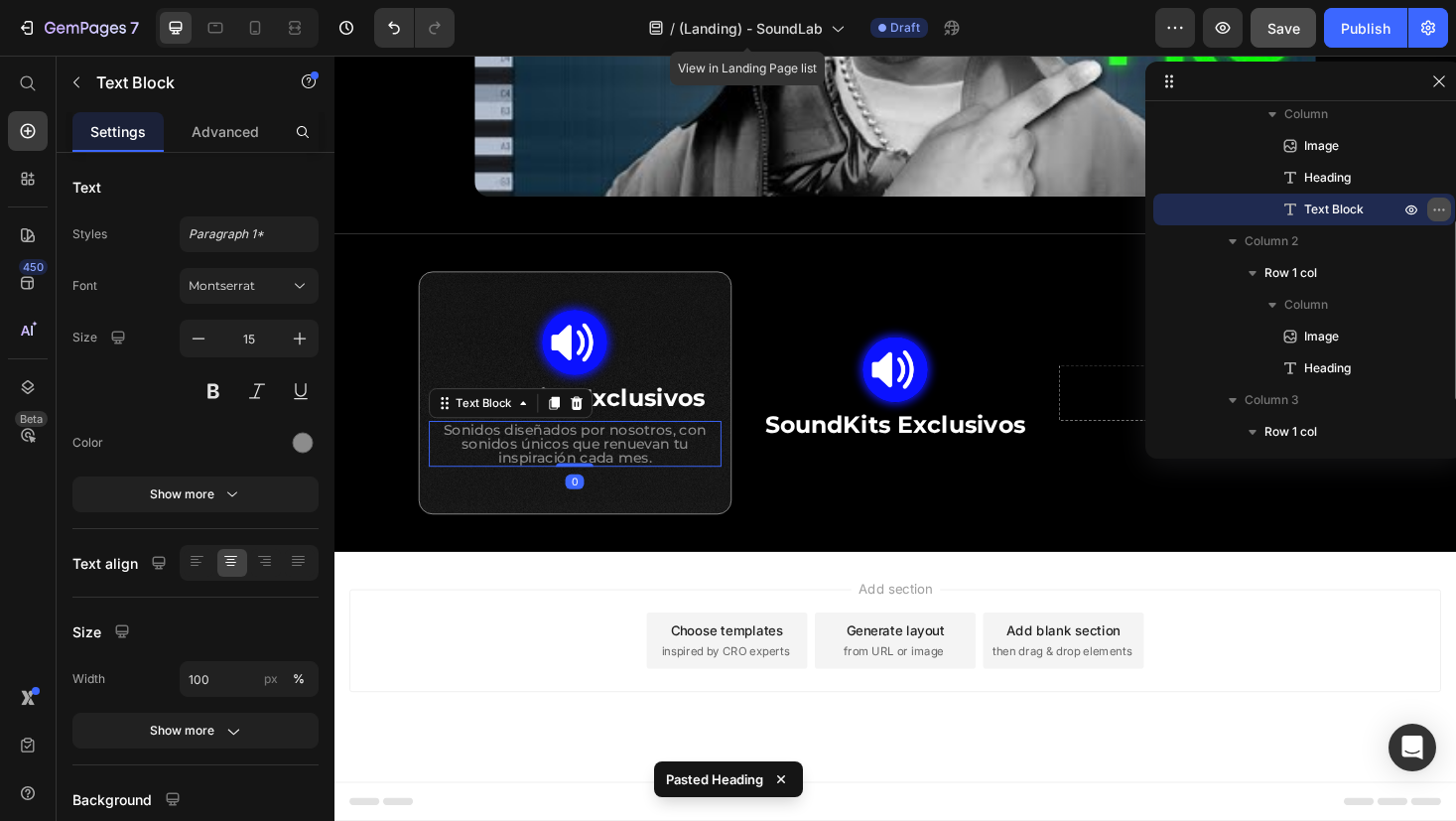 click 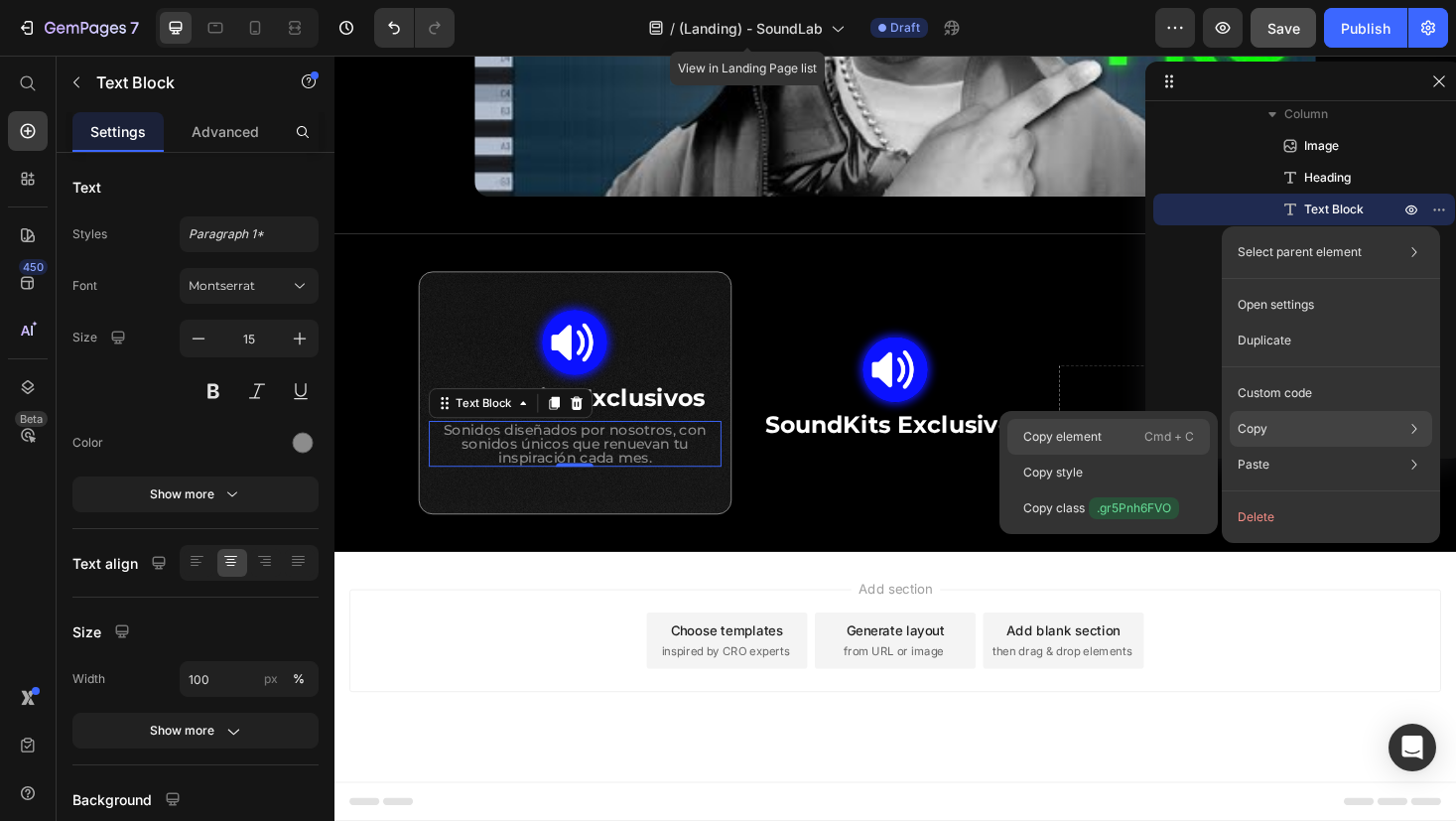 click on "Copy element  Cmd + C" 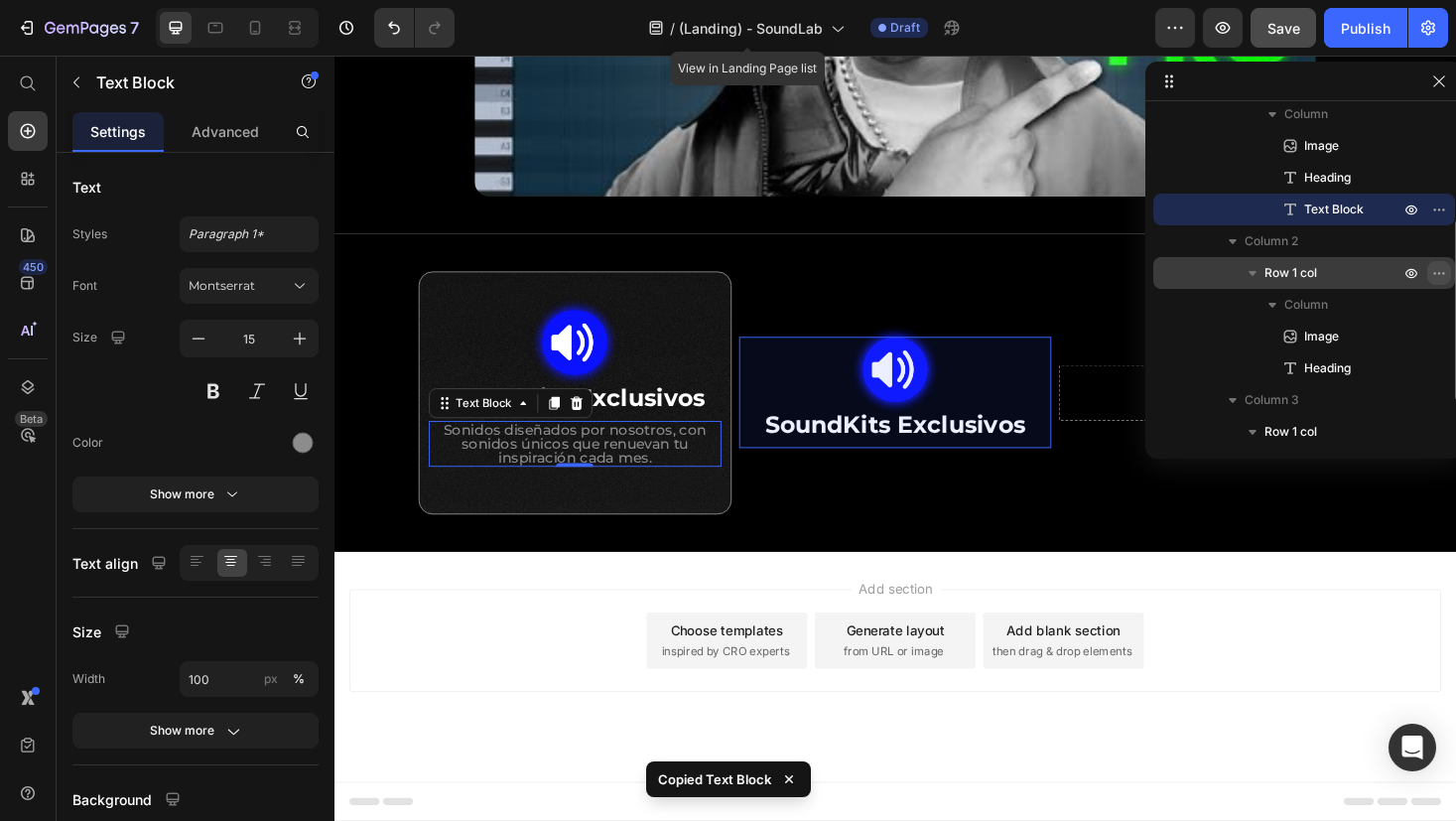click 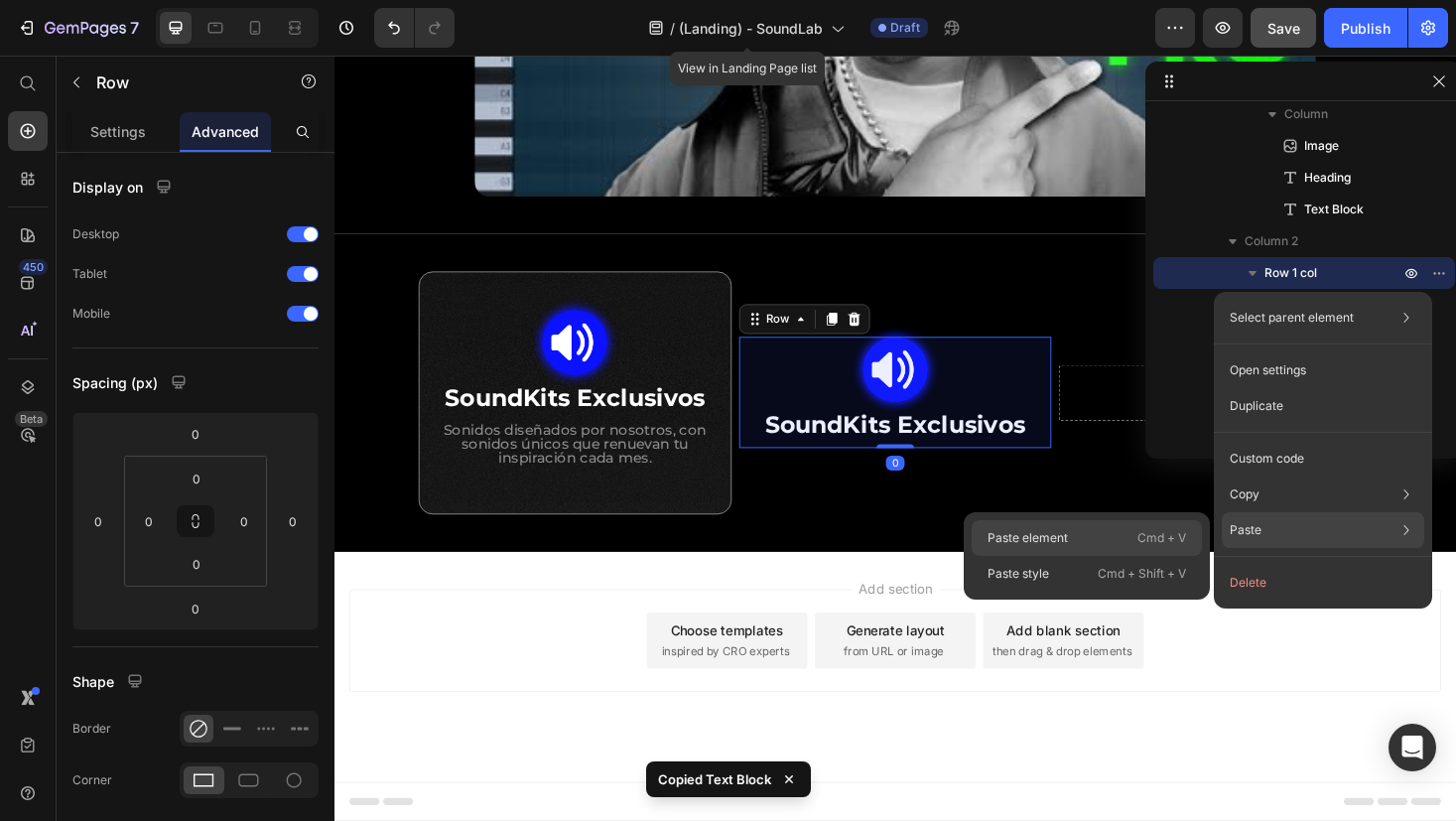 click on "Paste element  Cmd + V" 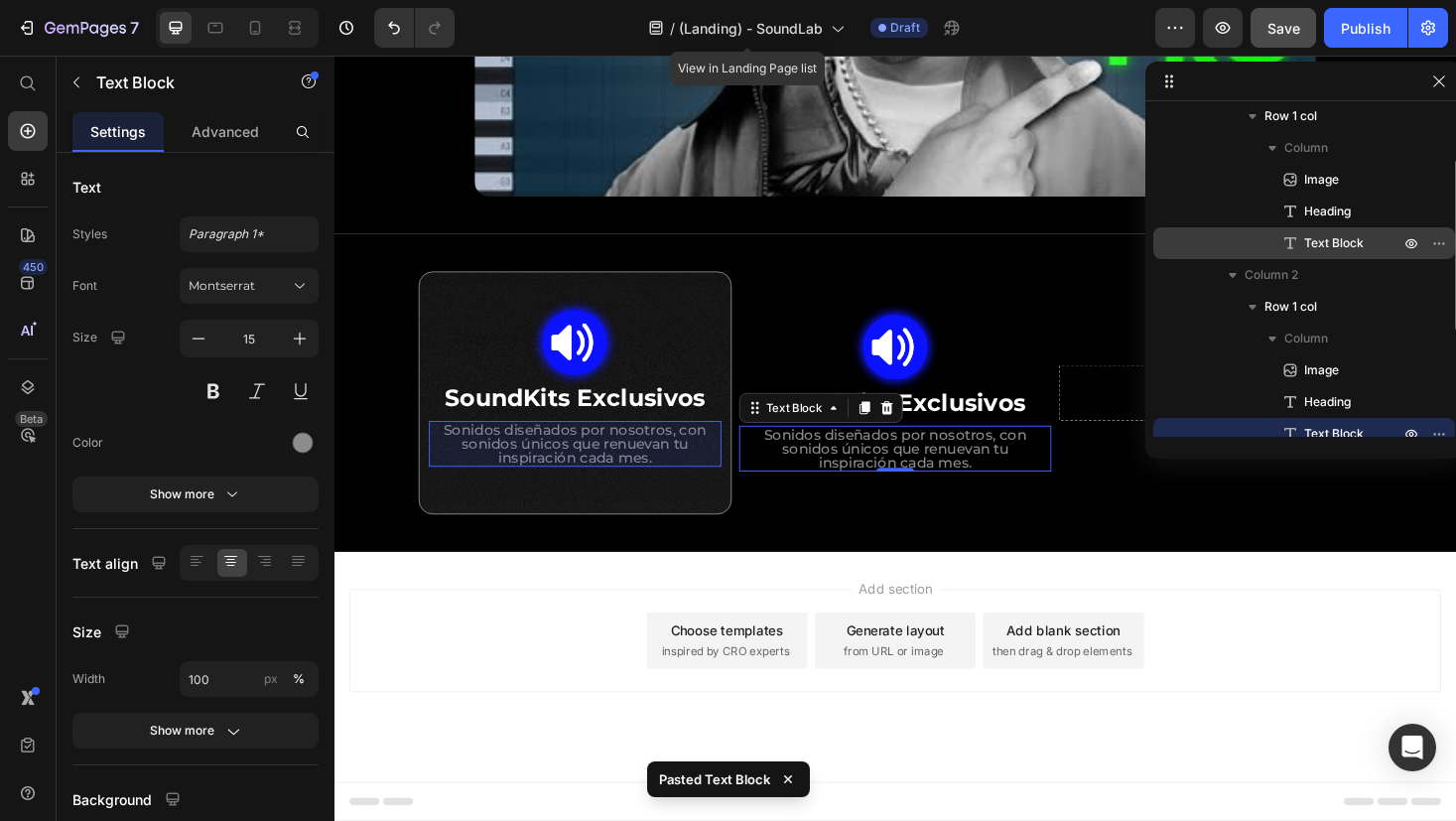 scroll, scrollTop: 91, scrollLeft: 0, axis: vertical 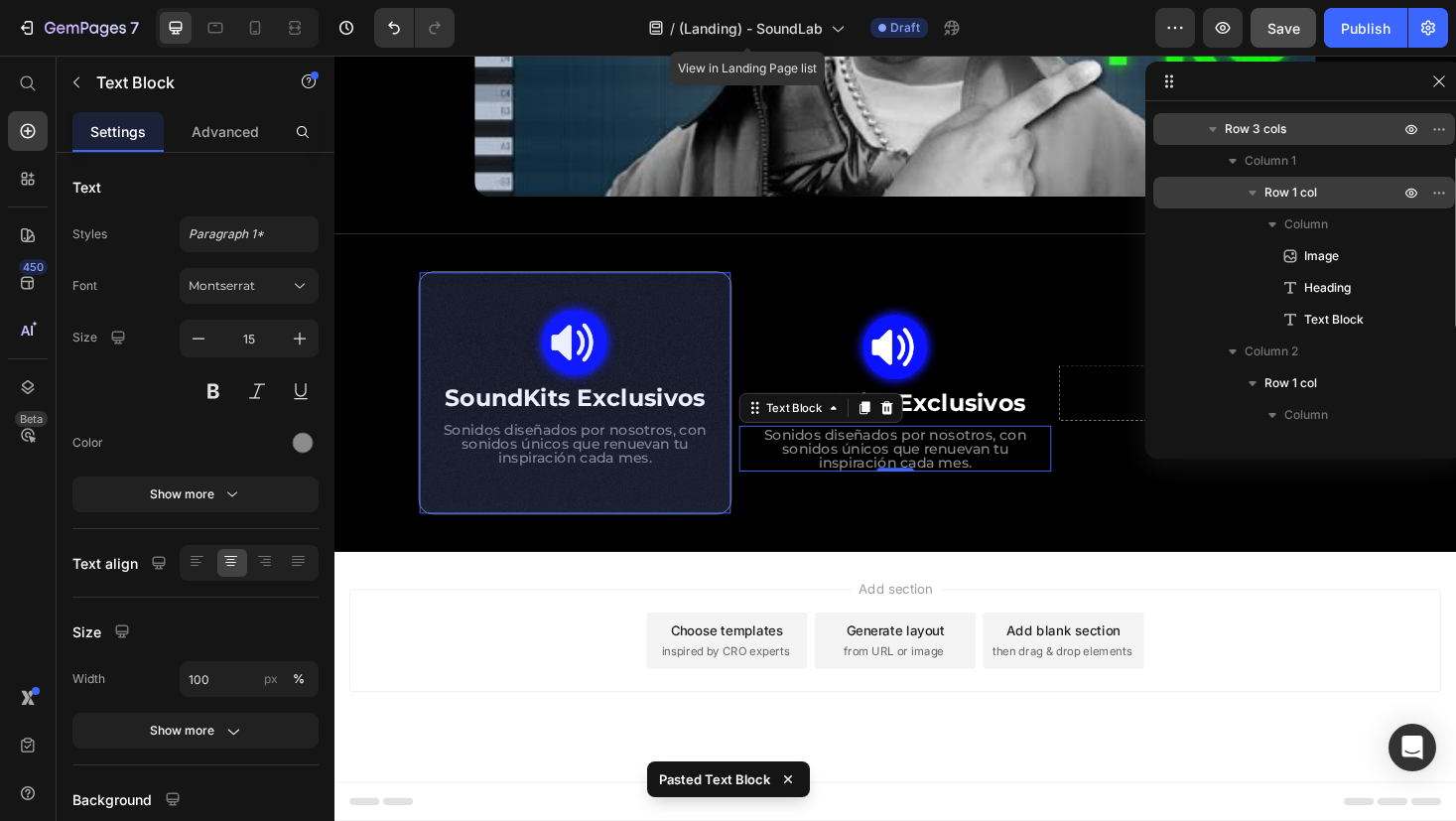 click on "Row 1 col" at bounding box center [1334, 193] 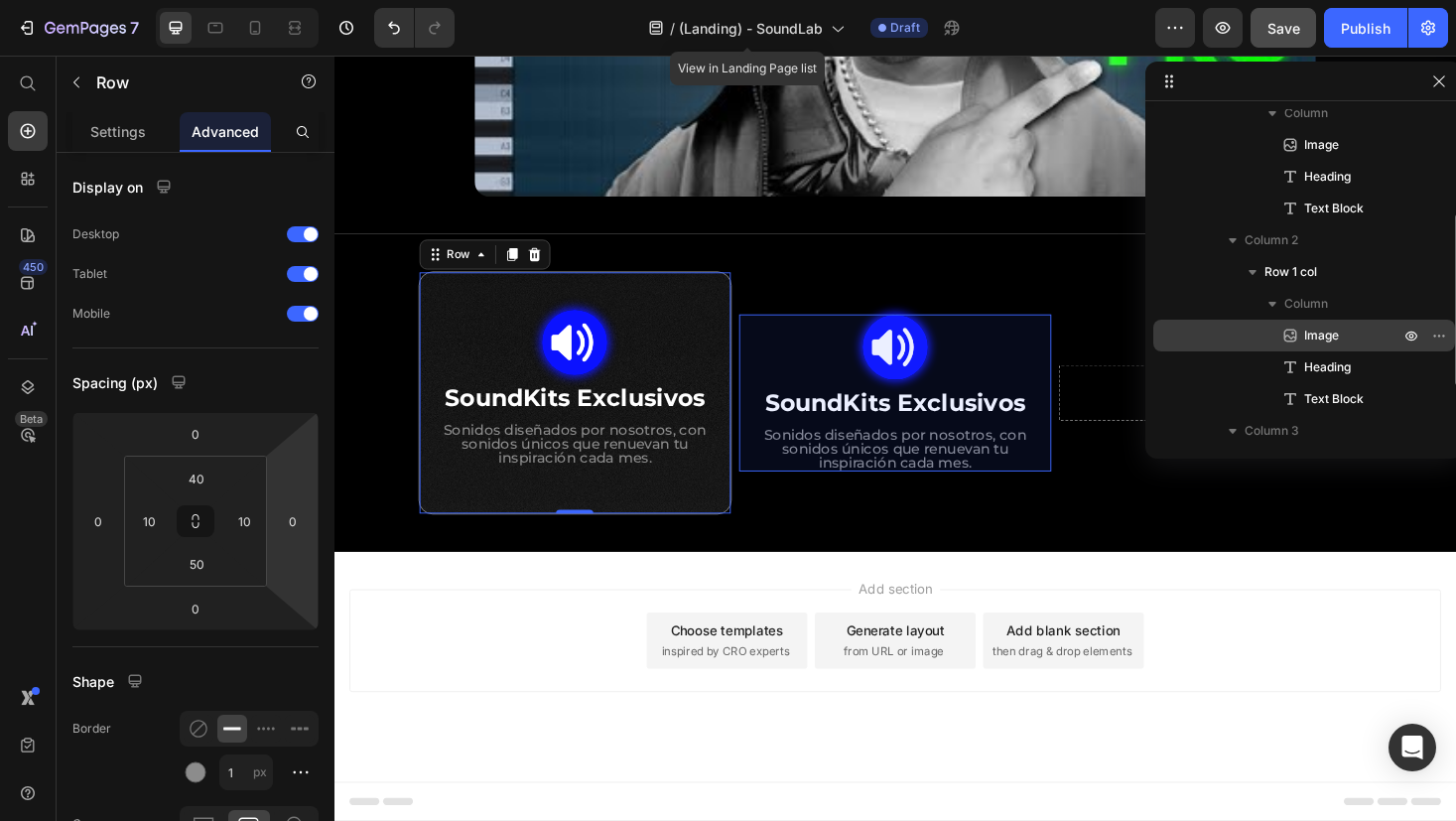 scroll, scrollTop: 165, scrollLeft: 0, axis: vertical 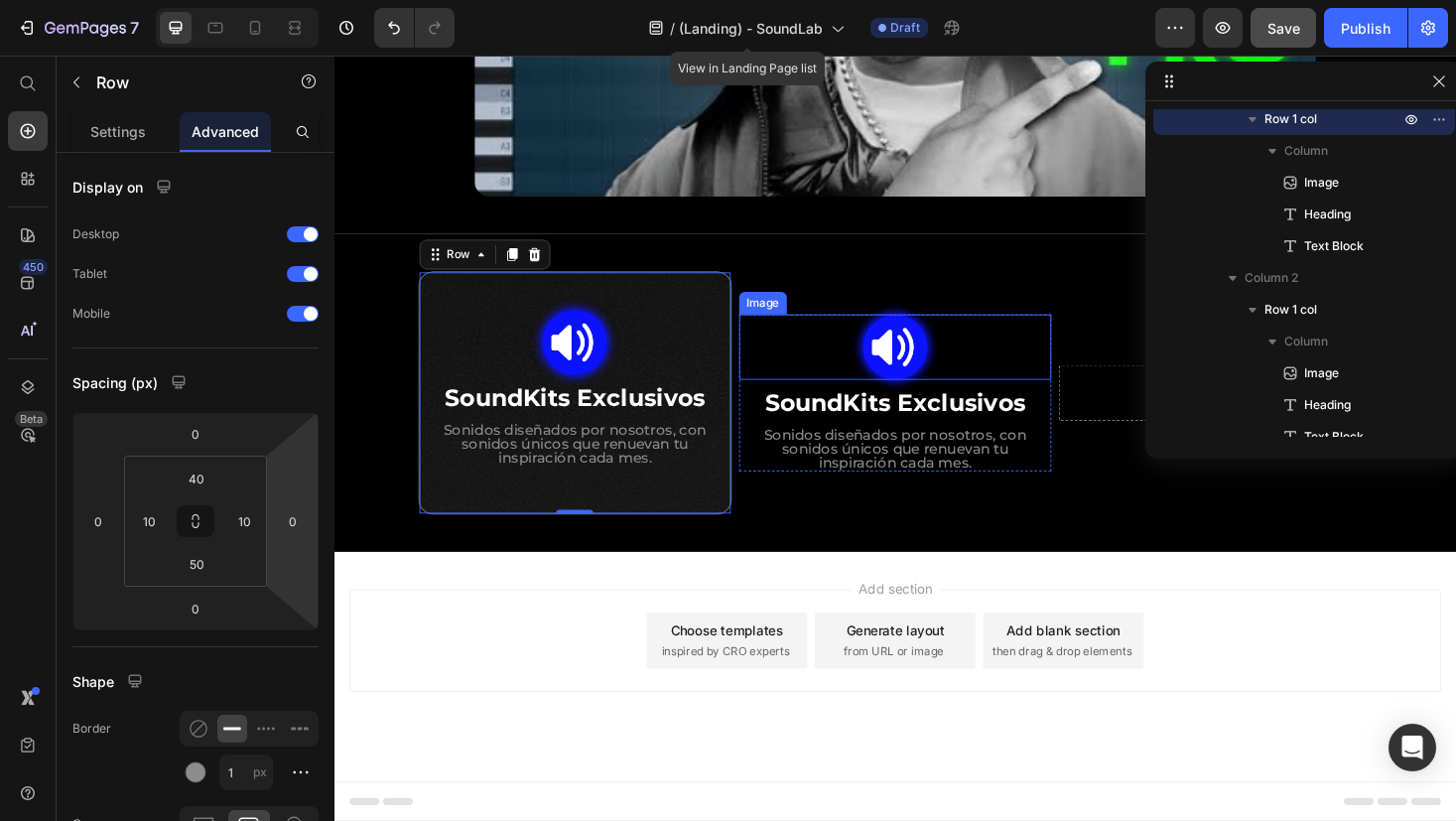 click at bounding box center [930, 365] 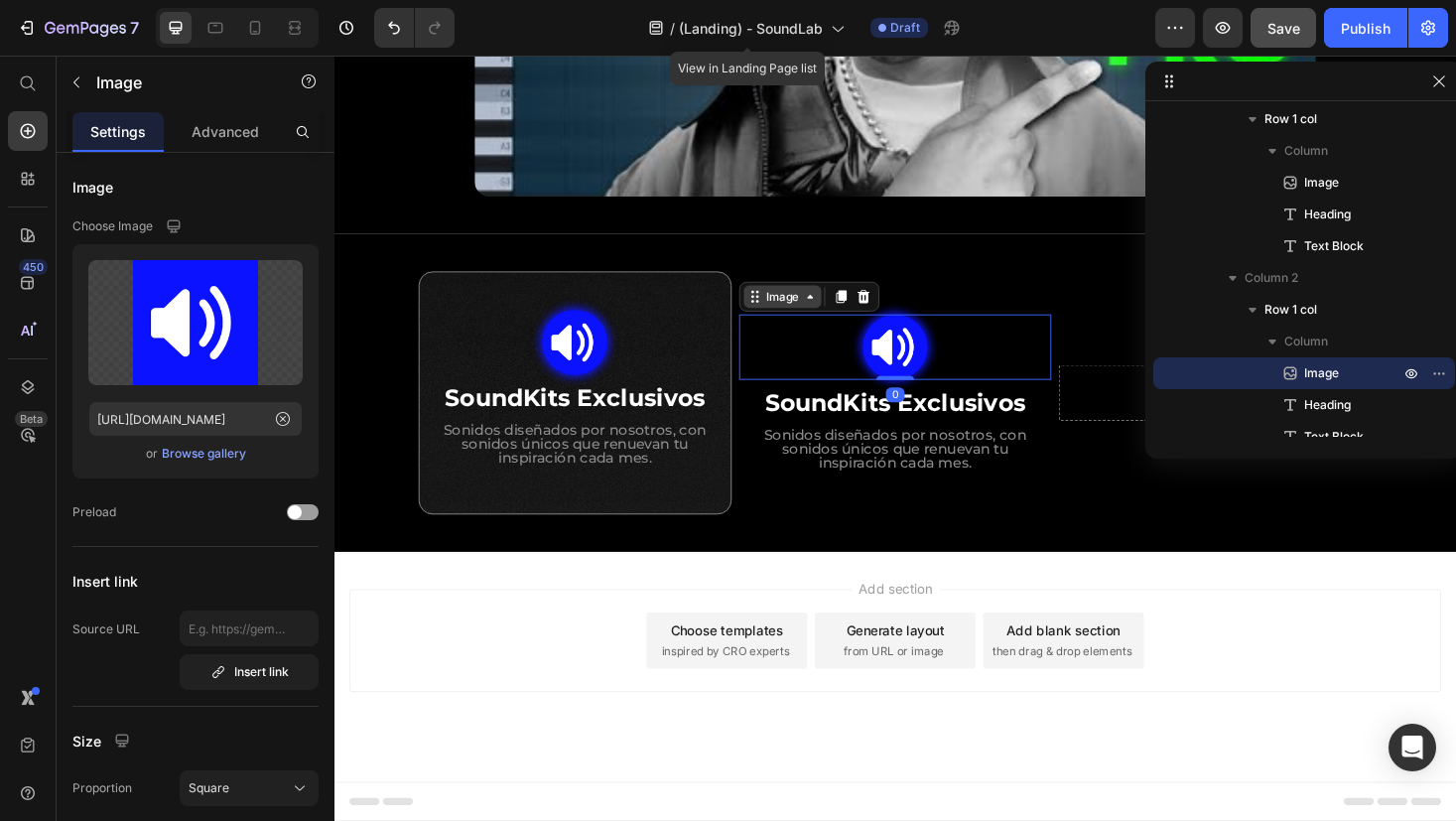click on "Image" at bounding box center [810, 312] 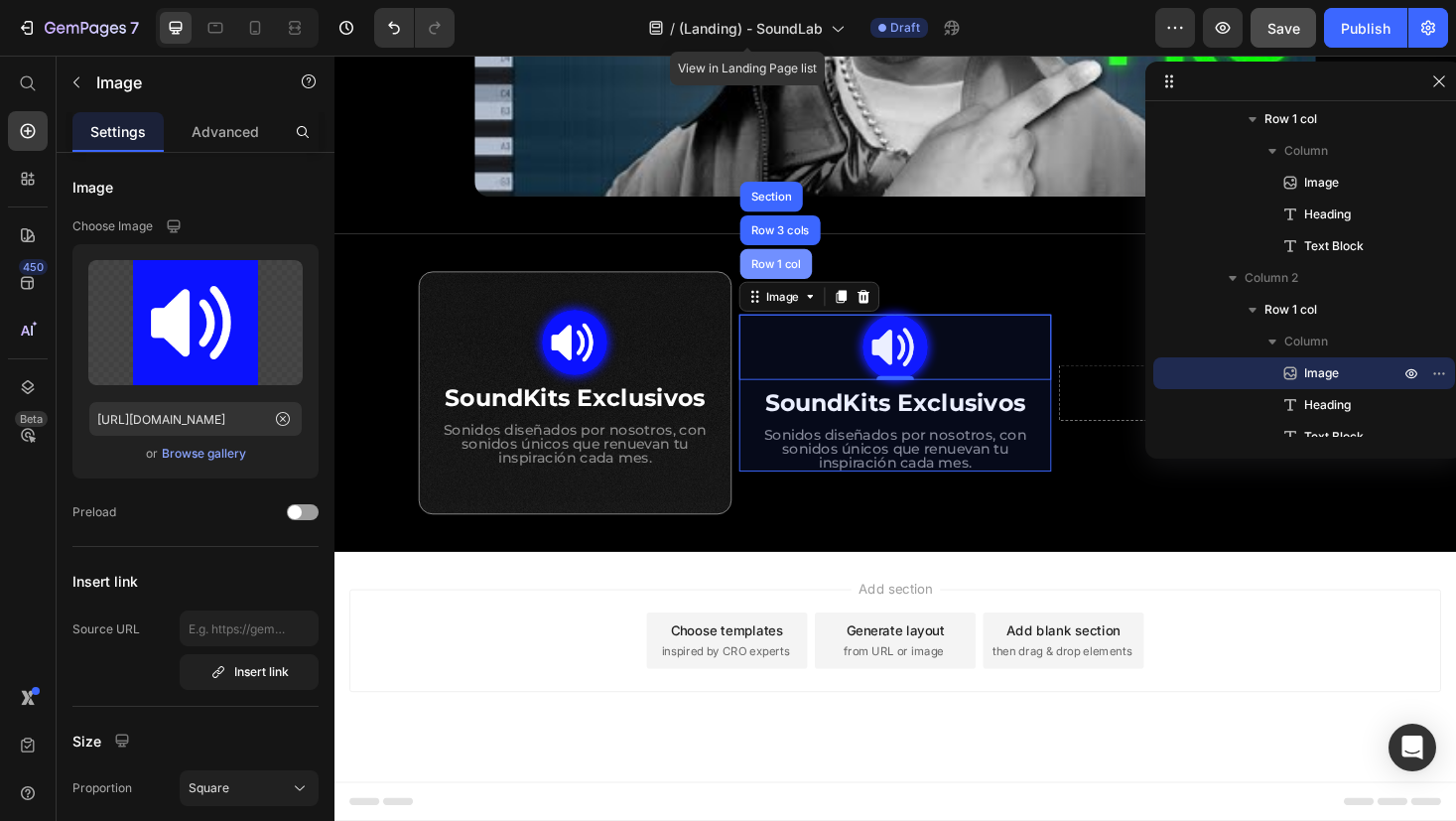 click on "Row 1 col" at bounding box center (803, 277) 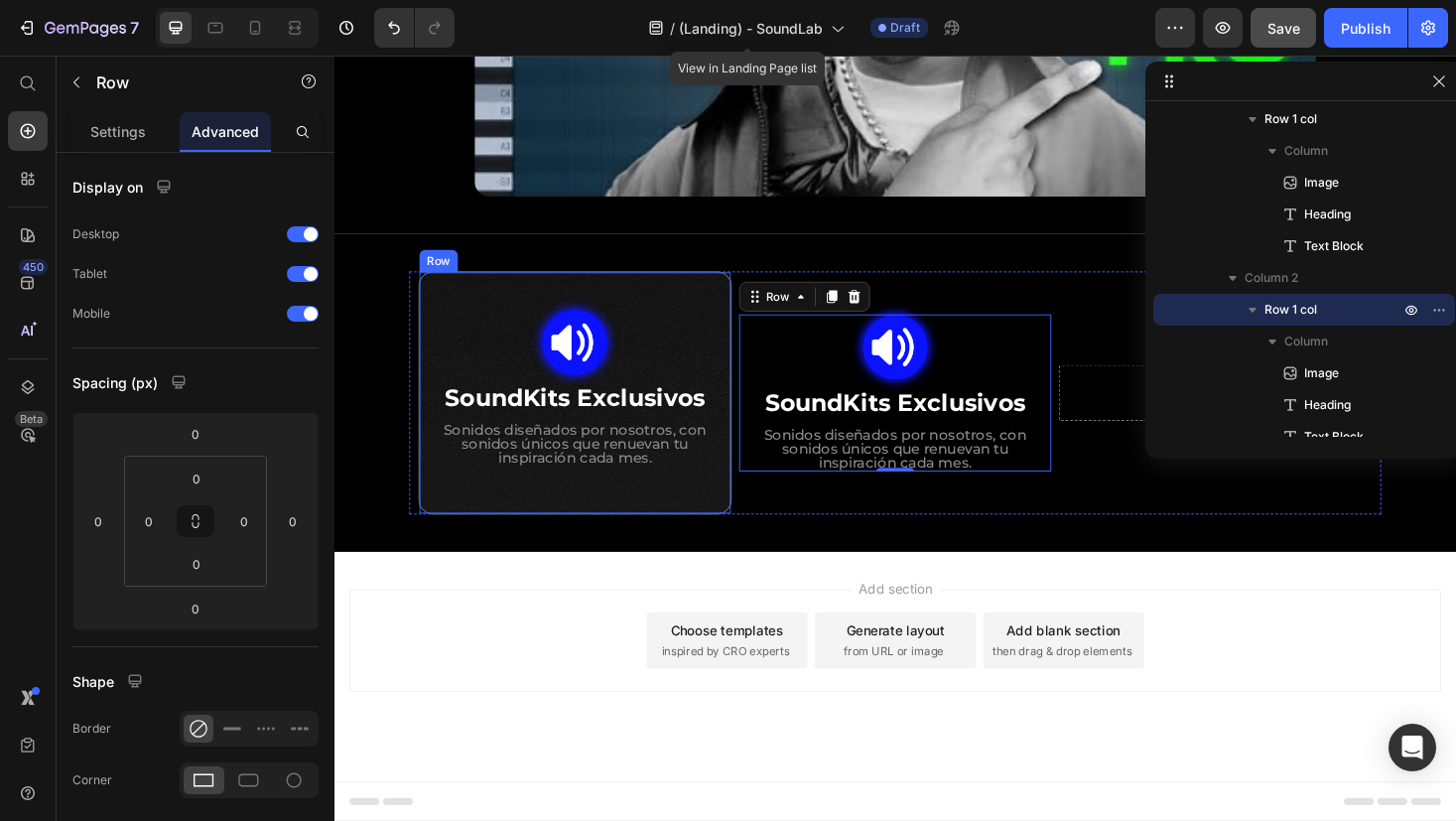 click on "Image SoundKits Exclusivos Heading Sonidos diseñados por nosotros, con sonidos únicos que renuevan tu inspiración cada mes. Text Block Row" at bounding box center (590, 414) 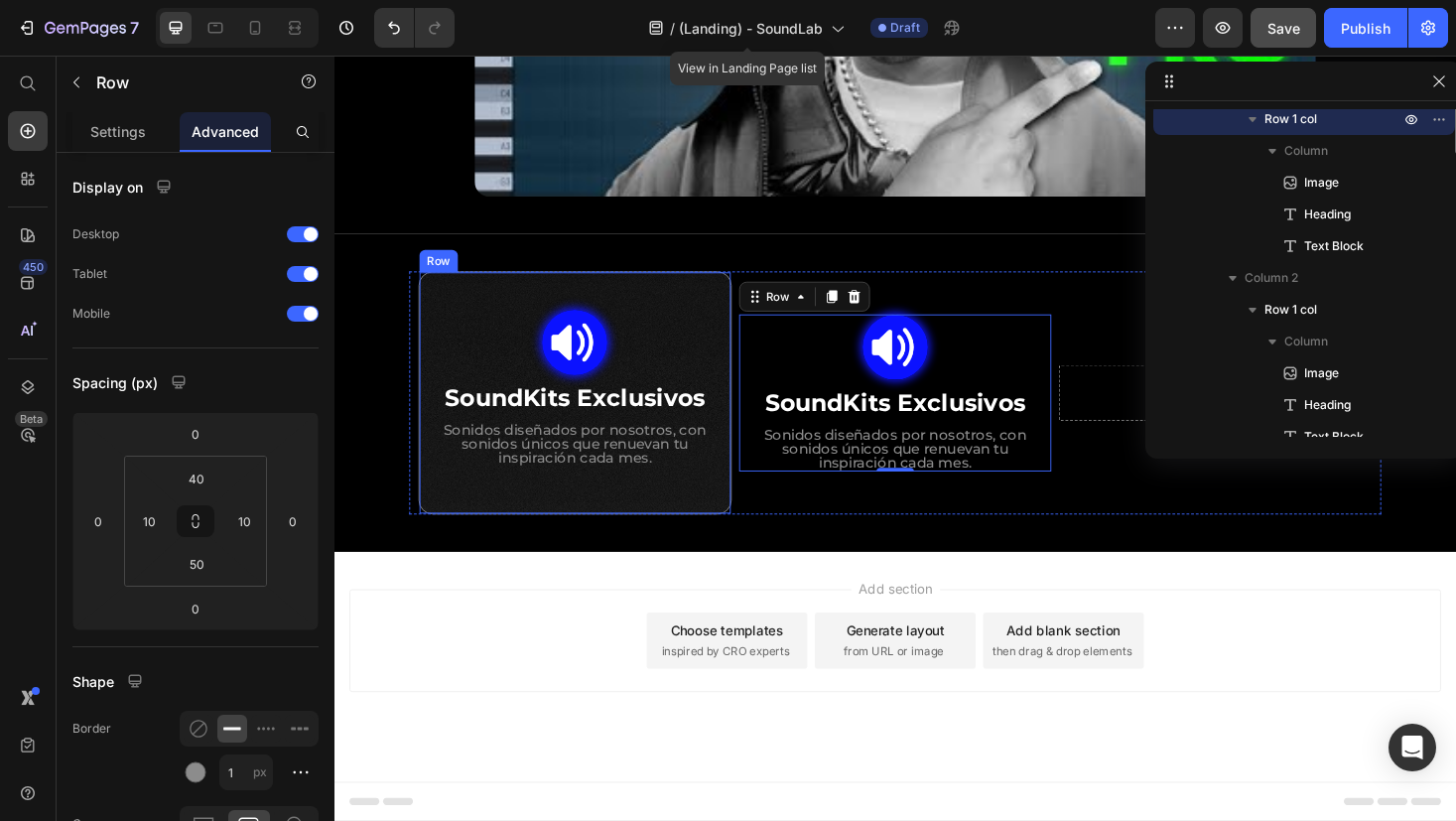scroll, scrollTop: 26, scrollLeft: 0, axis: vertical 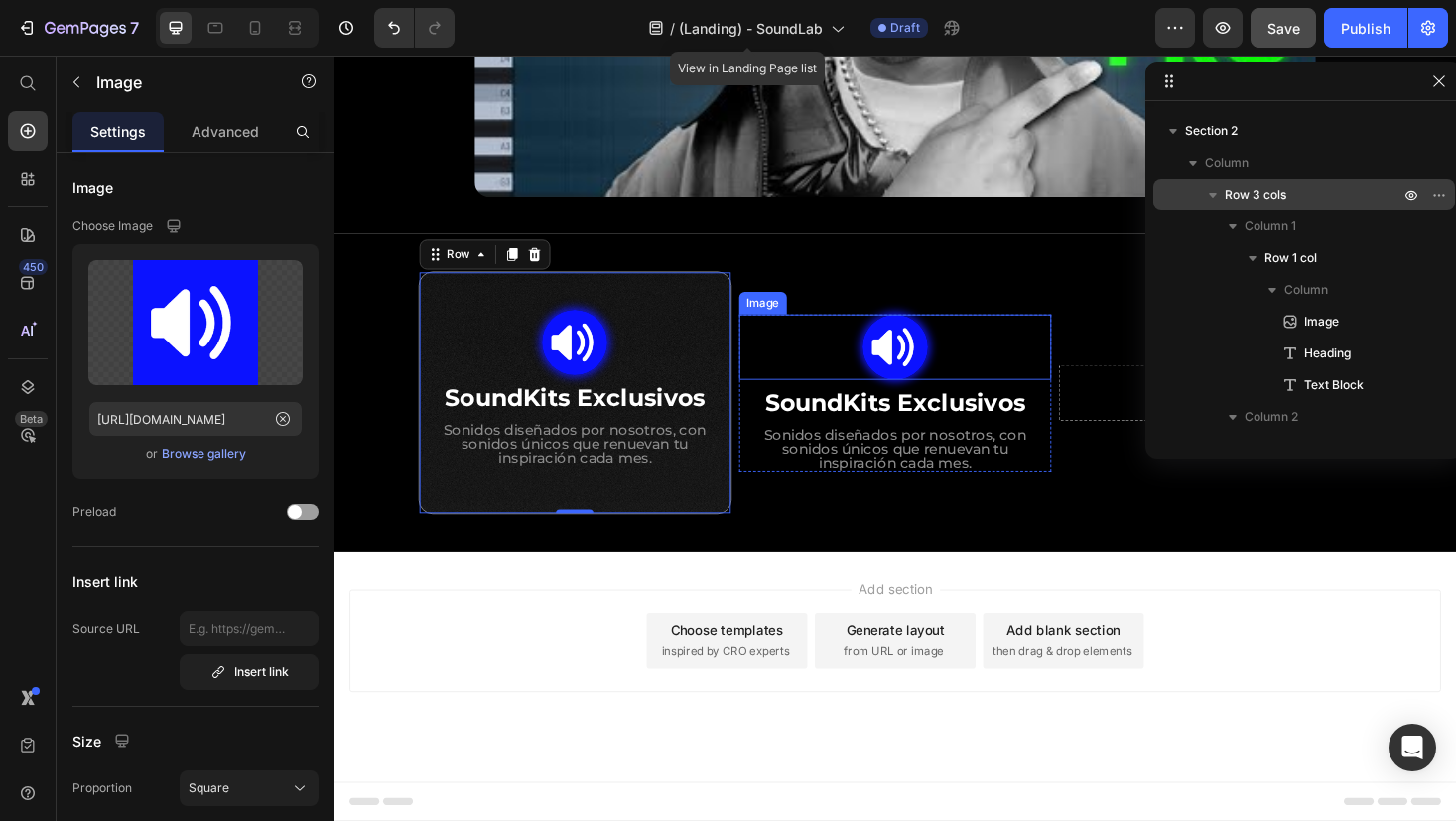 click at bounding box center [930, 365] 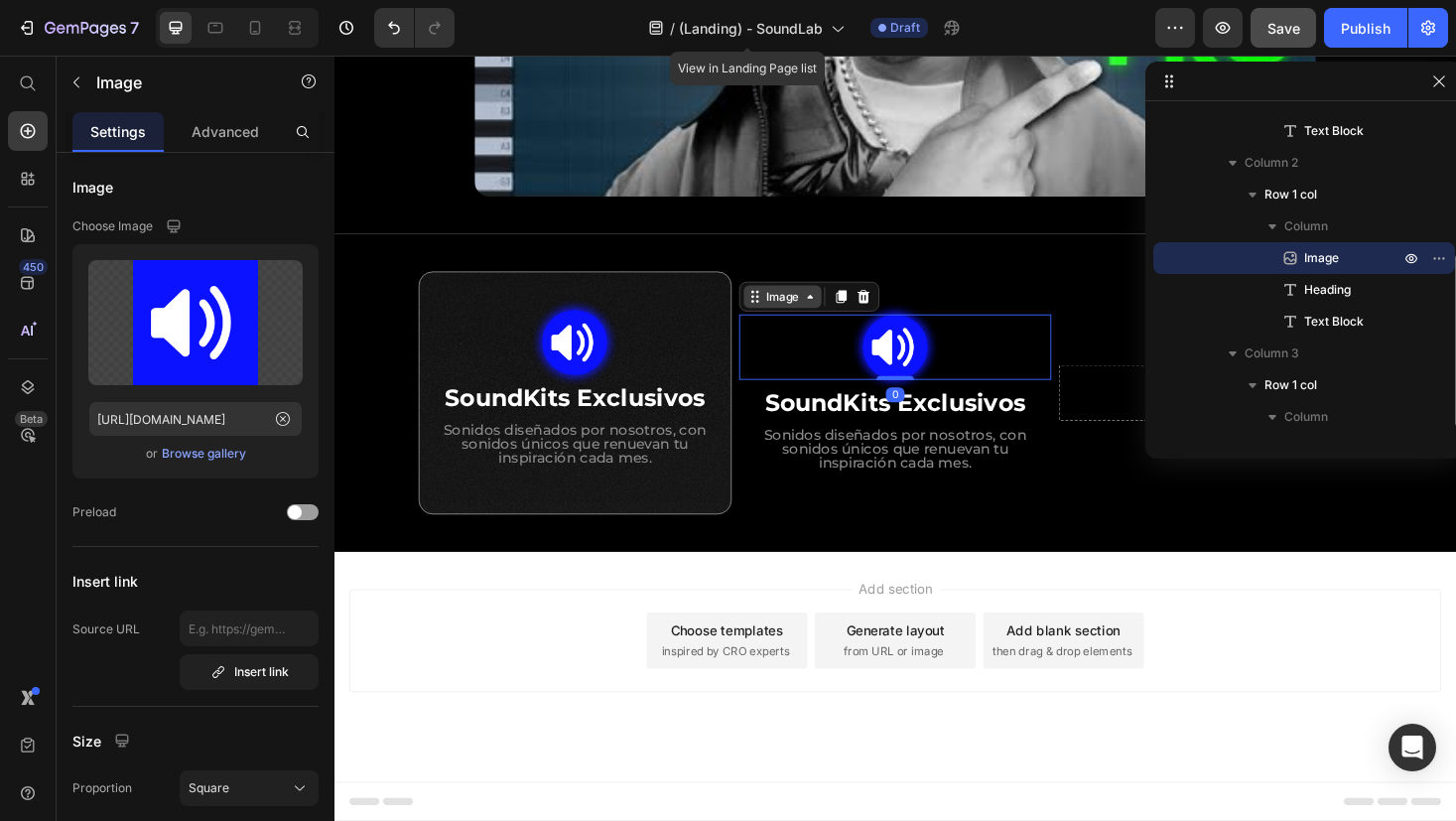 click on "Image" at bounding box center [810, 312] 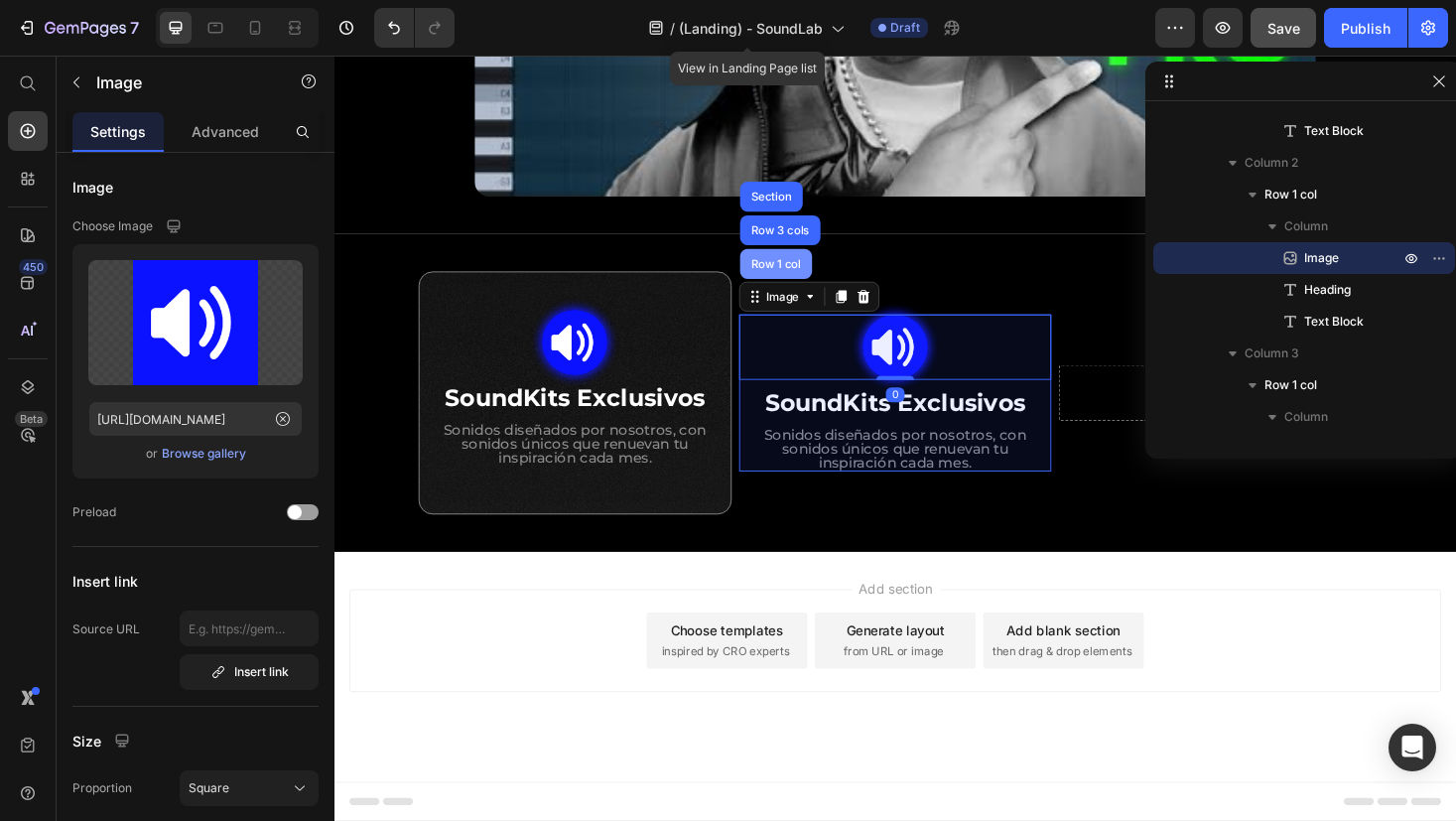 click on "Row 1 col" at bounding box center (803, 277) 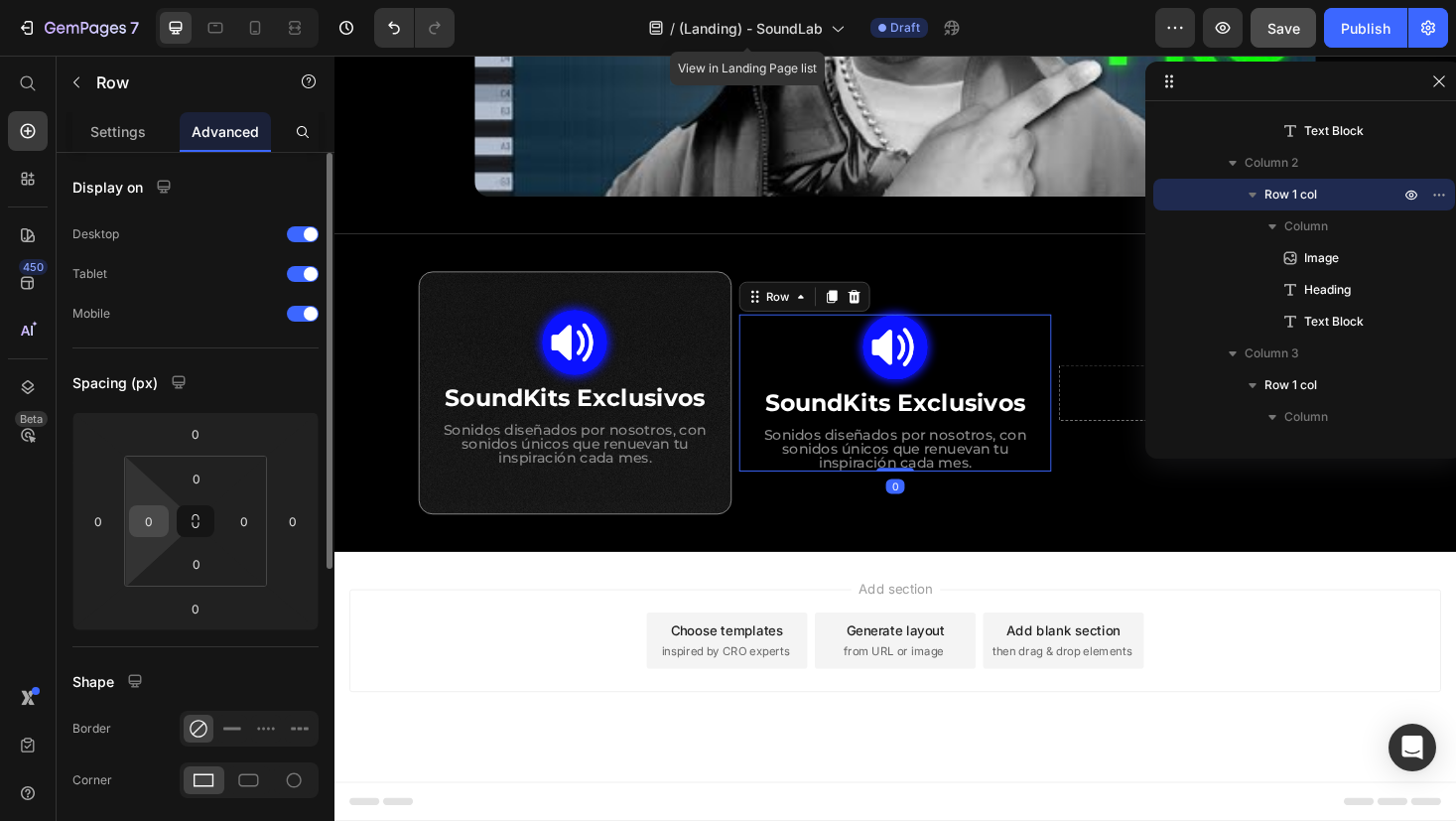 click on "0" at bounding box center [149, 521] 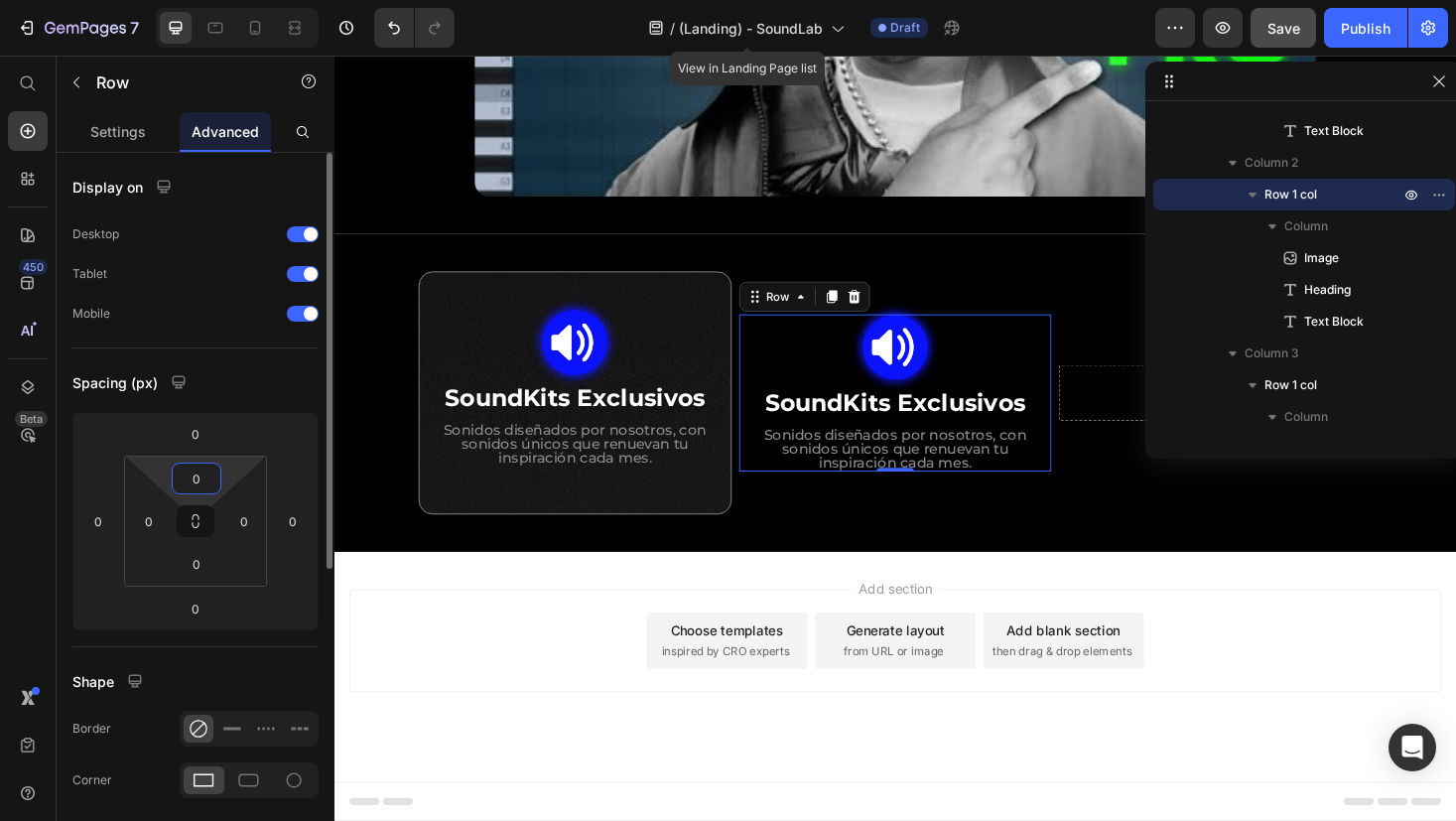 click on "0" at bounding box center (197, 479) 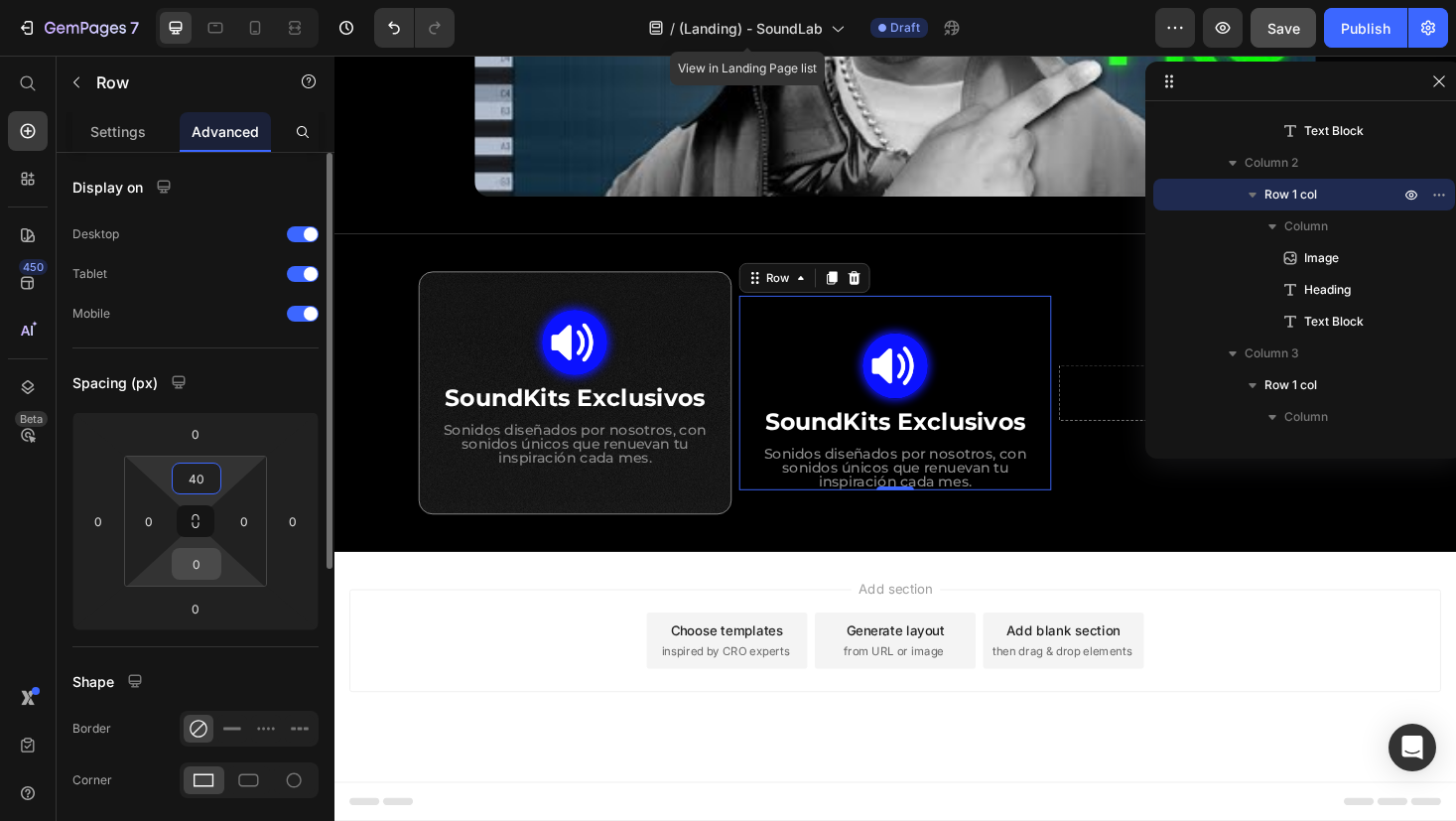 type on "40" 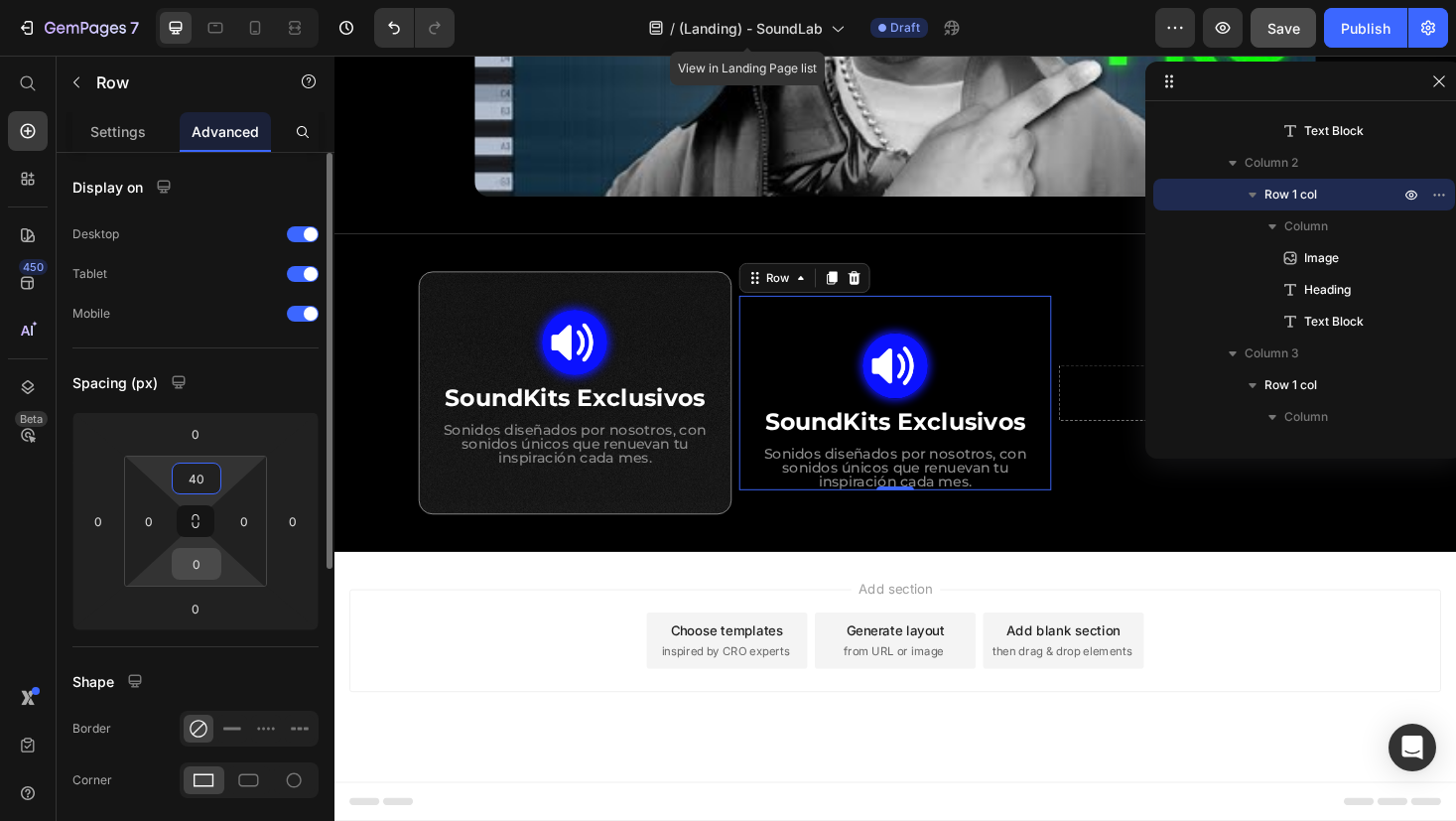 click on "0" at bounding box center [197, 564] 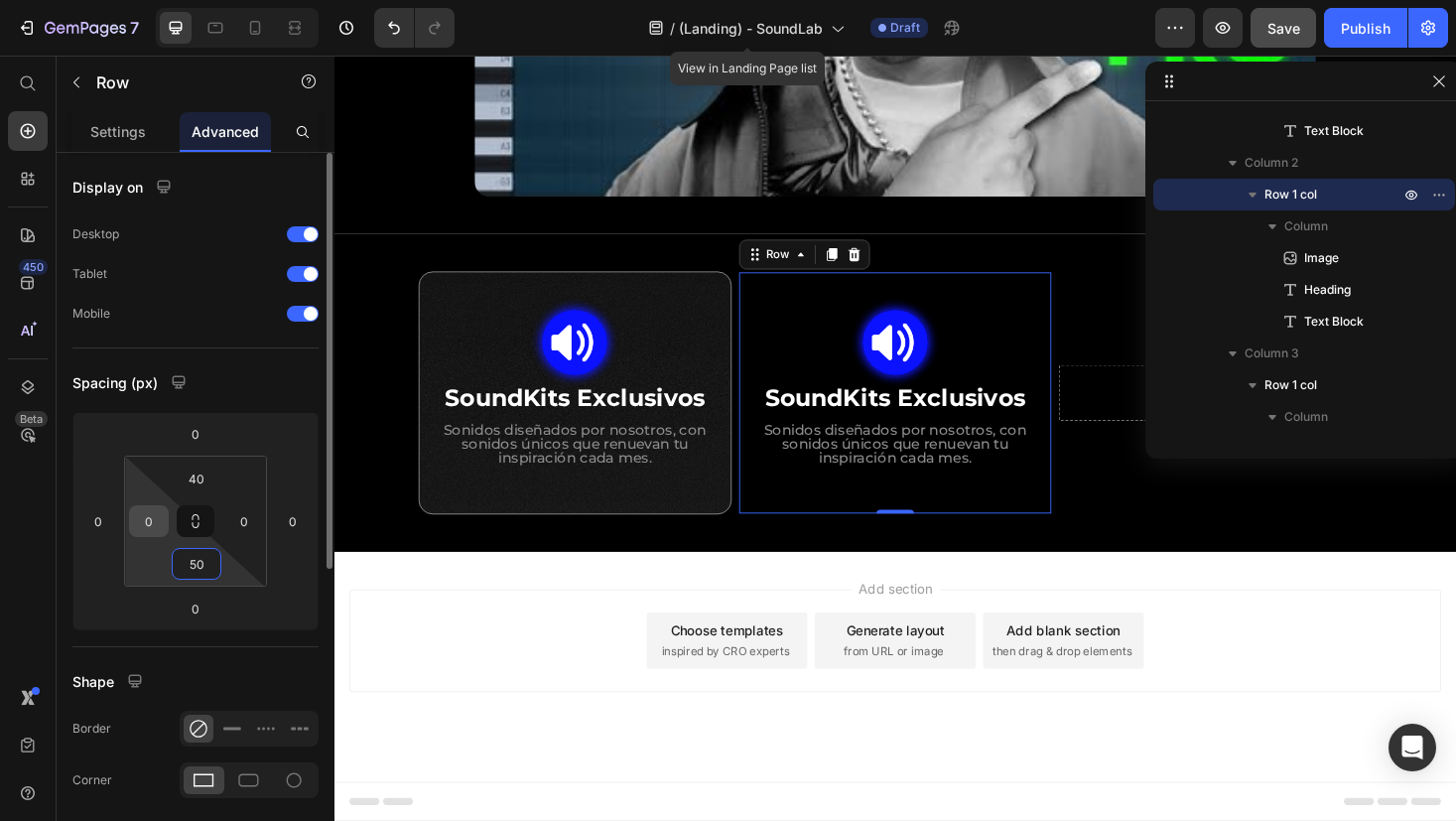 type on "50" 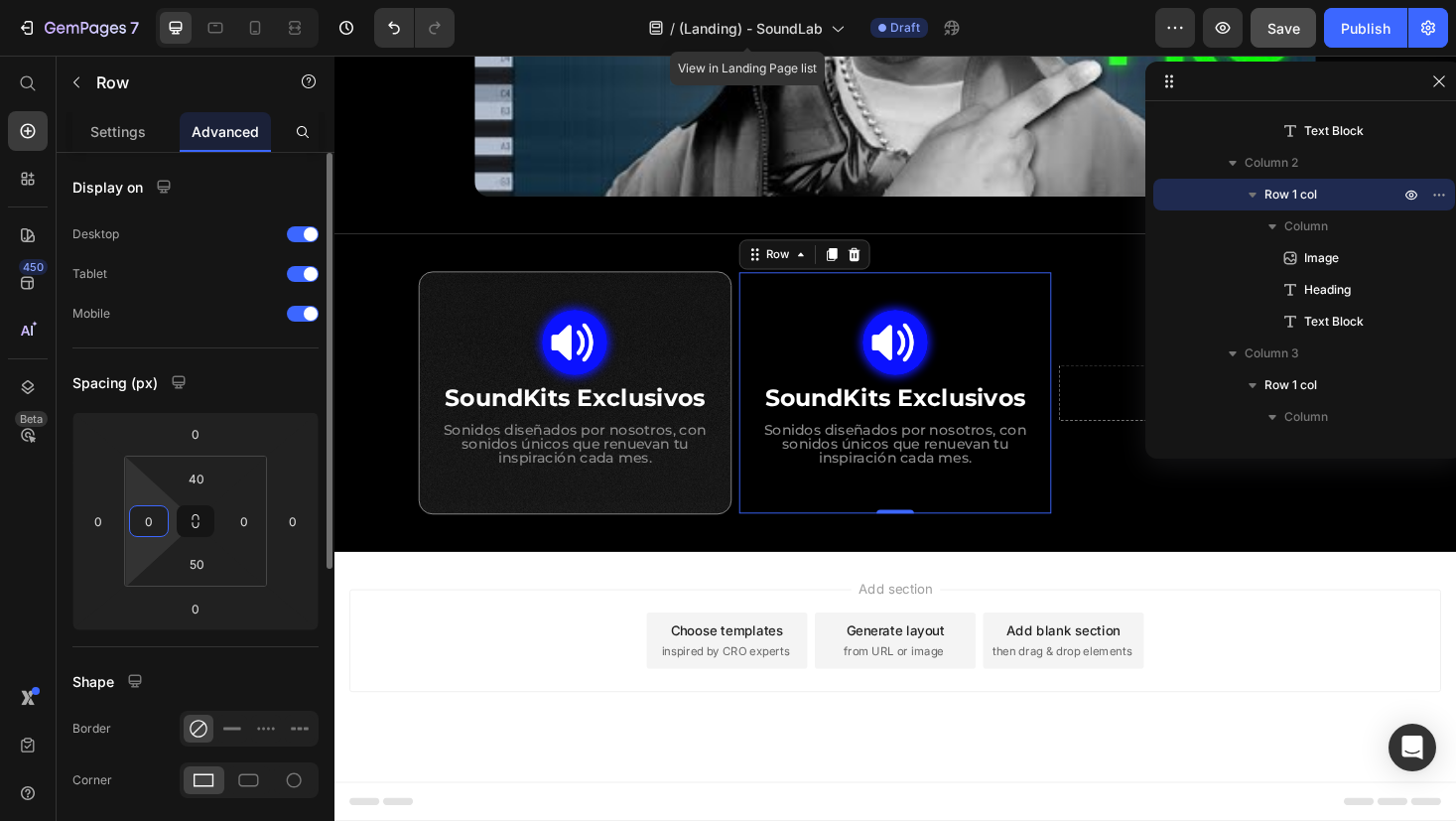 click on "0" at bounding box center (149, 521) 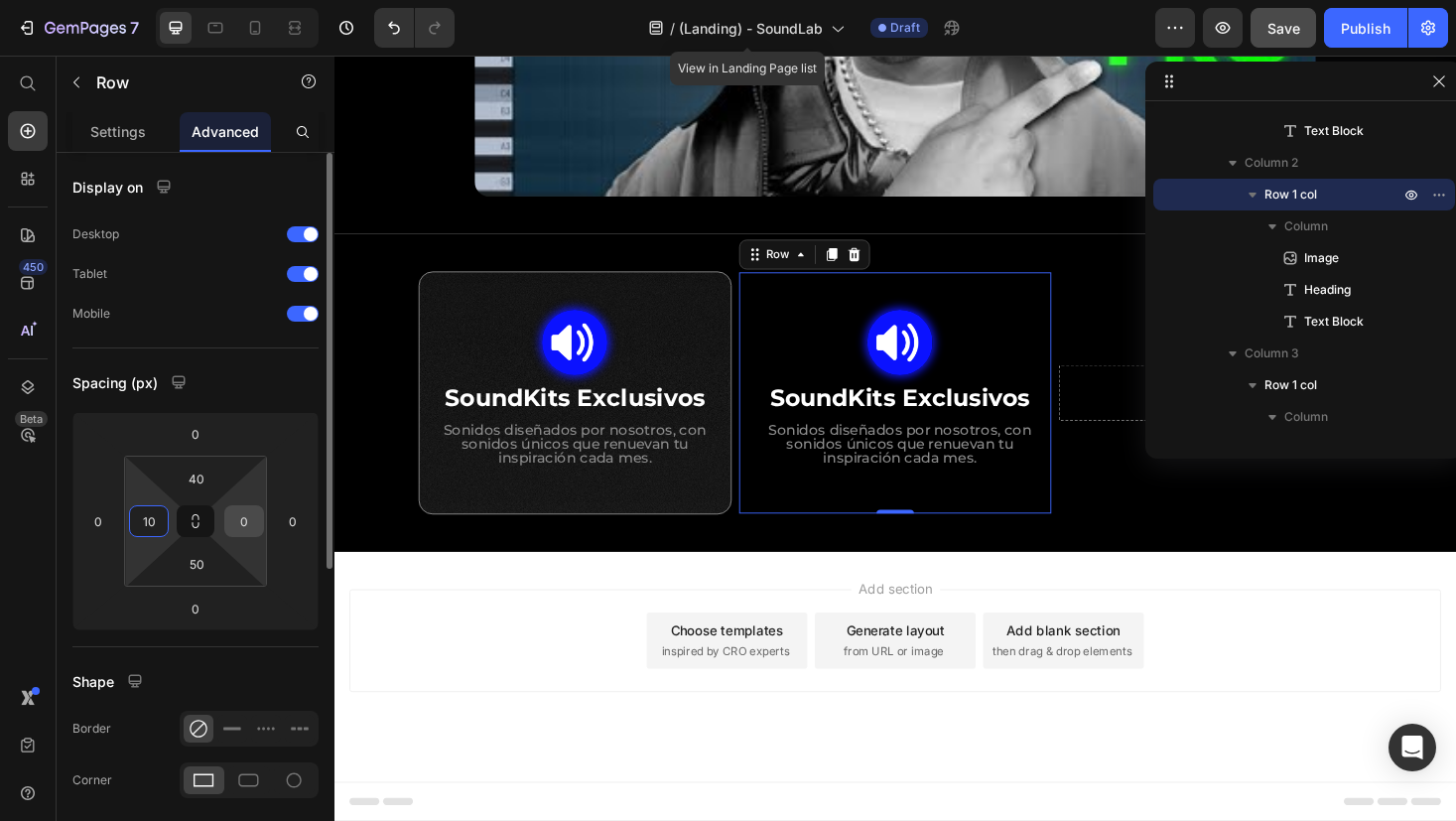 type on "10" 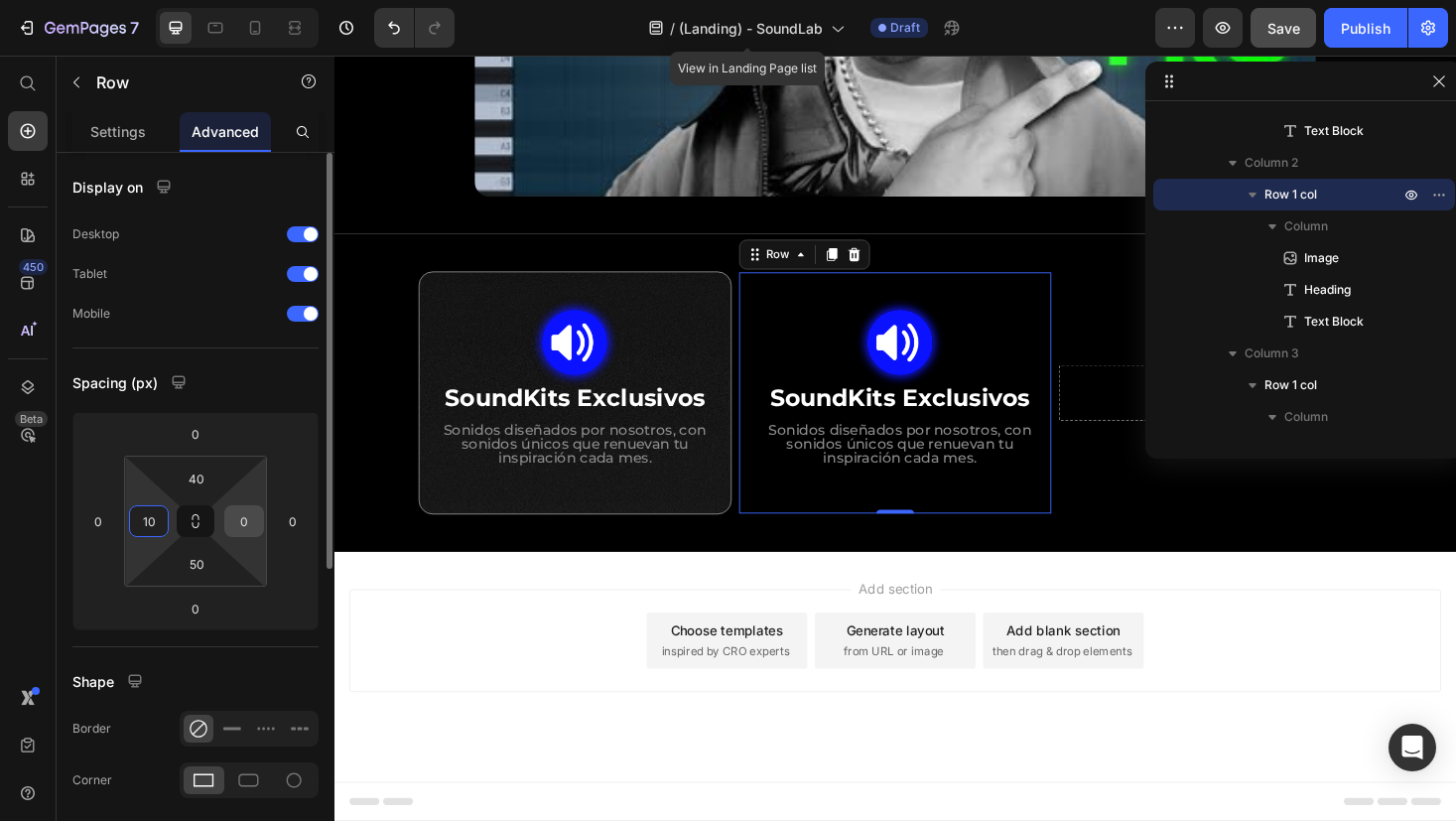 click on "0" at bounding box center [244, 521] 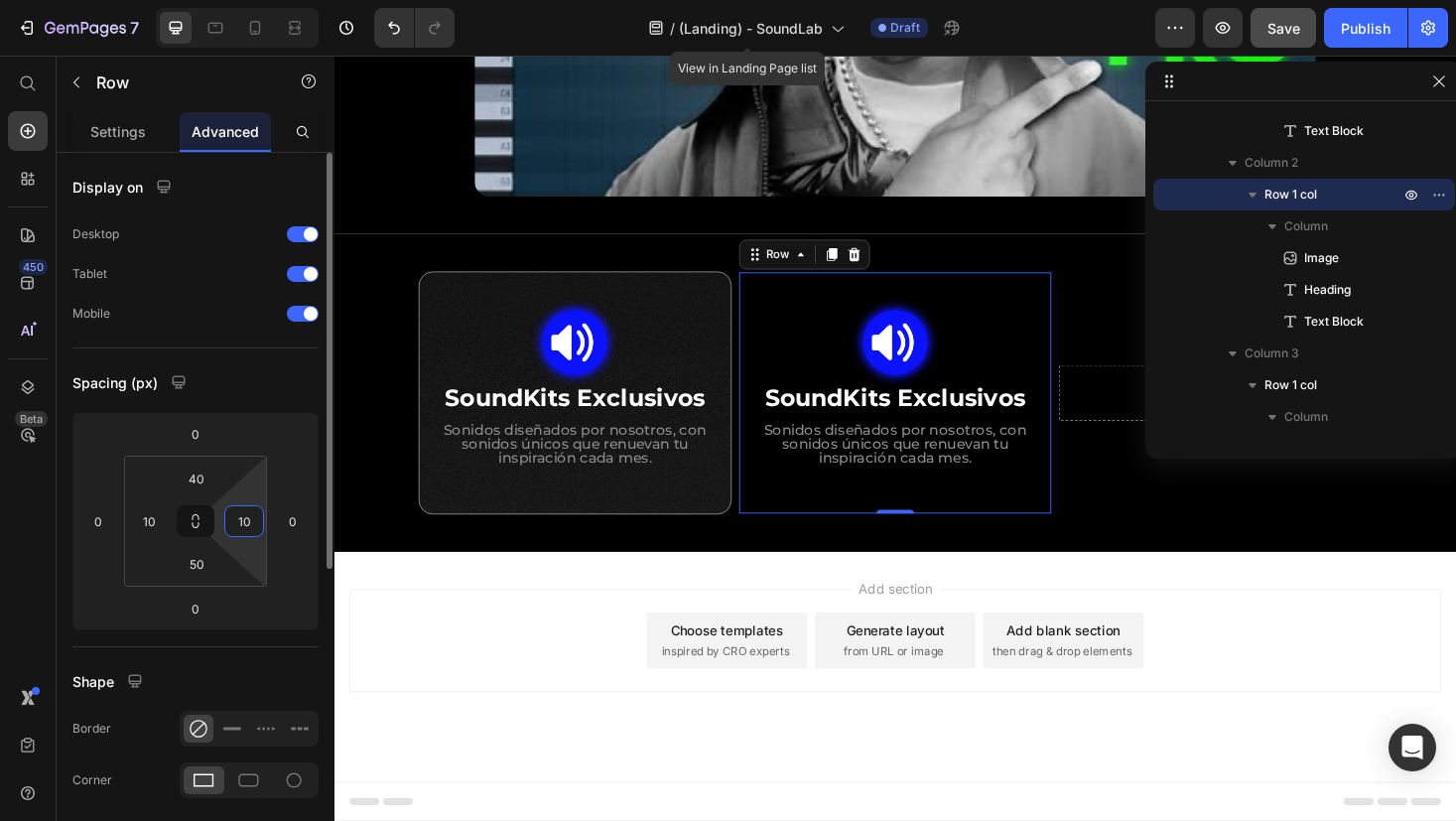 type on "10" 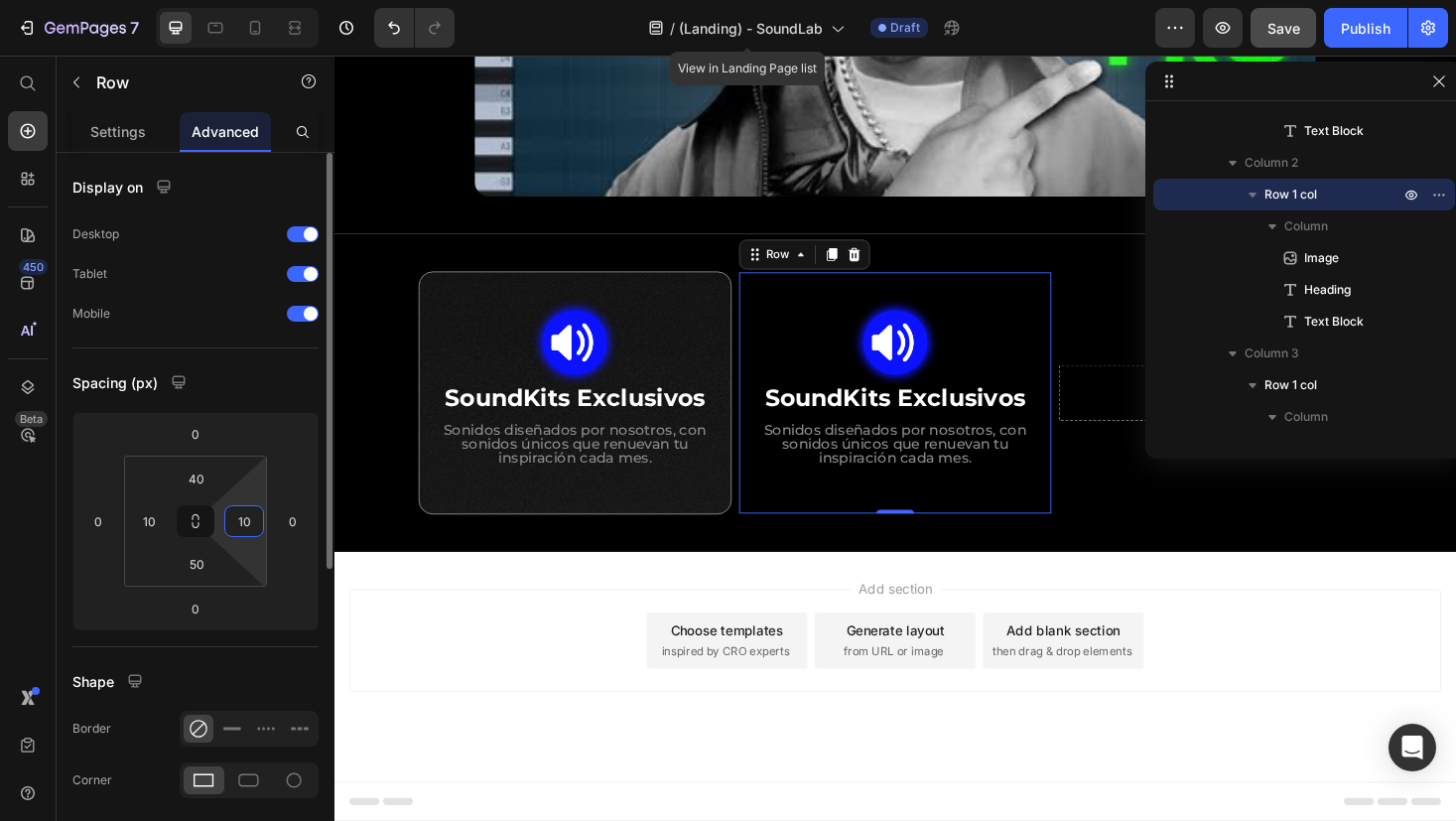 click on "Display on Desktop Tablet Mobile Spacing (px) 0 0 0 0 40 10 50 10 Shape Border Corner Shadow Position Opacity 100 % Animation Interaction Upgrade to Optimize plan  to unlock Interaction & other premium features. CSS class" at bounding box center (196, 734) 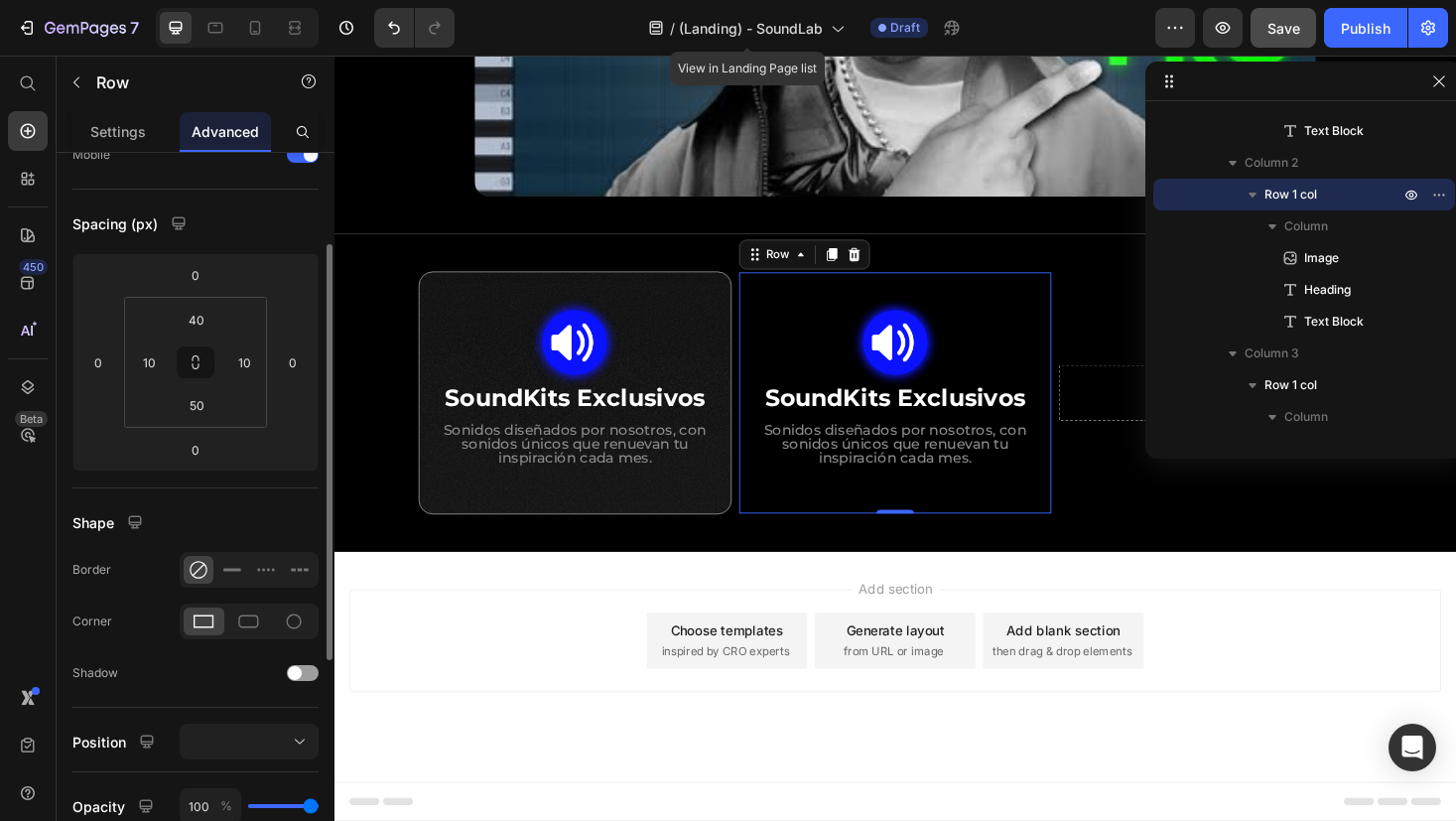 scroll, scrollTop: 535, scrollLeft: 0, axis: vertical 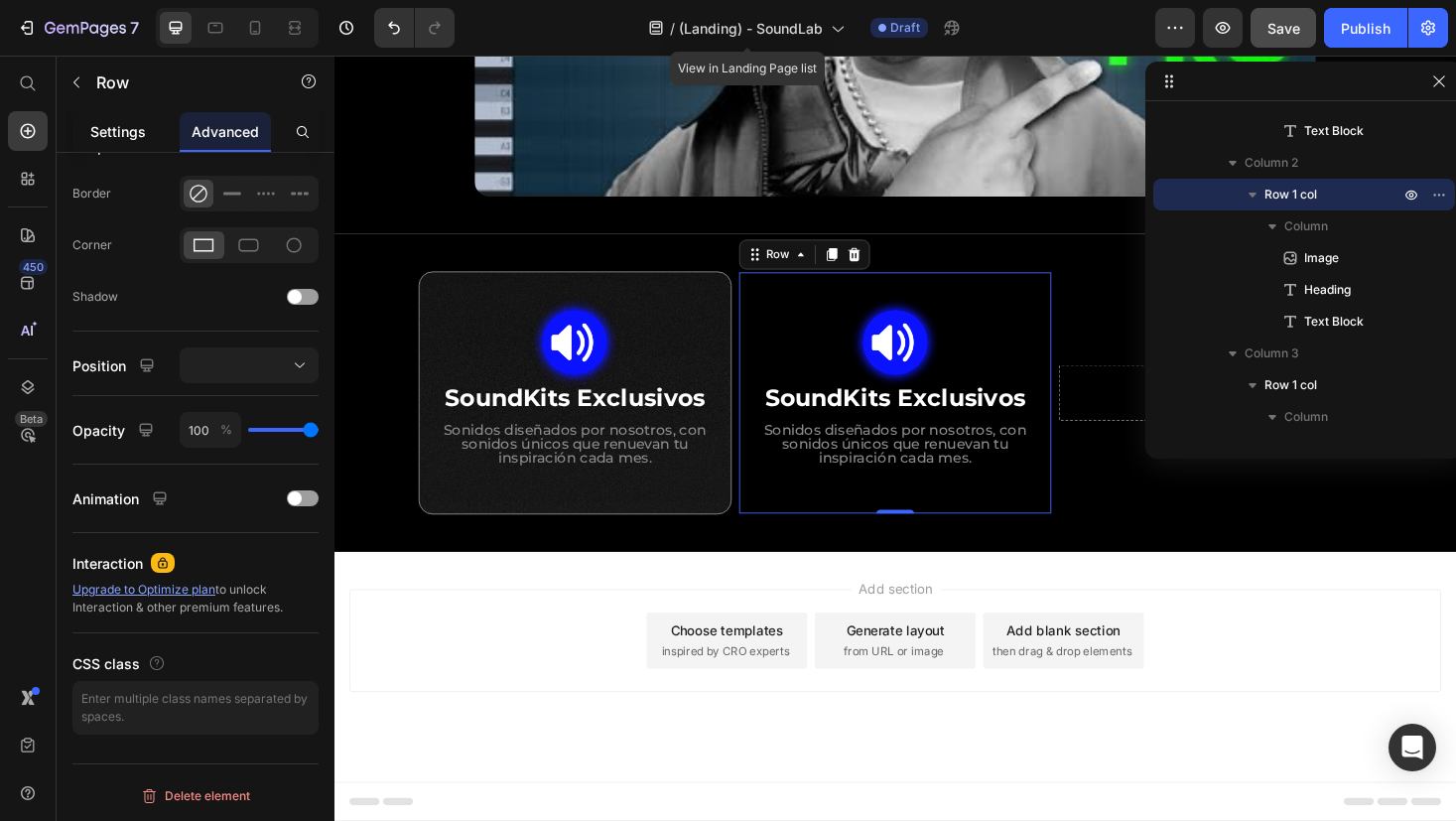 click on "Settings" 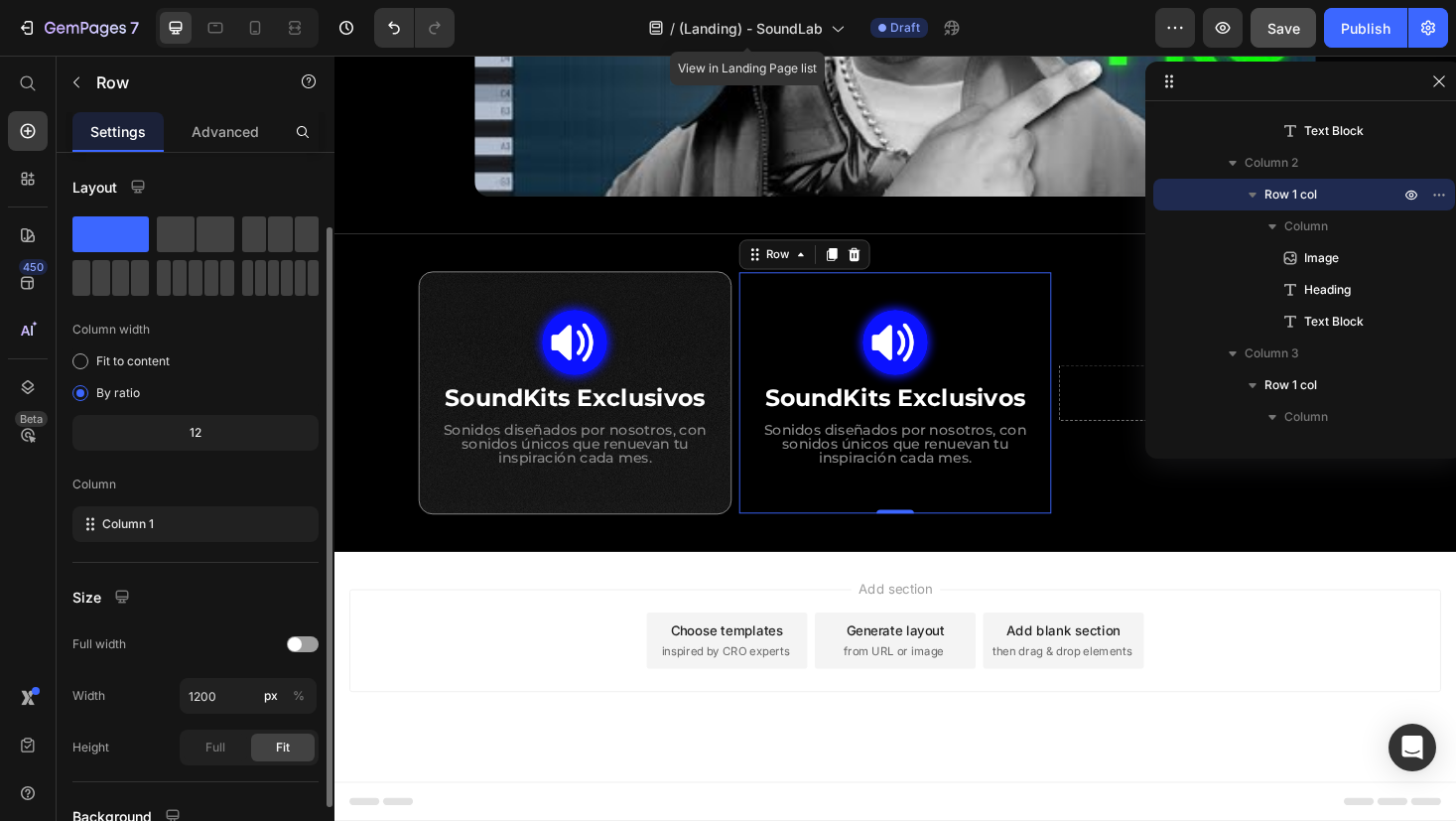 scroll, scrollTop: 181, scrollLeft: 0, axis: vertical 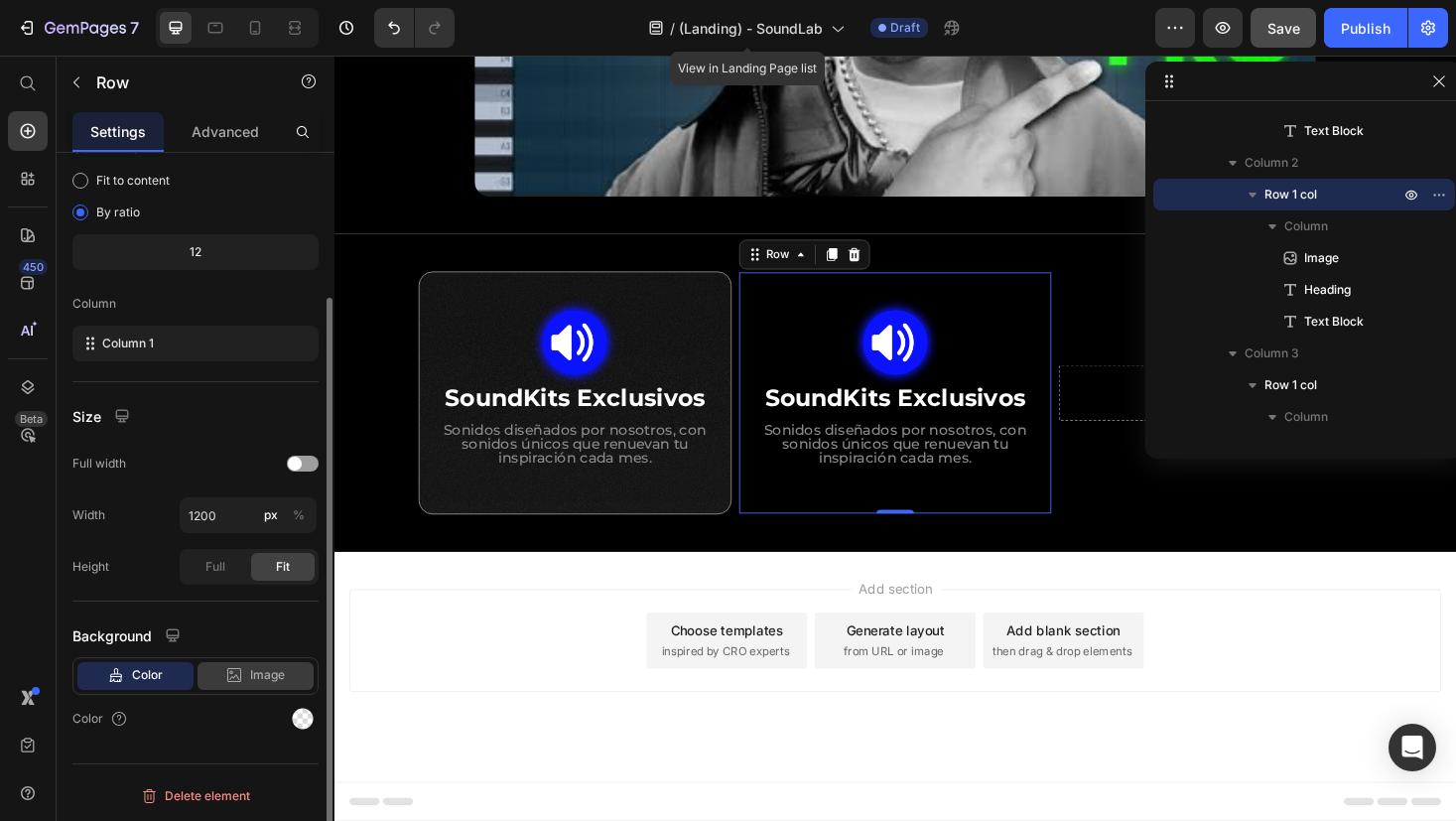 click on "Image" at bounding box center [267, 675] 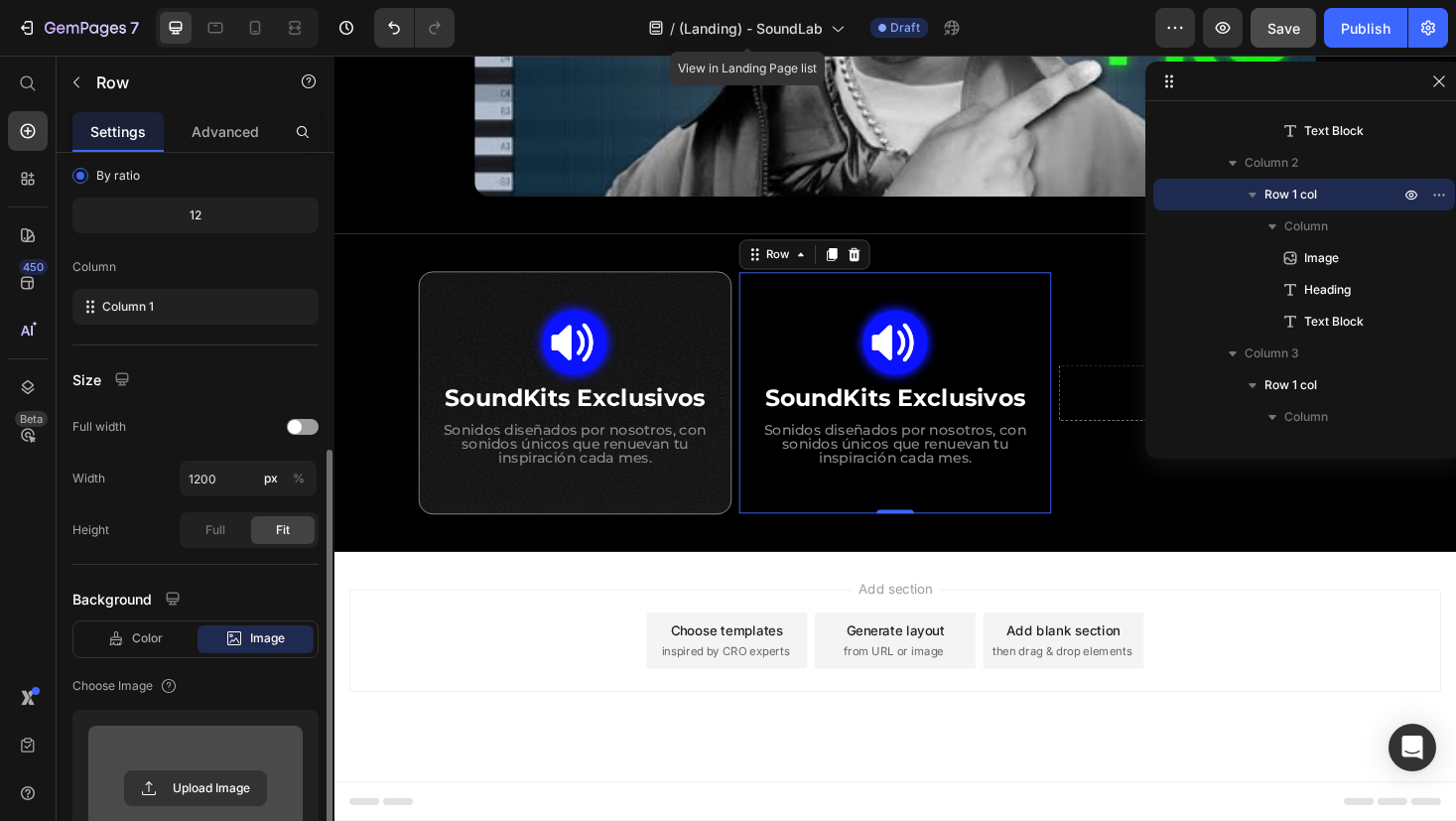scroll, scrollTop: 327, scrollLeft: 0, axis: vertical 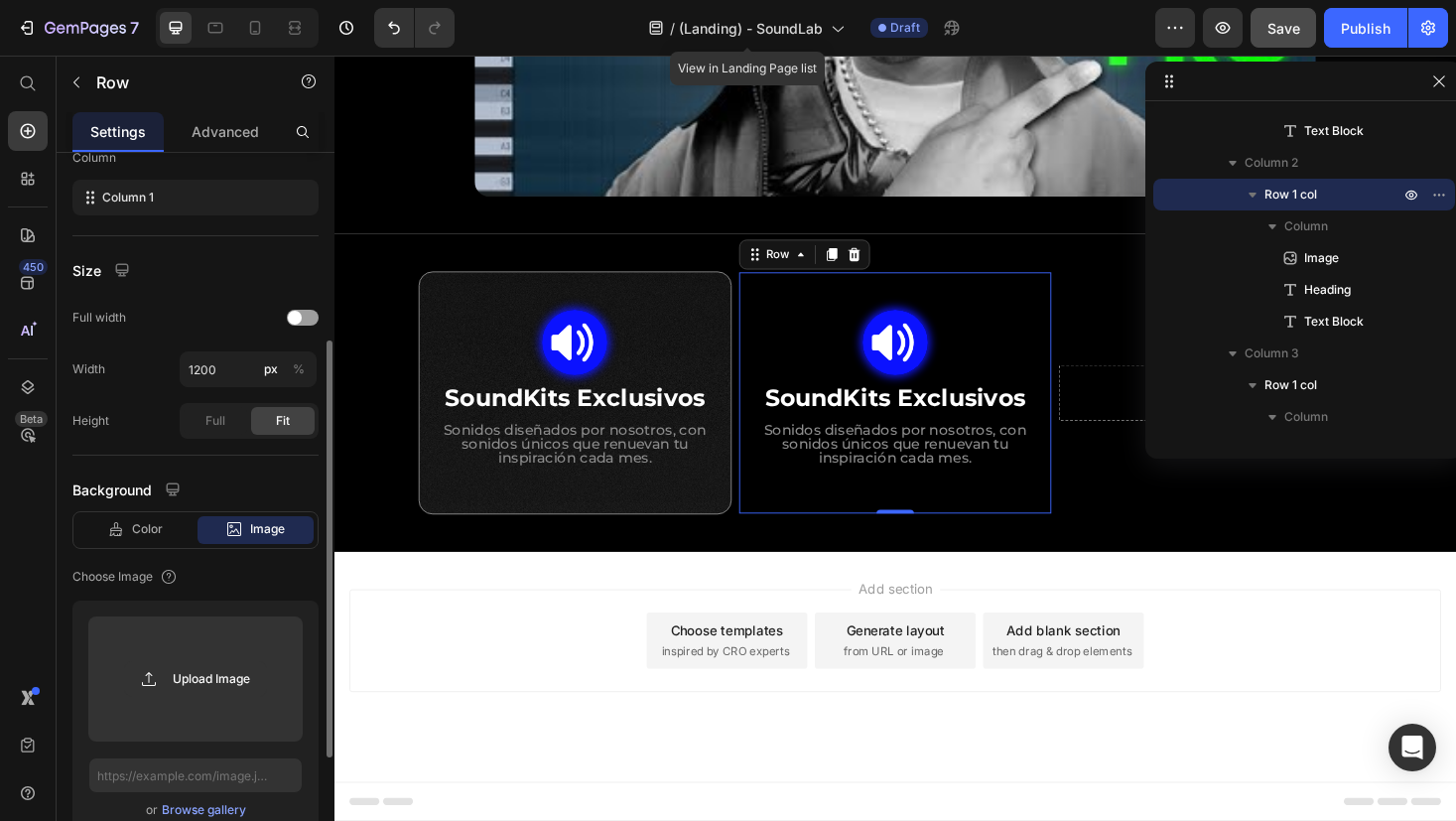 click on "Browse gallery" at bounding box center (203, 810) 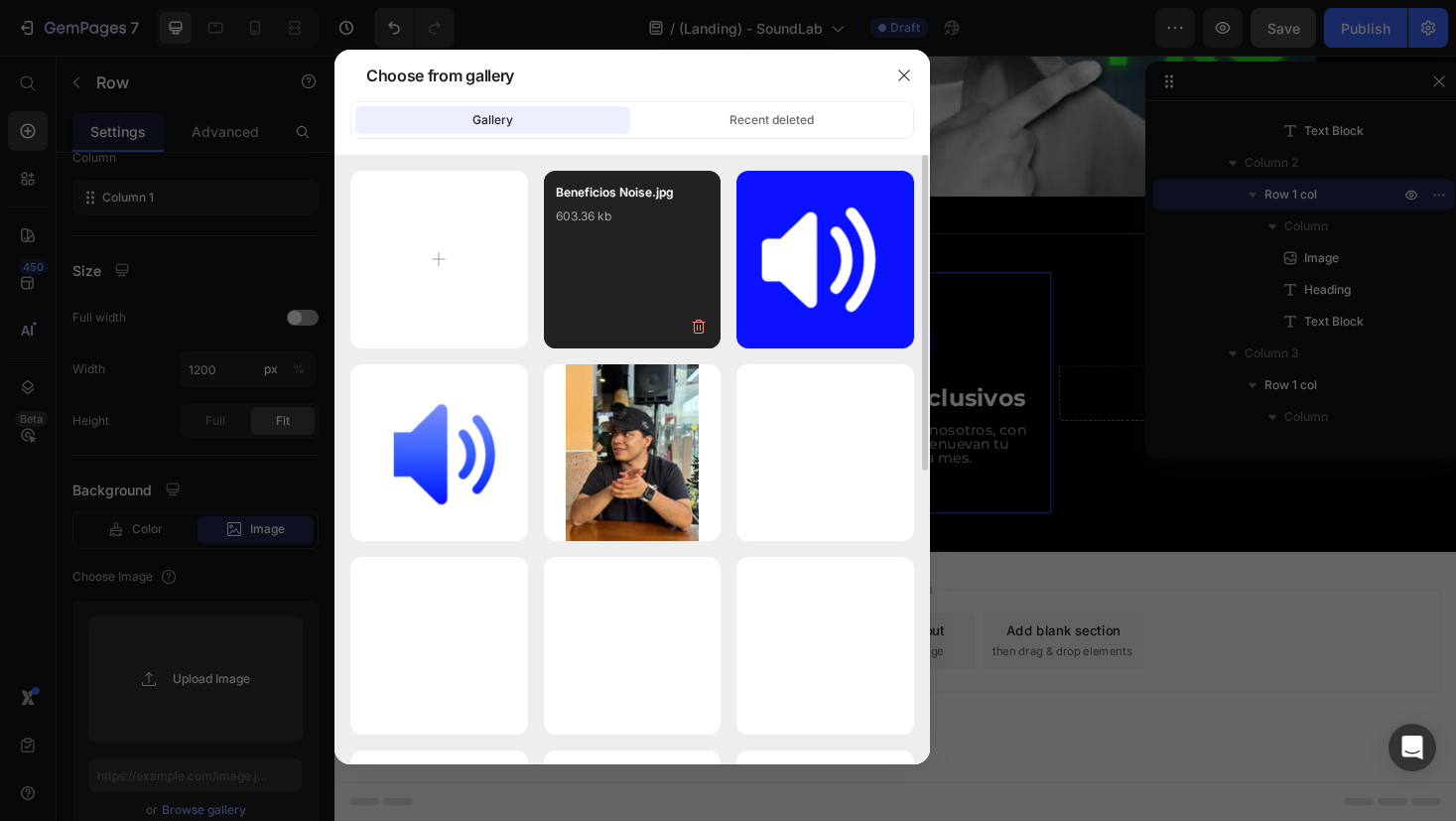 click on "Beneficios Noise.jpg 603.36 kb" at bounding box center [632, 222] 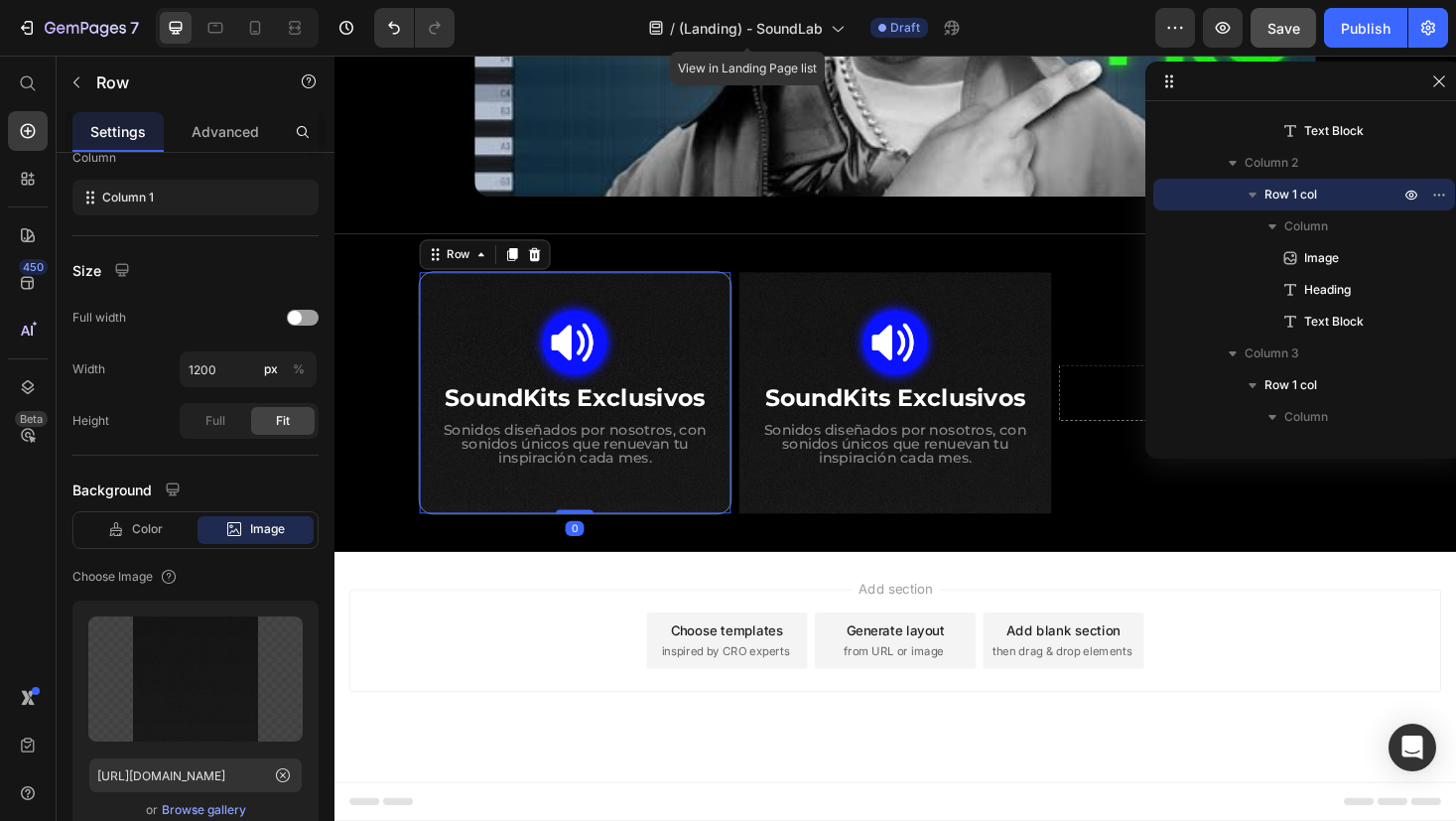 click on "Image SoundKits Exclusivos Heading Sonidos diseñados por nosotros, con sonidos únicos que renuevan tu inspiración cada mes. Text Block Row   0" at bounding box center [590, 414] 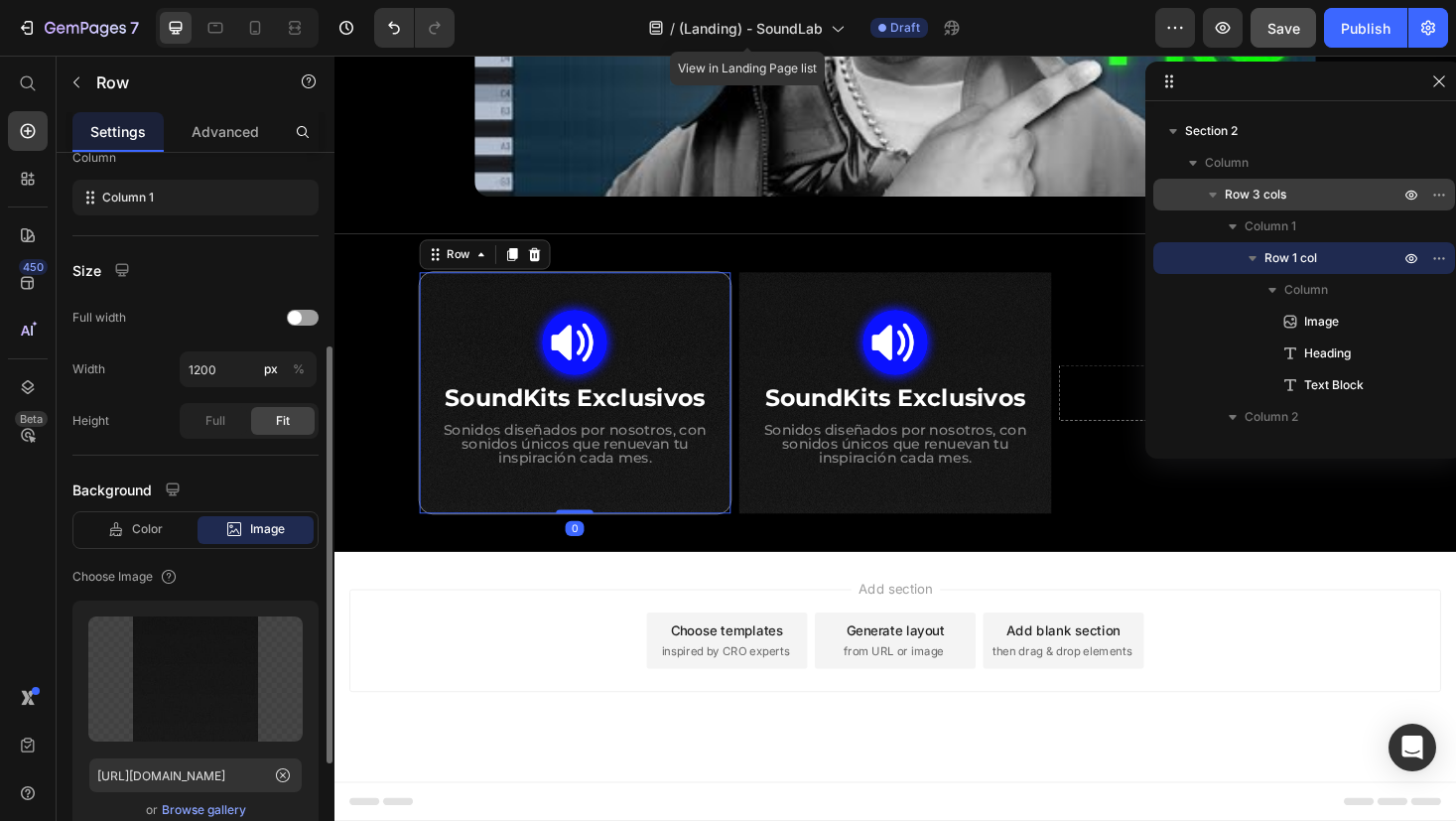 scroll, scrollTop: 534, scrollLeft: 0, axis: vertical 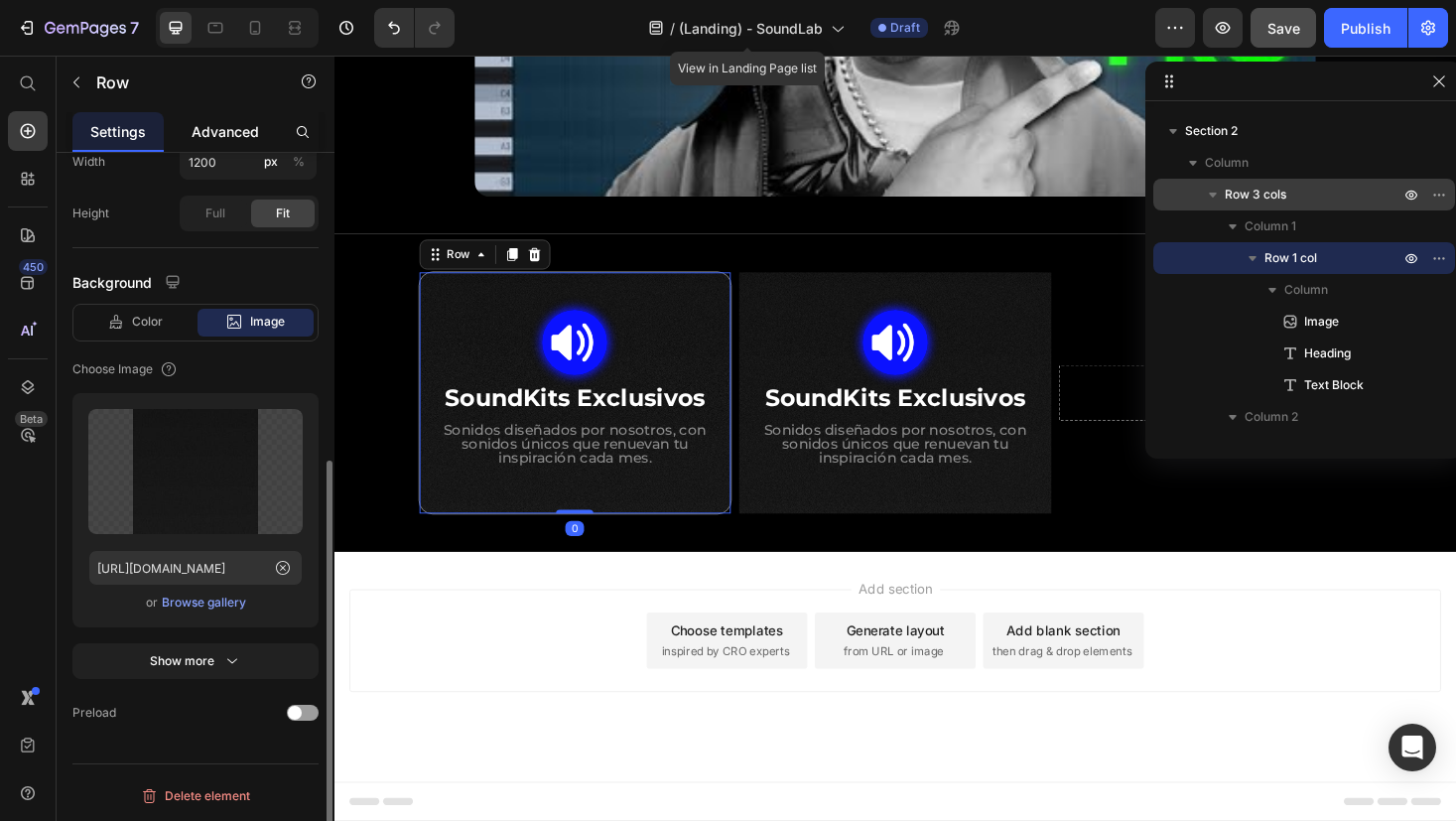 click on "Advanced" at bounding box center (225, 131) 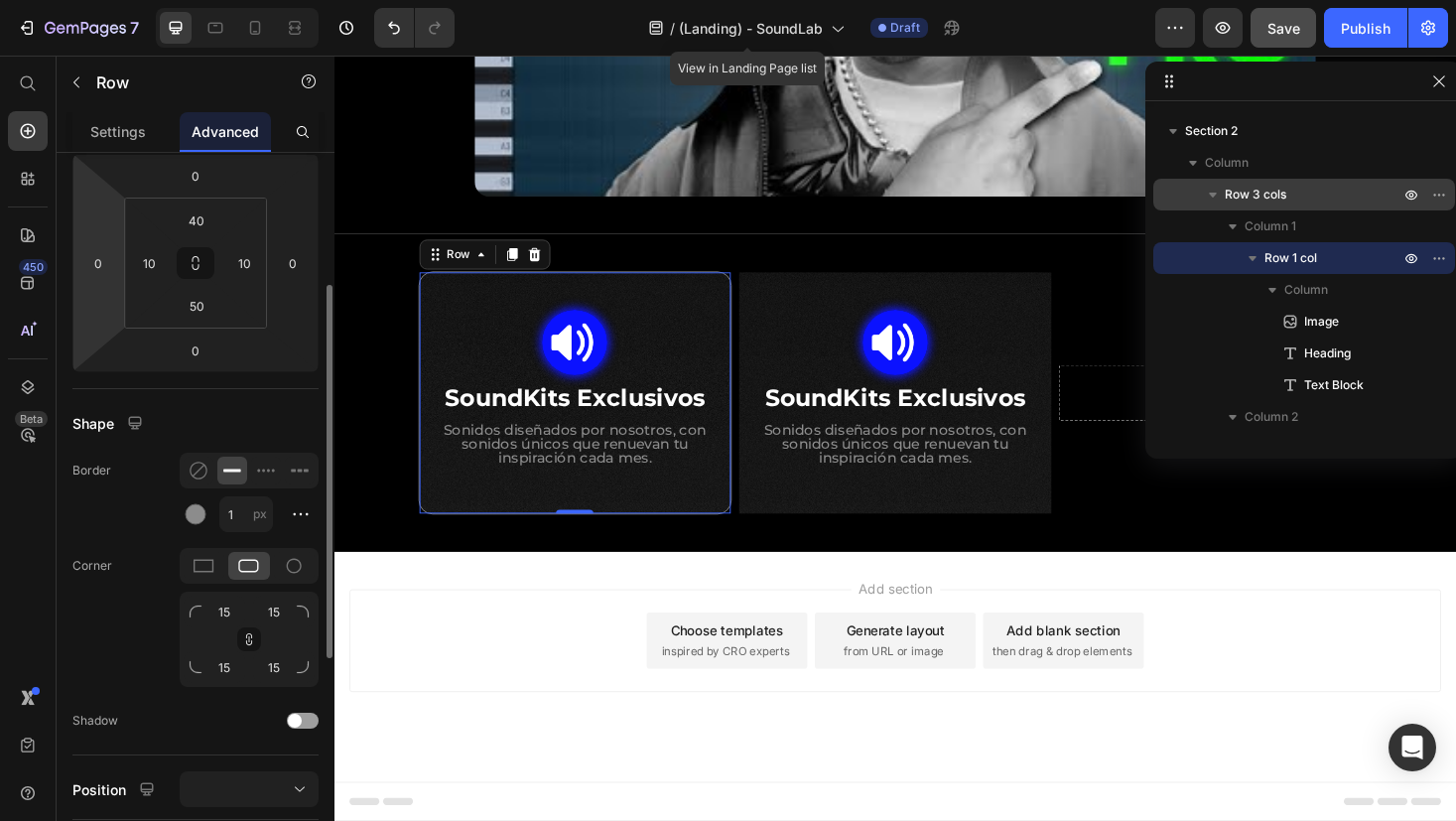 scroll, scrollTop: 385, scrollLeft: 0, axis: vertical 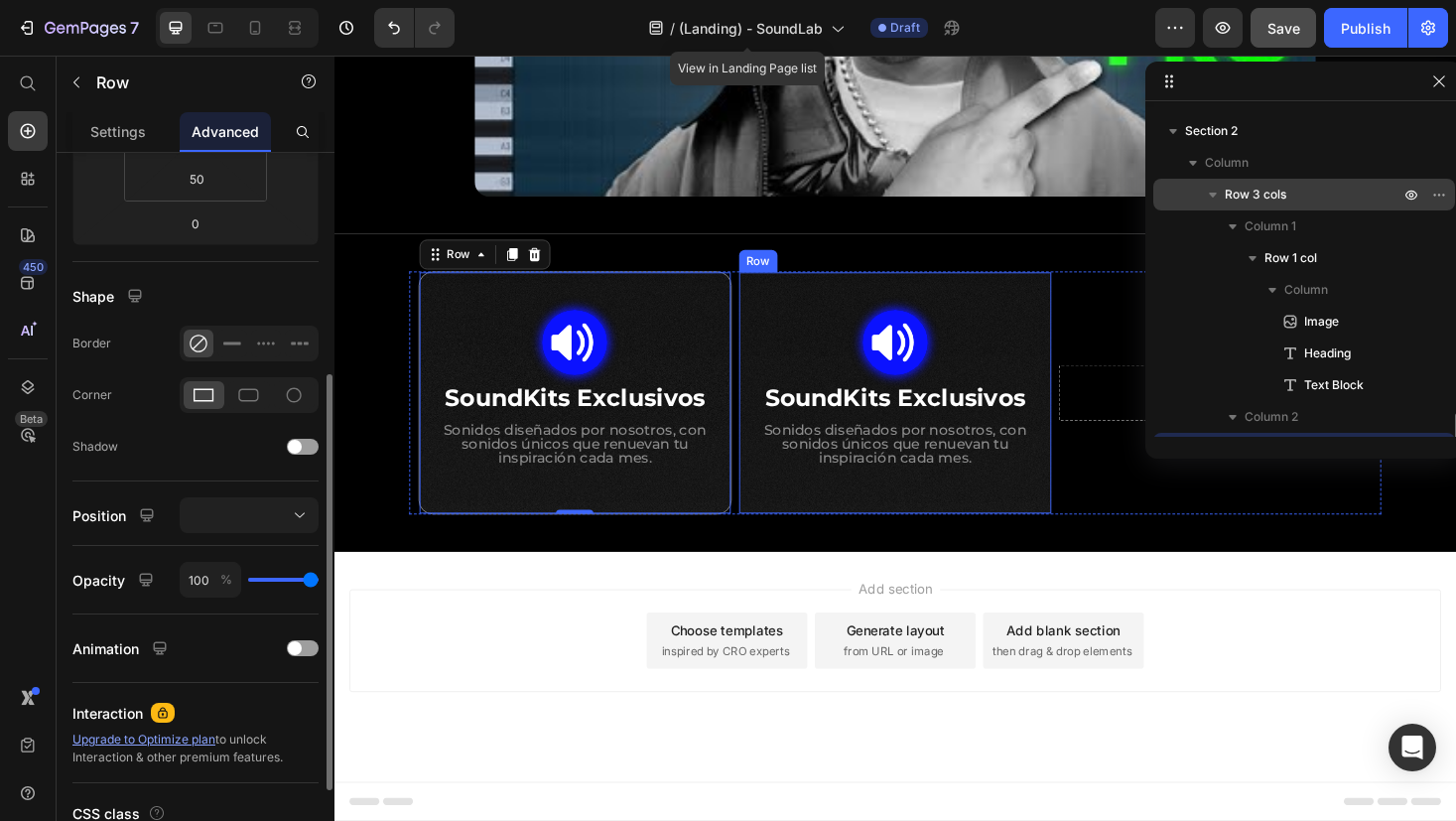 click on "Image SoundKits Exclusivos Heading Sonidos diseñados por nosotros, con sonidos únicos que renuevan tu inspiración cada mes. Text Block Row" at bounding box center (930, 414) 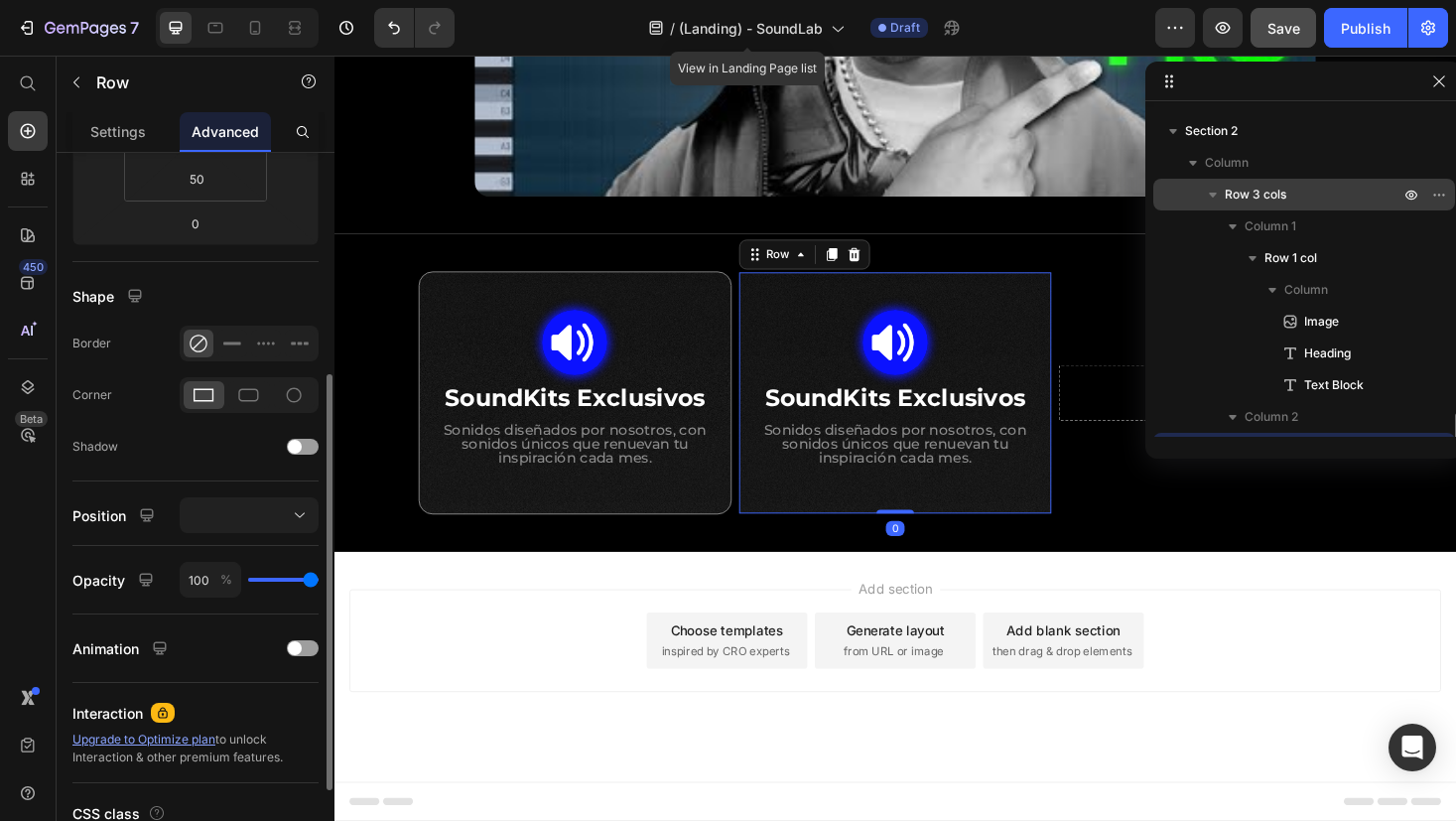 scroll, scrollTop: 216, scrollLeft: 0, axis: vertical 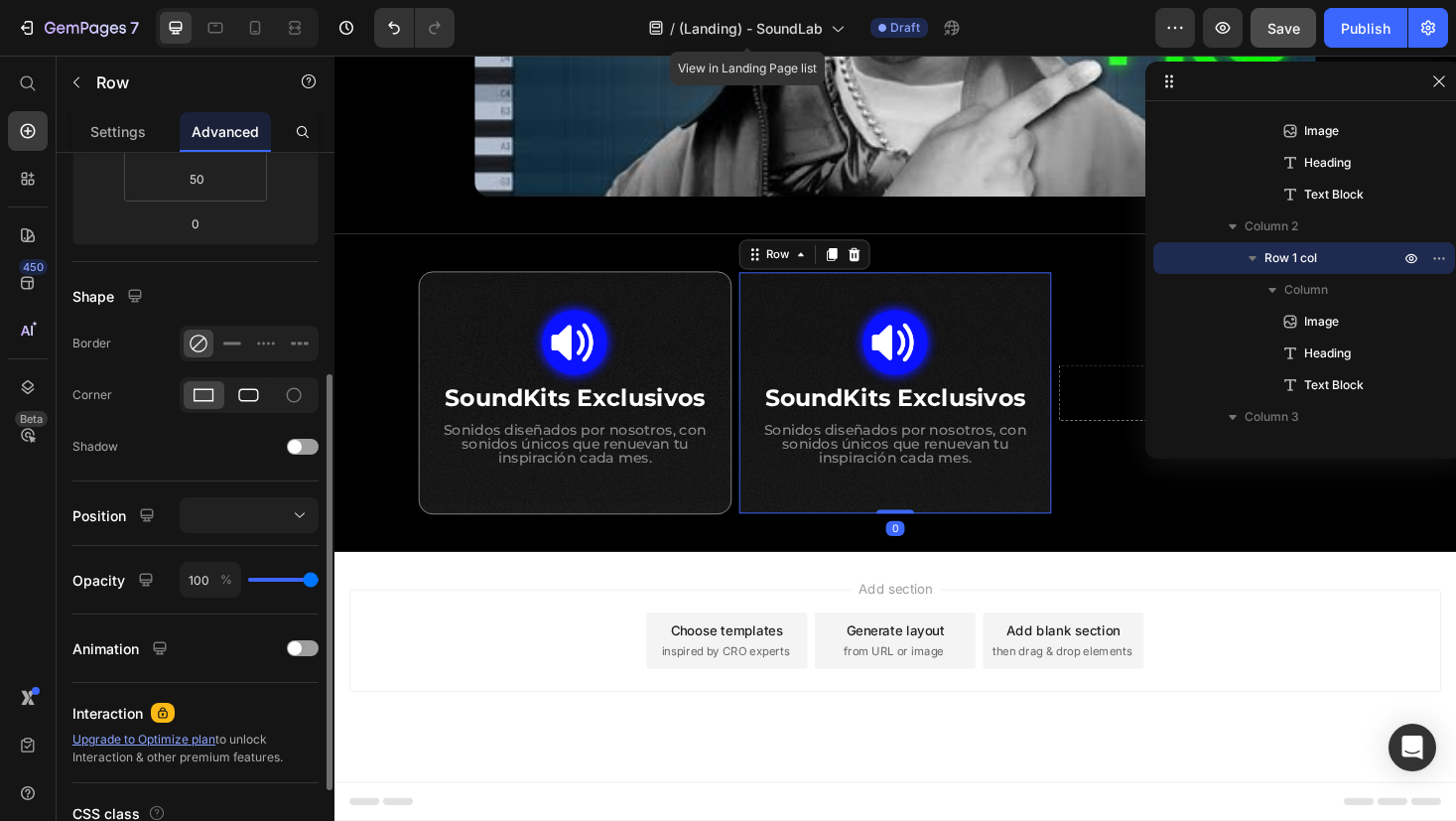 click 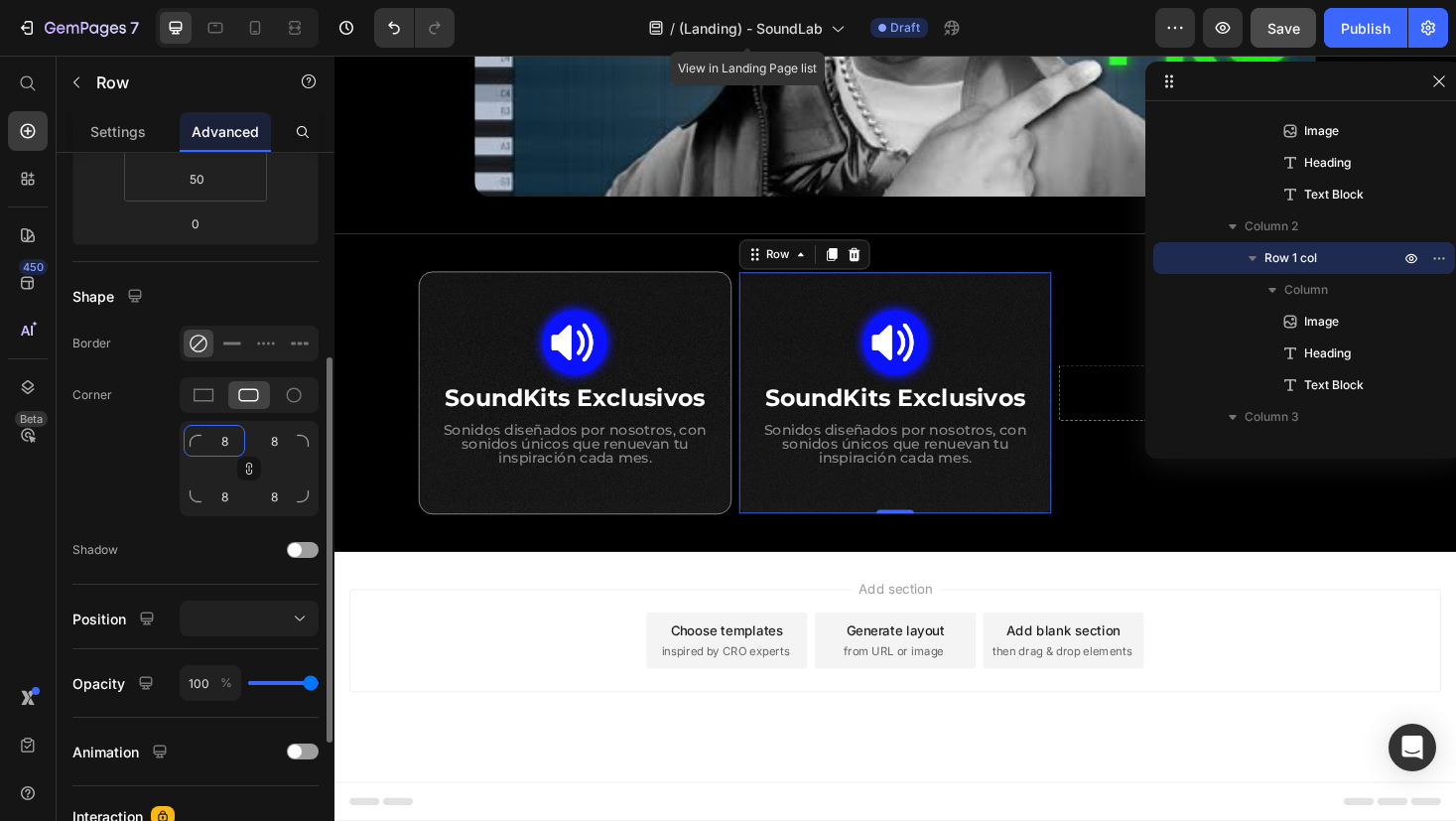 click on "8" 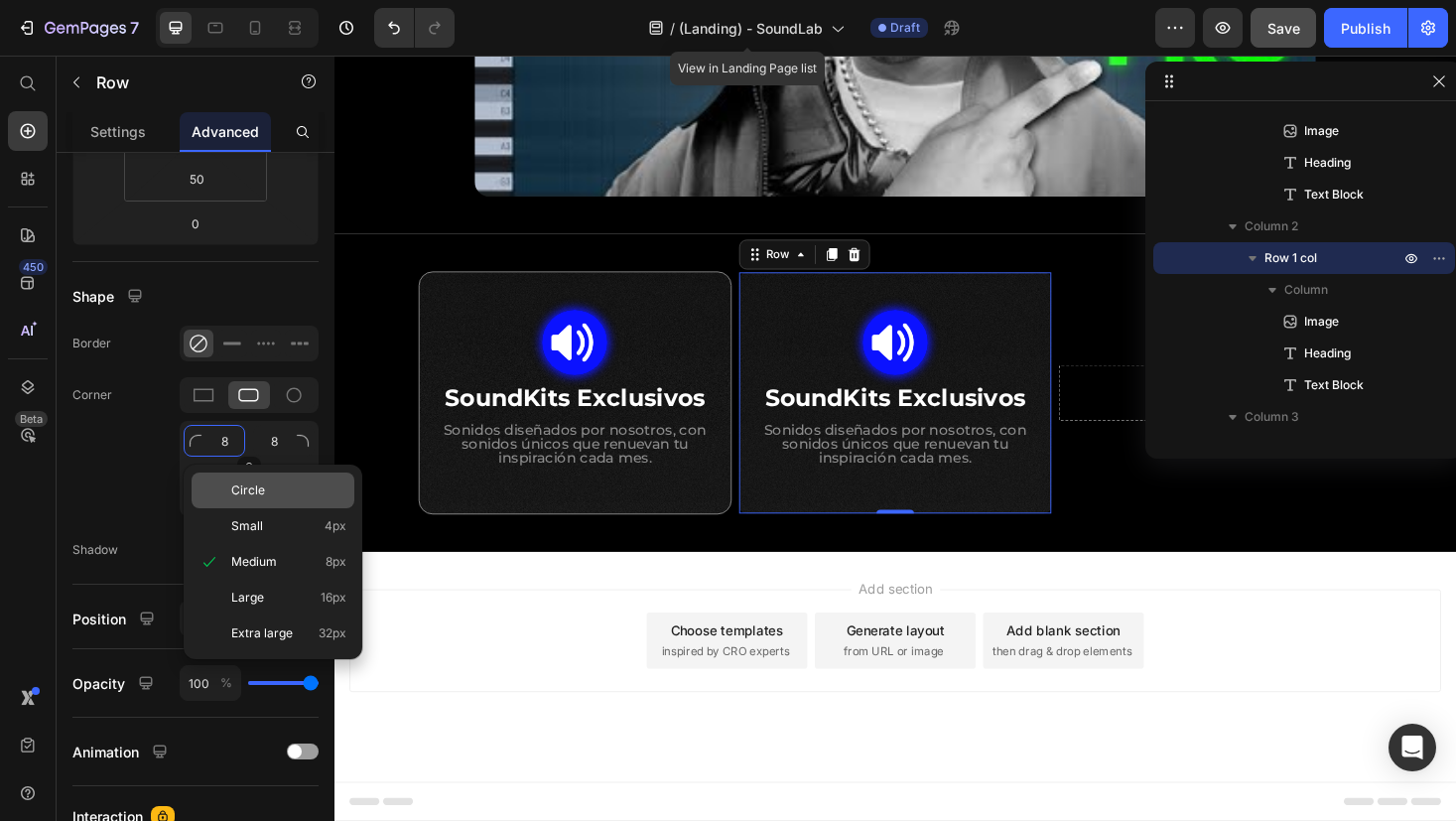 type on "1" 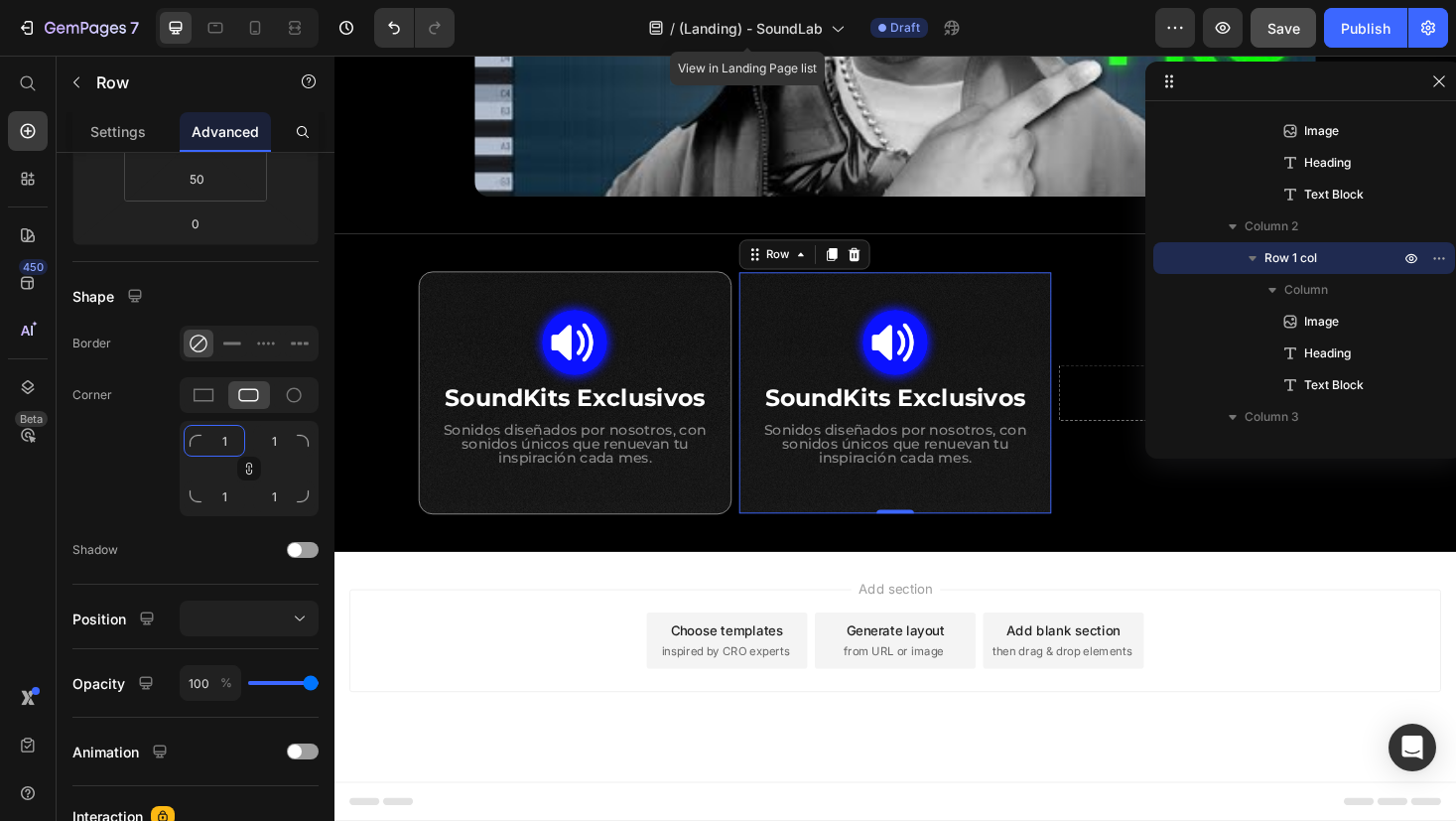 type on "15" 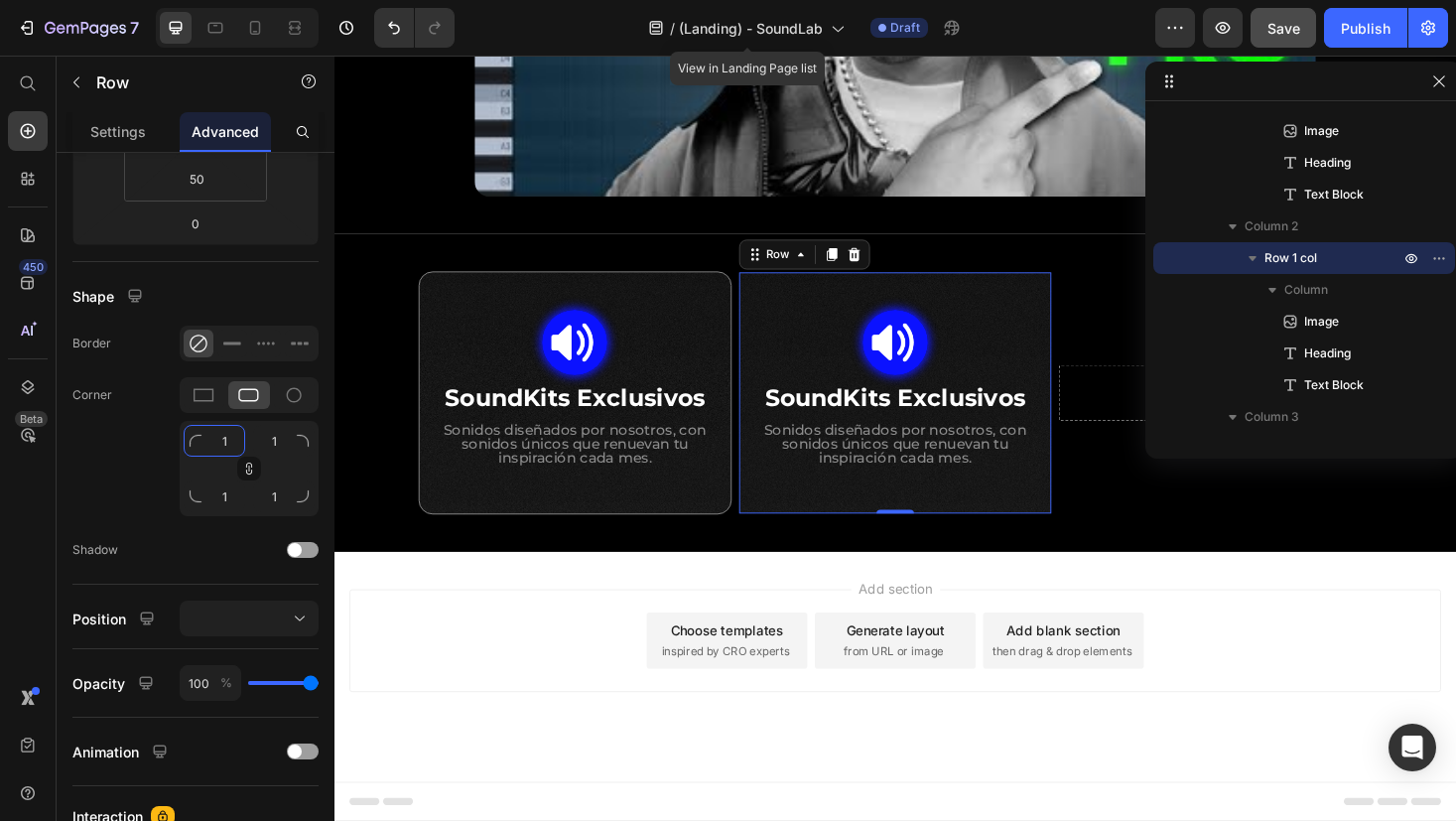 type on "15" 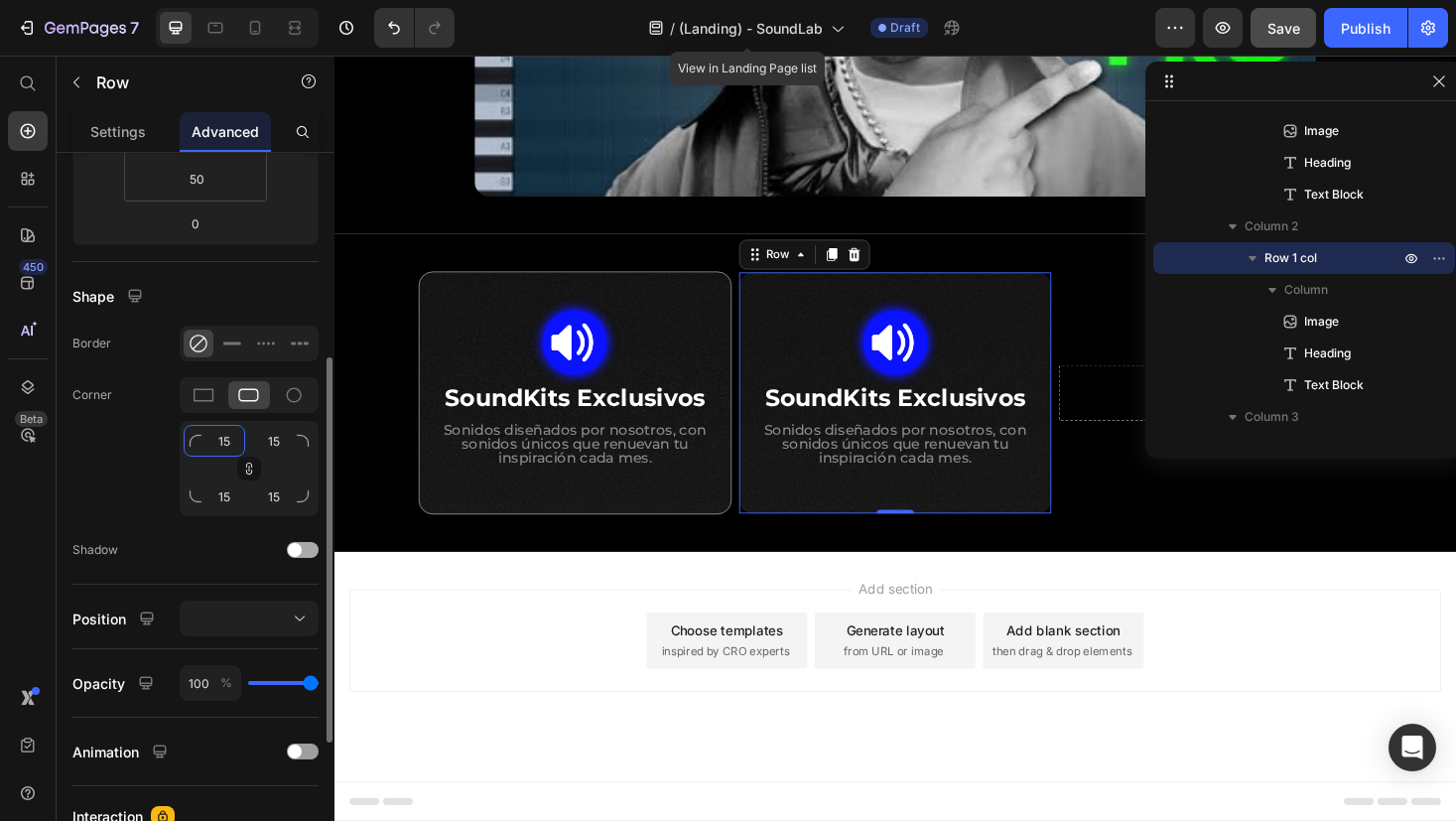 type on "15" 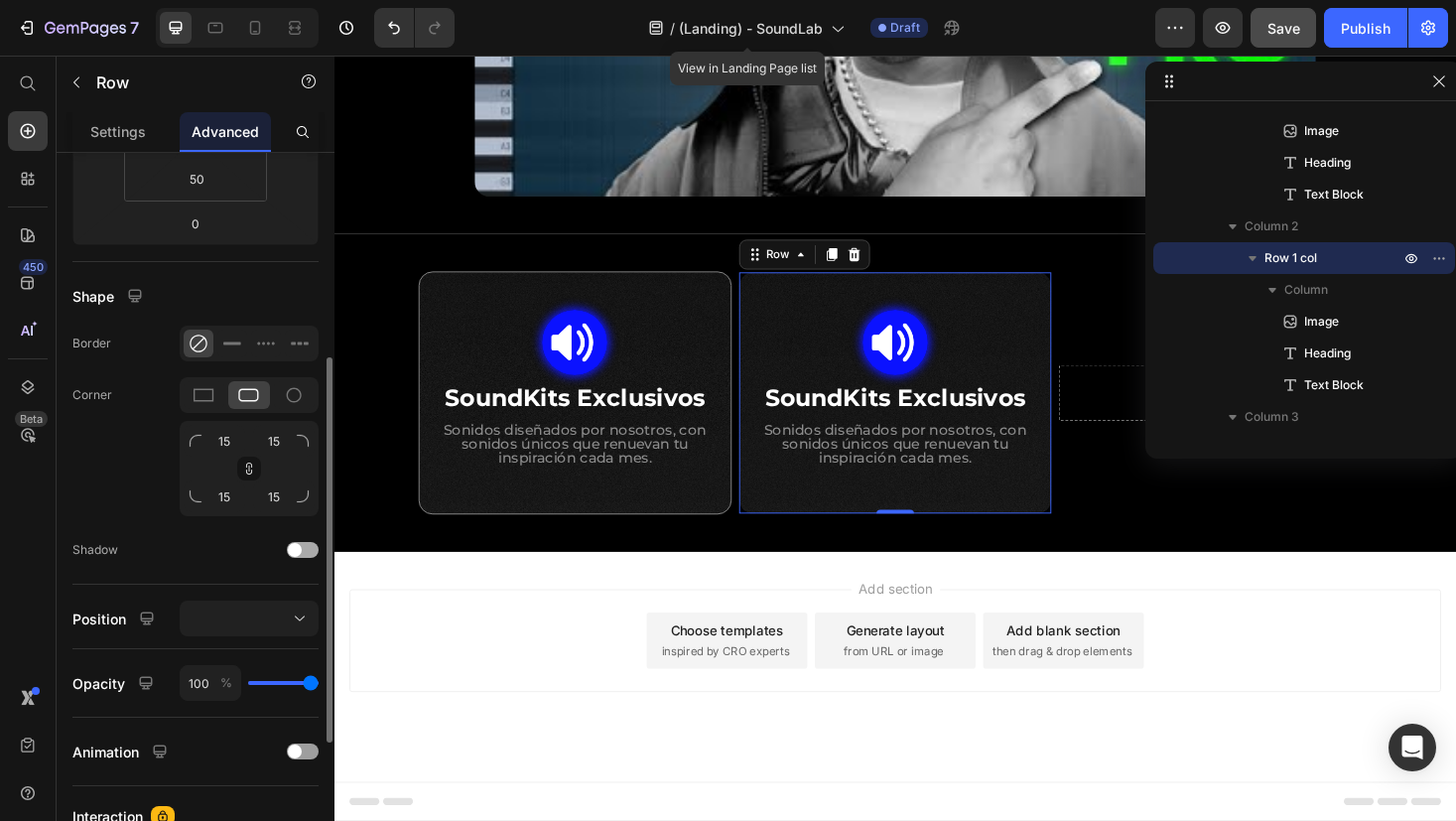 click on "Shadow" 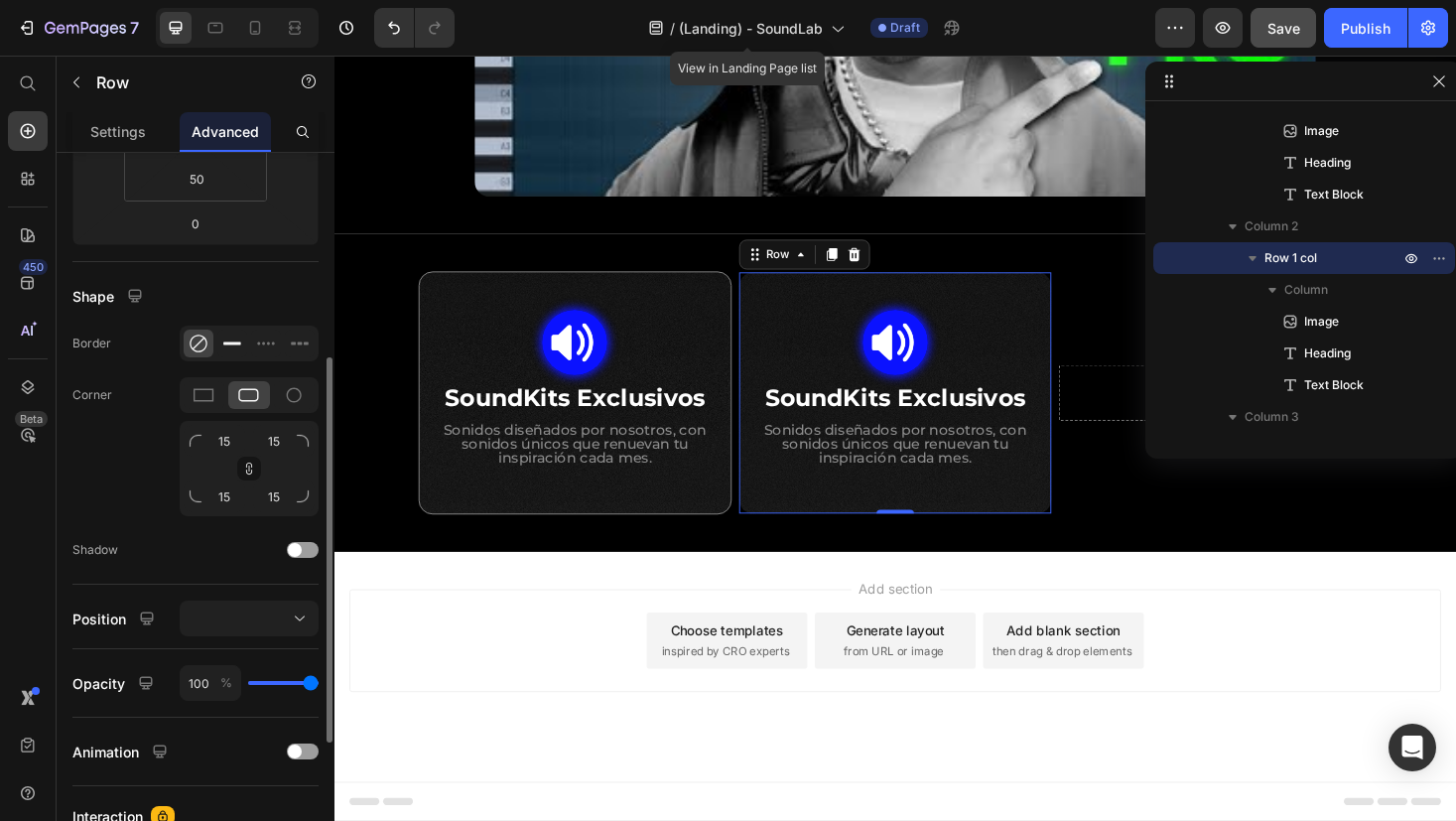 click 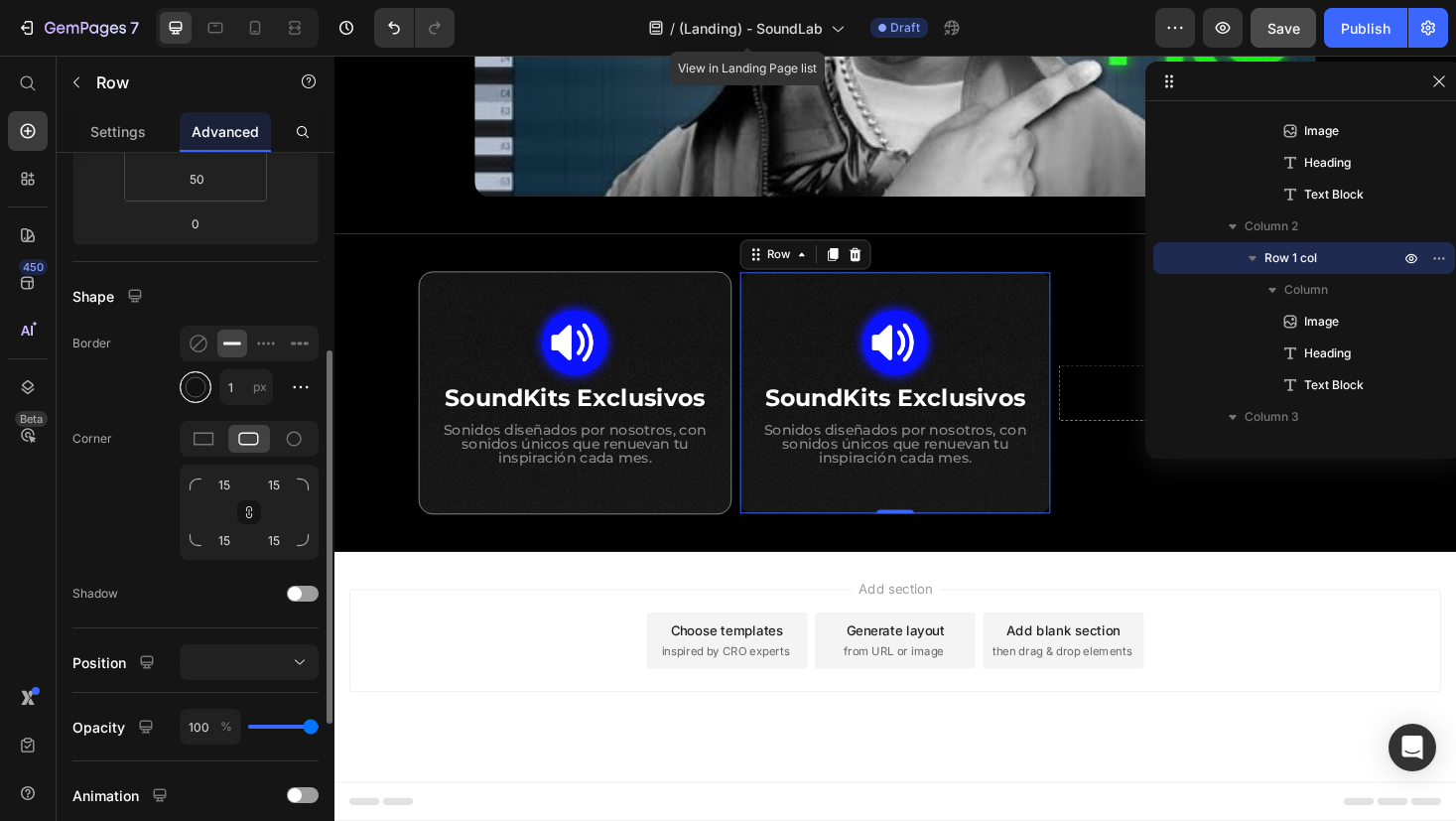 click at bounding box center [196, 387] 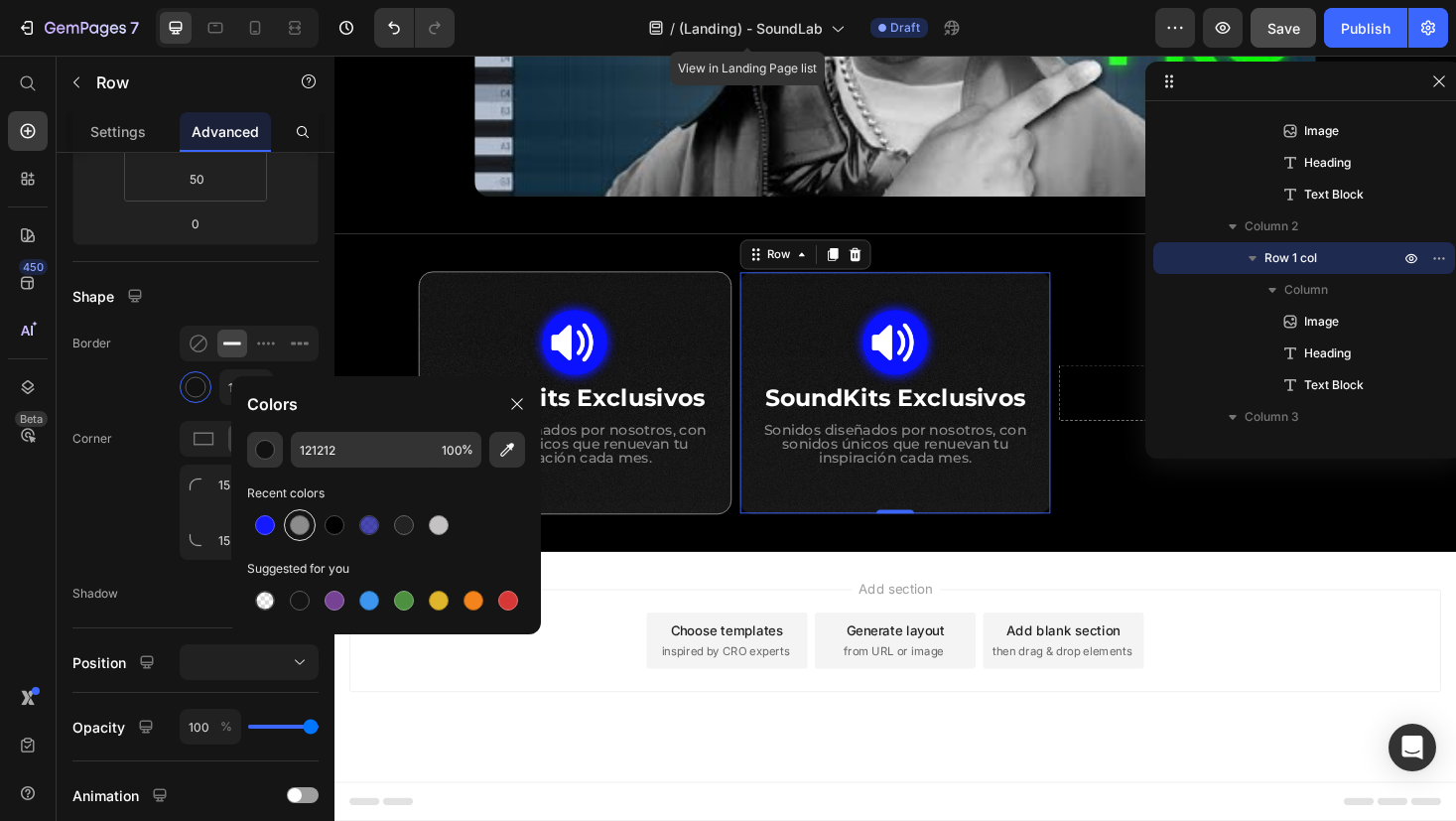 click at bounding box center (300, 525) 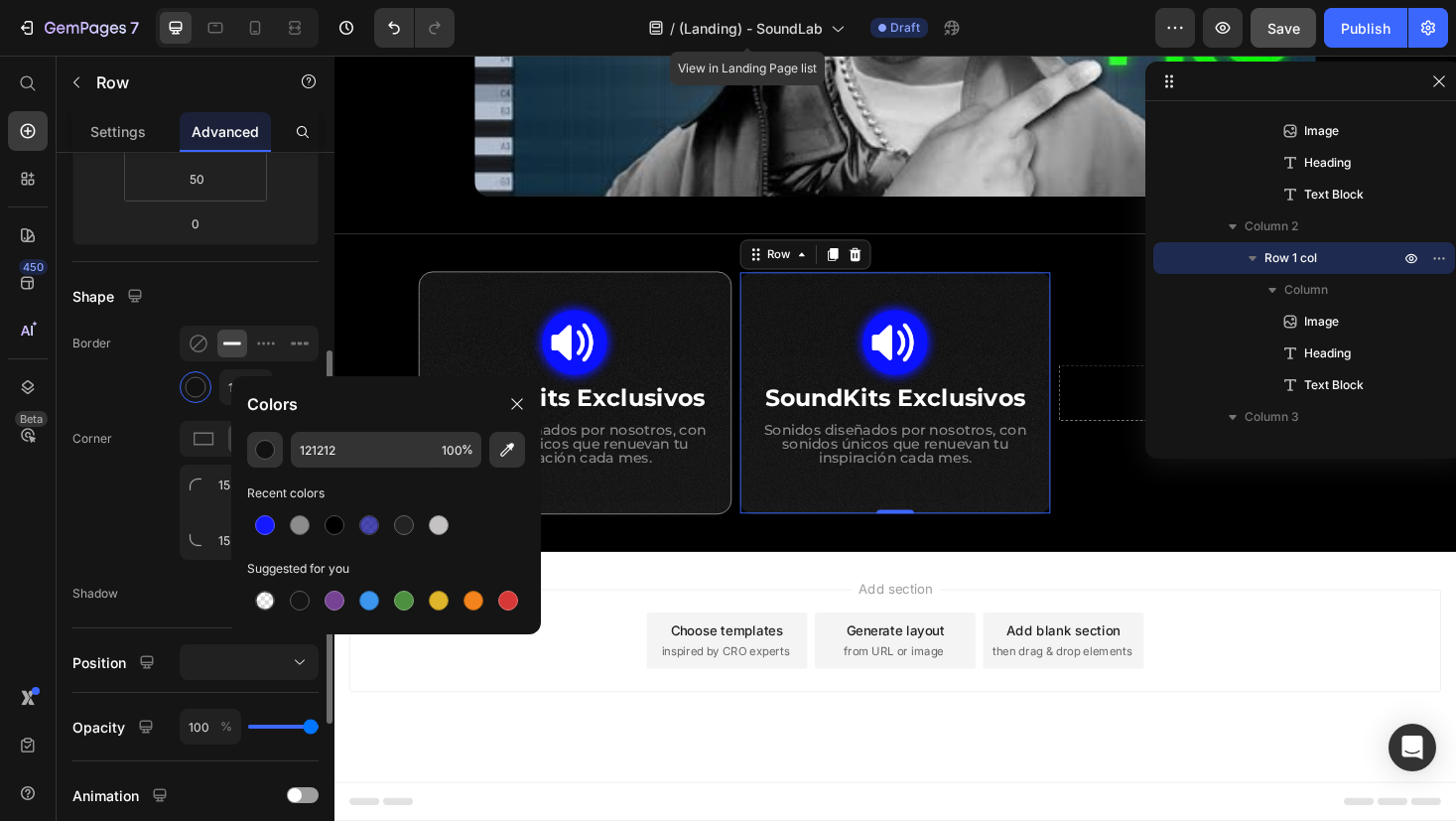 type on "8C8C8C" 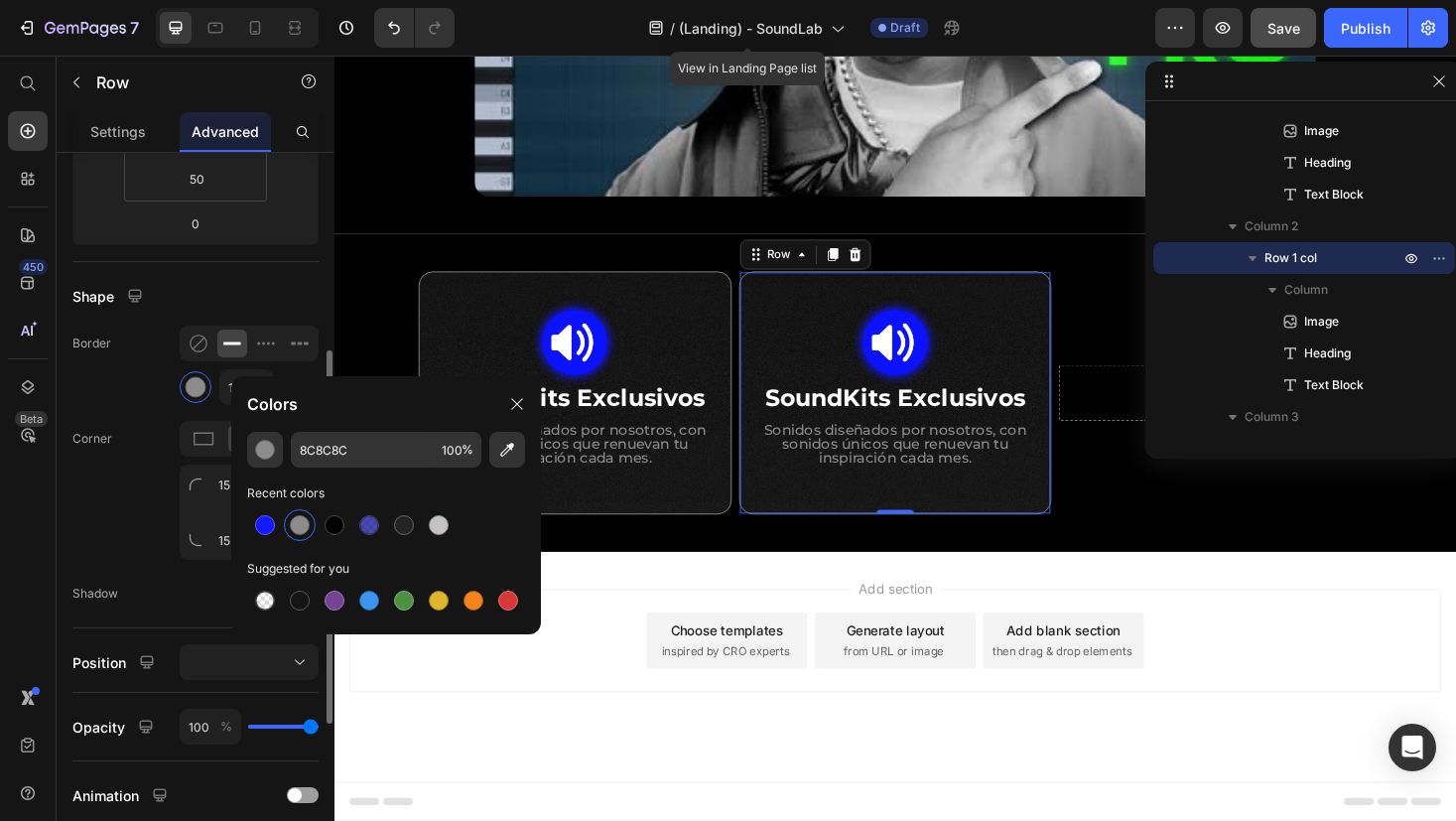 click on "Corner 15 15 15 15" 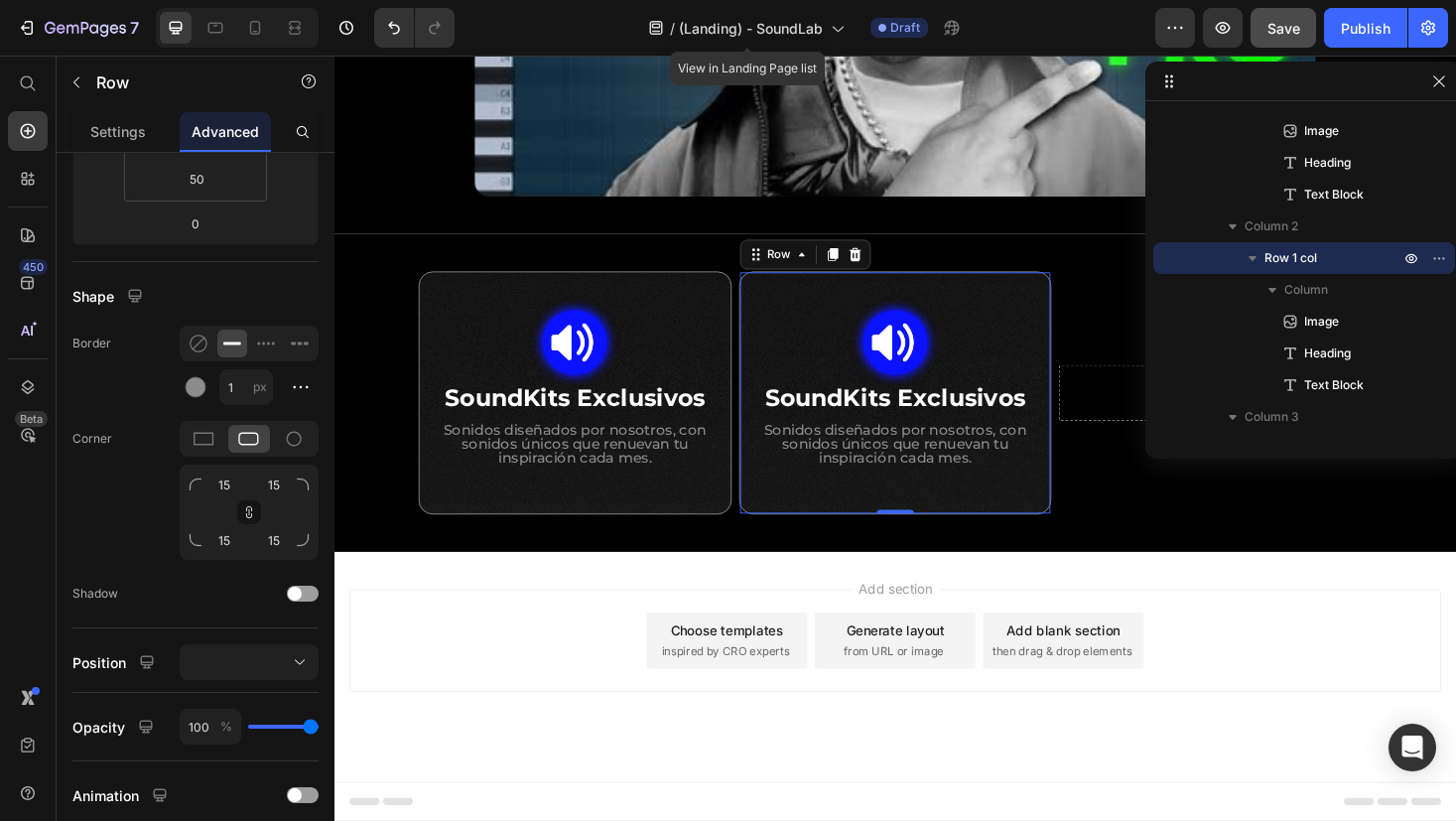 click on "Add section Choose templates inspired by CRO experts Generate layout from URL or image Add blank section then drag & drop elements" at bounding box center (930, 705) 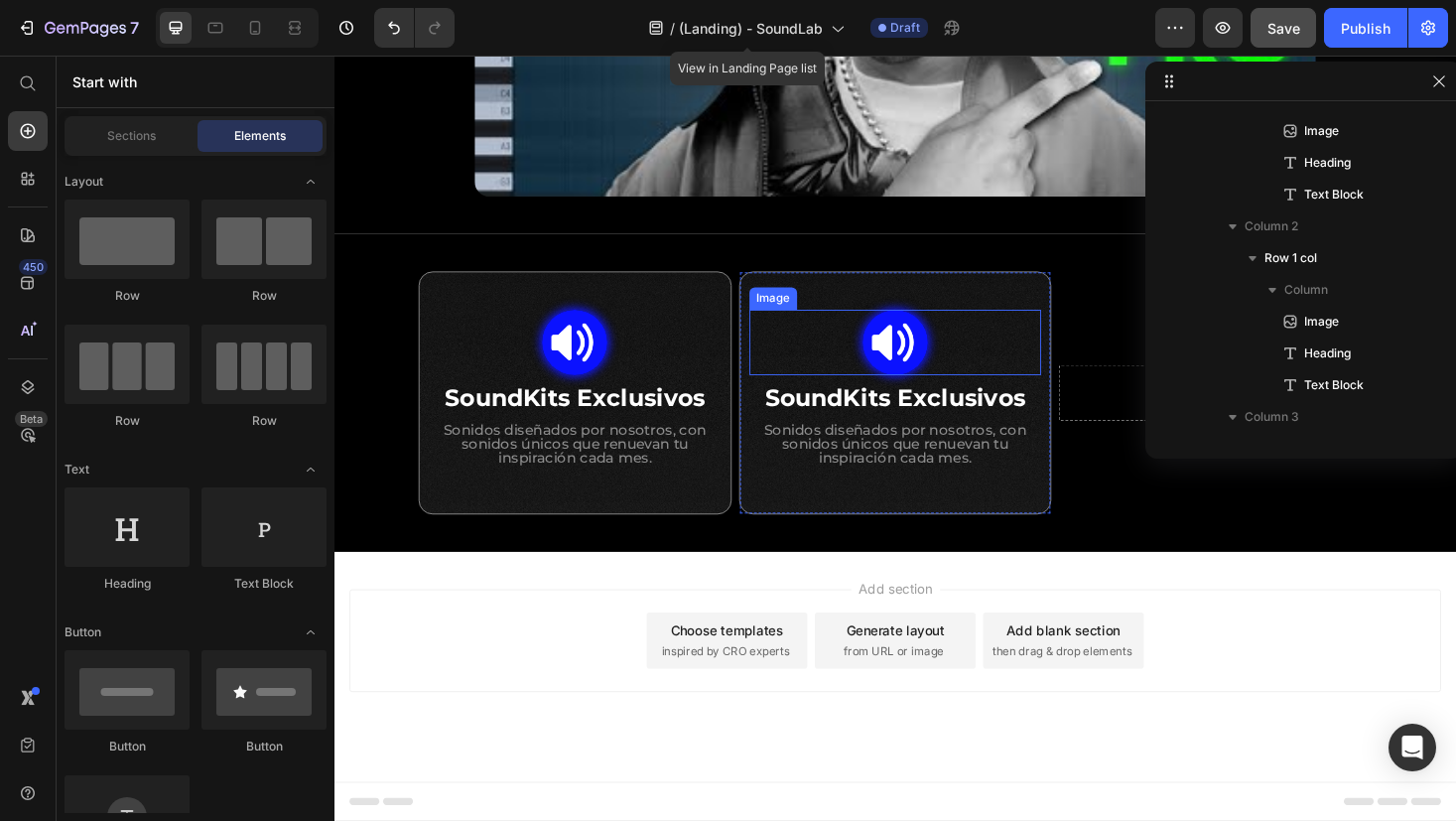 click at bounding box center [930, 360] 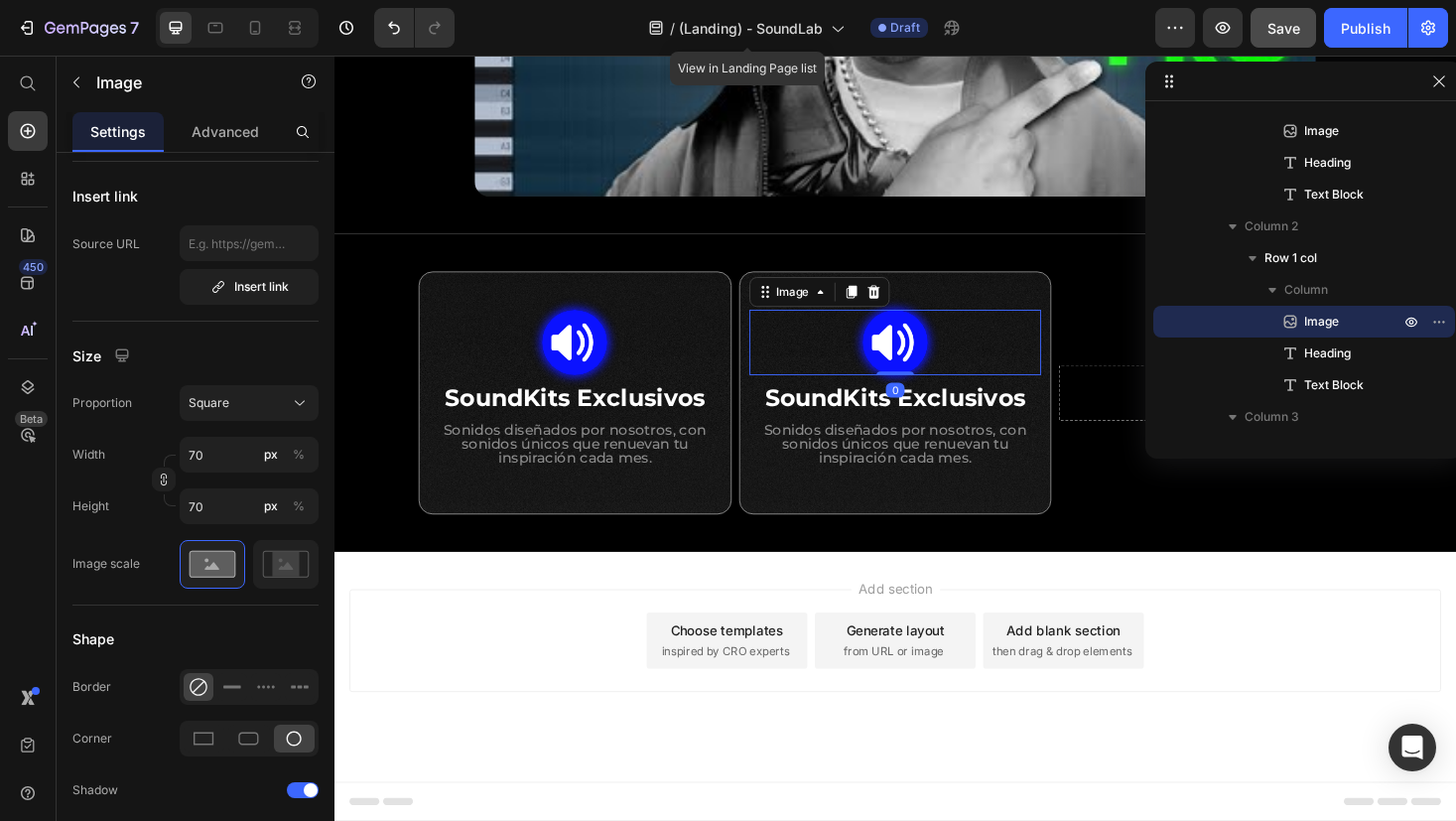 scroll, scrollTop: 0, scrollLeft: 0, axis: both 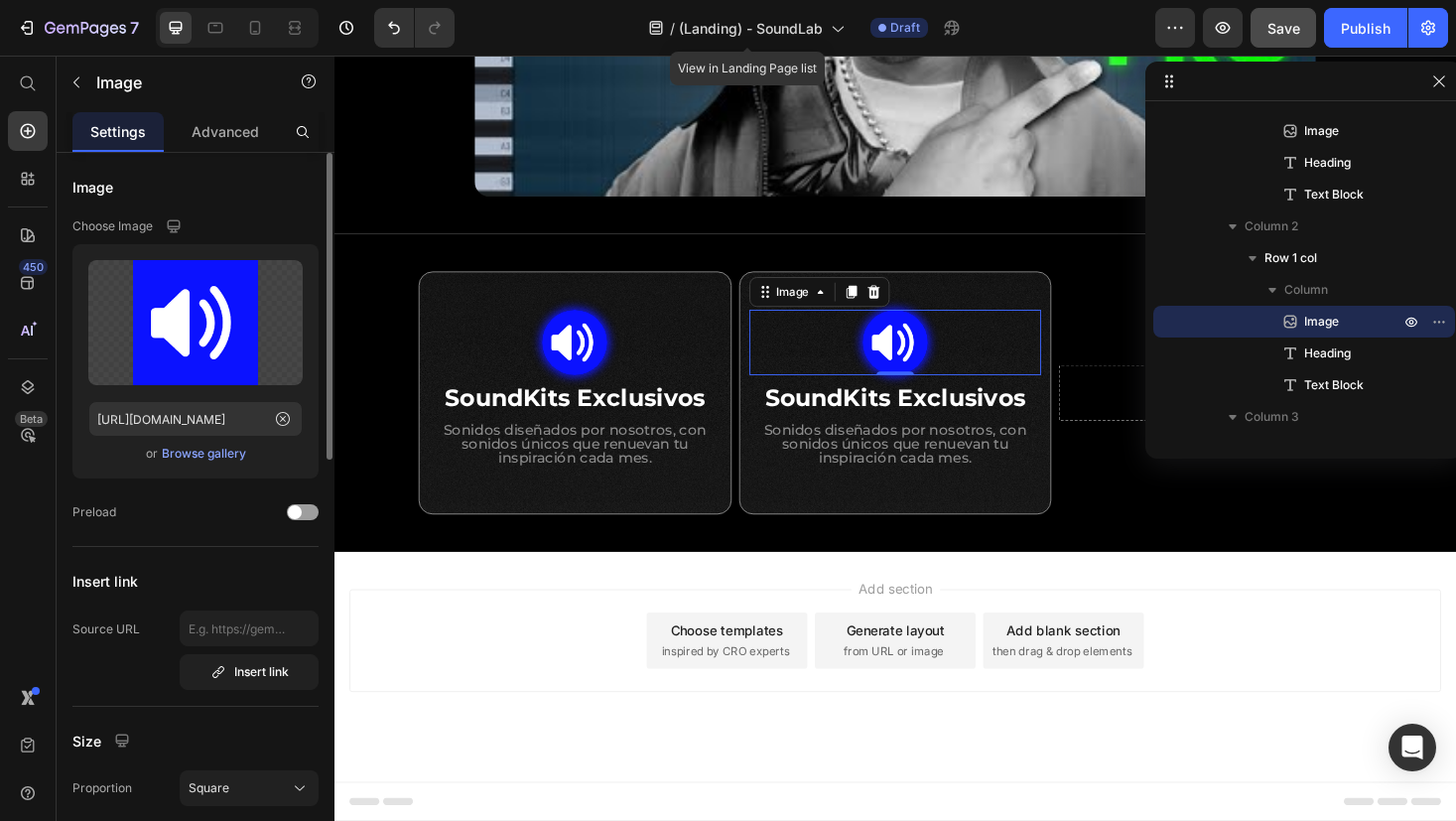 click on "Browse gallery" at bounding box center (203, 454) 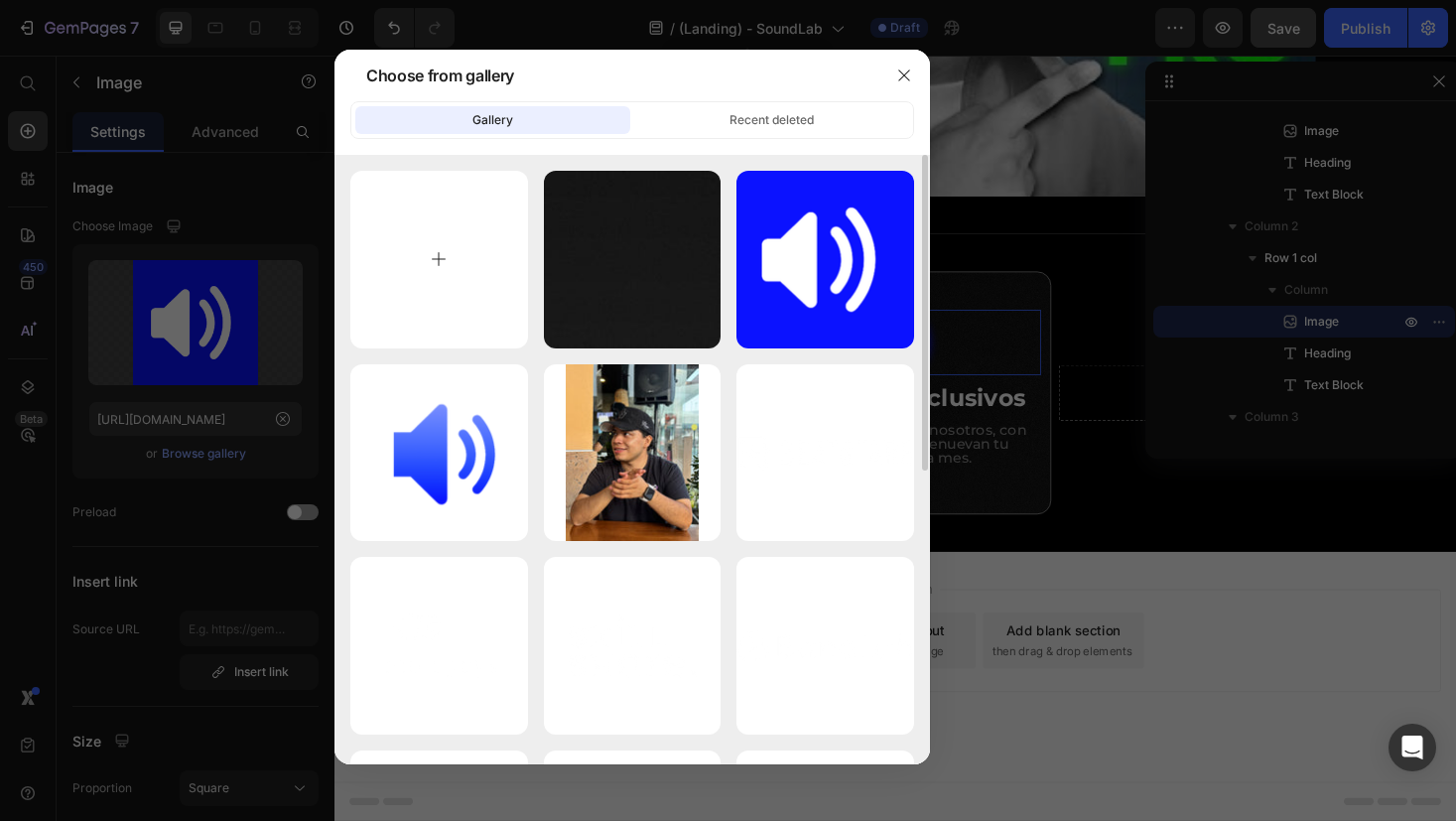 click at bounding box center [439, 259] 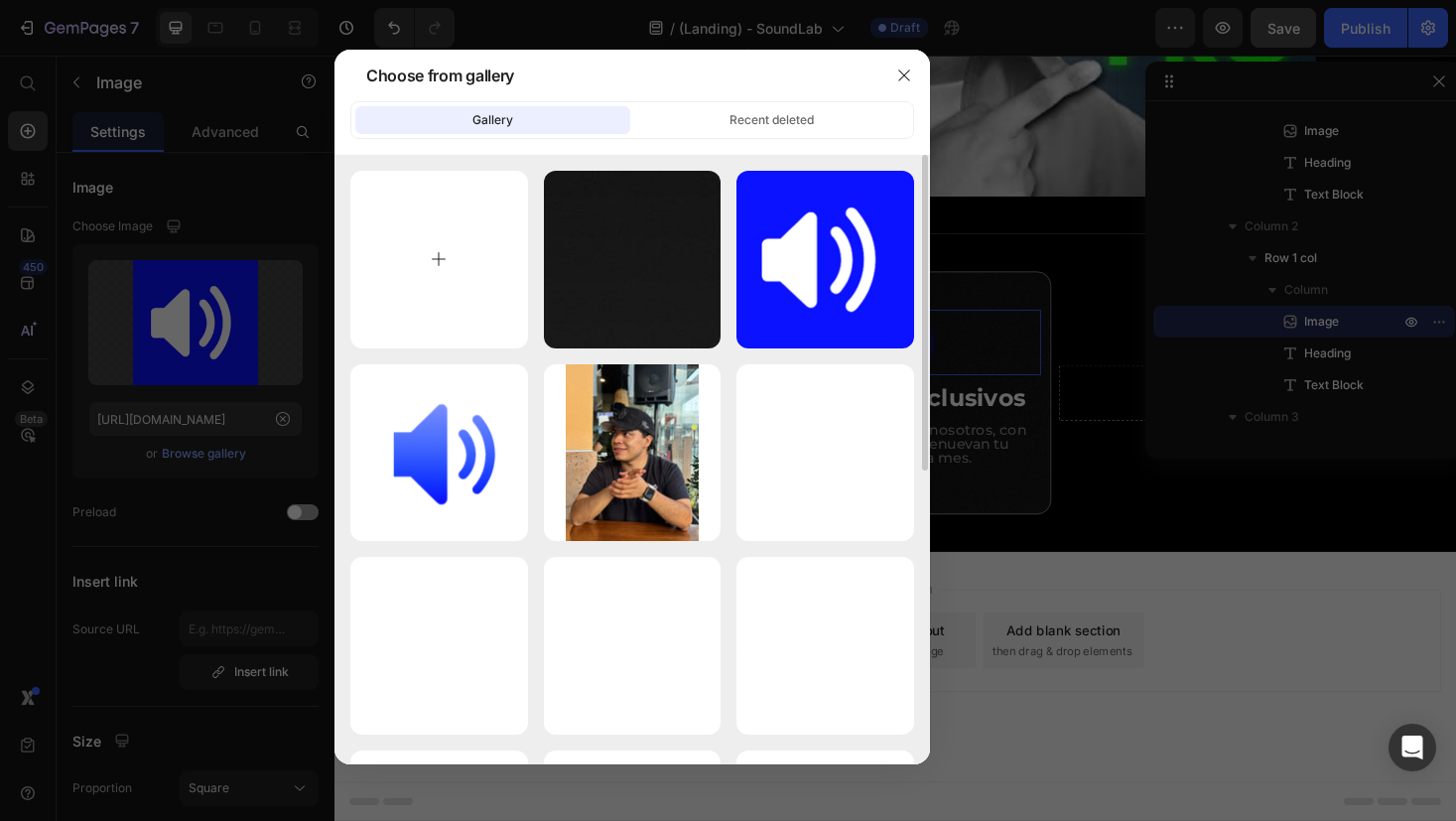 type on "C:\fakepath\COMUNIDAD.png" 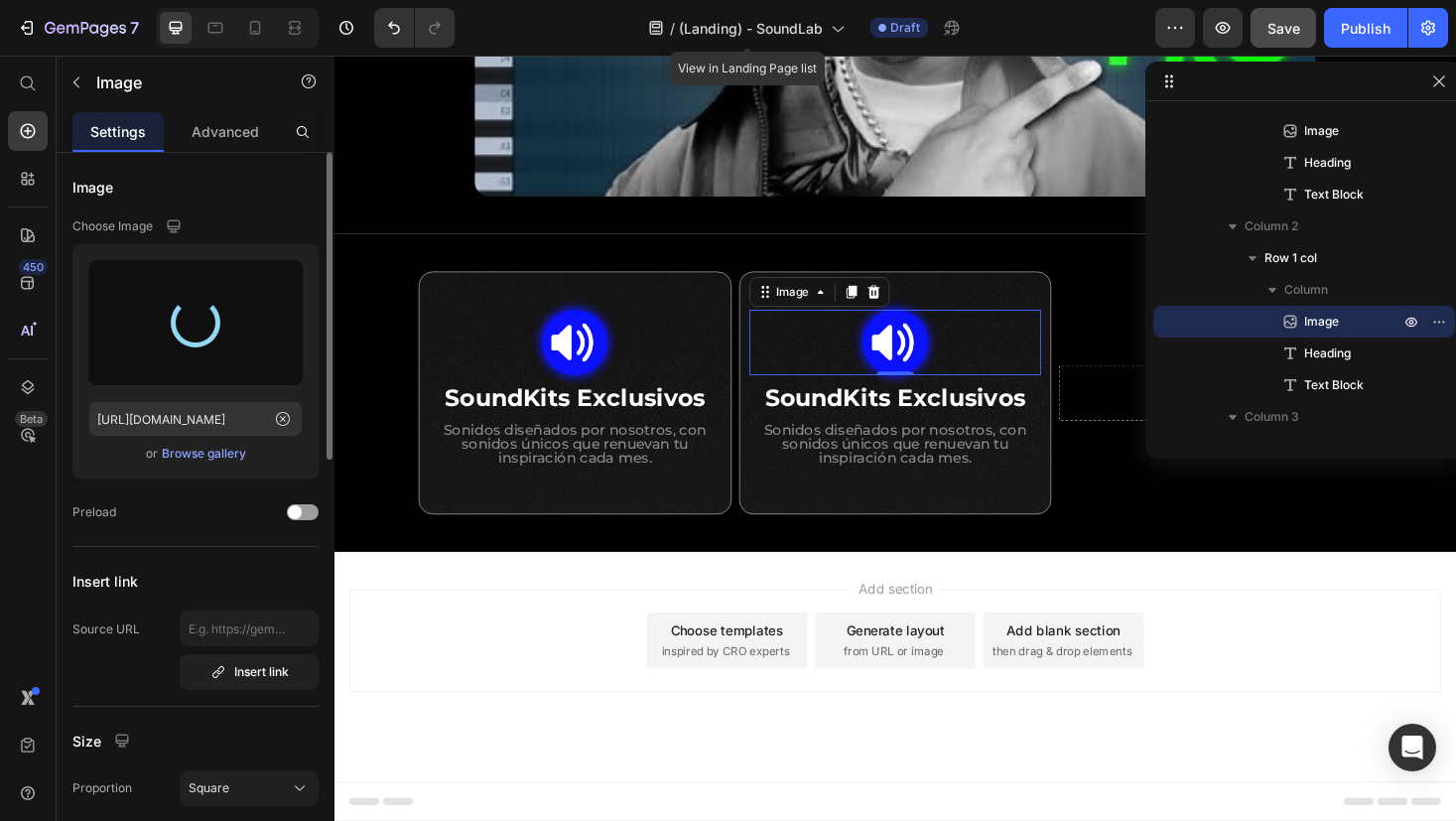 type on "[URL][DOMAIN_NAME]" 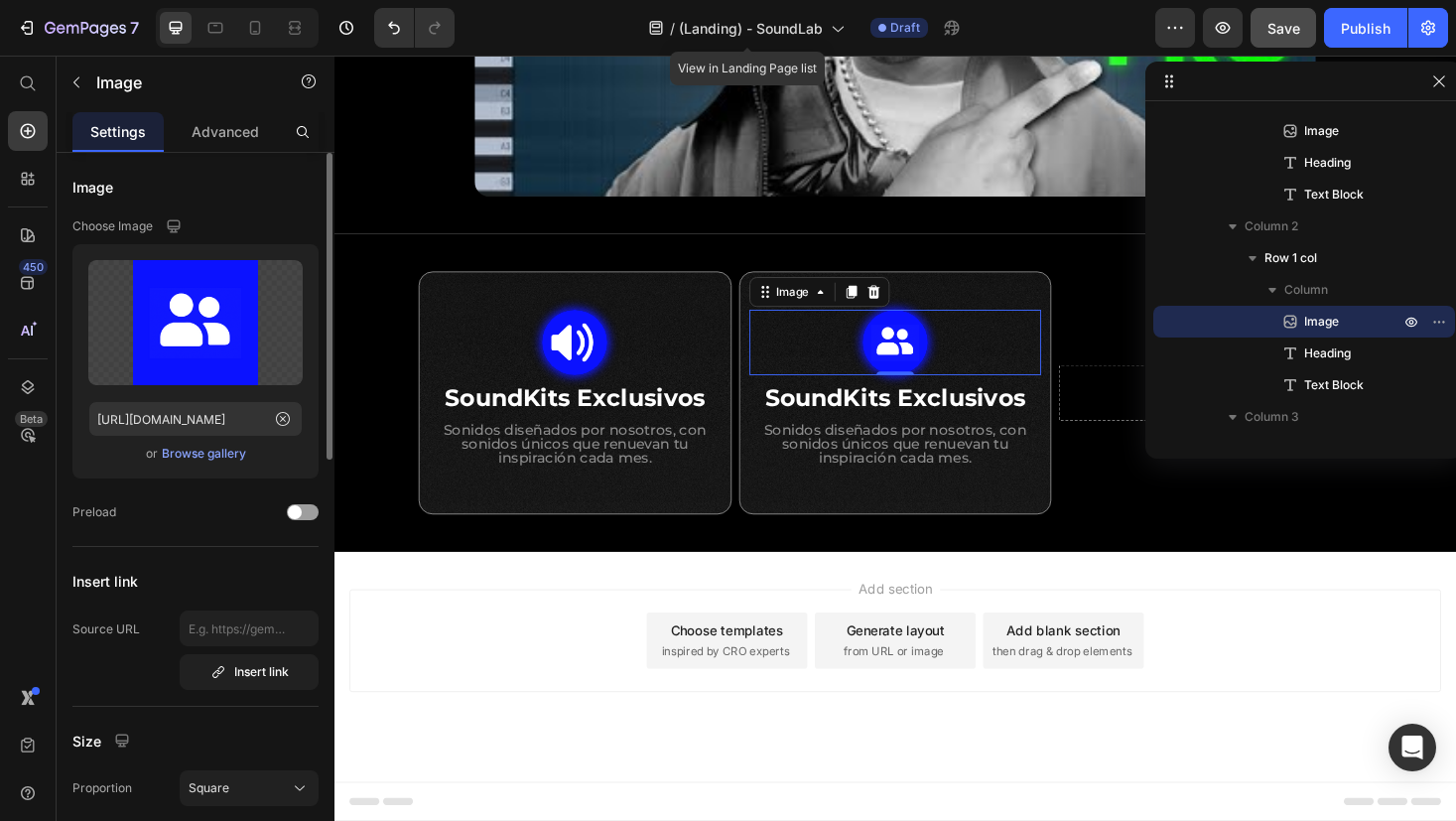 click on "Image Choose Image Upload Image [URL][DOMAIN_NAME]  or   Browse gallery  Preload" 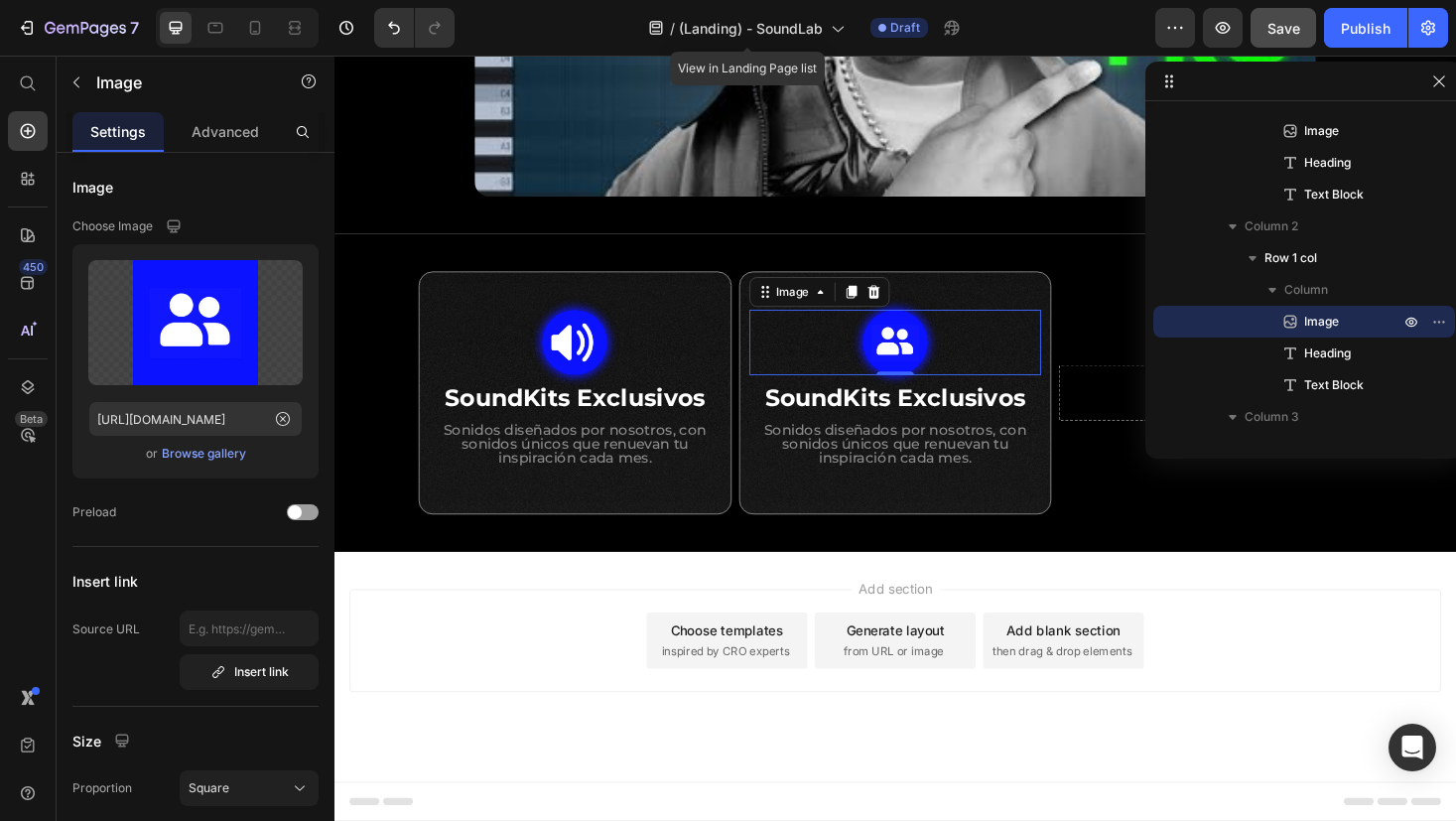 click on "Add section Choose templates inspired by CRO experts Generate layout from URL or image Add blank section then drag & drop elements" at bounding box center [930, 705] 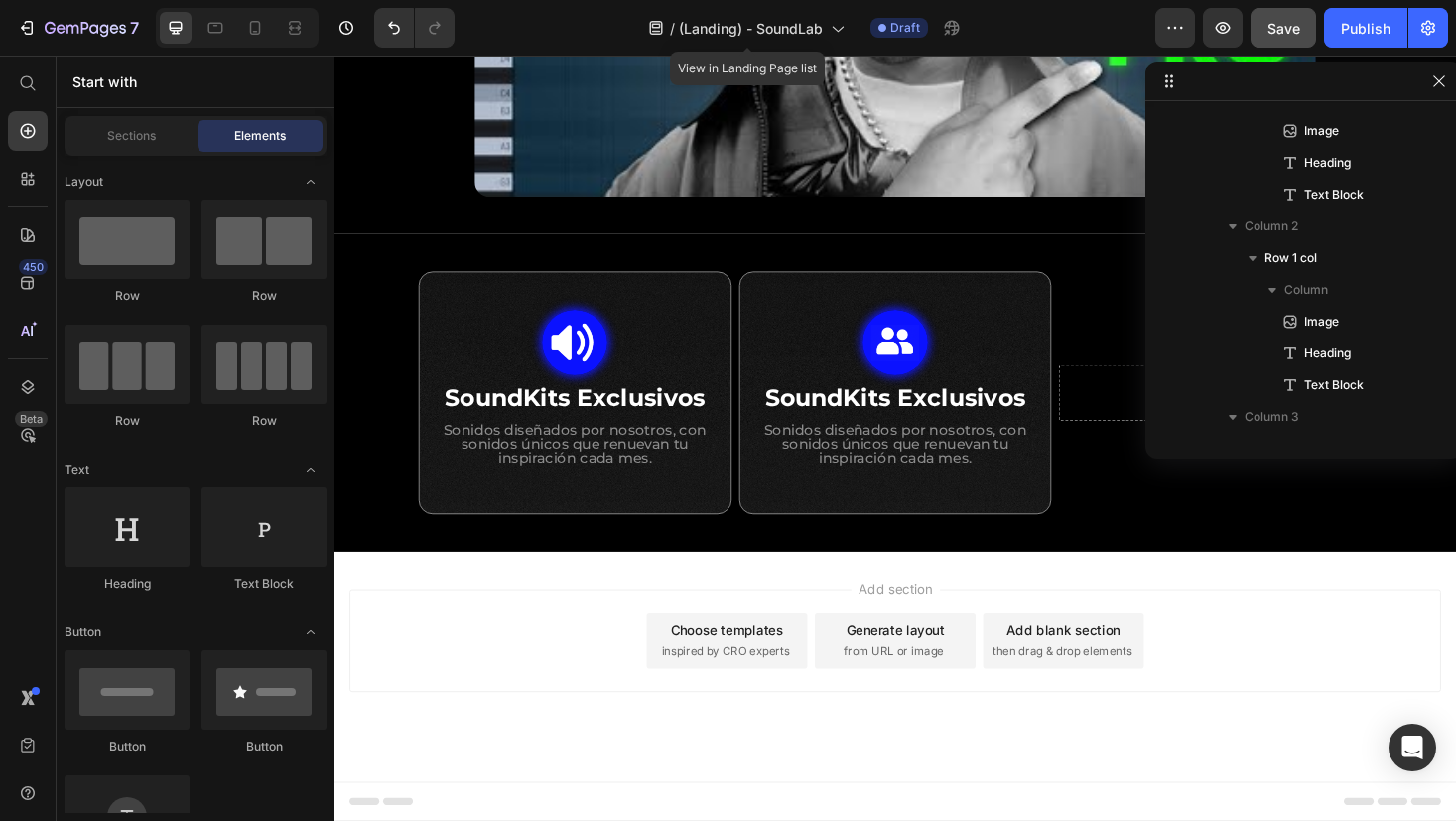 click 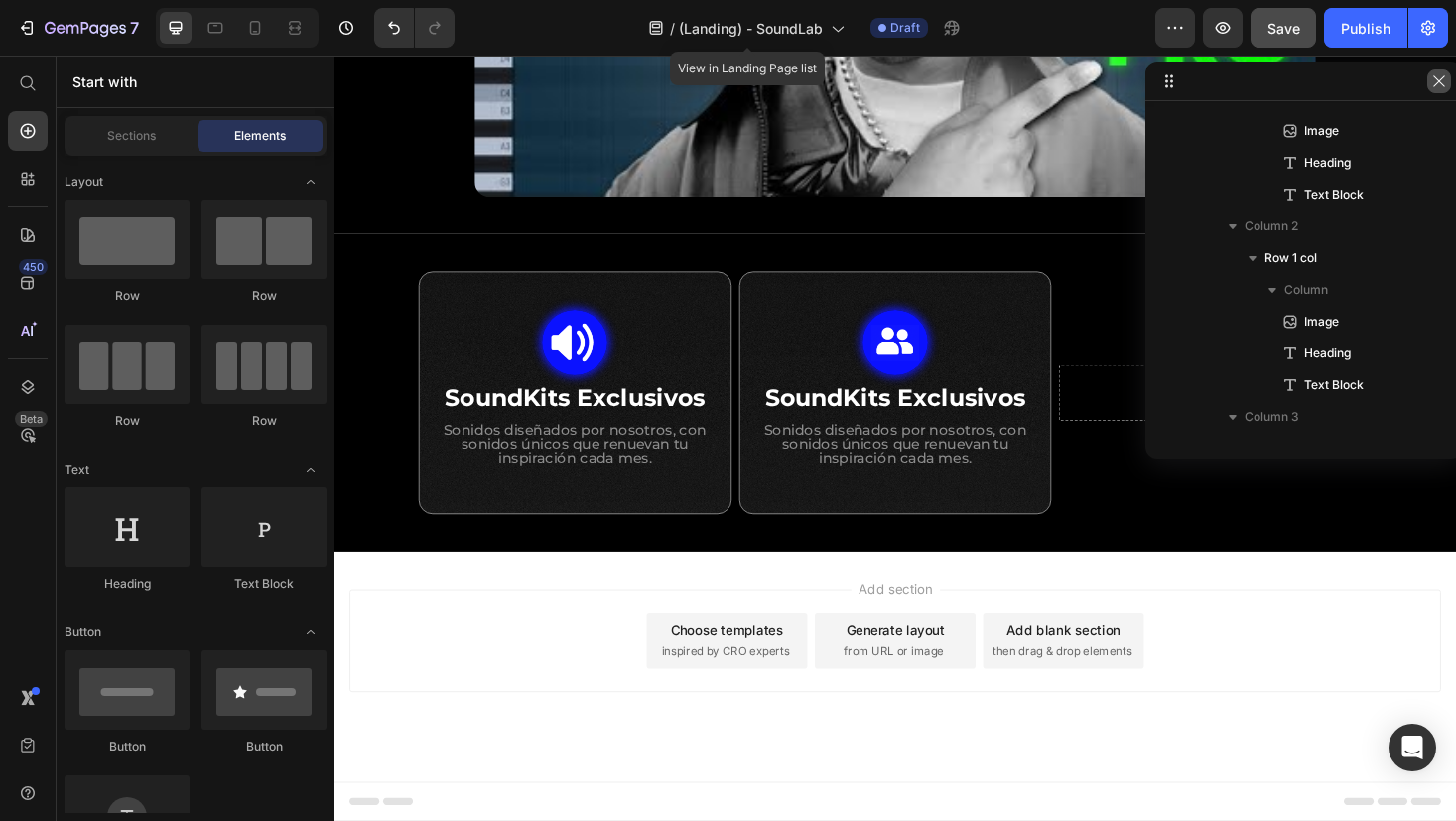 click 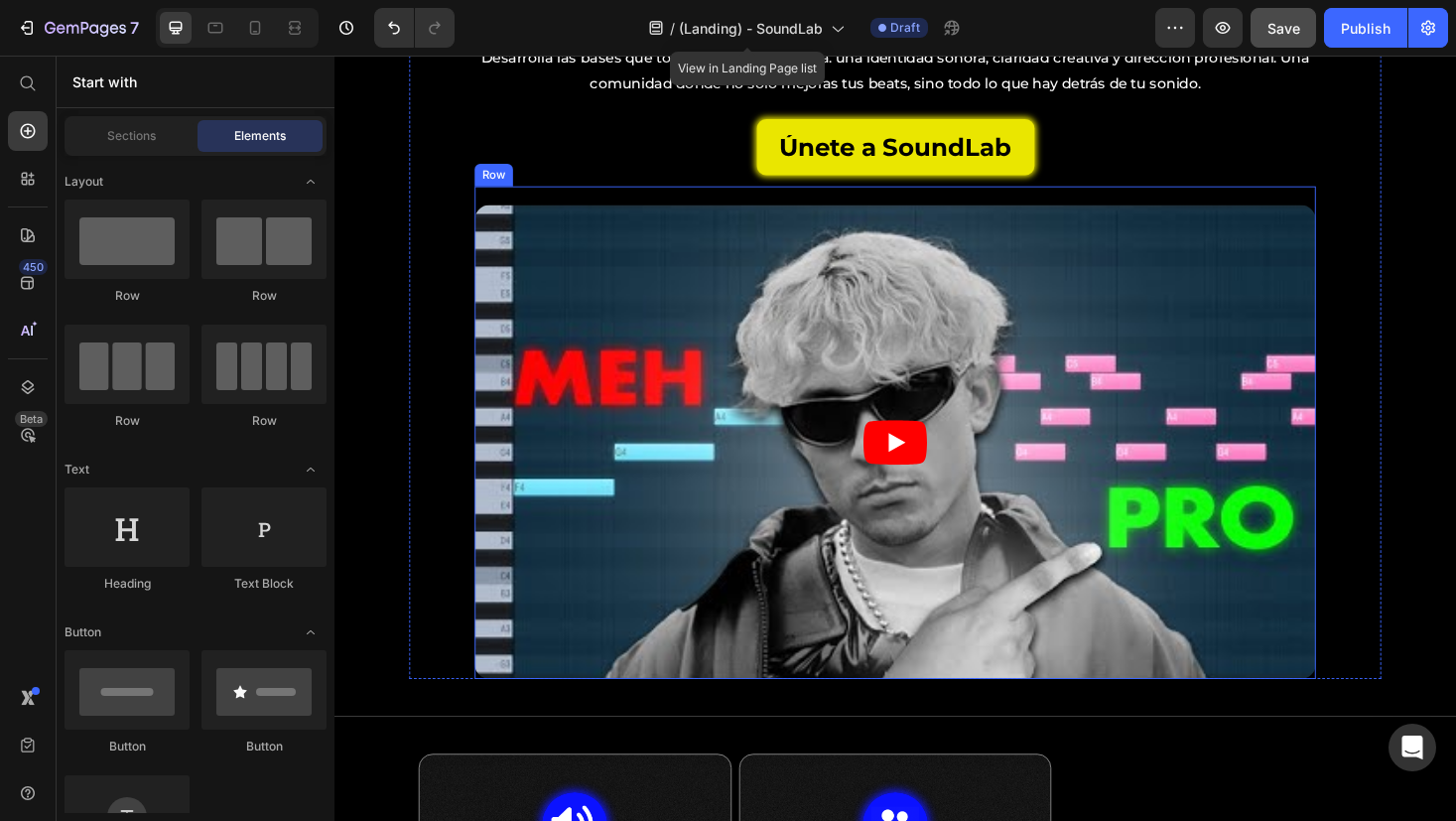 scroll, scrollTop: 559, scrollLeft: 0, axis: vertical 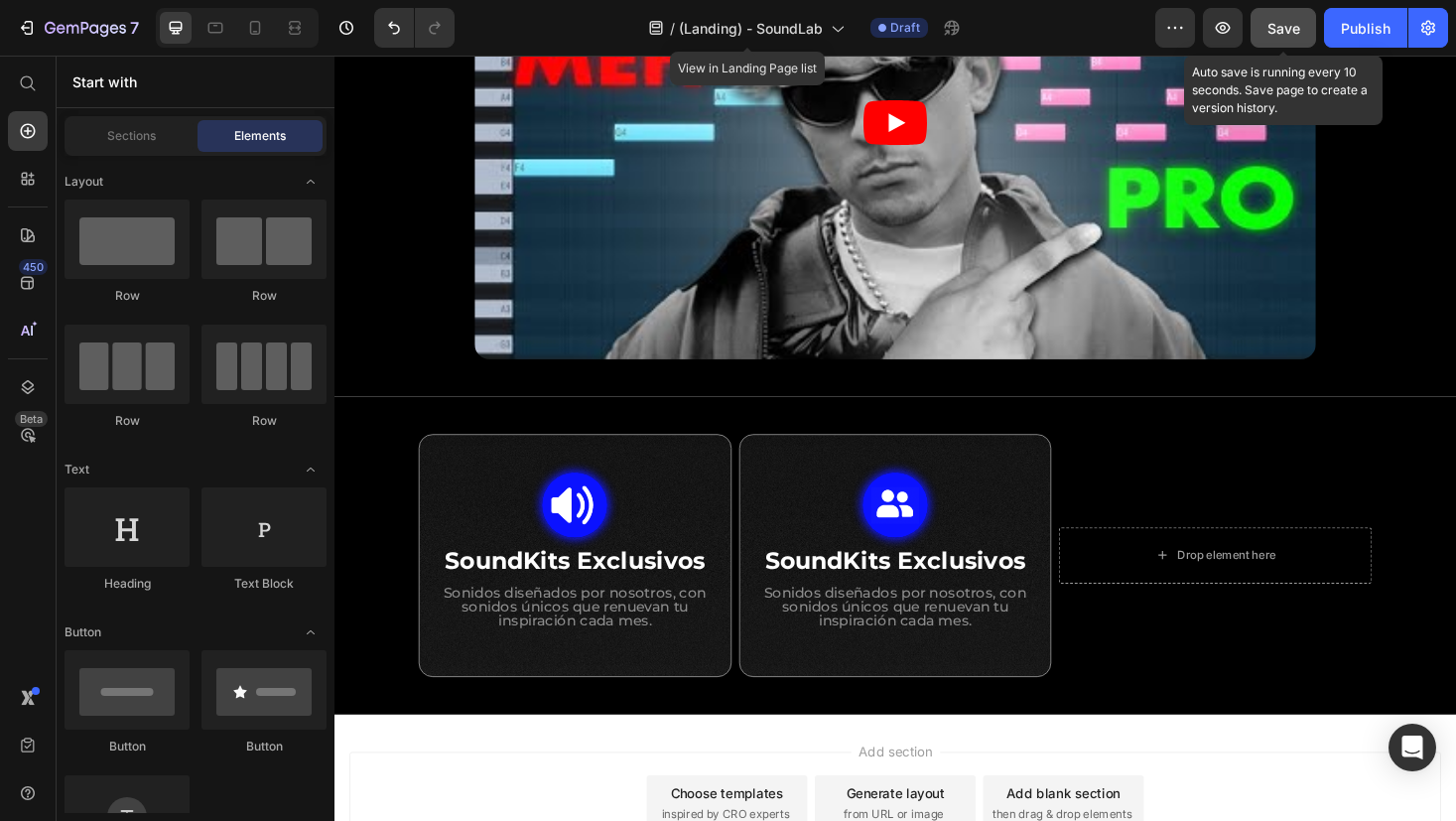 click on "Save" at bounding box center [1283, 28] 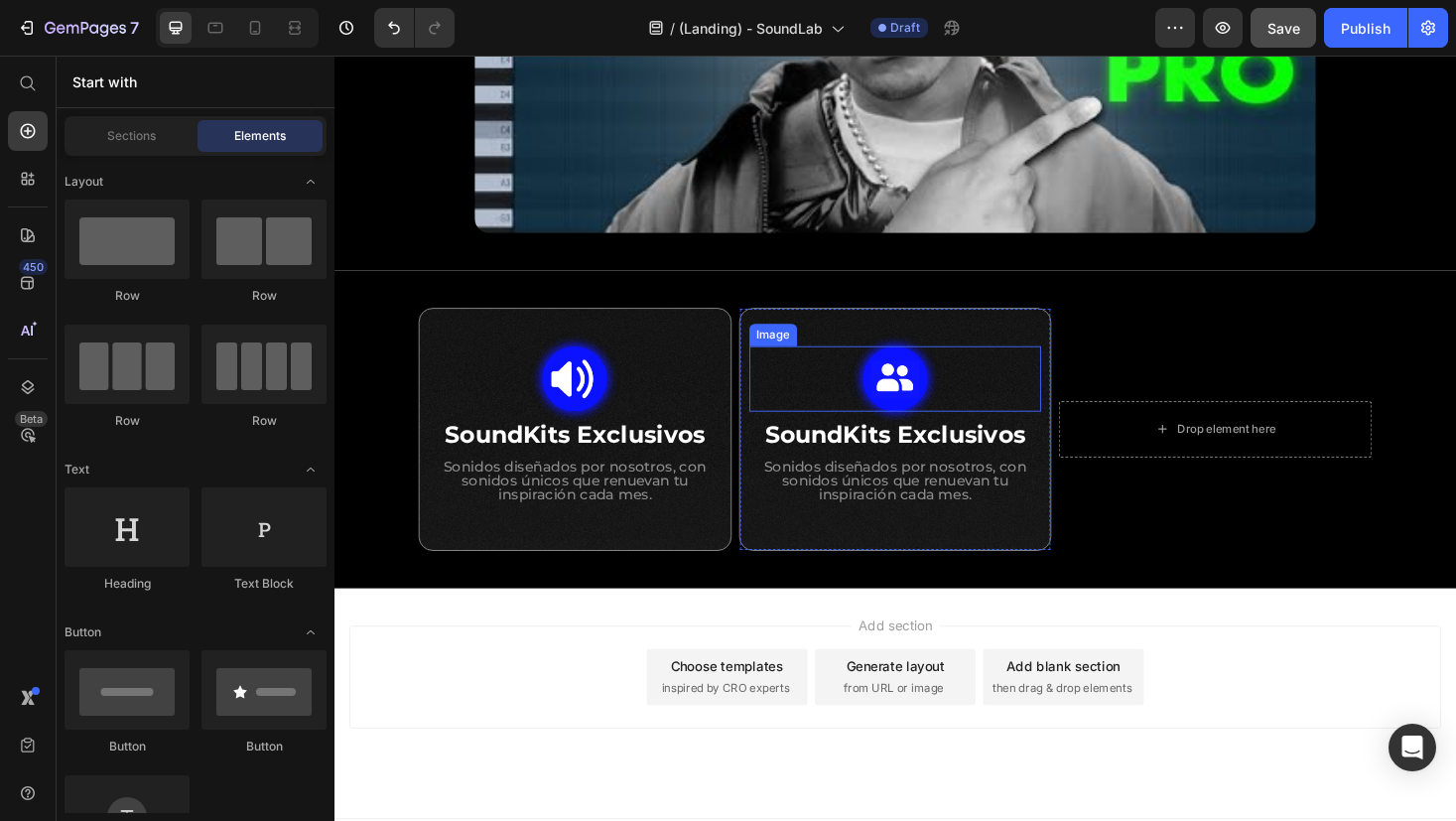 scroll, scrollTop: 693, scrollLeft: 0, axis: vertical 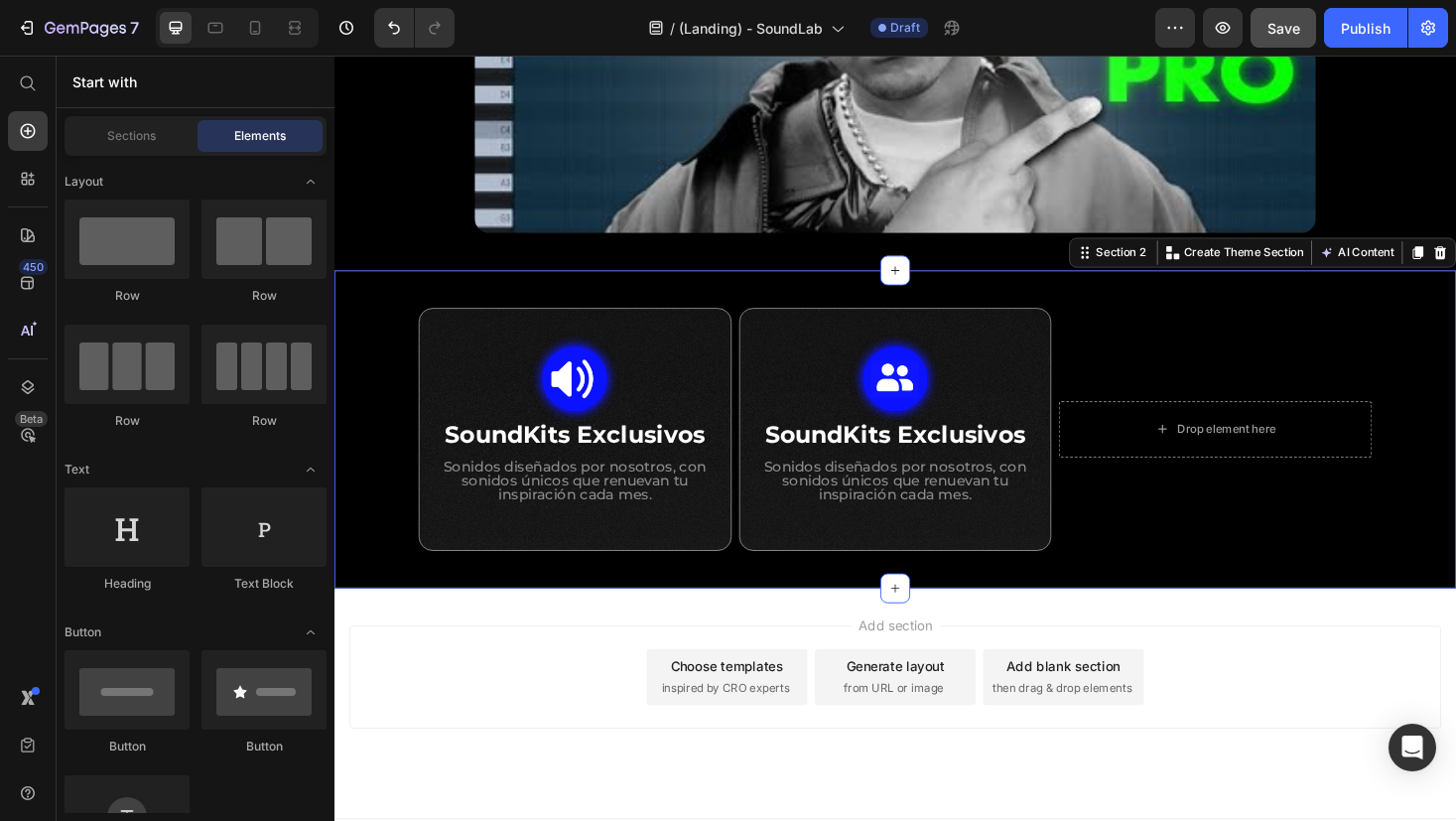 click on "Image SoundKits Exclusivos Heading Sonidos diseñados por nosotros, con sonidos únicos que renuevan tu inspiración cada mes. Text Block Row Image SoundKits Exclusivos Heading Sonidos diseñados por nosotros, con sonidos únicos que renuevan tu inspiración cada mes. Text Block Row
Drop element here Row Row Section 2   Create Theme Section AI Content Write with [PERSON_NAME] What would you like to describe here? Tone and Voice Persuasive Product Workshop - Aprende Sound Design en Menos de 2 Horas Show more Generate" at bounding box center [930, 453] 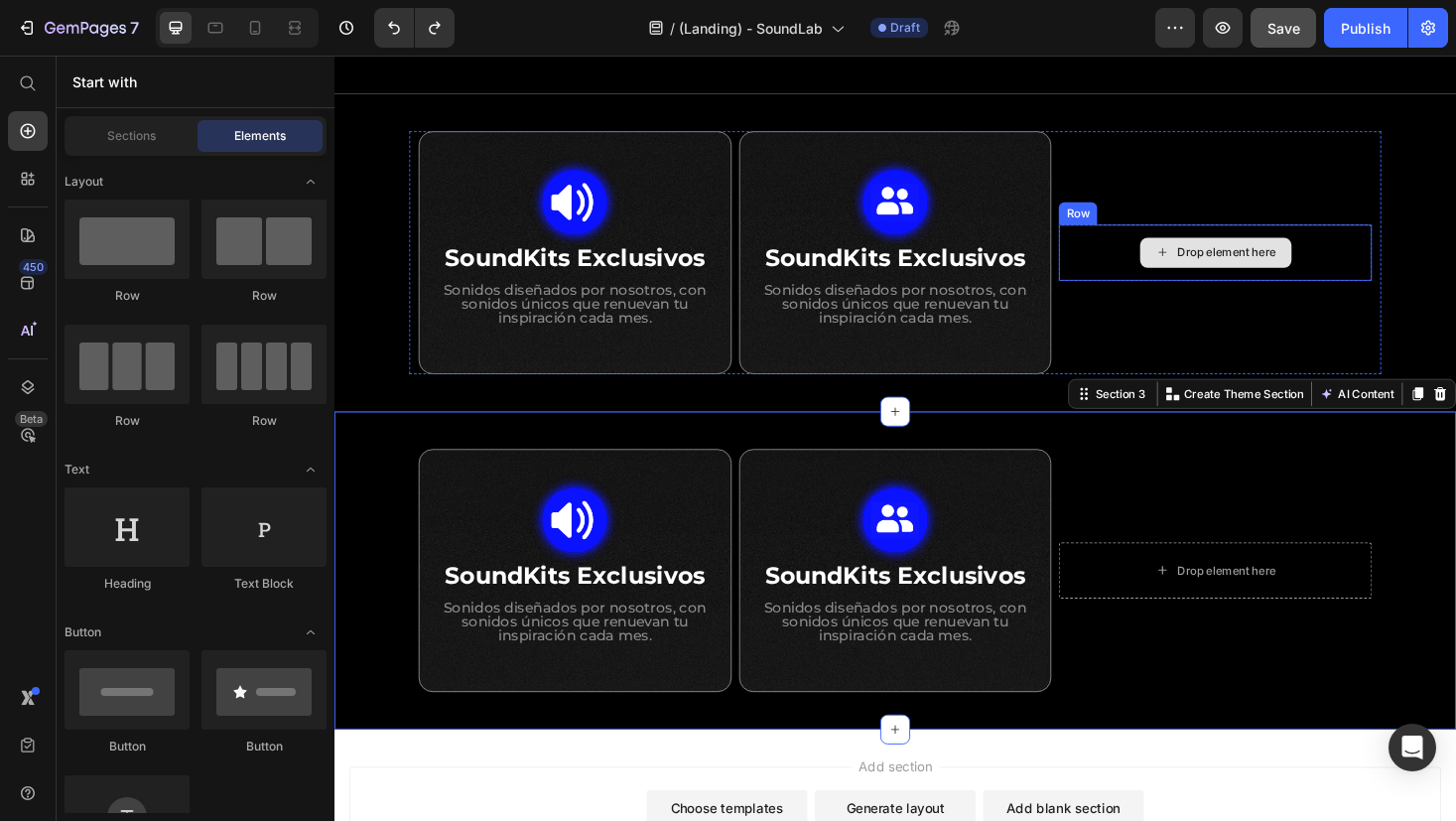 scroll, scrollTop: 732, scrollLeft: 0, axis: vertical 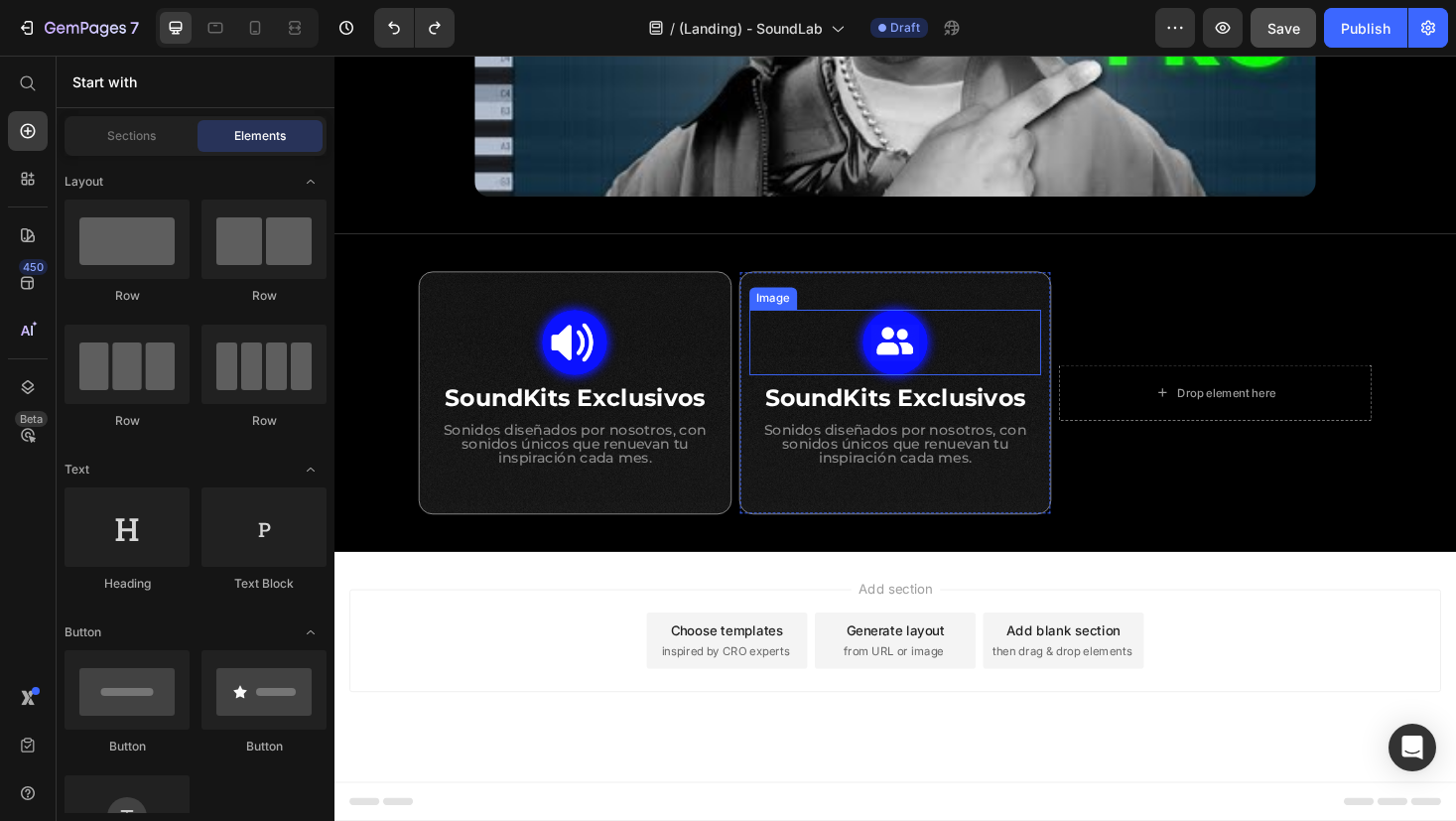 click at bounding box center [930, 360] 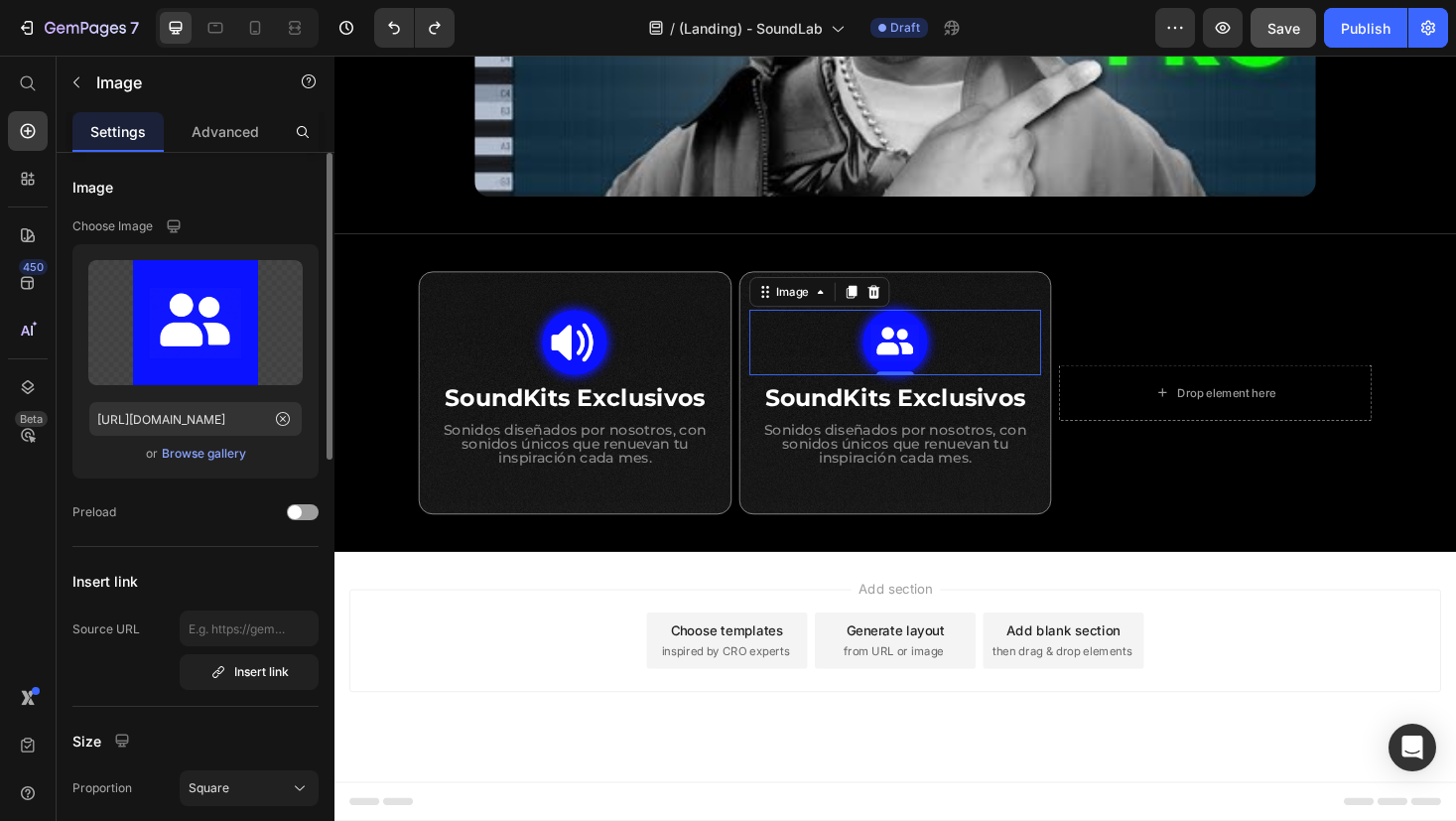 click on "Browse gallery" at bounding box center (203, 454) 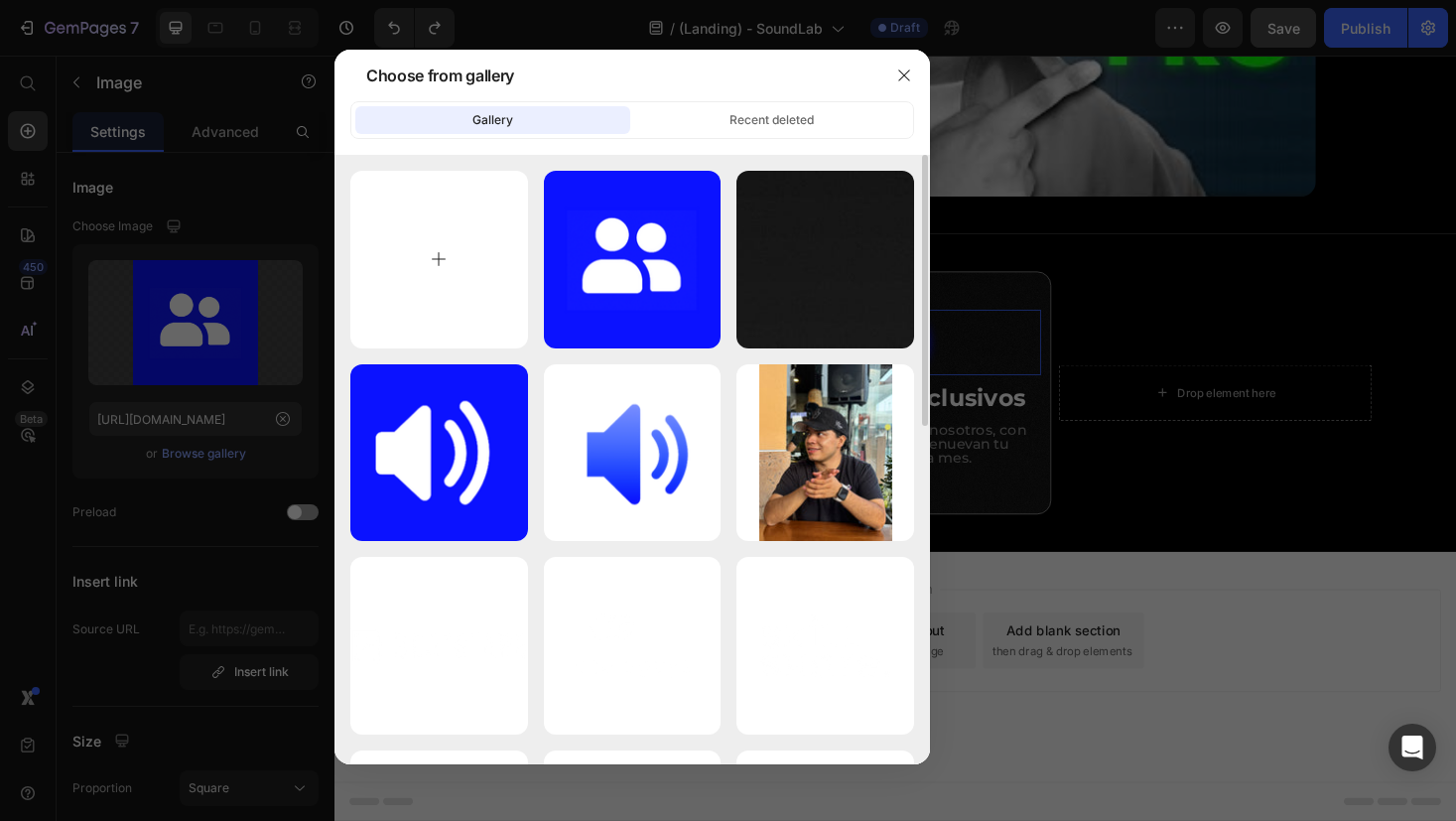click at bounding box center [439, 259] 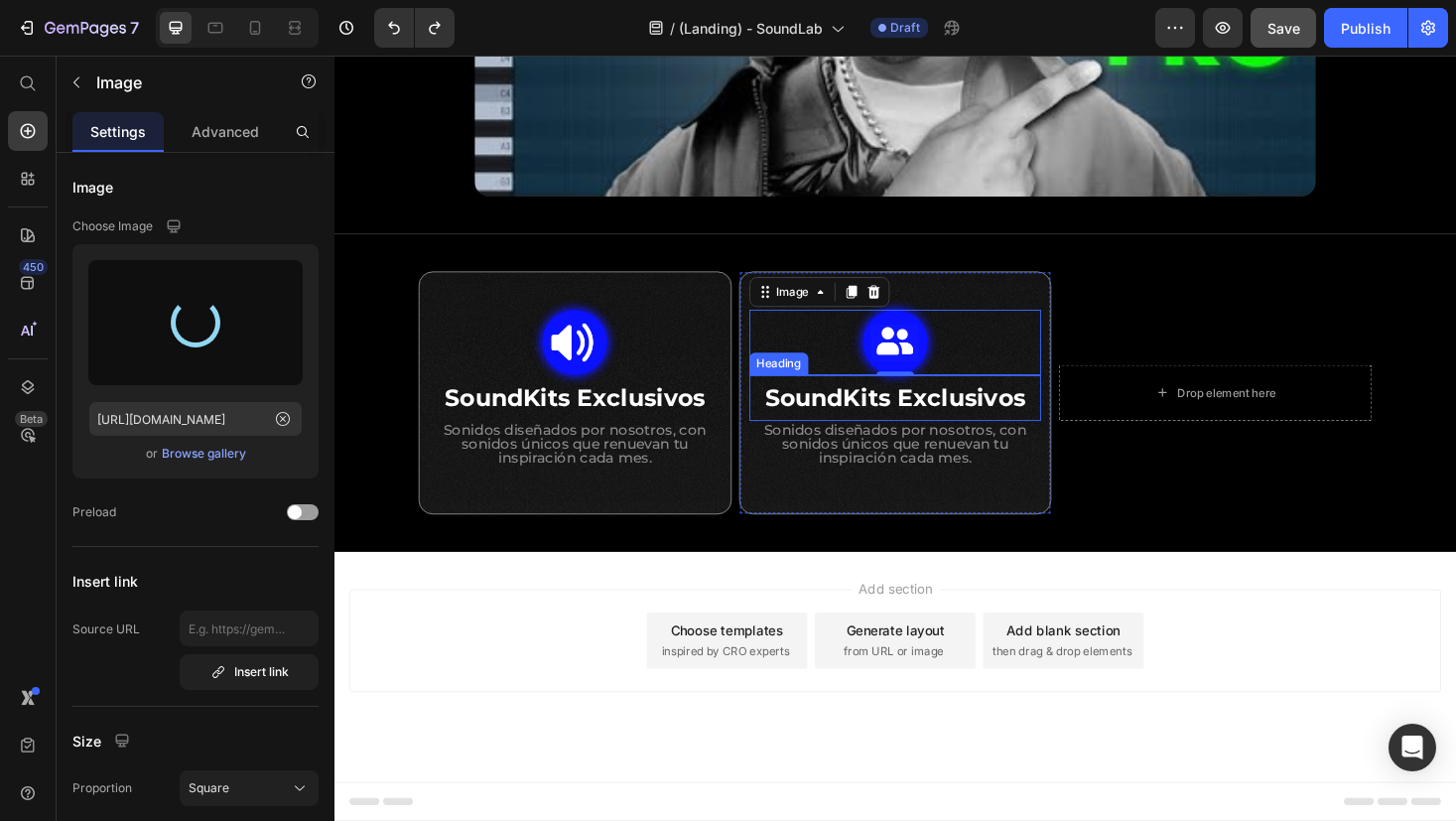 type on "[URL][DOMAIN_NAME]" 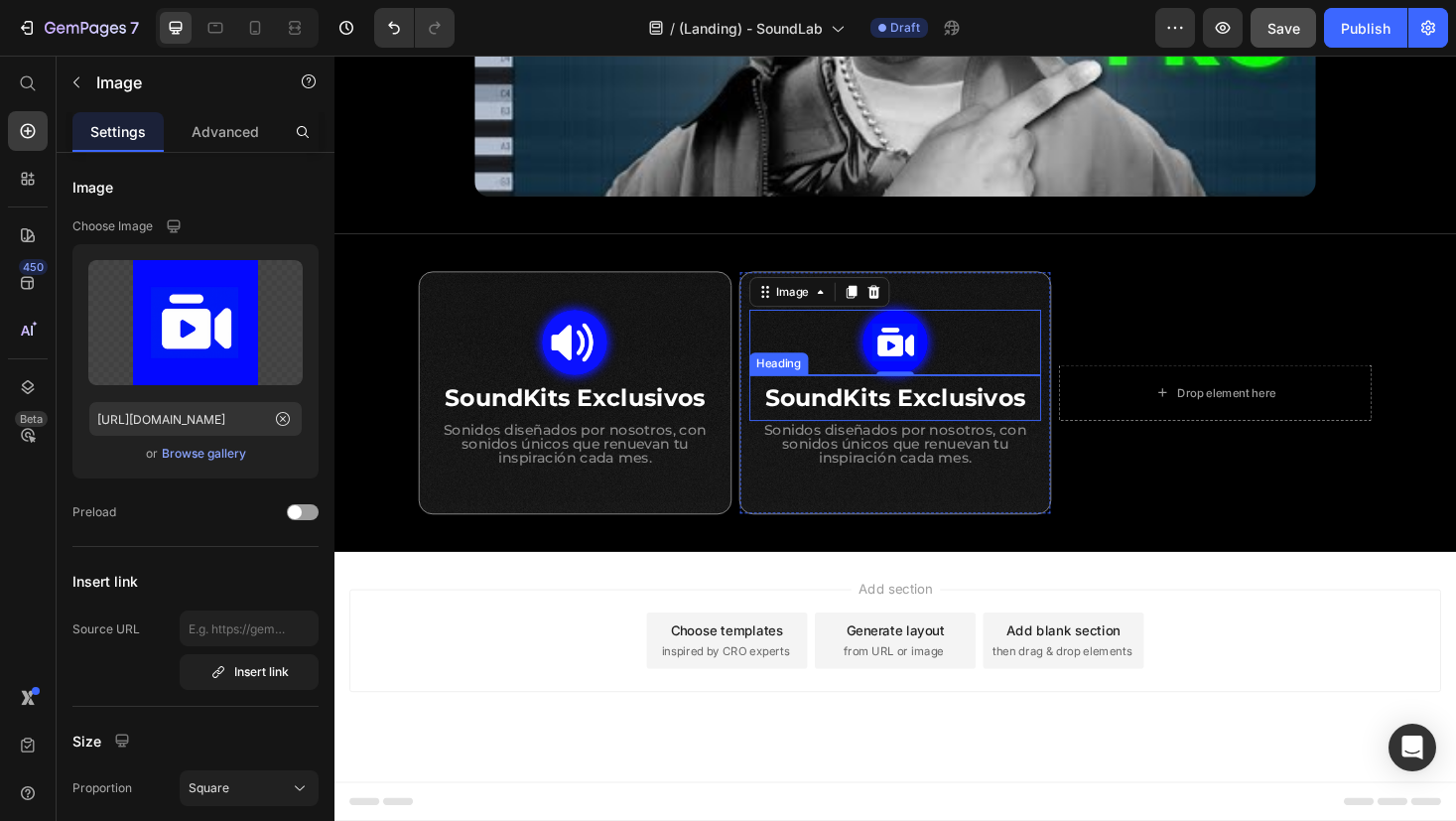 click on "SoundKits Exclusivos" at bounding box center (930, 419) 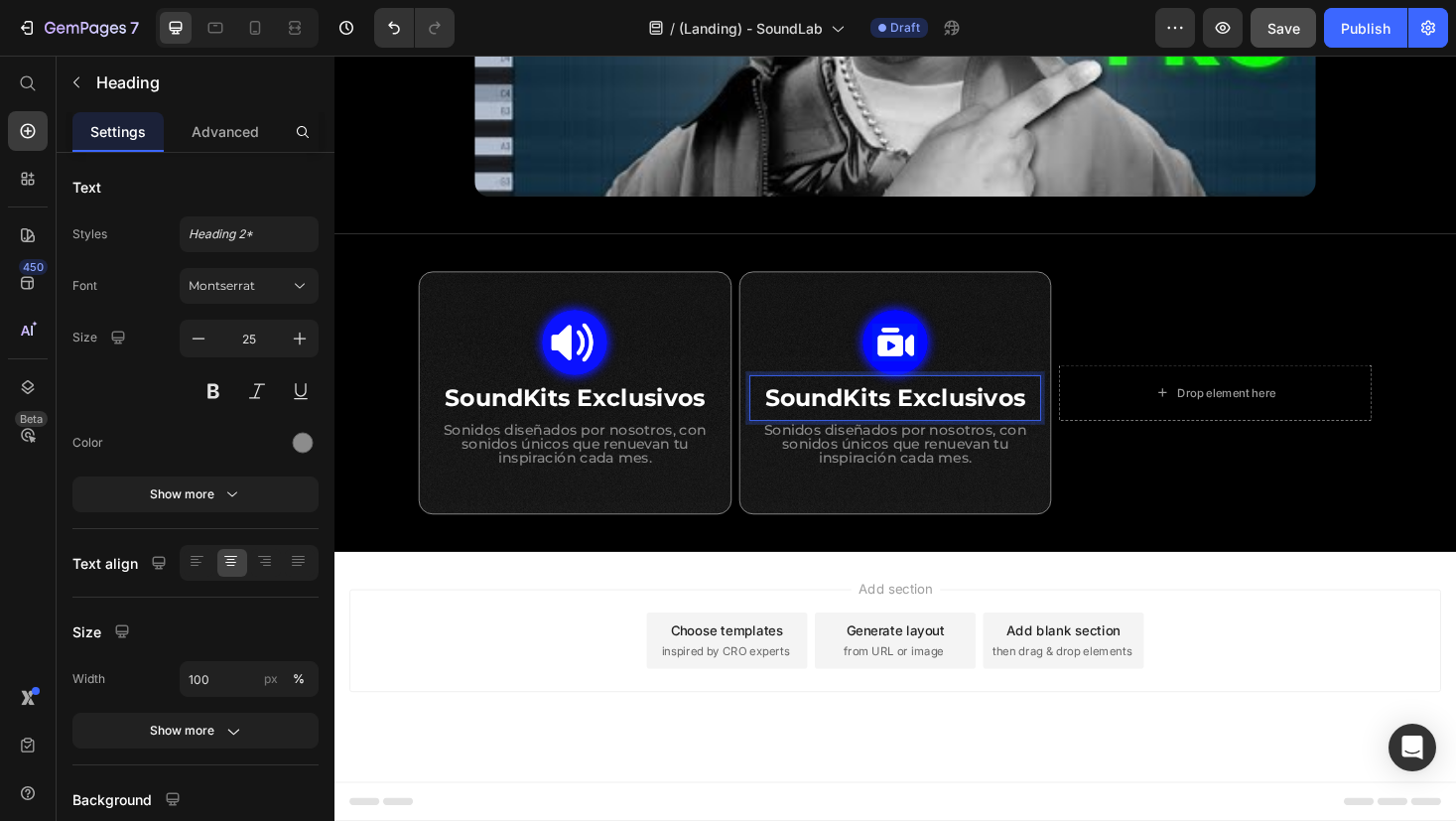 click on "SoundKits Exclusivos" at bounding box center (930, 419) 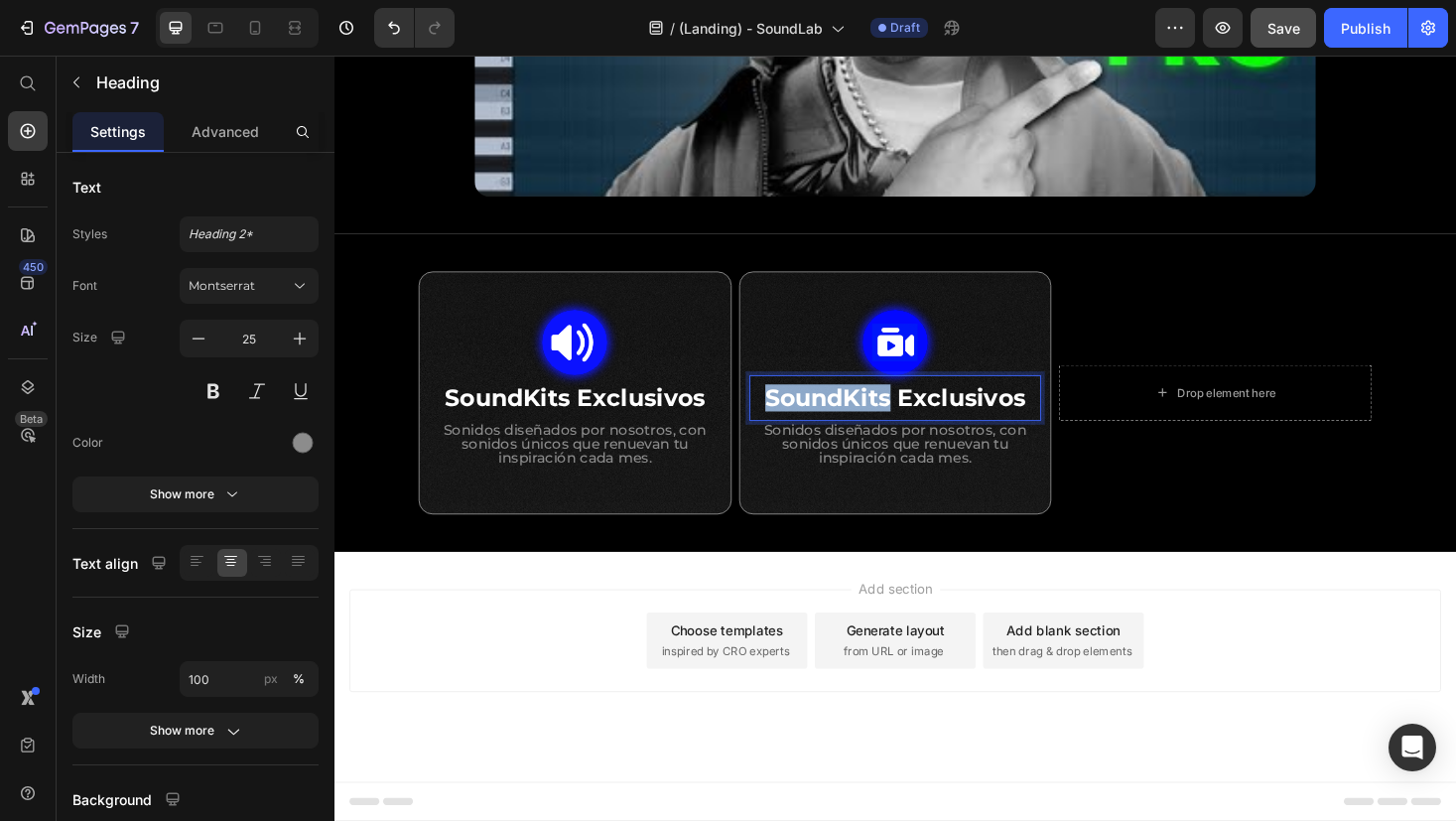 click on "SoundKits Exclusivos" at bounding box center (930, 419) 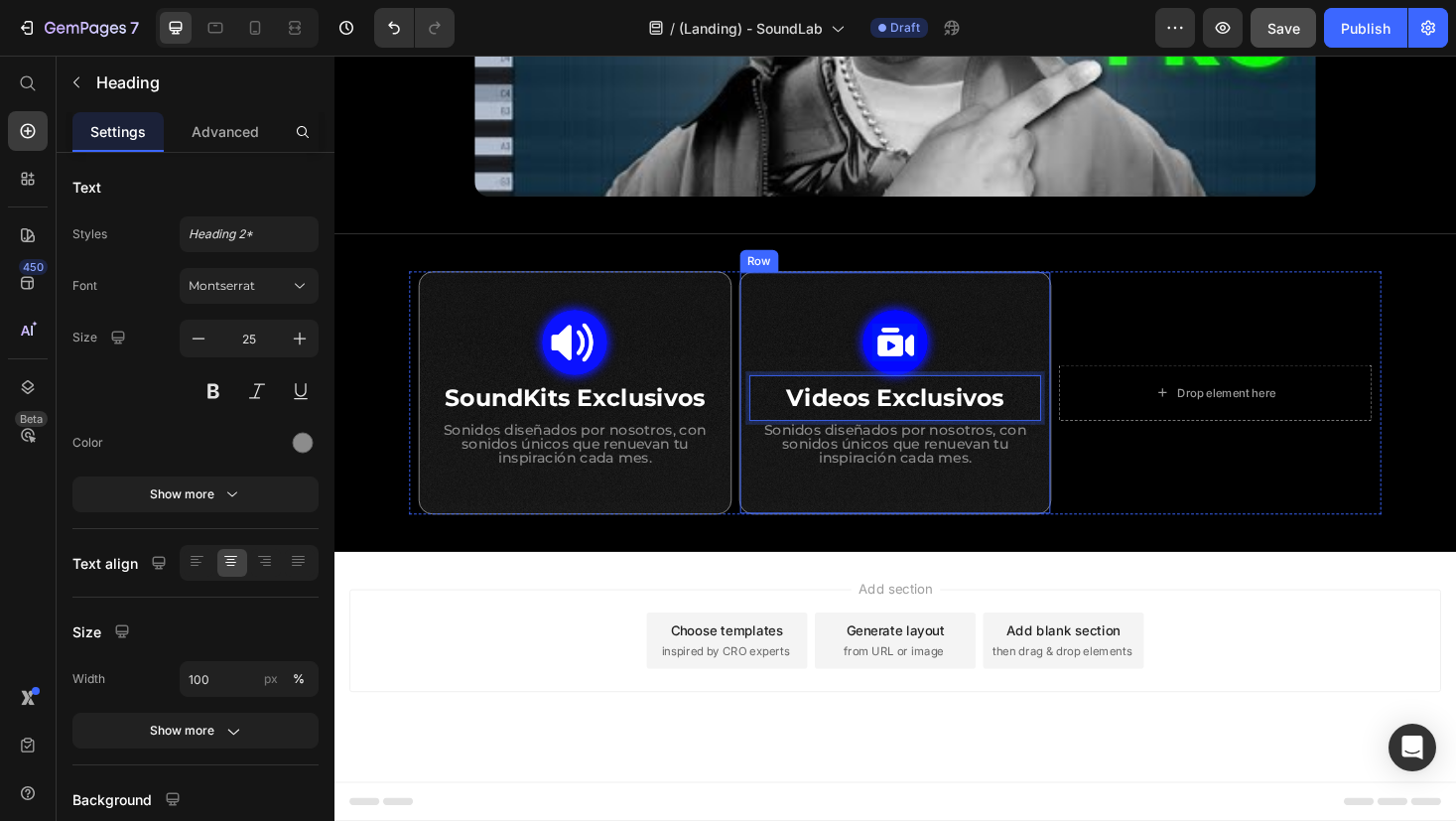 click on "Sonidos diseñados por nosotros, con sonidos únicos que renuevan tu inspiración cada mes." at bounding box center (930, 468) 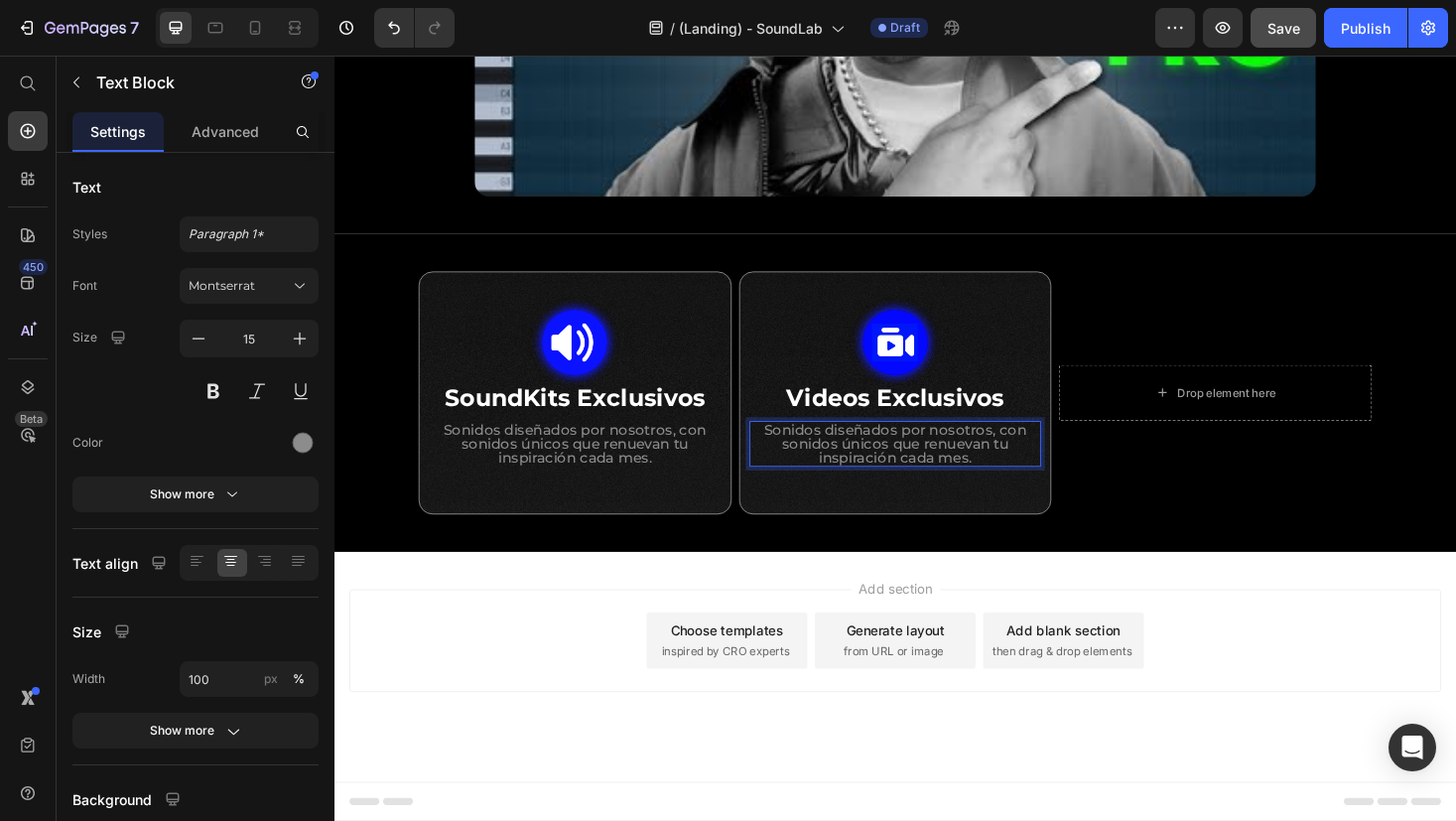 click on "Sonidos diseñados por nosotros, con sonidos únicos que renuevan tu inspiración cada mes." at bounding box center [930, 468] 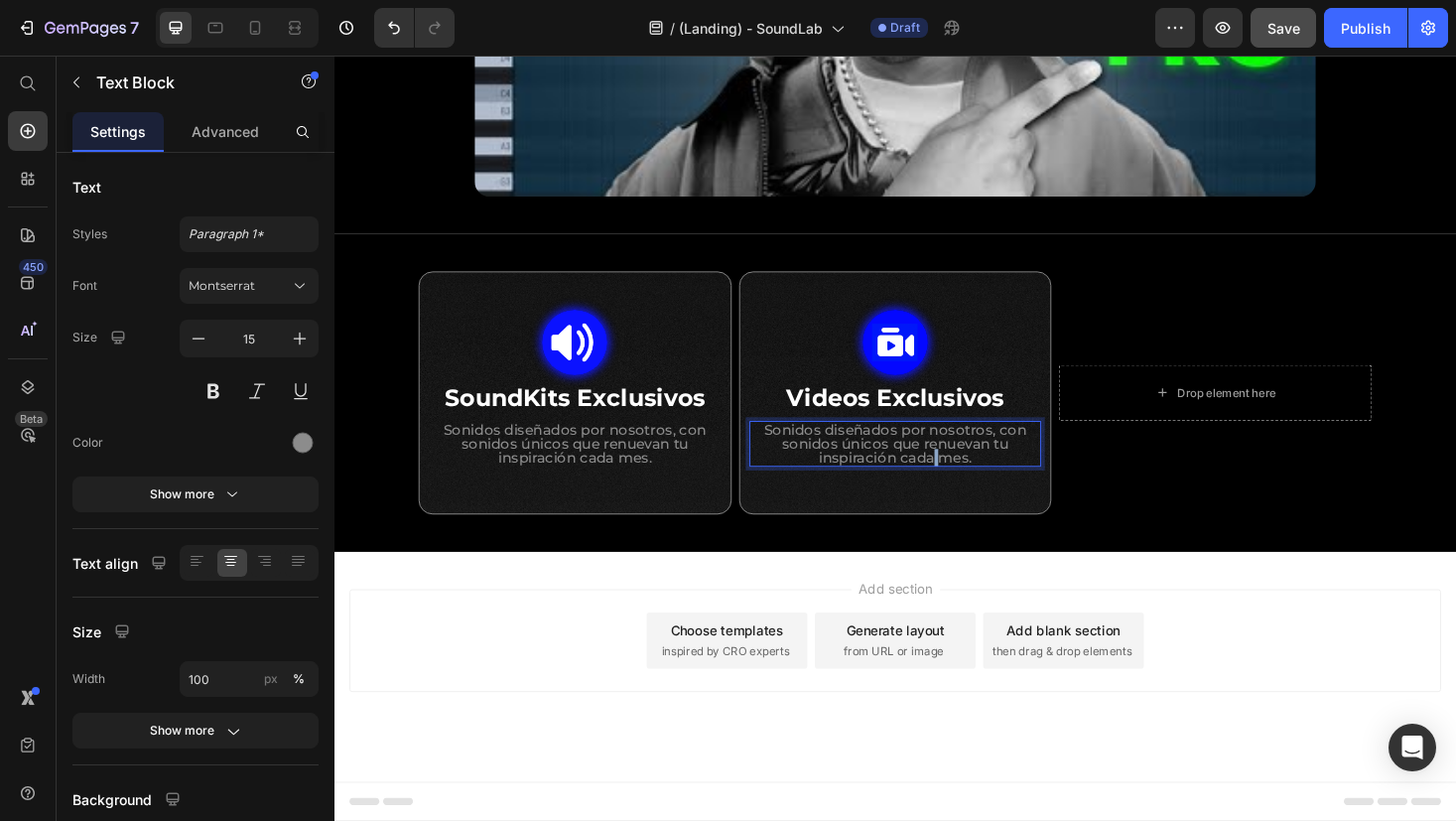 click on "Sonidos diseñados por nosotros, con sonidos únicos que renuevan tu inspiración cada mes." at bounding box center (930, 468) 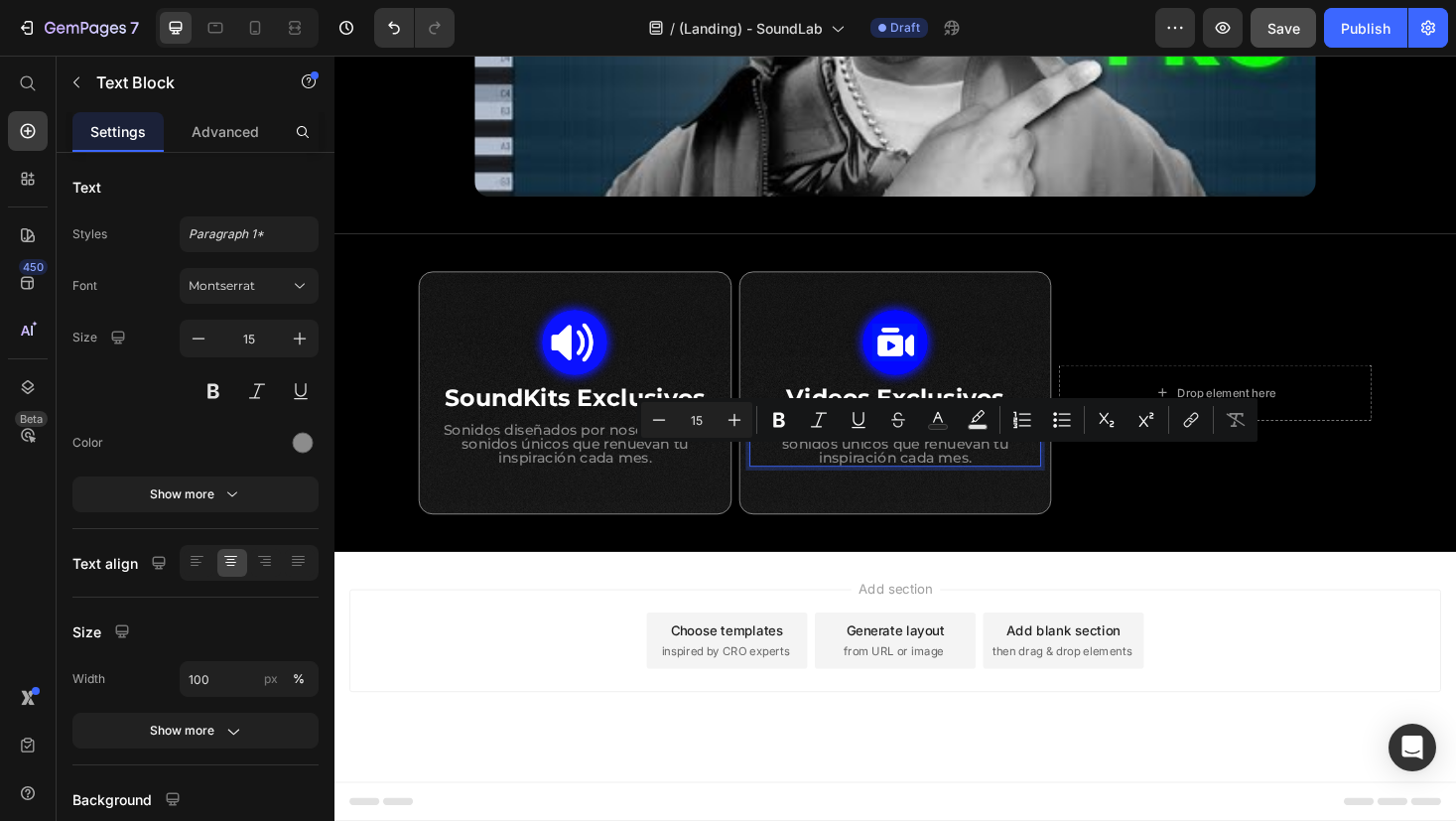 click on "Sonidos diseñados por nosotros, con sonidos únicos que renuevan tu inspiración cada mes." at bounding box center (930, 468) 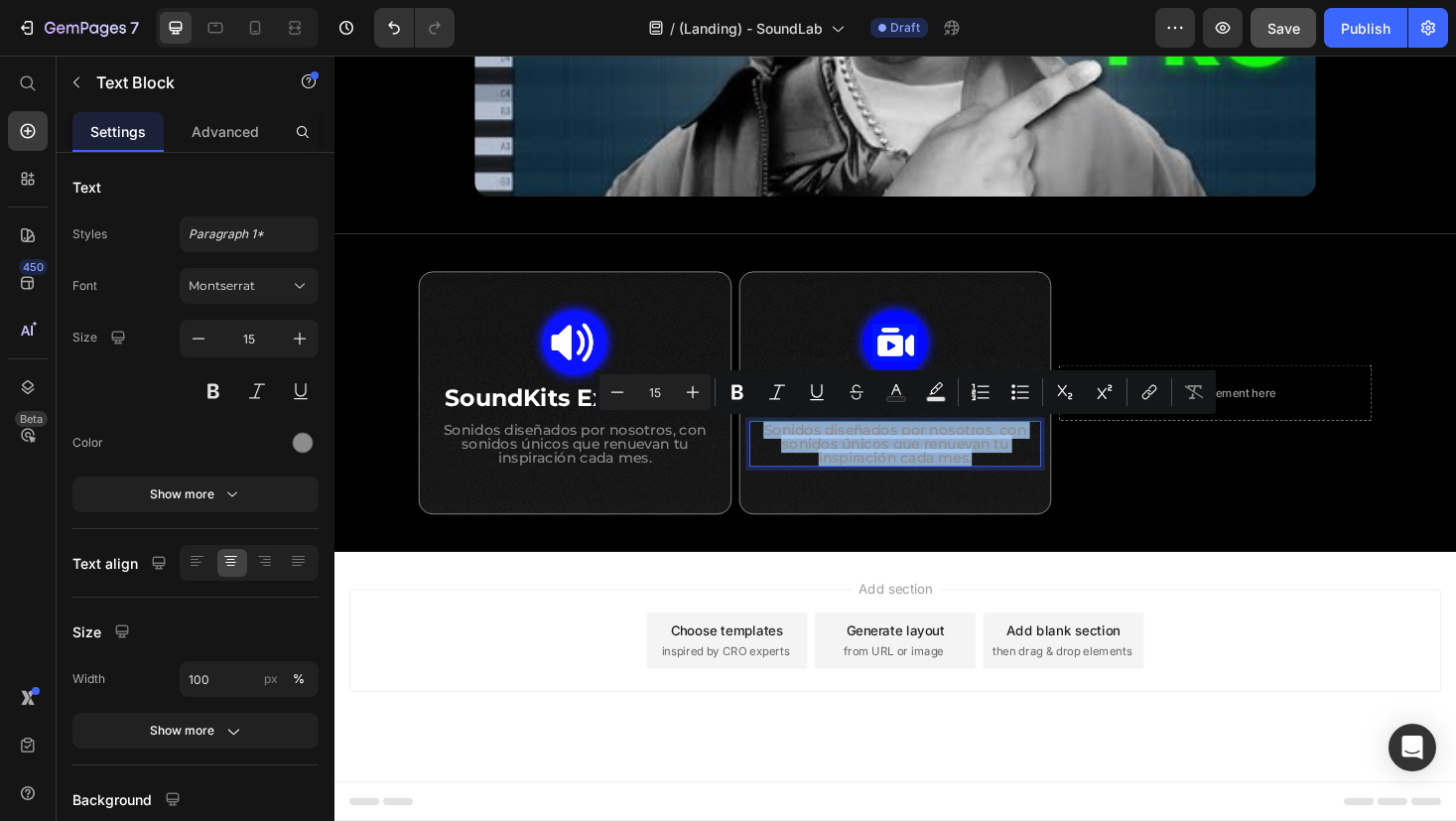 drag, startPoint x: 1018, startPoint y: 481, endPoint x: 781, endPoint y: 460, distance: 237.92856 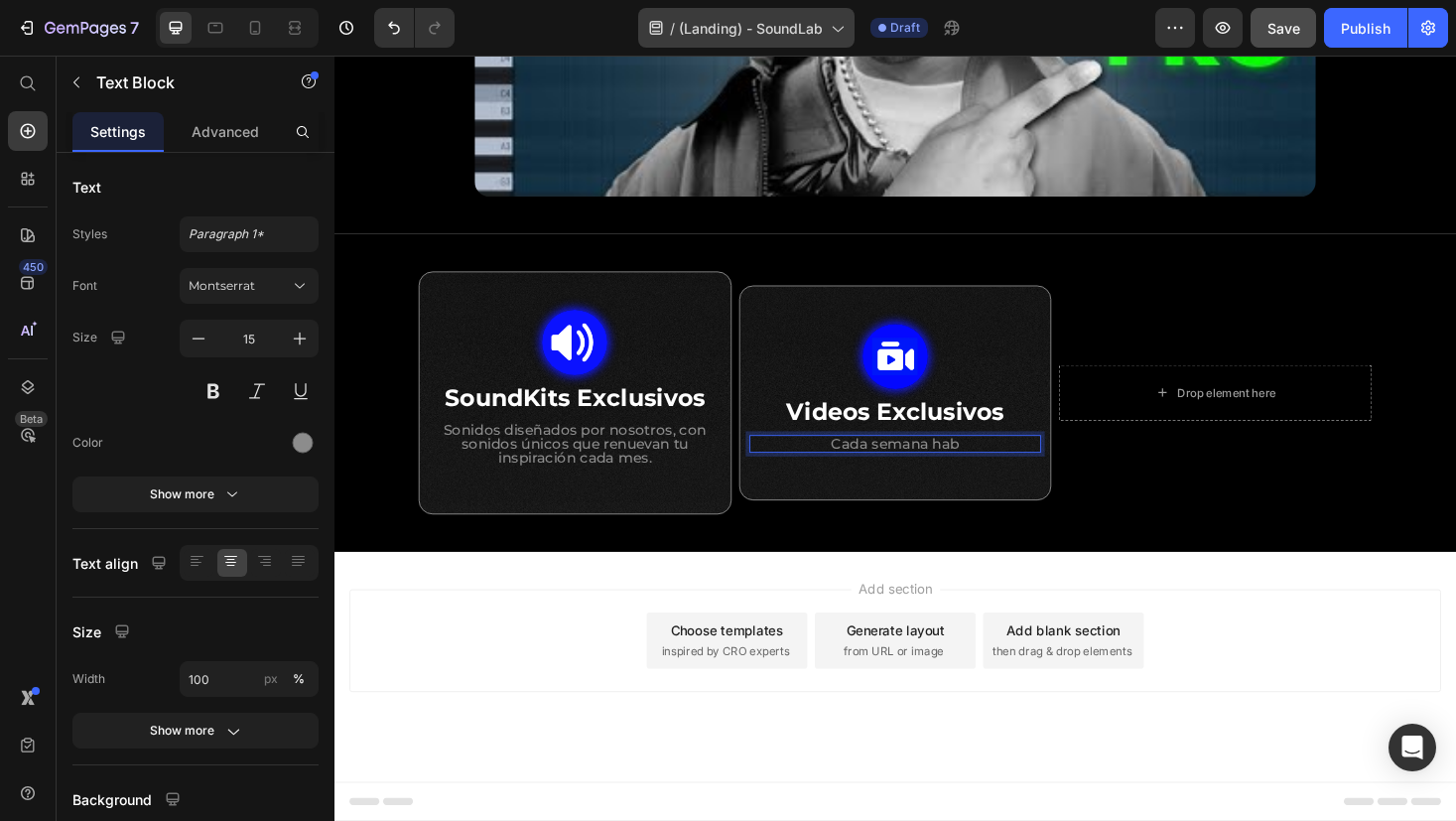 type 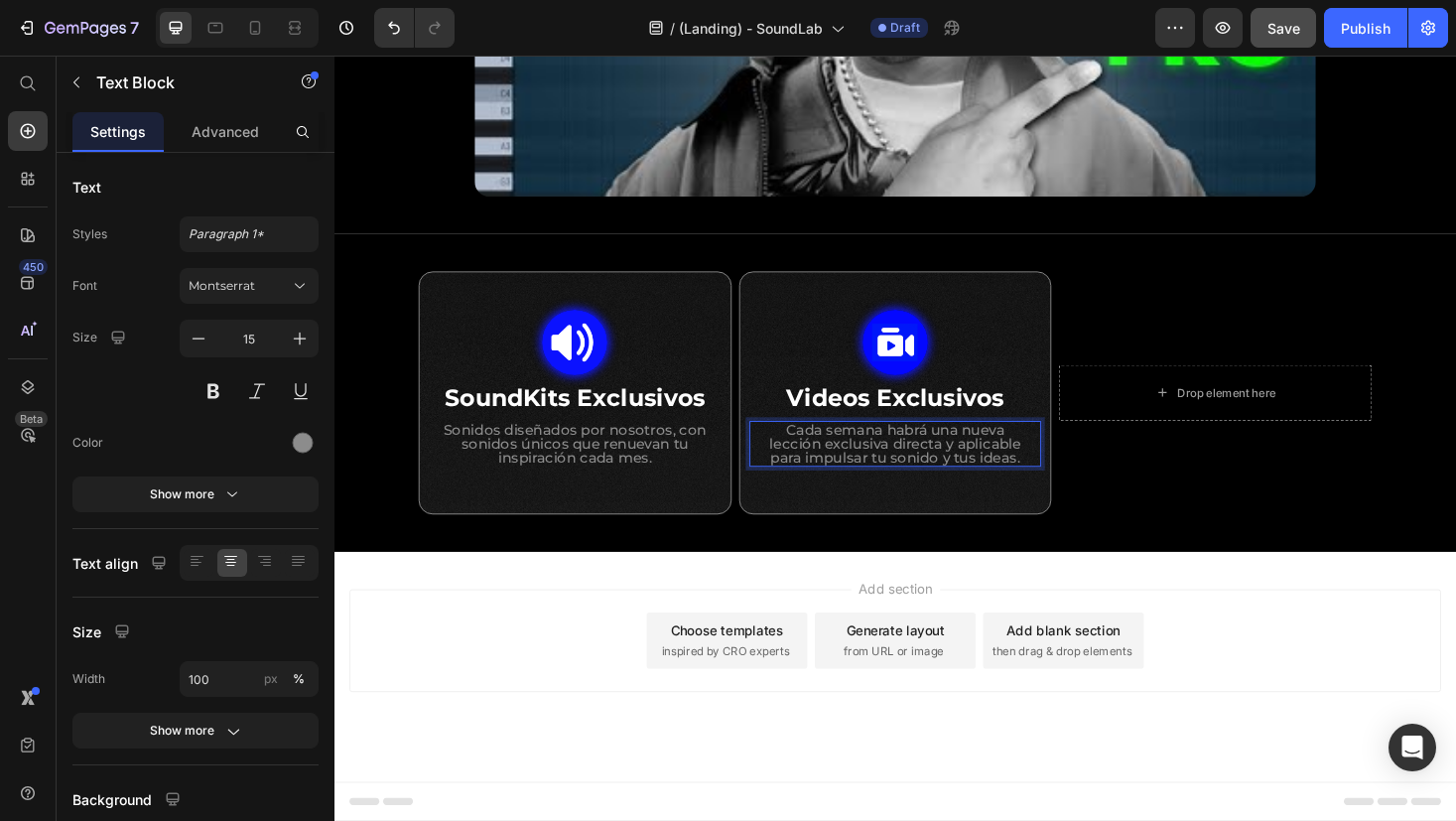 click on "Add section Choose templates inspired by CRO experts Generate layout from URL or image Add blank section then drag & drop elements" at bounding box center [930, 705] 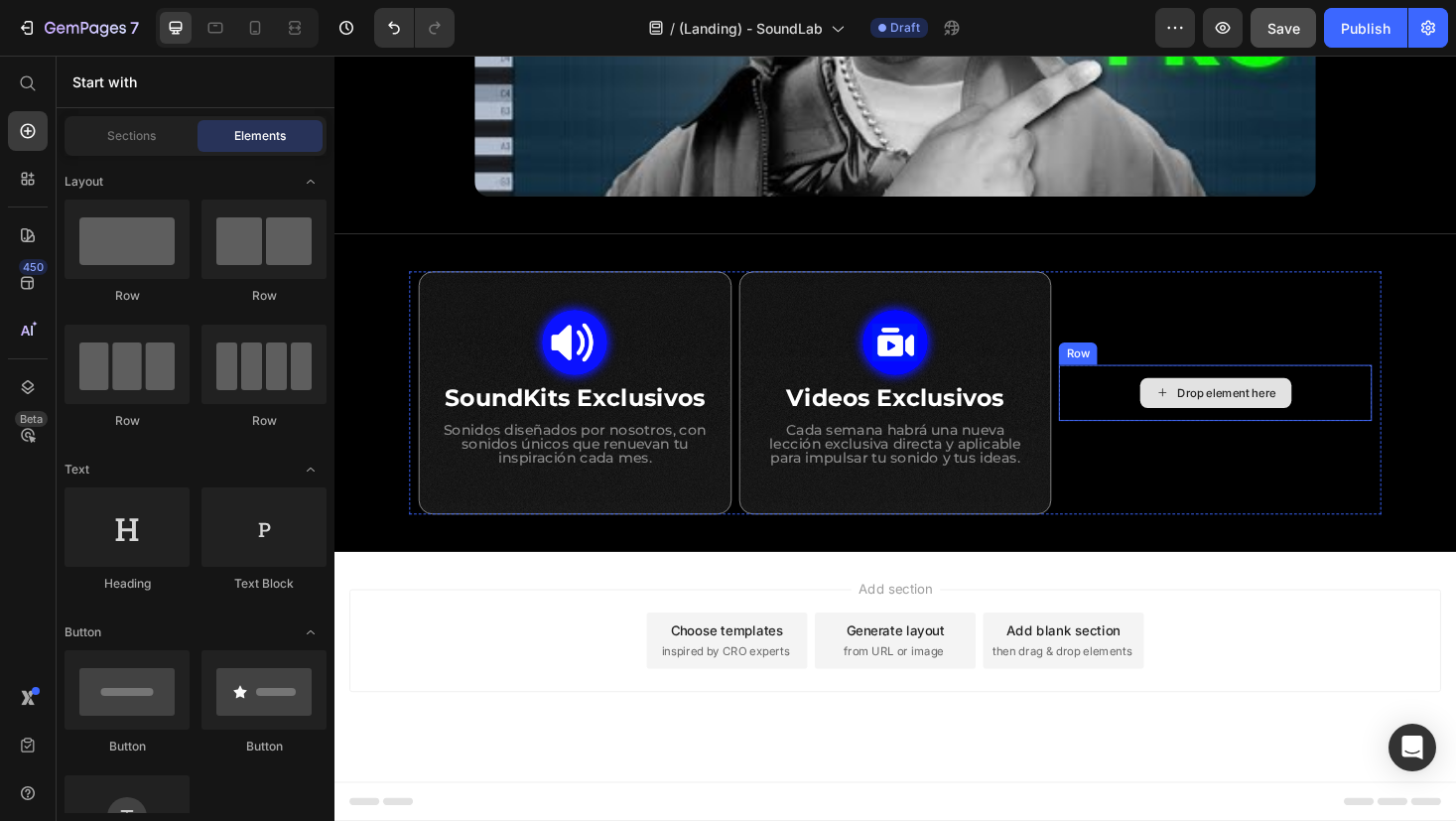 click on "Drop element here" at bounding box center [1282, 414] 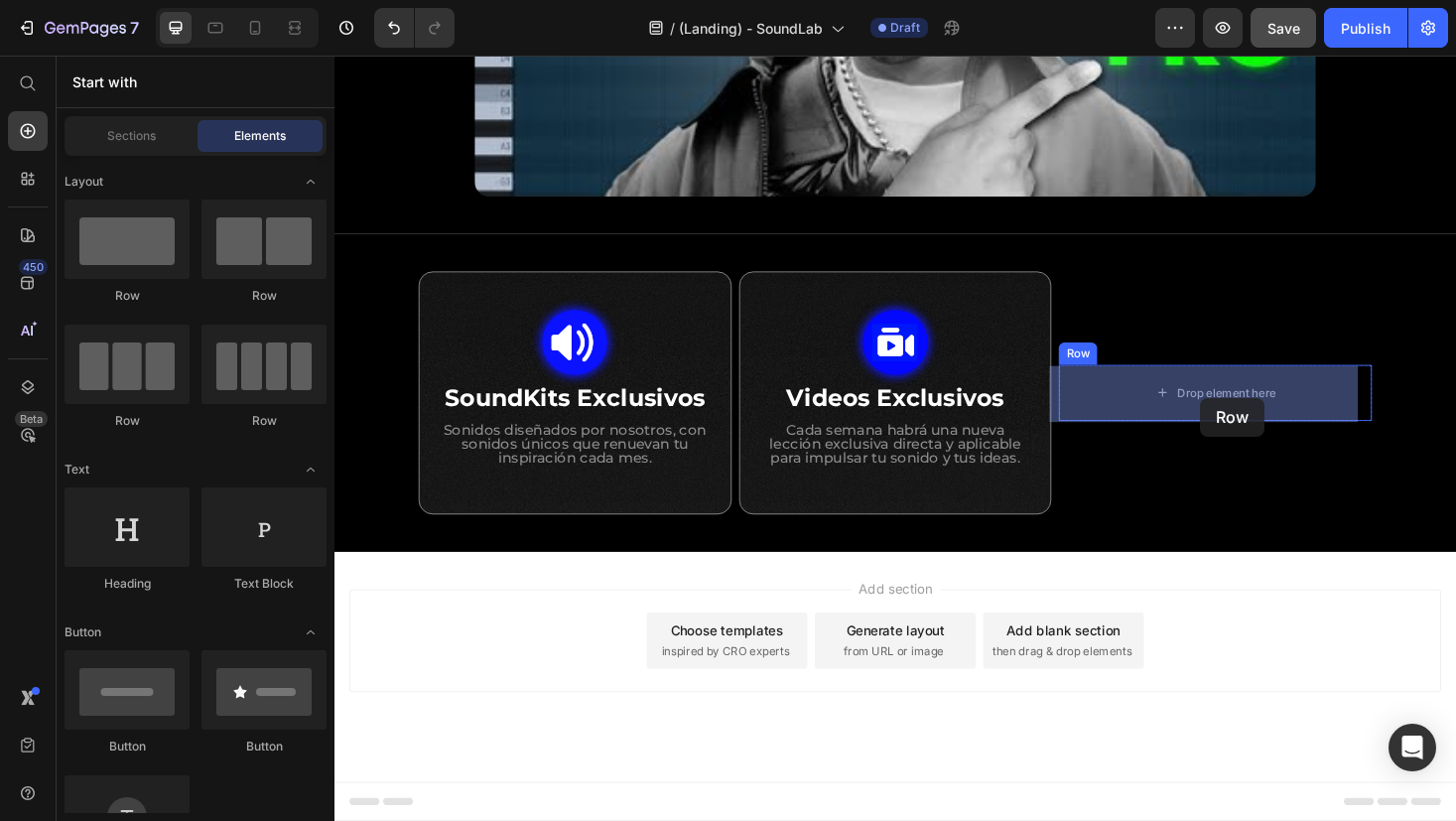 drag, startPoint x: 465, startPoint y: 293, endPoint x: 1254, endPoint y: 419, distance: 798.9975 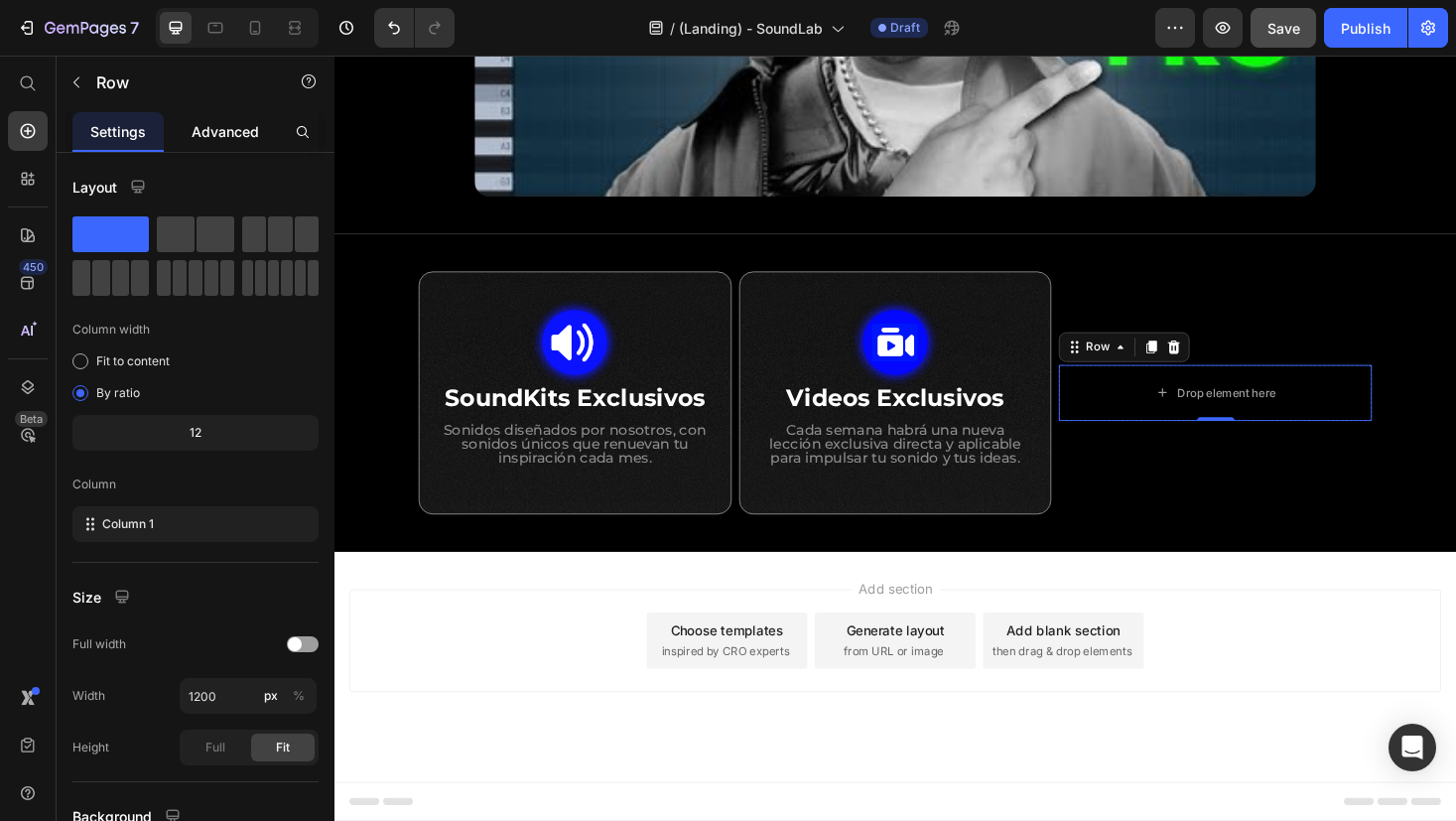 click on "Advanced" 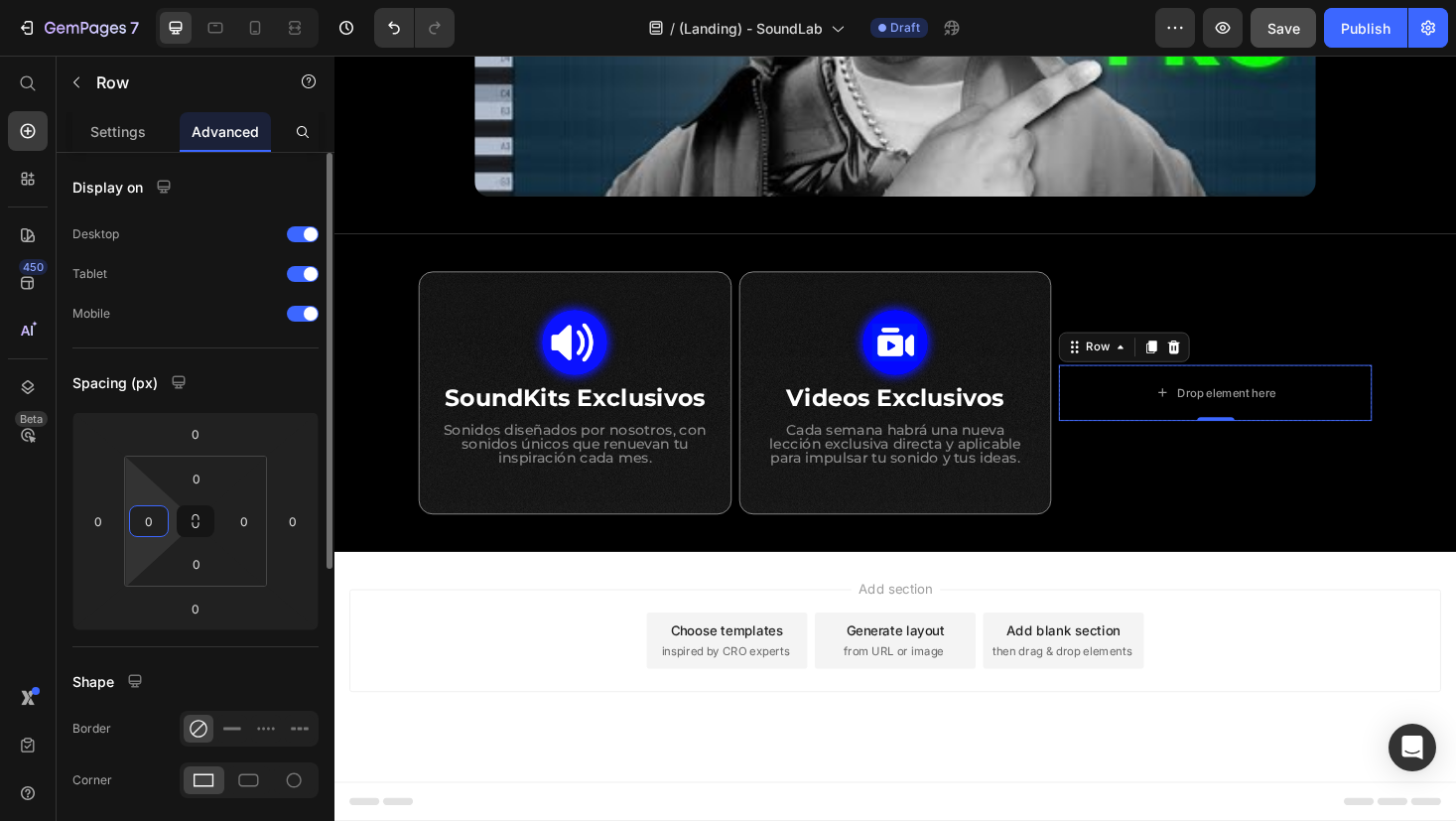 click on "0" at bounding box center [149, 521] 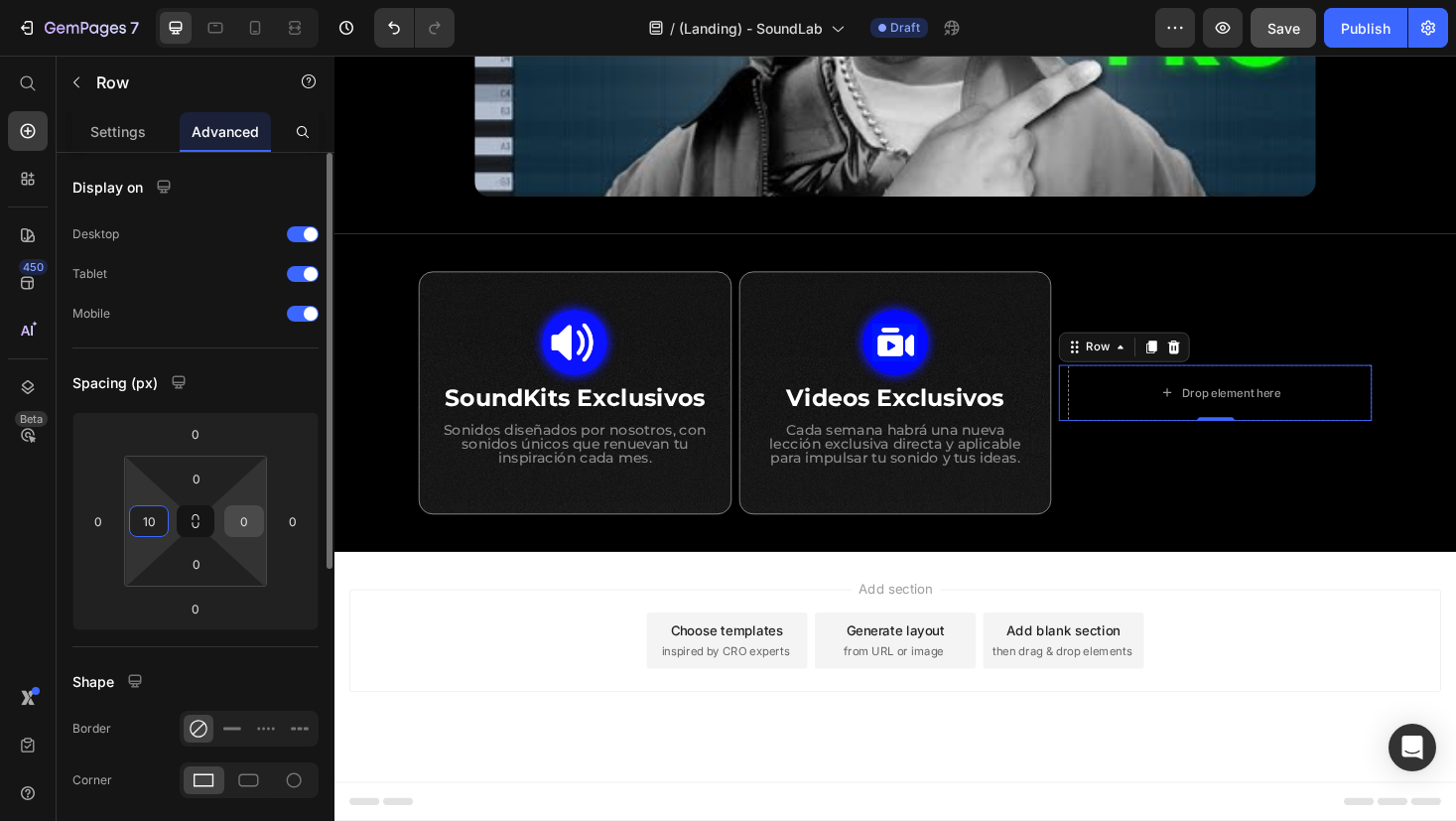 type on "10" 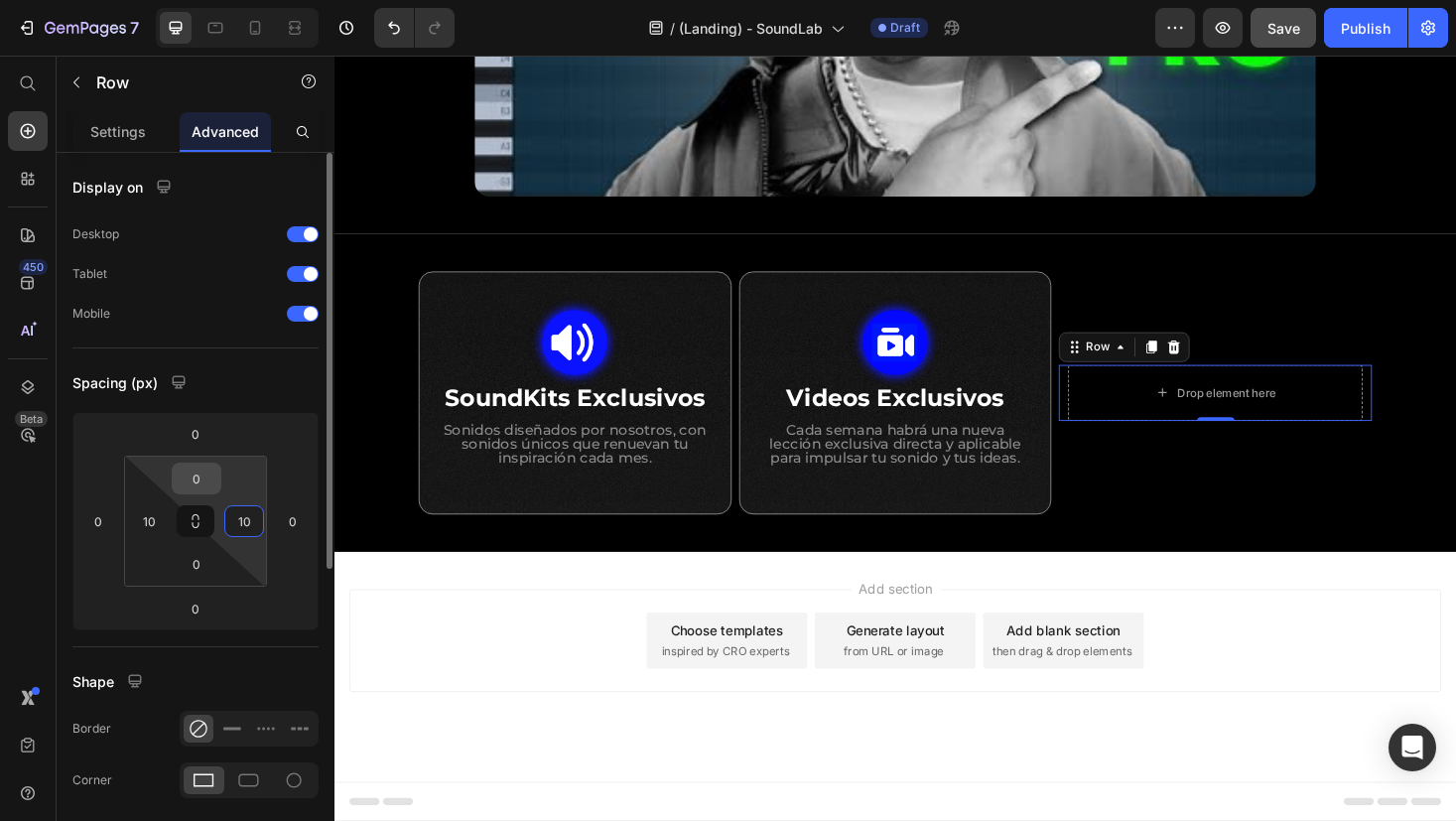type on "10" 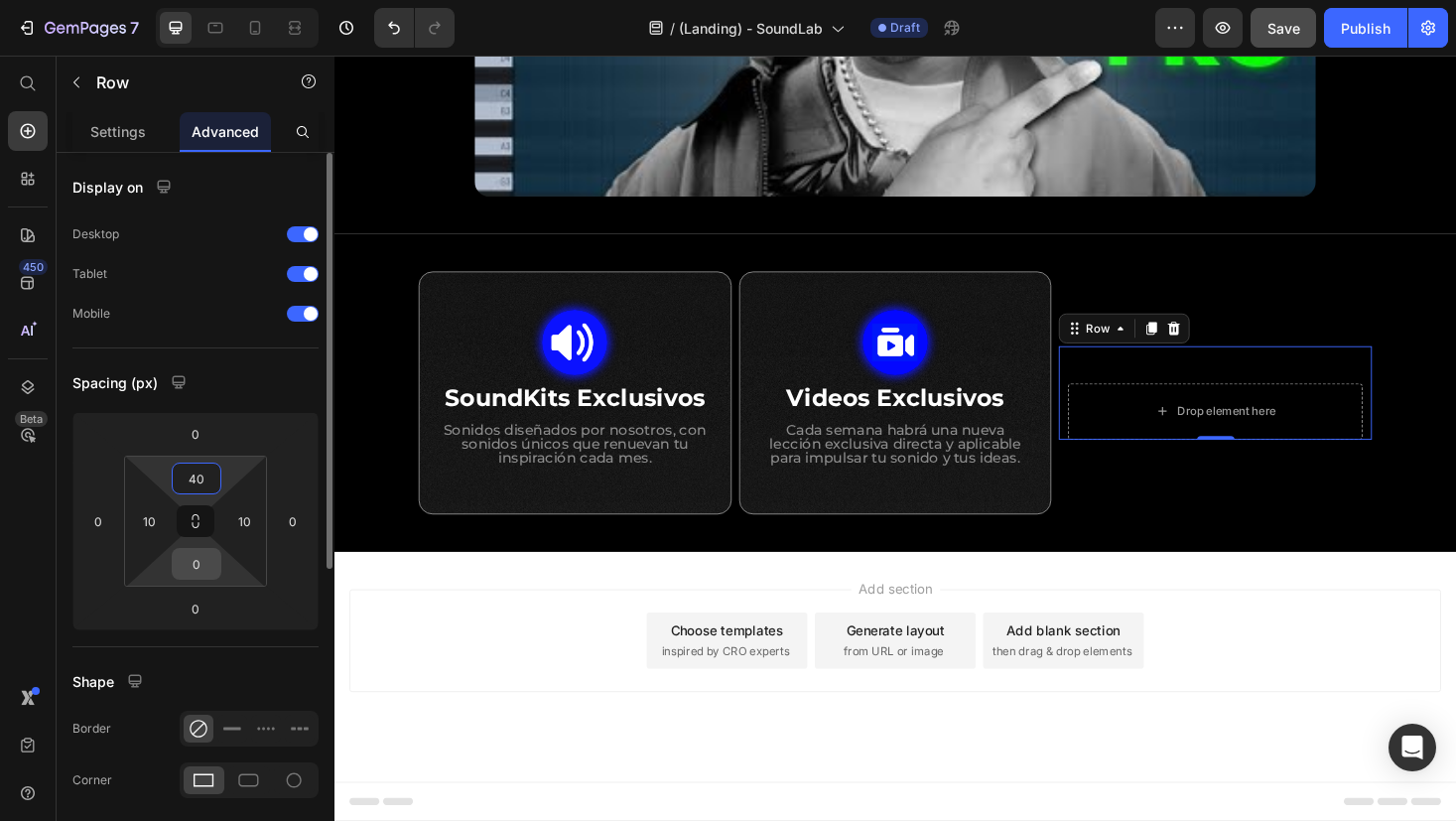 type on "40" 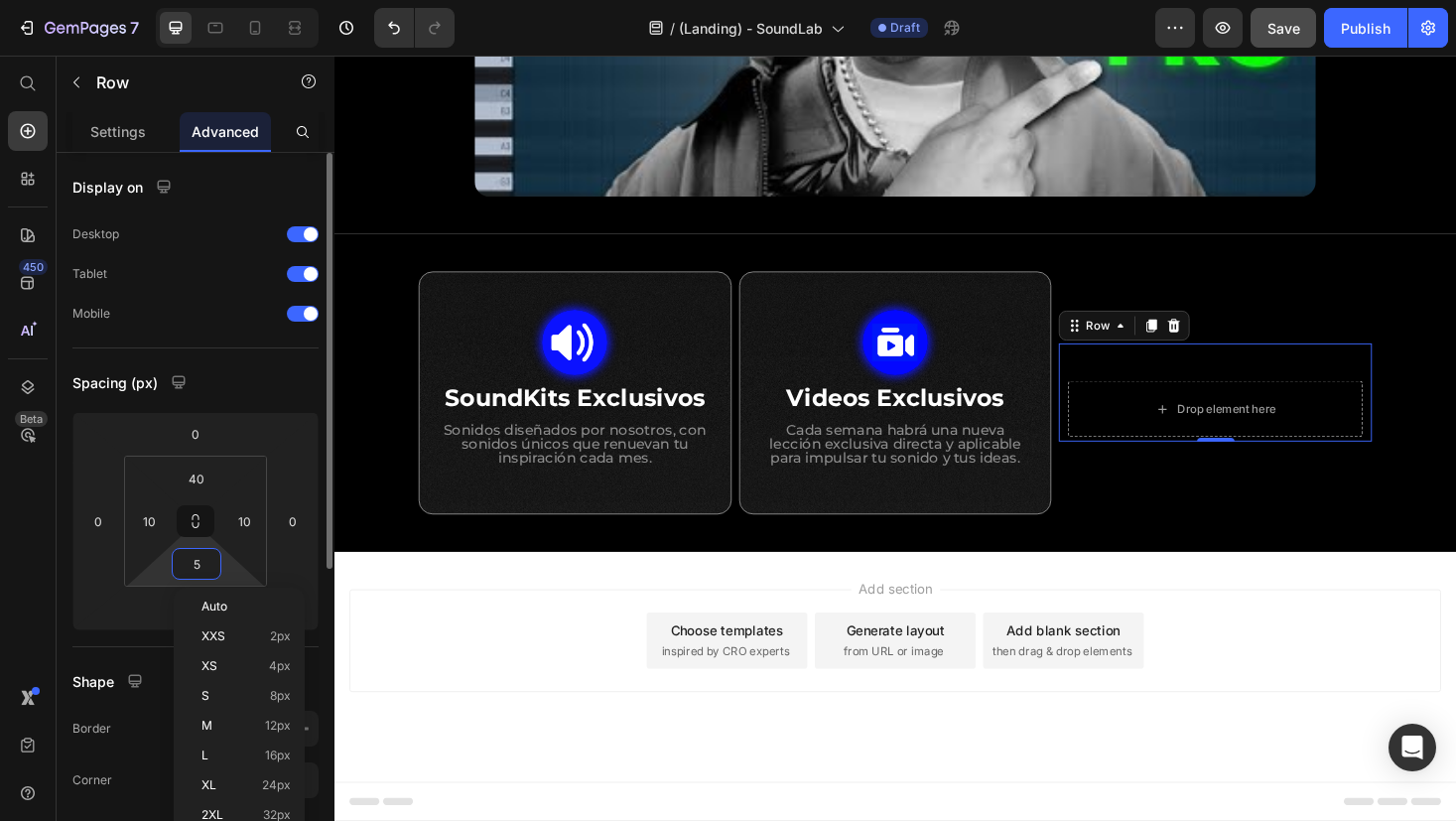 type on "50" 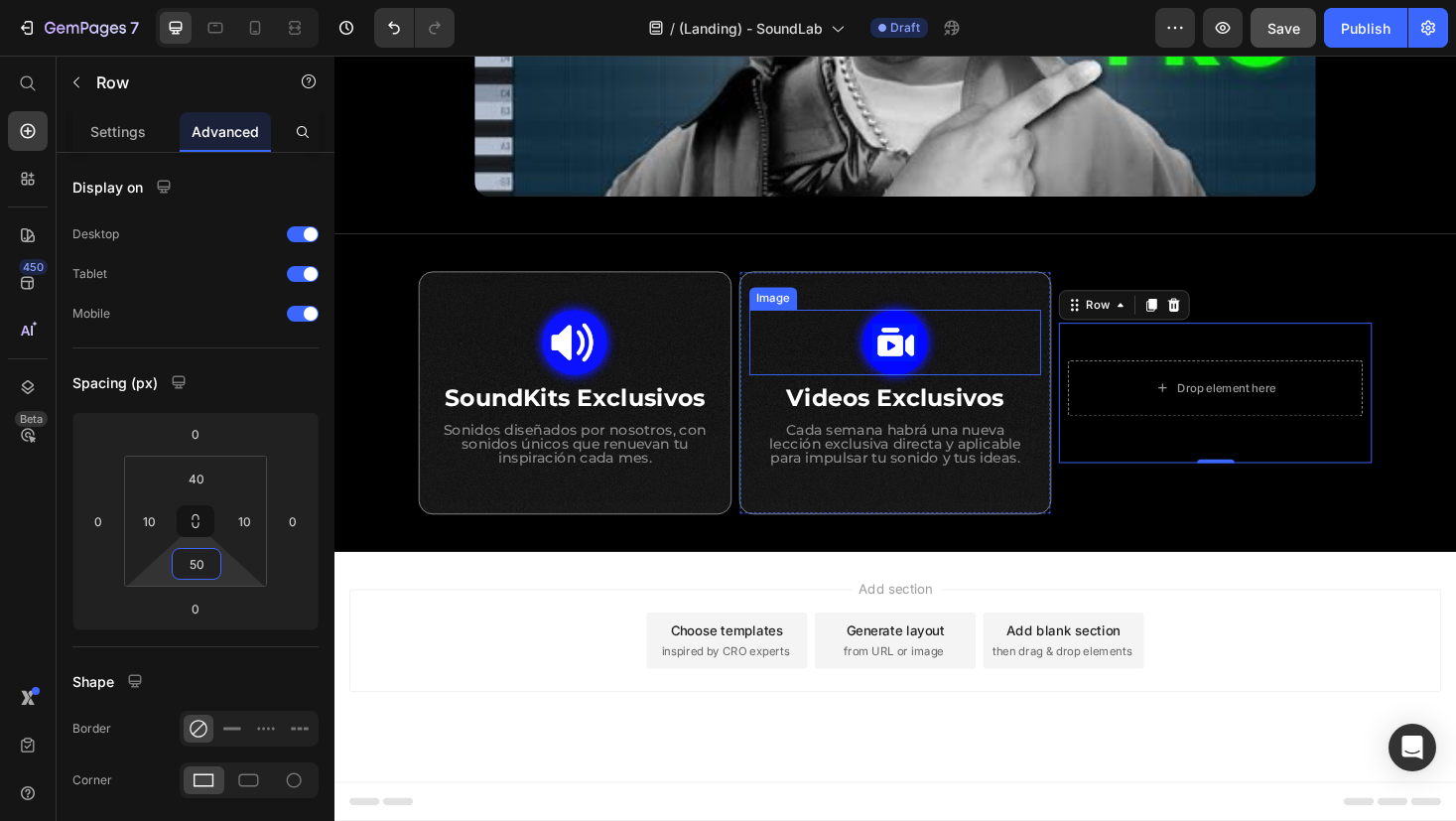 click at bounding box center (930, 360) 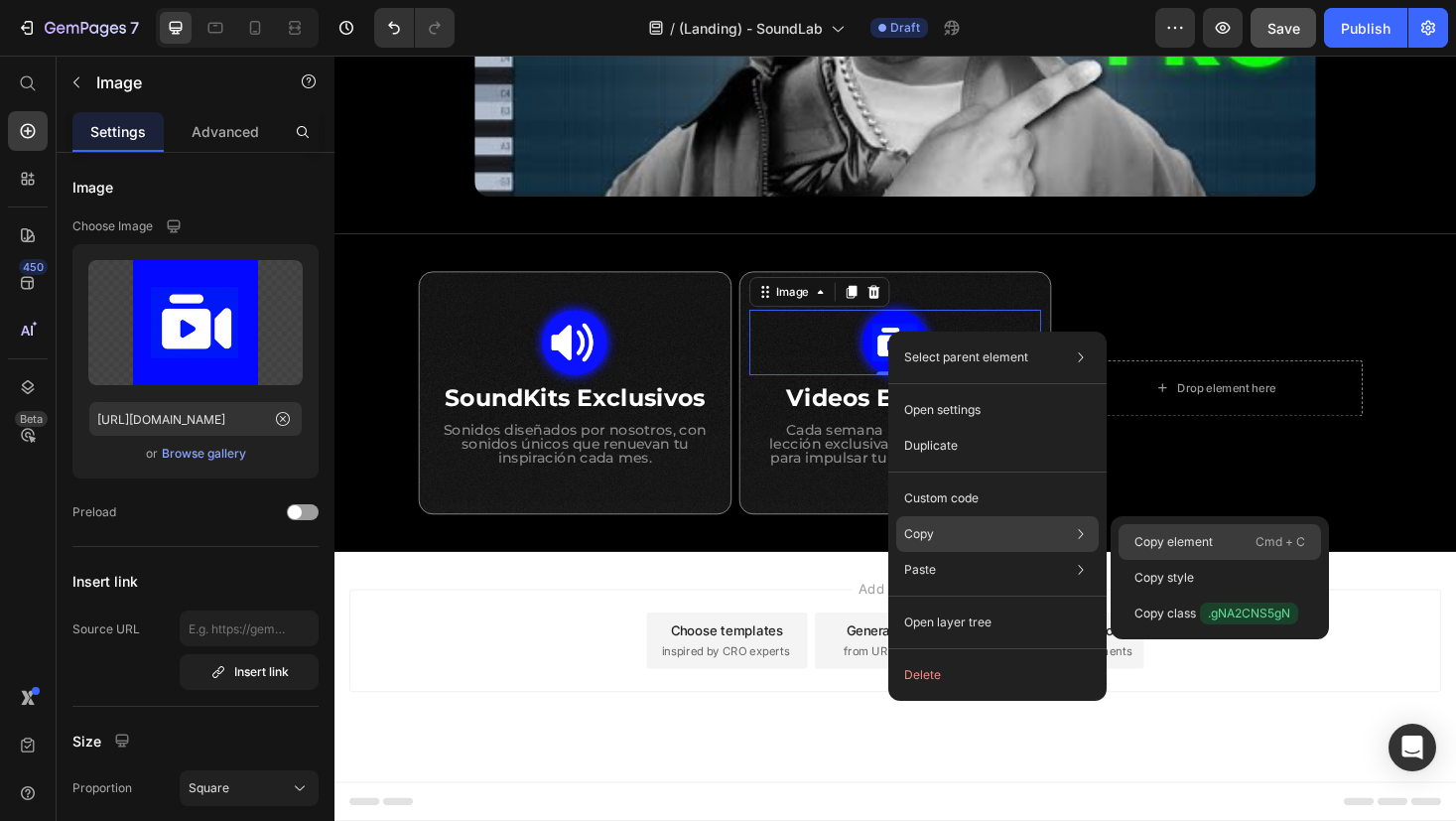 drag, startPoint x: 1160, startPoint y: 541, endPoint x: 877, endPoint y: 514, distance: 284.2851 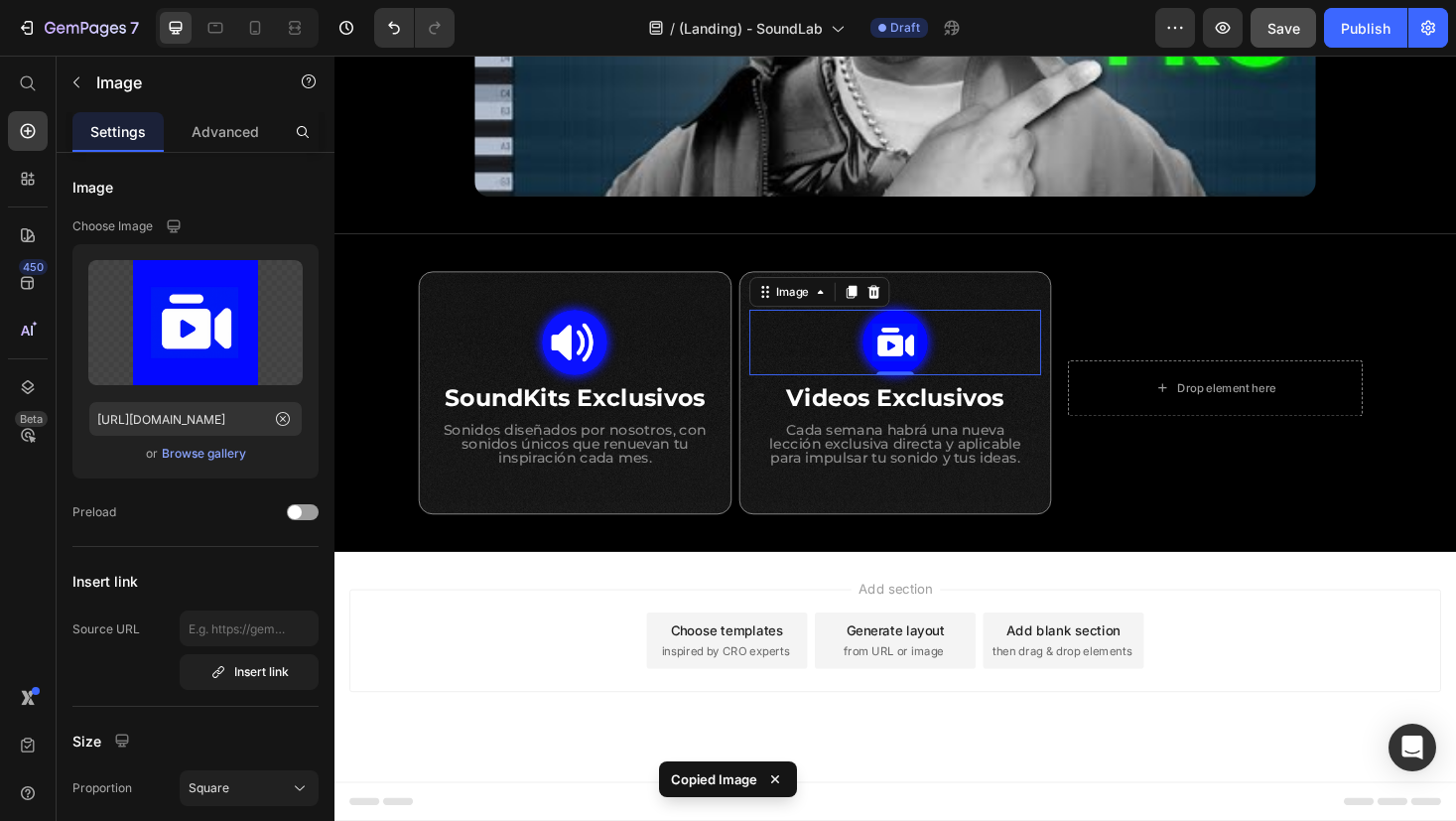 click at bounding box center (930, 360) 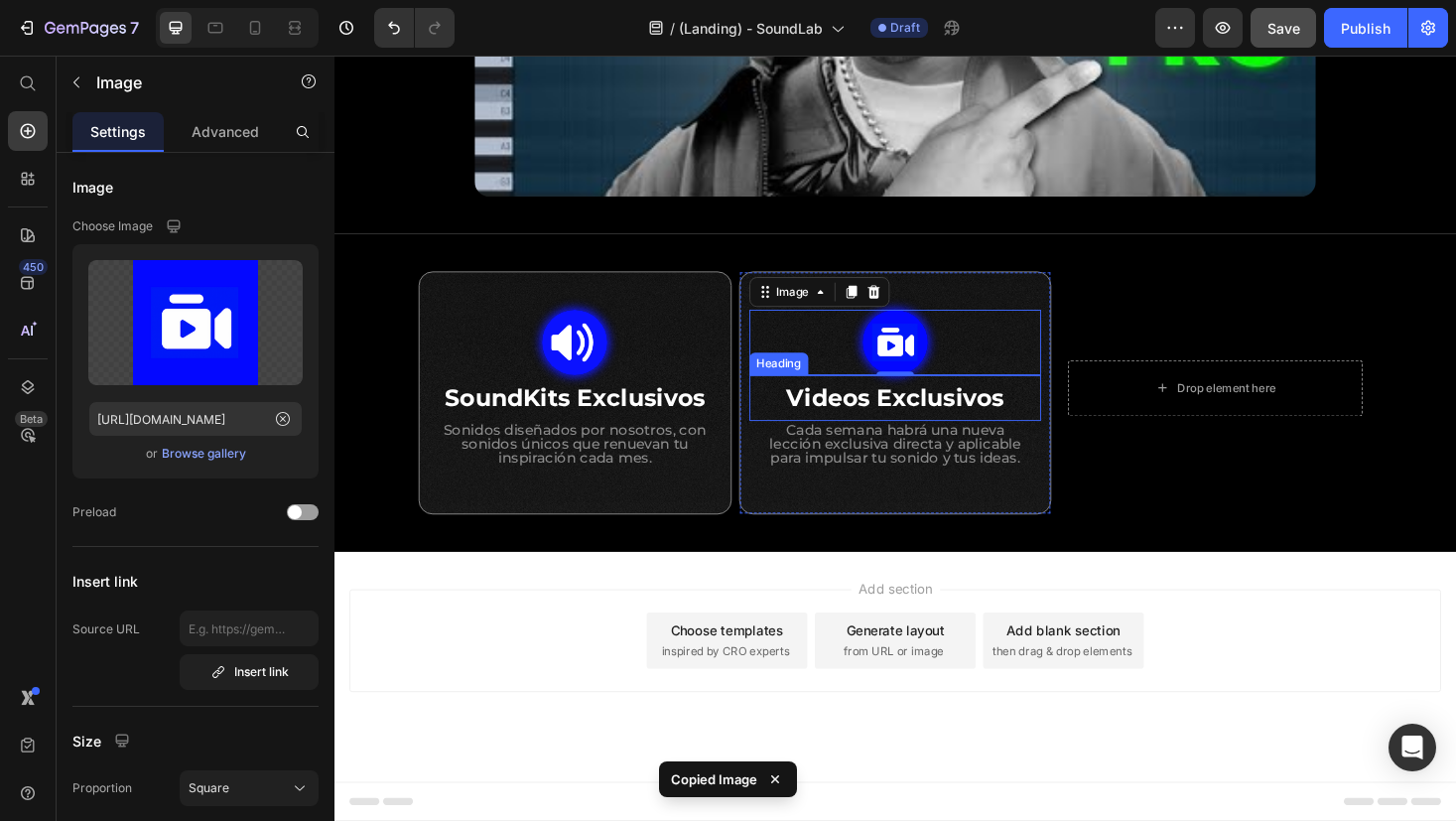 click on "Videos Exclusivos" at bounding box center (929, 419) 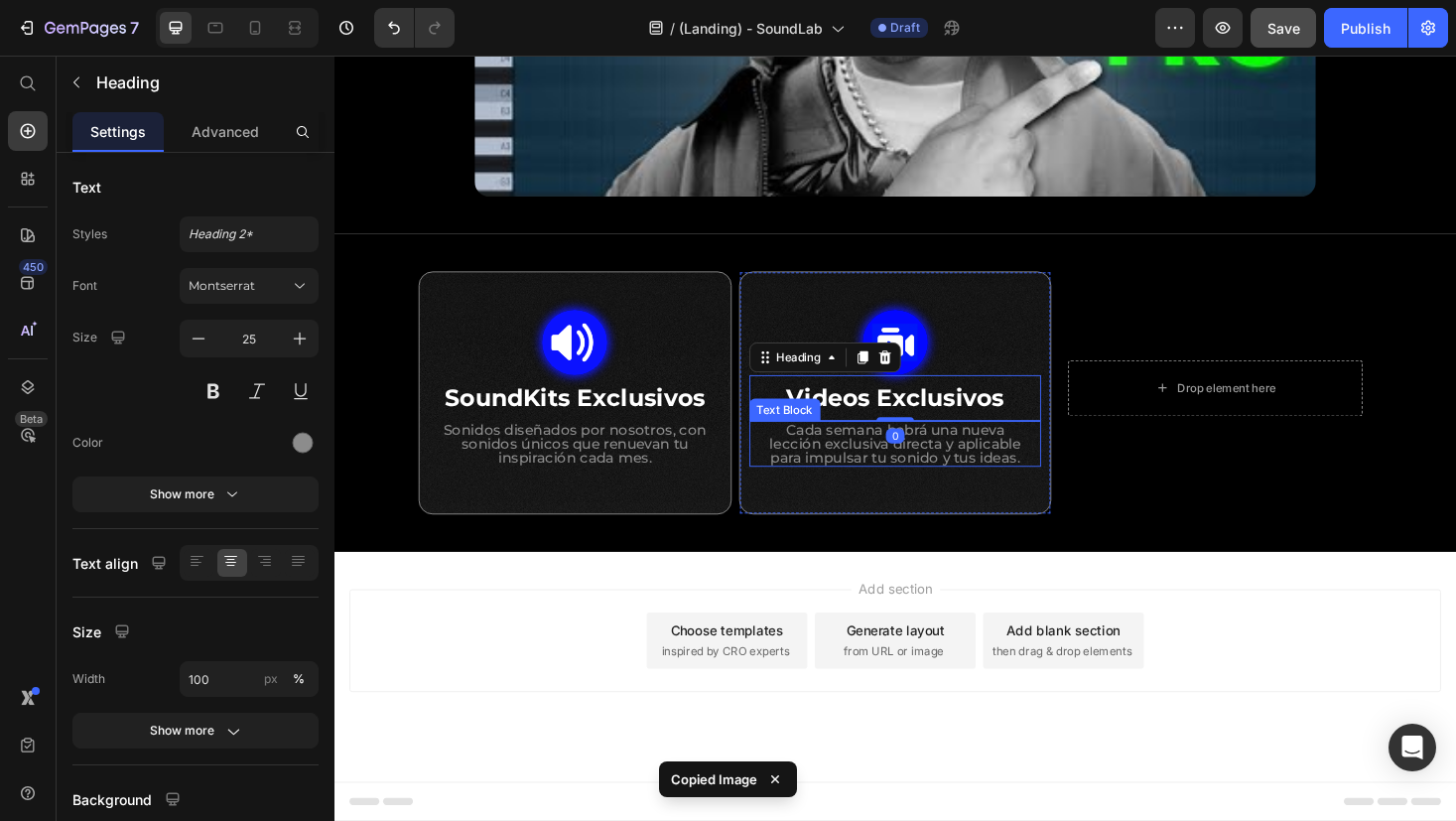 click on "Cada semana habrá una nueva lección exclusiva directa y aplicable para impulsar tu sonido y tus ideas." at bounding box center (930, 468) 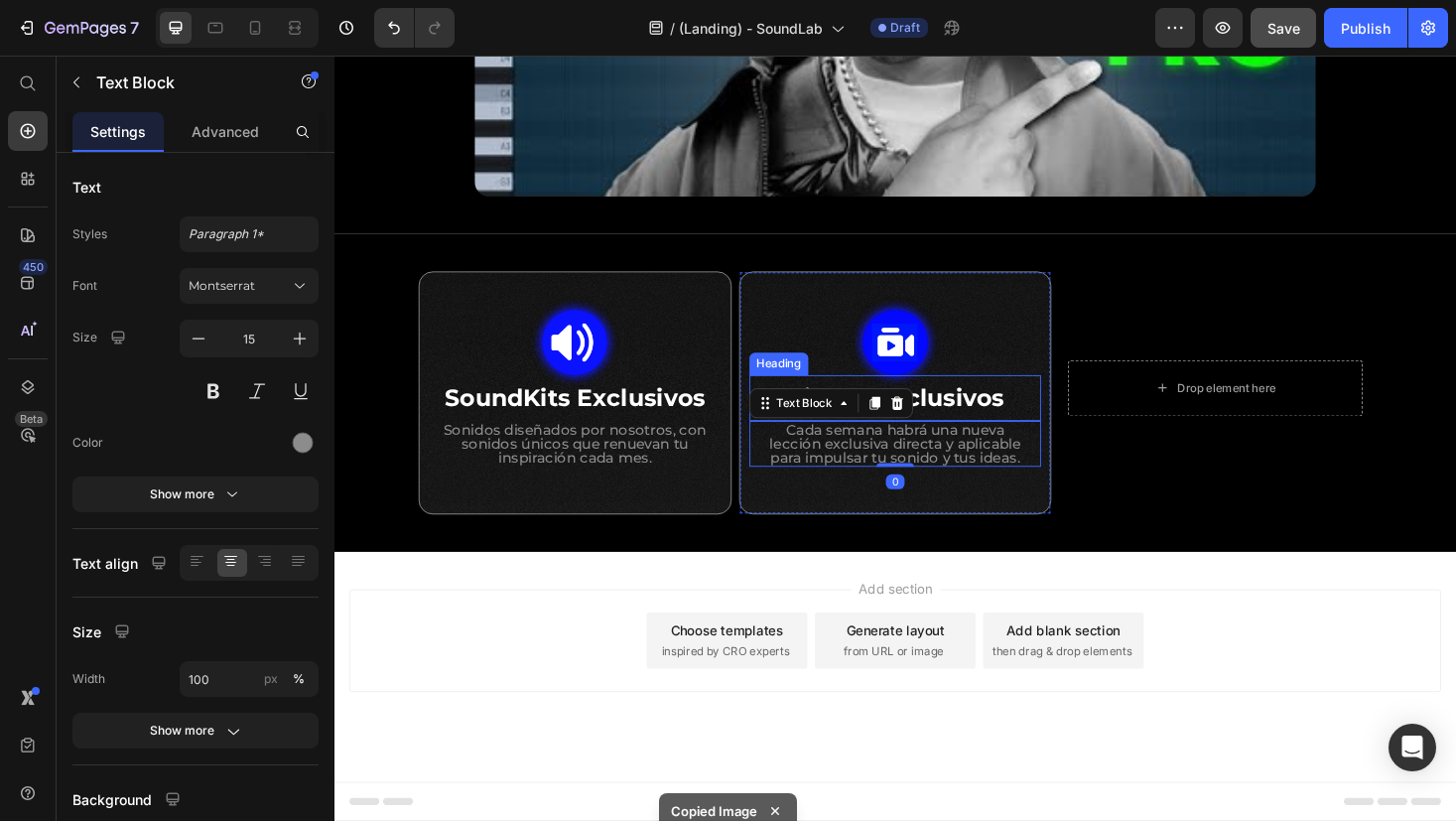 click on "Videos Exclusivos" at bounding box center [929, 419] 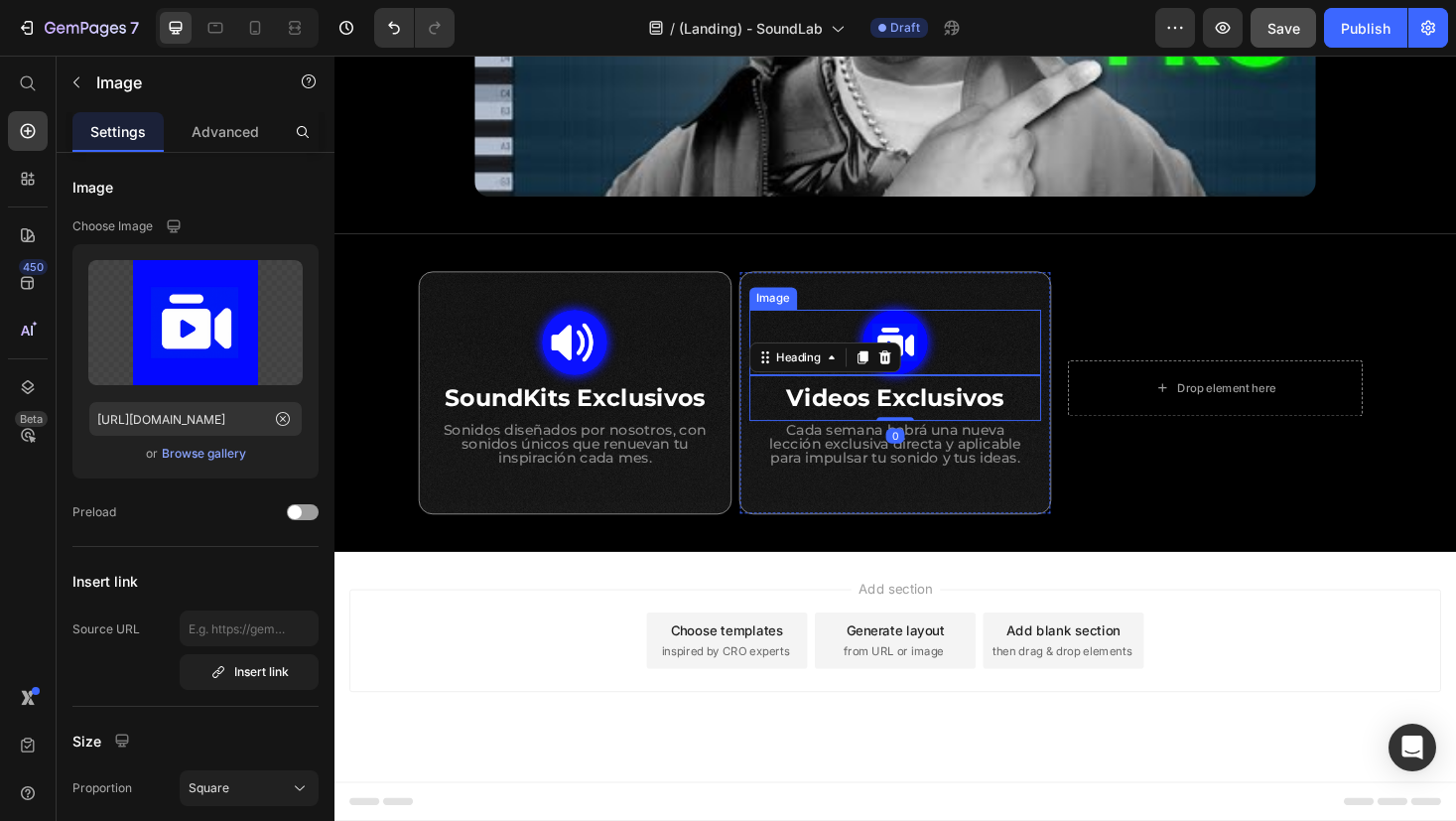 click at bounding box center (930, 360) 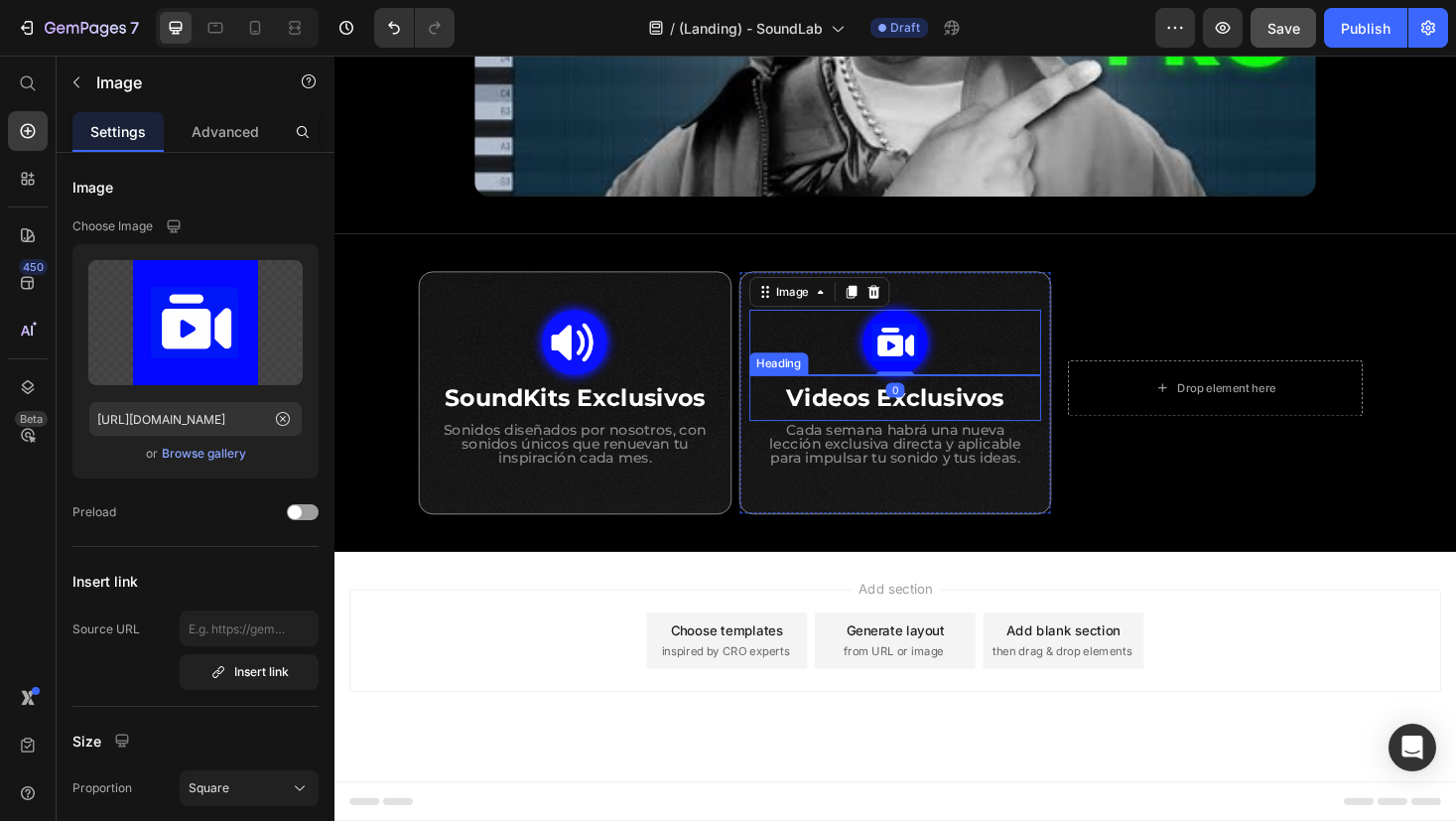 click on "Videos Exclusivos" at bounding box center (929, 419) 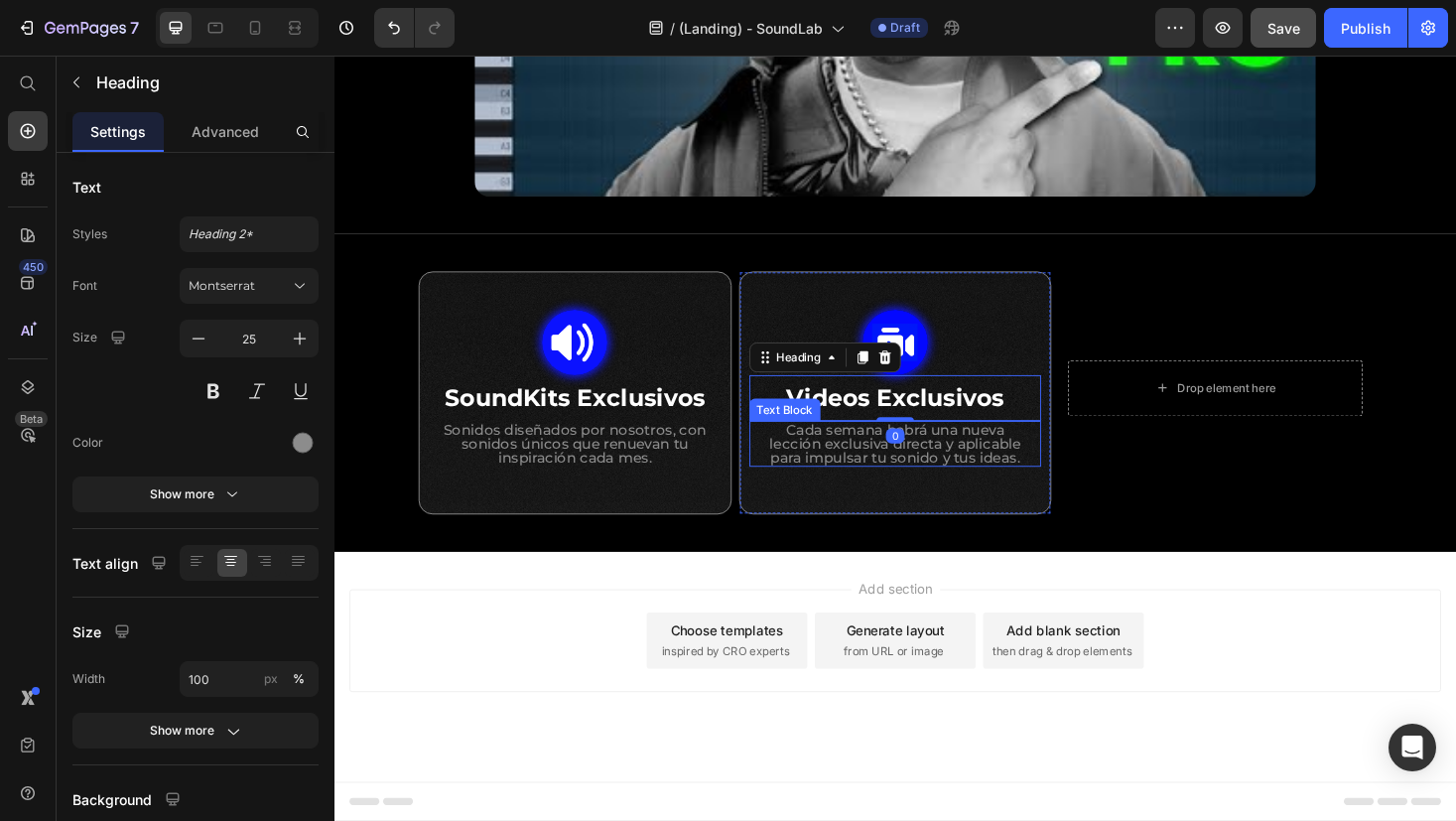 click on "Cada semana habrá una nueva lección exclusiva directa y aplicable para impulsar tu sonido y tus ideas." at bounding box center [930, 468] 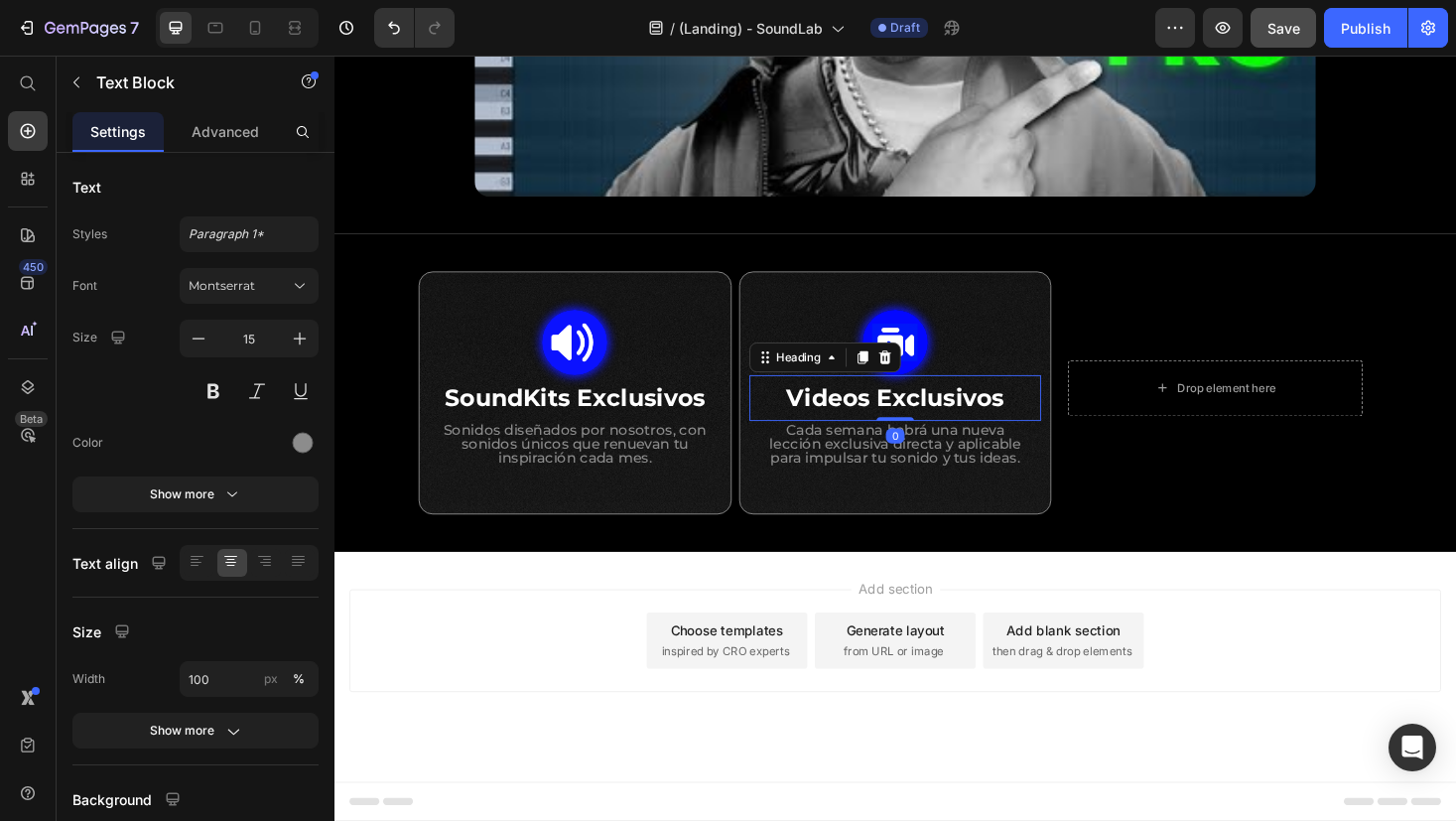 click on "Videos Exclusivos" at bounding box center (929, 419) 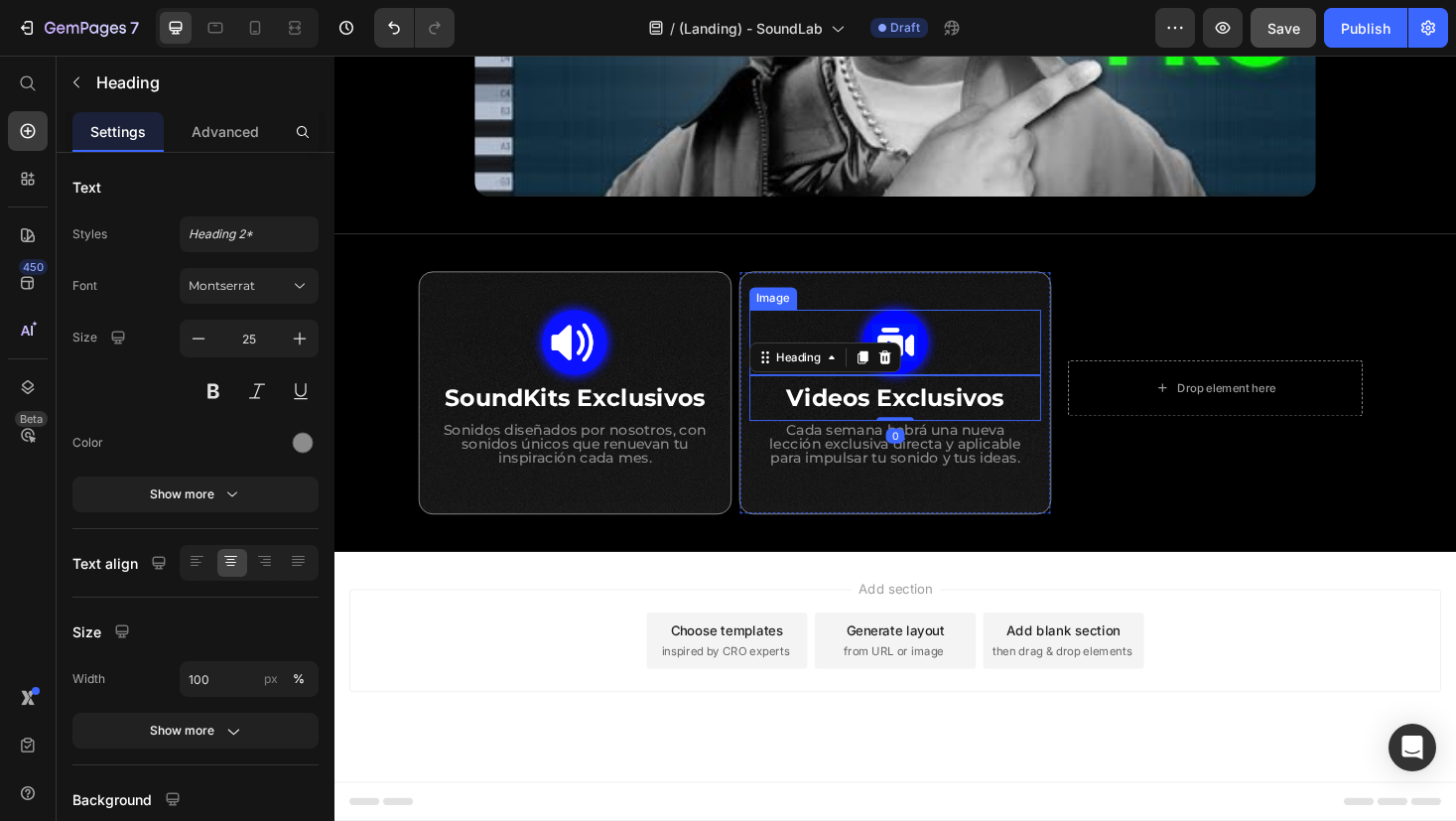 click at bounding box center [930, 360] 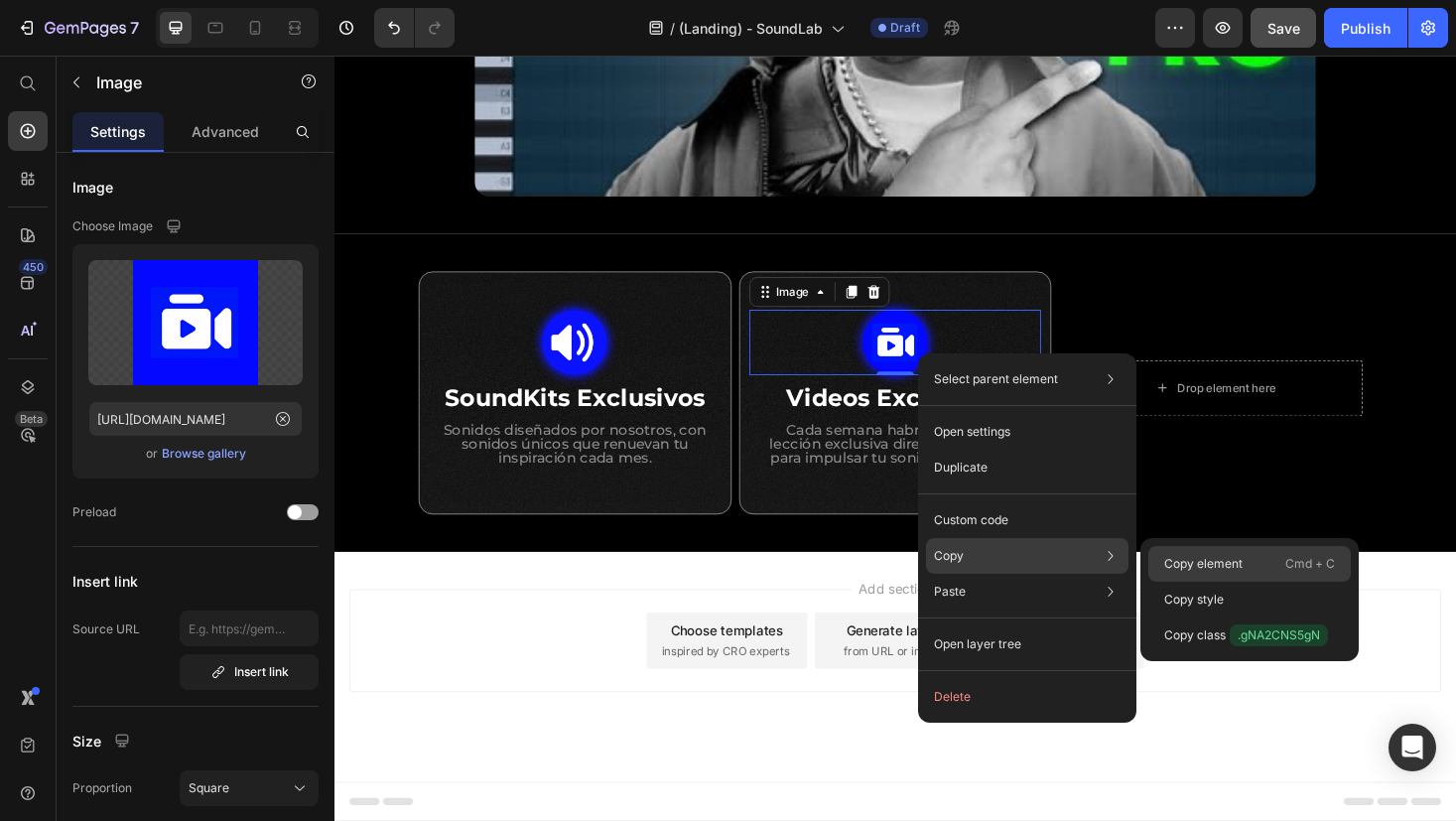 click on "Copy element  Cmd + C" 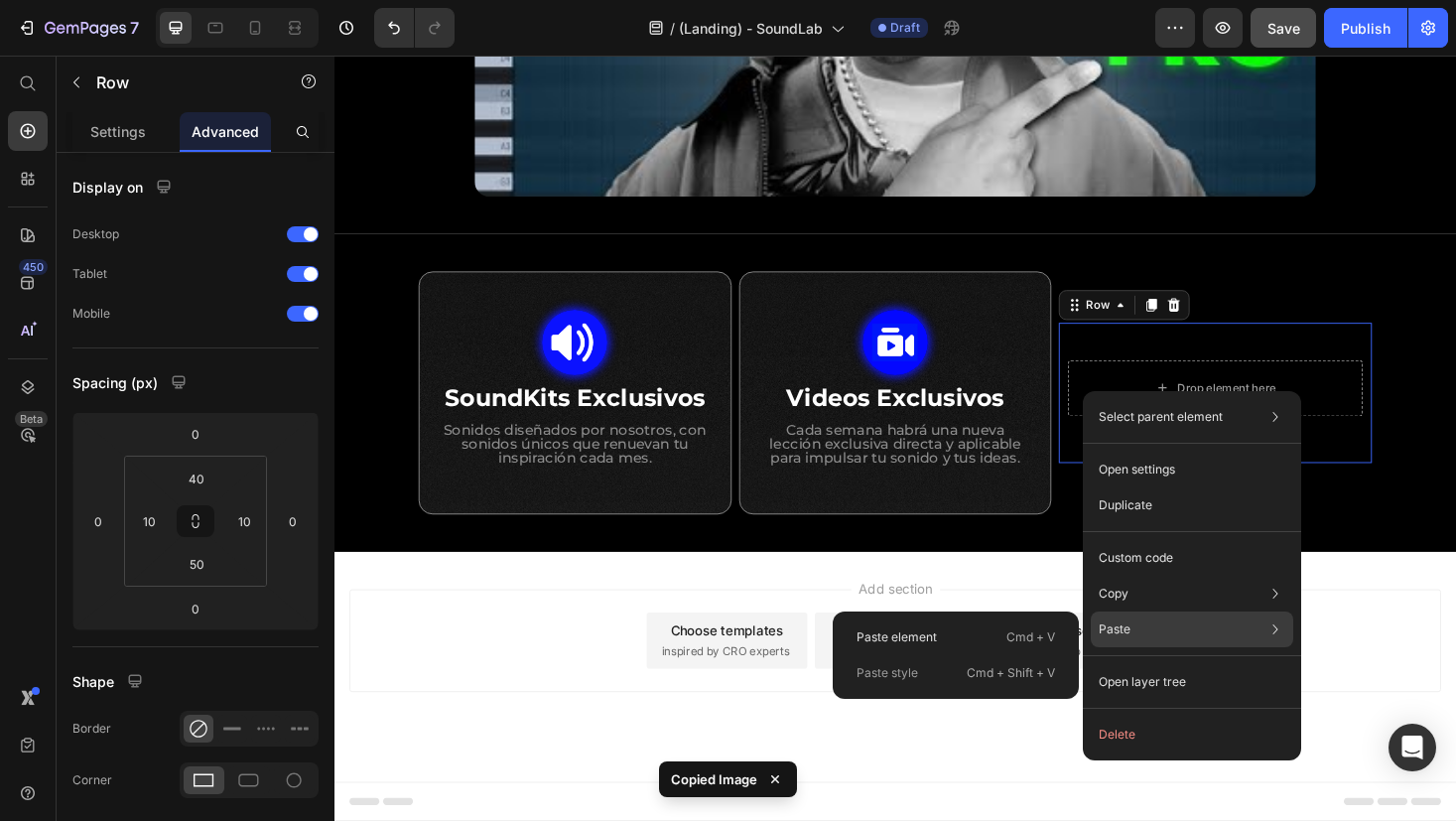 click on "Paste Paste element  Cmd + V Paste style  Cmd + Shift + V" 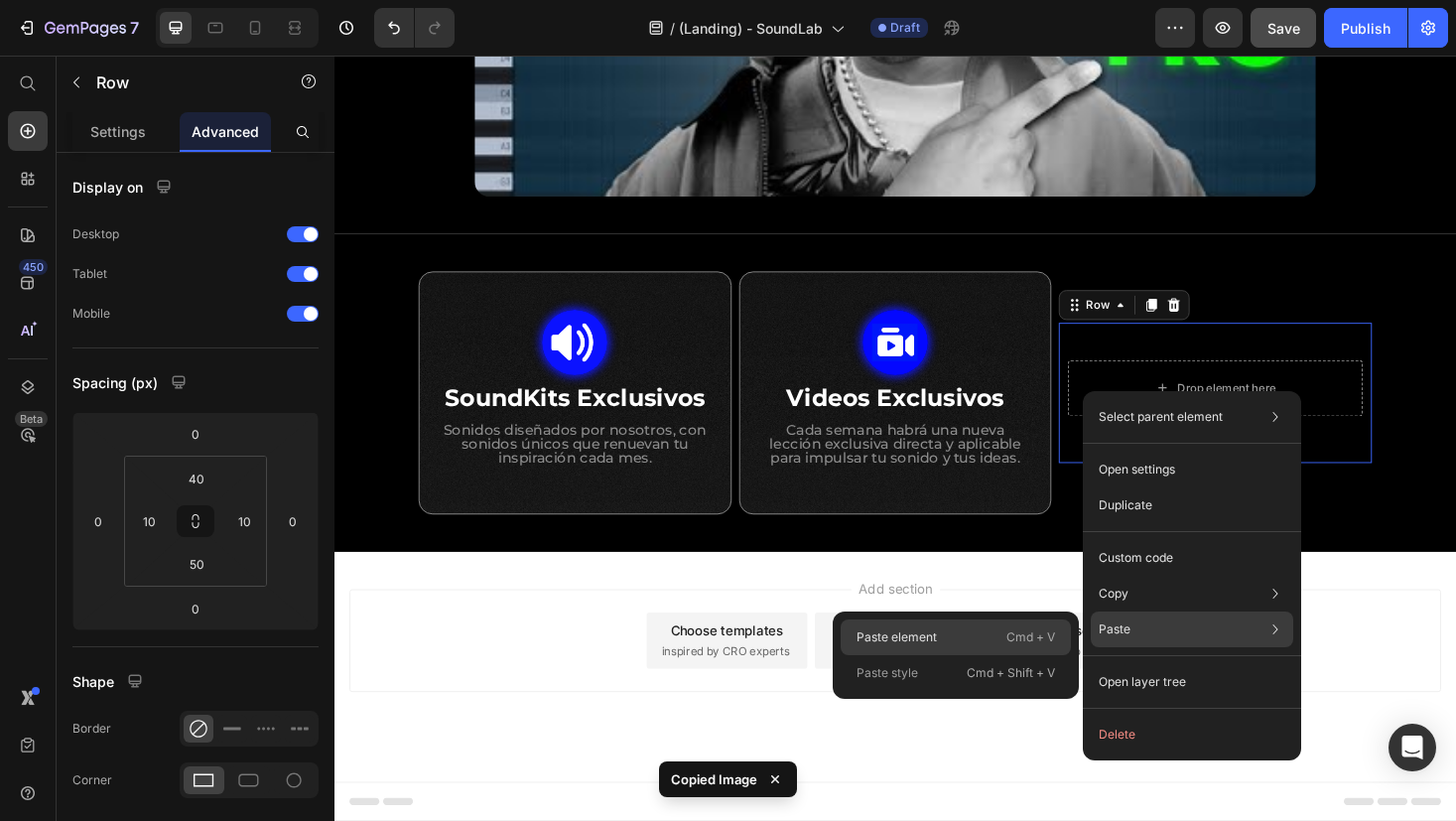 click on "Paste element  Cmd + V" 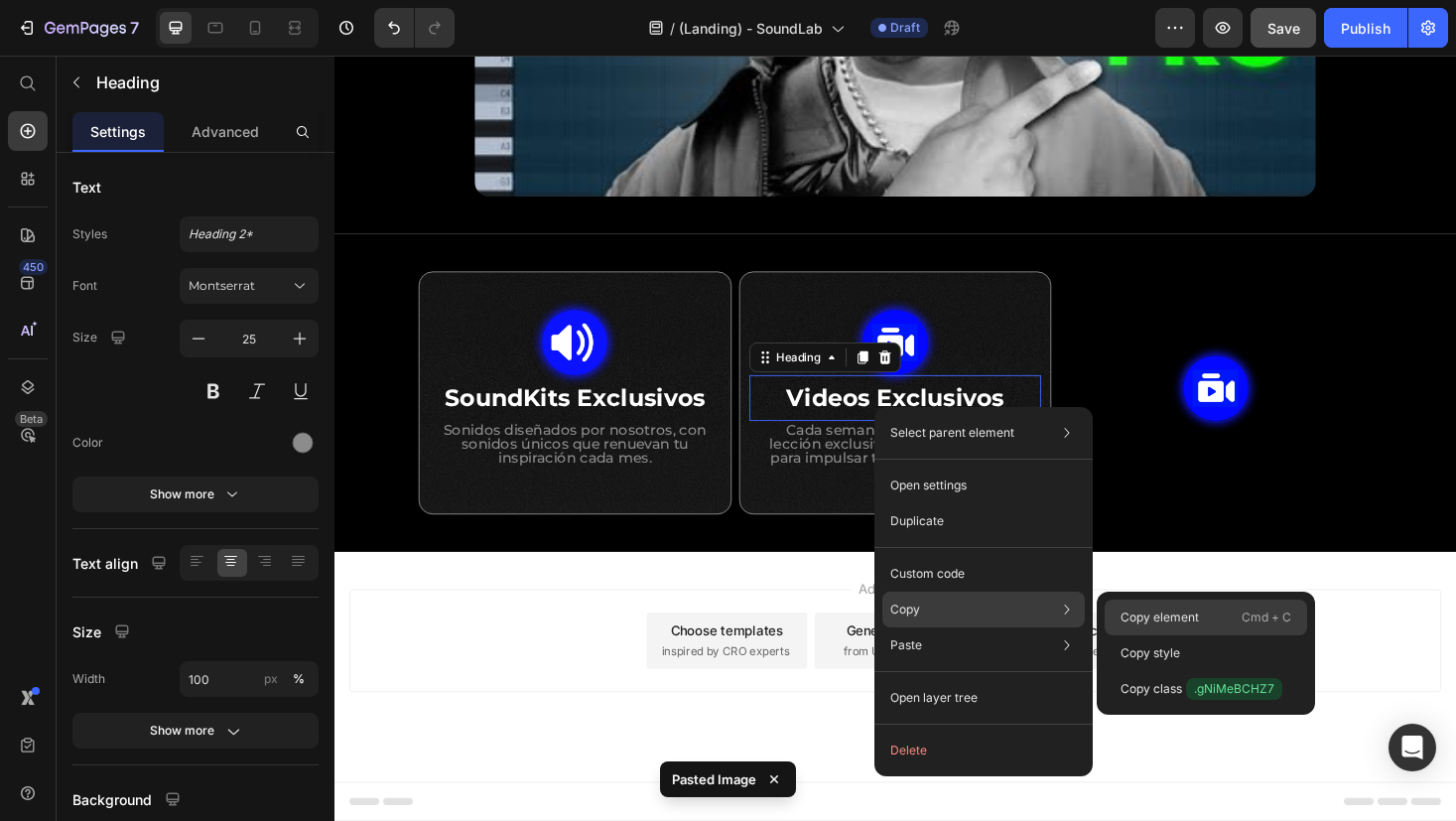 click on "Copy element" at bounding box center [1159, 617] 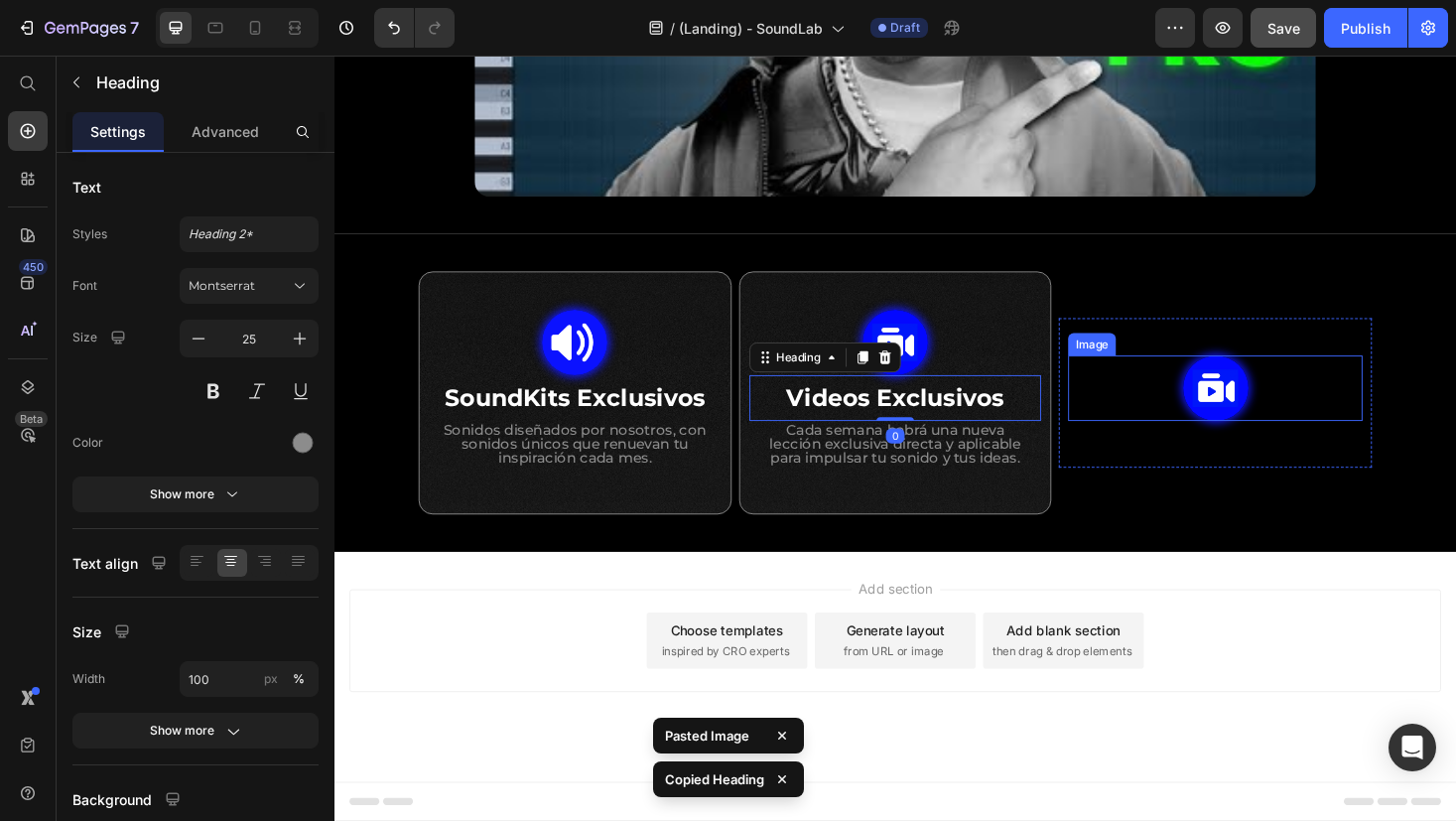 click at bounding box center (1269, 409) 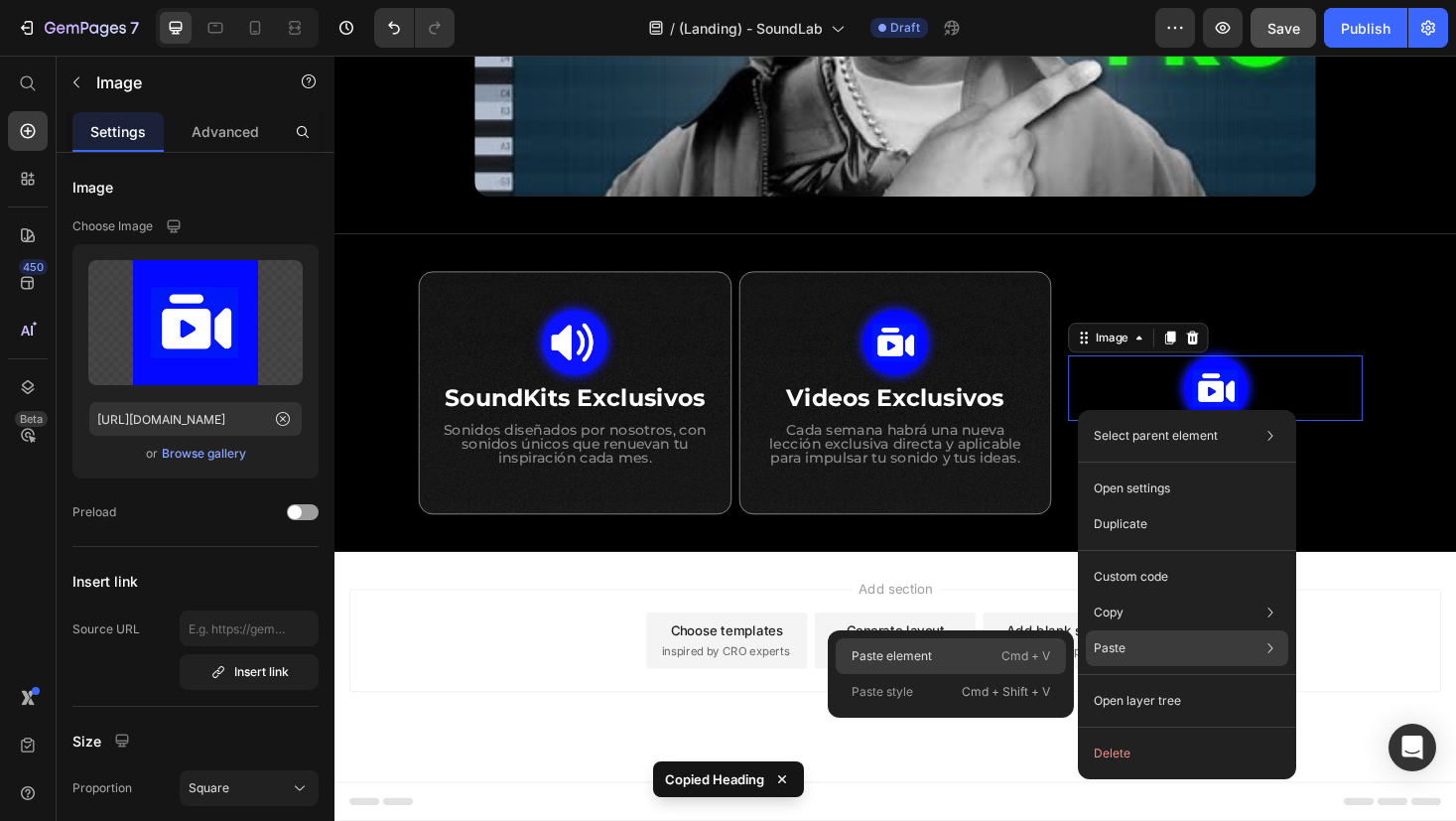 click on "Cmd + V" at bounding box center (1025, 656) 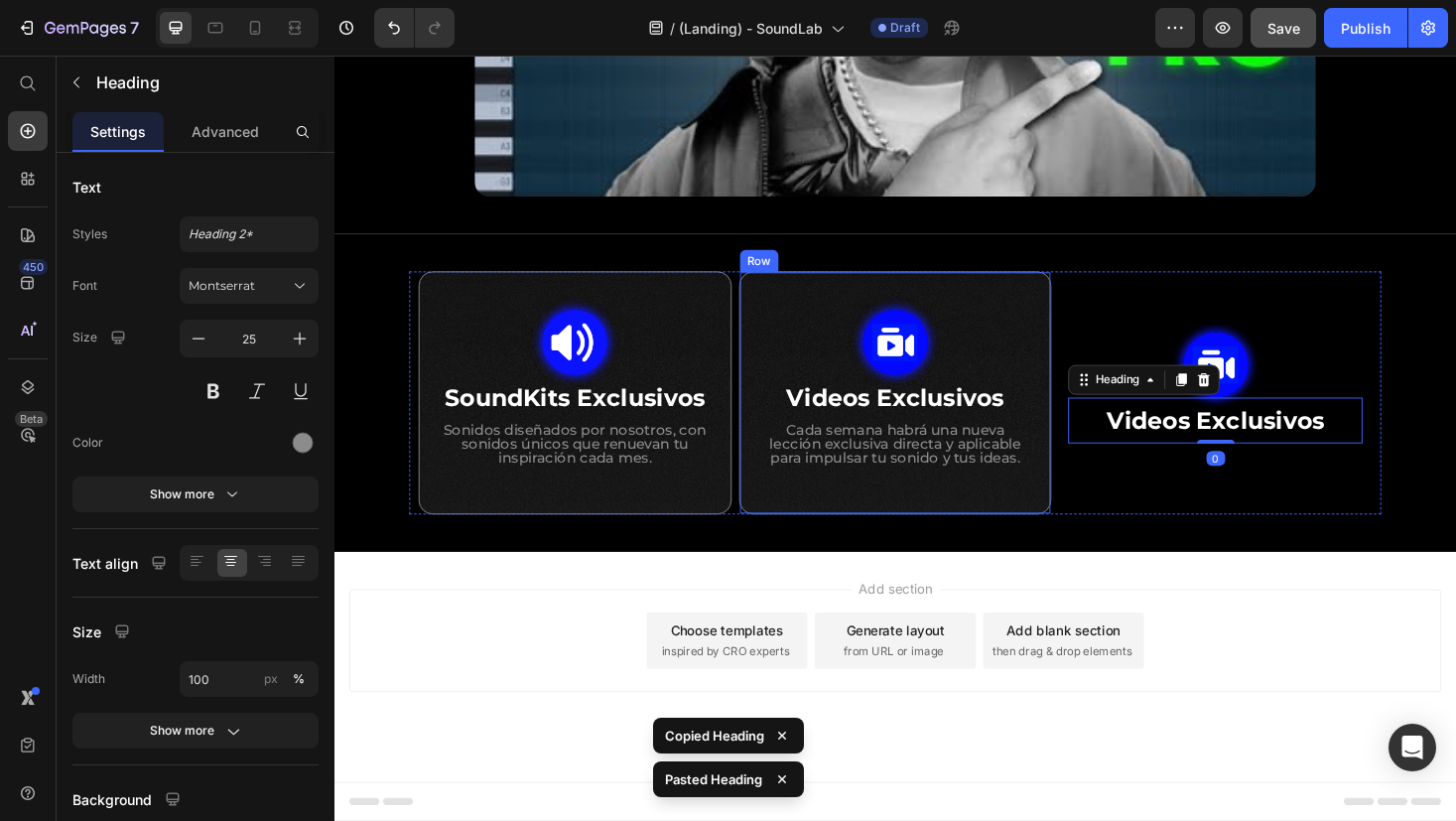 click on "Cada semana habrá una nueva lección exclusiva directa y aplicable para impulsar tu sonido y tus ideas." at bounding box center (930, 468) 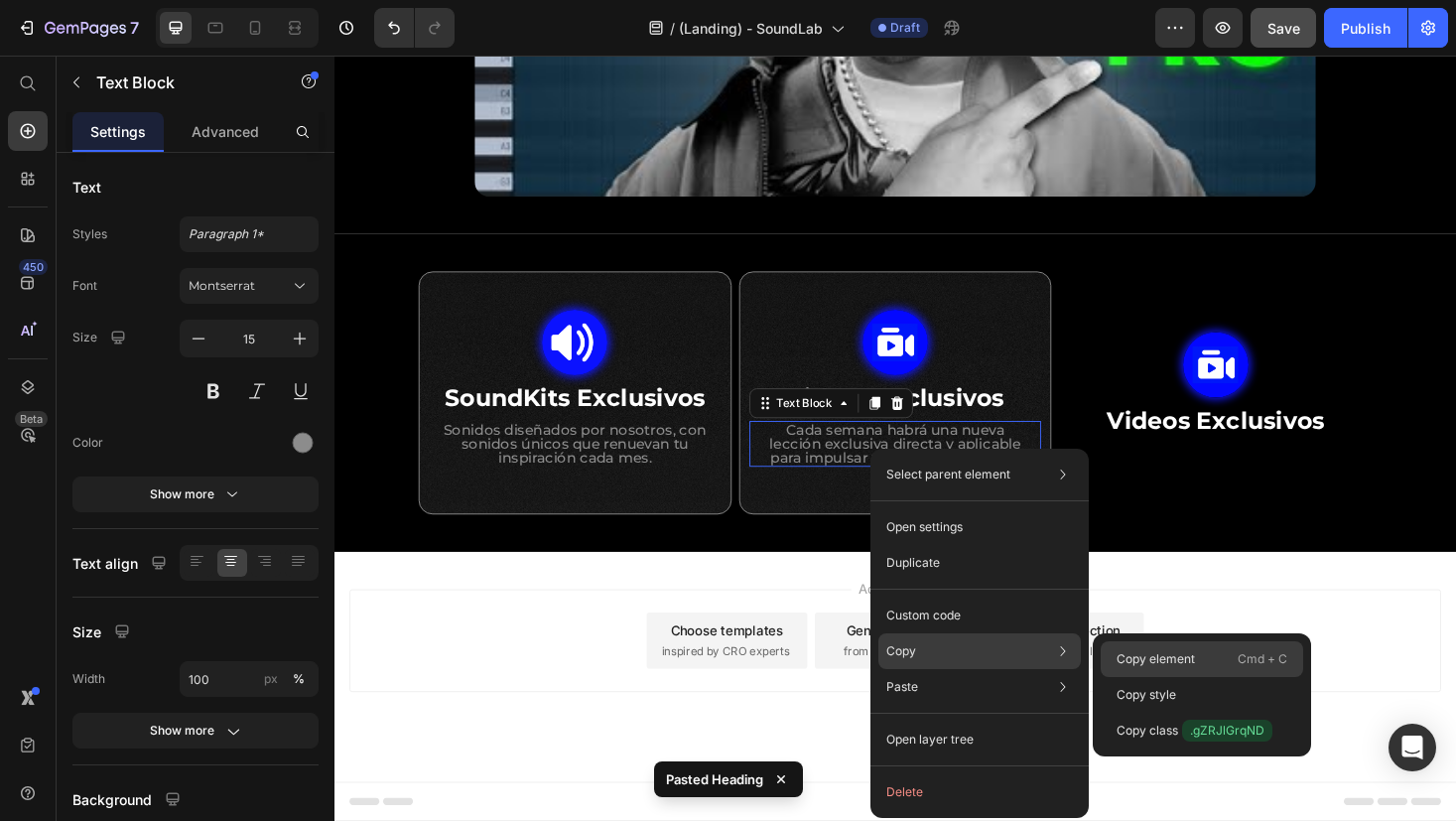 click on "Copy element" at bounding box center (1155, 659) 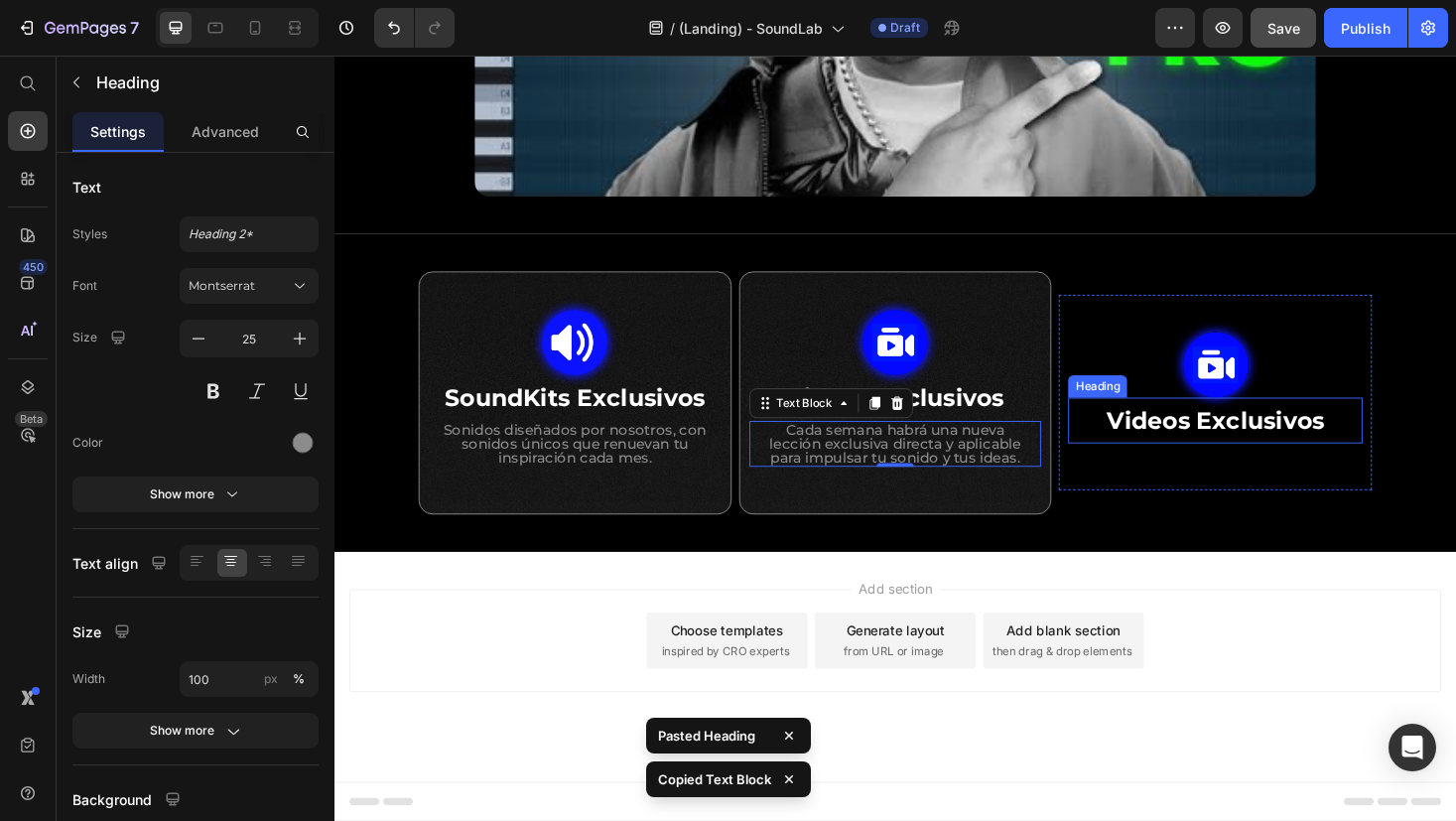 click on "Videos Exclusivos" at bounding box center [1269, 443] 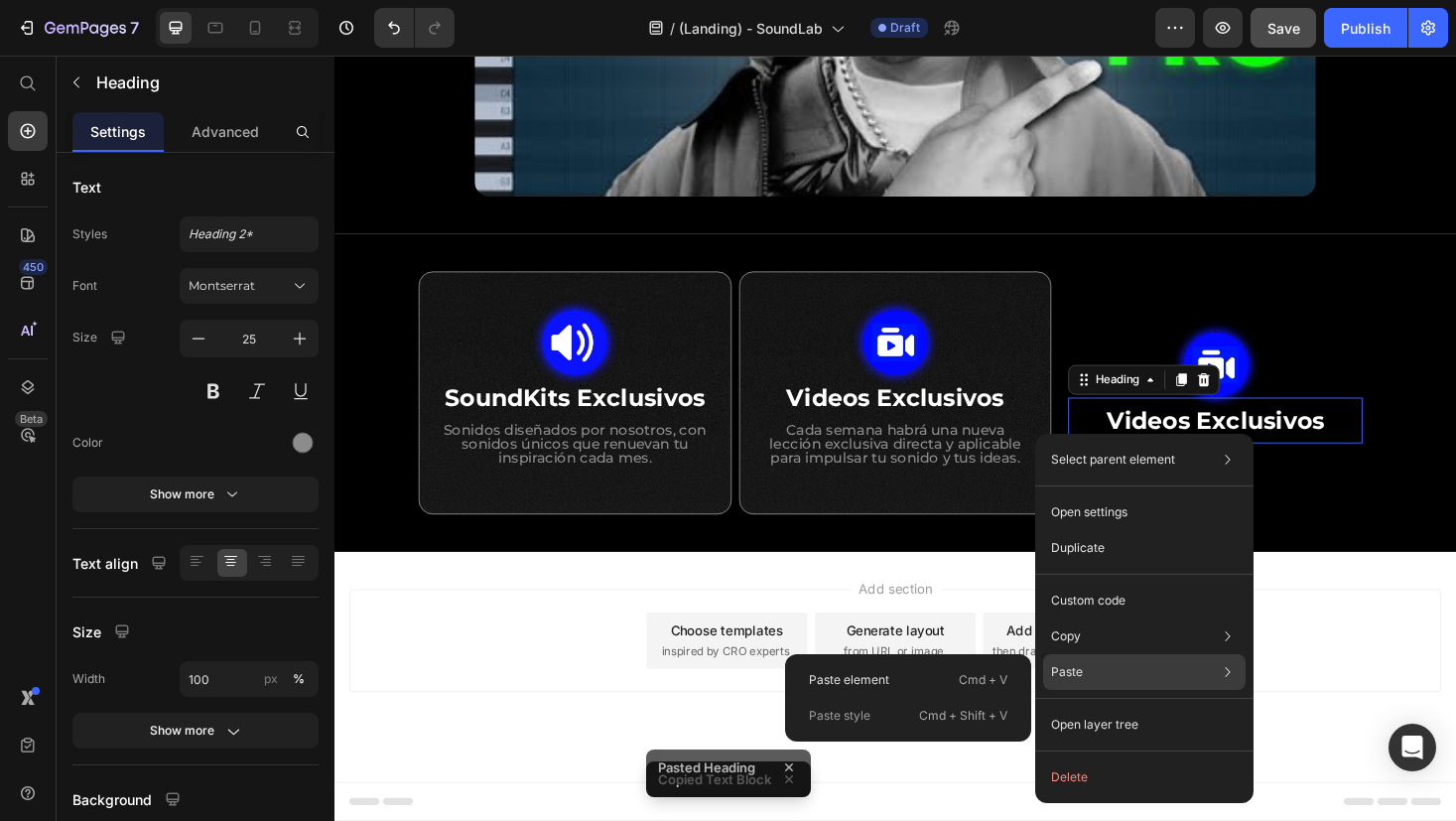 click on "Paste Paste element  Cmd + V Paste style  Cmd + Shift + V" 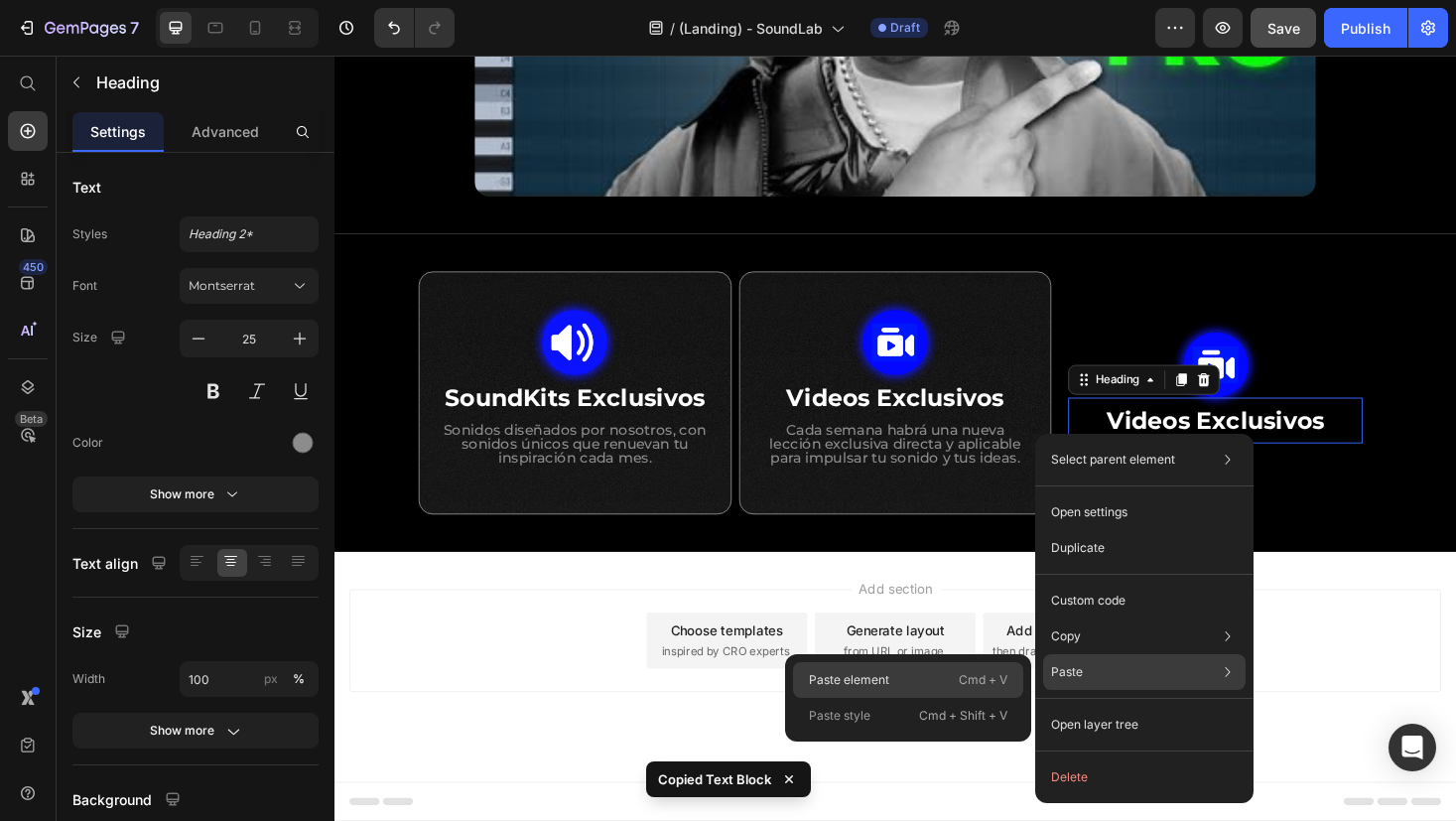 click on "Paste element  Cmd + V" 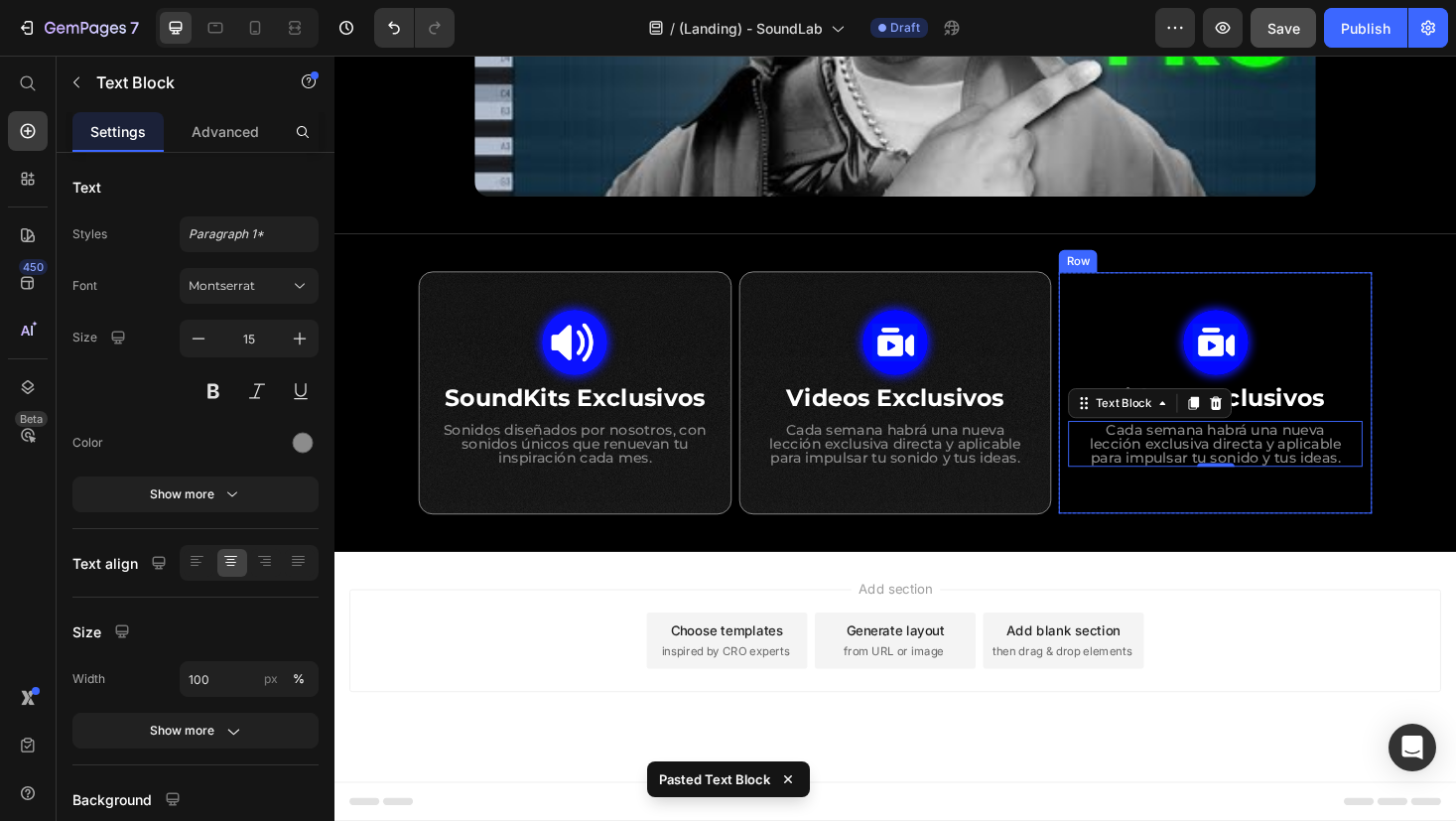 click on "Image Videos Exclusivos Heading Cada semana habrá una nueva lección exclusiva directa y aplicable para impulsar tu sonido y tus ideas. Text Block   0 Row" at bounding box center (1269, 414) 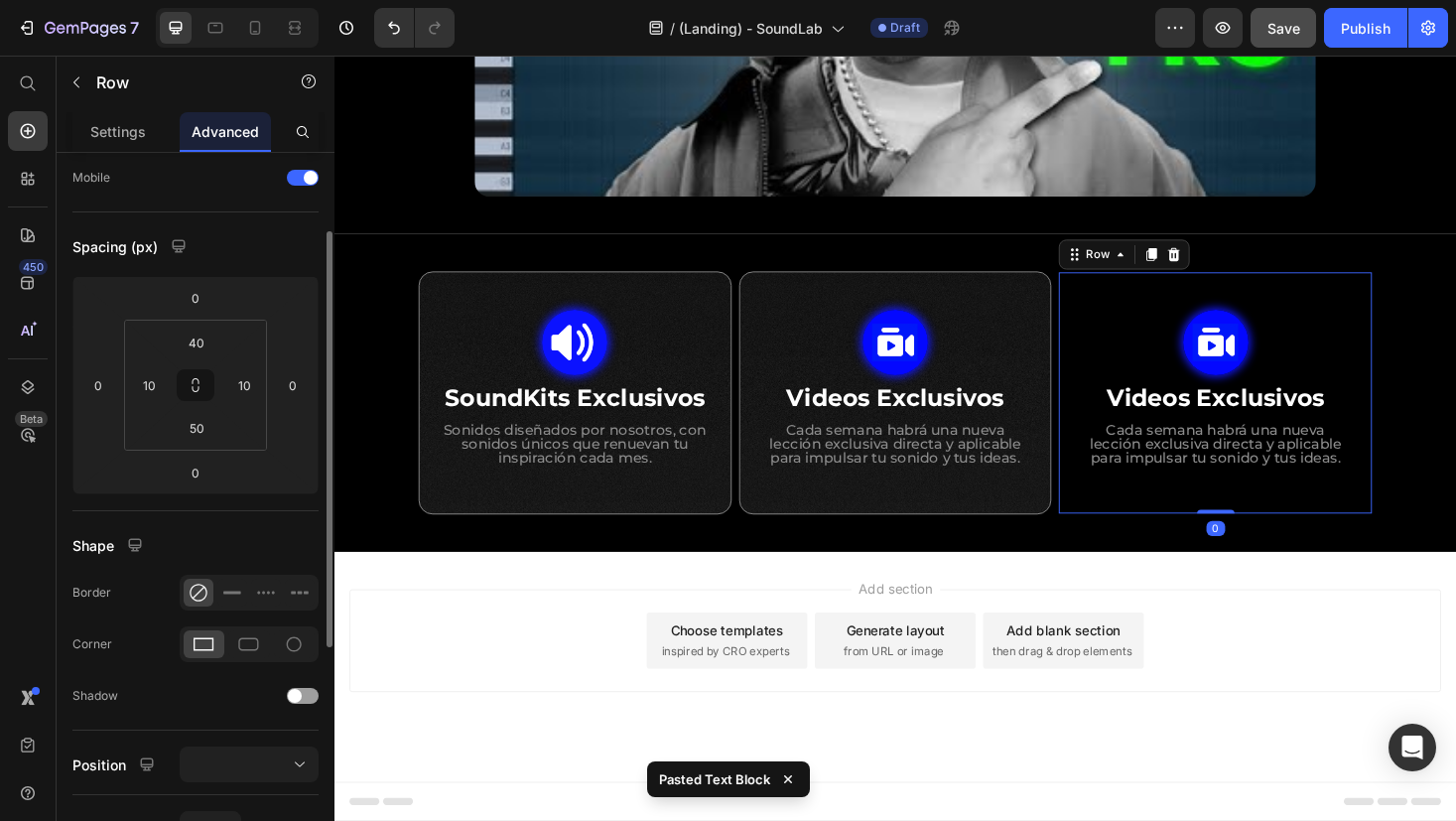 scroll, scrollTop: 491, scrollLeft: 0, axis: vertical 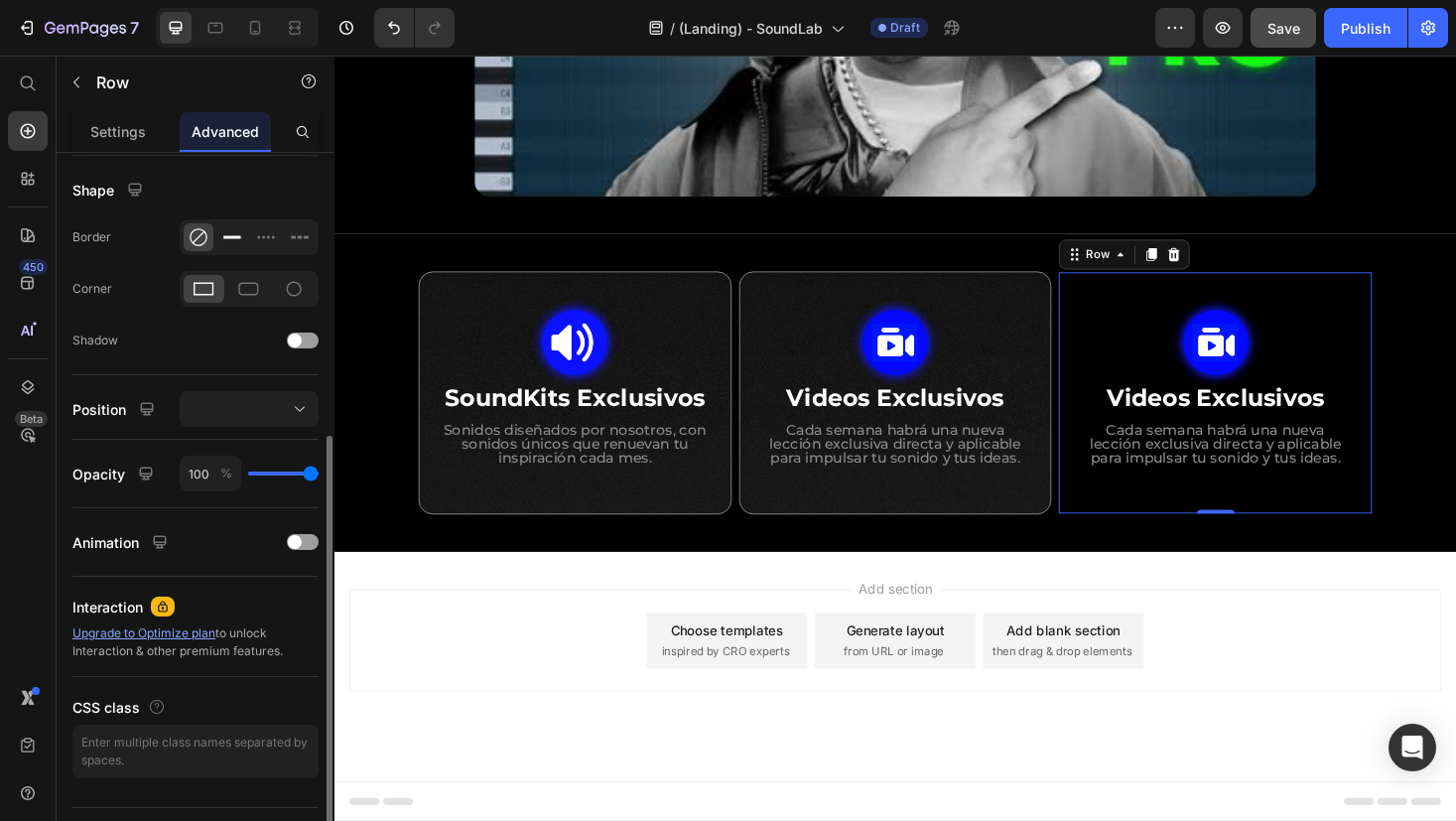 click 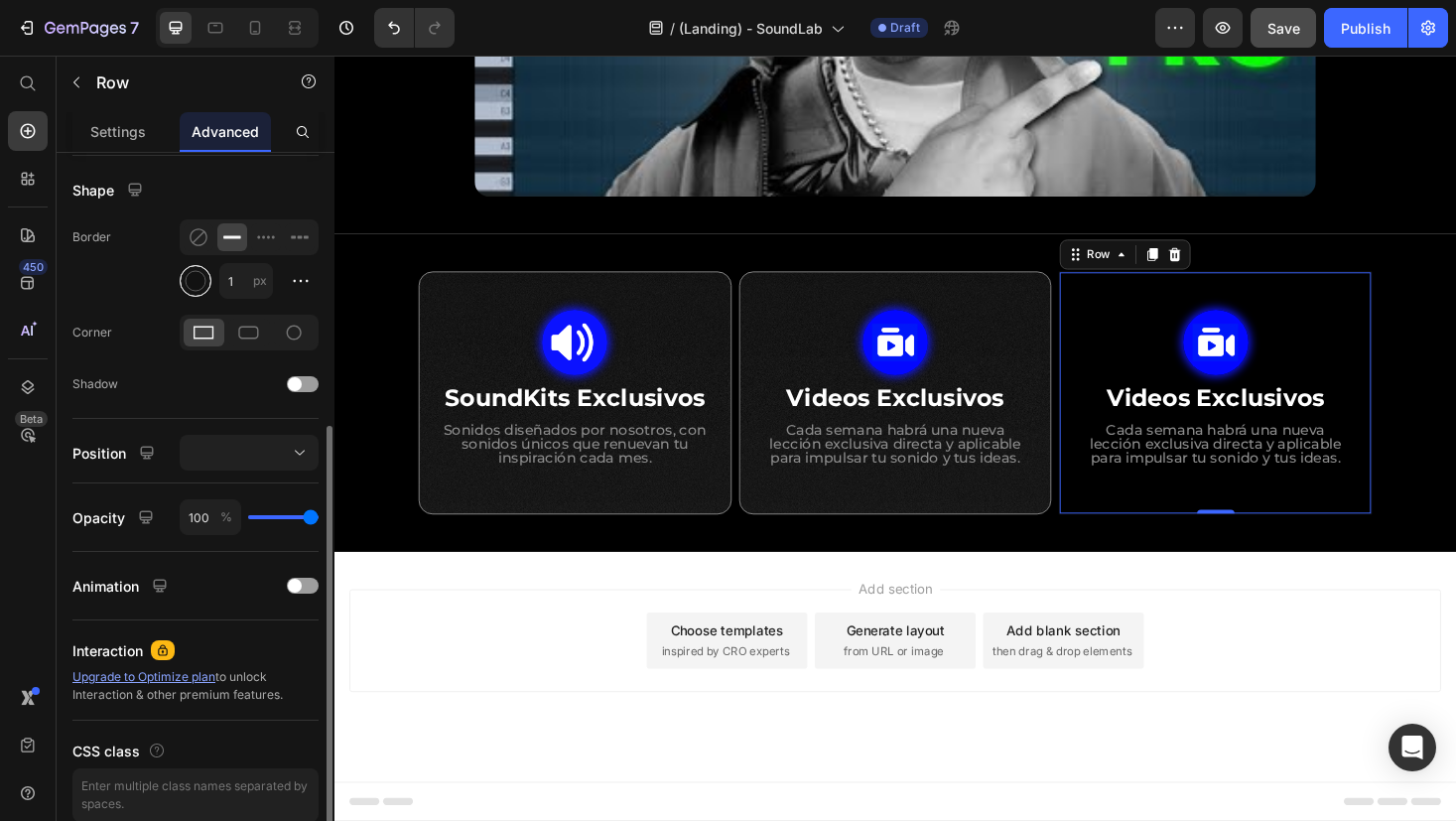 click at bounding box center (196, 281) 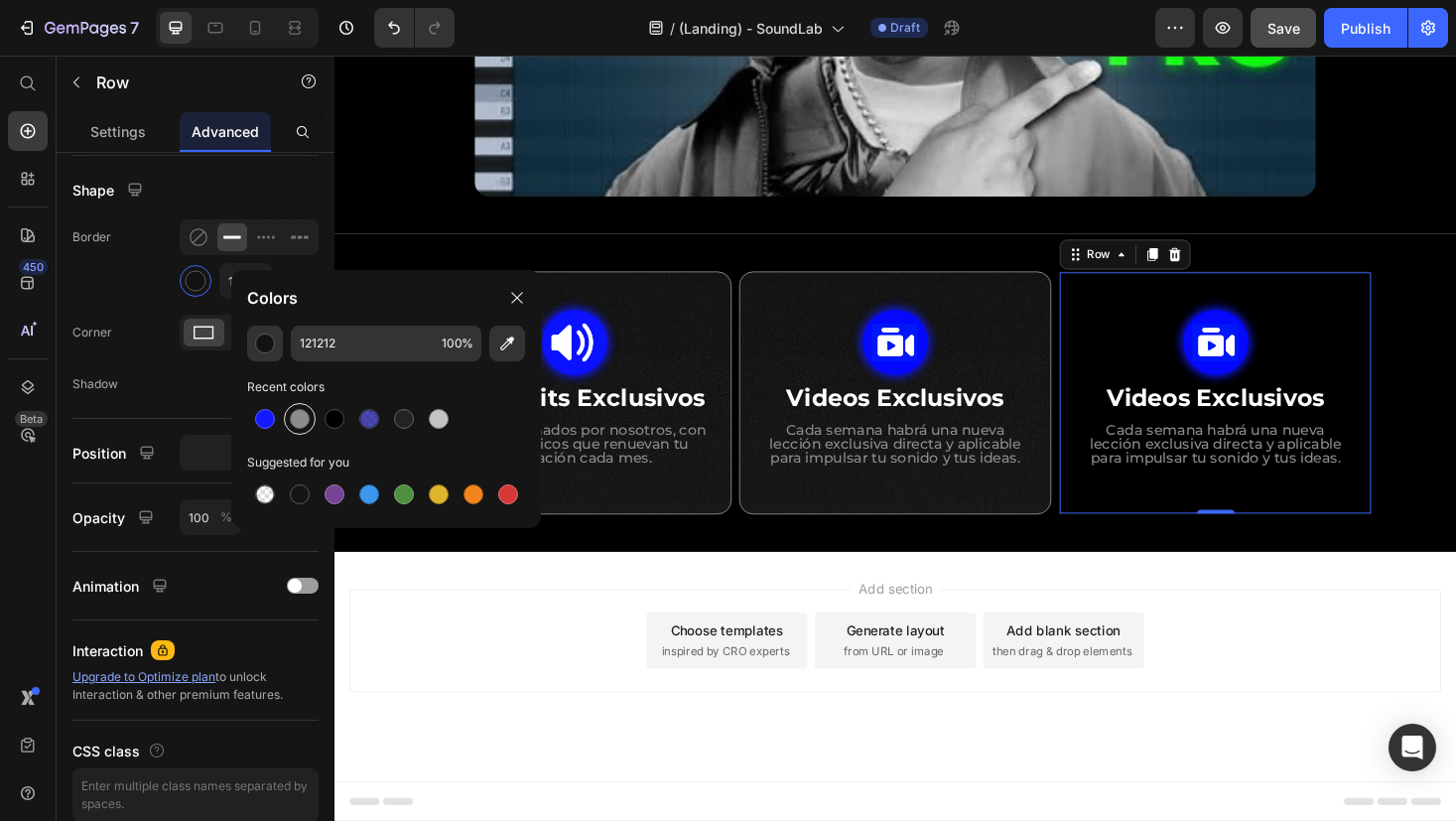 click at bounding box center [300, 419] 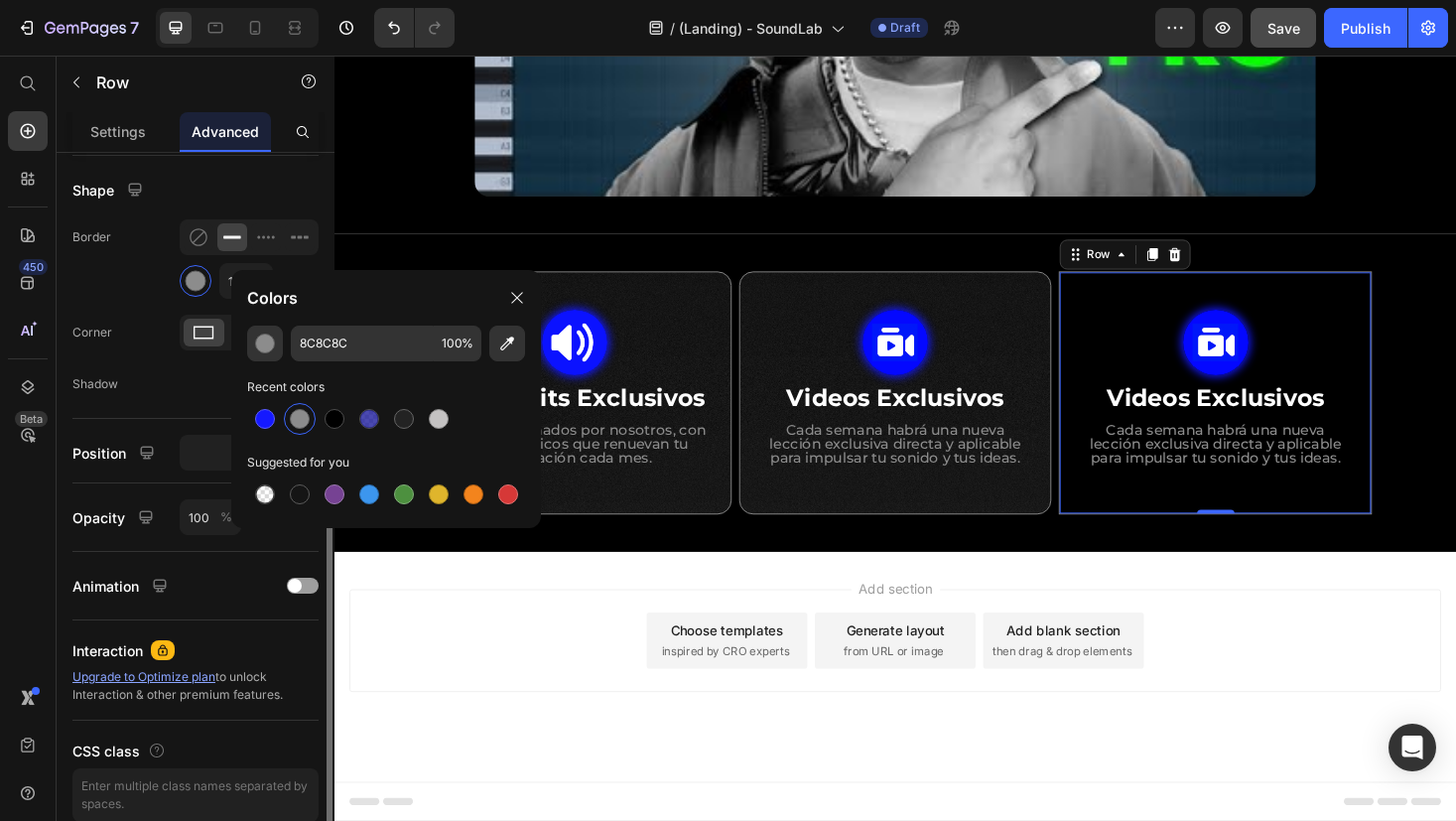 click on "Shape Border 1 px Corner Shadow" 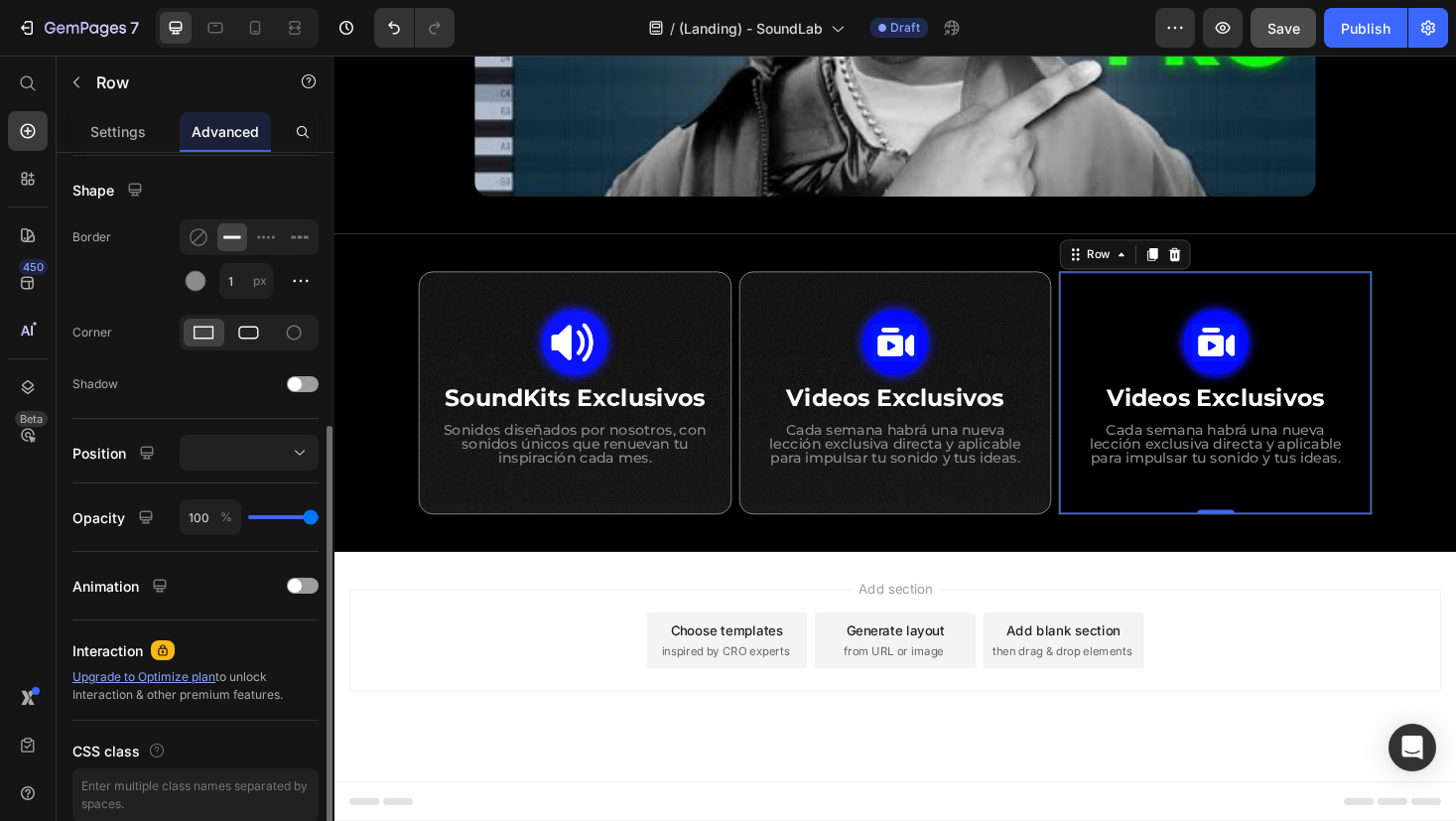 click 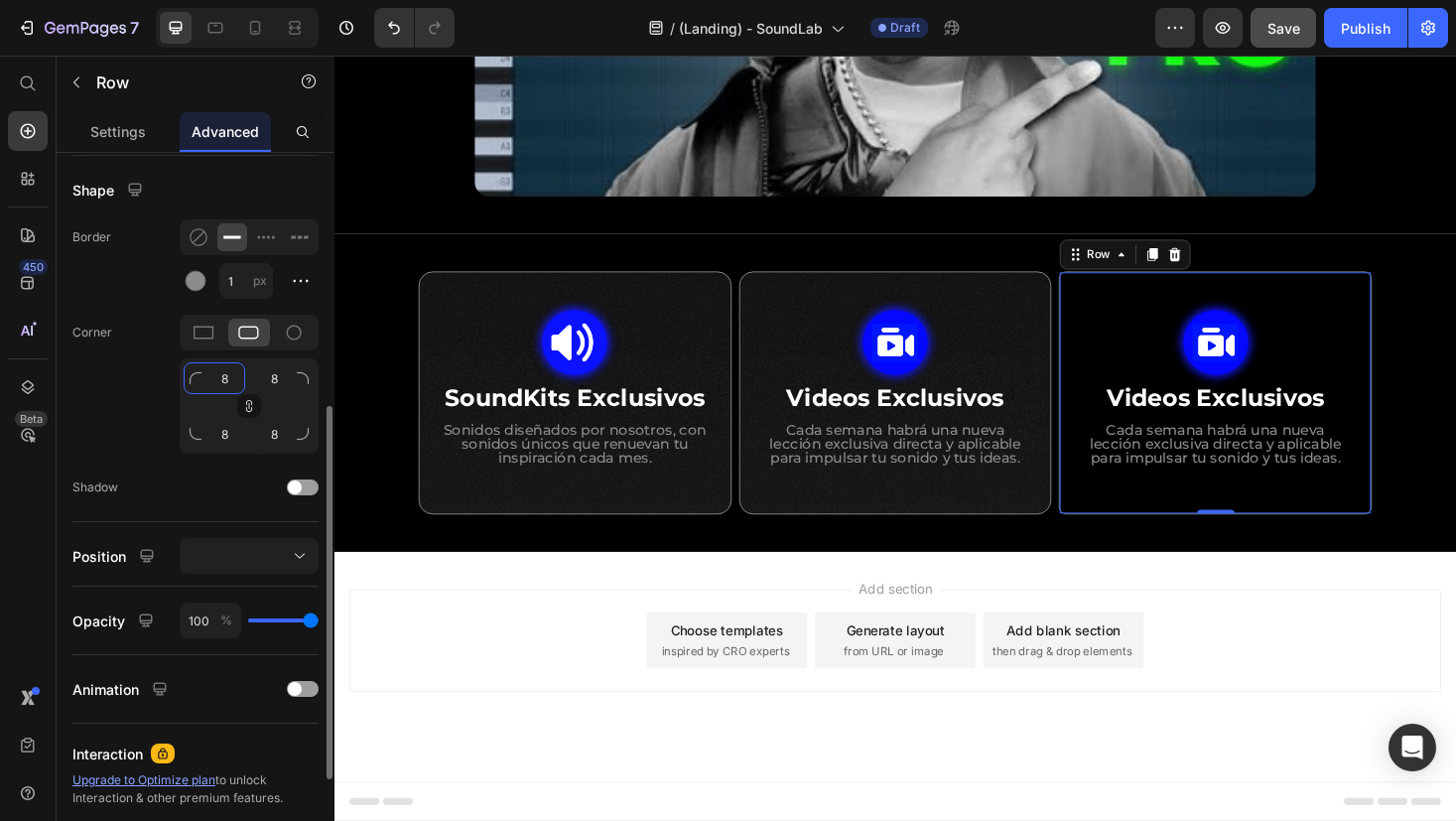 click on "8" 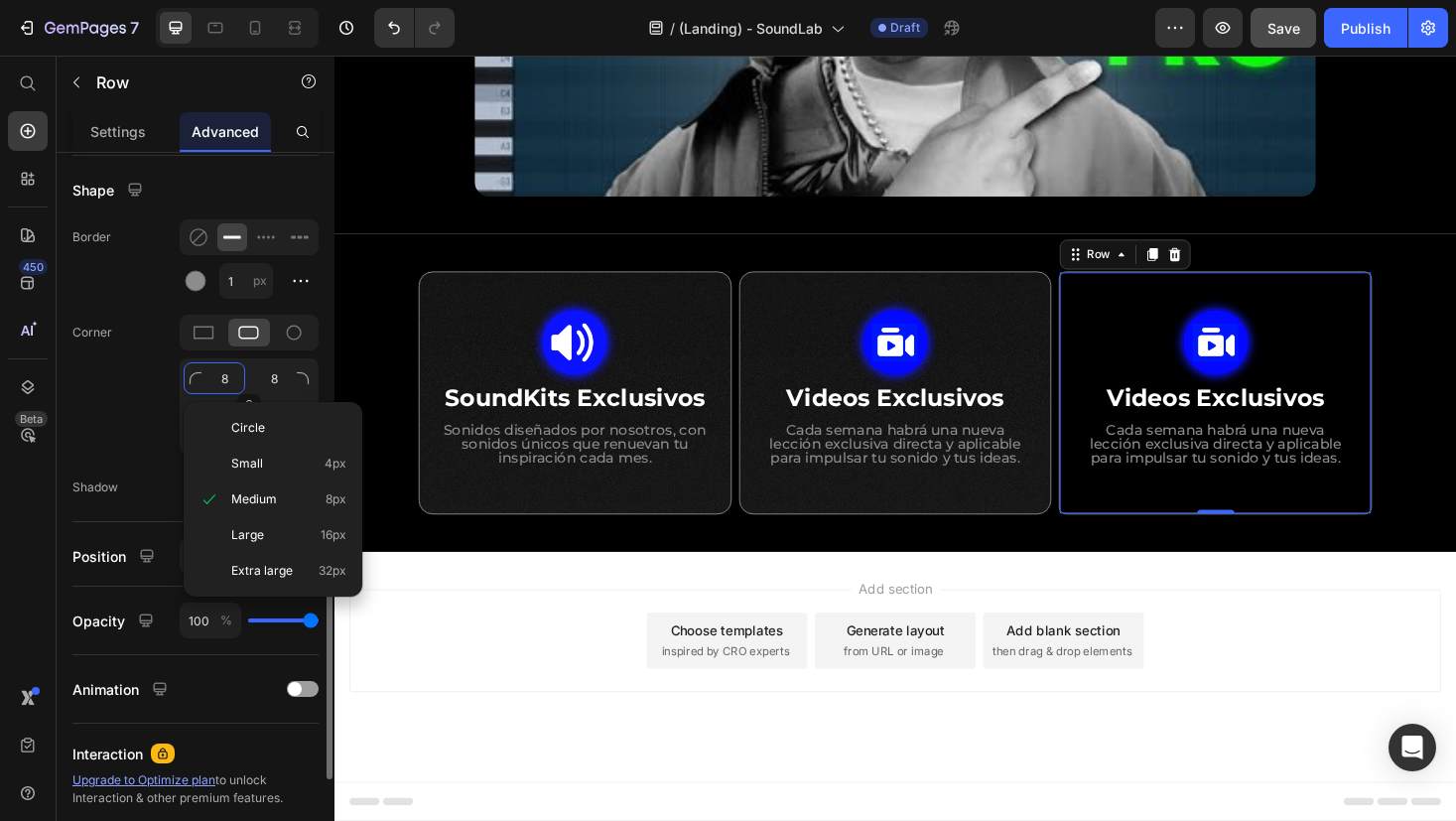 type on "1" 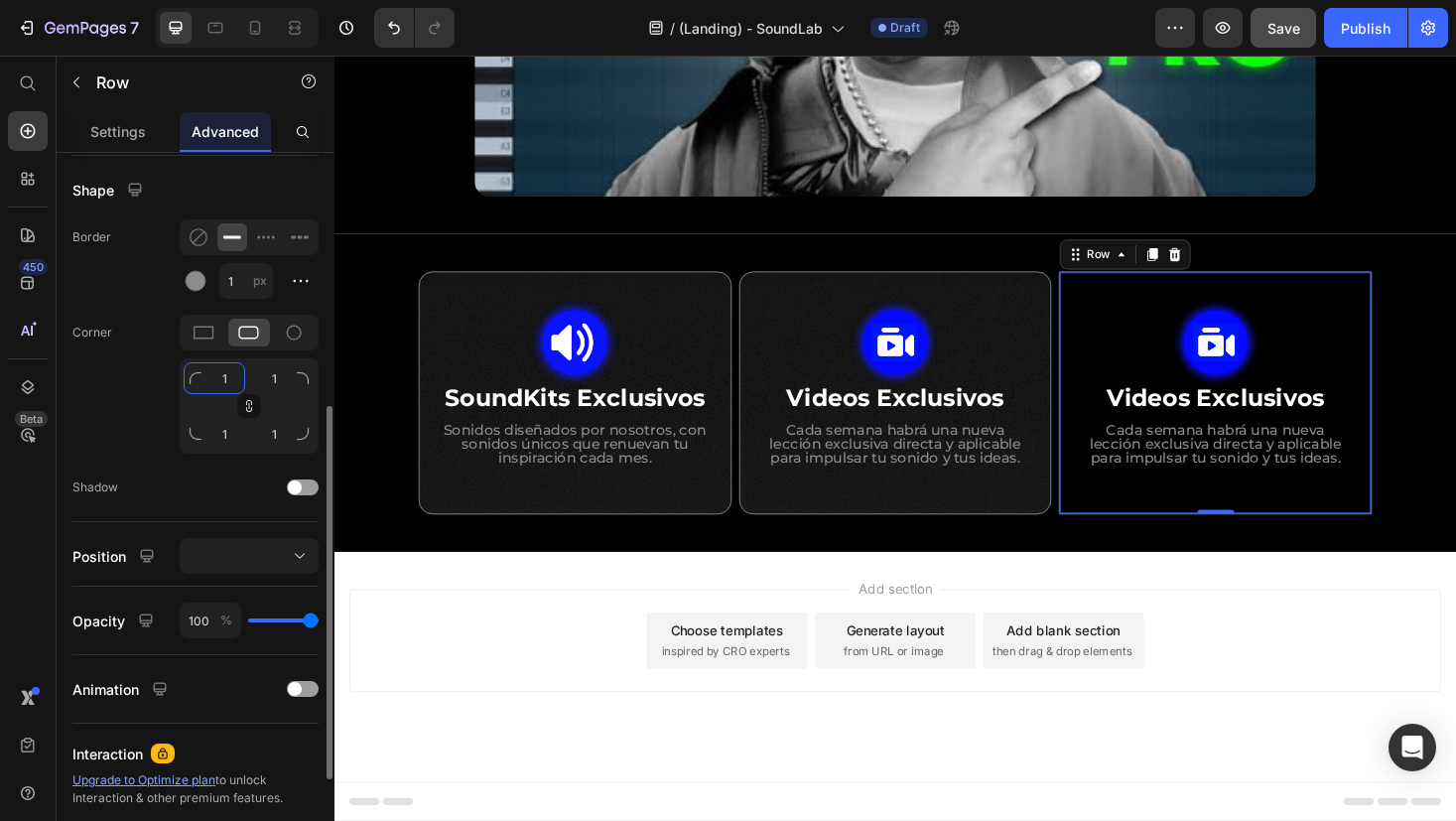 type on "15" 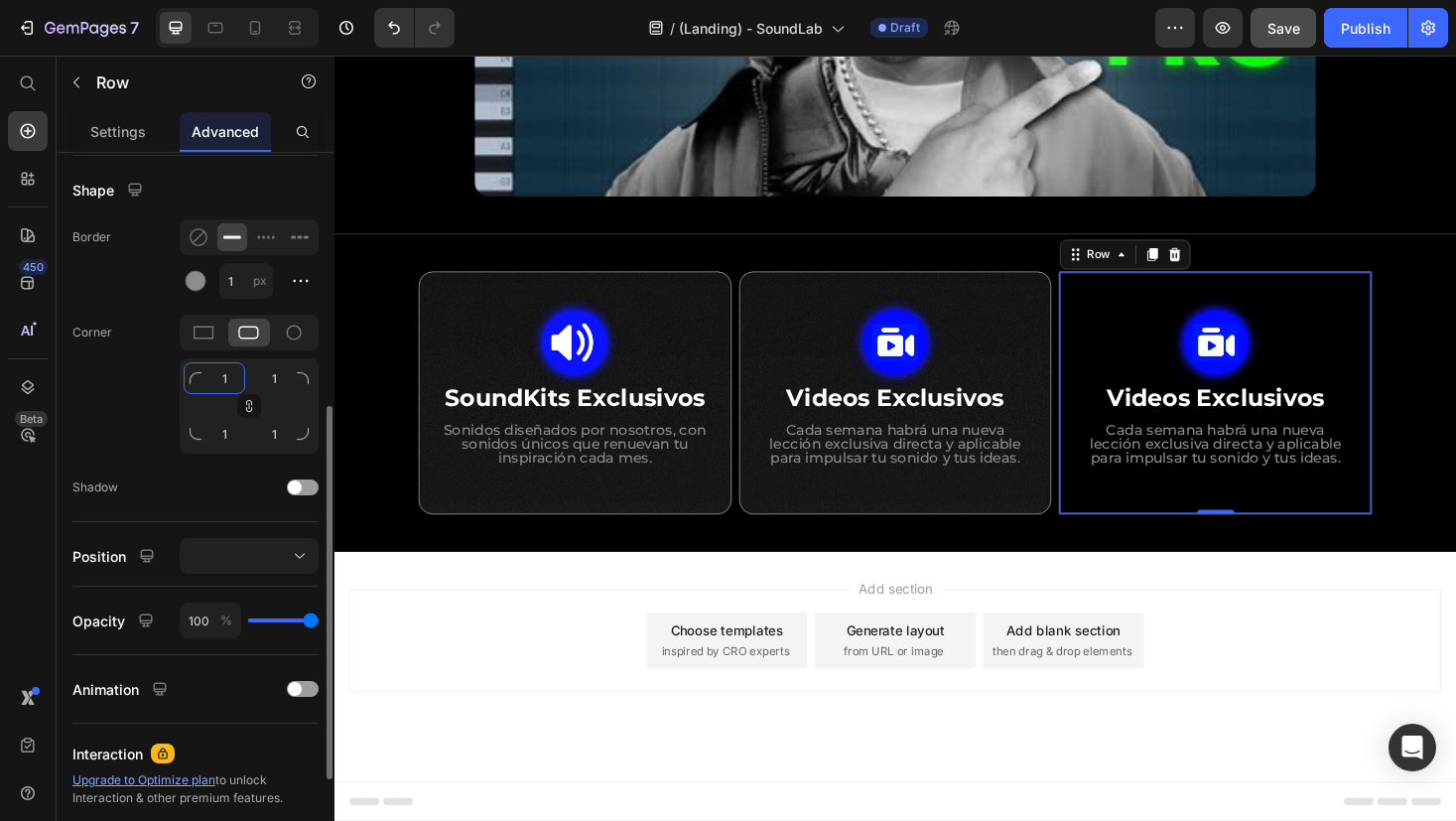 type on "15" 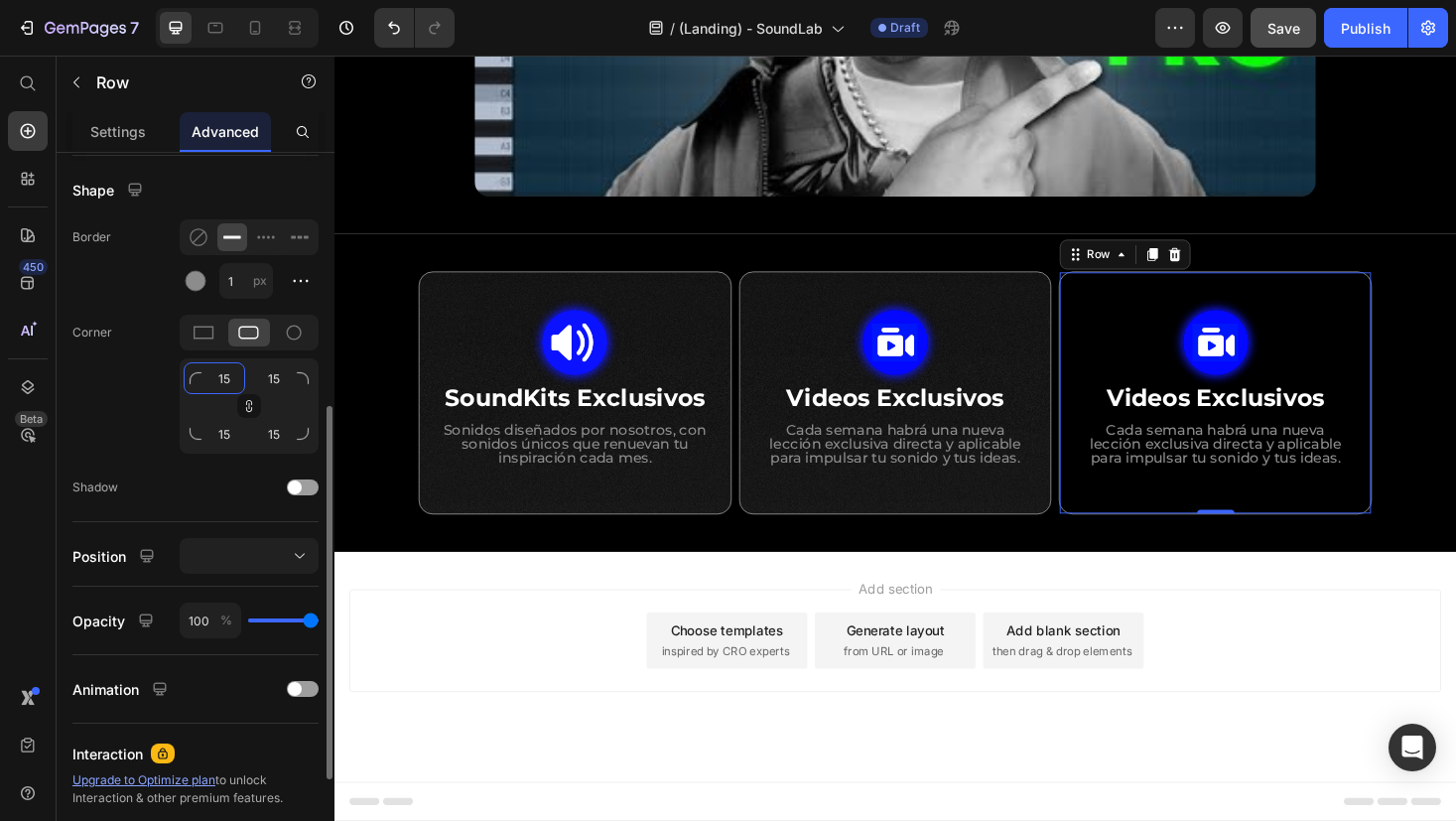 type on "15" 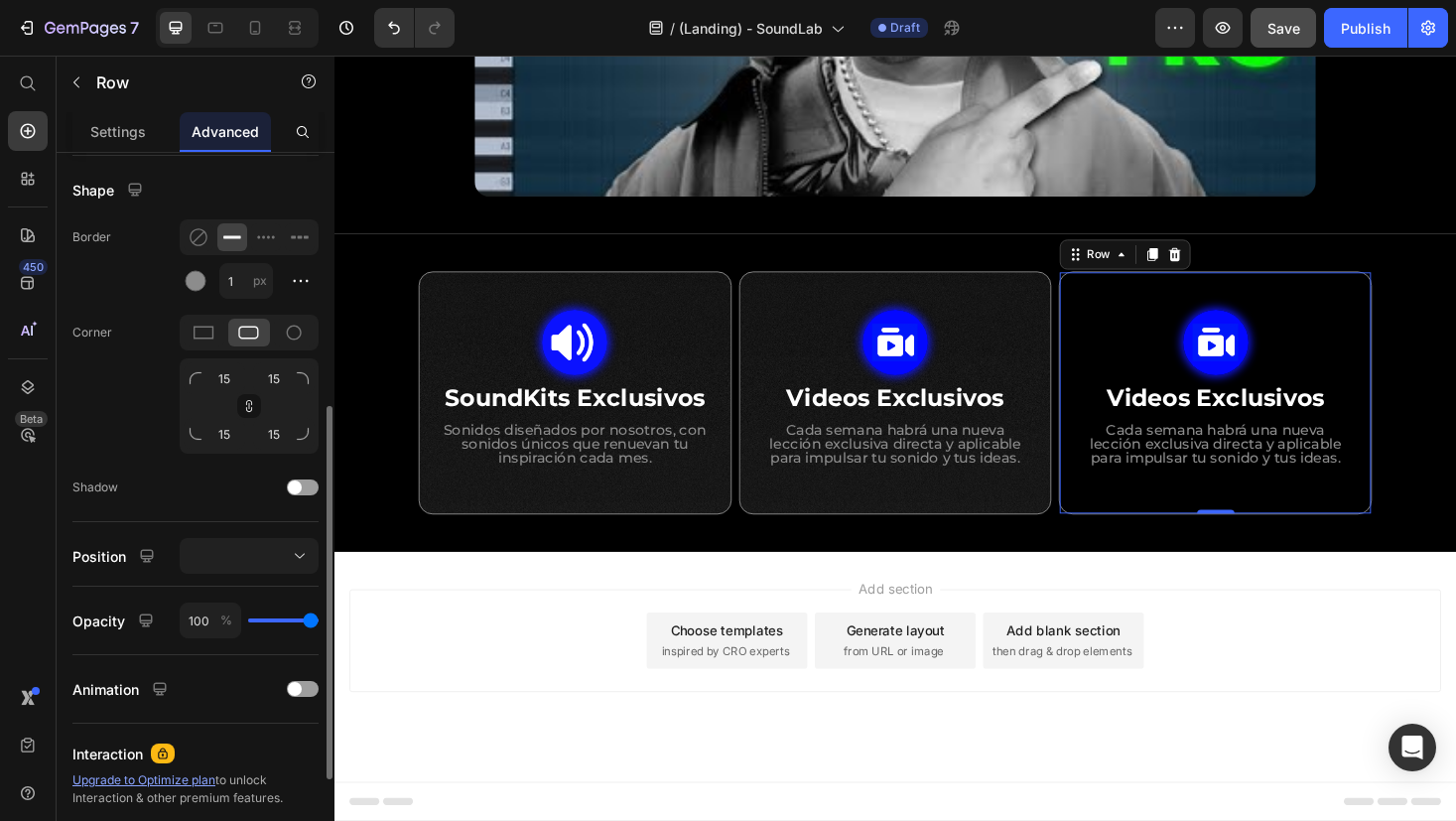 click on "Corner 15 15 15 15" 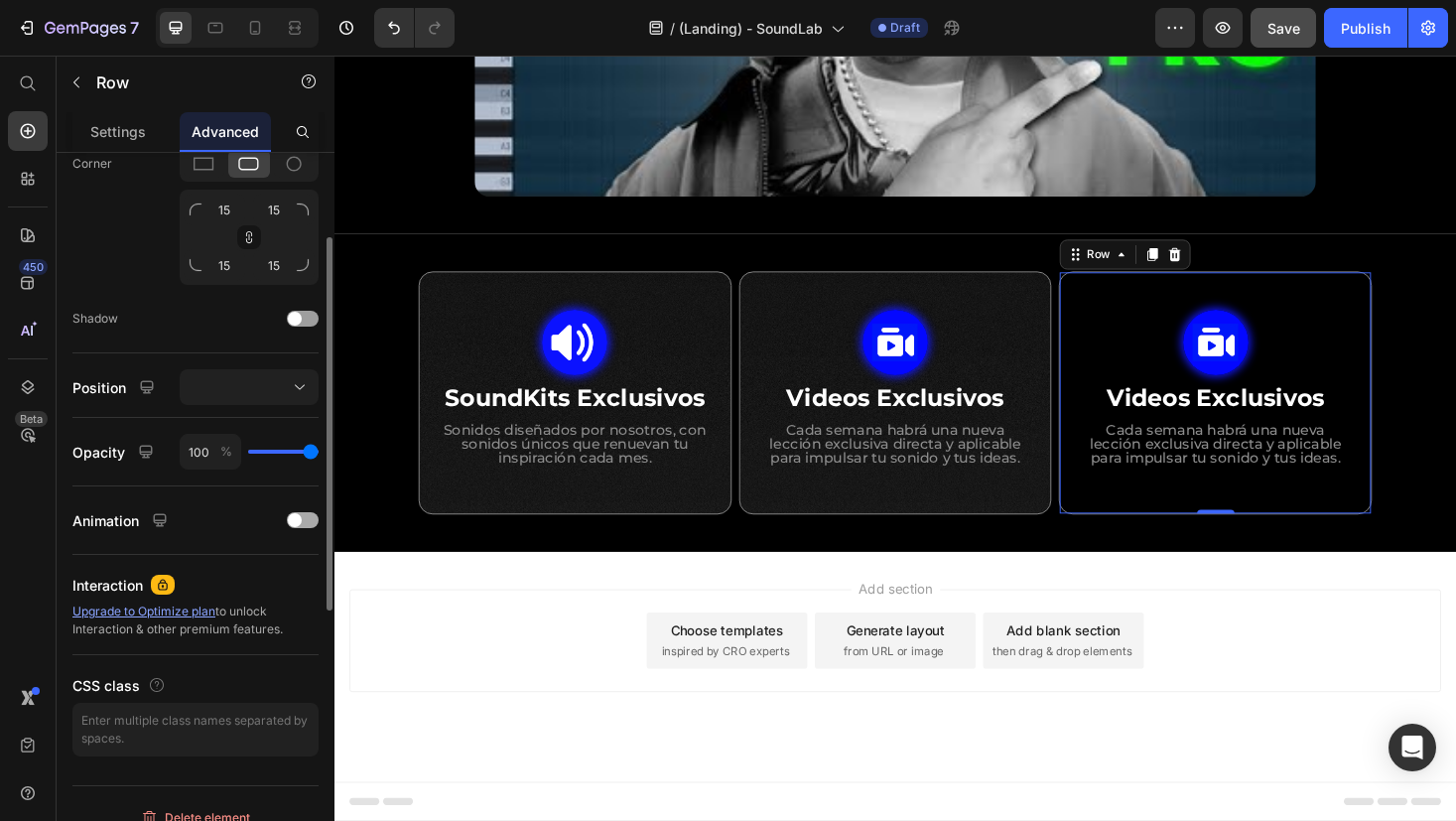 scroll, scrollTop: 682, scrollLeft: 0, axis: vertical 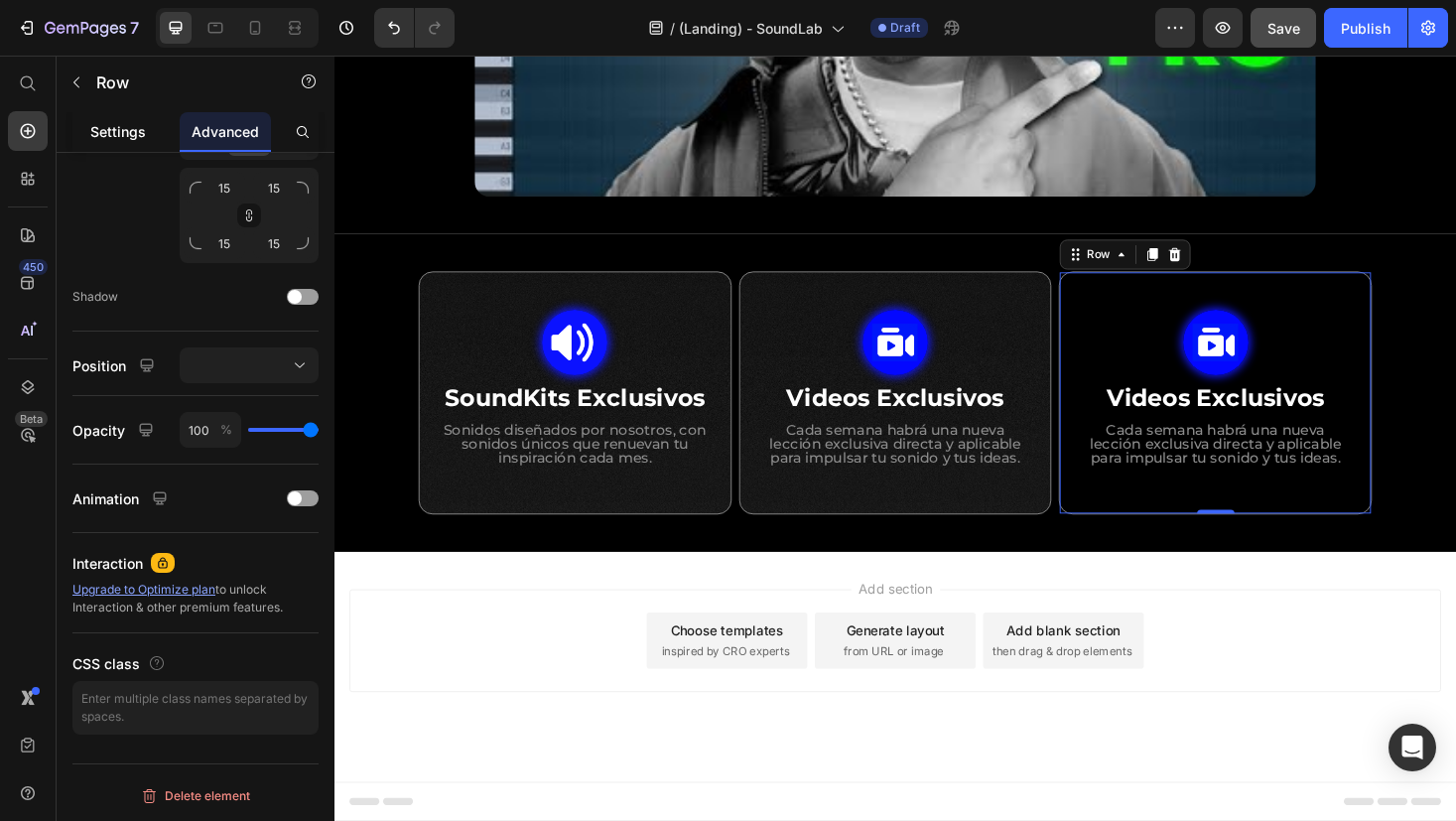 click on "Settings" at bounding box center (118, 131) 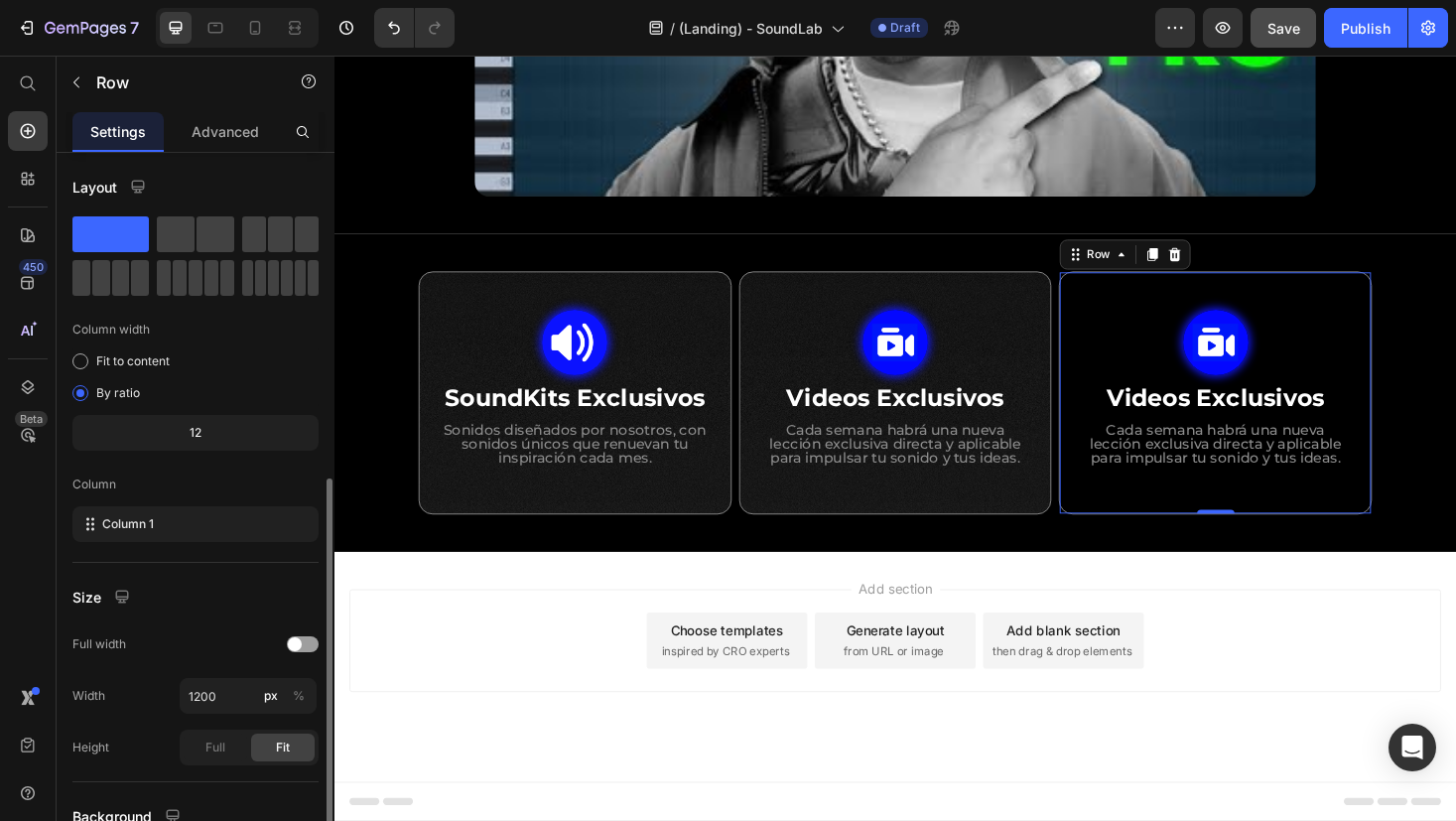 scroll, scrollTop: 181, scrollLeft: 0, axis: vertical 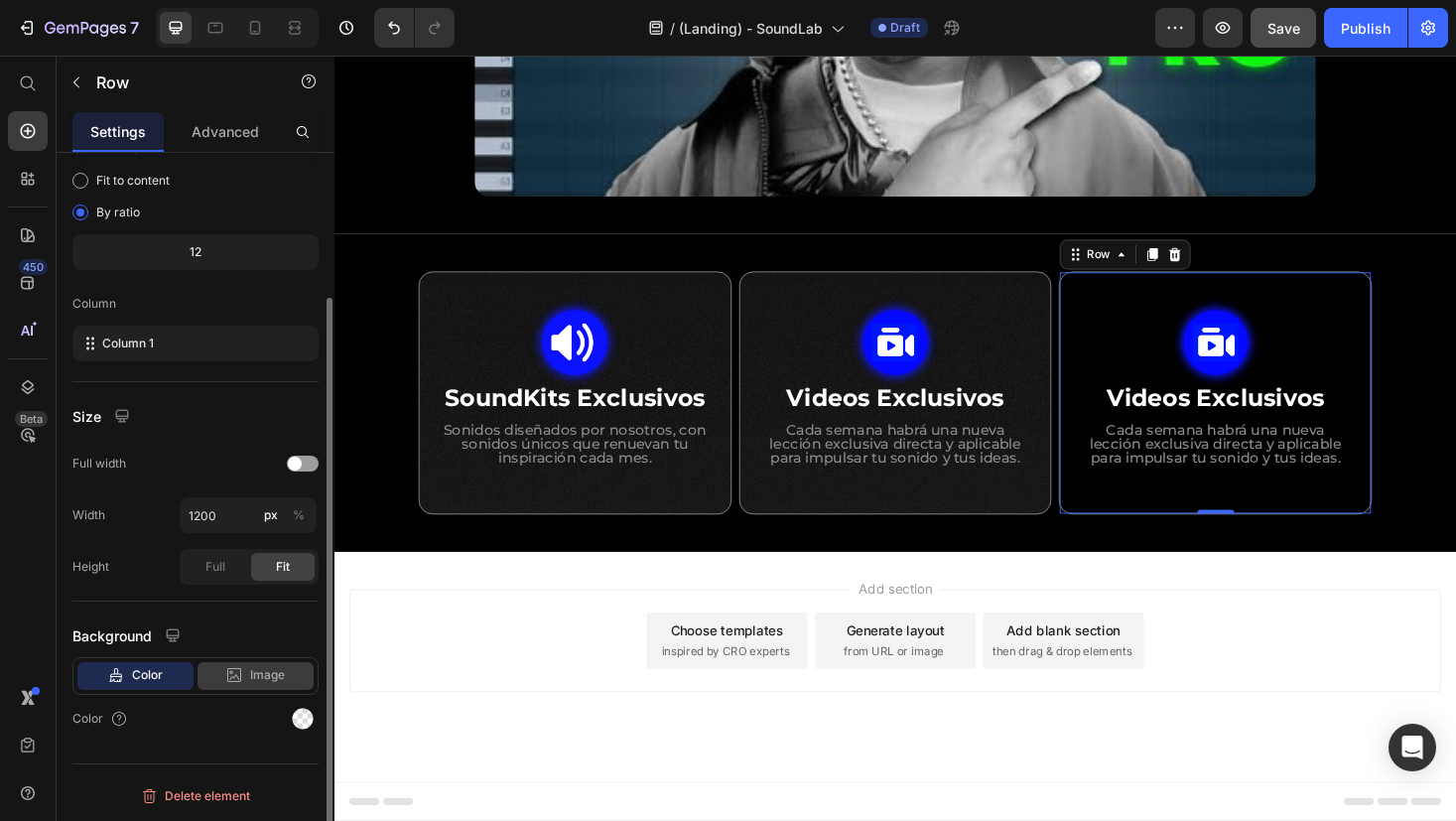 click 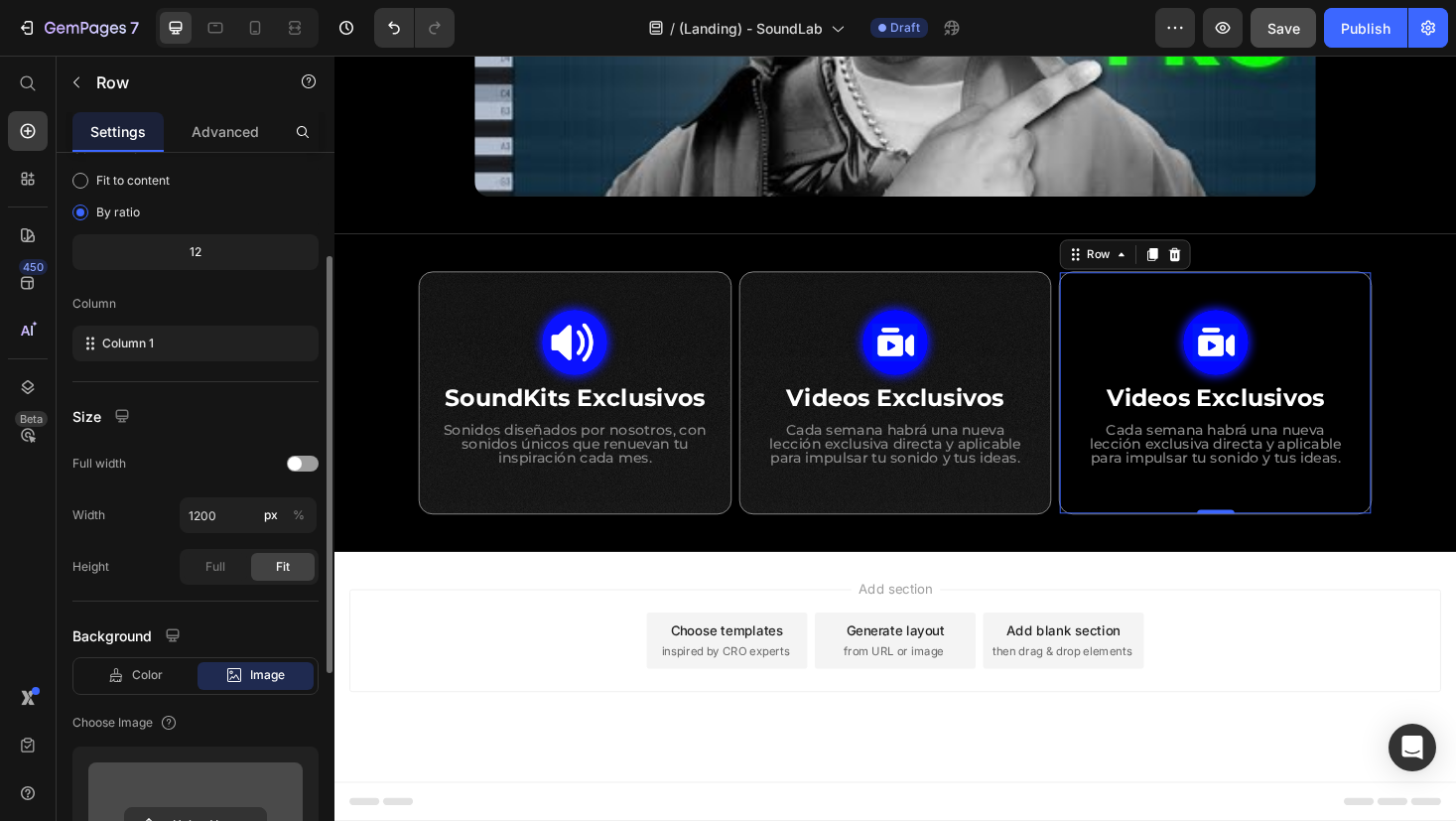 scroll, scrollTop: 347, scrollLeft: 0, axis: vertical 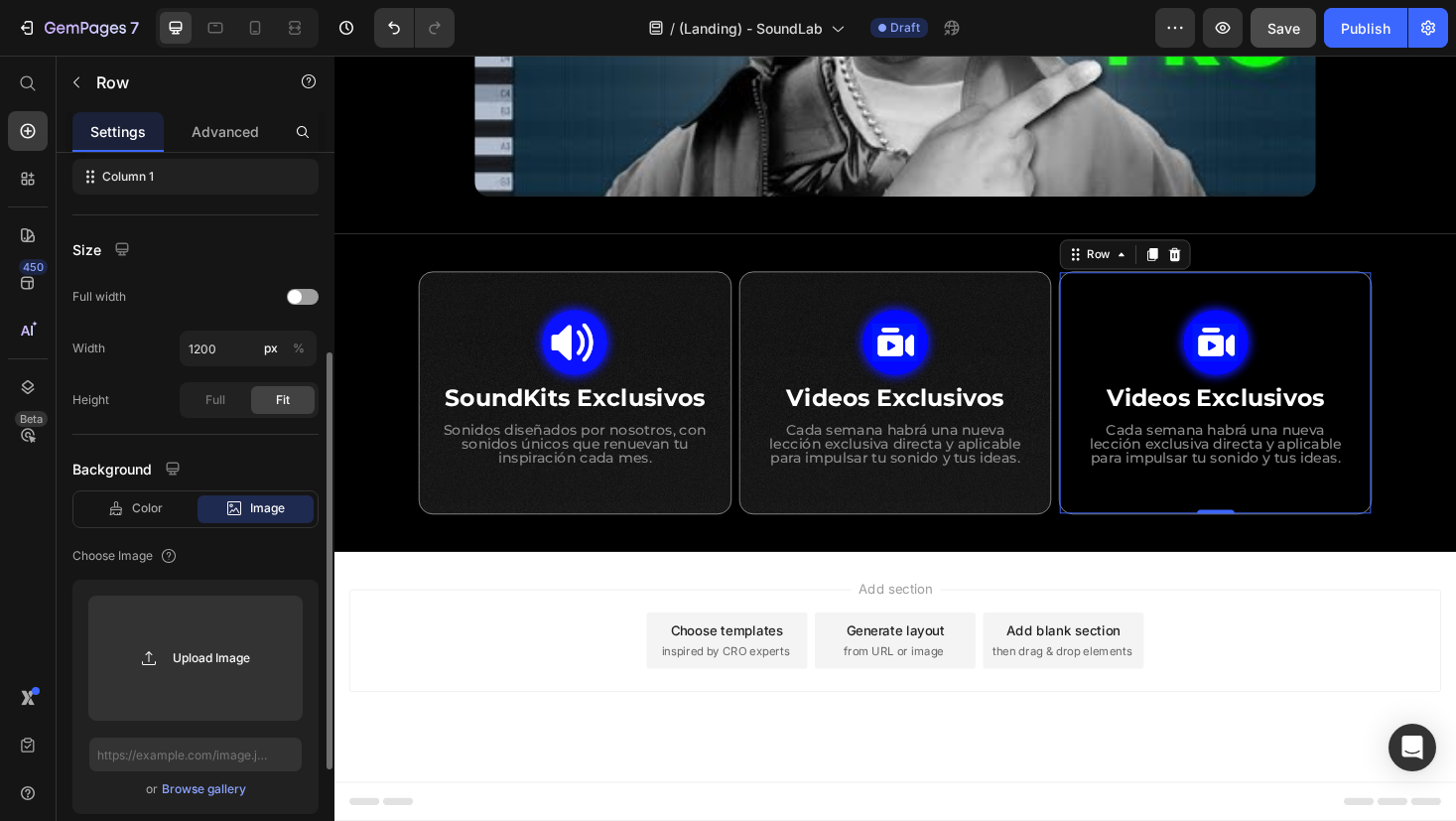click on "Browse gallery" at bounding box center [203, 789] 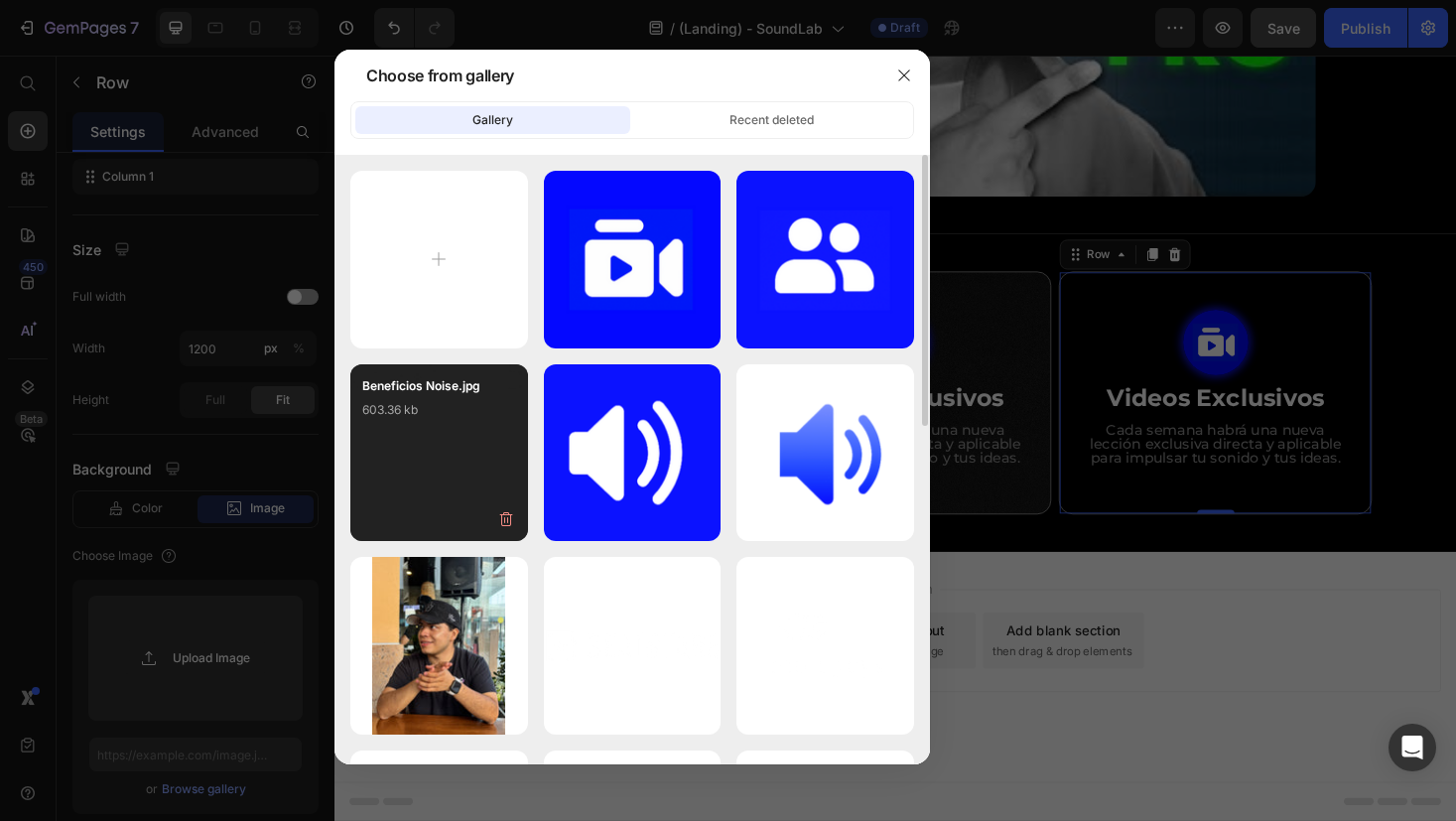 click on "Beneficios Noise.jpg 603.36 kb" at bounding box center [439, 453] 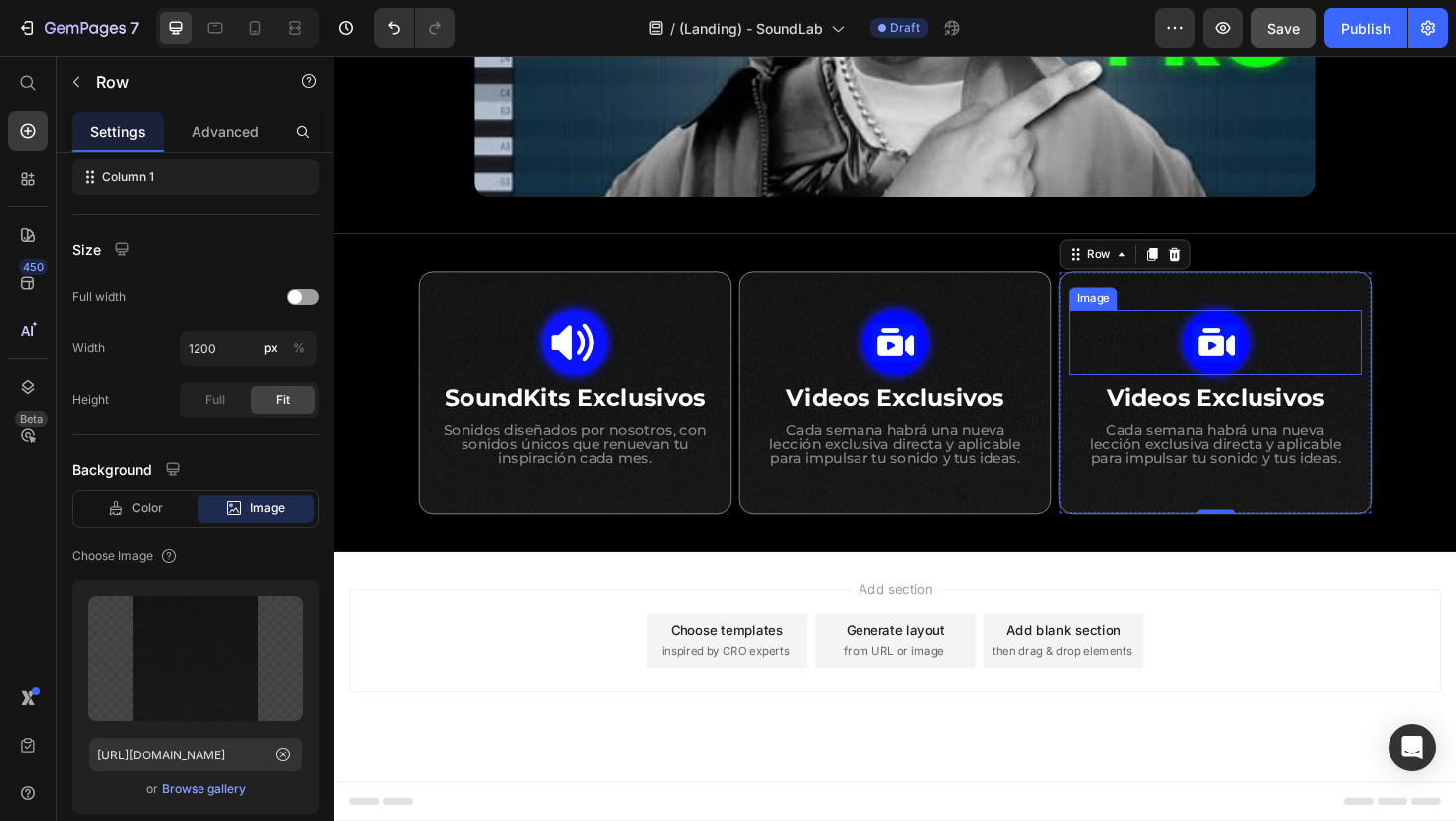 click at bounding box center (1269, 360) 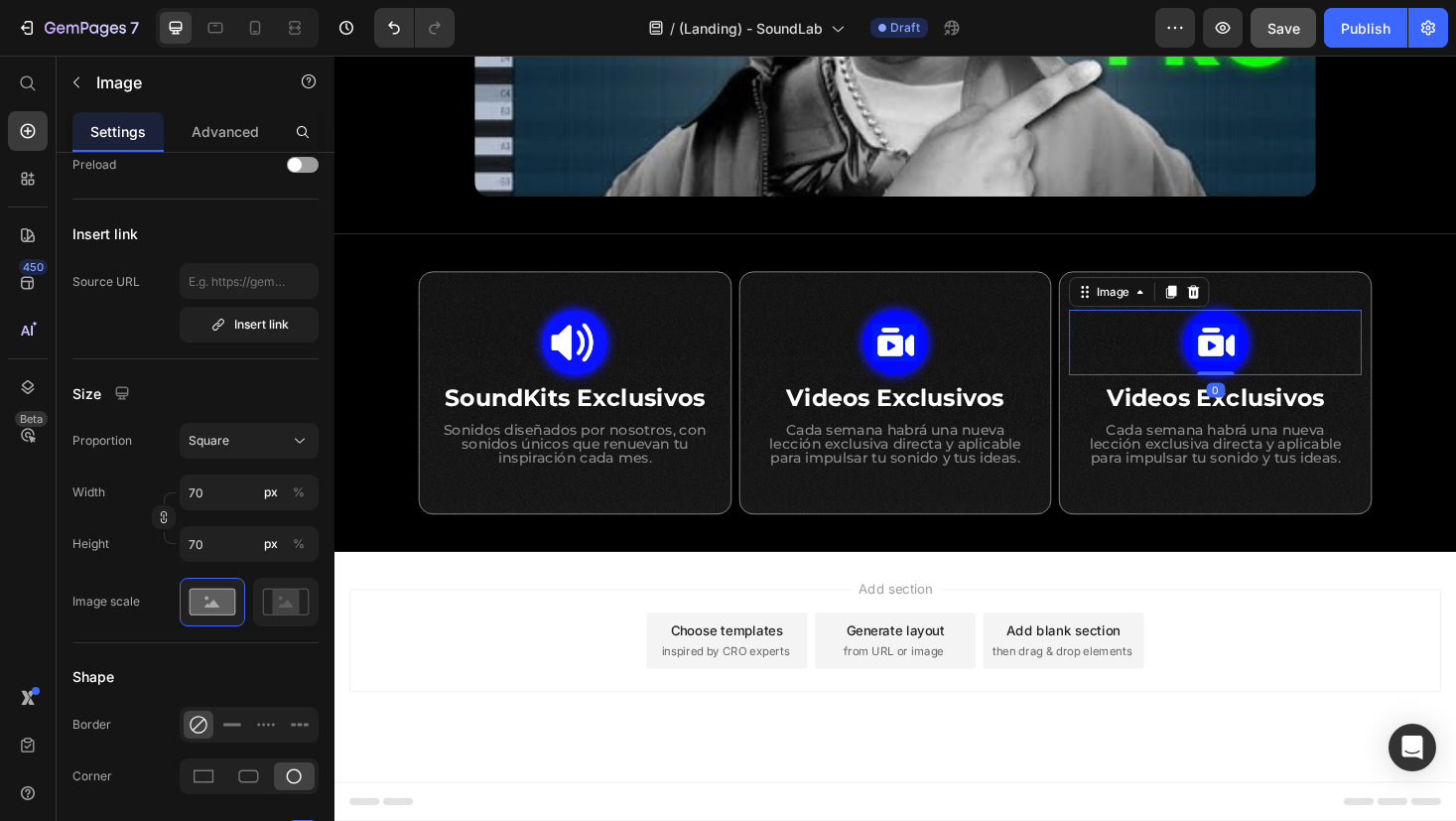 scroll, scrollTop: 0, scrollLeft: 0, axis: both 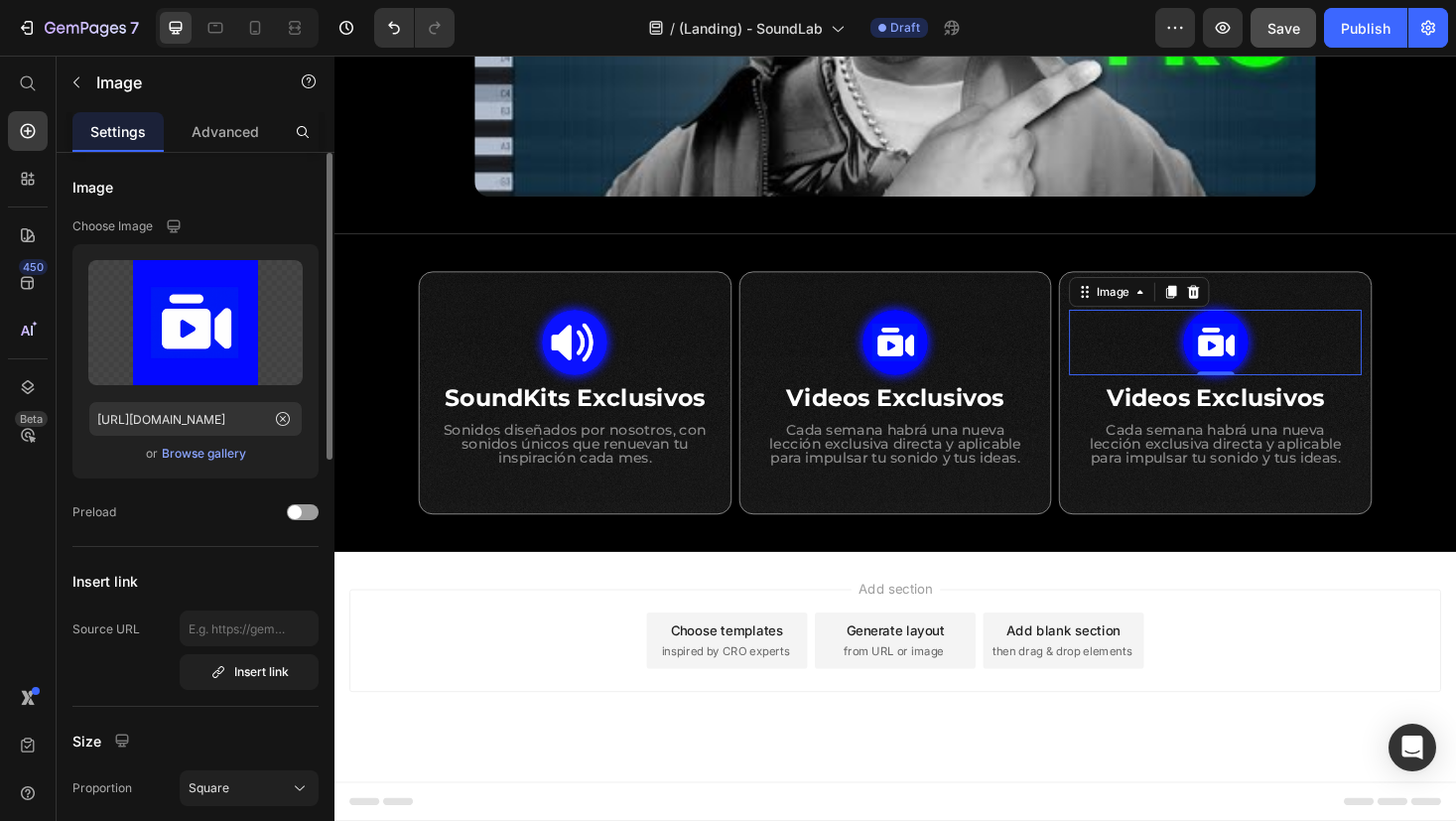 click on "Browse gallery" at bounding box center (203, 454) 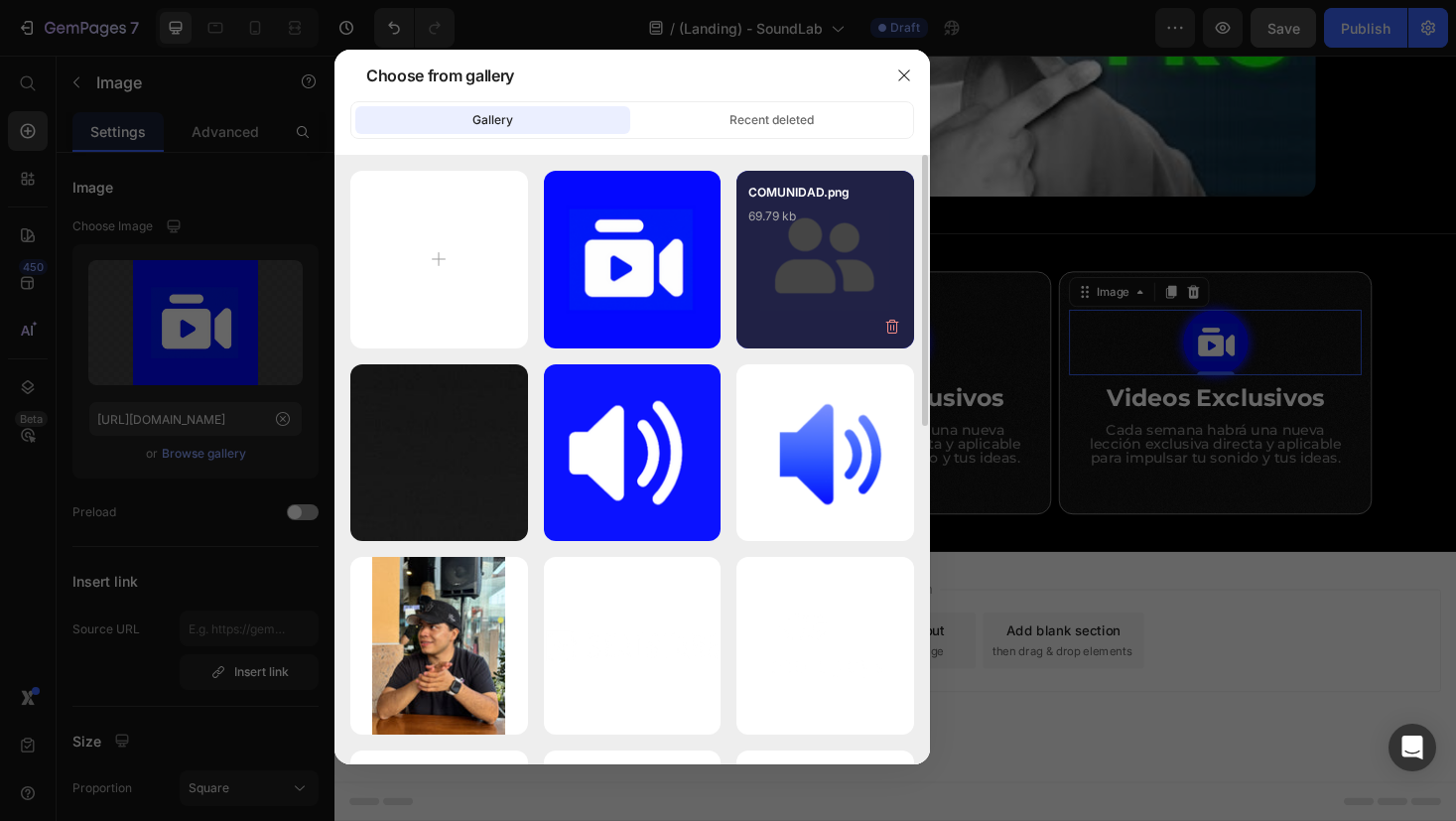 click on "COMUNIDAD.png 69.79 kb" at bounding box center (825, 259) 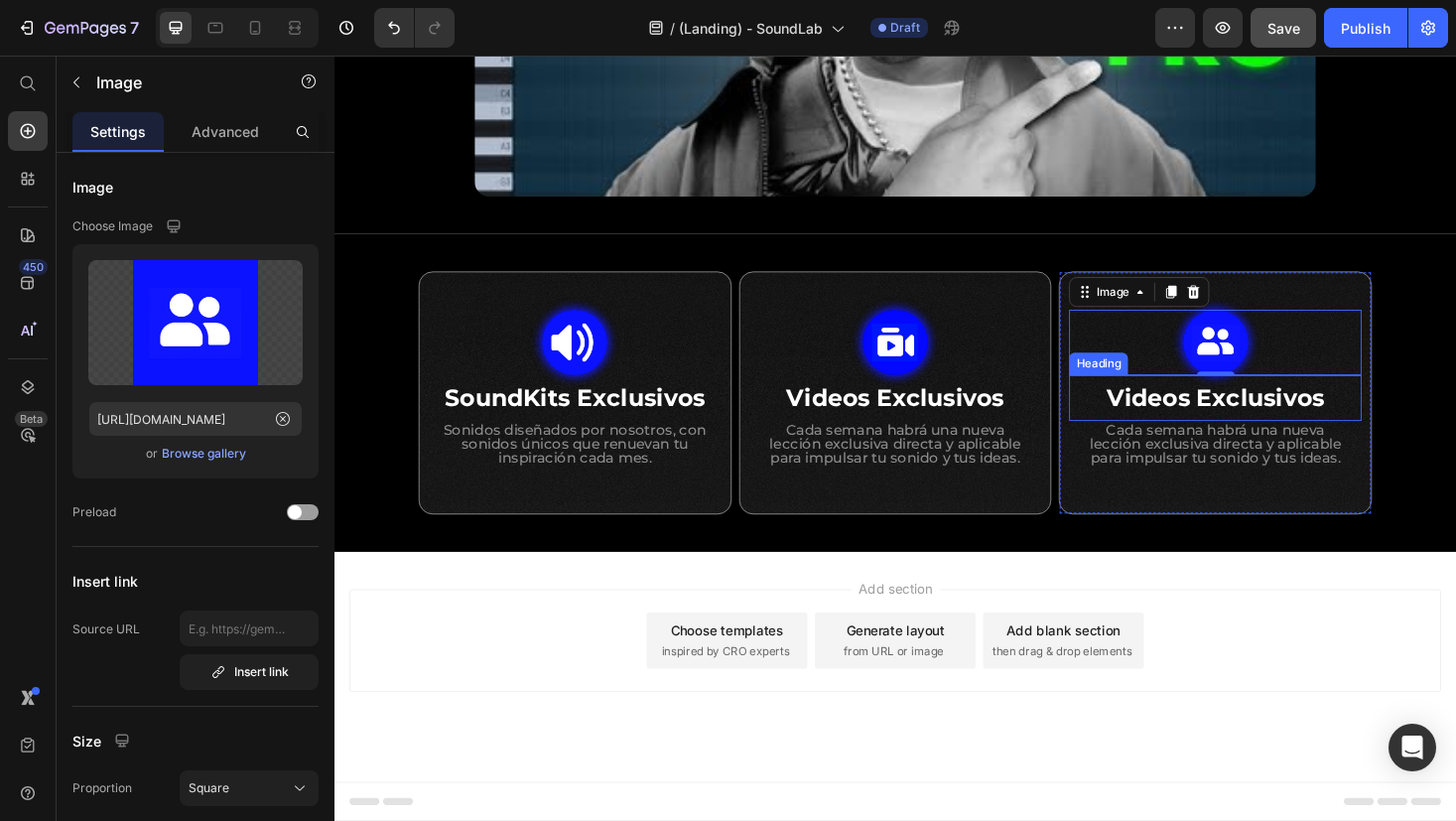 click on "Videos Exclusivos" at bounding box center (1269, 419) 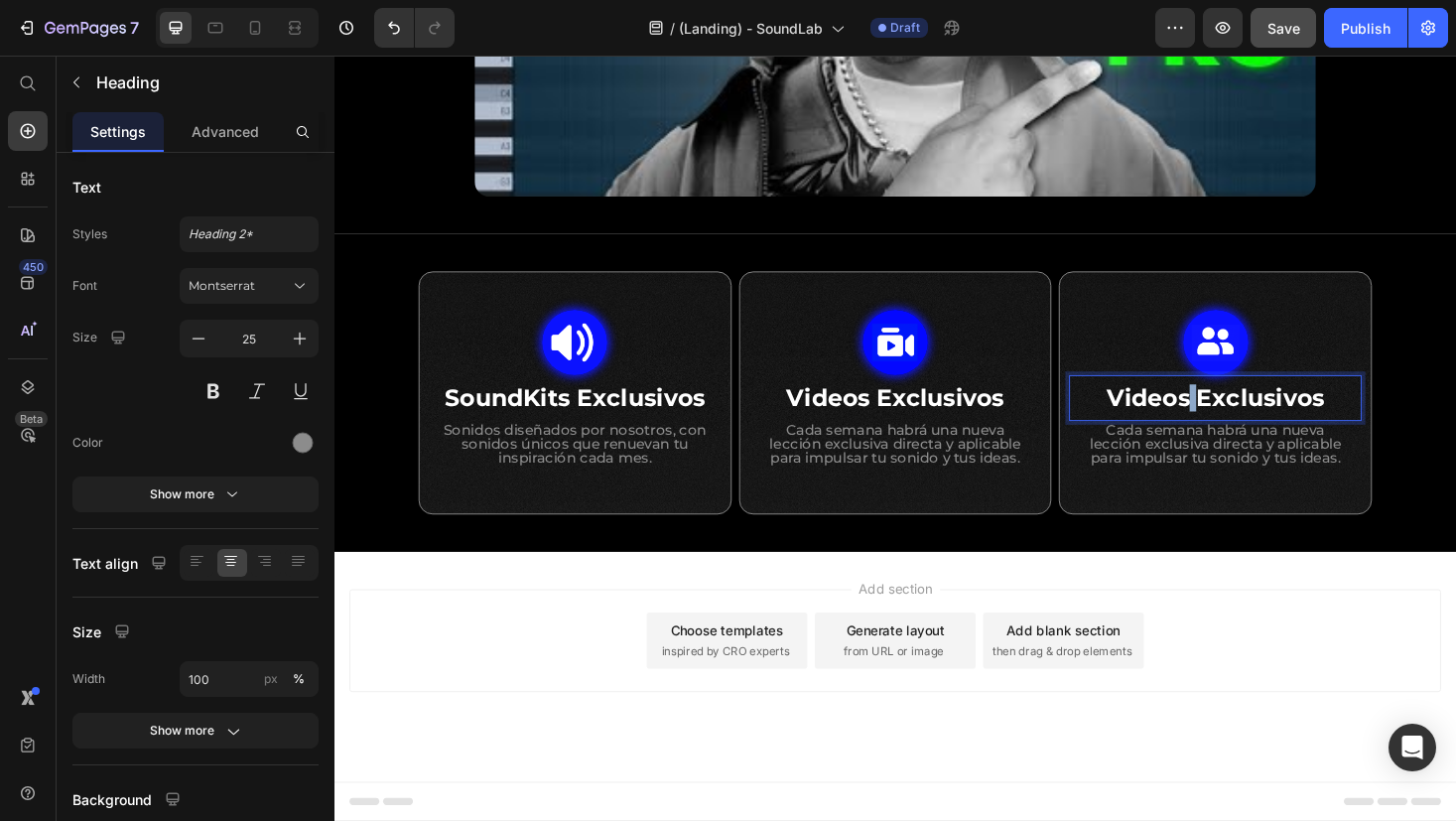click on "Videos Exclusivos" at bounding box center [1269, 419] 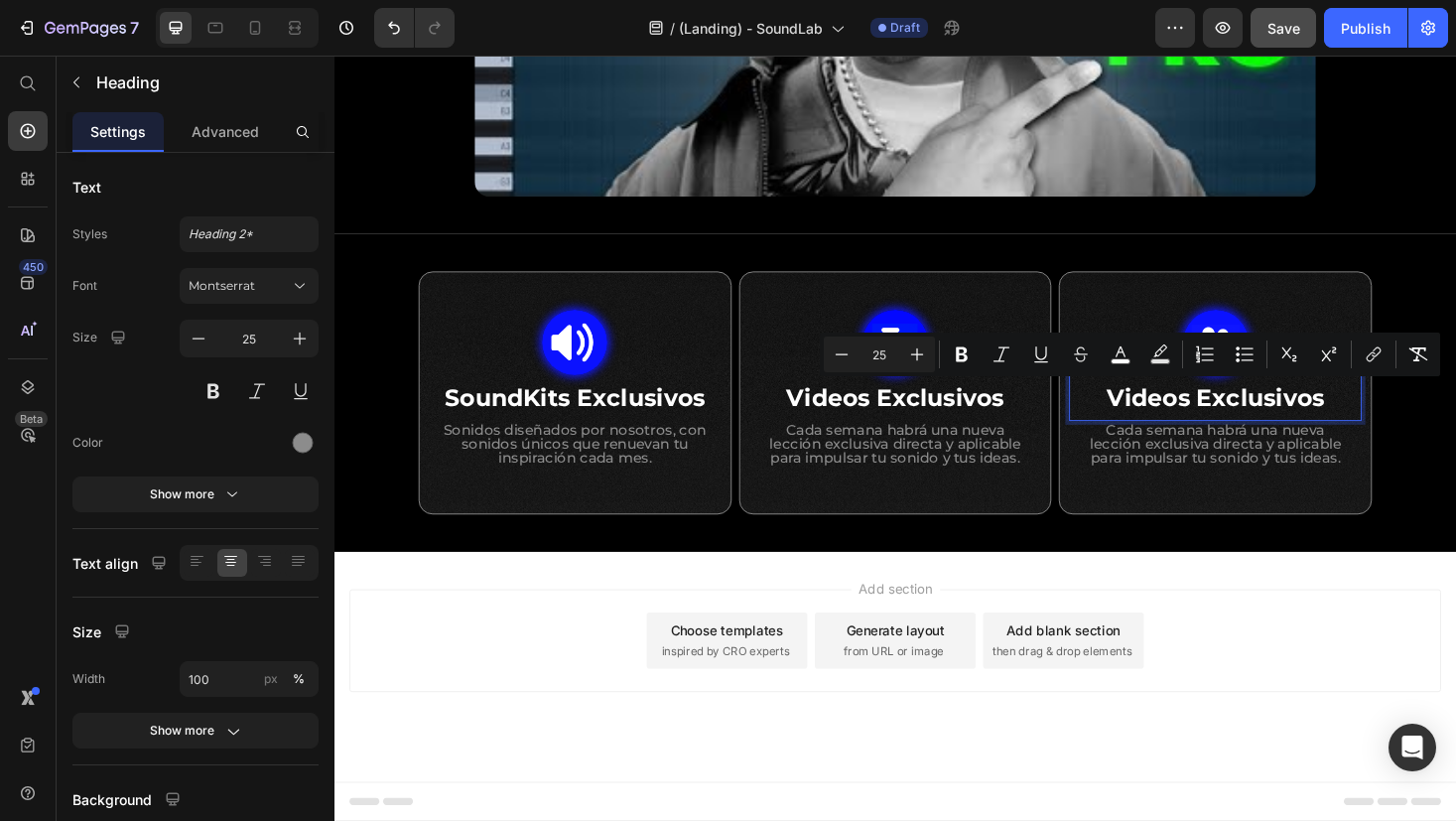 click on "Videos Exclusivos" at bounding box center (1269, 419) 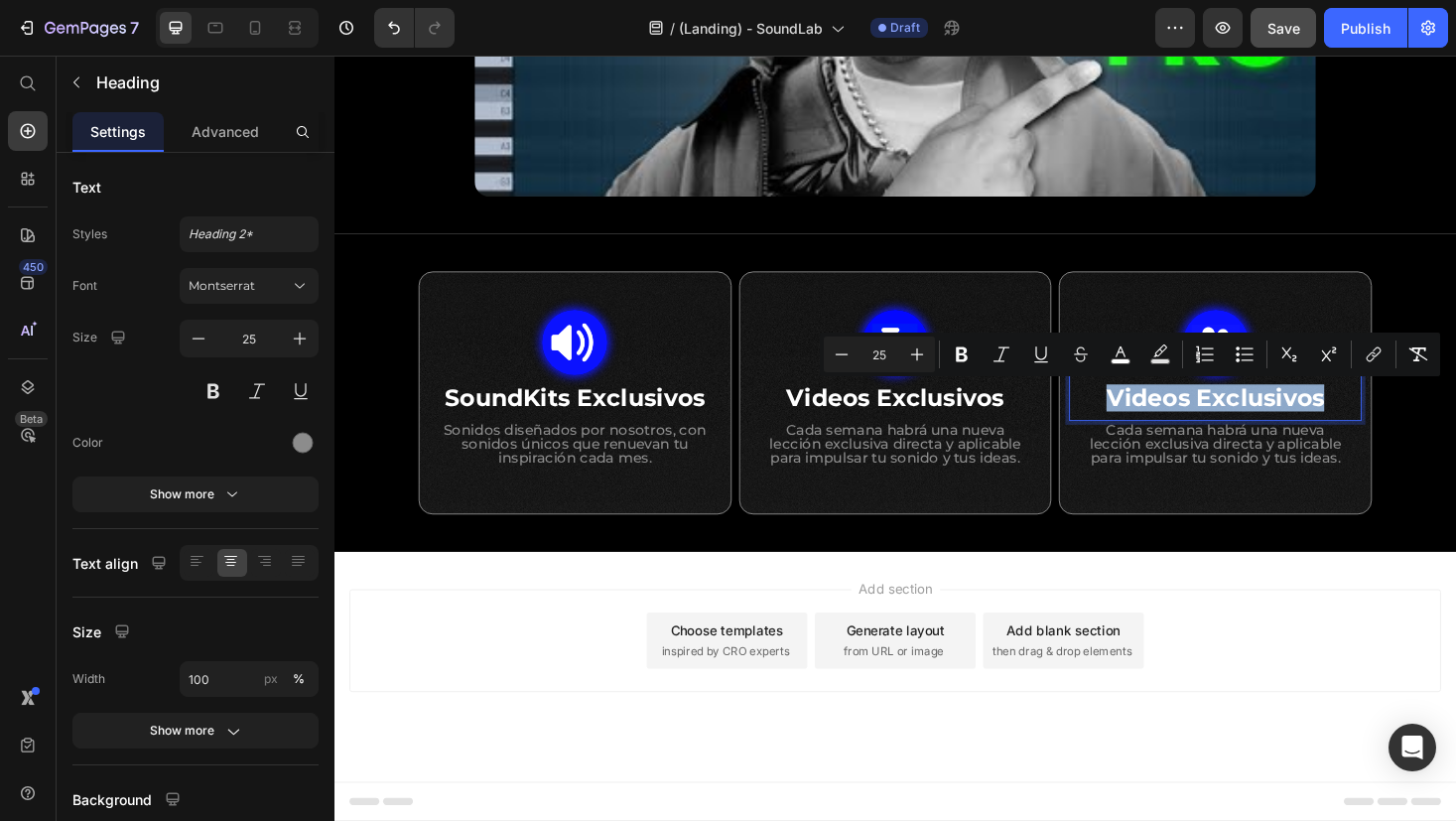 drag, startPoint x: 1368, startPoint y: 421, endPoint x: 1147, endPoint y: 426, distance: 221.0566 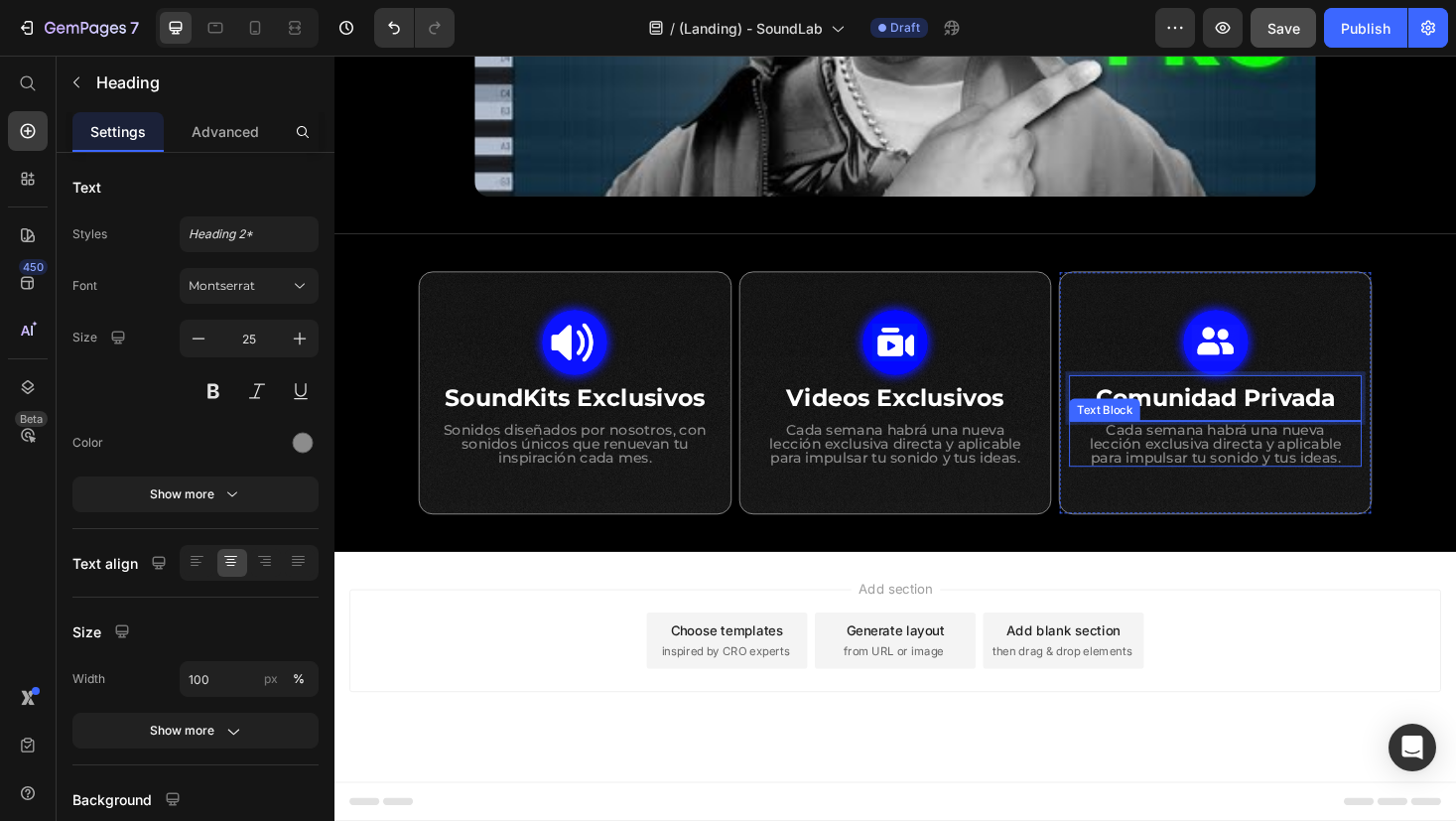 click on "Cada semana habrá una nueva lección exclusiva directa y aplicable para impulsar tu sonido y tus ideas." at bounding box center [1269, 468] 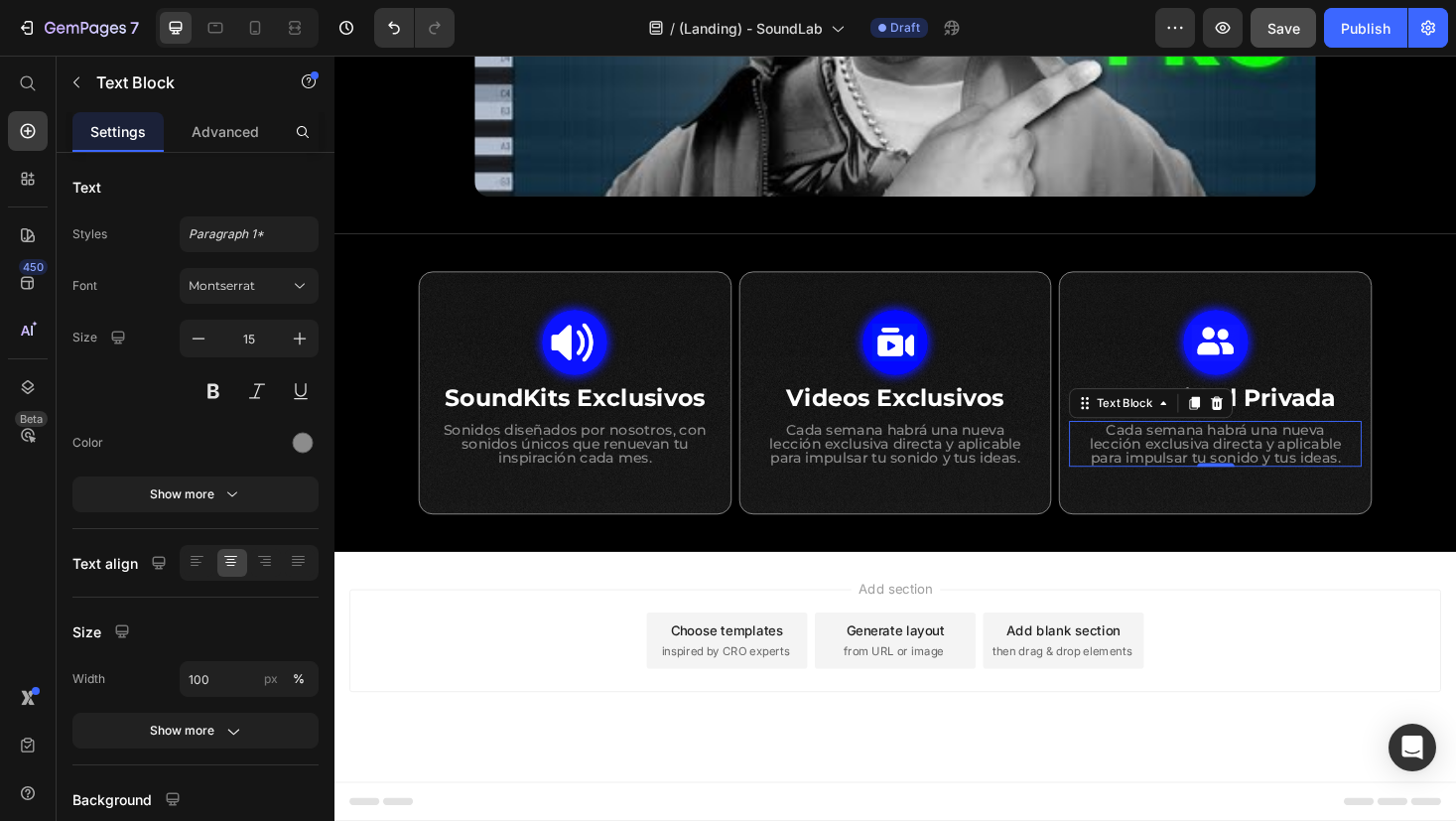 click on "Cada semana habrá una nueva lección exclusiva directa y aplicable para impulsar tu sonido y tus ideas." at bounding box center [1269, 468] 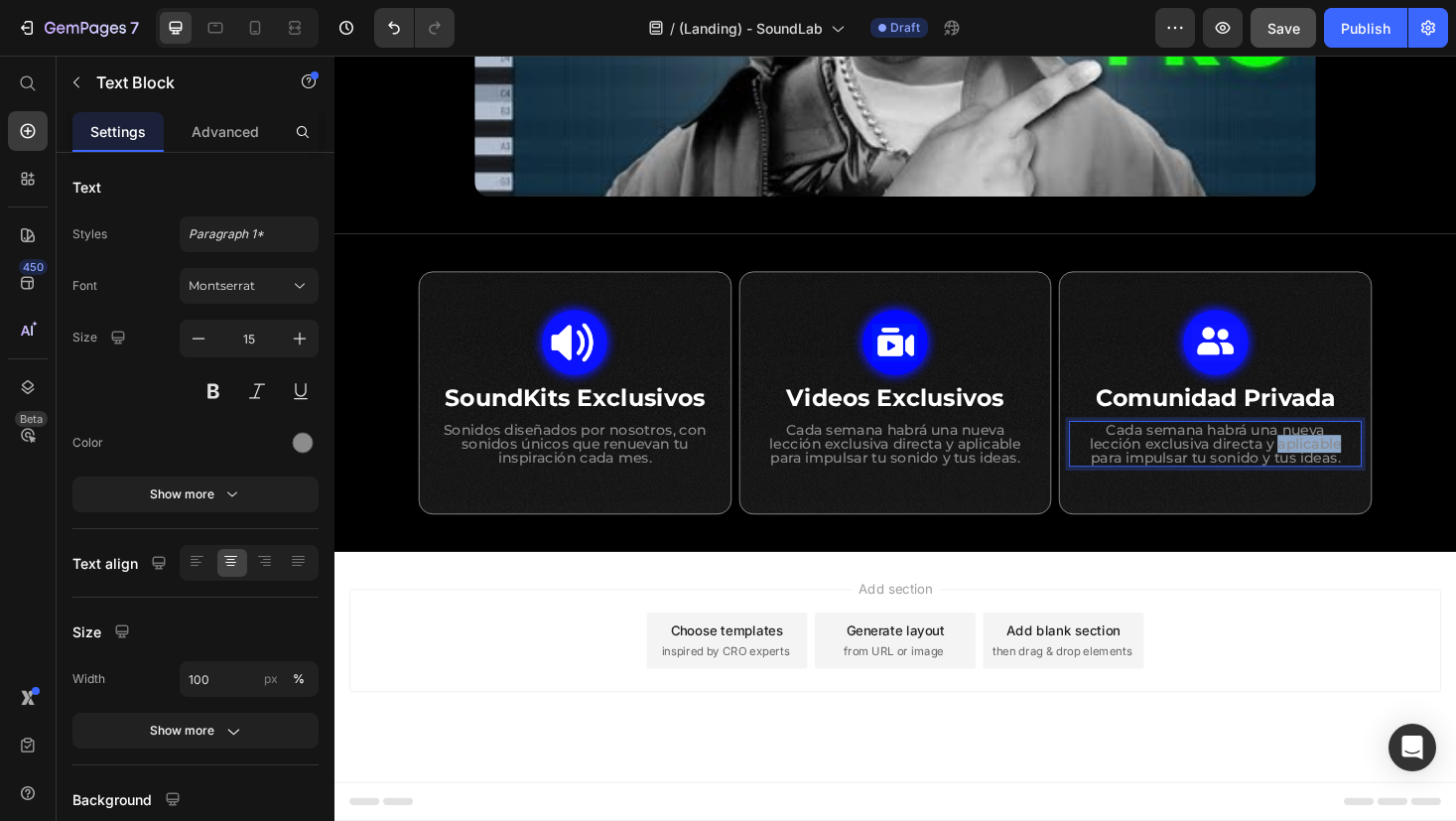 click on "Cada semana habrá una nueva lección exclusiva directa y aplicable para impulsar tu sonido y tus ideas." at bounding box center [1269, 468] 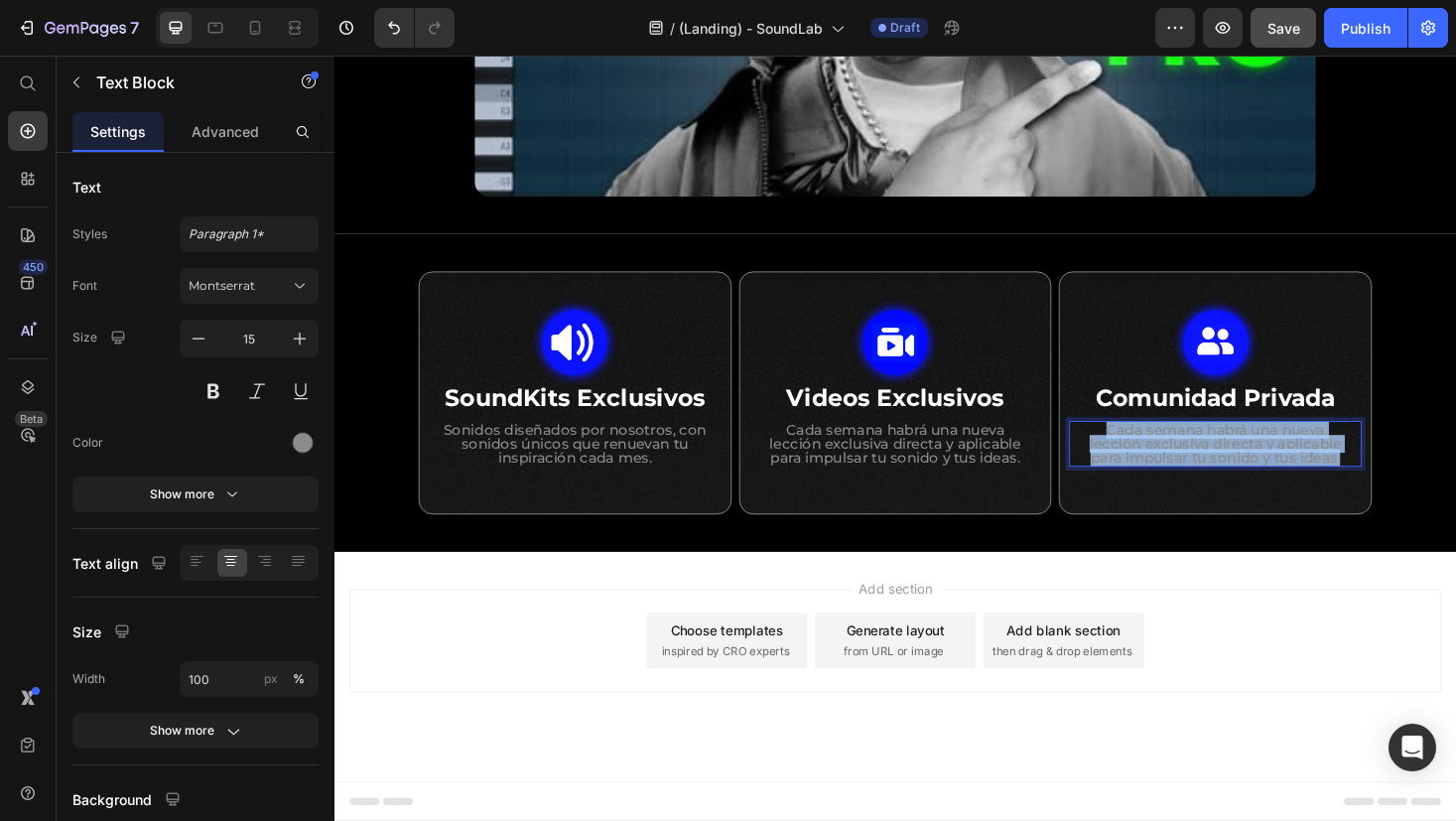 click on "Cada semana habrá una nueva lección exclusiva directa y aplicable para impulsar tu sonido y tus ideas." at bounding box center [1269, 468] 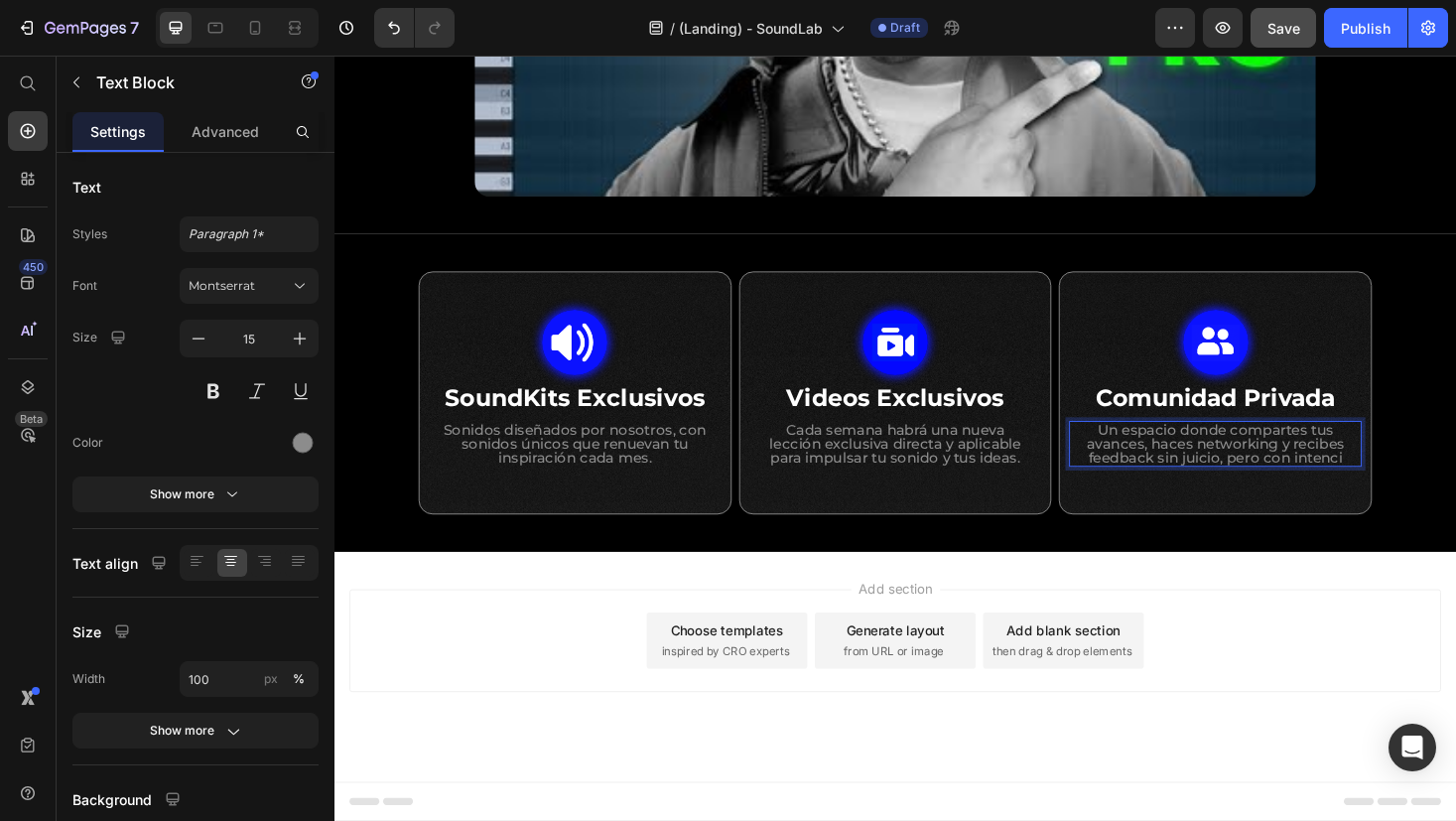 type 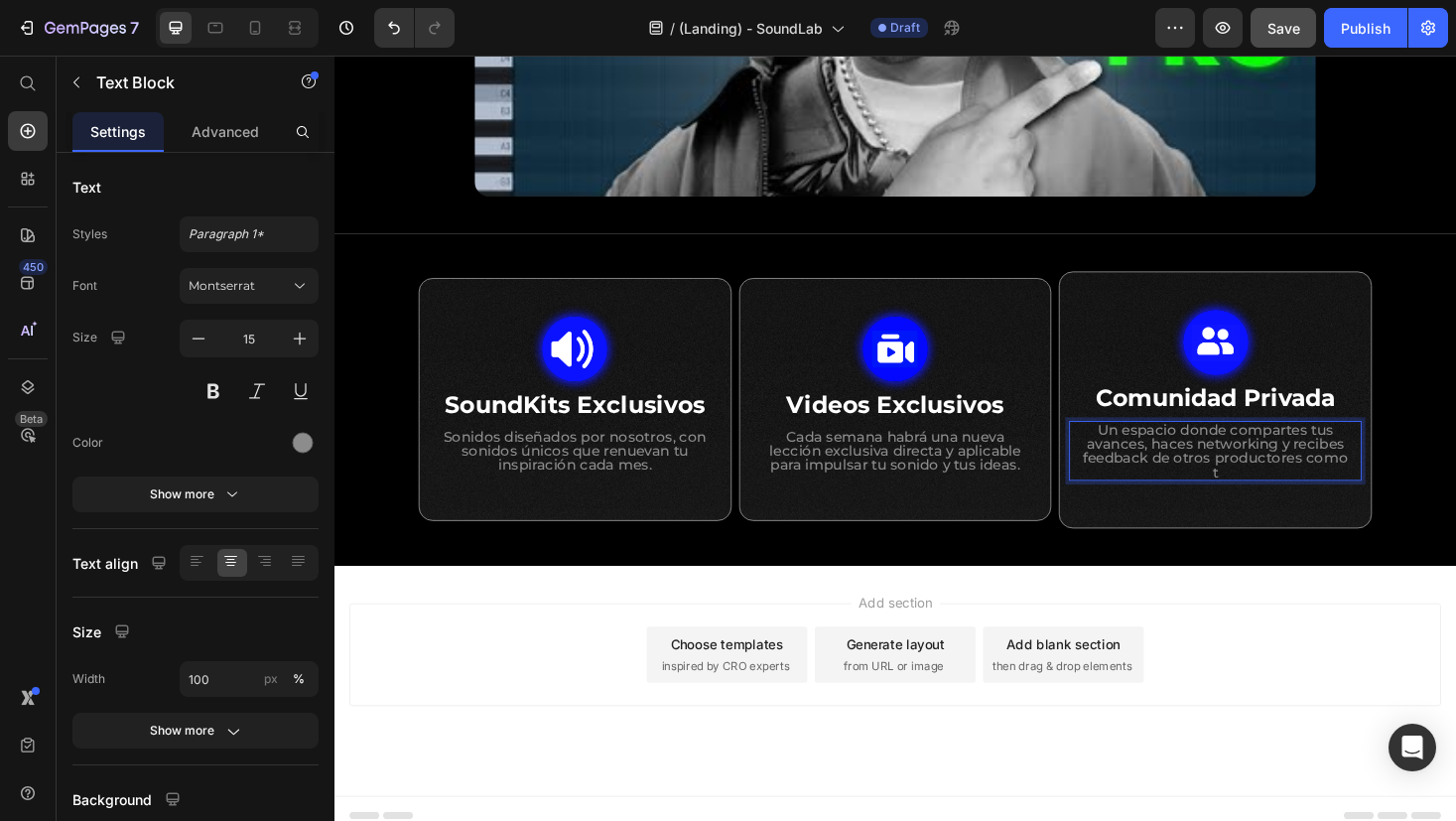 click on "Un espacio donde compartes tus avances, haces networking y recibes feedback de otros productores como t" at bounding box center [1269, 476] 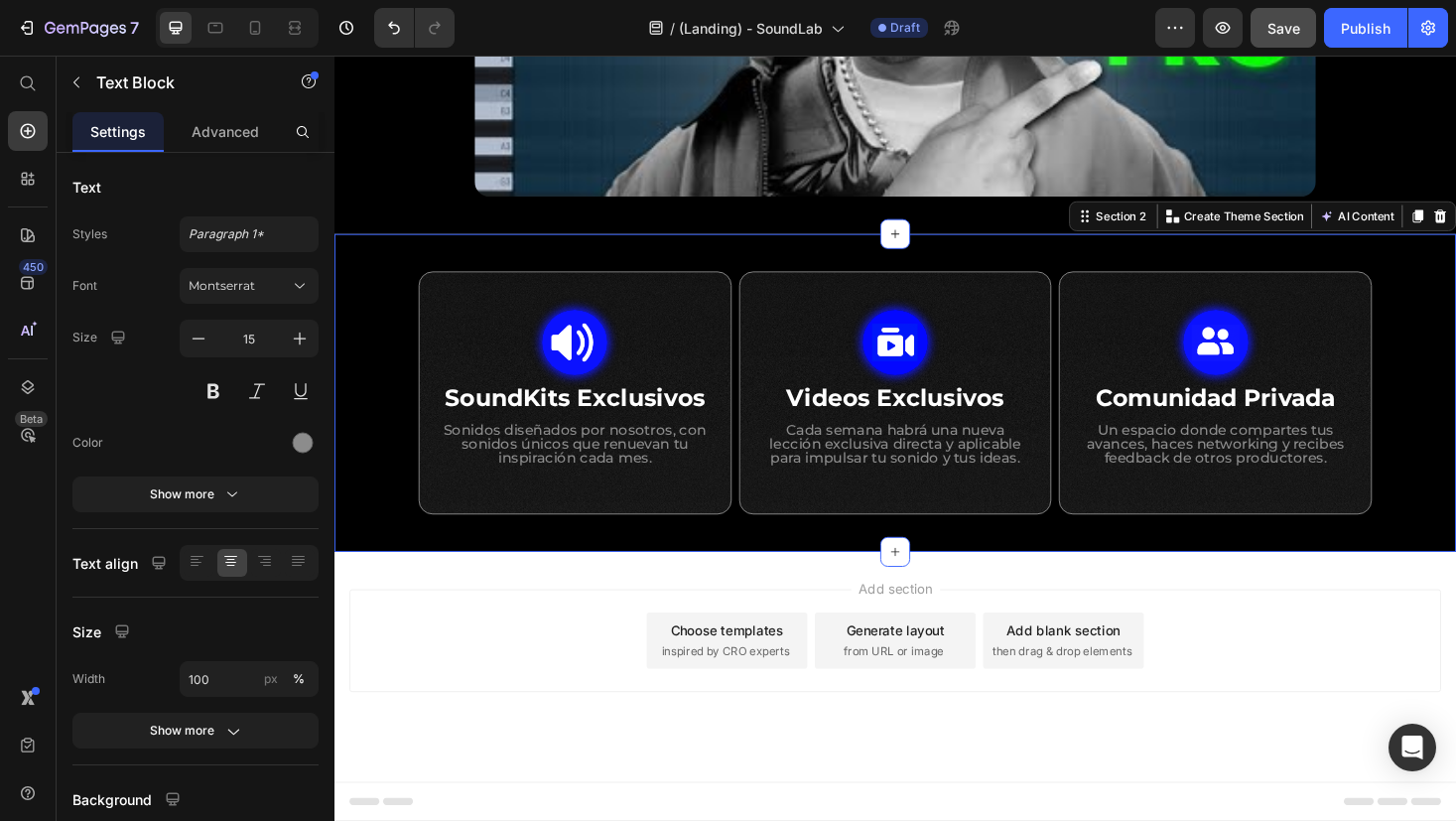 click on "Image SoundKits Exclusivos Heading Sonidos diseñados por nosotros, con sonidos únicos que renuevan tu inspiración cada mes. Text Block Row Image ⁠⁠⁠⁠⁠⁠⁠ Videos Exclusivos Heading Cada semana habrá una nueva lección exclusiva directa y aplicable para impulsar tu sonido y tus ideas. Text Block Row Image ⁠⁠⁠⁠⁠⁠⁠ Comunidad Privada Heading Un espacio donde compartes tus avances, haces networking y recibes feedback de otros productores. Text Block Row Row Row Section 2   Create Theme Section AI Content Write with [PERSON_NAME] What would you like to describe here? Tone and Voice Persuasive Product Workshop - Aprende Sound Design en Menos de 2 Horas Show more Generate" at bounding box center [930, 414] 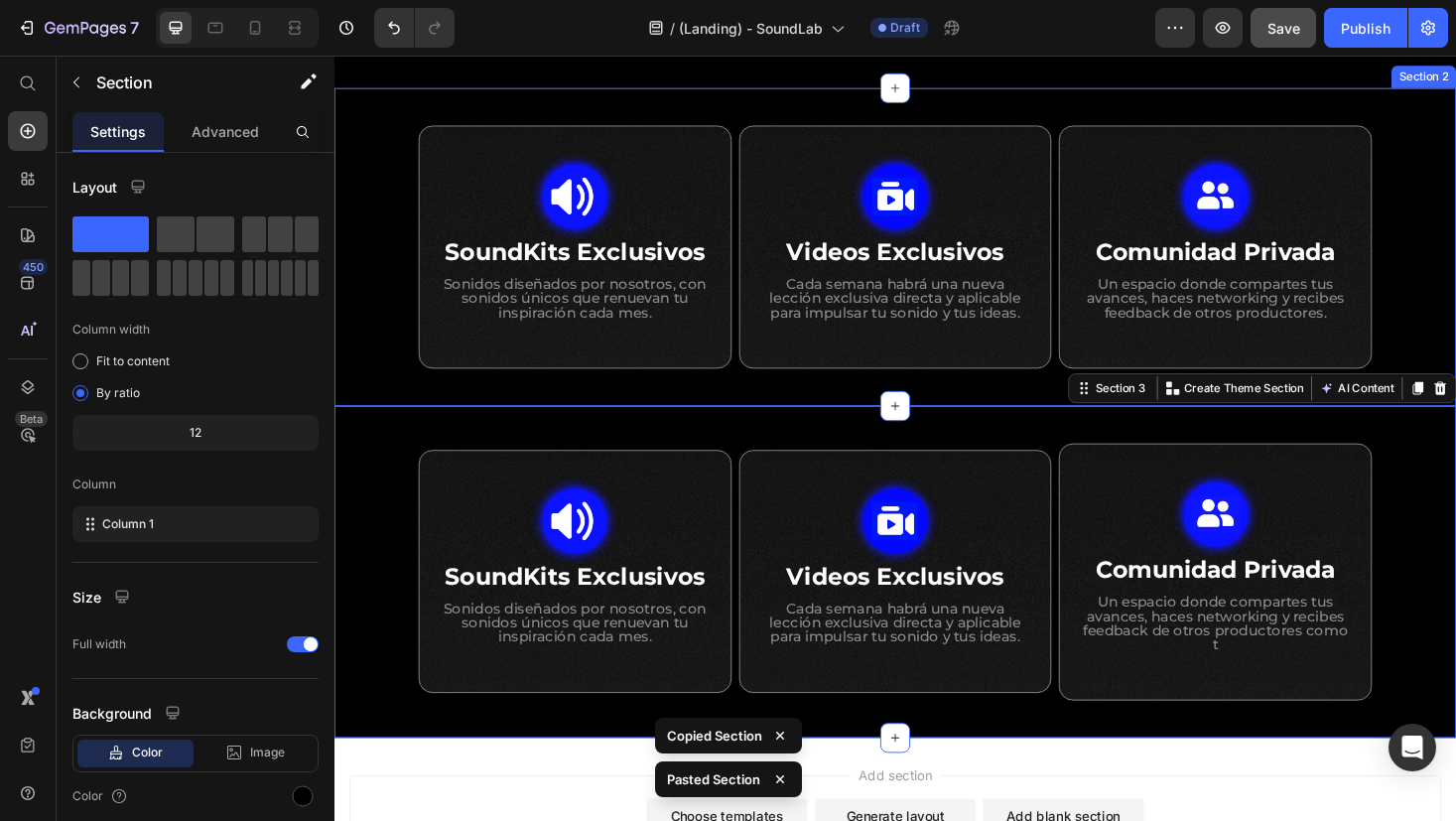 scroll, scrollTop: 891, scrollLeft: 0, axis: vertical 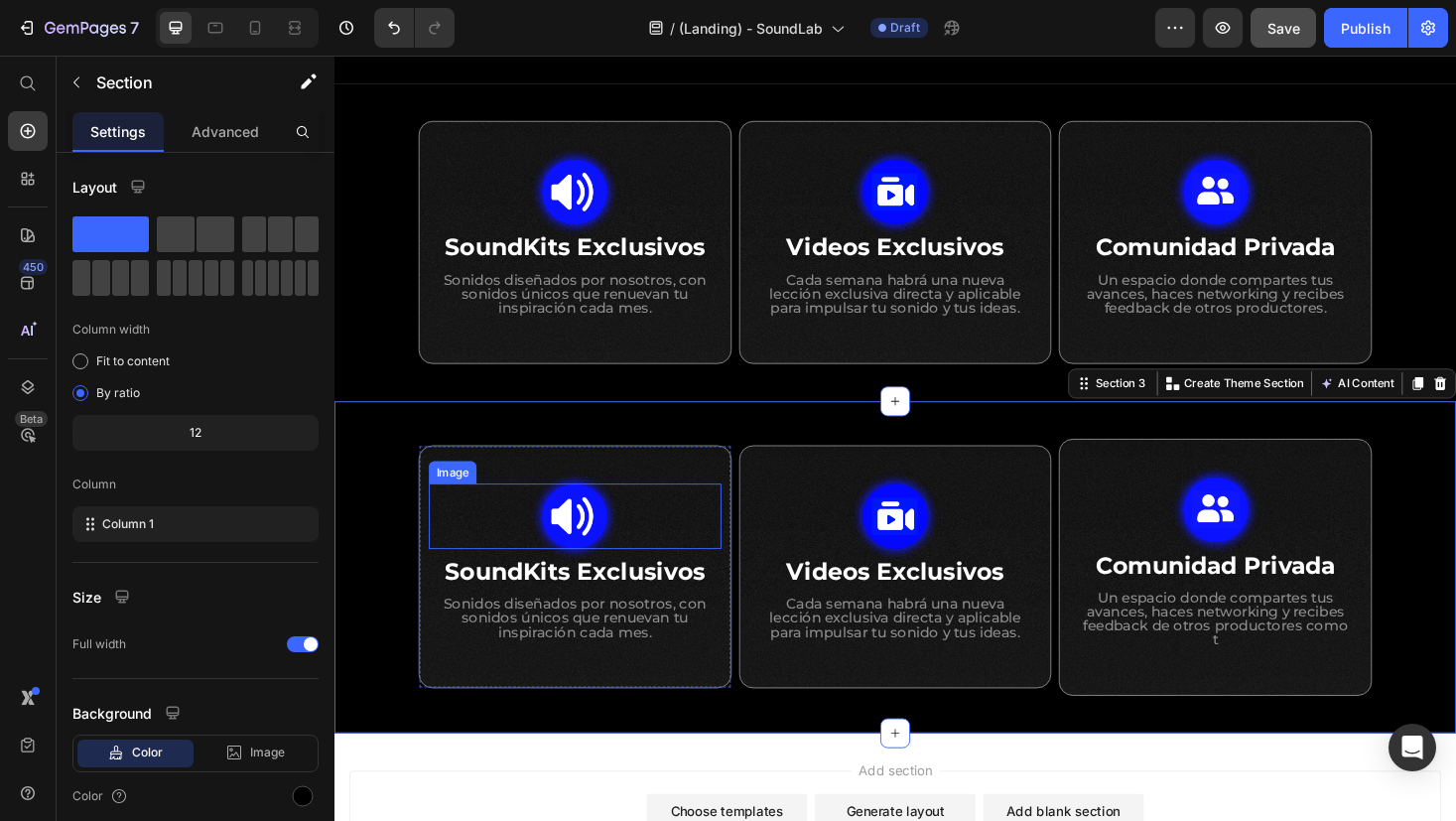 click at bounding box center [590, 545] 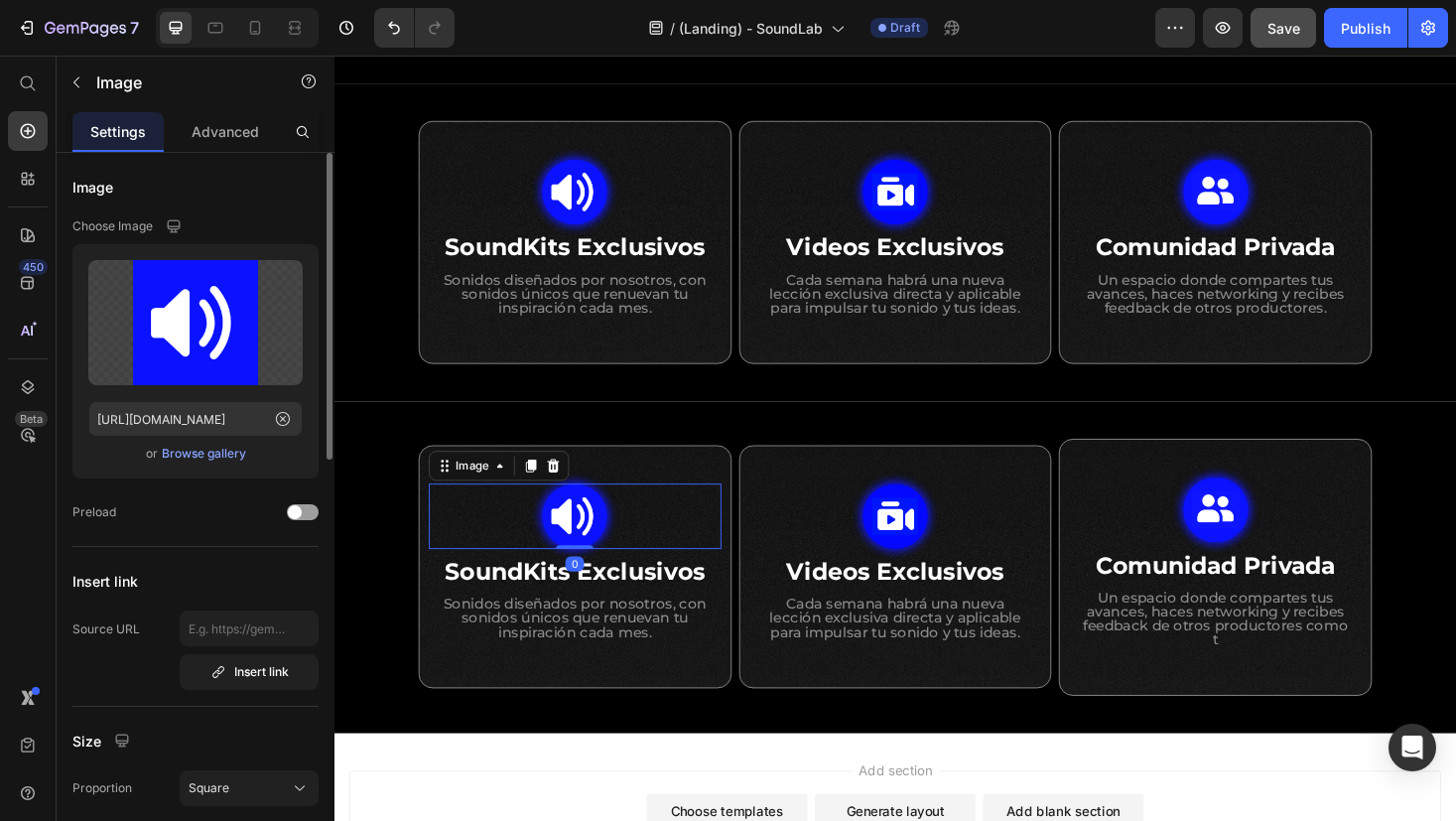 click on "Browse gallery" at bounding box center [203, 454] 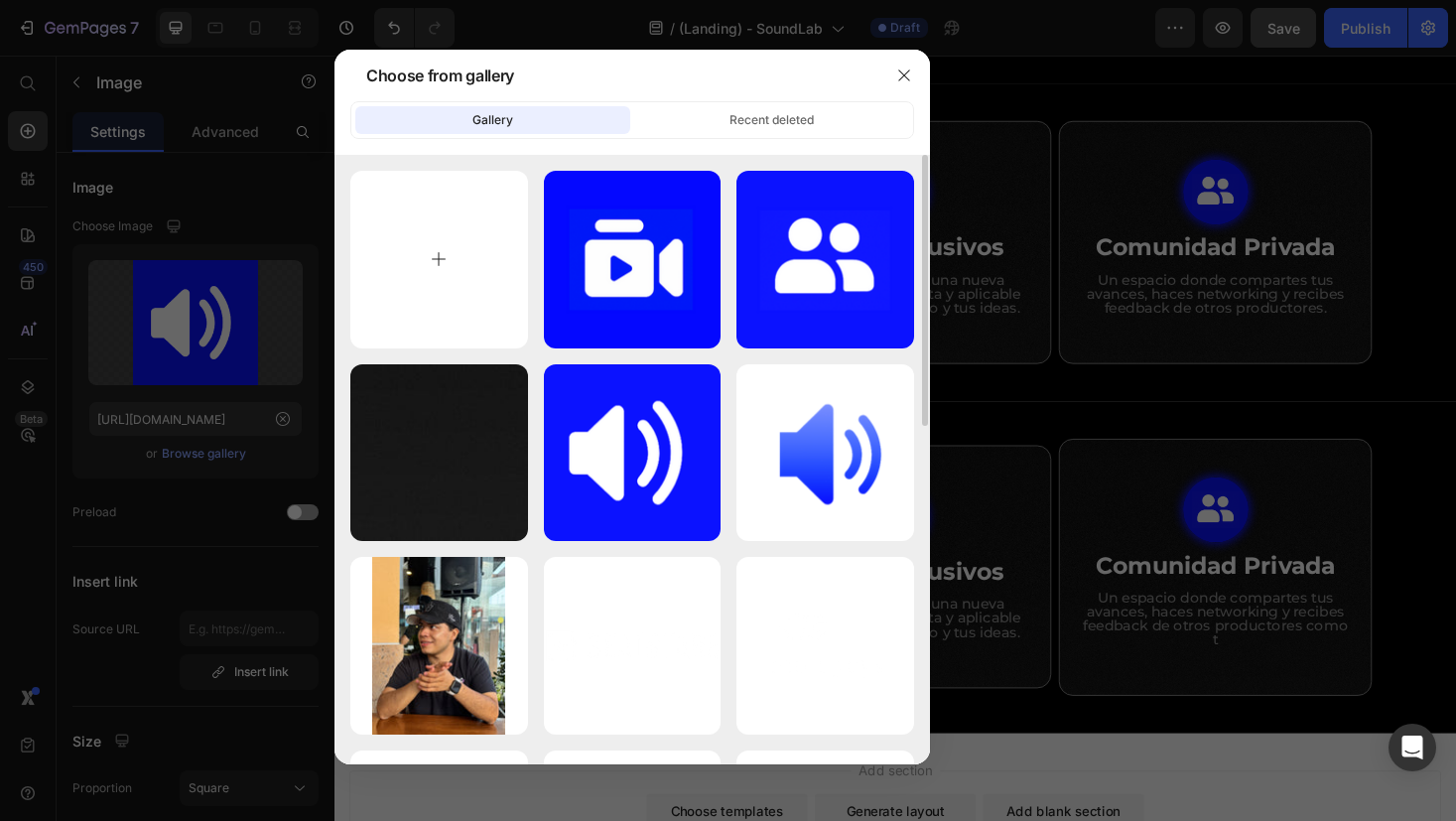 click at bounding box center (439, 259) 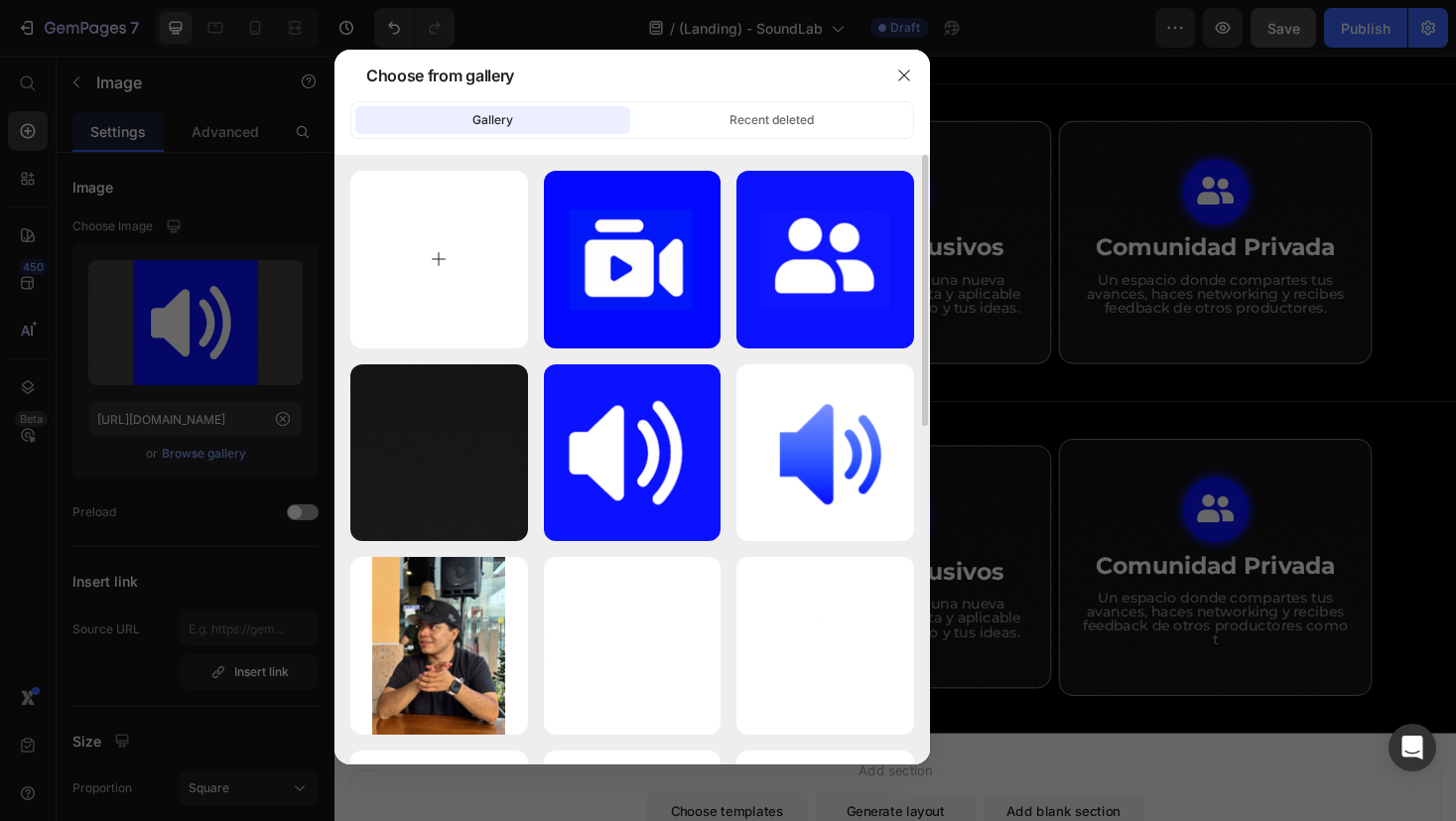 type on "C:\fakepath\RETOS.png" 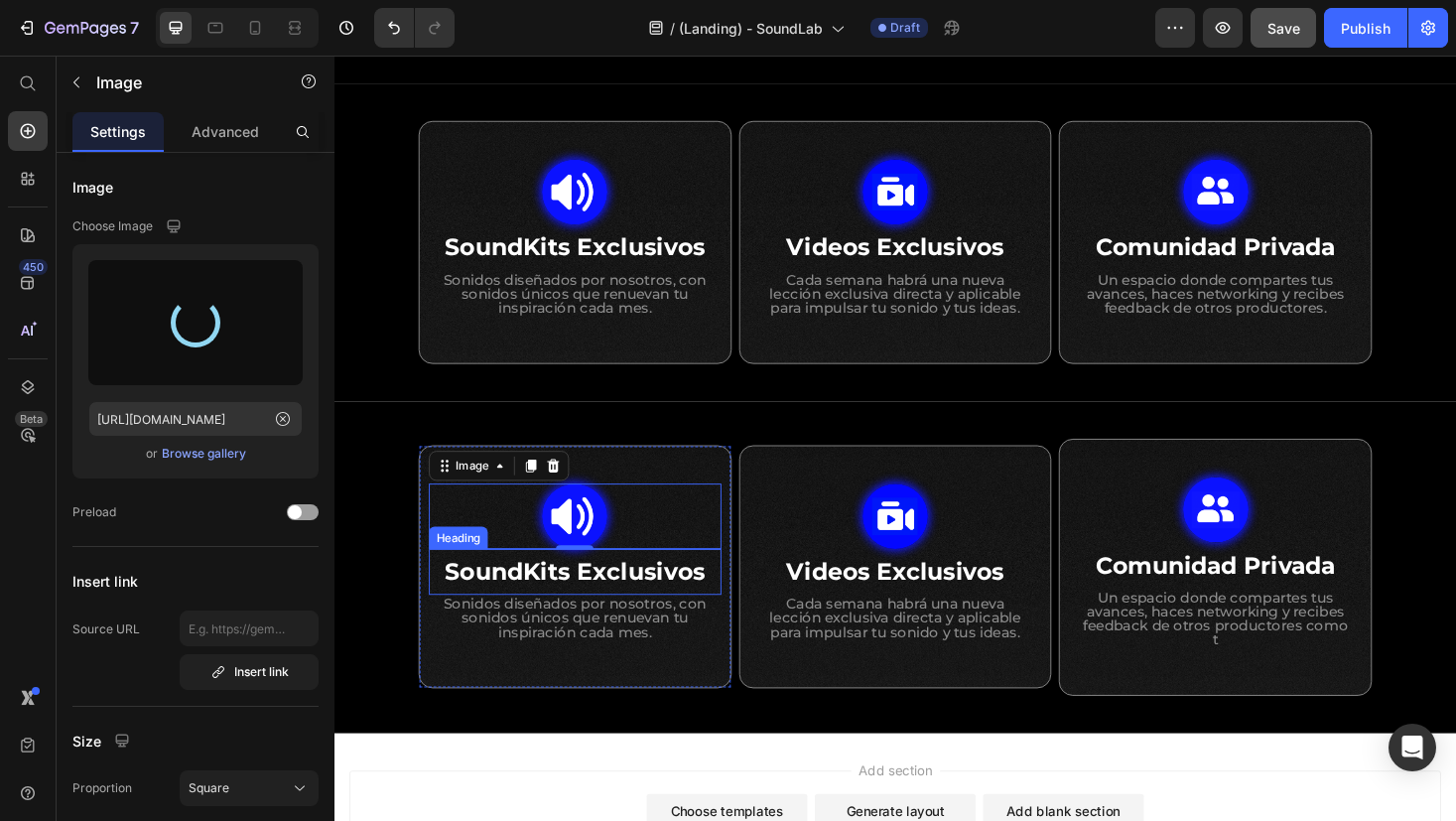 type on "[URL][DOMAIN_NAME]" 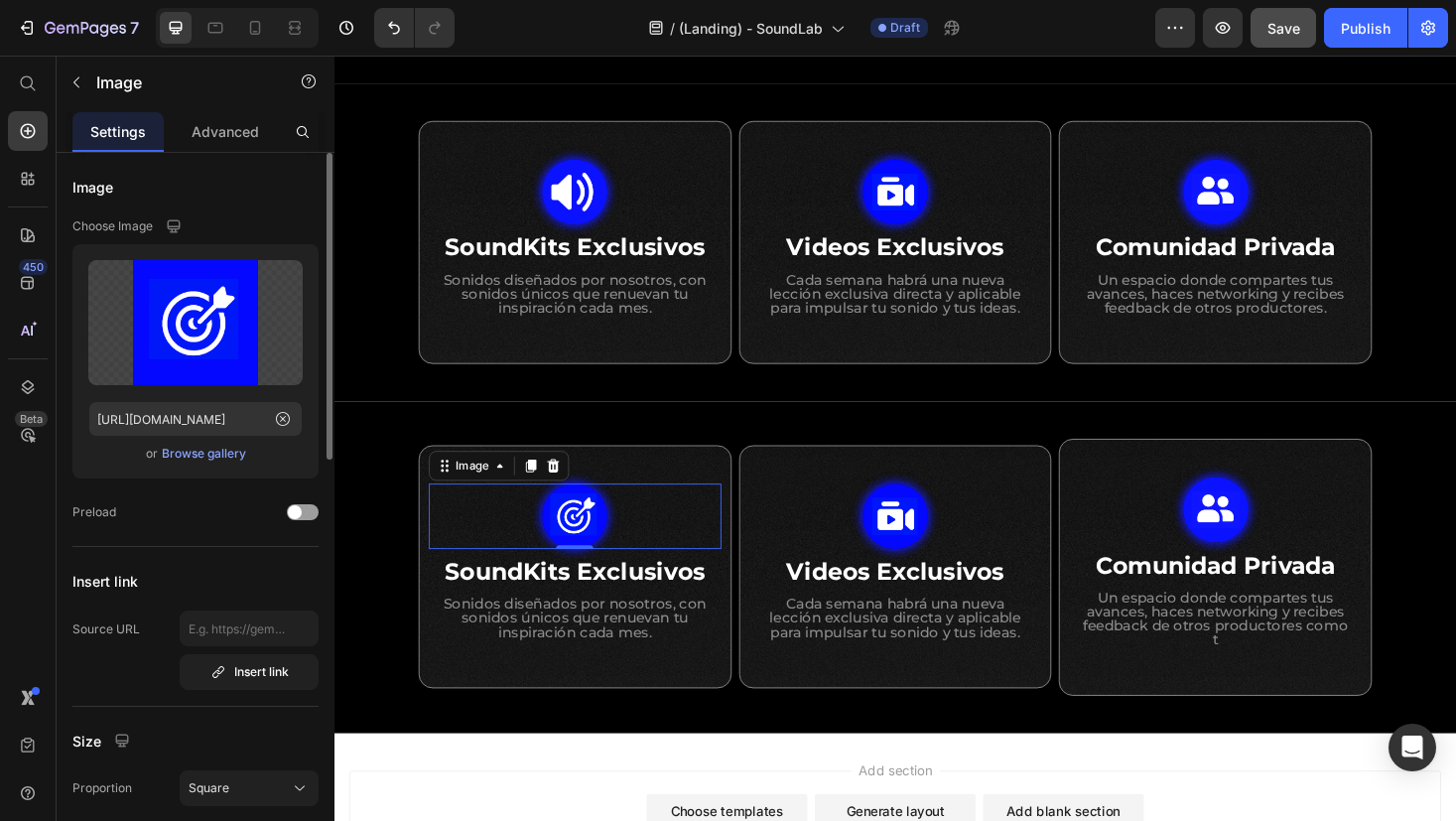 click on "Upload Image [URL][DOMAIN_NAME]  or   Browse gallery" 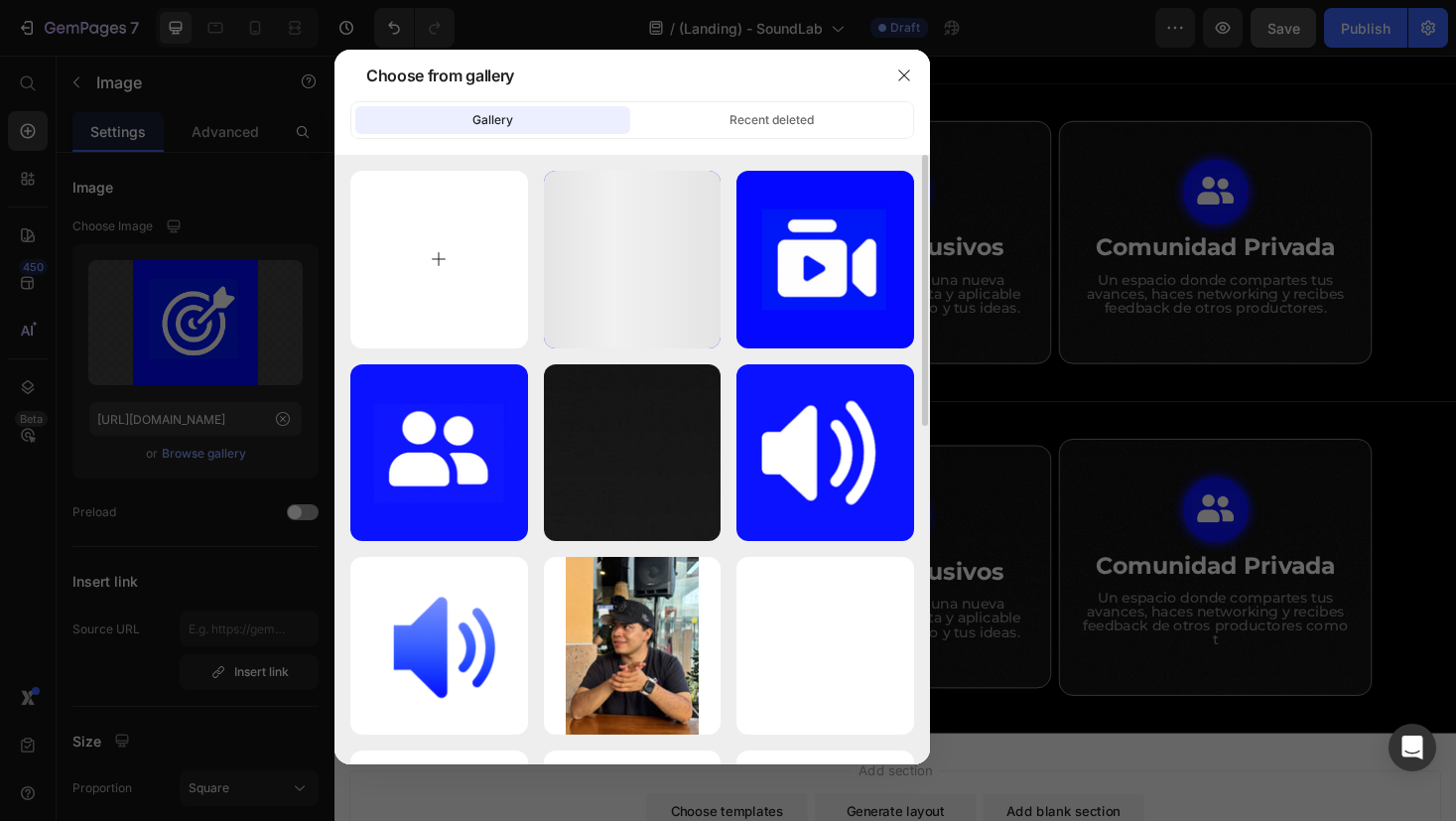 click at bounding box center (439, 259) 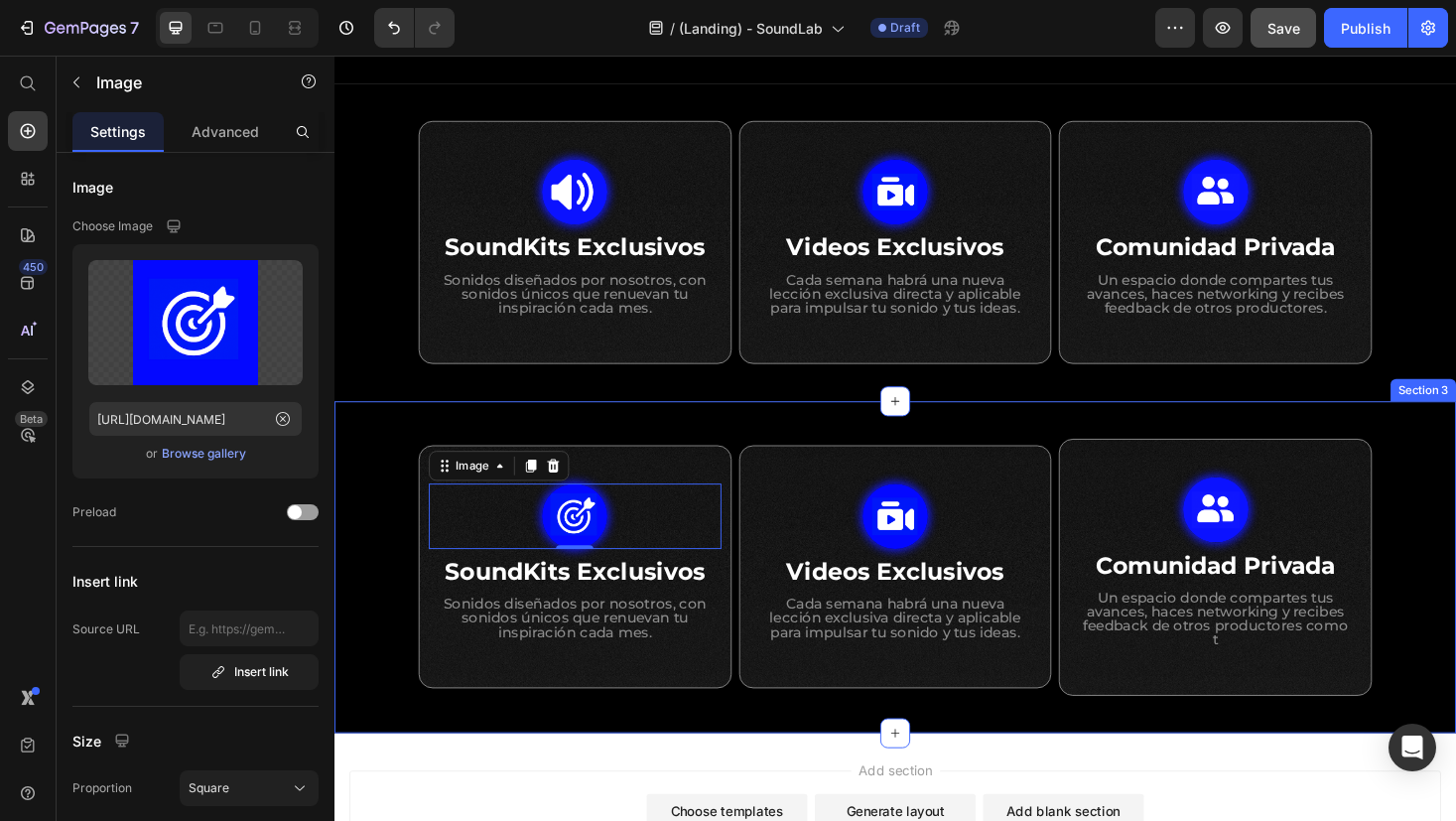 click on "Image   0 SoundKits Exclusivos Heading Sonidos diseñados por nosotros, con sonidos únicos que renuevan tu inspiración cada mes. Text Block Row Image Videos Exclusivos Heading Cada semana habrá una nueva lección exclusiva directa y aplicable para impulsar tu sonido y tus ideas. Text Block Row Image Comunidad Privada Heading Un espacio donde compartes tus avances, haces networking y recibes feedback de otros productores como t Text Block Row Row Row Section 3" at bounding box center (930, 599) 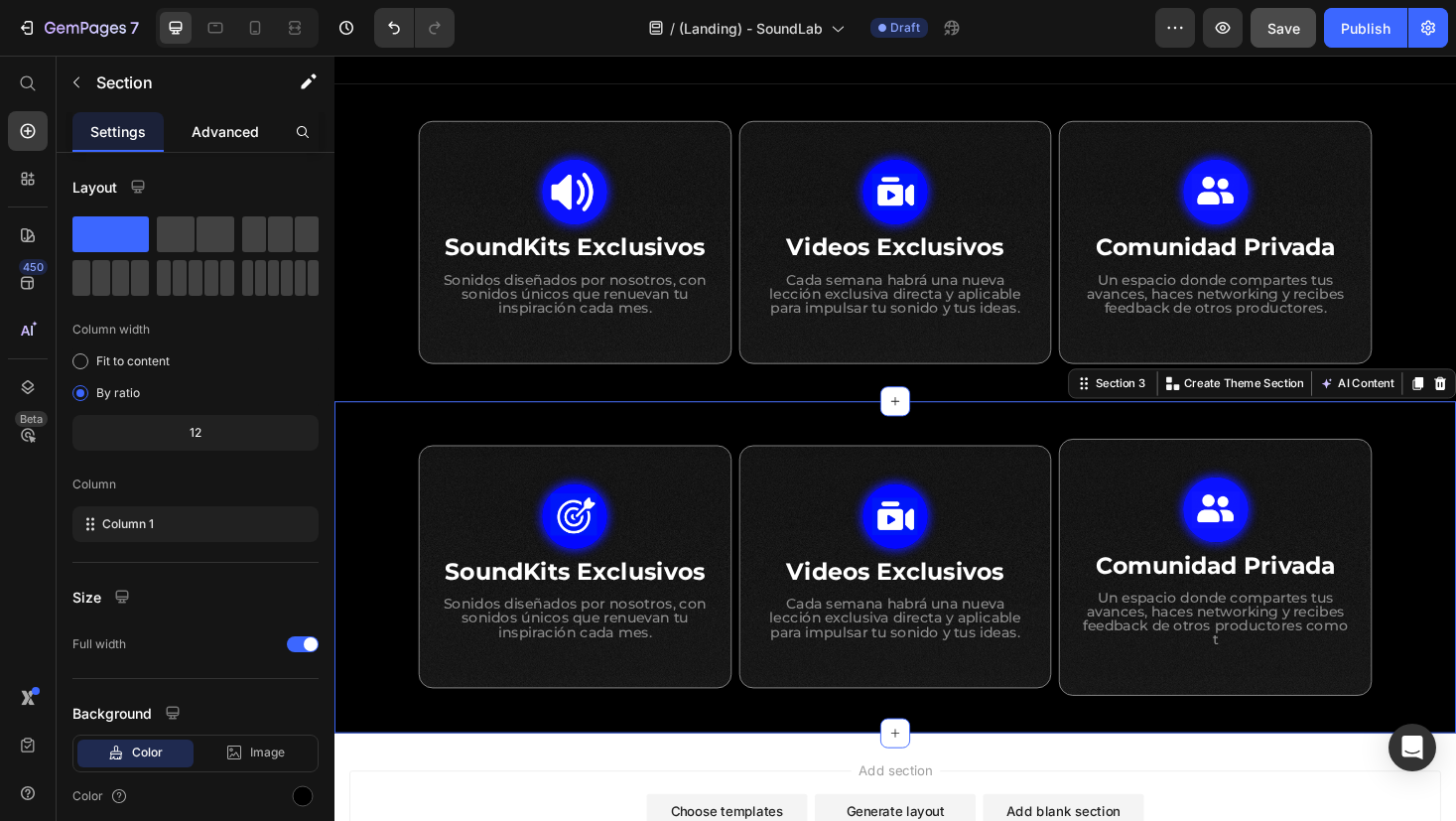 click on "Advanced" 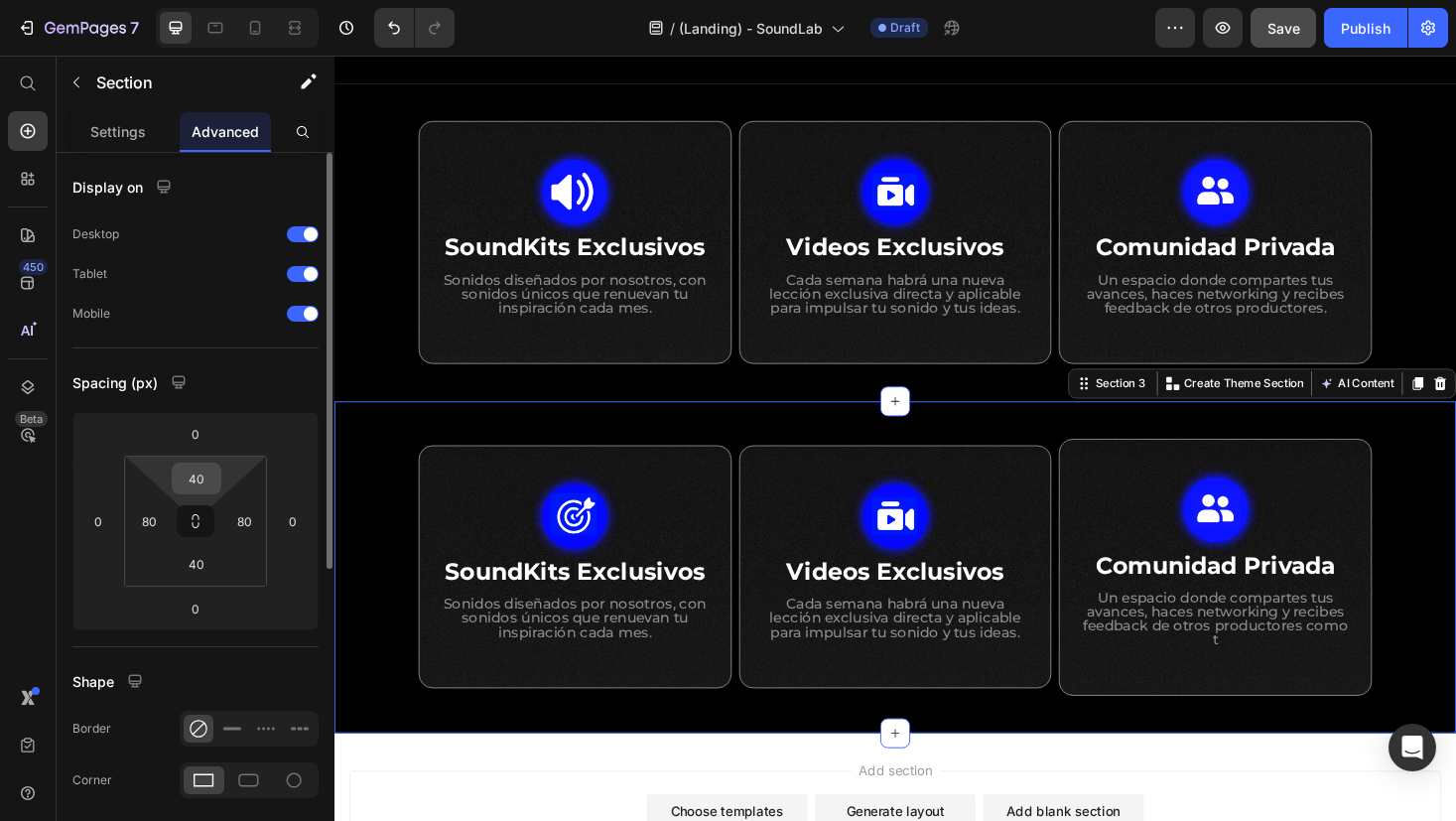 click on "40" at bounding box center [197, 479] 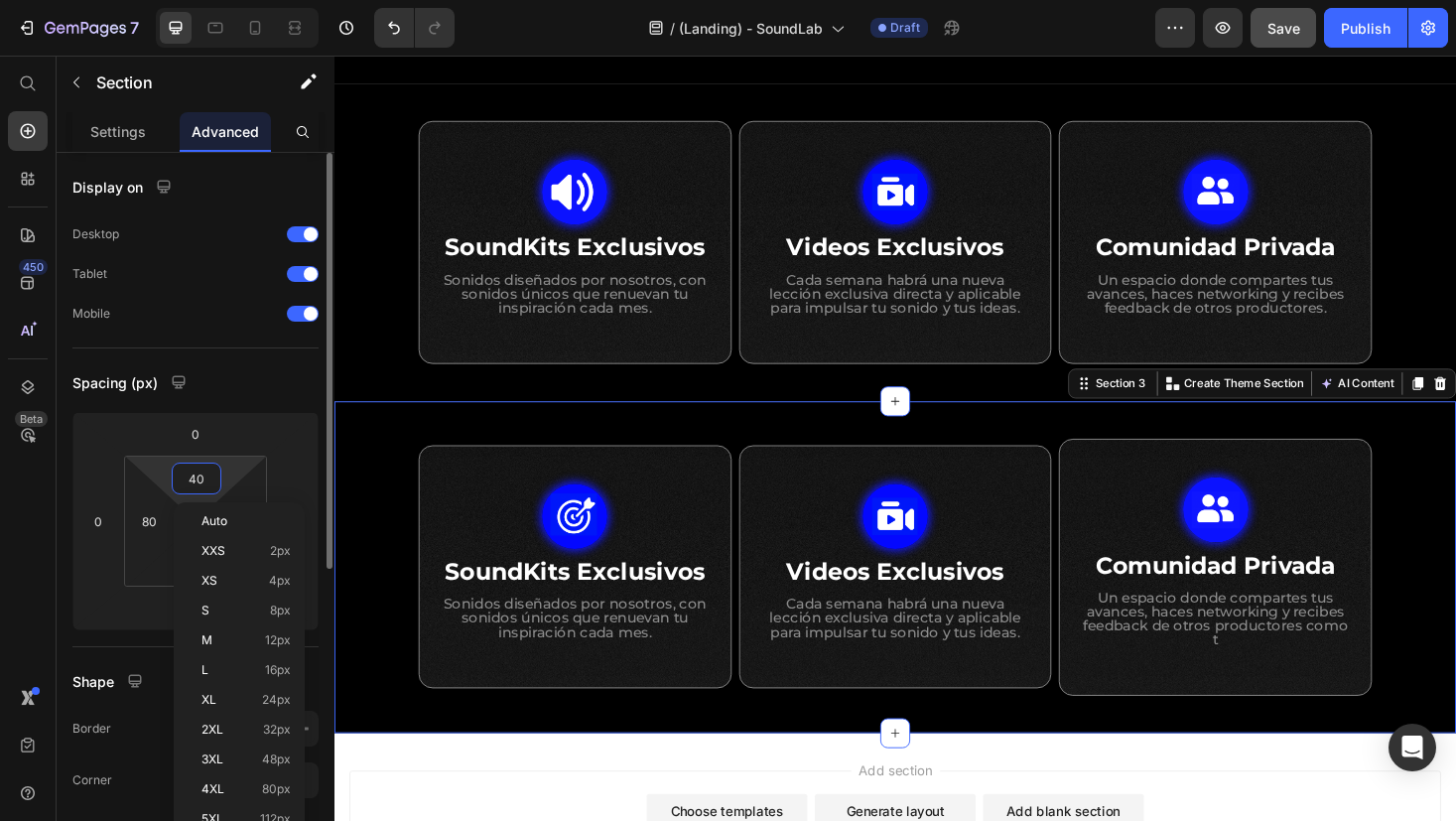 type on "0" 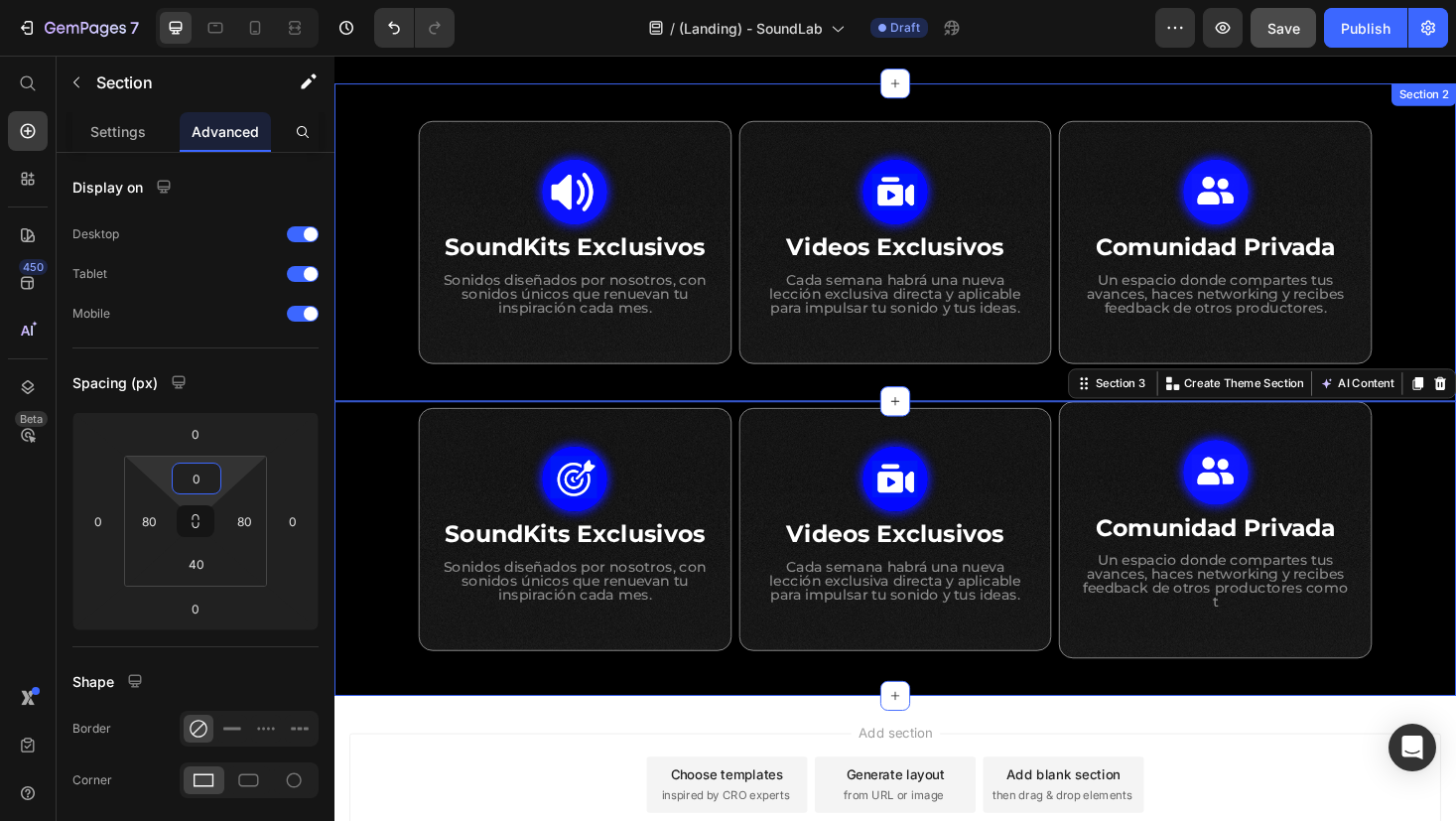 click on "Image SoundKits Exclusivos Heading Sonidos diseñados por nosotros, con sonidos únicos que renuevan tu inspiración cada mes. Text Block Row Image ⁠⁠⁠⁠⁠⁠⁠ Videos Exclusivos Heading Cada semana habrá una nueva lección exclusiva directa y aplicable para impulsar tu sonido y tus ideas. Text Block Row Image ⁠⁠⁠⁠⁠⁠⁠ Comunidad Privada Heading Un espacio donde compartes tus avances, haces networking y recibes feedback de otros productores. Text Block Row Row Row Section 2" at bounding box center (930, 254) 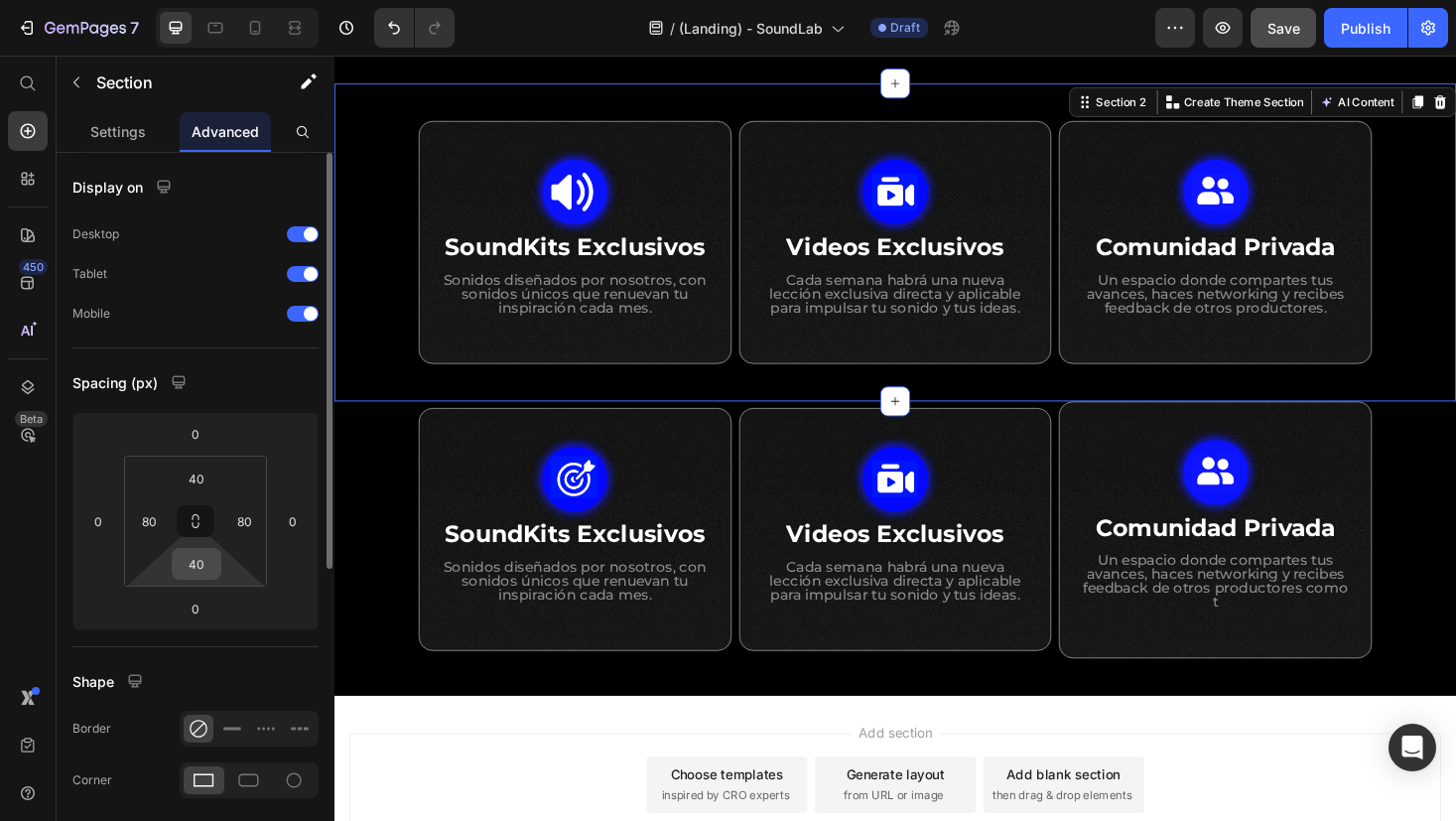 click on "40" at bounding box center (197, 564) 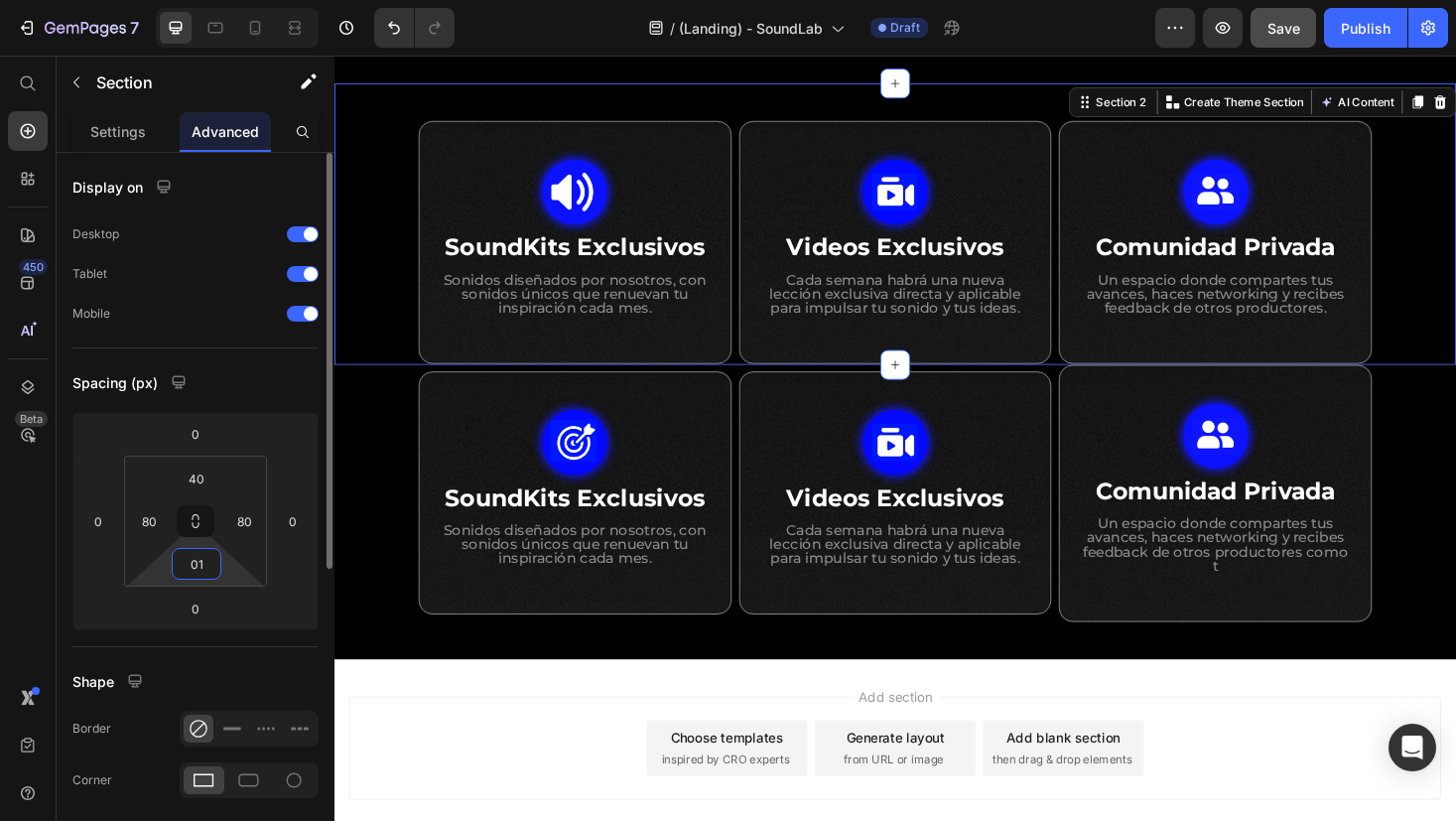 type on "0" 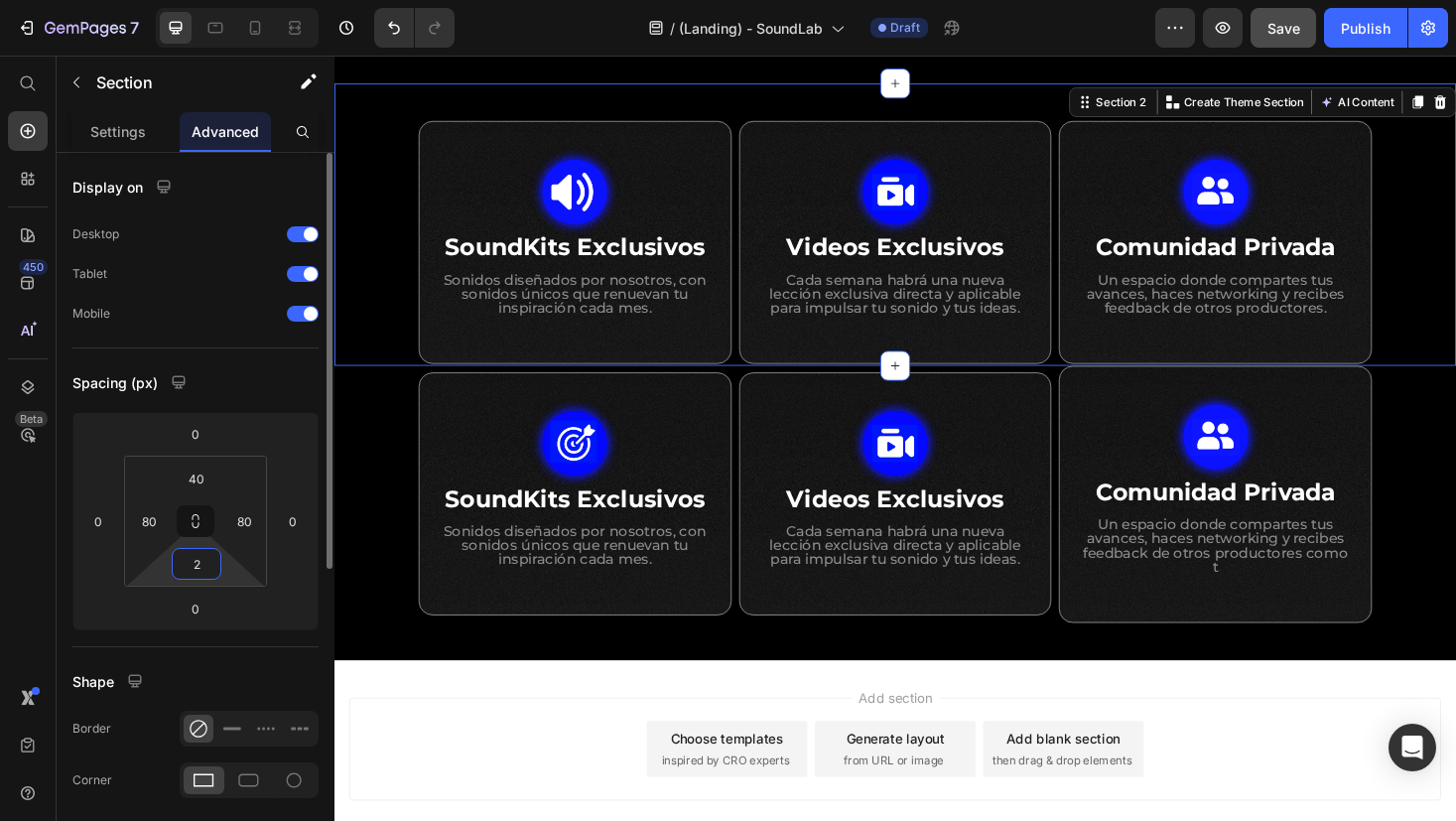 type on "20" 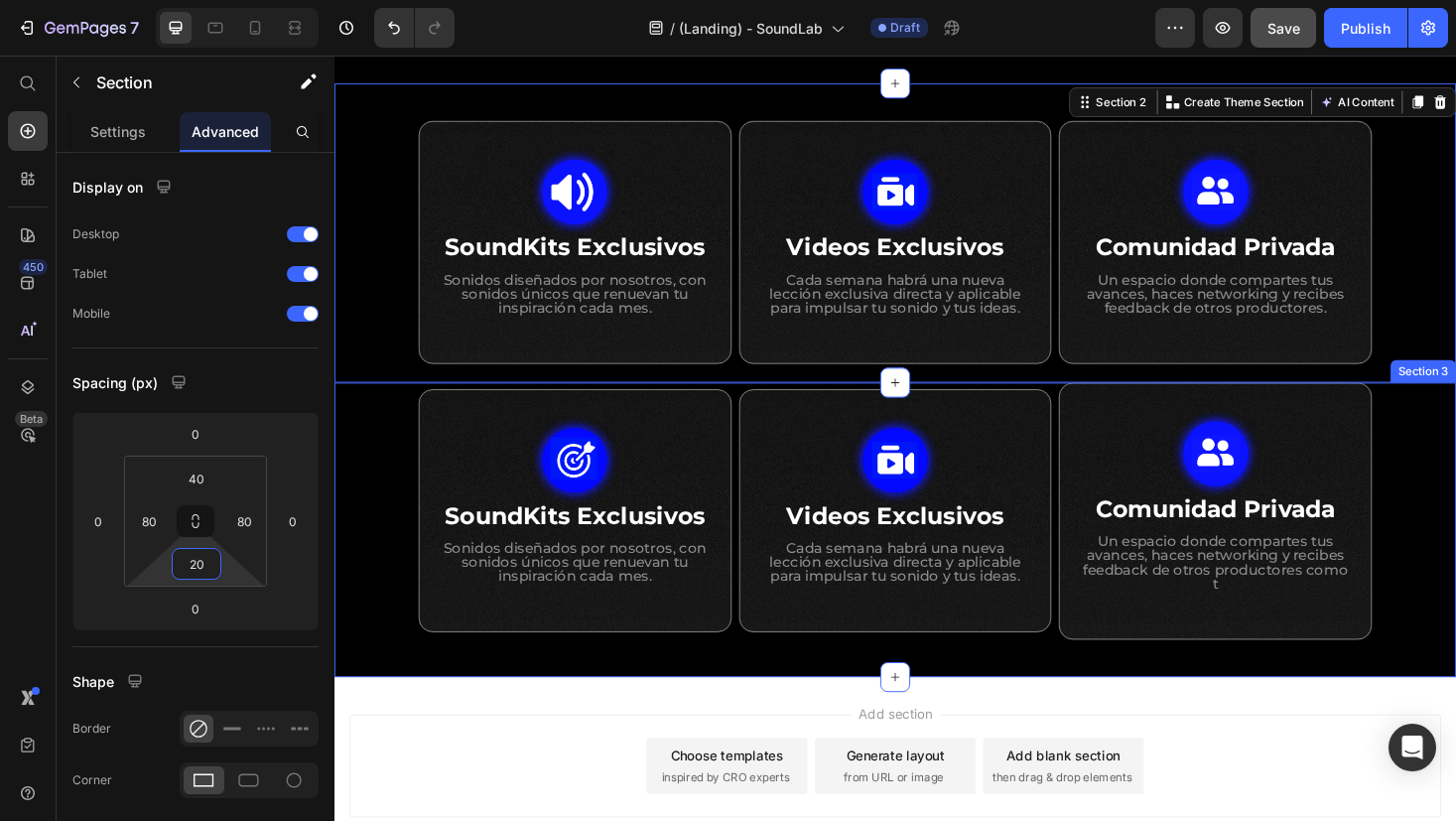 click on "Image SoundKits Exclusivos Heading Sonidos diseñados por nosotros, con sonidos únicos que renuevan tu inspiración cada mes. Text Block Row Image Videos Exclusivos Heading Cada semana habrá una nueva lección exclusiva directa y aplicable para impulsar tu sonido y tus ideas. Text Block Row Image Comunidad Privada Heading Un espacio donde compartes tus avances, haces networking y recibes feedback de otros productores como t Text Block Row Row Row Section 3" at bounding box center [930, 559] 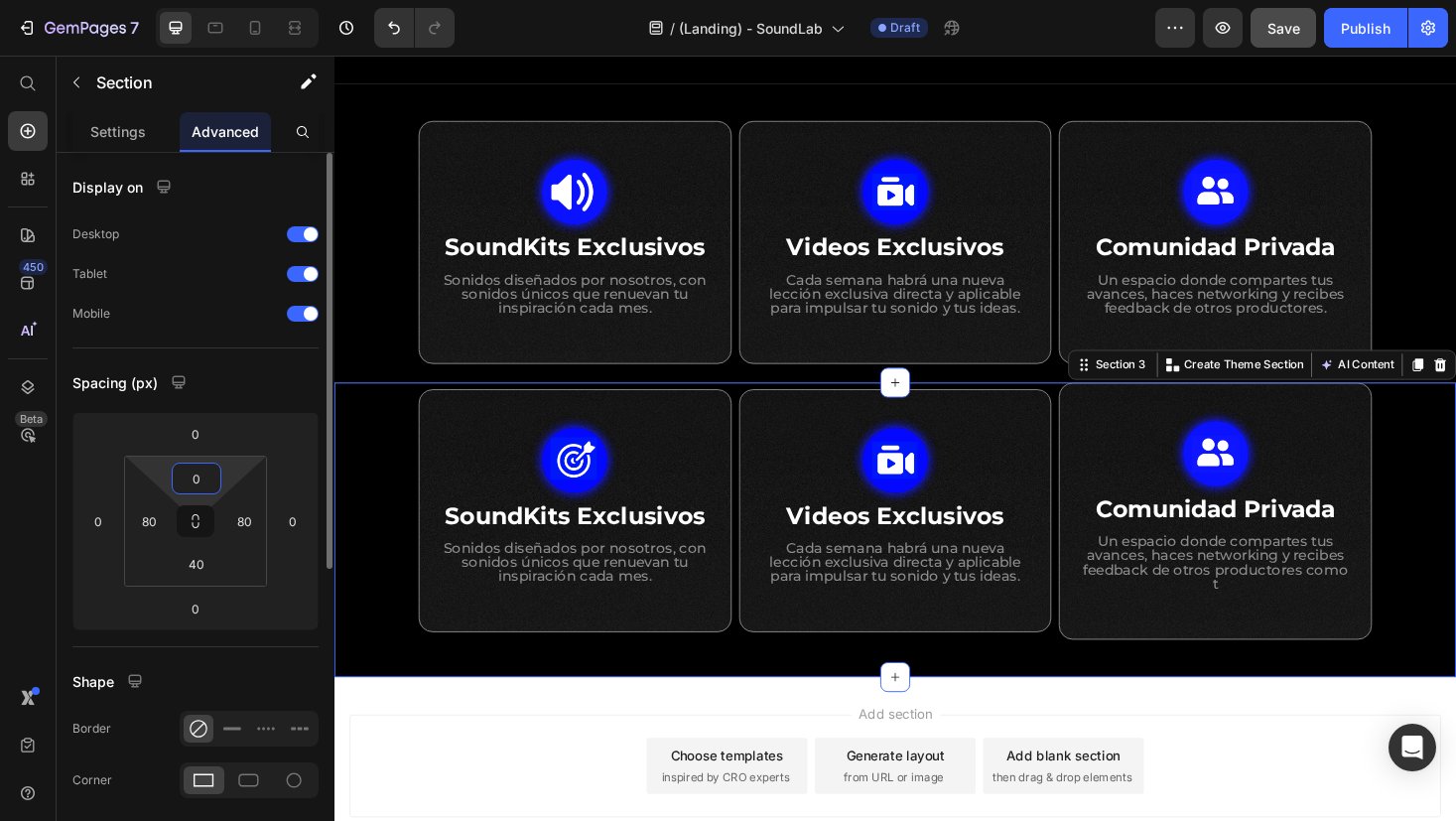 click on "0" at bounding box center [197, 479] 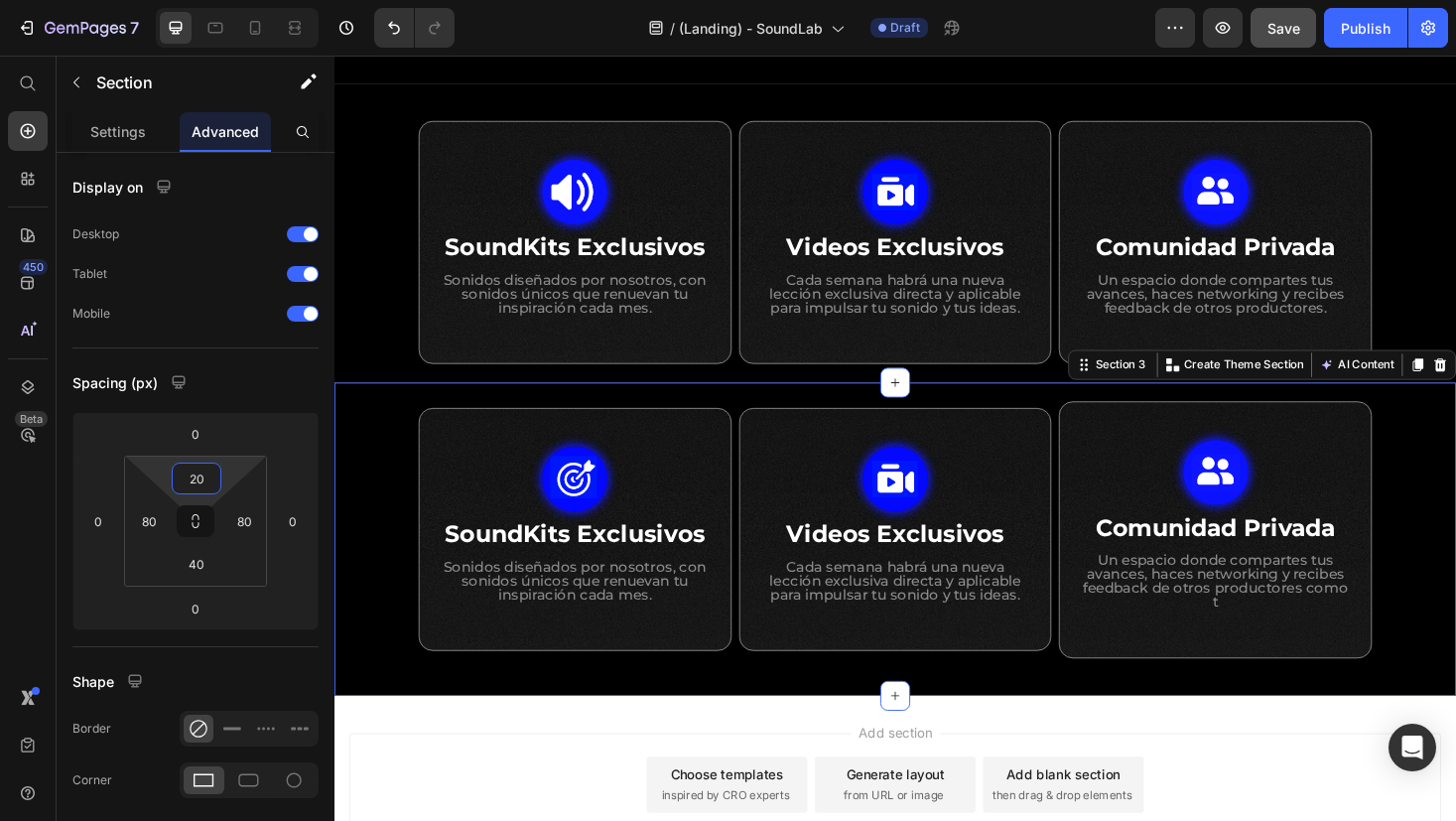 type on "2" 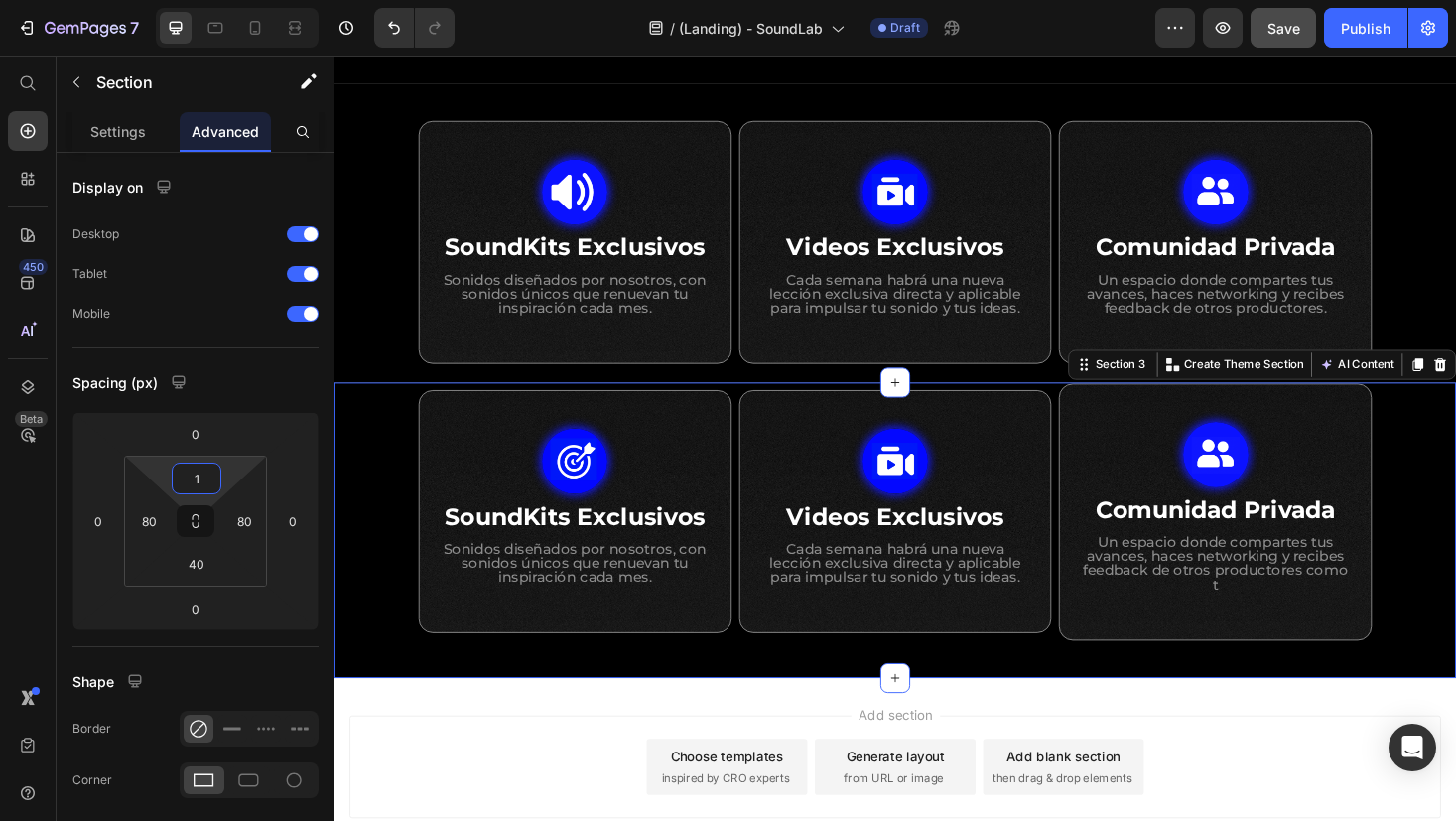type on "10" 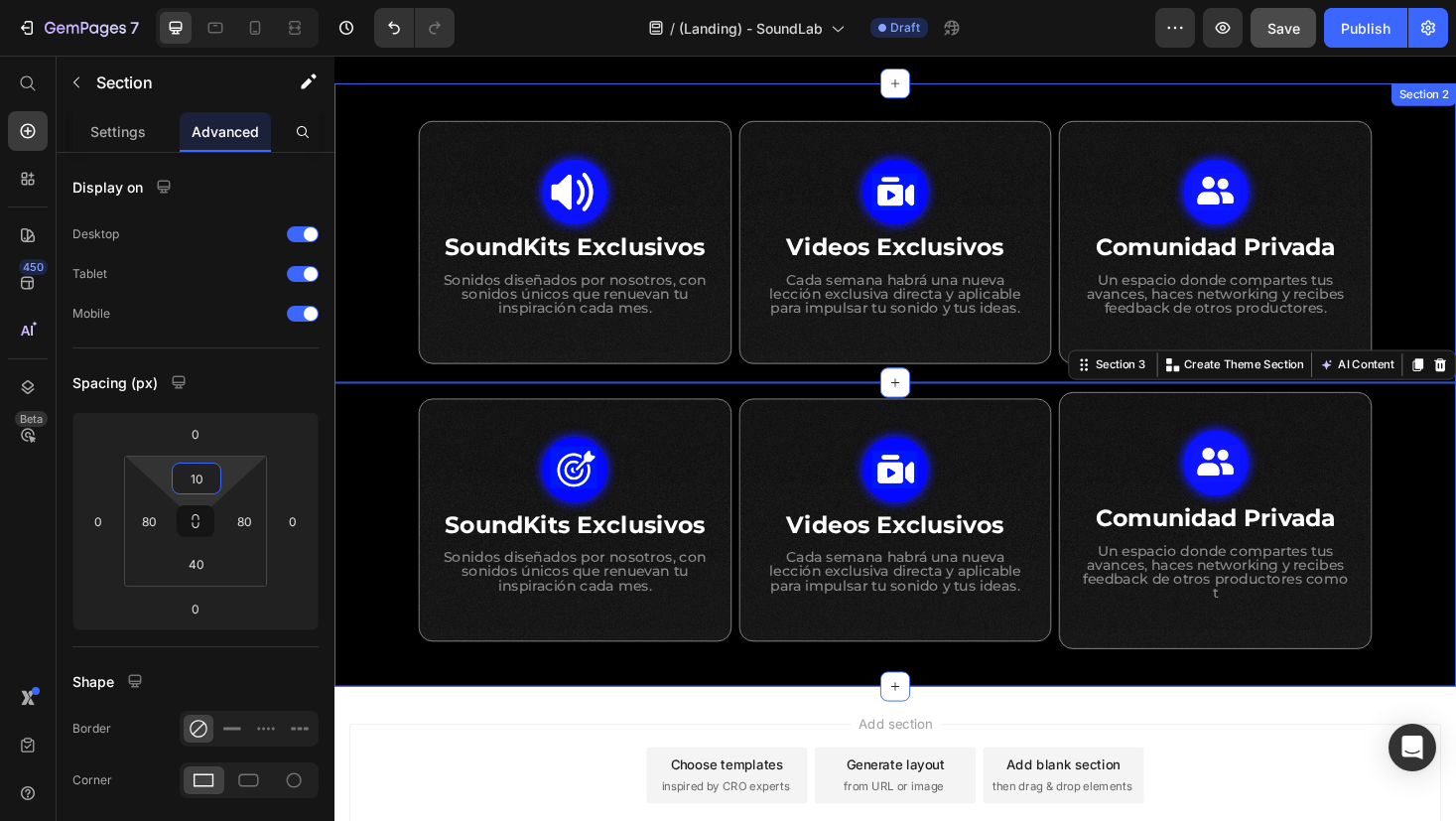 click on "Image SoundKits Exclusivos Heading Sonidos diseñados por nosotros, con sonidos únicos que renuevan tu inspiración cada mes. Text Block Row Image ⁠⁠⁠⁠⁠⁠⁠ Videos Exclusivos Heading Cada semana habrá una nueva lección exclusiva directa y aplicable para impulsar tu sonido y tus ideas. Text Block Row Image ⁠⁠⁠⁠⁠⁠⁠ Comunidad Privada Heading Un espacio donde compartes tus avances, haces networking y recibes feedback de otros productores. Text Block Row Row Row Section 2" at bounding box center [930, 244] 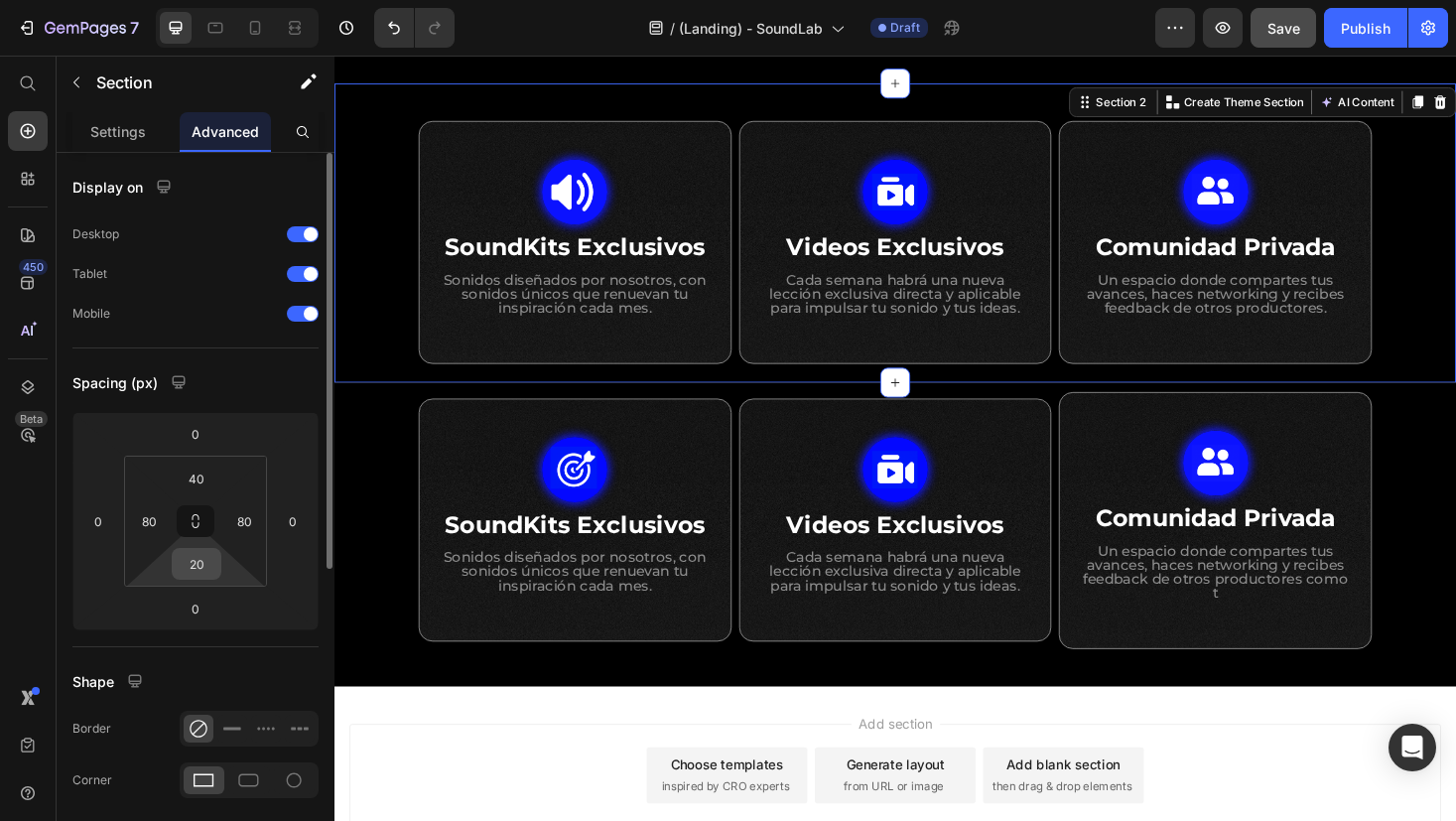 click on "20" at bounding box center (197, 564) 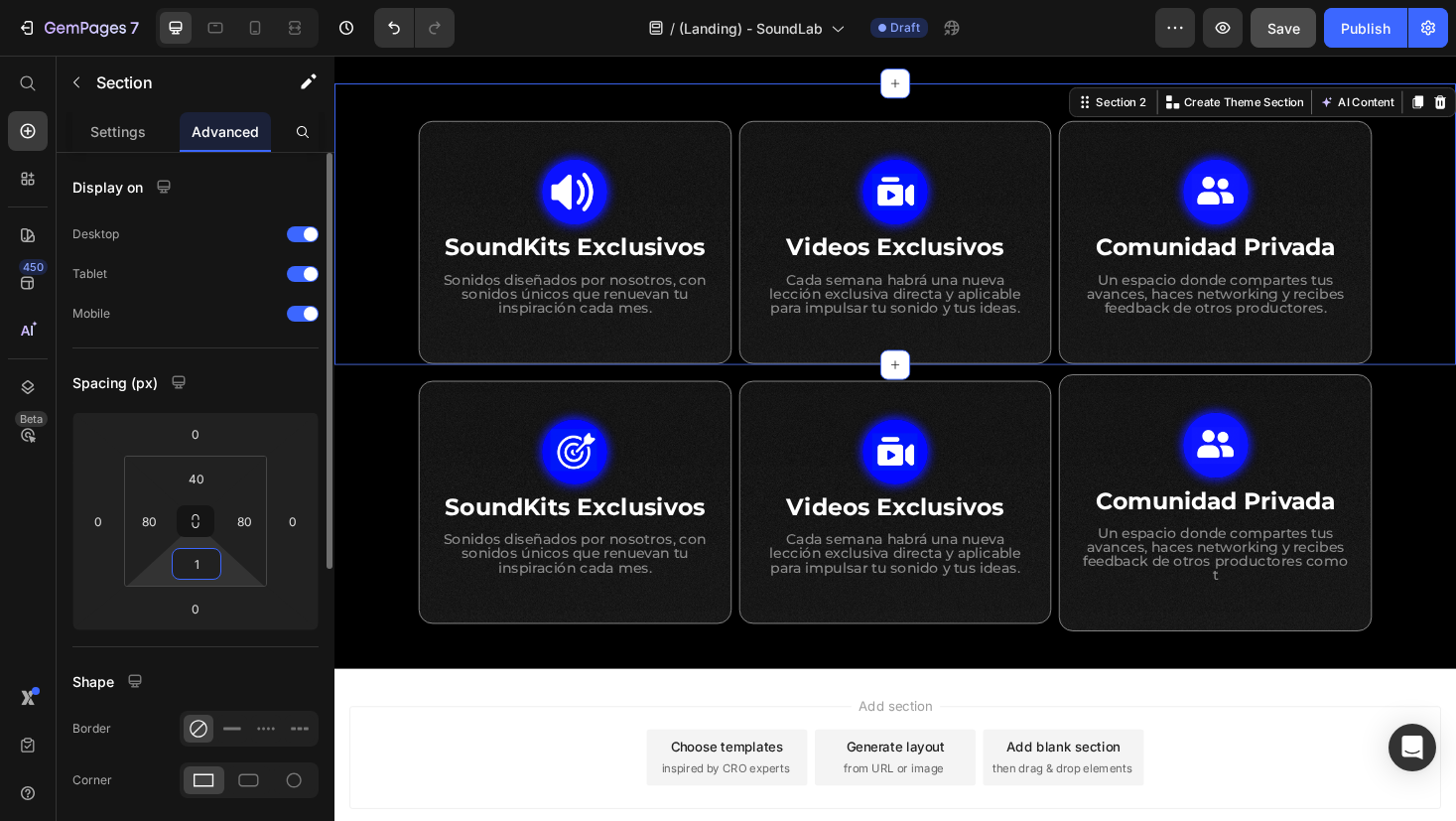 type on "10" 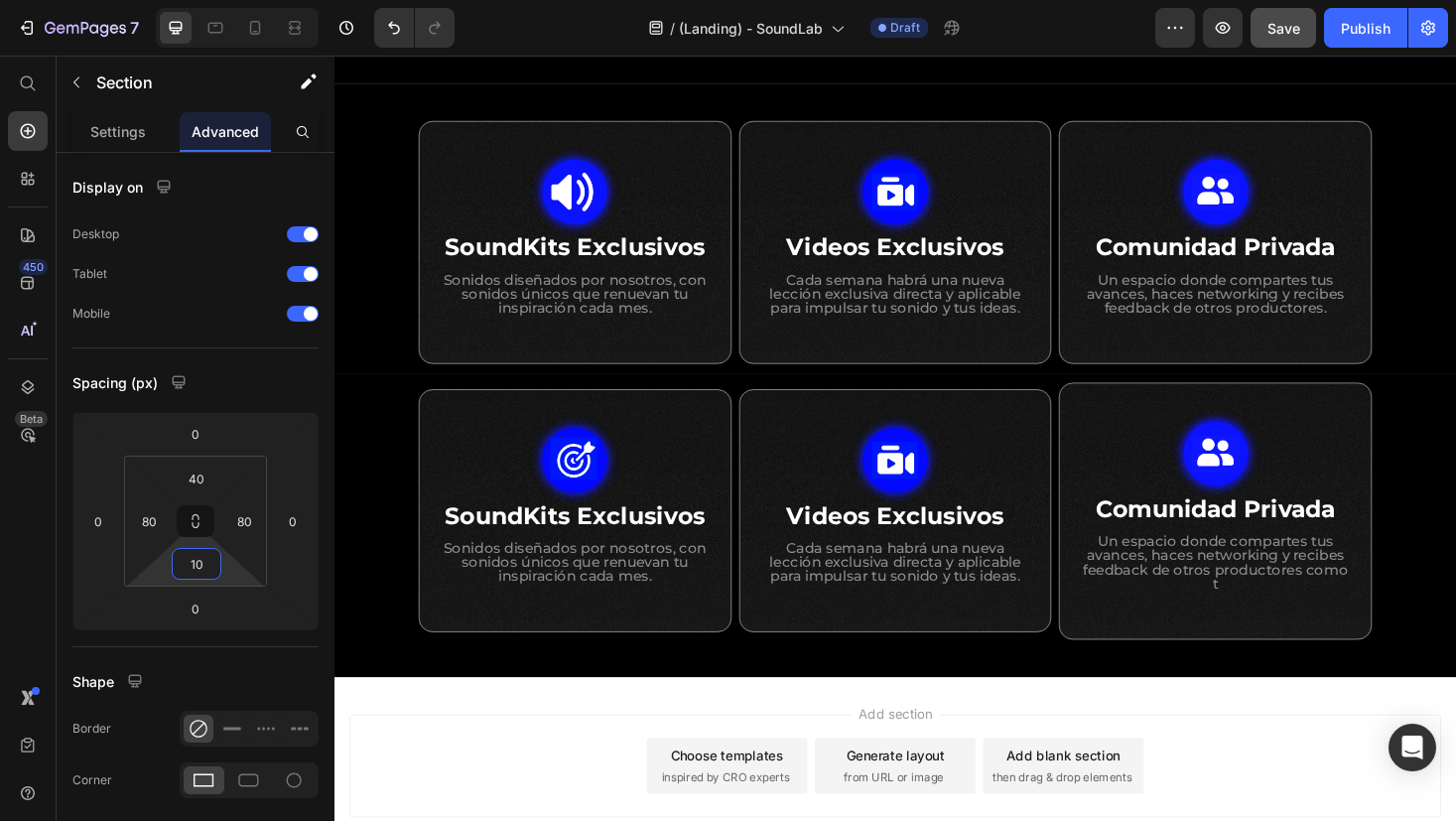 click on "Add section Choose templates inspired by CRO experts Generate layout from URL or image Add blank section then drag & drop elements" at bounding box center (930, 838) 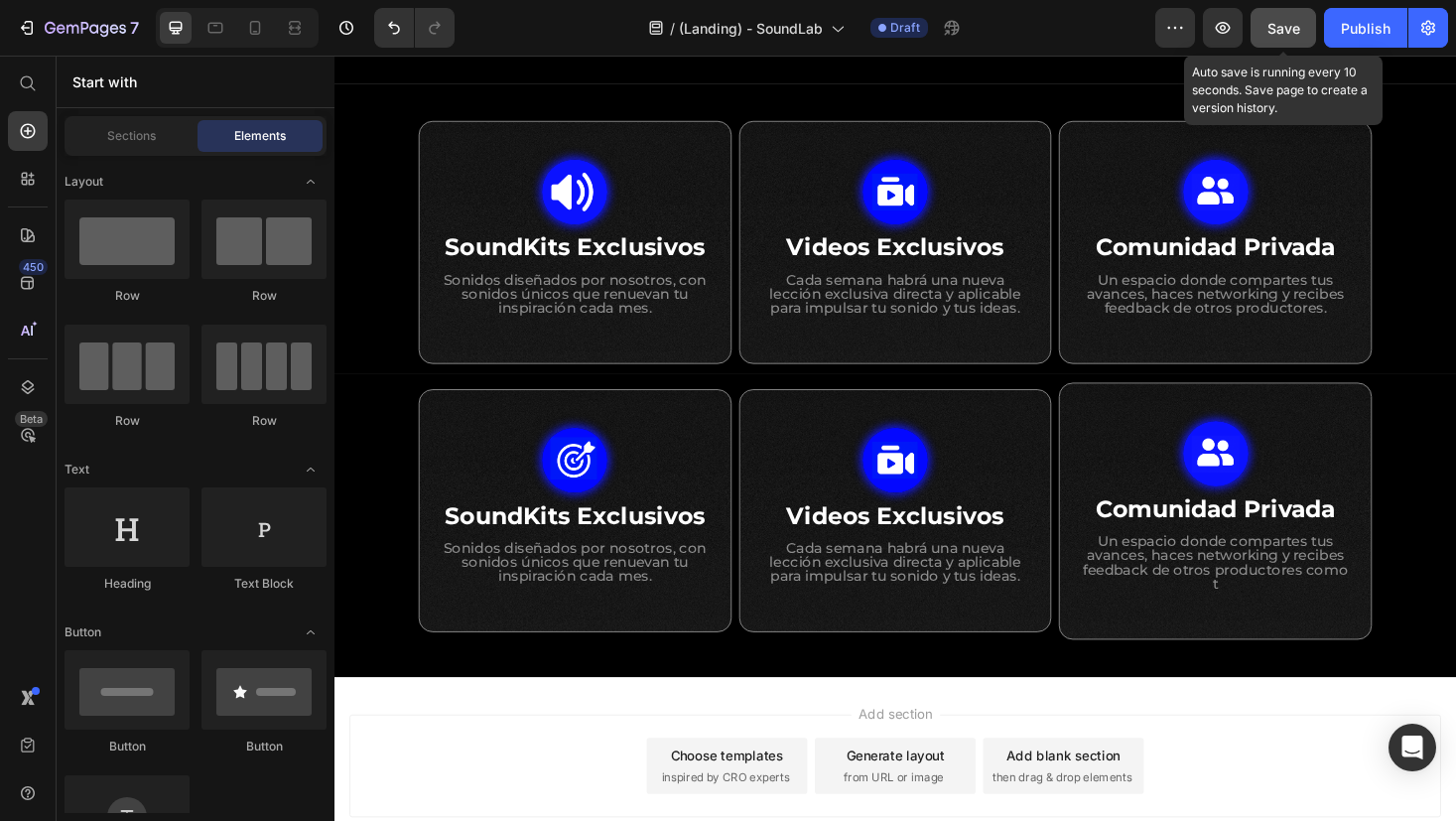 click on "Save" at bounding box center [1283, 28] 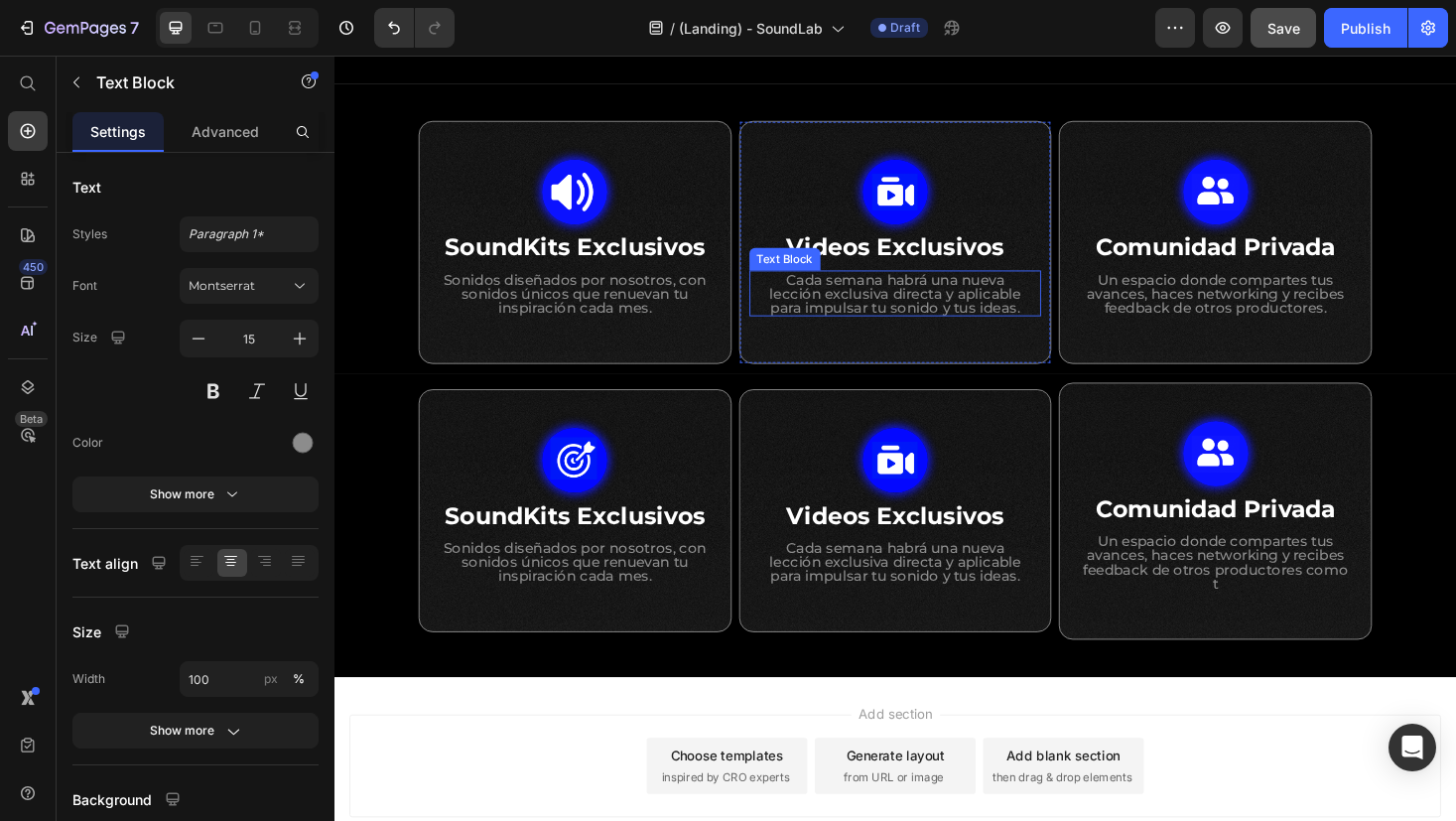 click on "Cada semana habrá una nueva lección exclusiva directa y aplicable para impulsar tu sonido y tus ideas." at bounding box center (930, 308) 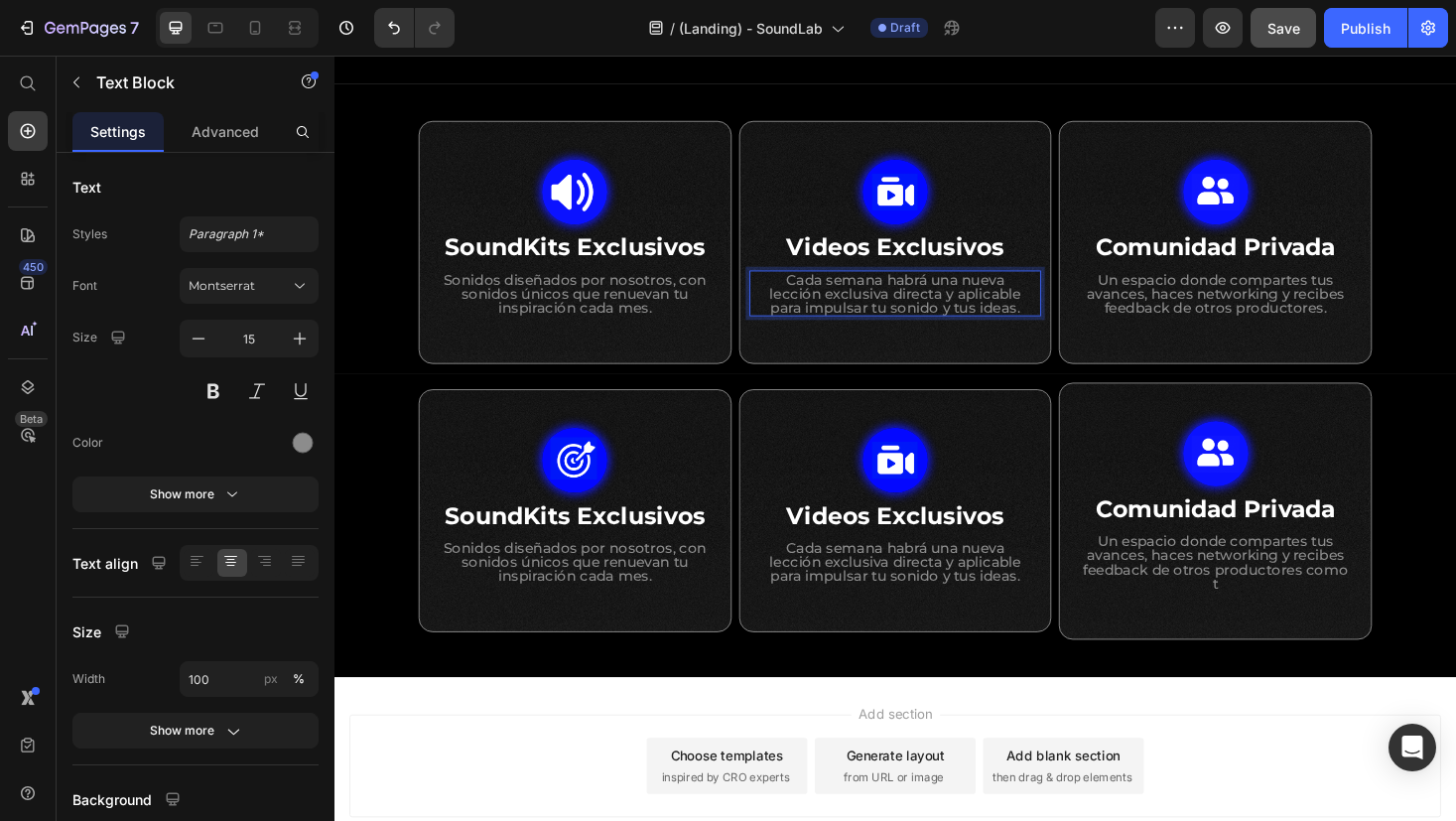 click on "Cada semana habrá una nueva lección exclusiva directa y aplicable para impulsar tu sonido y tus ideas." at bounding box center [930, 308] 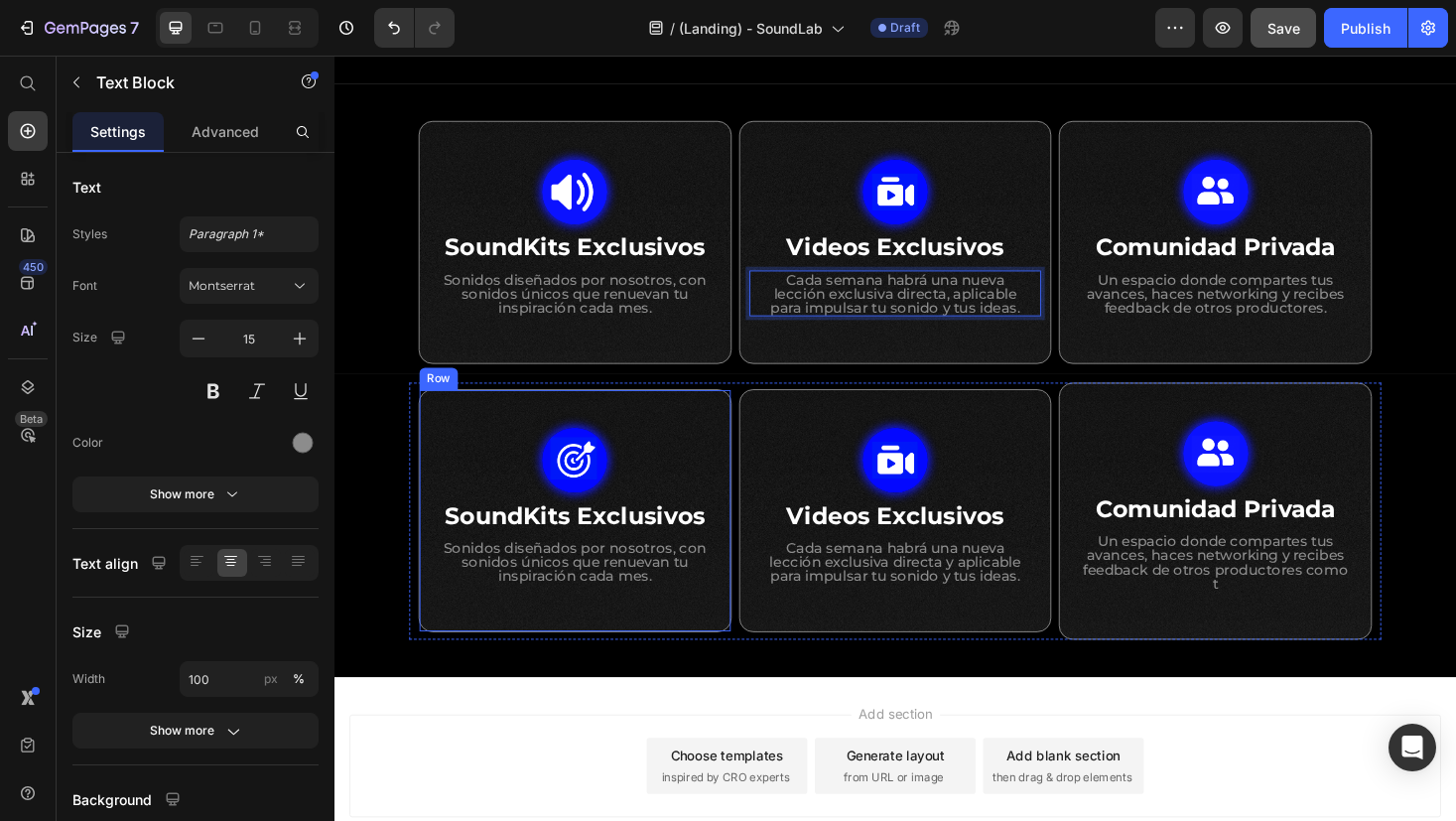click on "Image SoundKits Exclusivos Heading Sonidos diseñados por nosotros, con sonidos únicos que renuevan tu inspiración cada mes. Text Block Row" at bounding box center (590, 539) 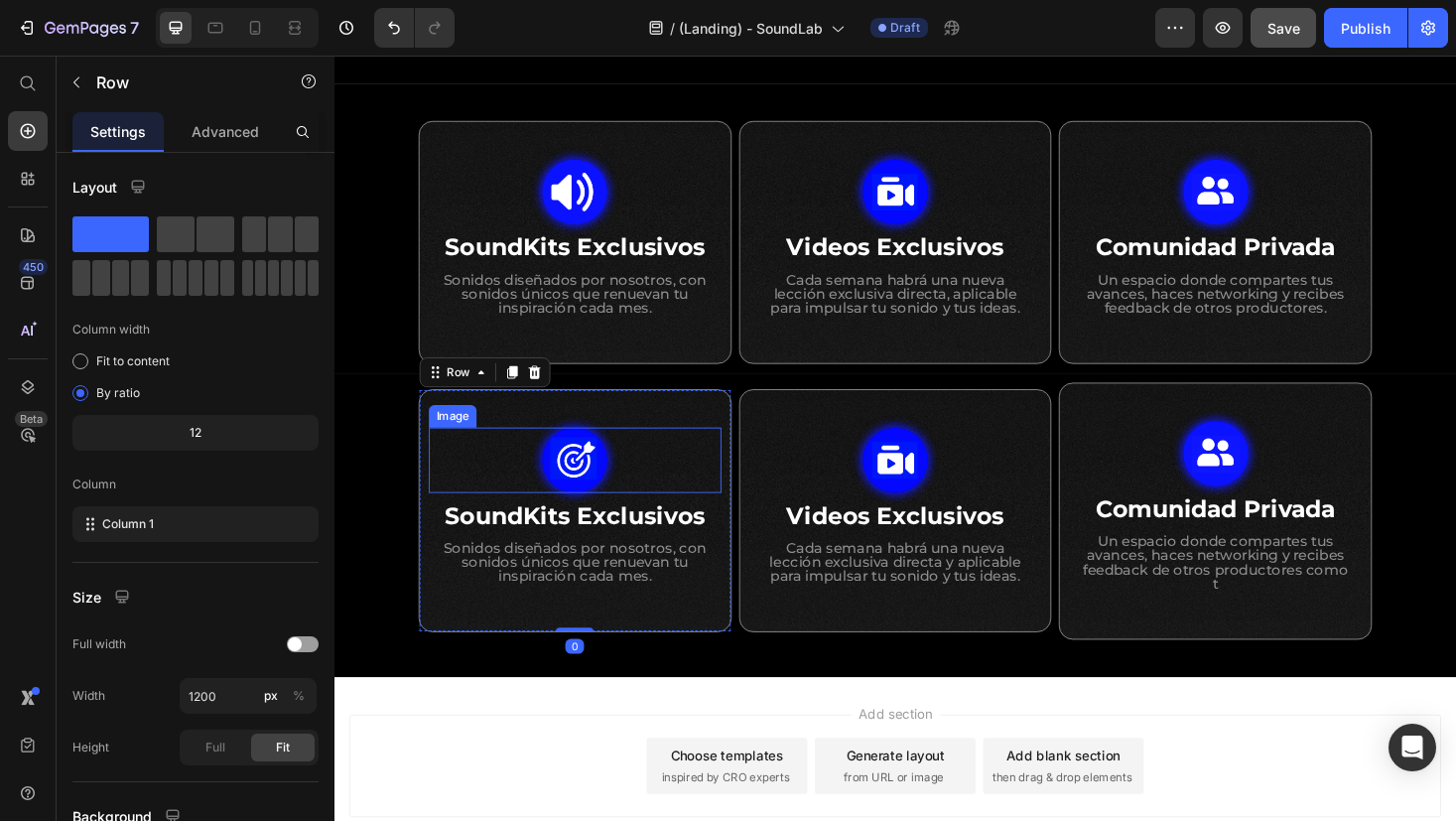 click at bounding box center (590, 485) 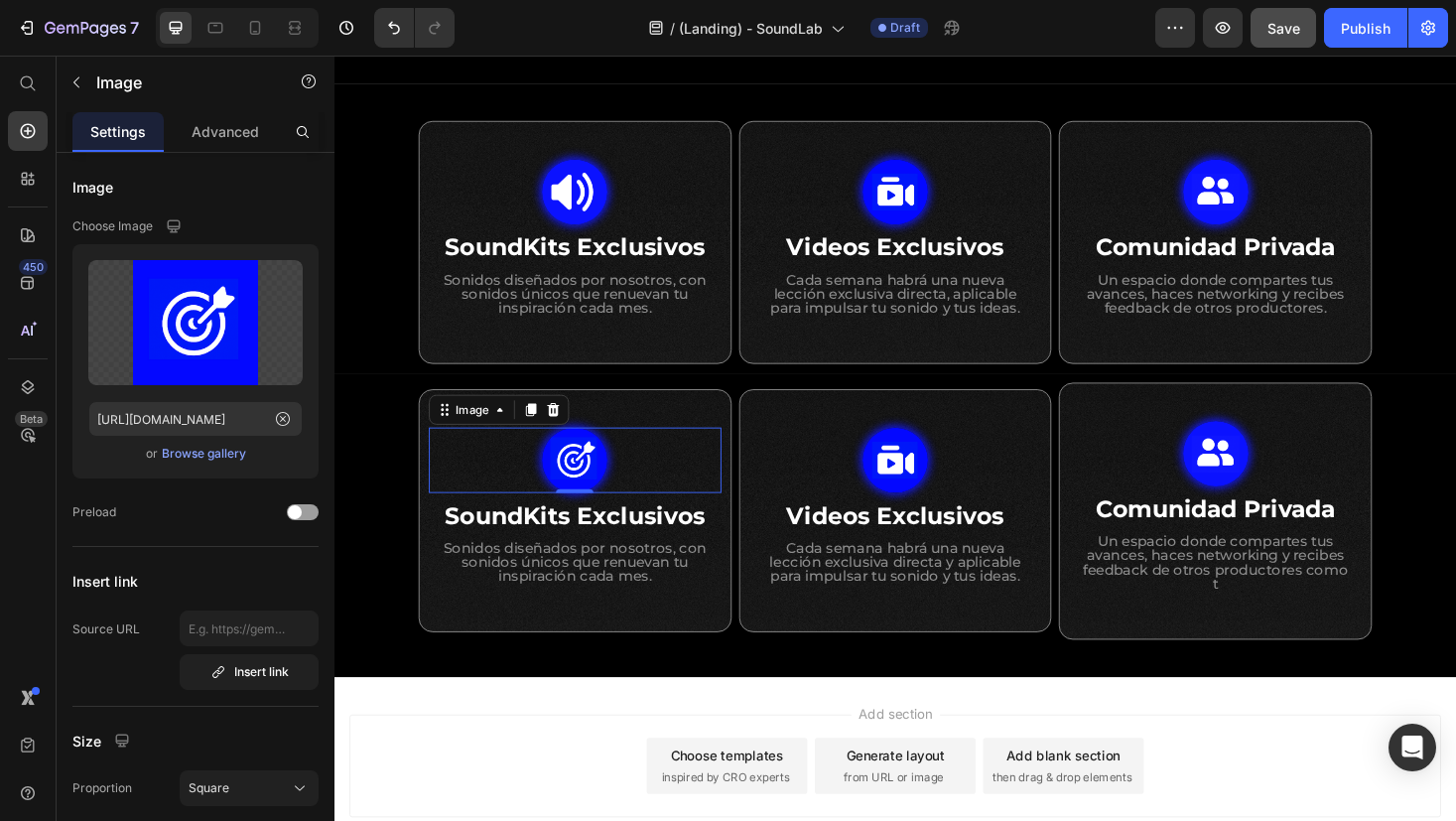 click on "SoundKits Exclusivos" at bounding box center (590, 544) 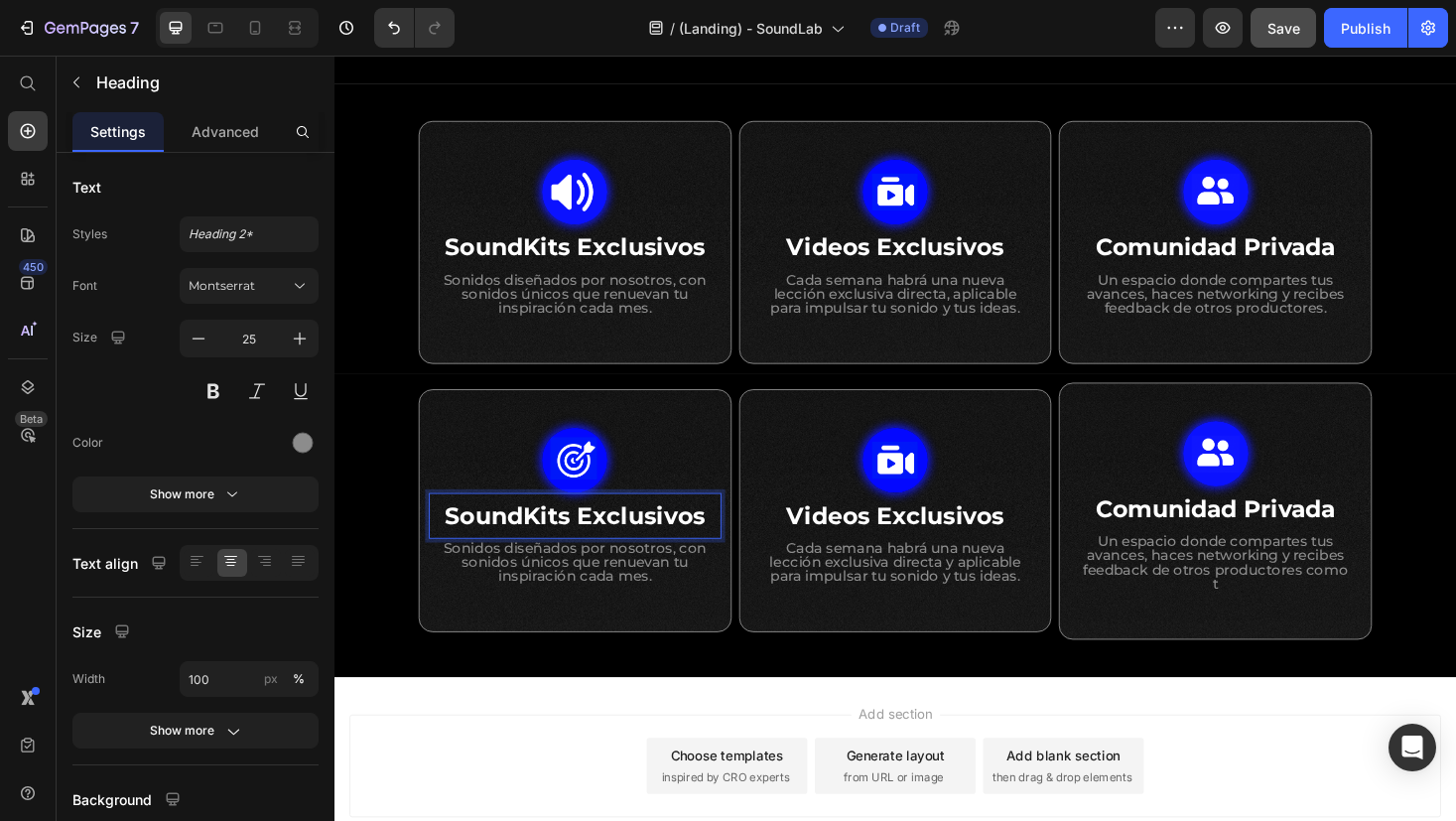 click on "SoundKits Exclusivos" at bounding box center [590, 544] 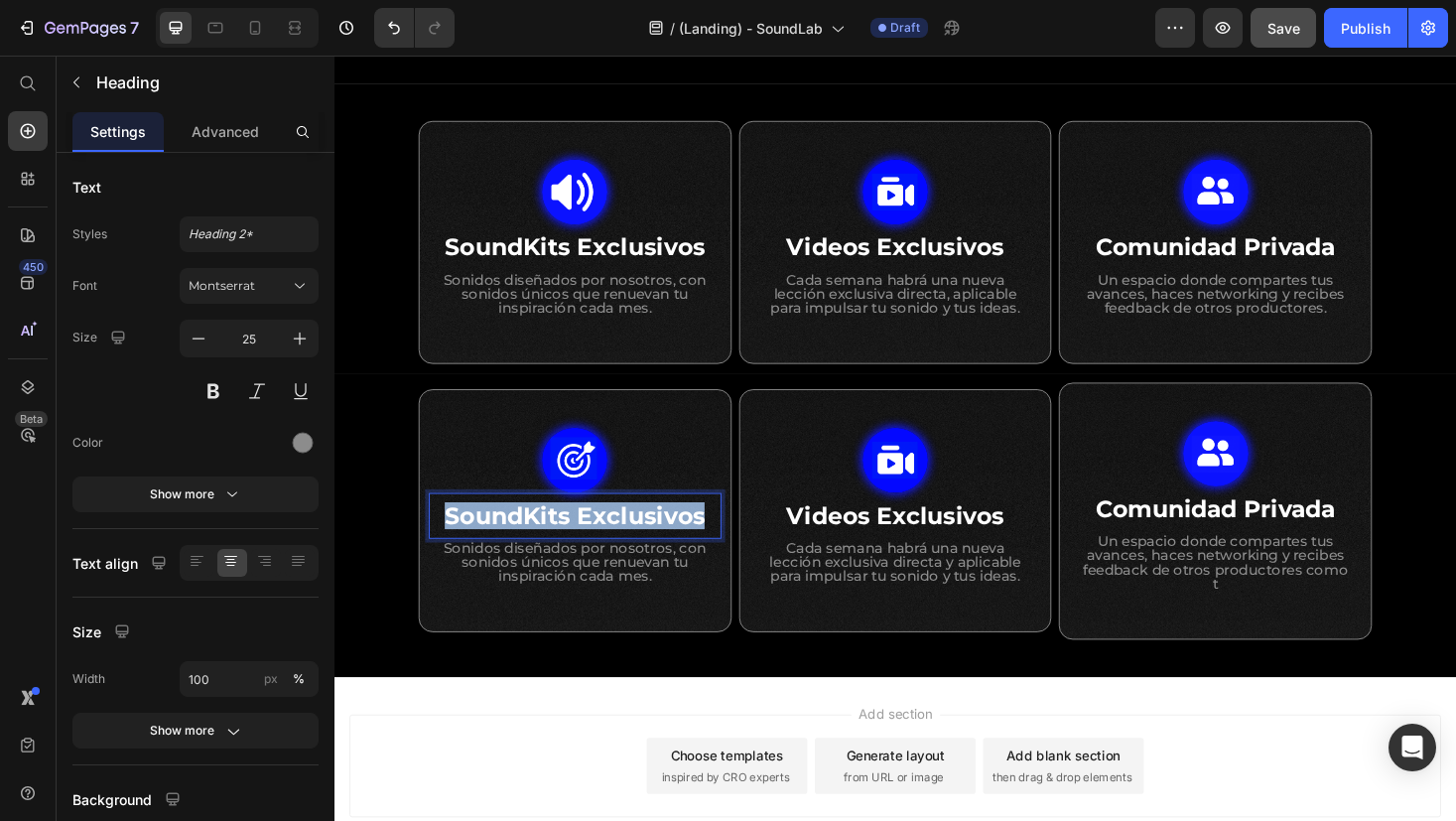 drag, startPoint x: 720, startPoint y: 548, endPoint x: 452, endPoint y: 552, distance: 268.02985 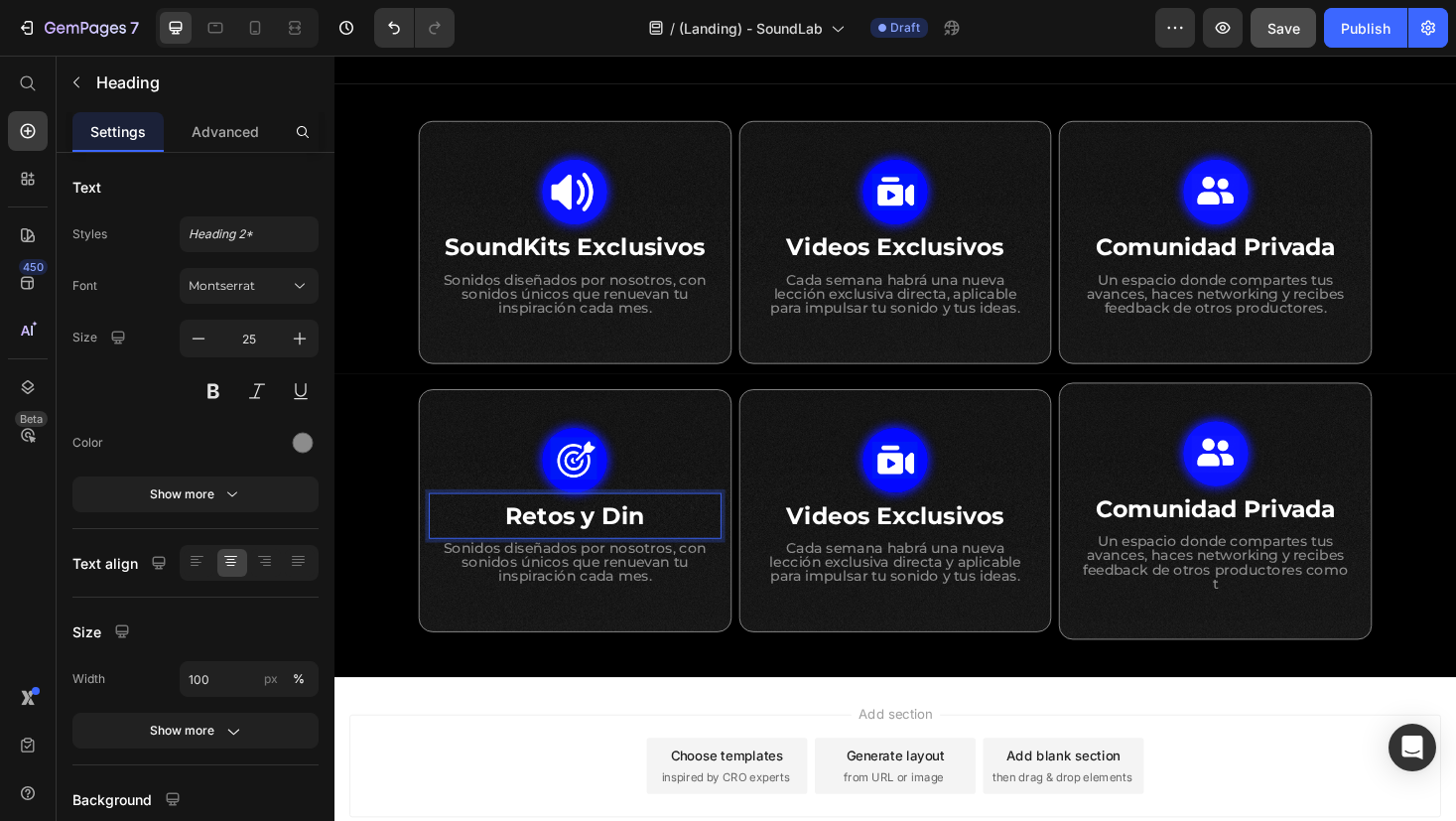 type 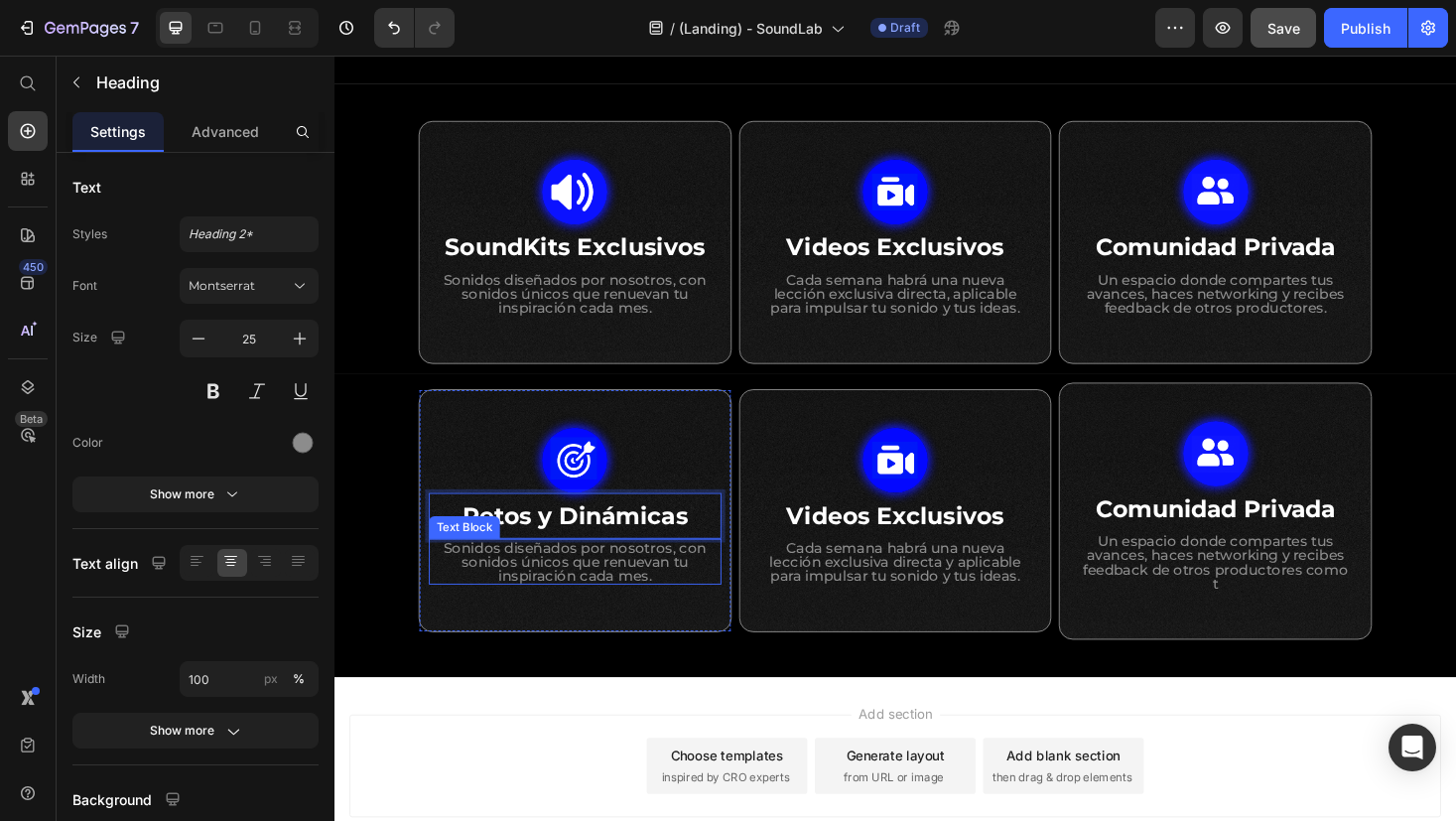 click on "Sonidos diseñados por nosotros, con sonidos únicos que renuevan tu inspiración cada mes." at bounding box center [590, 593] 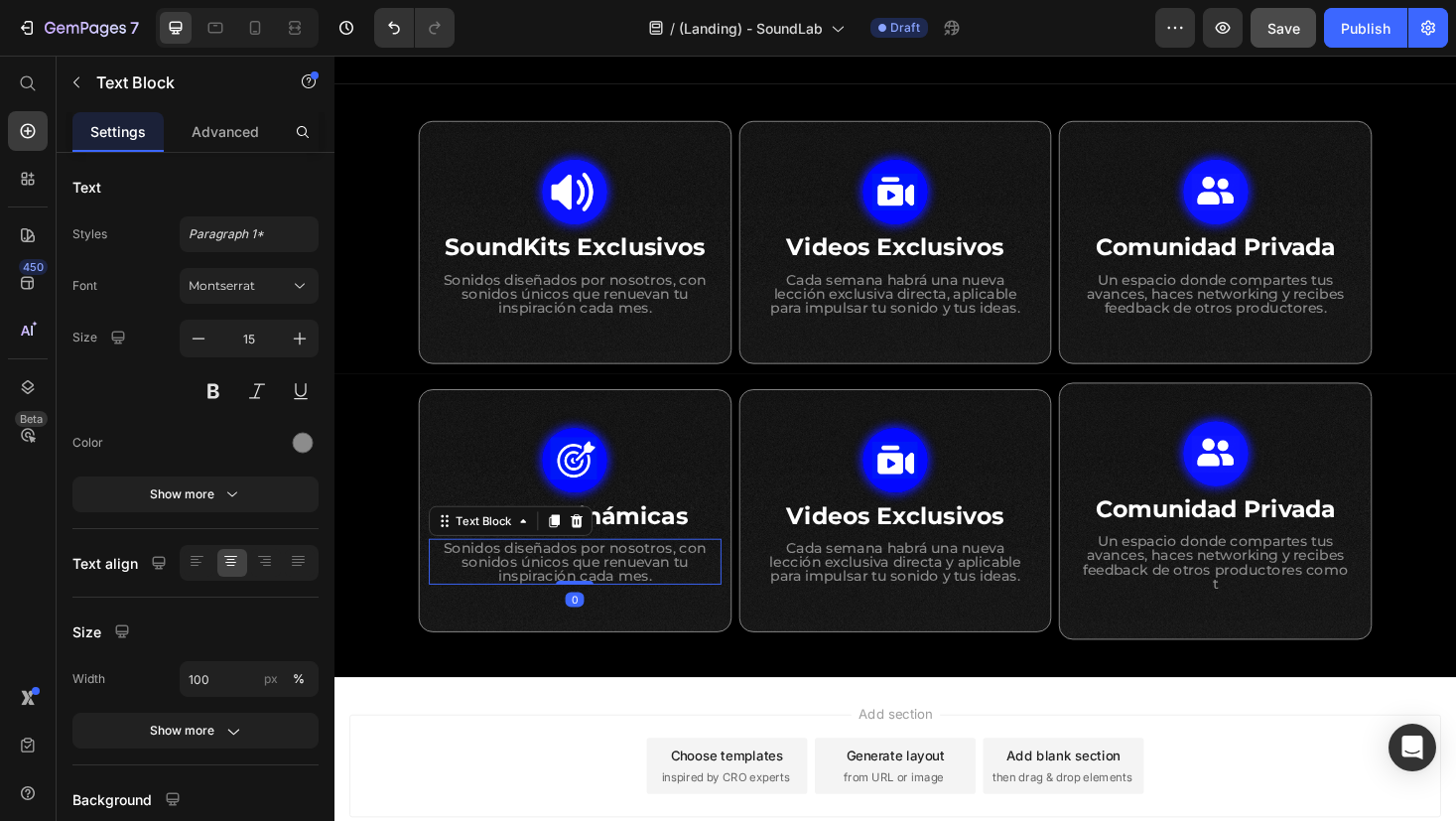 click on "Sonidos diseñados por nosotros, con sonidos únicos que renuevan tu inspiración cada mes." at bounding box center [590, 593] 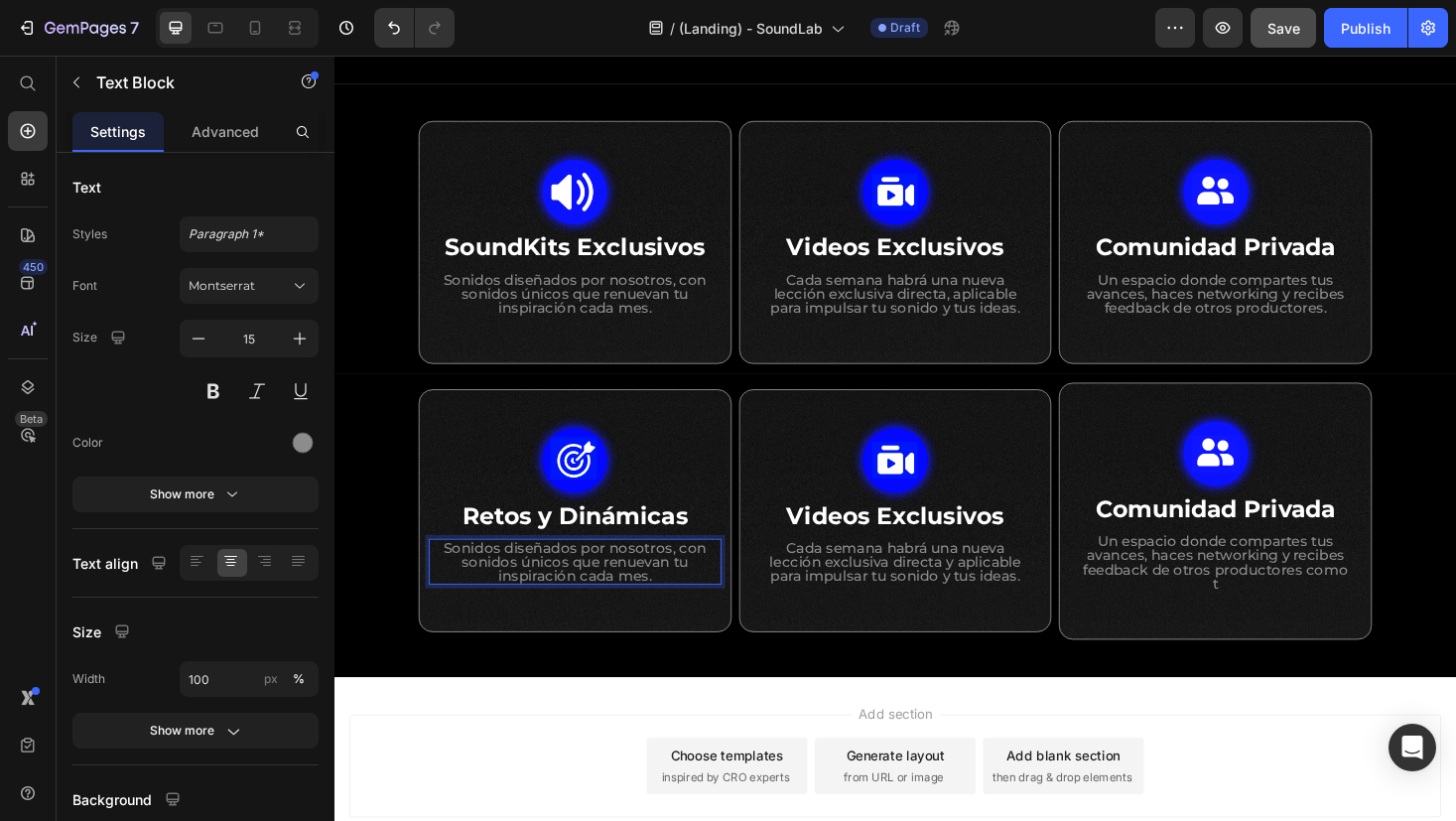 click on "Sonidos diseñados por nosotros, con sonidos únicos que renuevan tu inspiración cada mes." at bounding box center [590, 593] 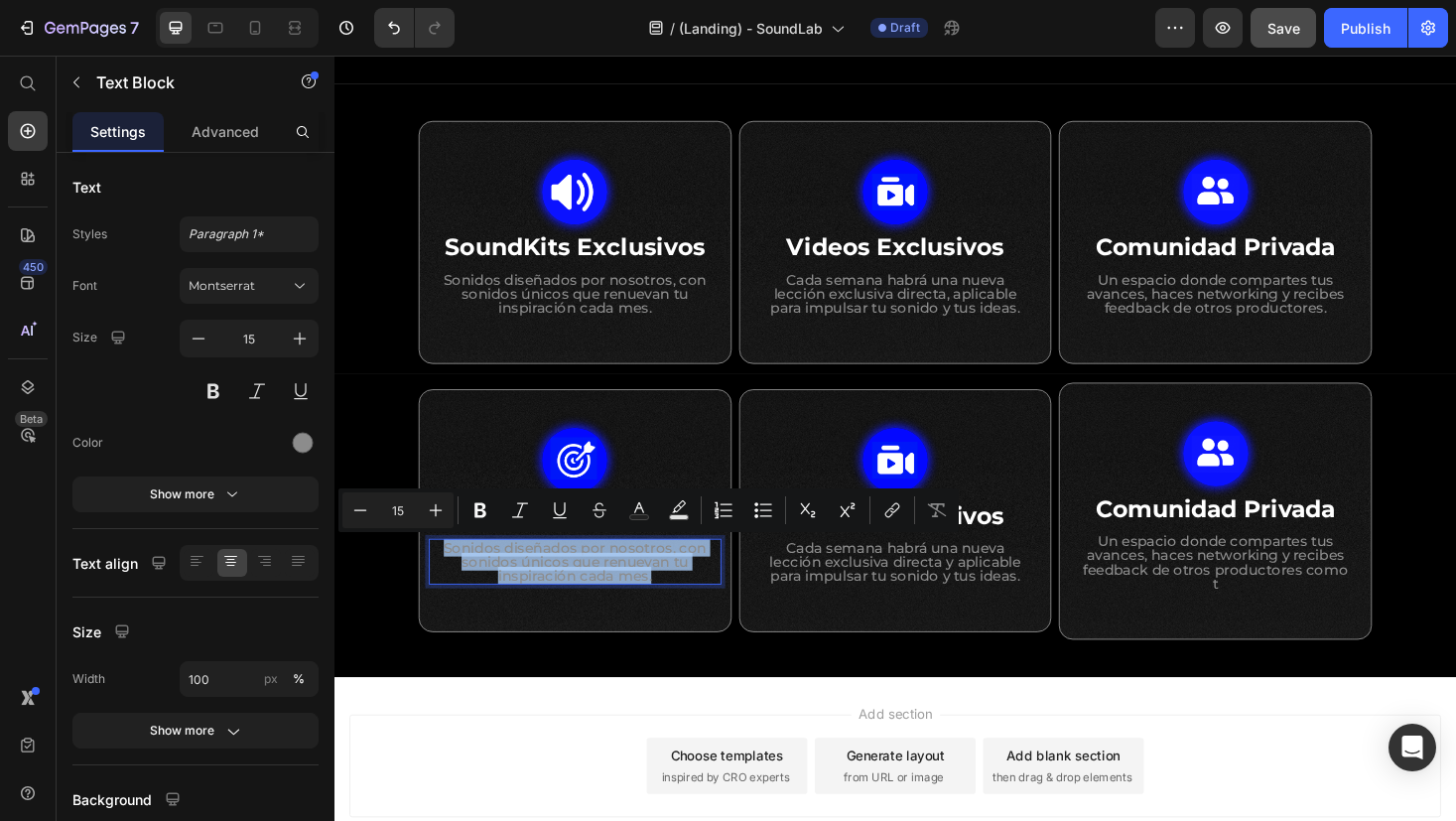 drag, startPoint x: 680, startPoint y: 611, endPoint x: 447, endPoint y: 582, distance: 234.79779 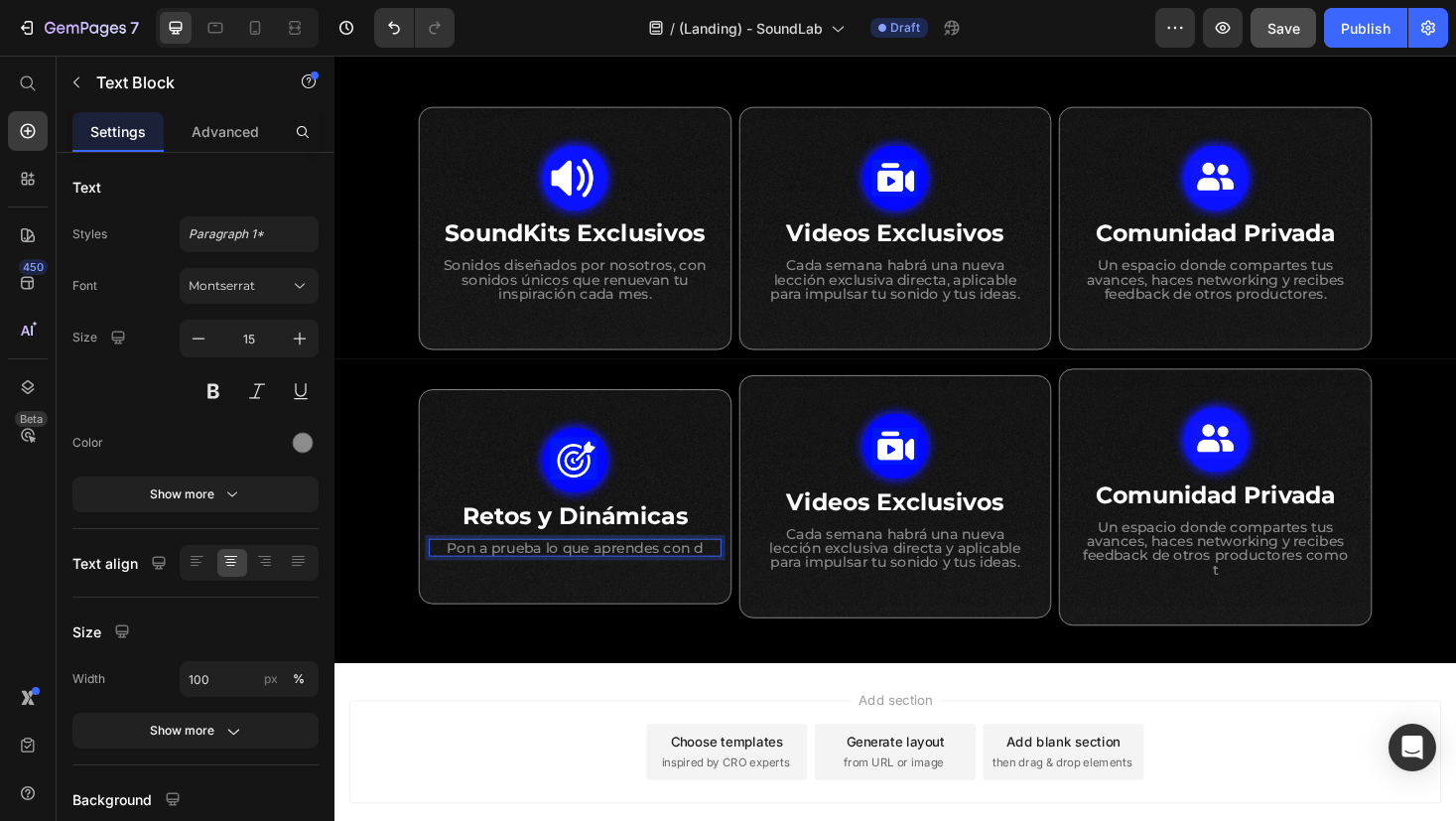 scroll, scrollTop: 899, scrollLeft: 0, axis: vertical 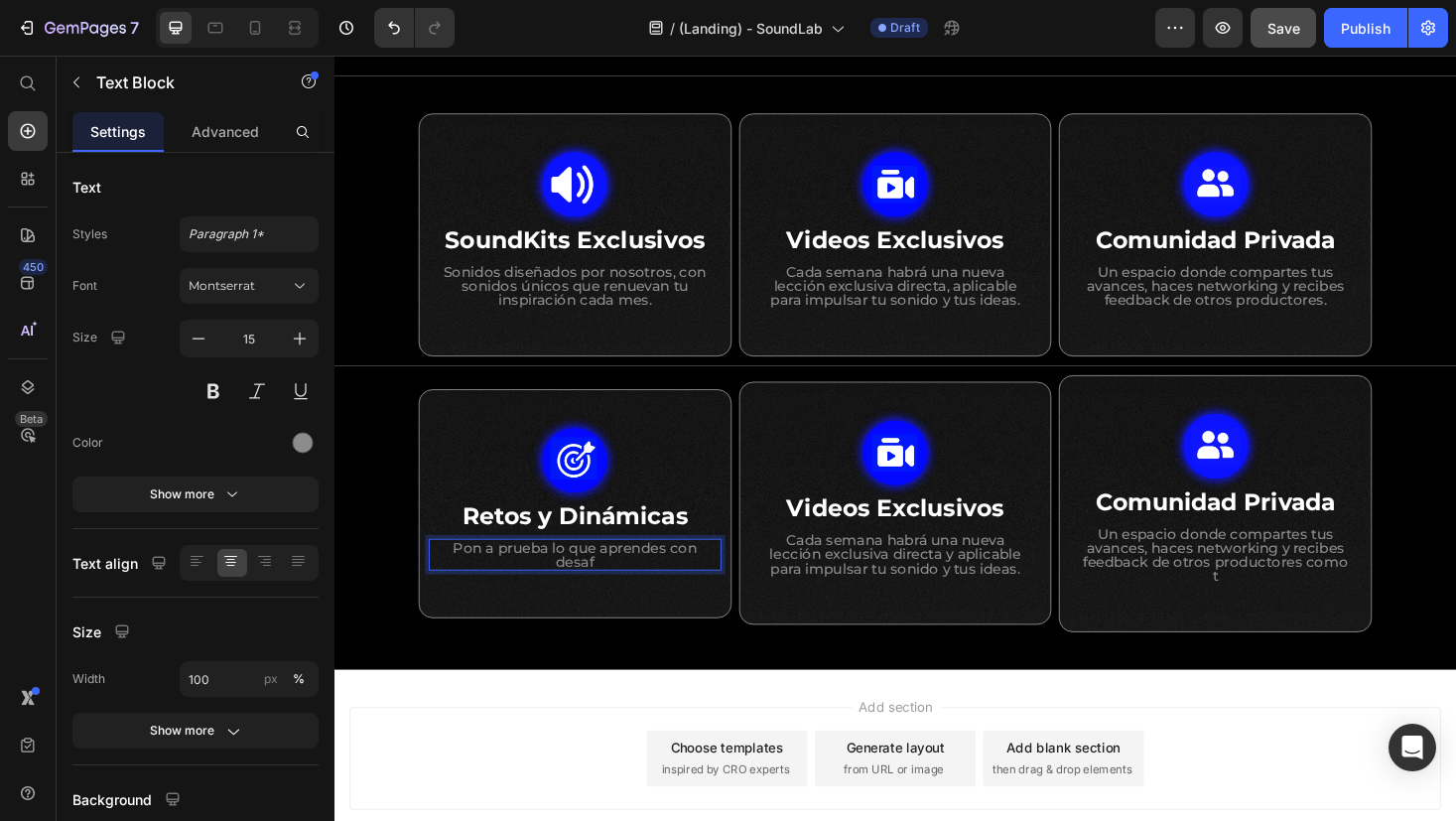 type 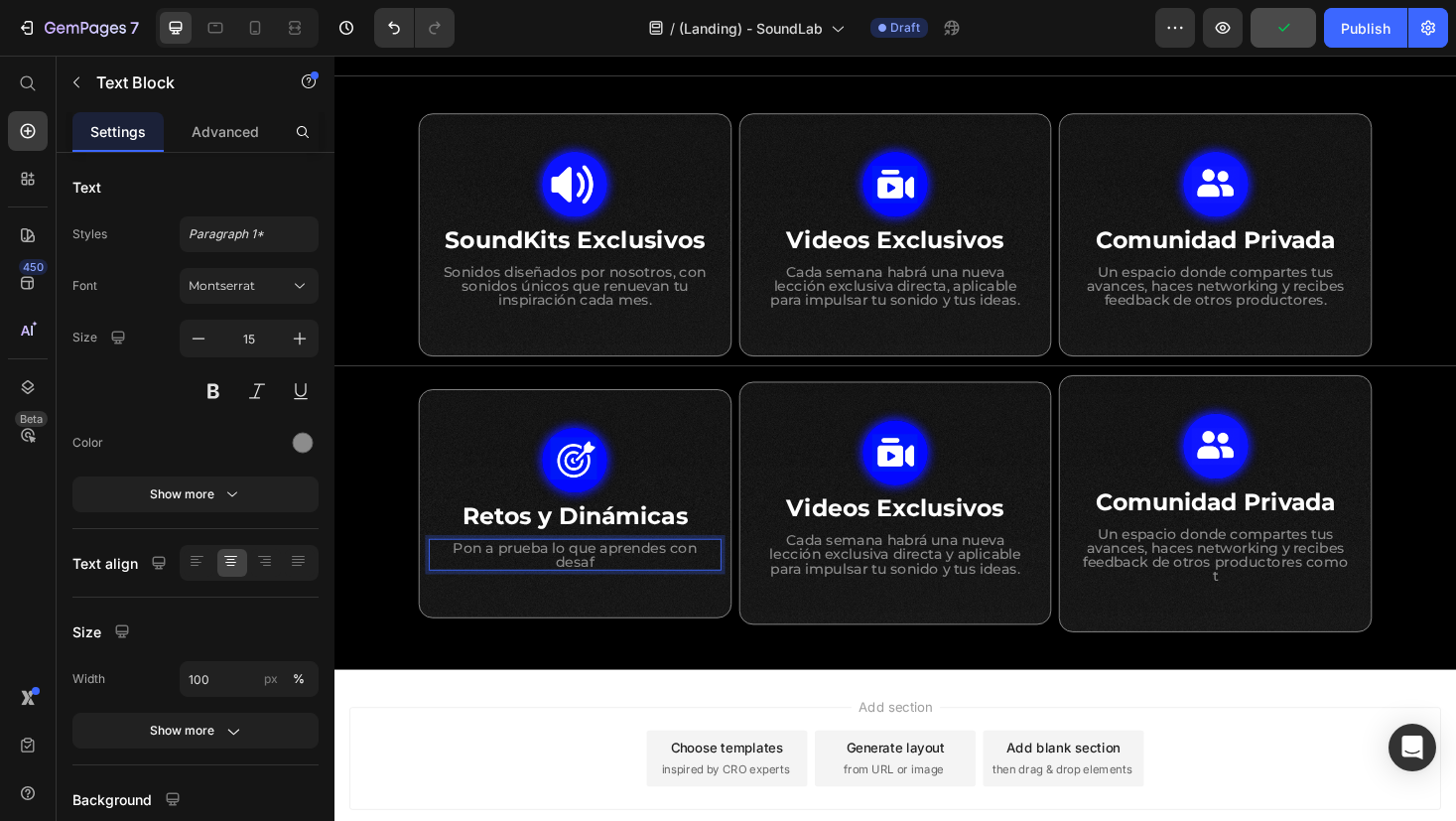 click on "Pon a prueba lo que aprendes con desaf" at bounding box center (590, 586) 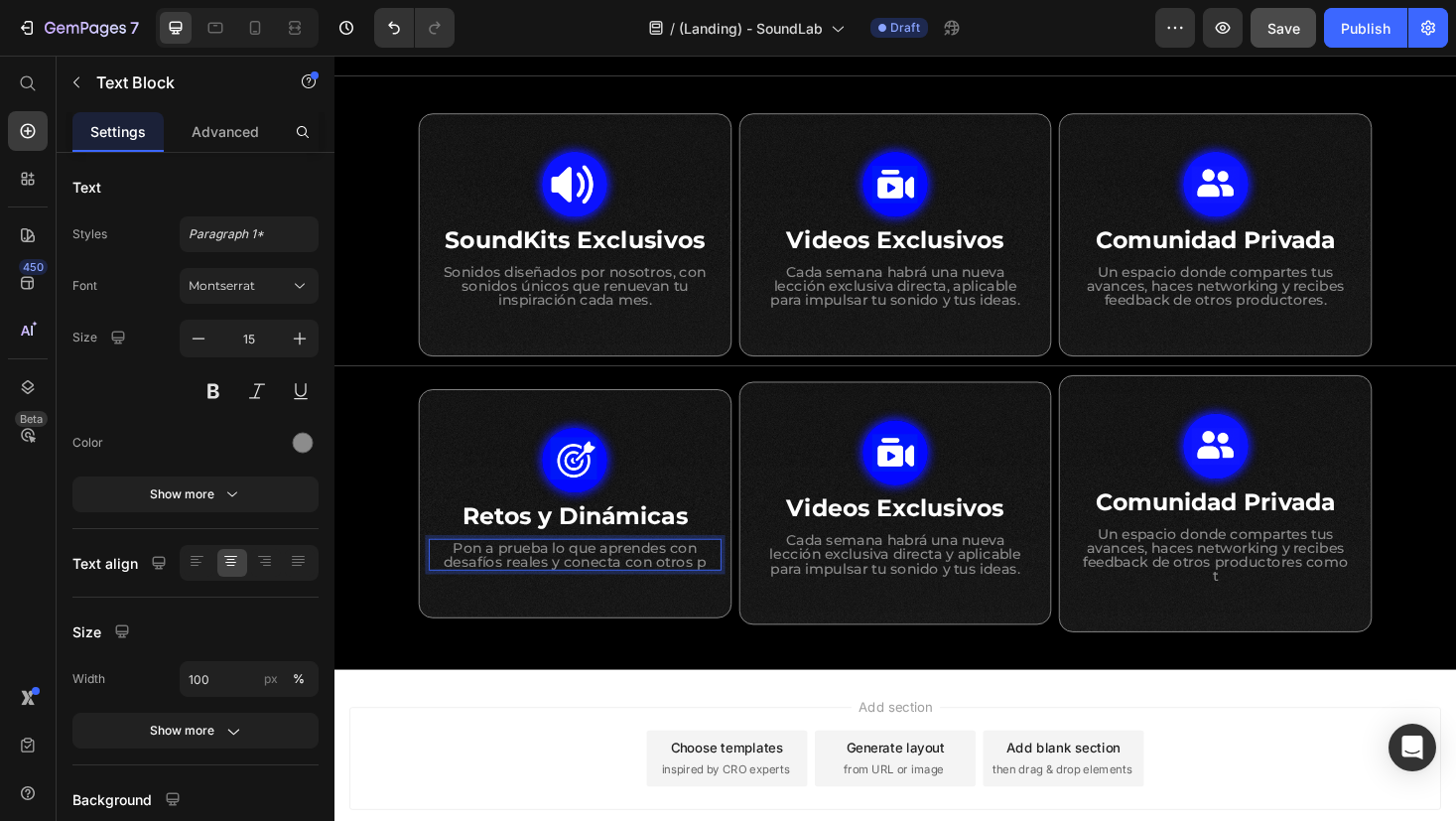 scroll, scrollTop: 891, scrollLeft: 0, axis: vertical 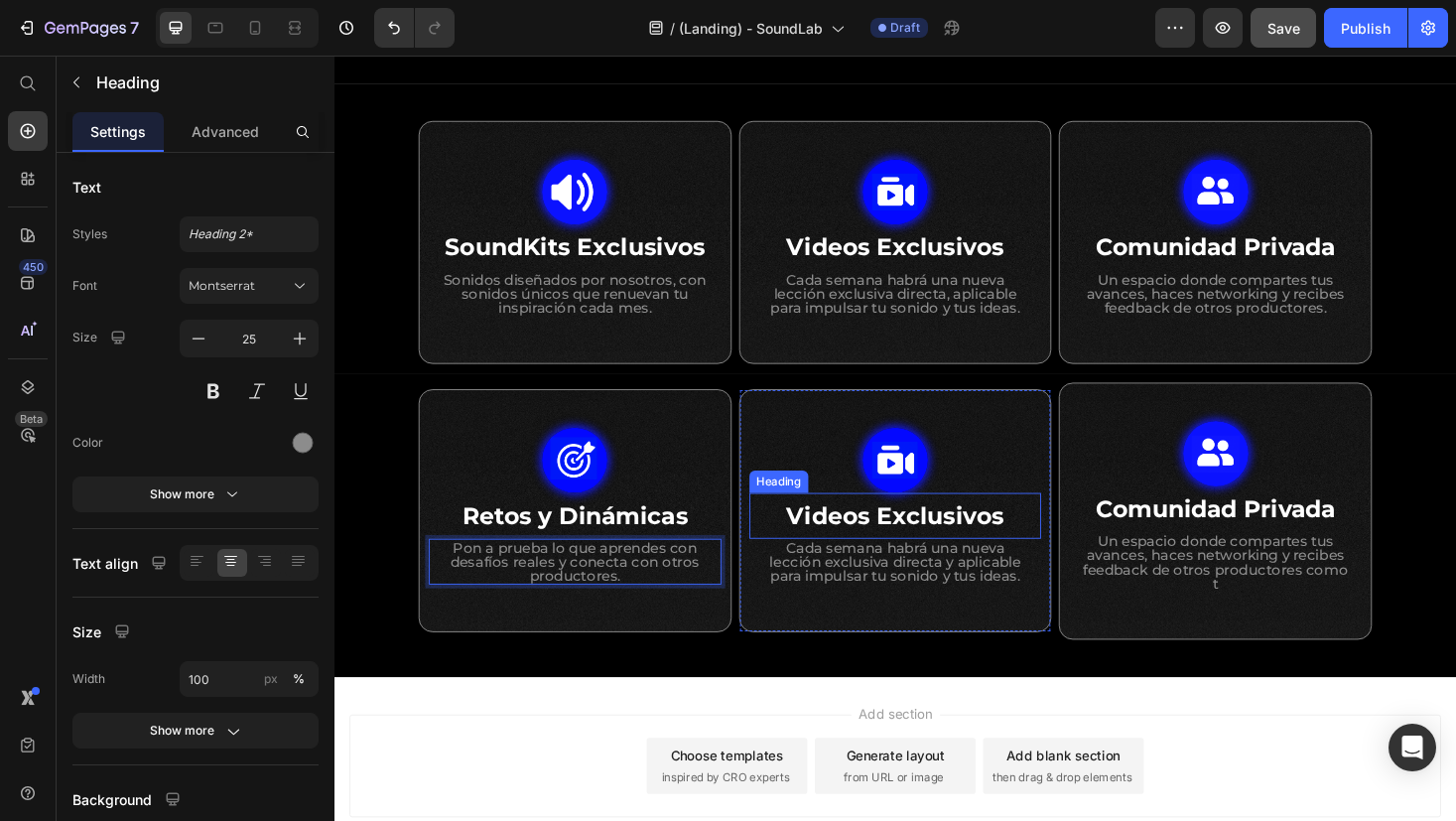click on "Videos Exclusivos" at bounding box center (929, 544) 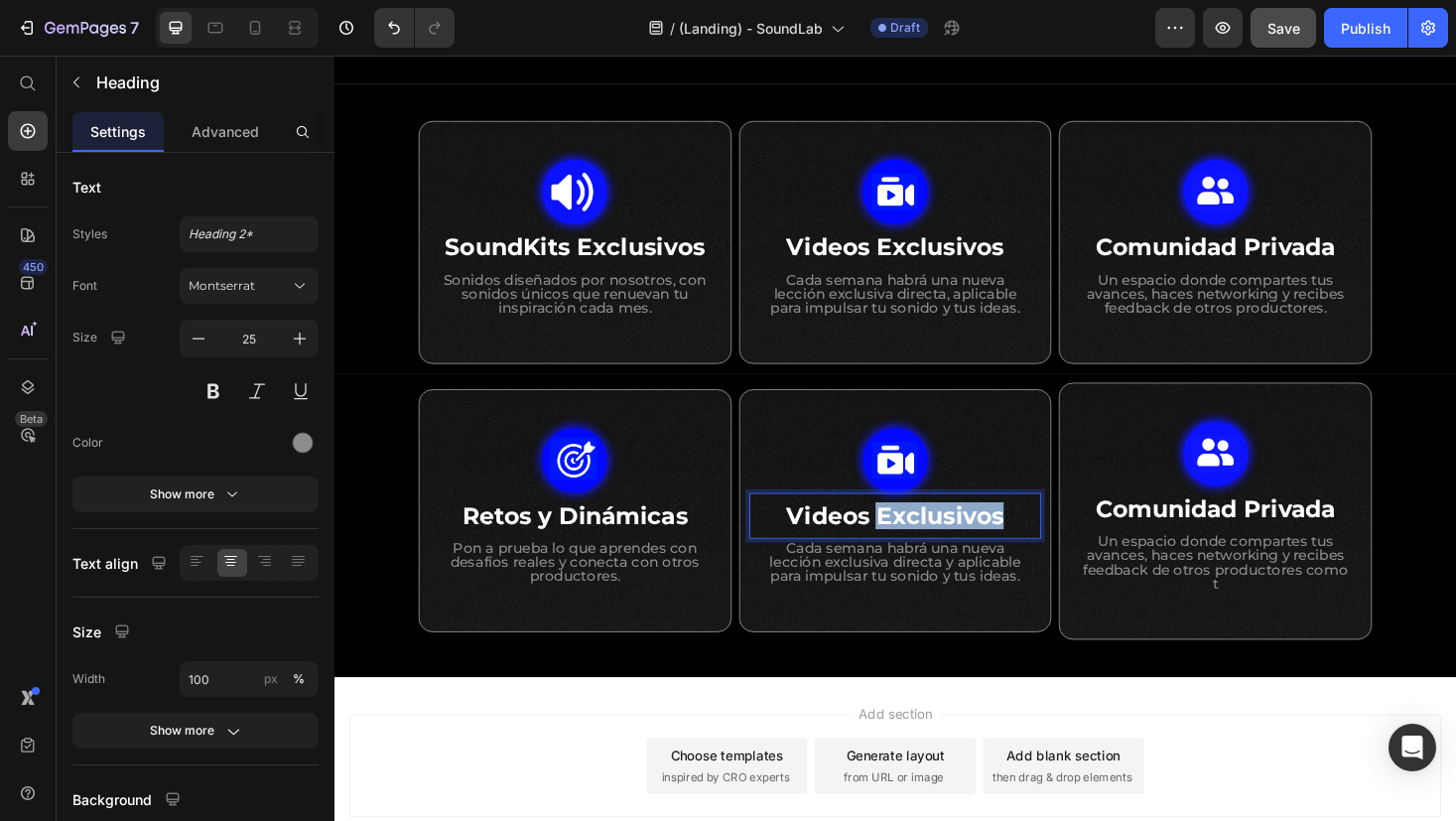click on "Videos Exclusivos" at bounding box center (929, 544) 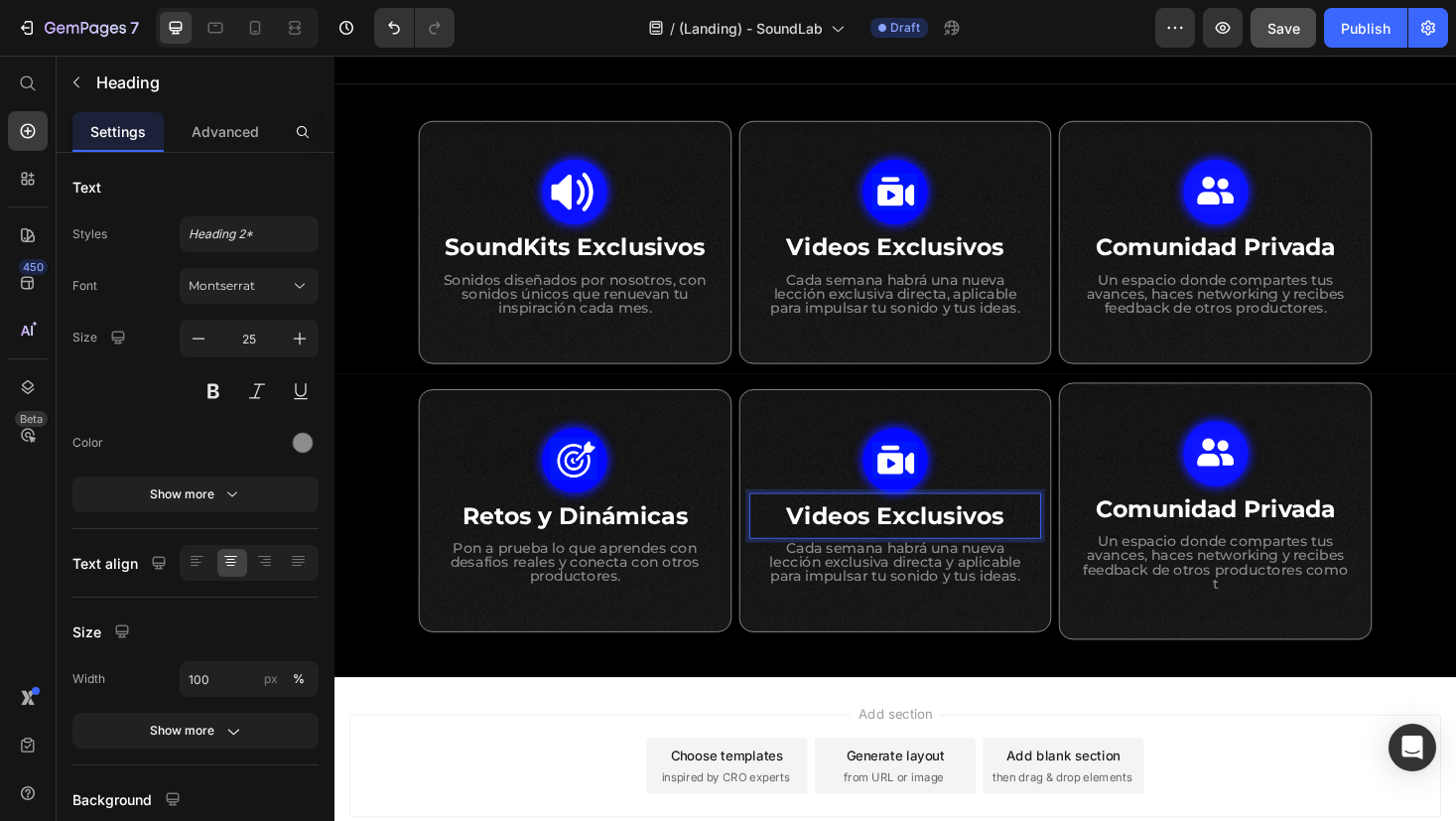 click on "Videos Exclusivos" at bounding box center [929, 544] 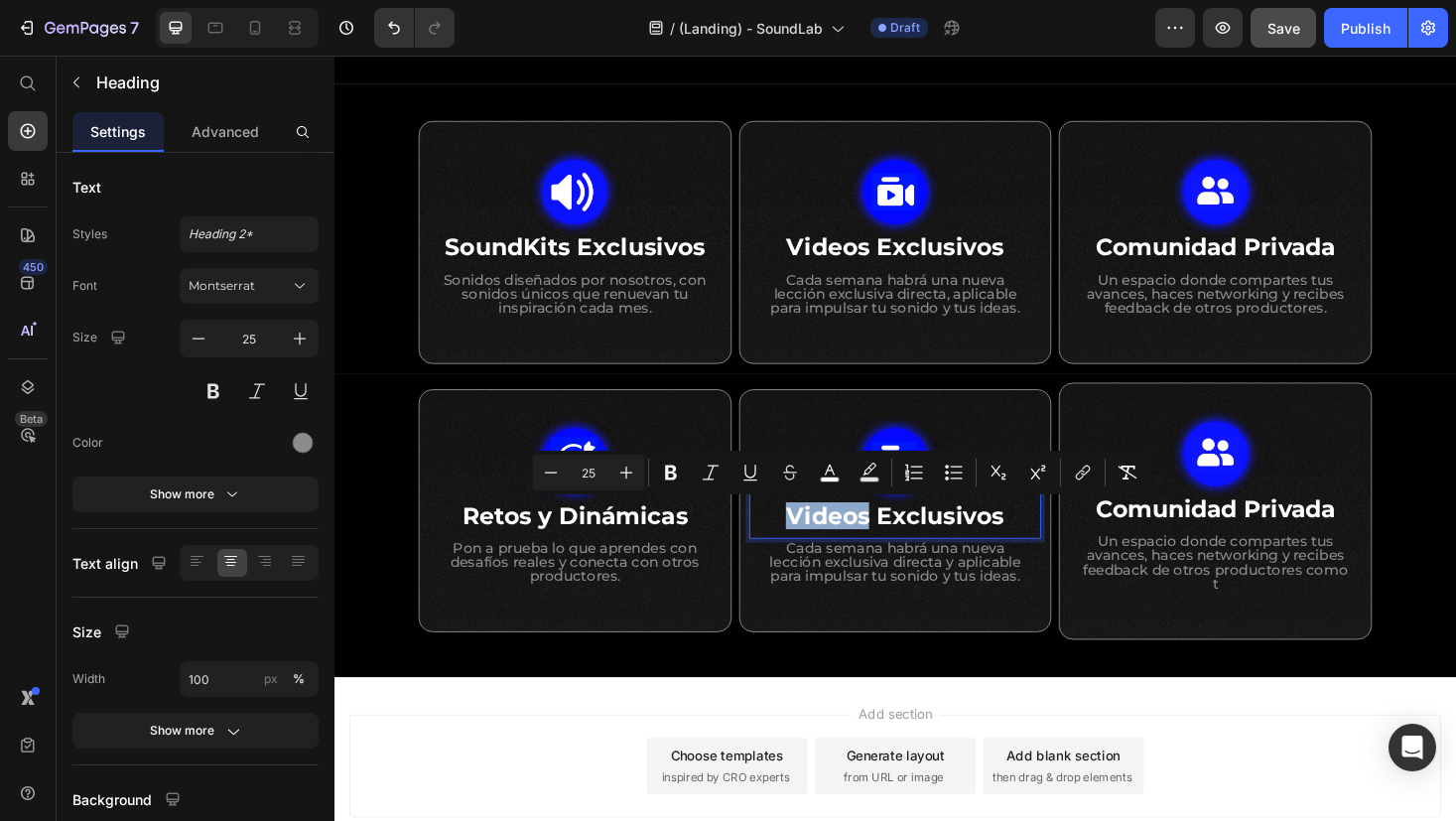 drag, startPoint x: 890, startPoint y: 547, endPoint x: 814, endPoint y: 546, distance: 76.00658 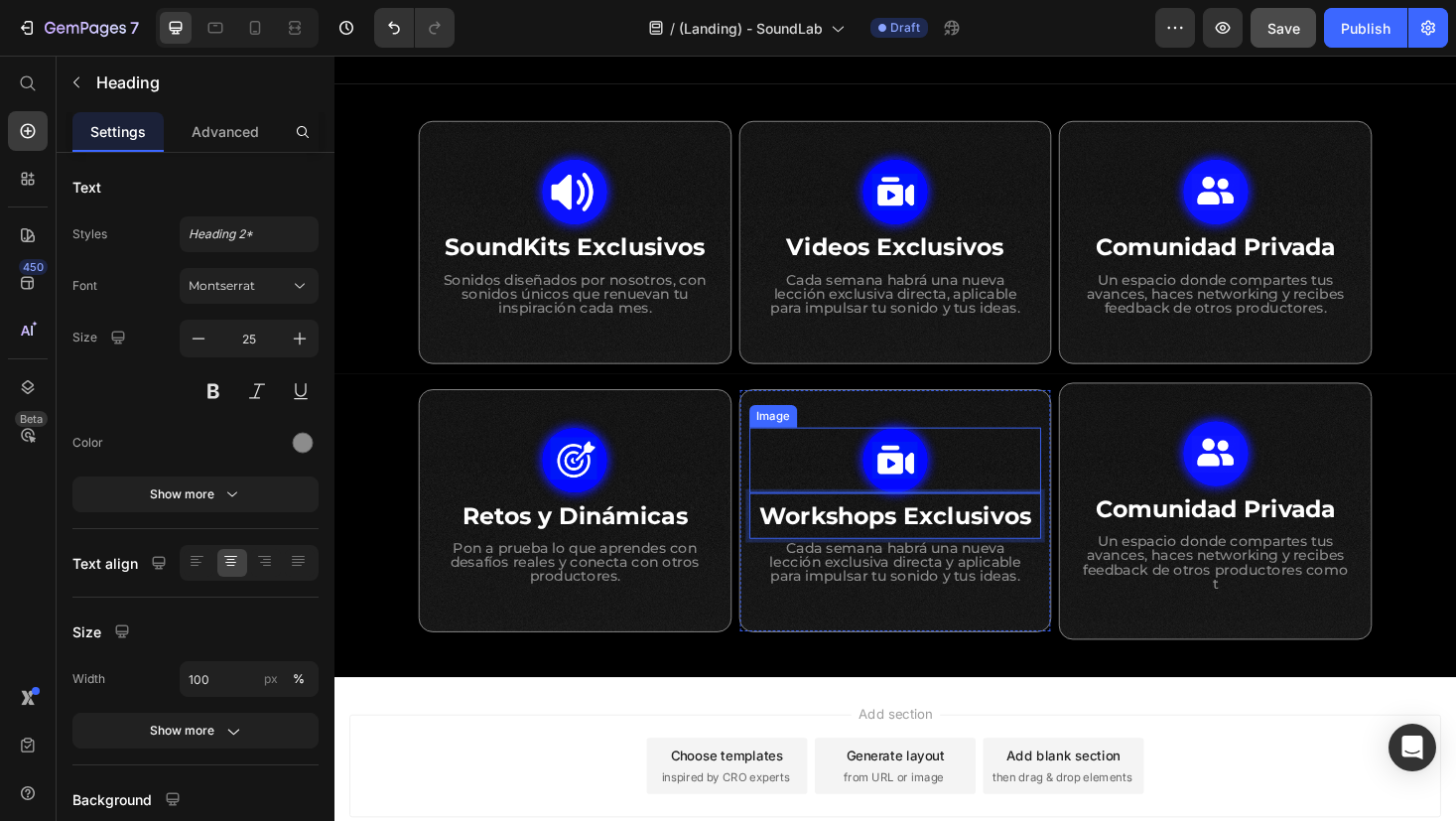 click at bounding box center (930, 485) 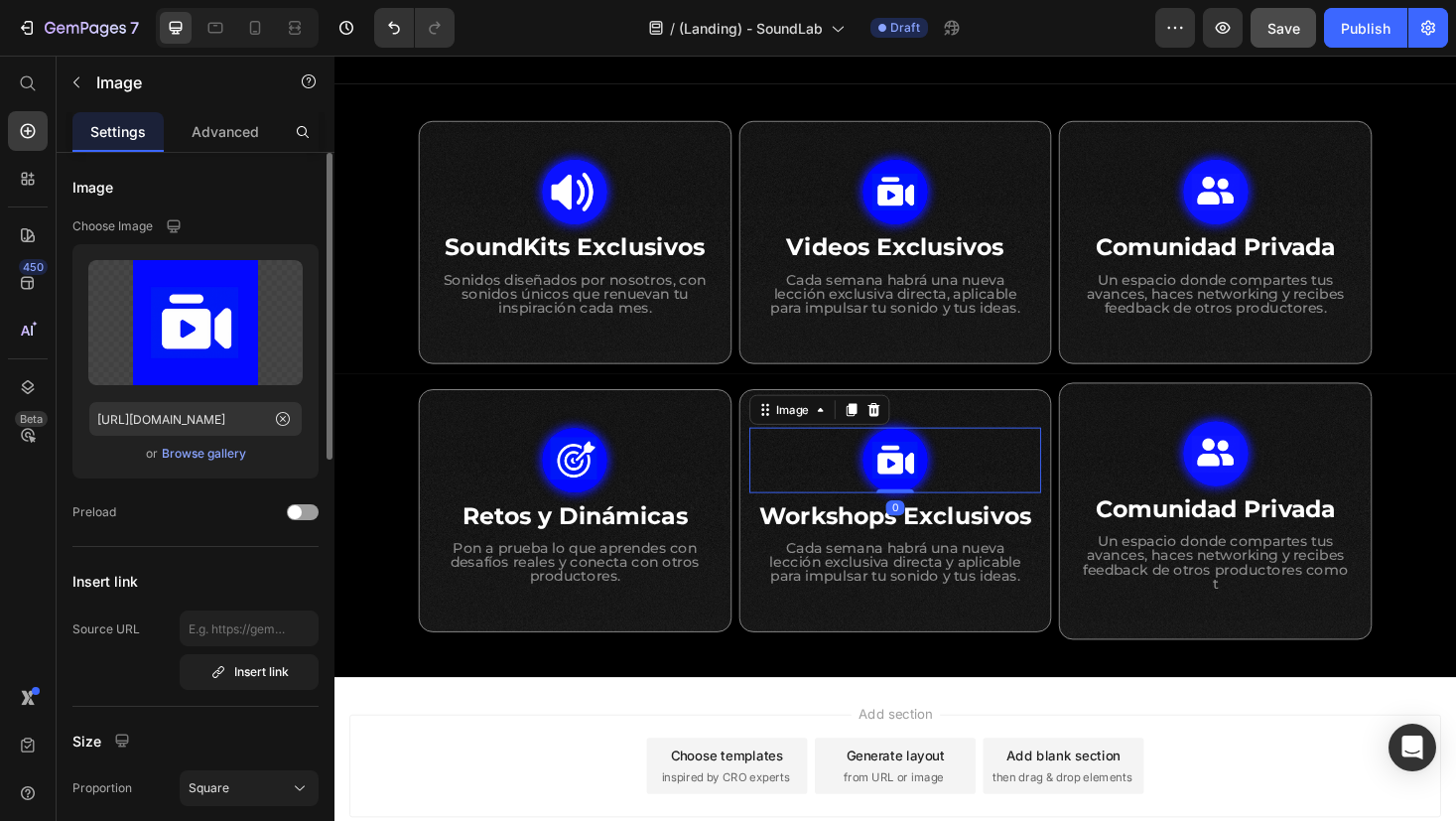 click on "Browse gallery" at bounding box center [203, 454] 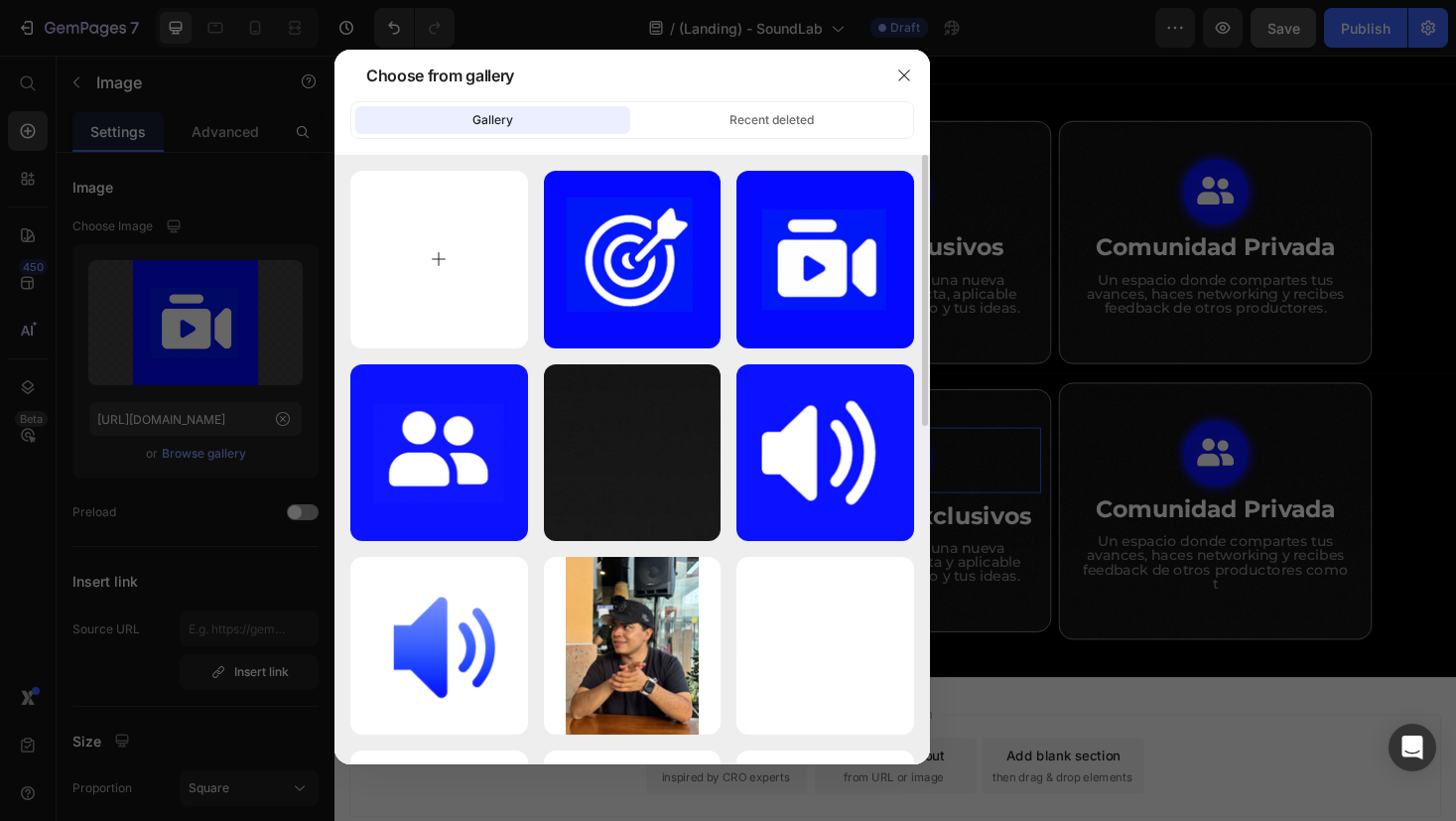 click at bounding box center [439, 259] 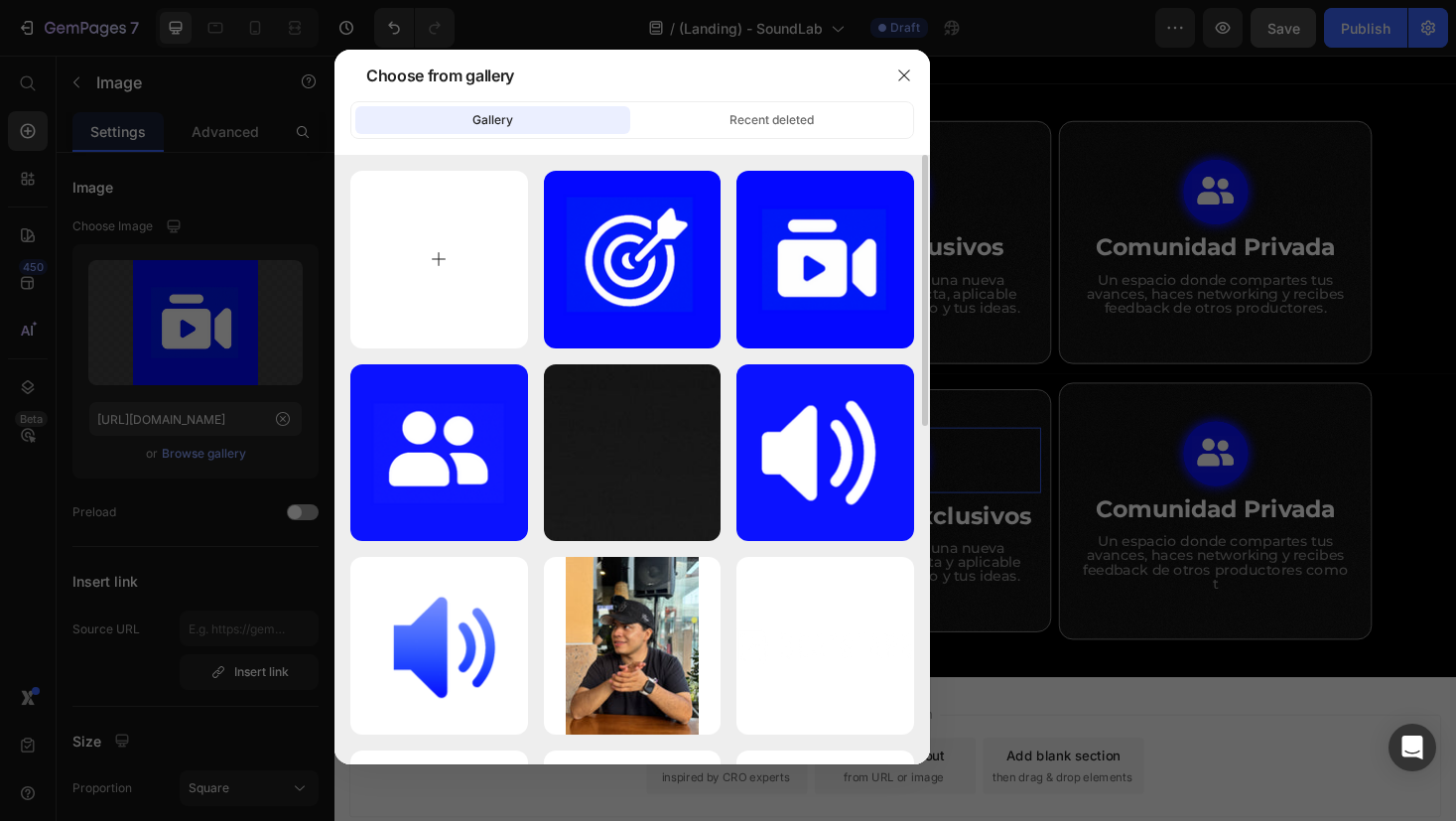 type on "C:\fakepath\WORKSHOP.png" 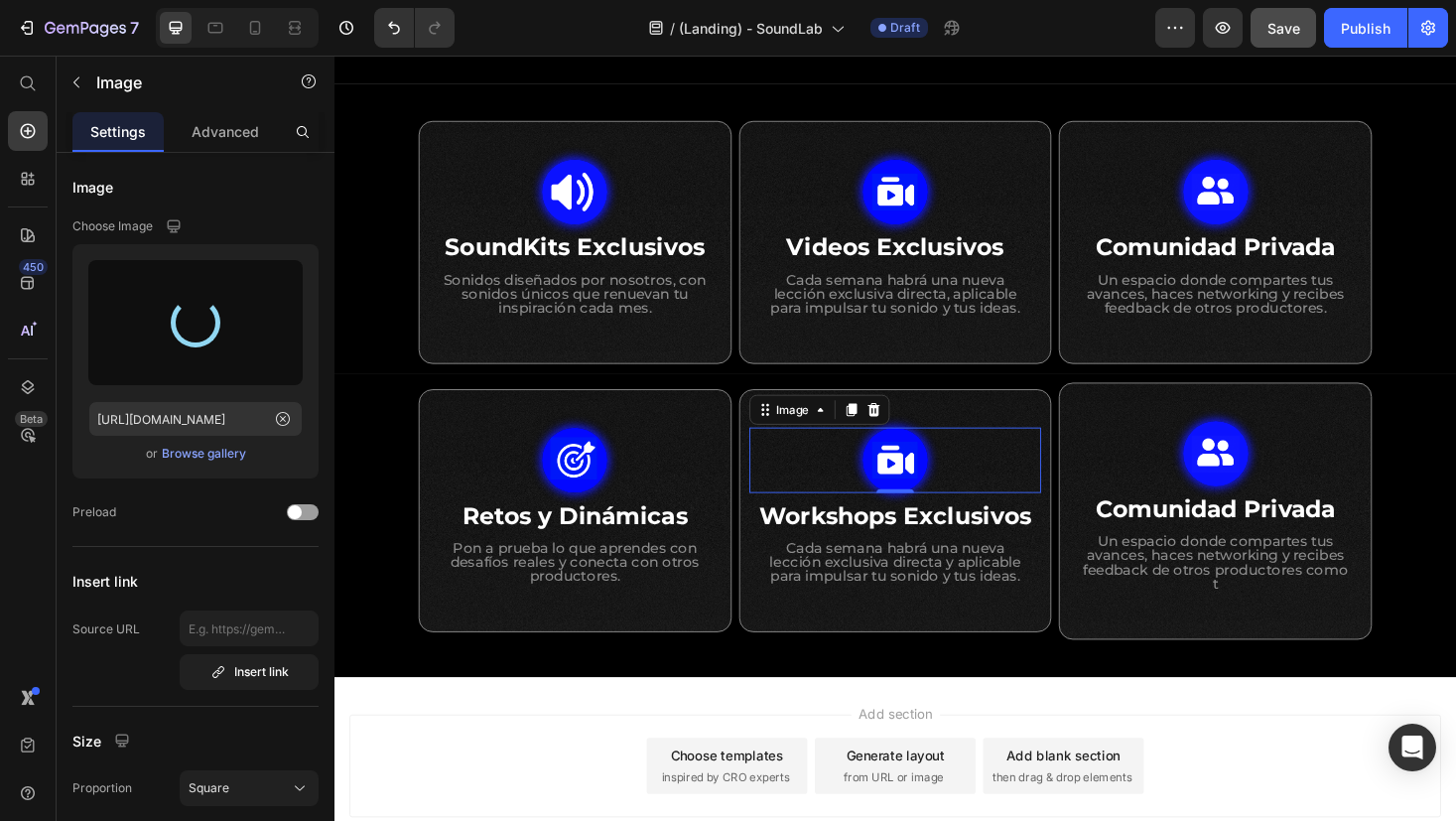 type on "[URL][DOMAIN_NAME]" 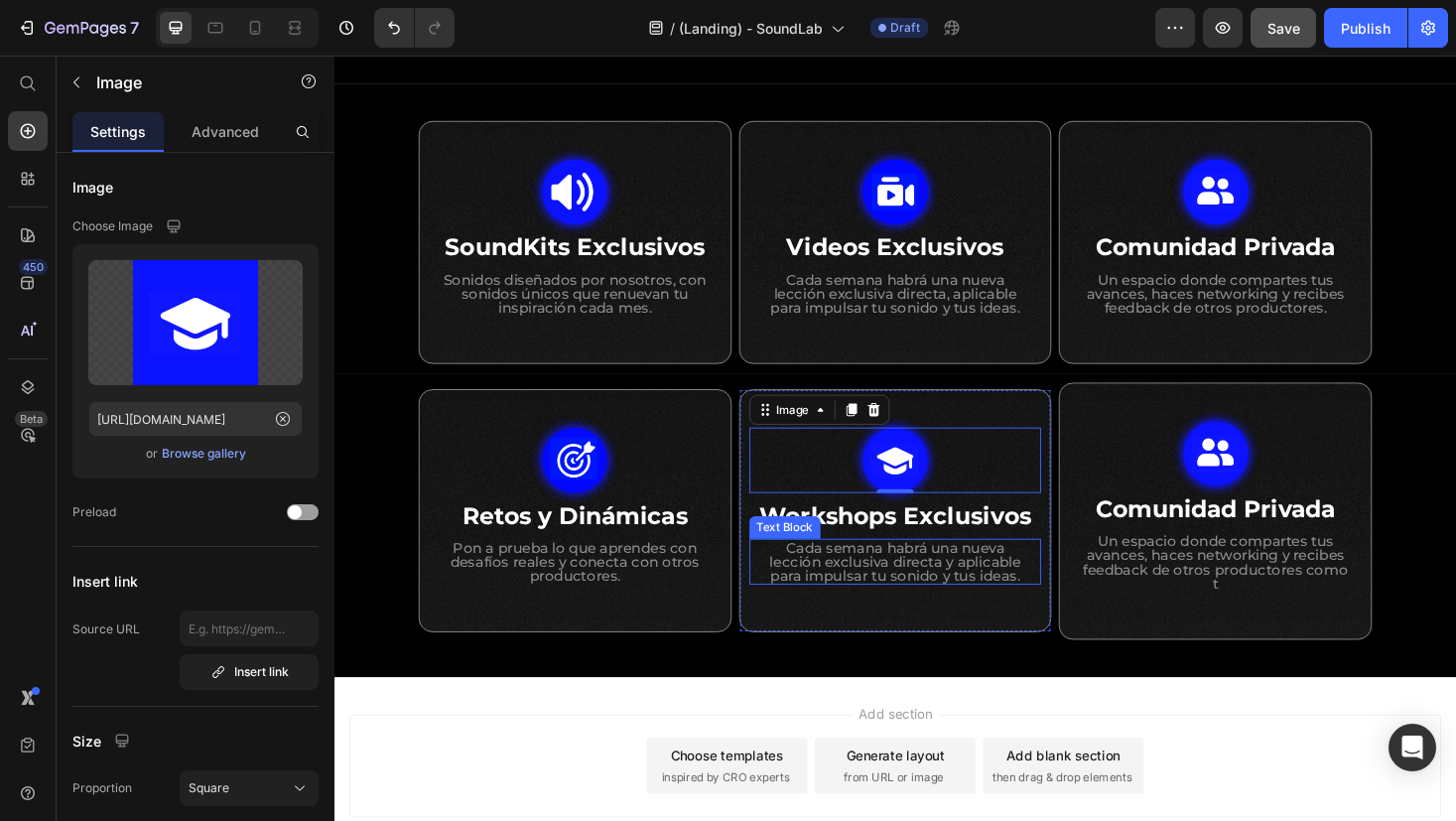 click on "Cada semana habrá una nueva lección exclusiva directa y aplicable para impulsar tu sonido y tus ideas." at bounding box center (930, 593) 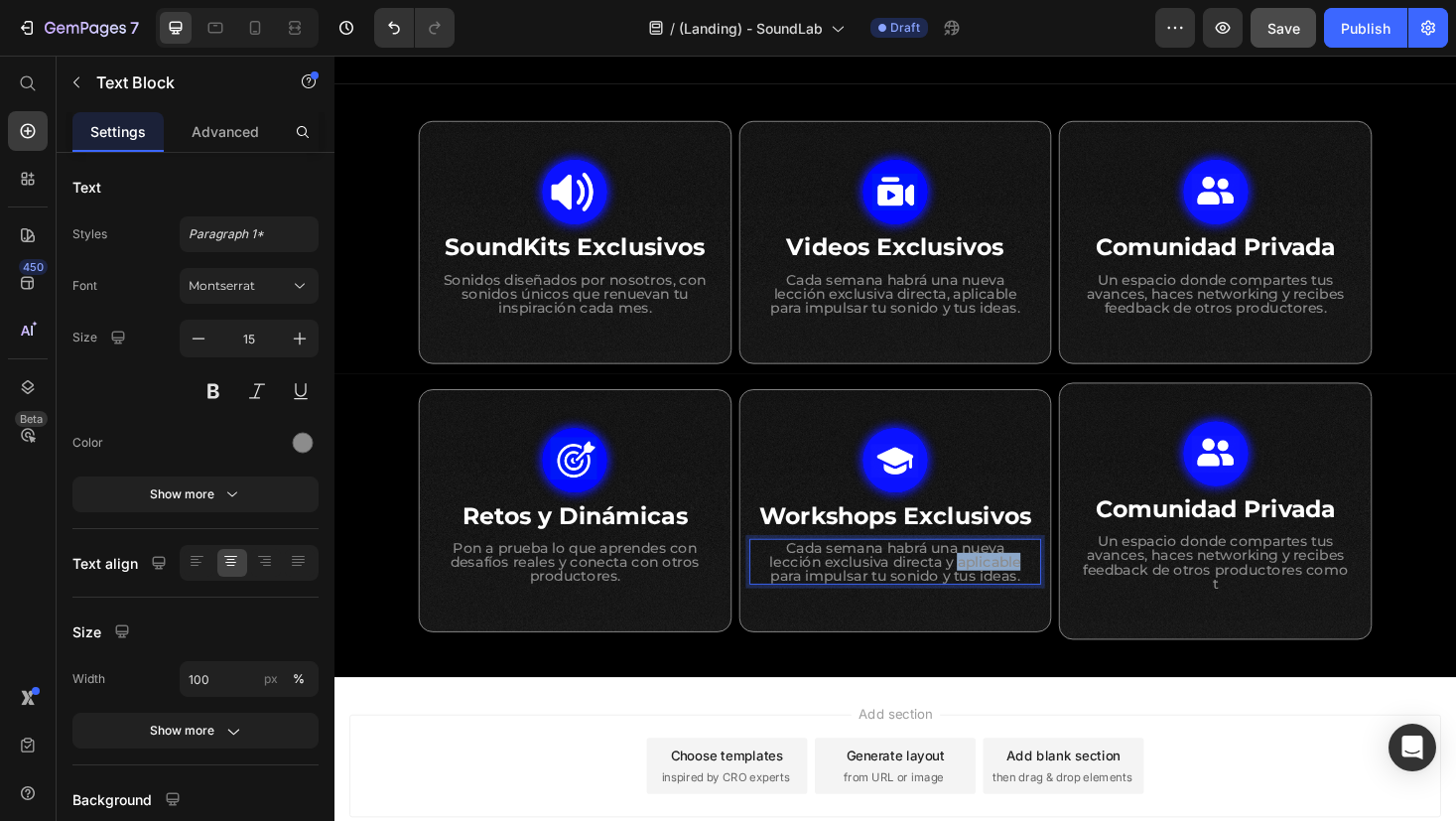 click on "Cada semana habrá una nueva lección exclusiva directa y aplicable para impulsar tu sonido y tus ideas." at bounding box center (930, 593) 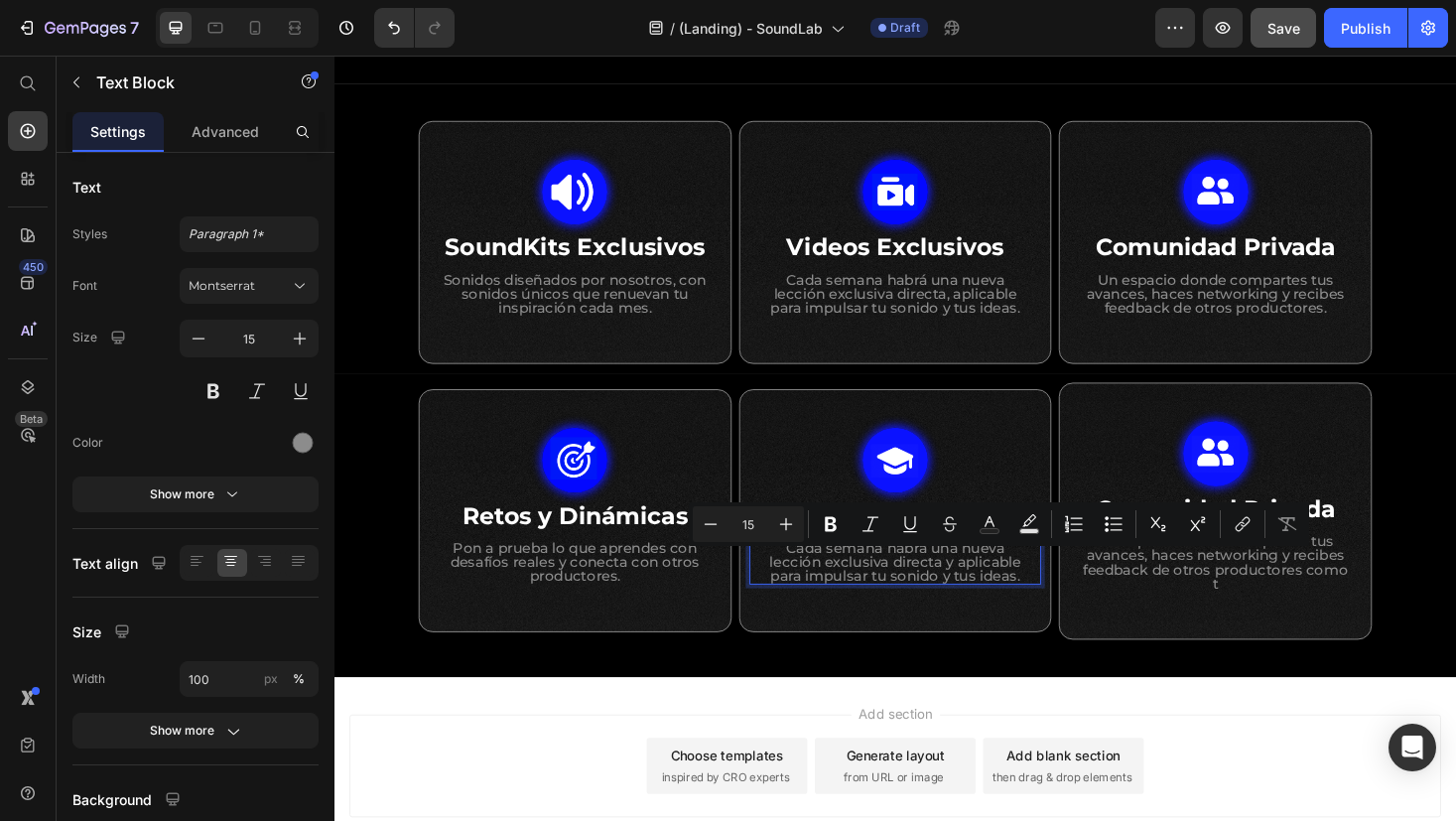 click on "Cada semana habrá una nueva lección exclusiva directa y aplicable para impulsar tu sonido y tus ideas." at bounding box center [930, 593] 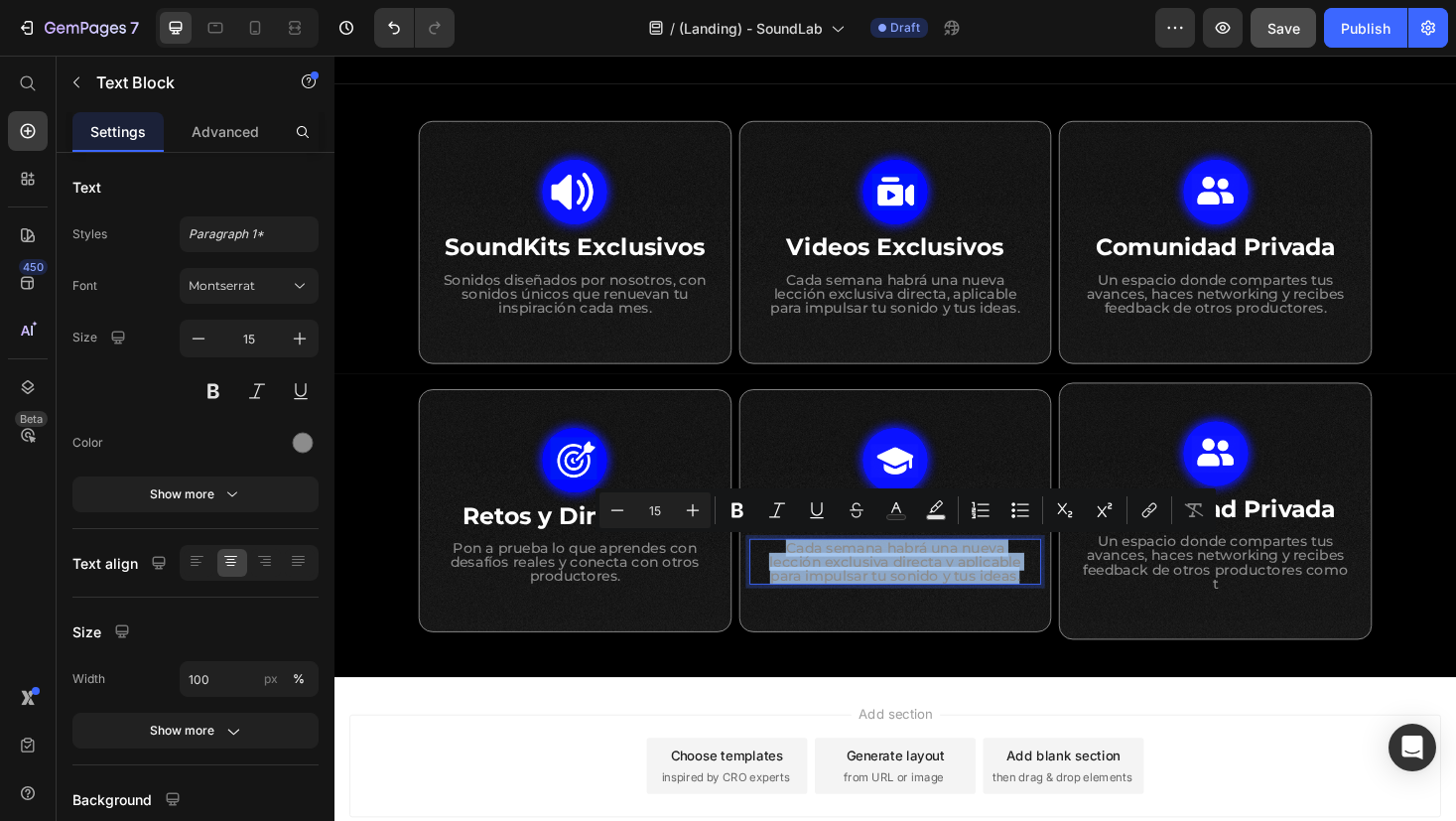 drag, startPoint x: 1053, startPoint y: 612, endPoint x: 804, endPoint y: 579, distance: 251.17723 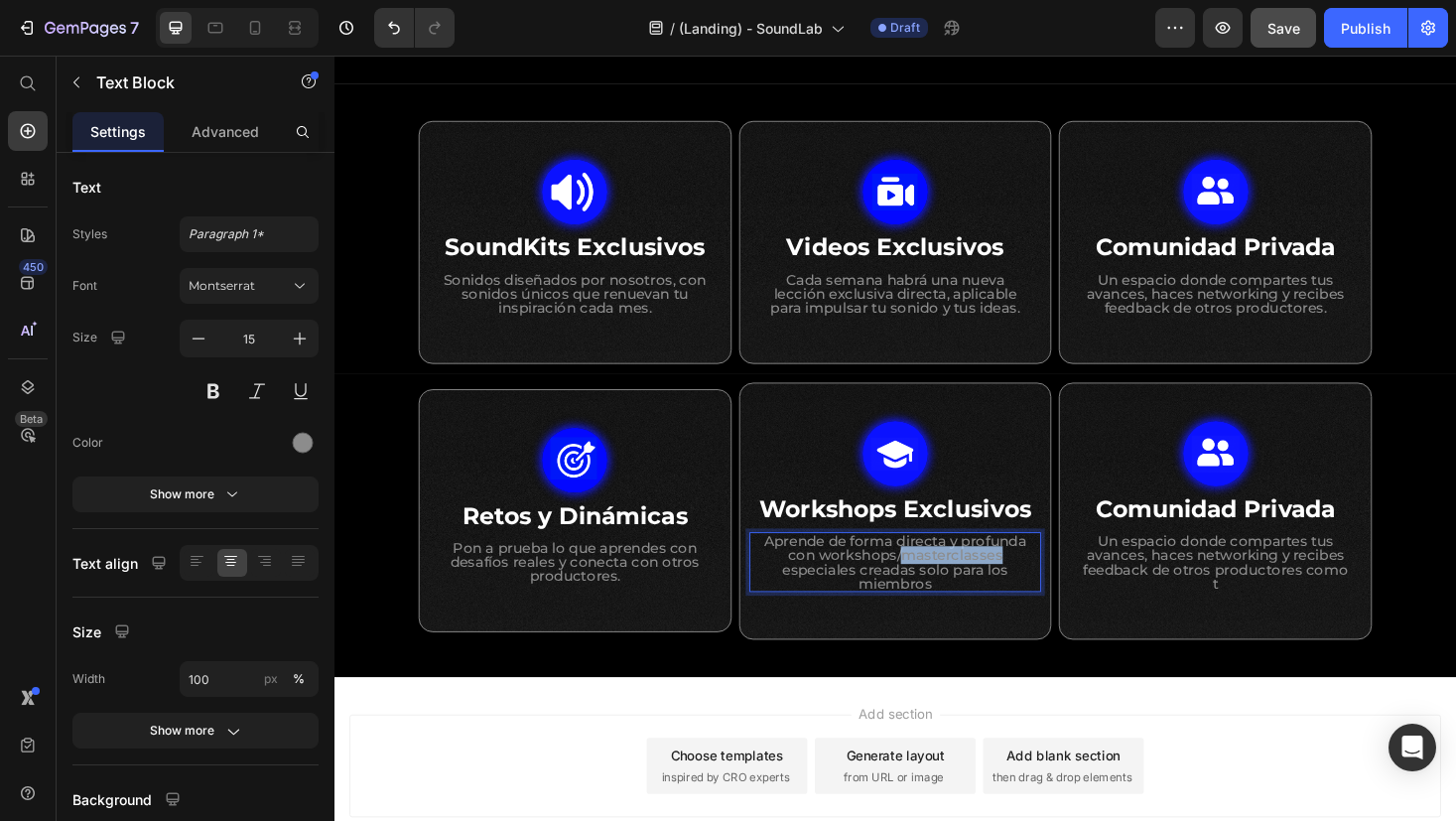 drag, startPoint x: 1035, startPoint y: 589, endPoint x: 930, endPoint y: 589, distance: 105 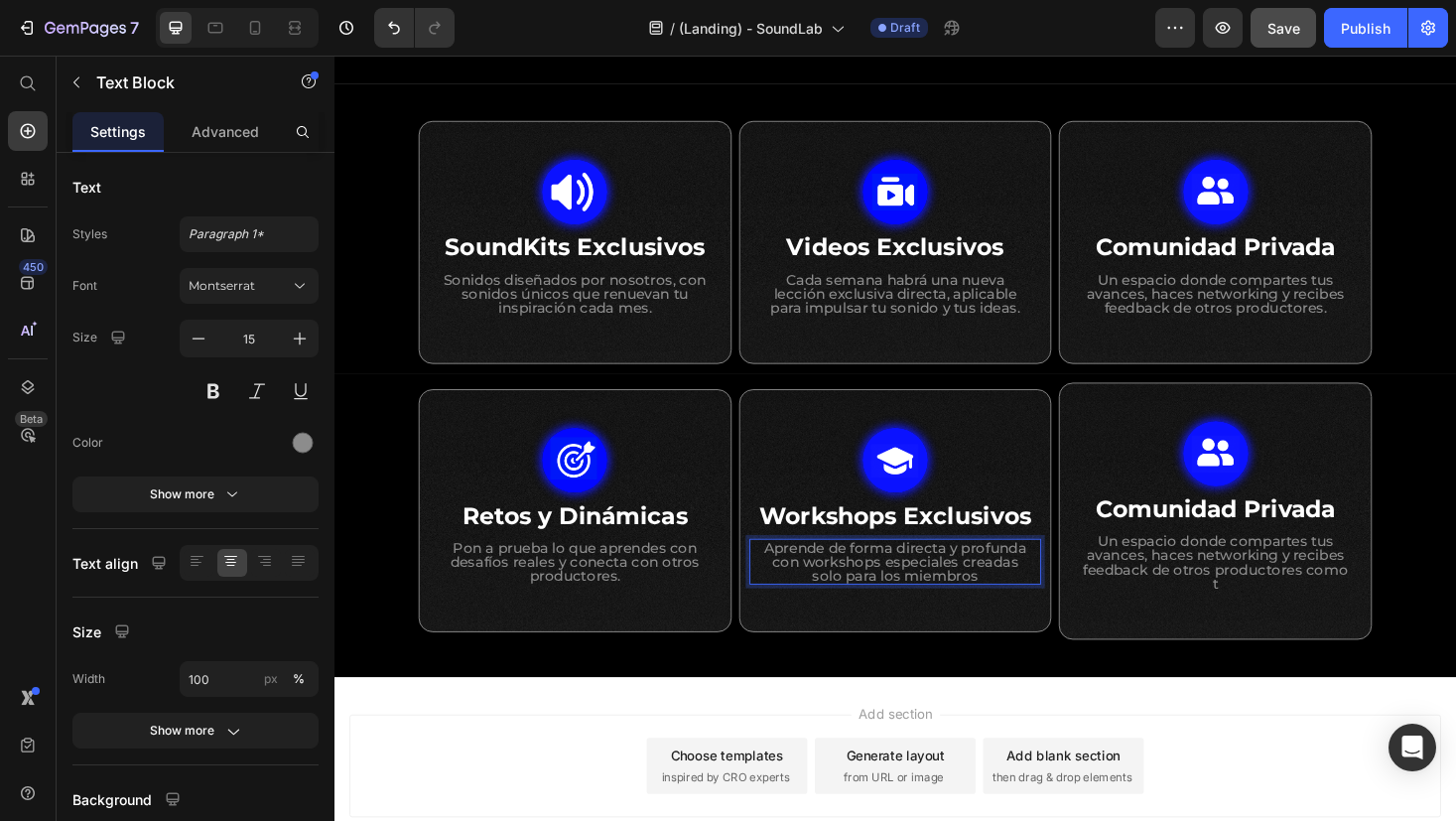 click on "Aprende de forma directa y profunda con workshops especiales creadas solo para los miembros" at bounding box center [930, 593] 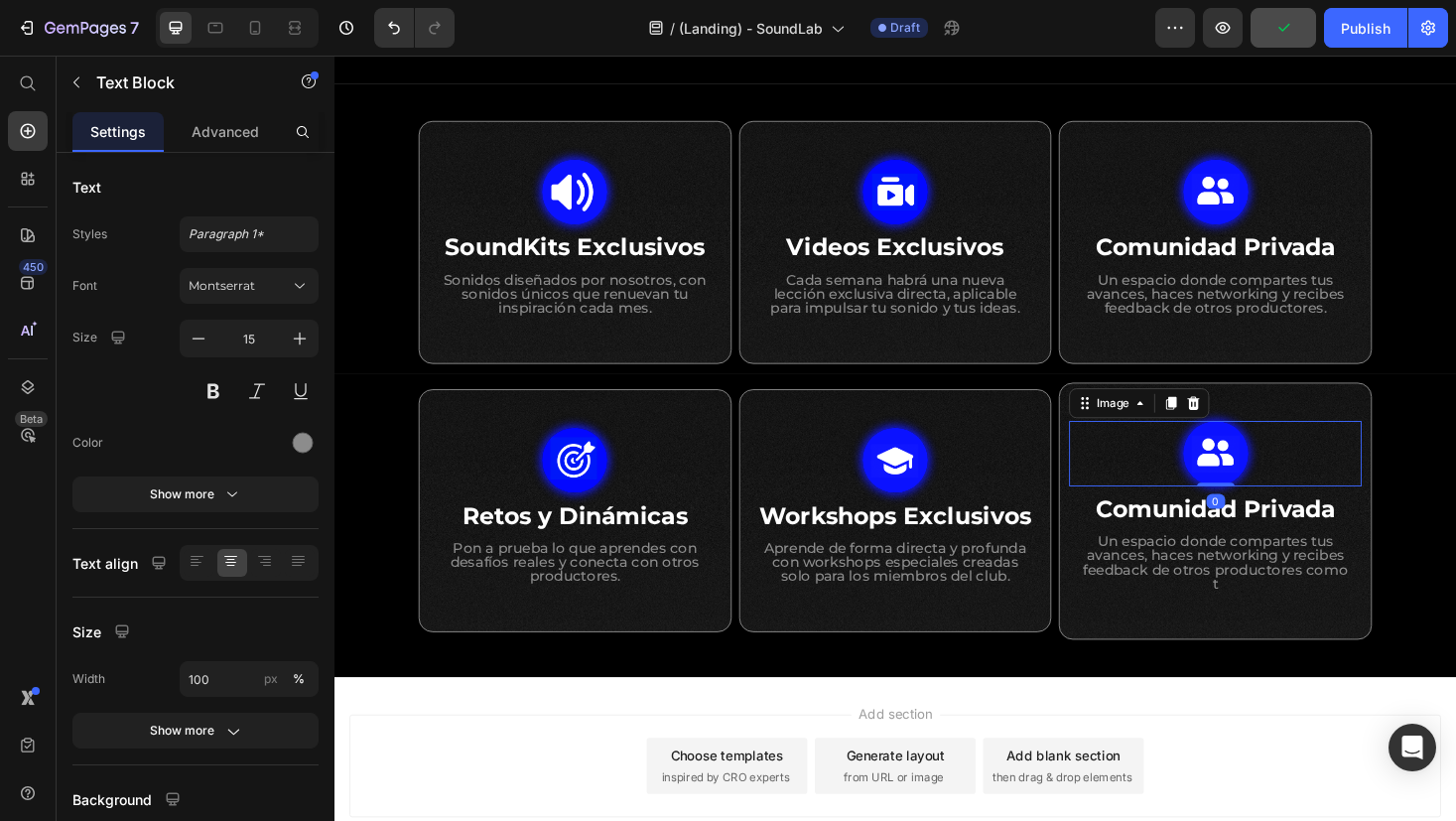 click at bounding box center [1269, 479] 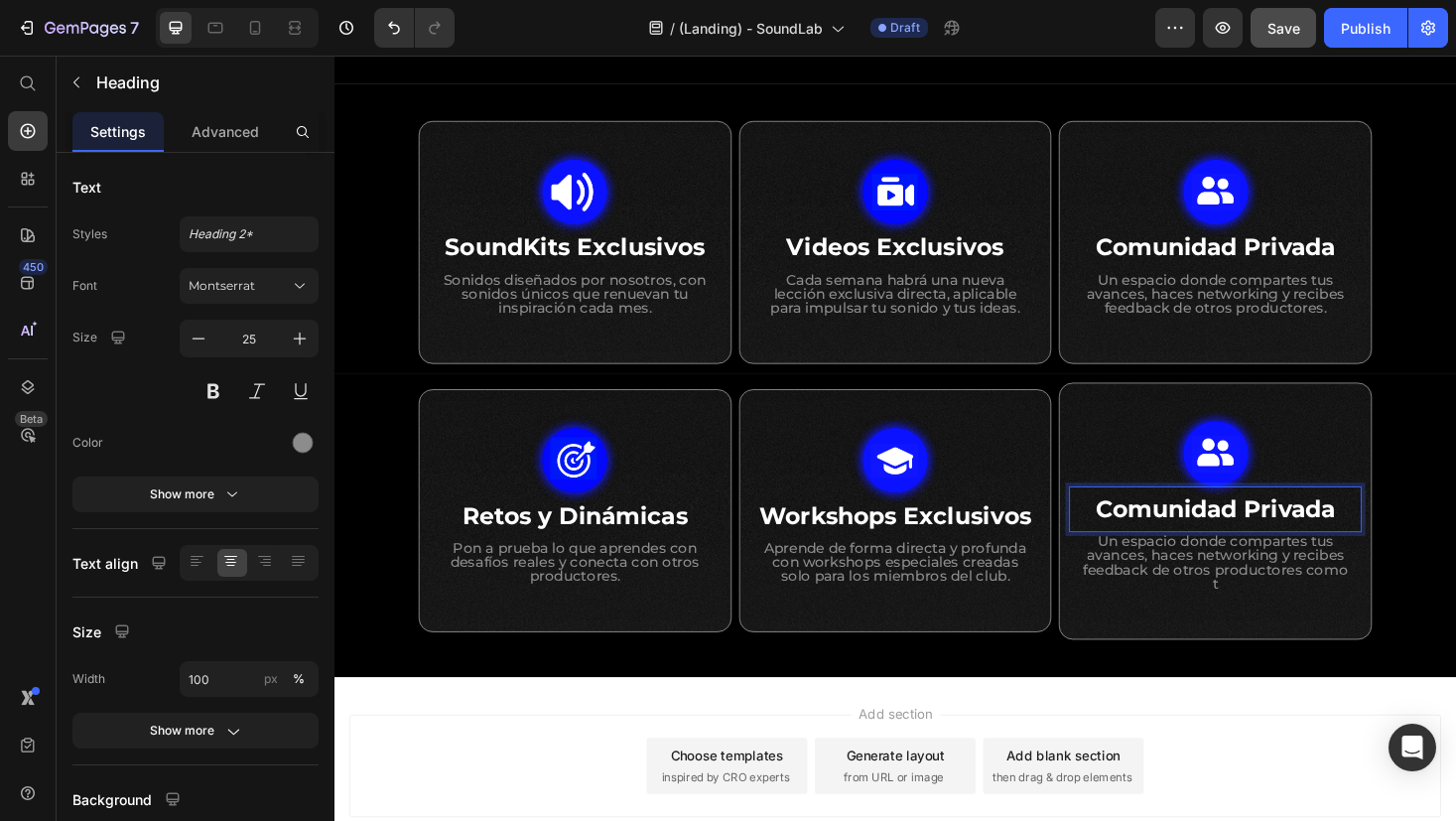 click on "Comunidad Privada" at bounding box center [1270, 537] 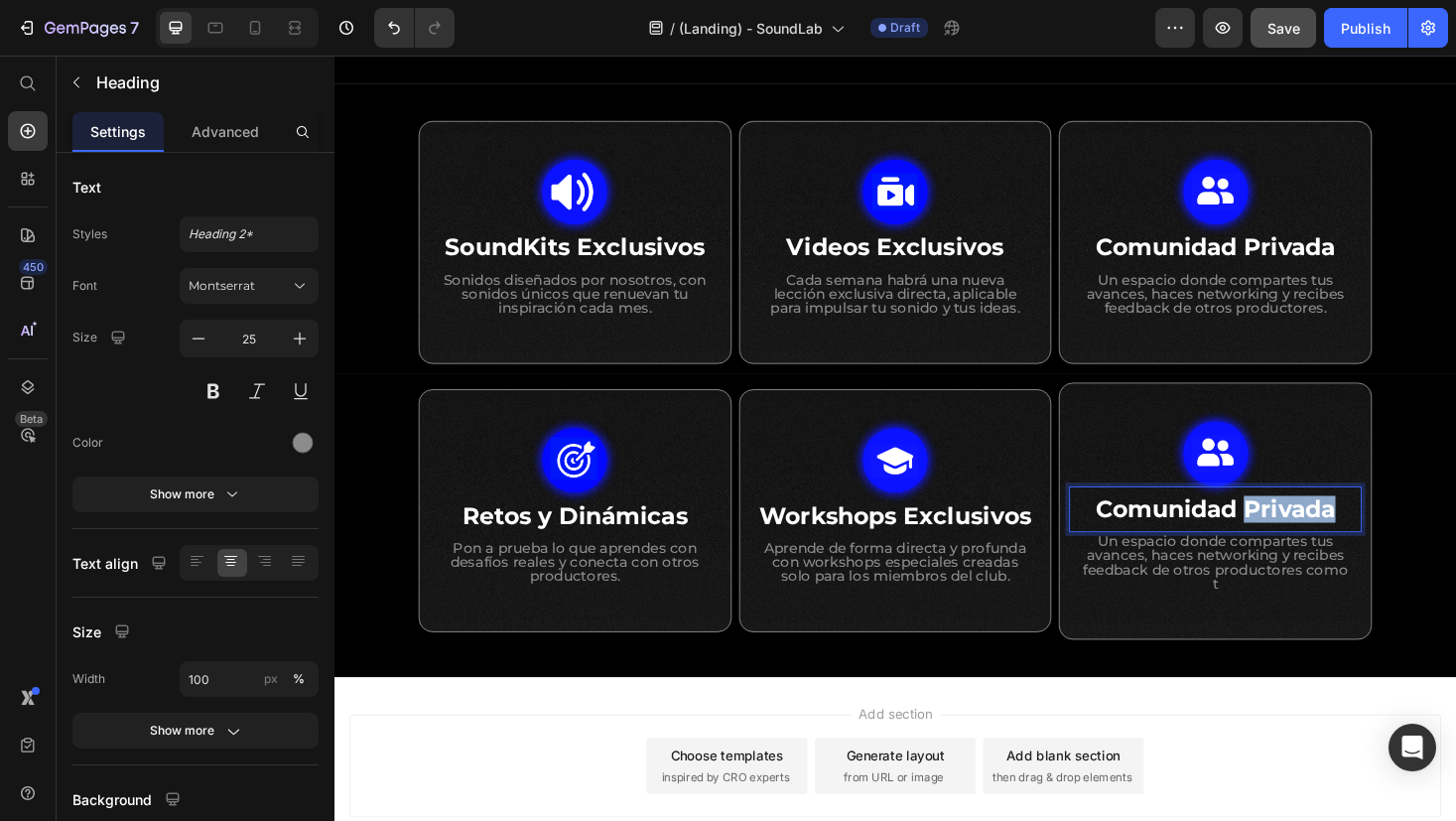 click on "Comunidad Privada" at bounding box center [1270, 537] 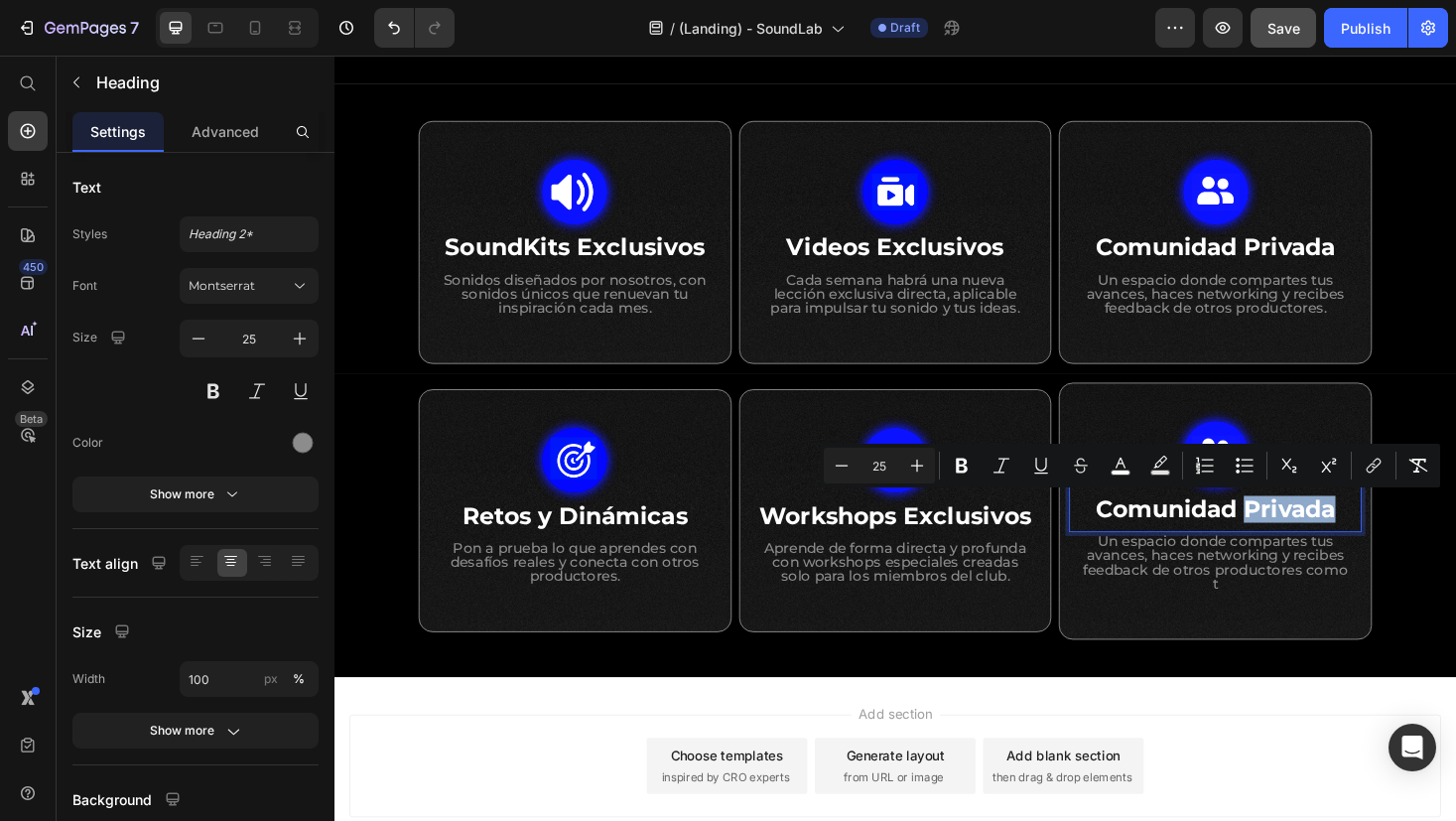 click on "Comunidad Privada" at bounding box center (1270, 537) 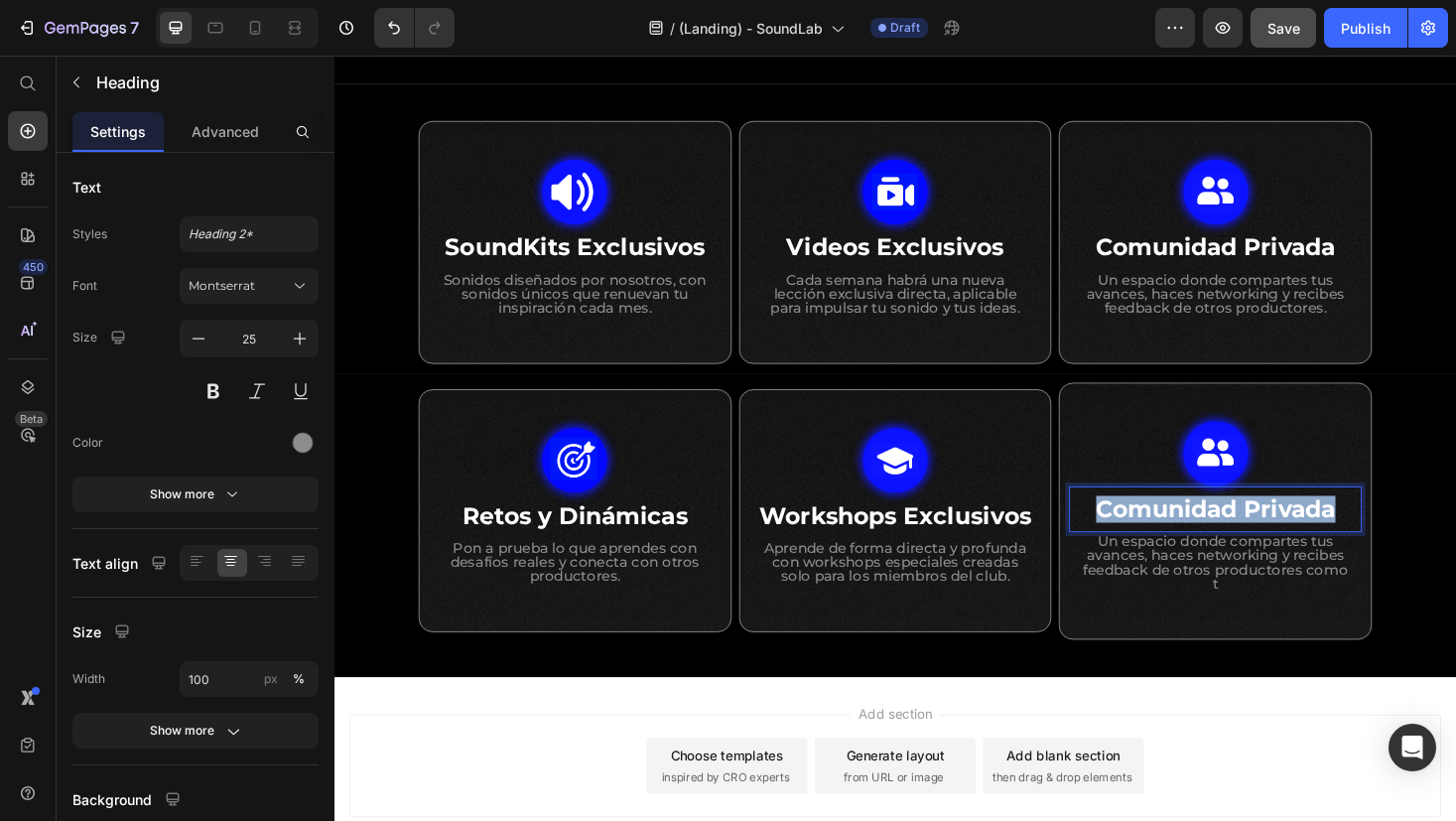 drag, startPoint x: 1350, startPoint y: 540, endPoint x: 1135, endPoint y: 540, distance: 215 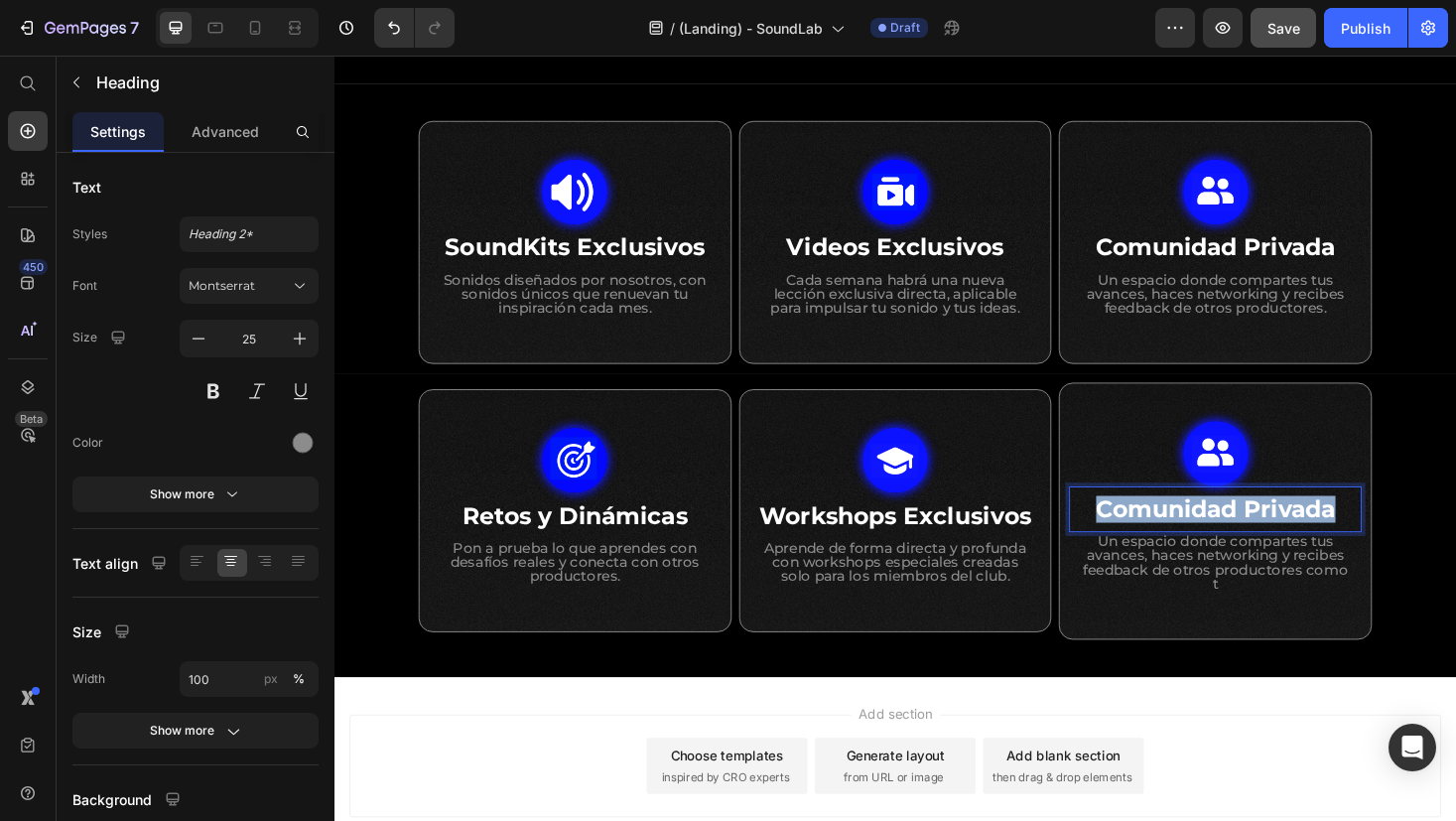 click on "Comunidad Privada" at bounding box center (1269, 537) 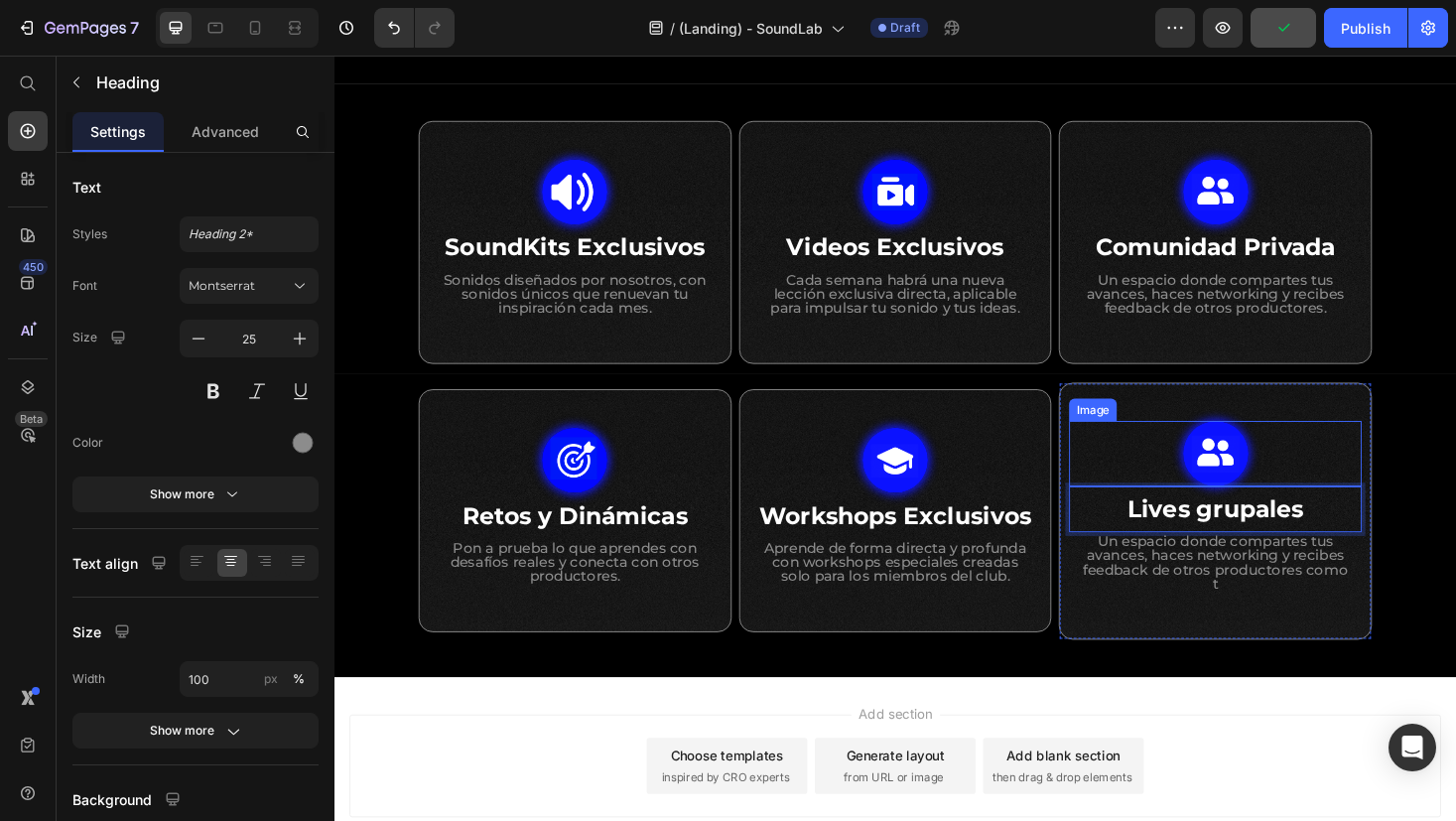click at bounding box center [1269, 479] 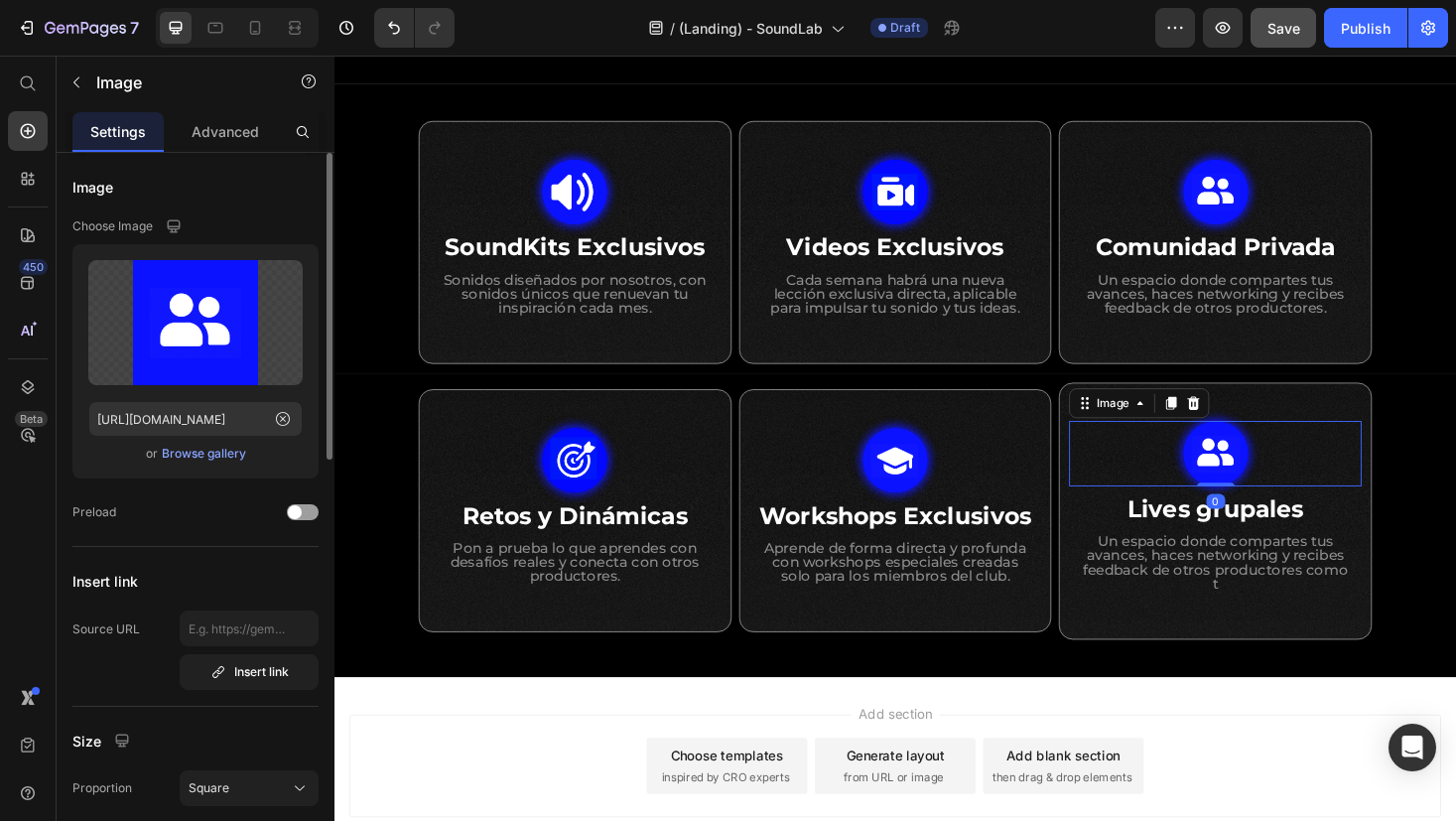 click on "Browse gallery" at bounding box center (203, 454) 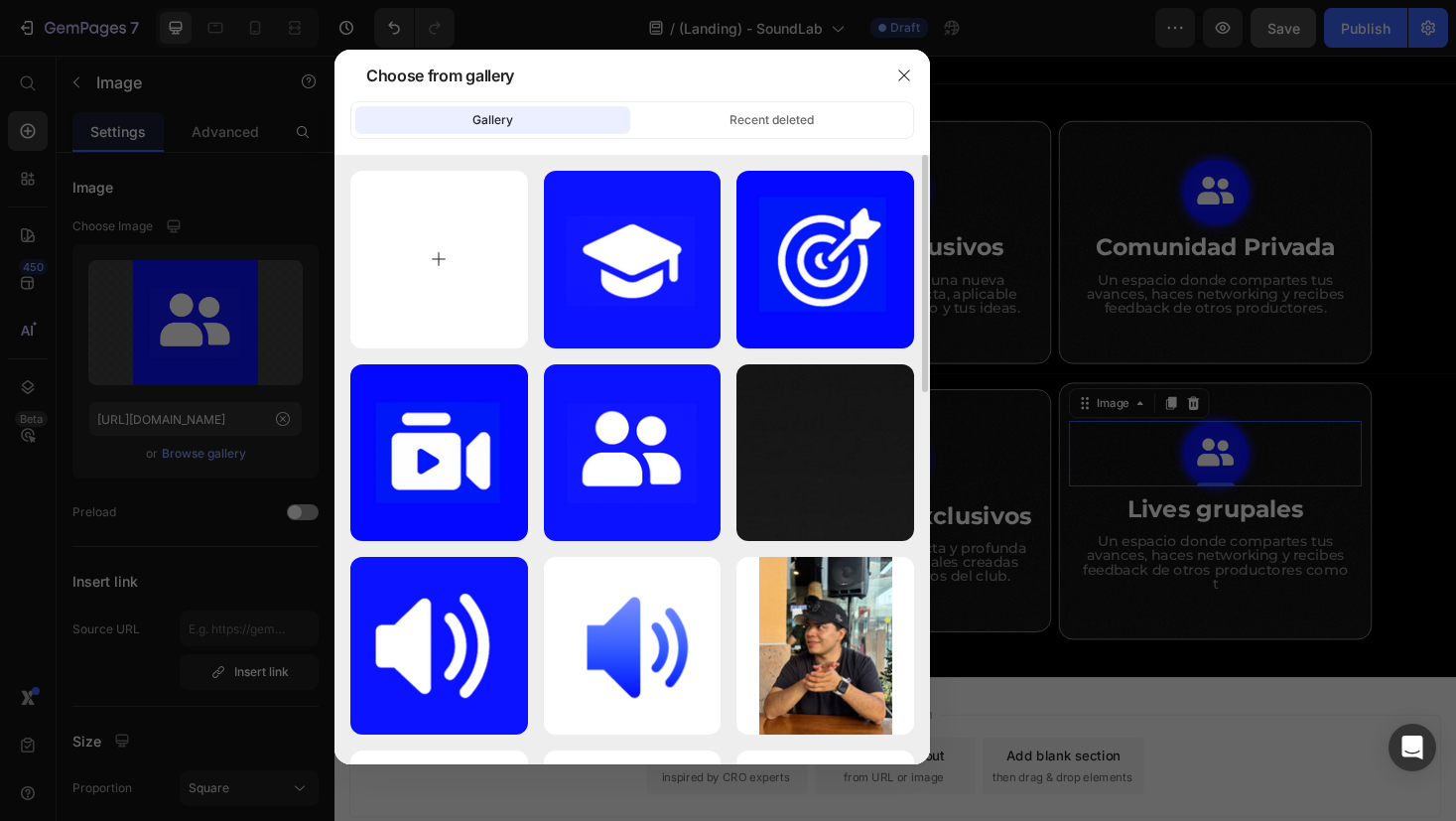click at bounding box center (439, 259) 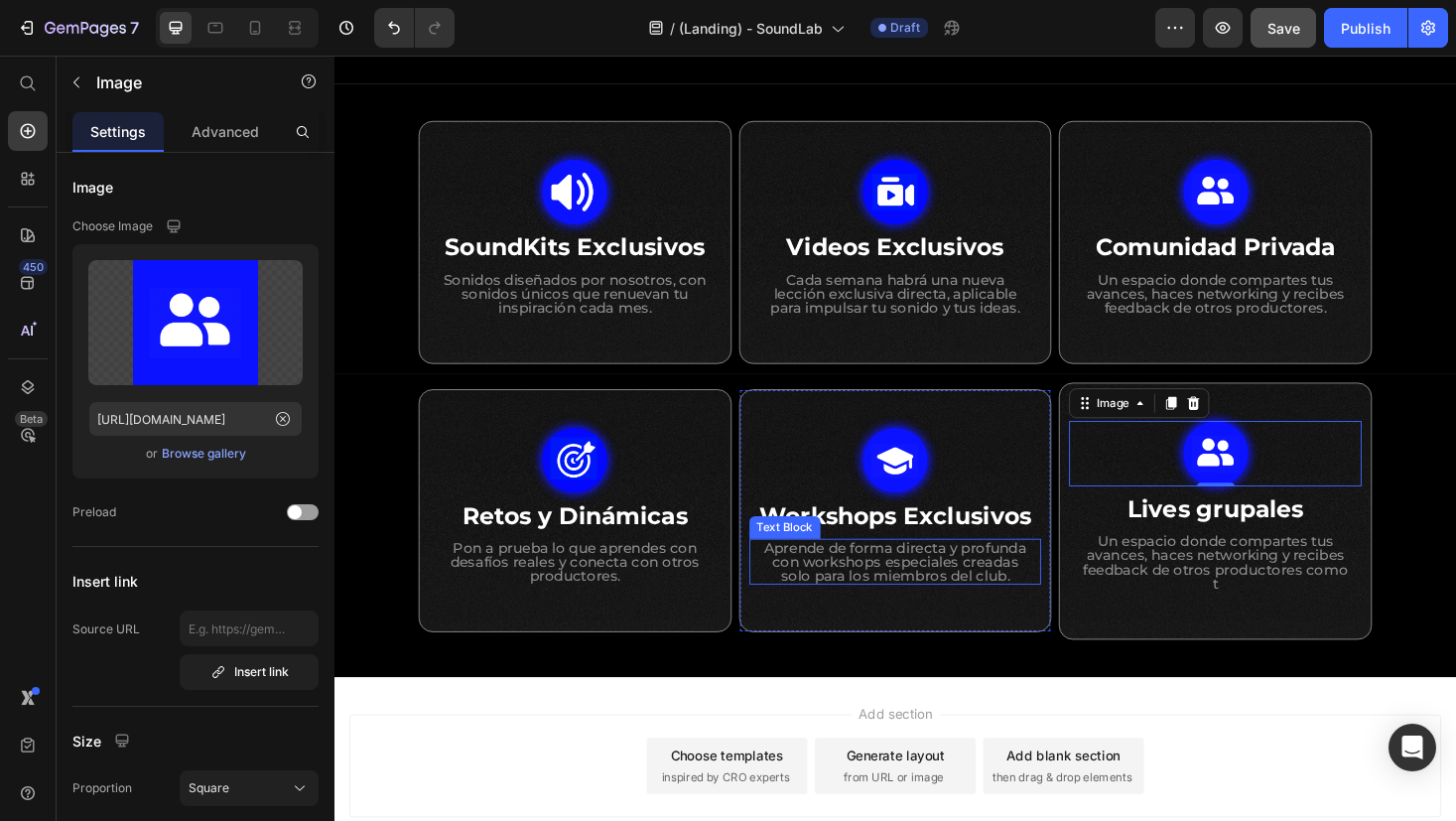 click on "Aprende de forma directa y profunda con workshops especiales creadas solo para los miembros del club." at bounding box center [930, 593] 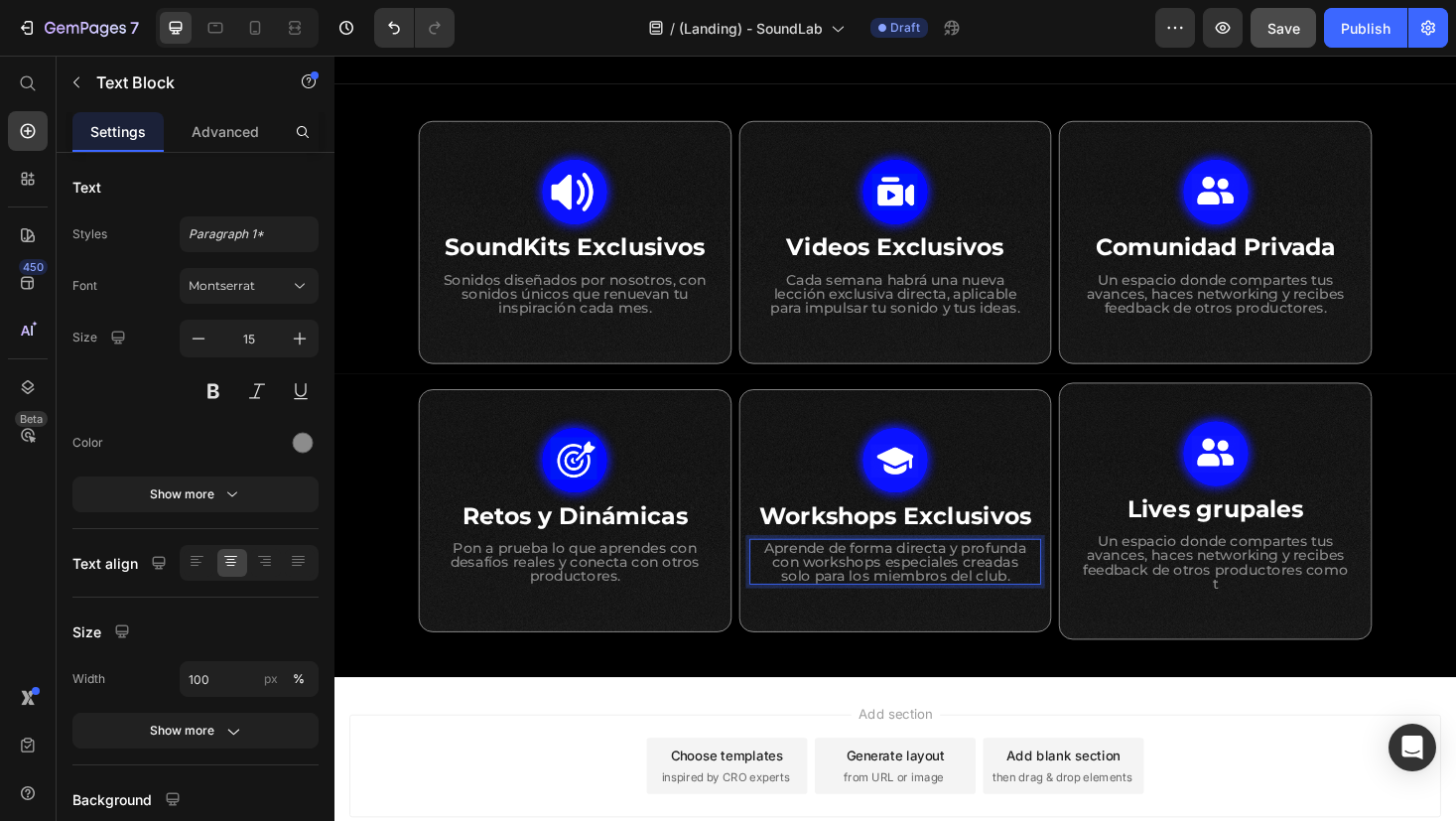 click on "Aprende de forma directa y profunda con workshops especiales creadas solo para los miembros del club." at bounding box center [930, 593] 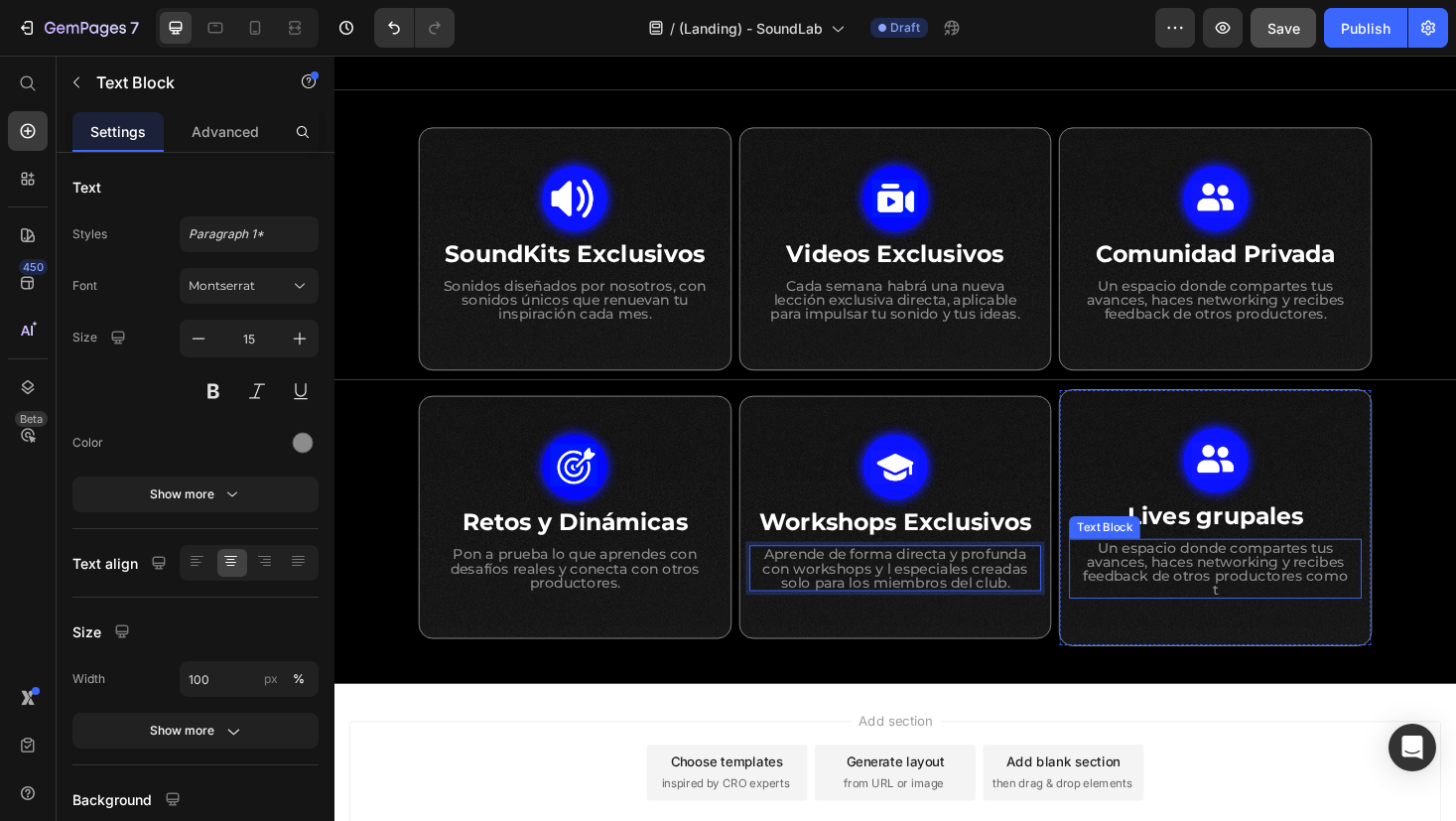 scroll, scrollTop: 891, scrollLeft: 0, axis: vertical 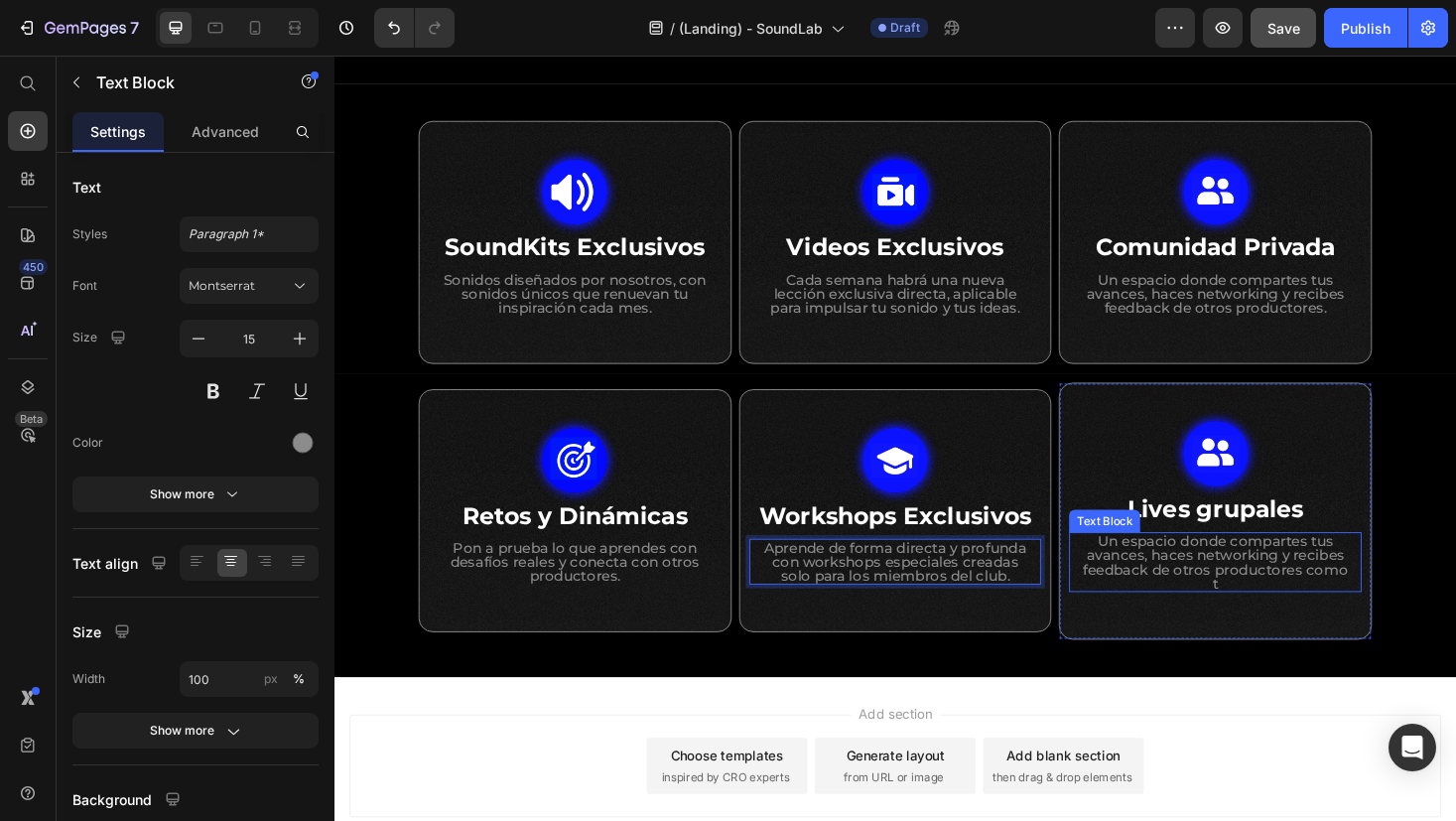 click on "Un espacio donde compartes tus avances, haces networking y recibes feedback de otros productores como t" at bounding box center [1269, 594] 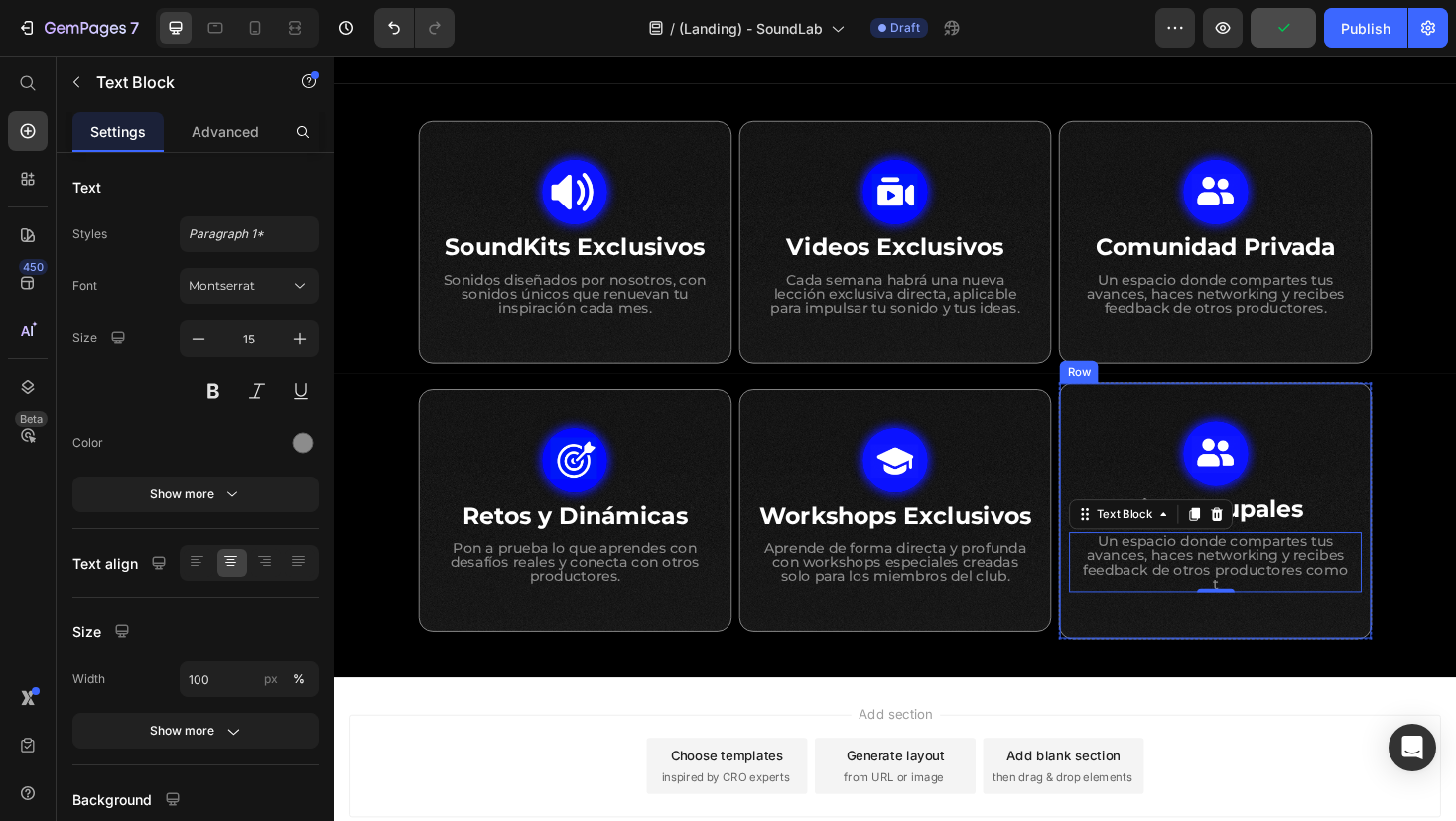 click at bounding box center (1269, 479) 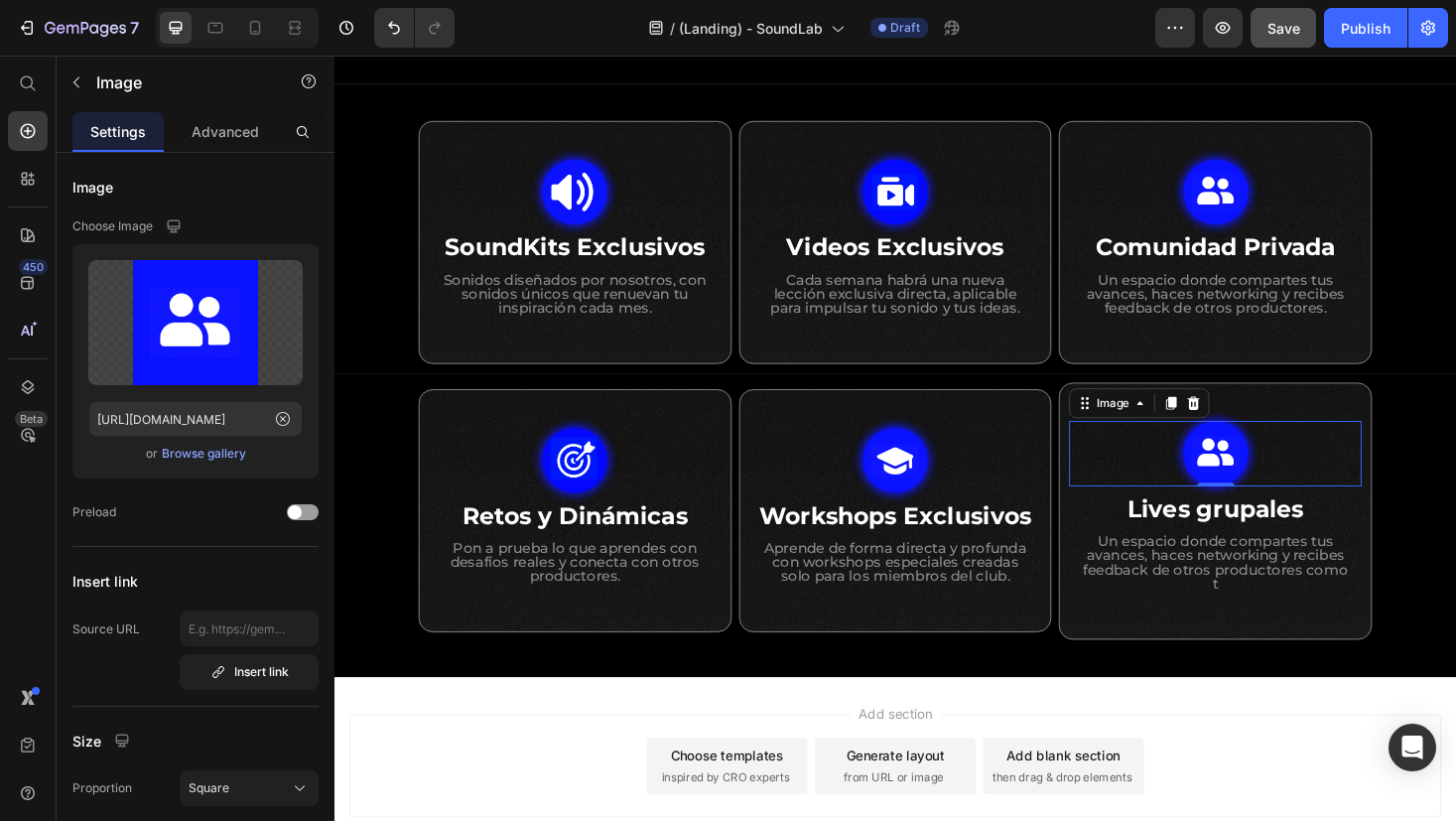 click on "Lives grupales" at bounding box center [1269, 537] 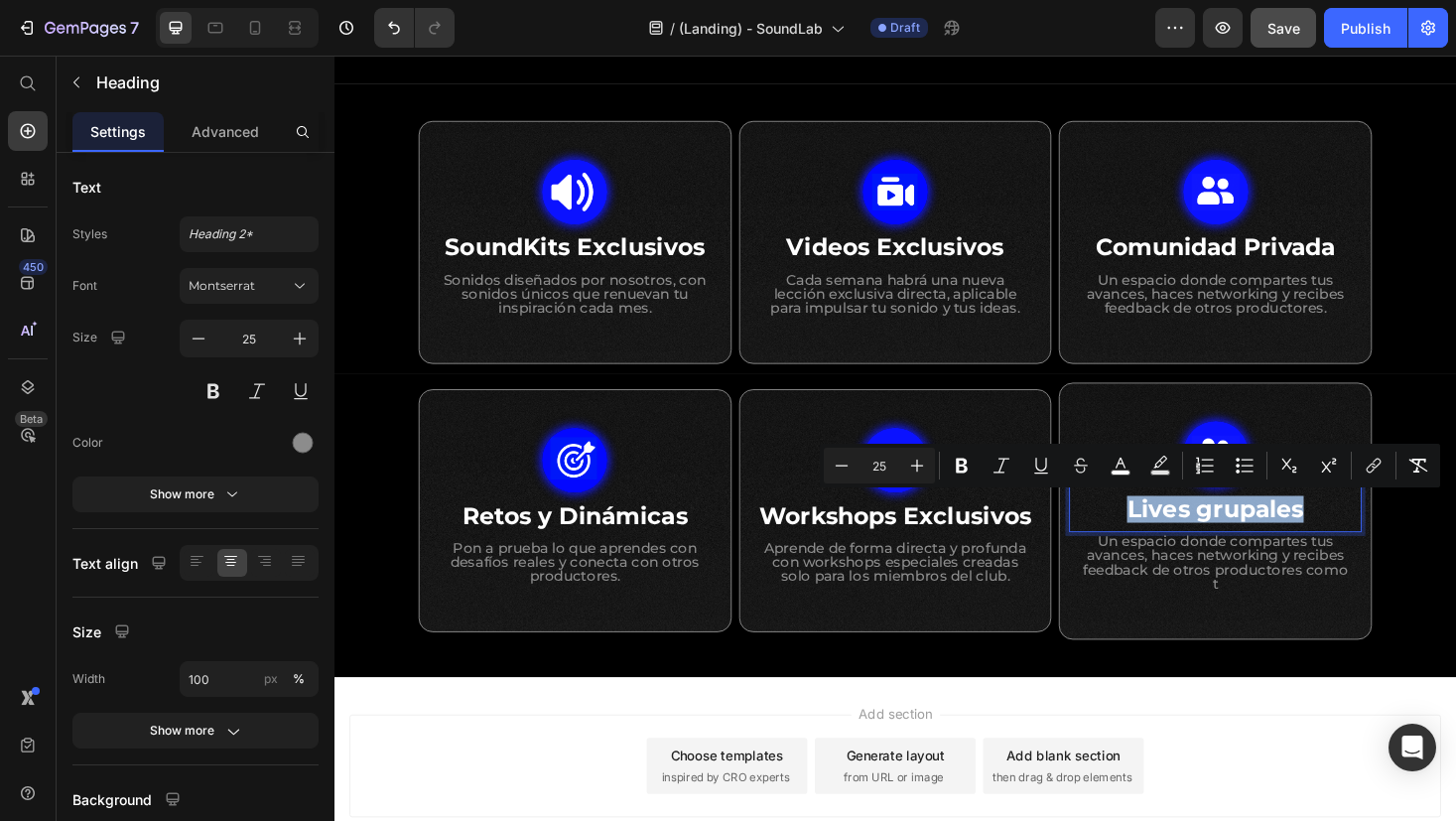 drag, startPoint x: 1347, startPoint y: 541, endPoint x: 1166, endPoint y: 541, distance: 181 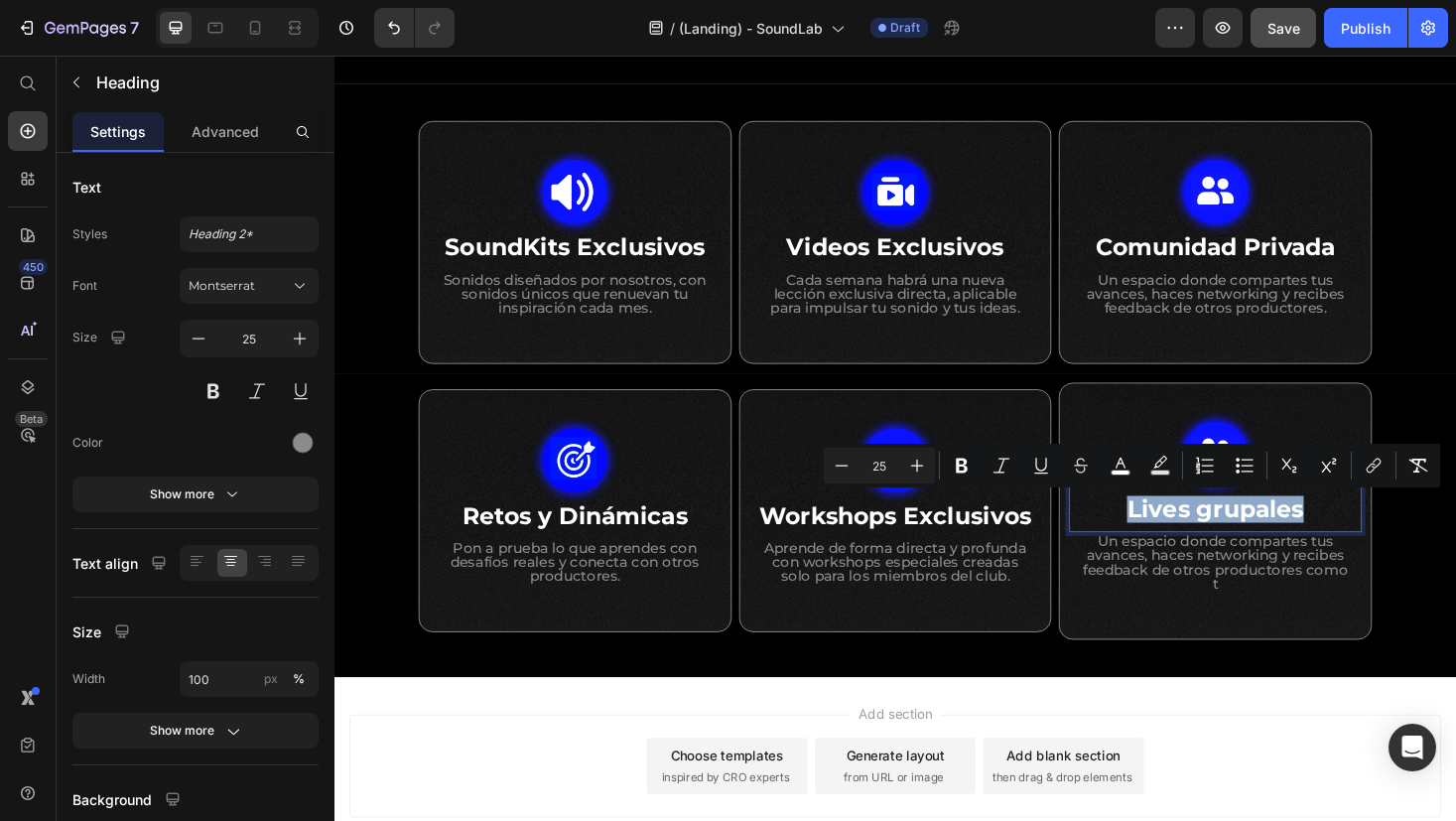 click on "Lives grupales" at bounding box center (1269, 537) 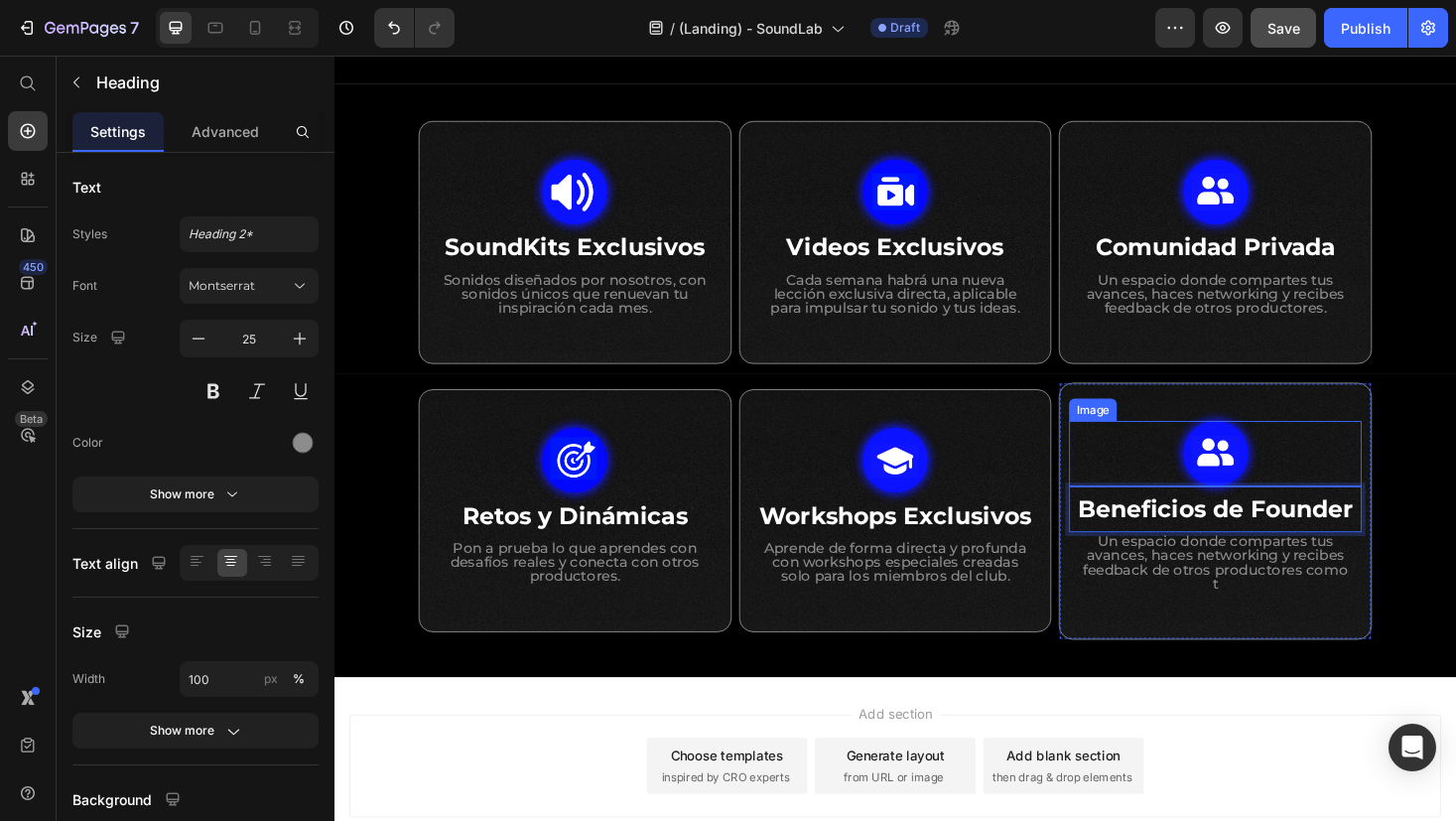 click at bounding box center (1269, 479) 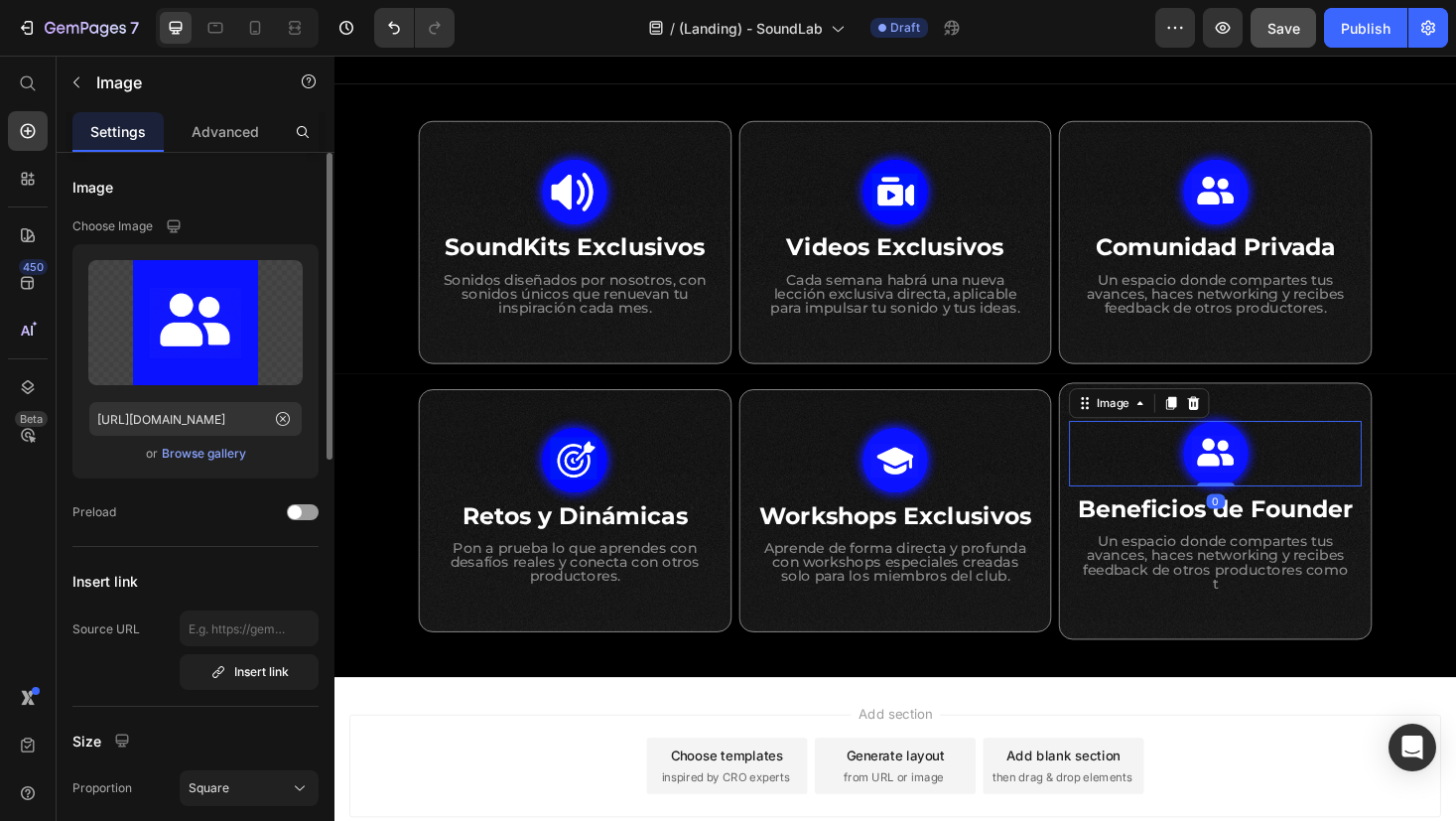 click on "Browse gallery" at bounding box center (203, 454) 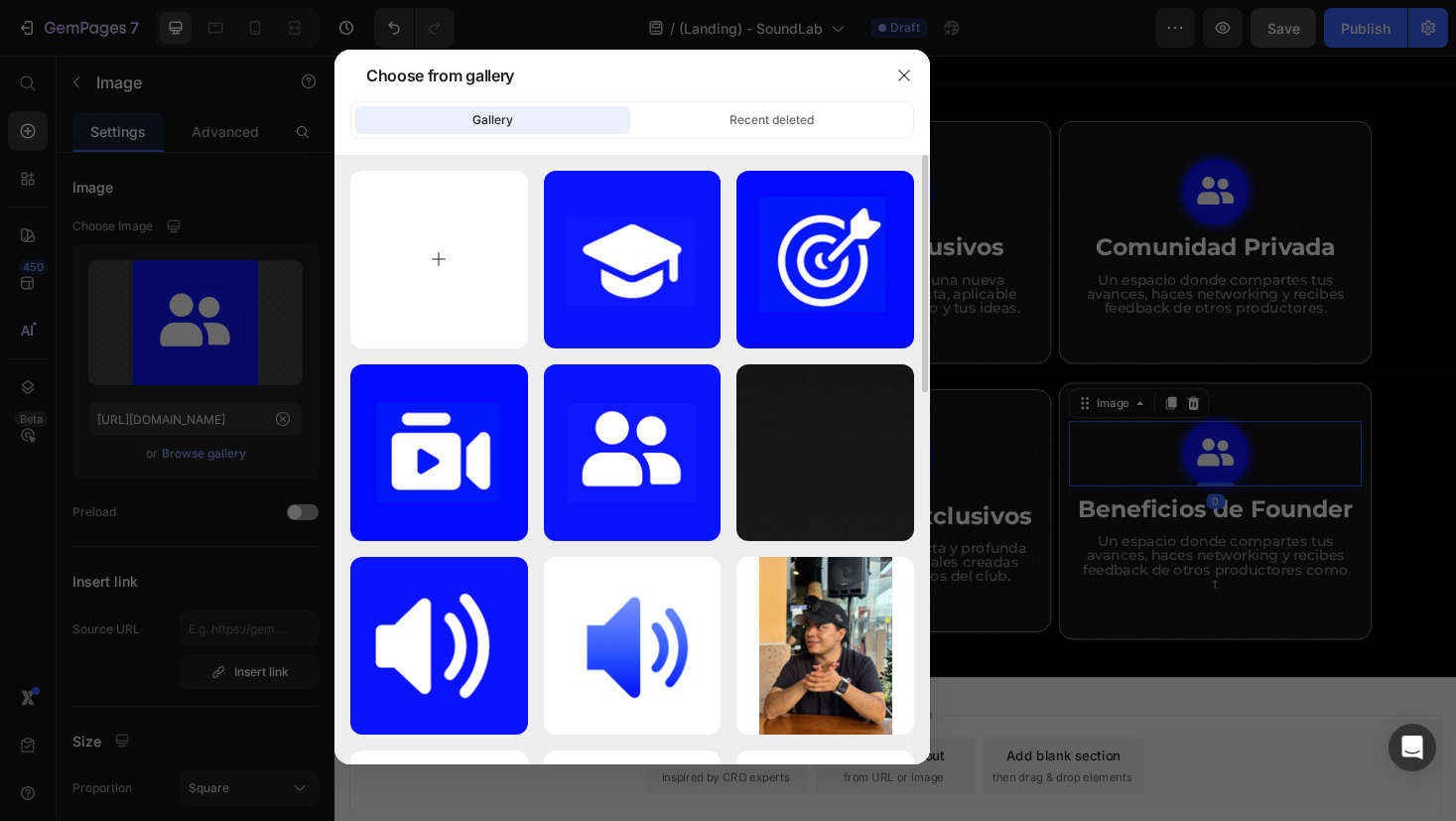 click at bounding box center [439, 259] 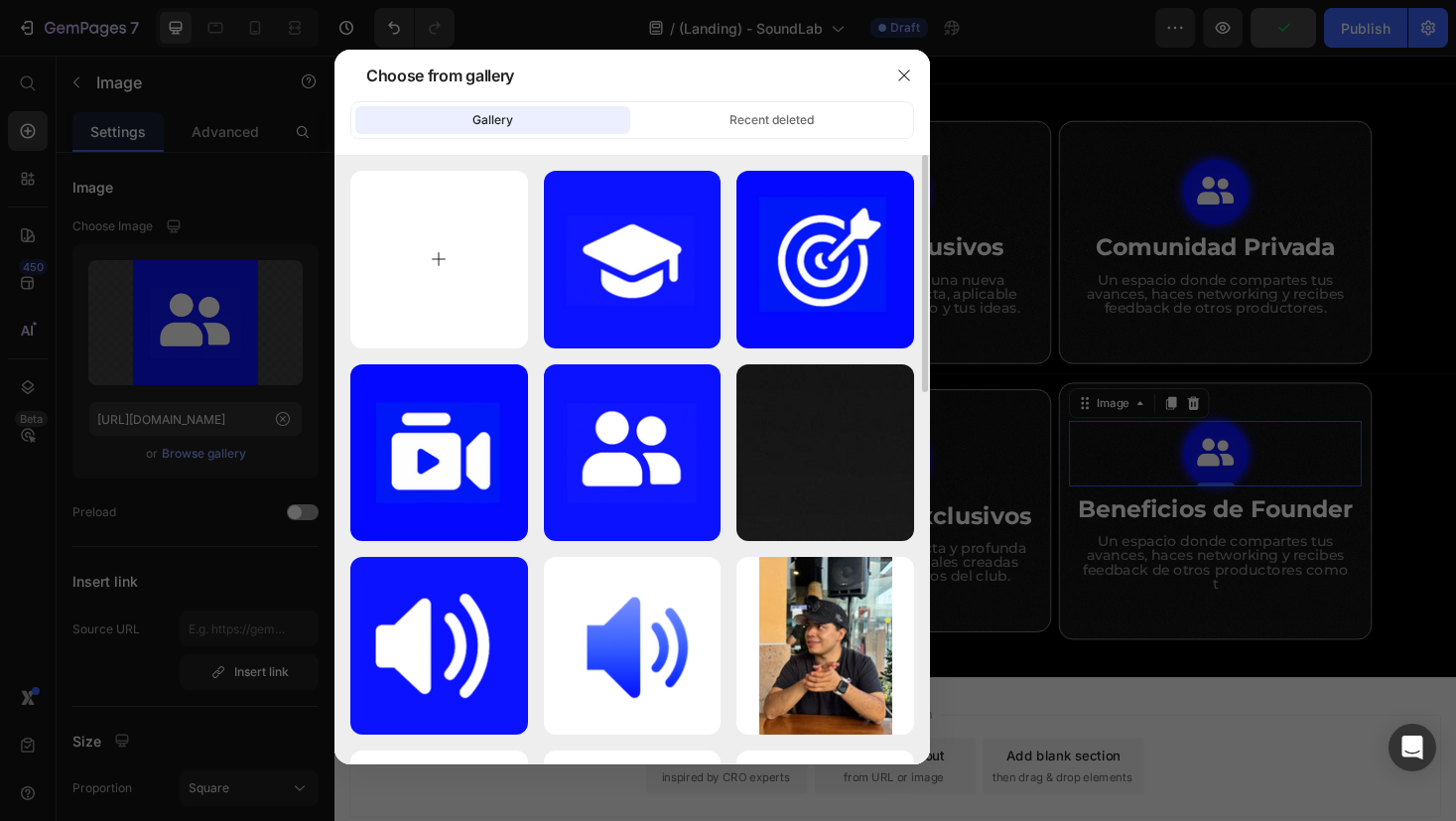 type on "C:\fakepath\Founders.png" 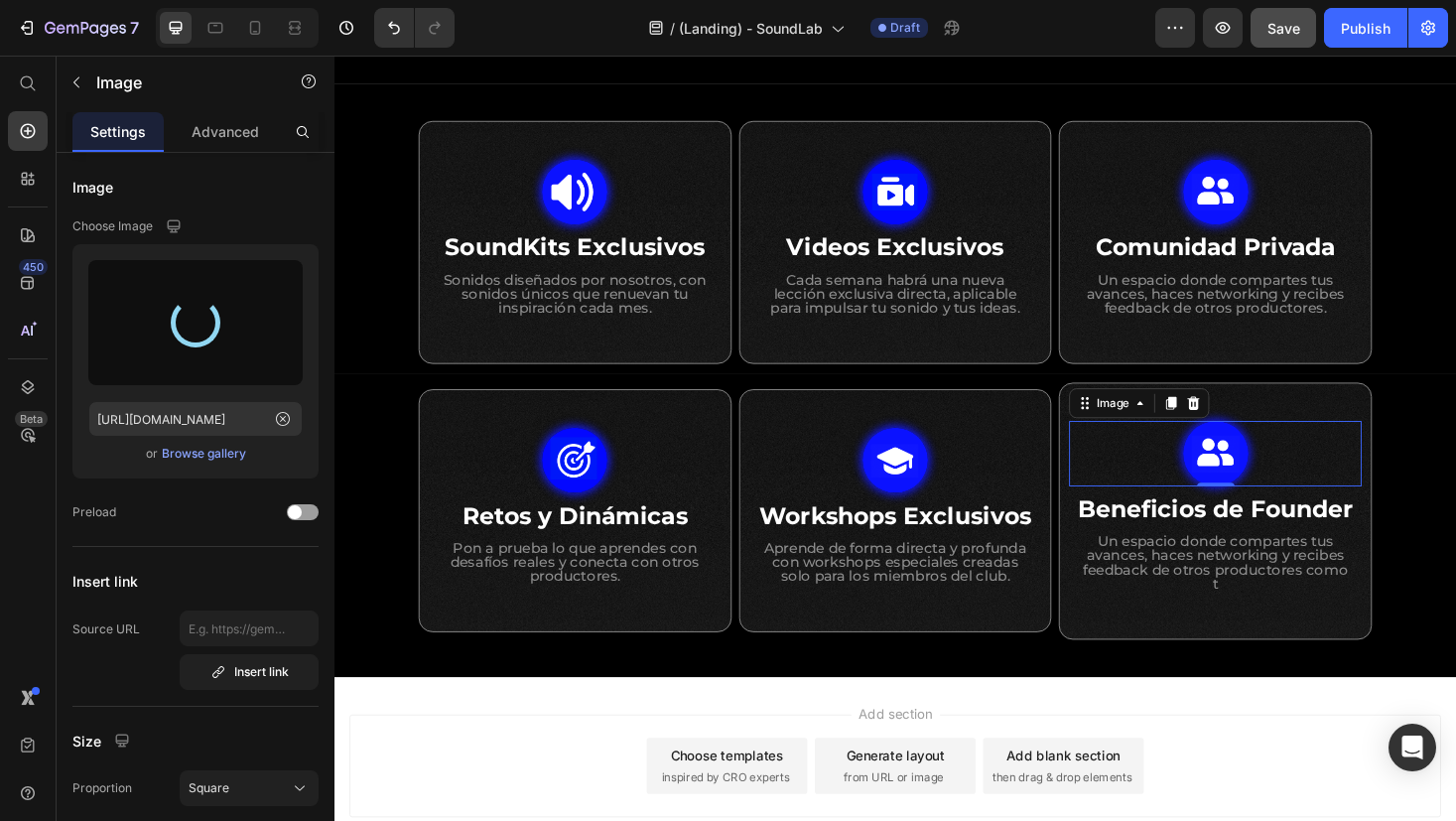 type on "[URL][DOMAIN_NAME]" 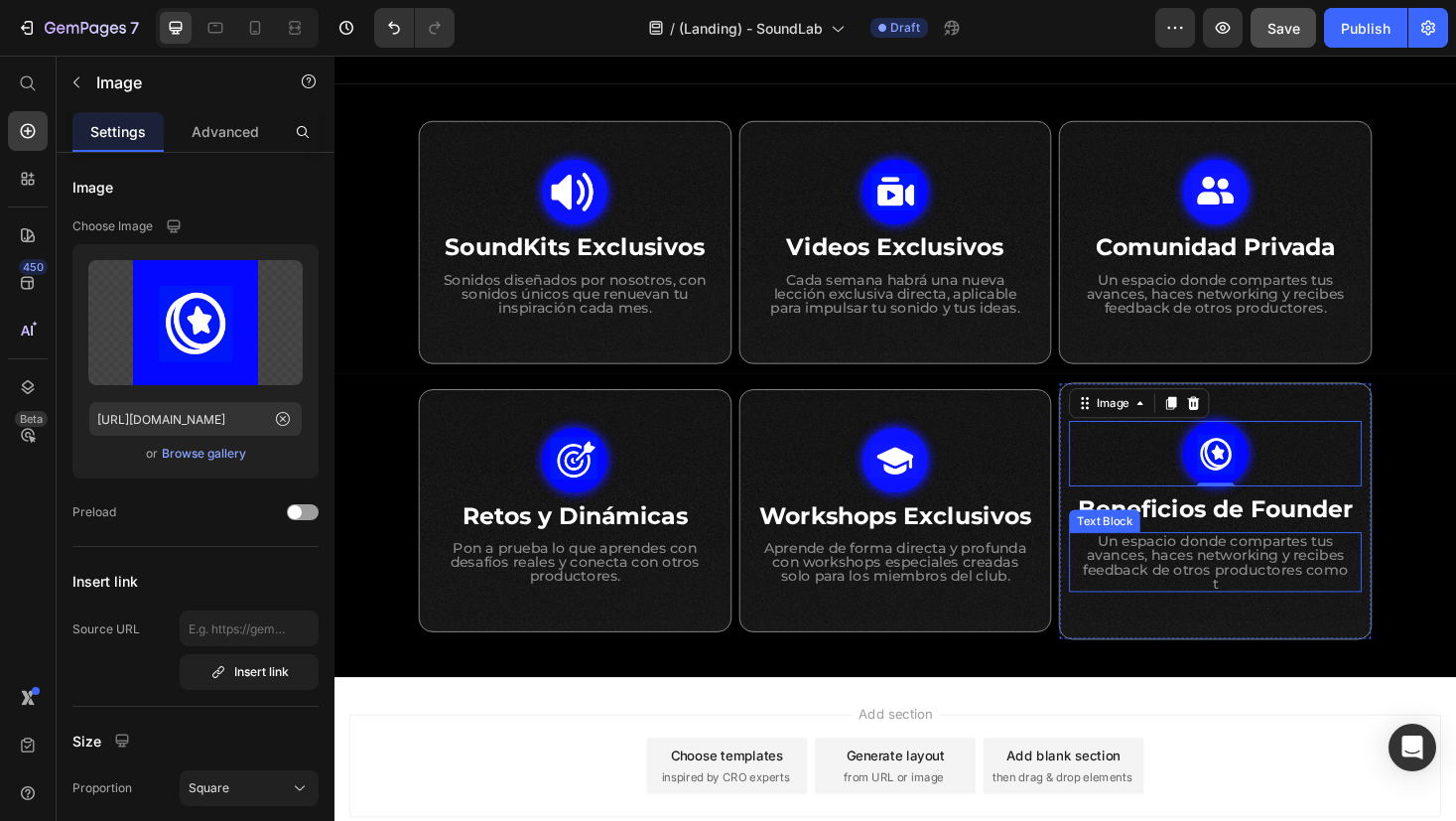 click on "Un espacio donde compartes tus avances, haces networking y recibes feedback de otros productores como t" at bounding box center [1269, 594] 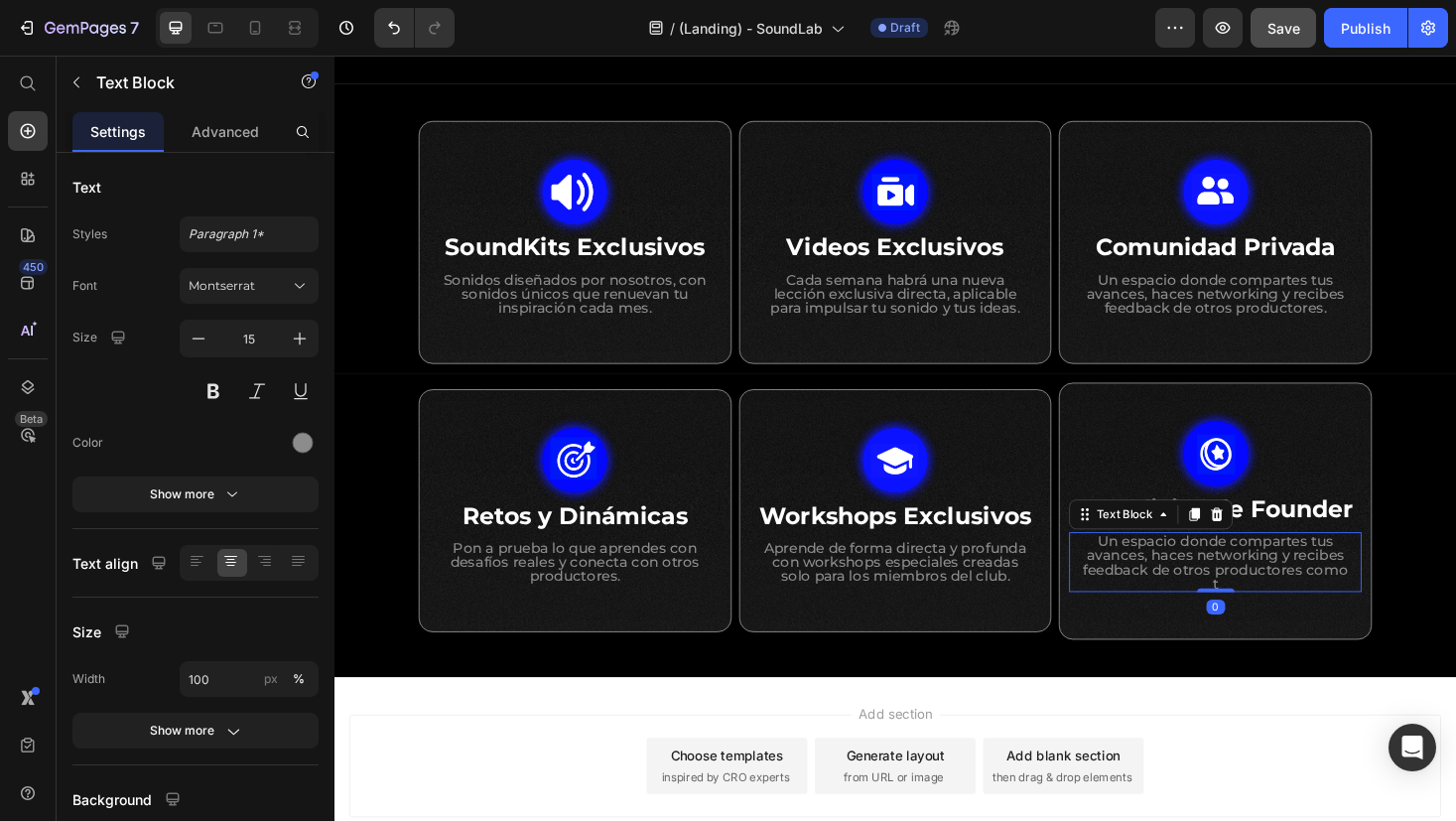 click on "Un espacio donde compartes tus avances, haces networking y recibes feedback de otros productores como t" at bounding box center [1269, 594] 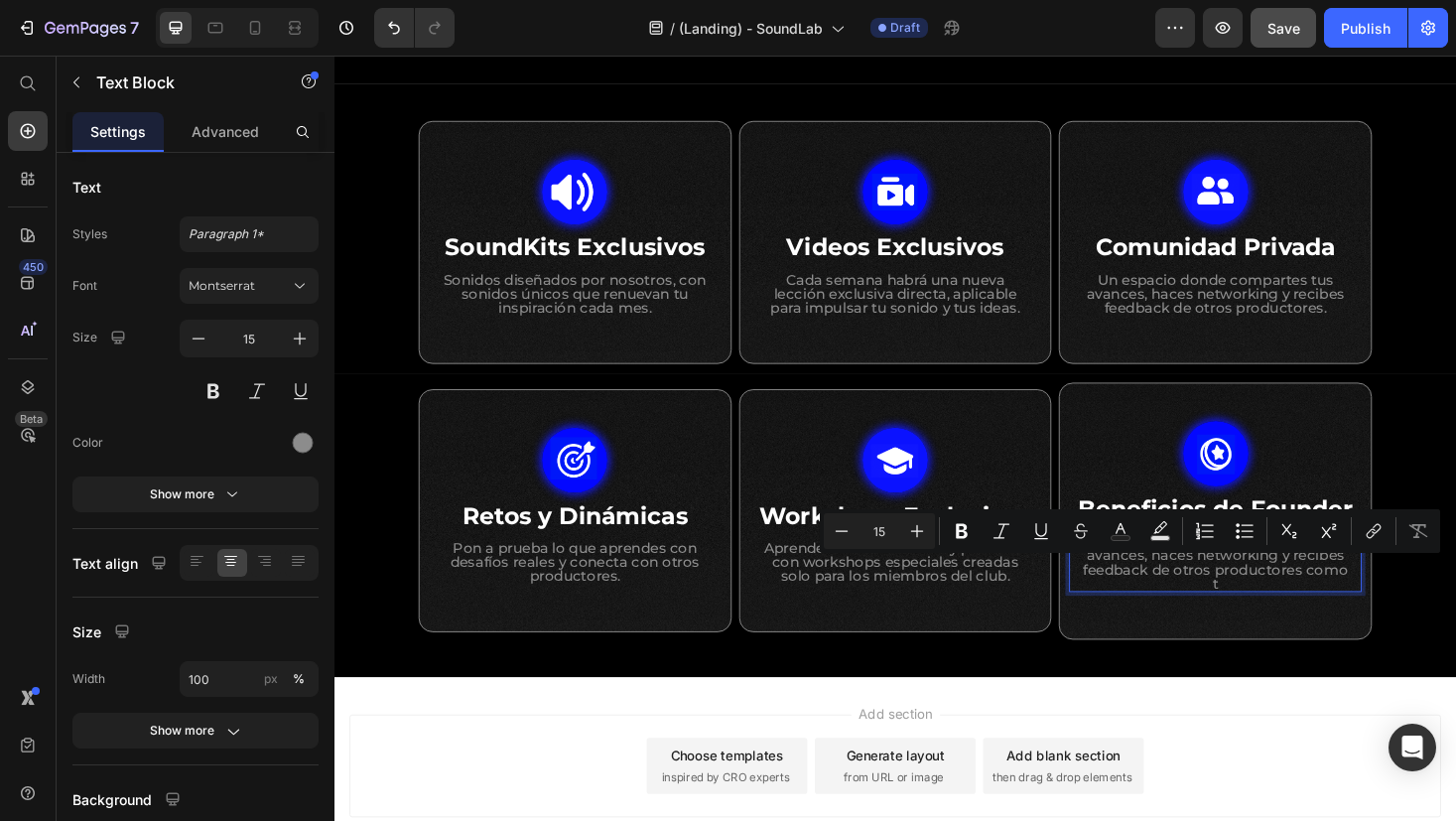 click on "Un espacio donde compartes tus avances, haces networking y recibes feedback de otros productores como t" at bounding box center [1269, 594] 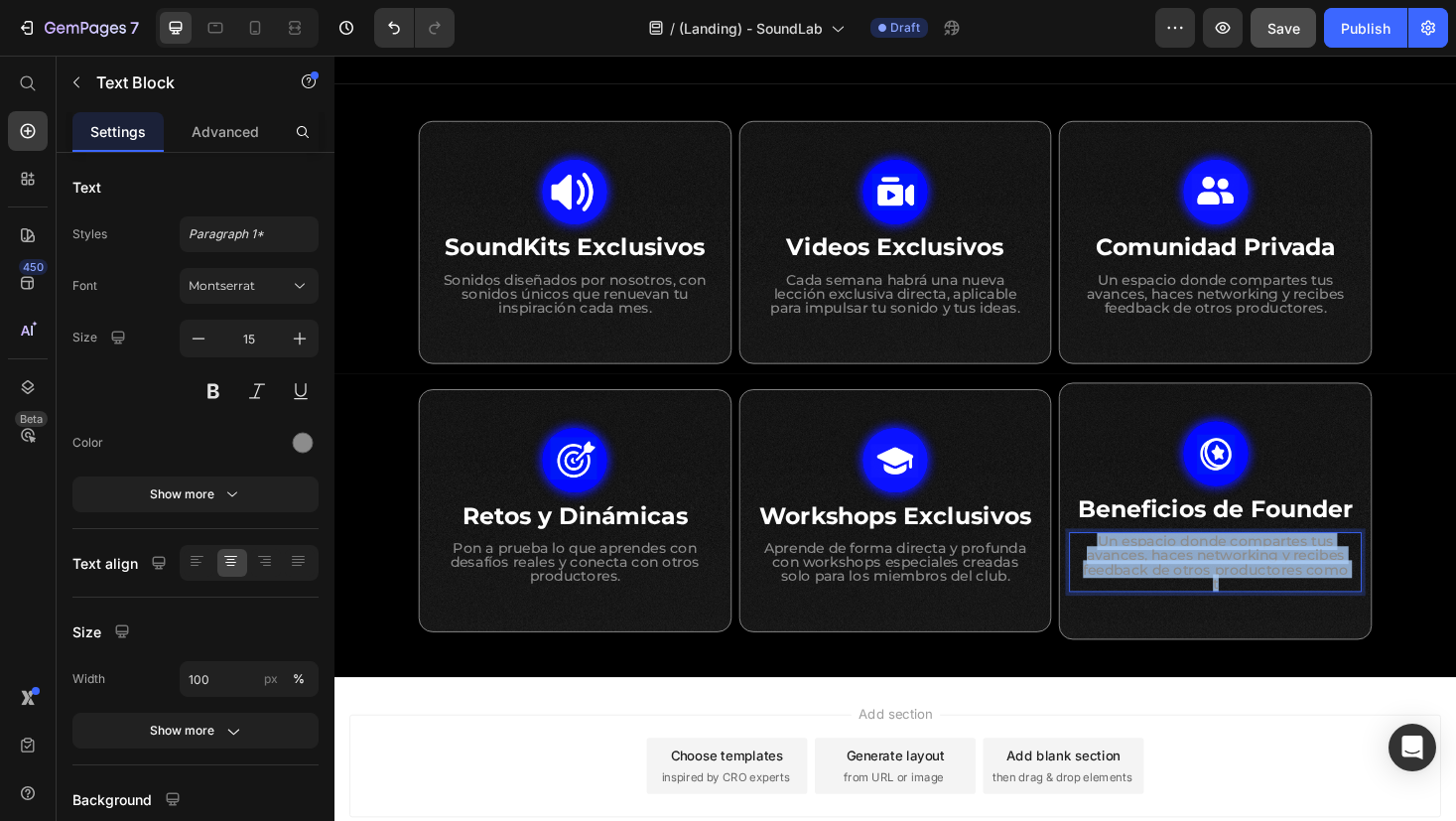drag, startPoint x: 1291, startPoint y: 619, endPoint x: 1131, endPoint y: 576, distance: 165.6774 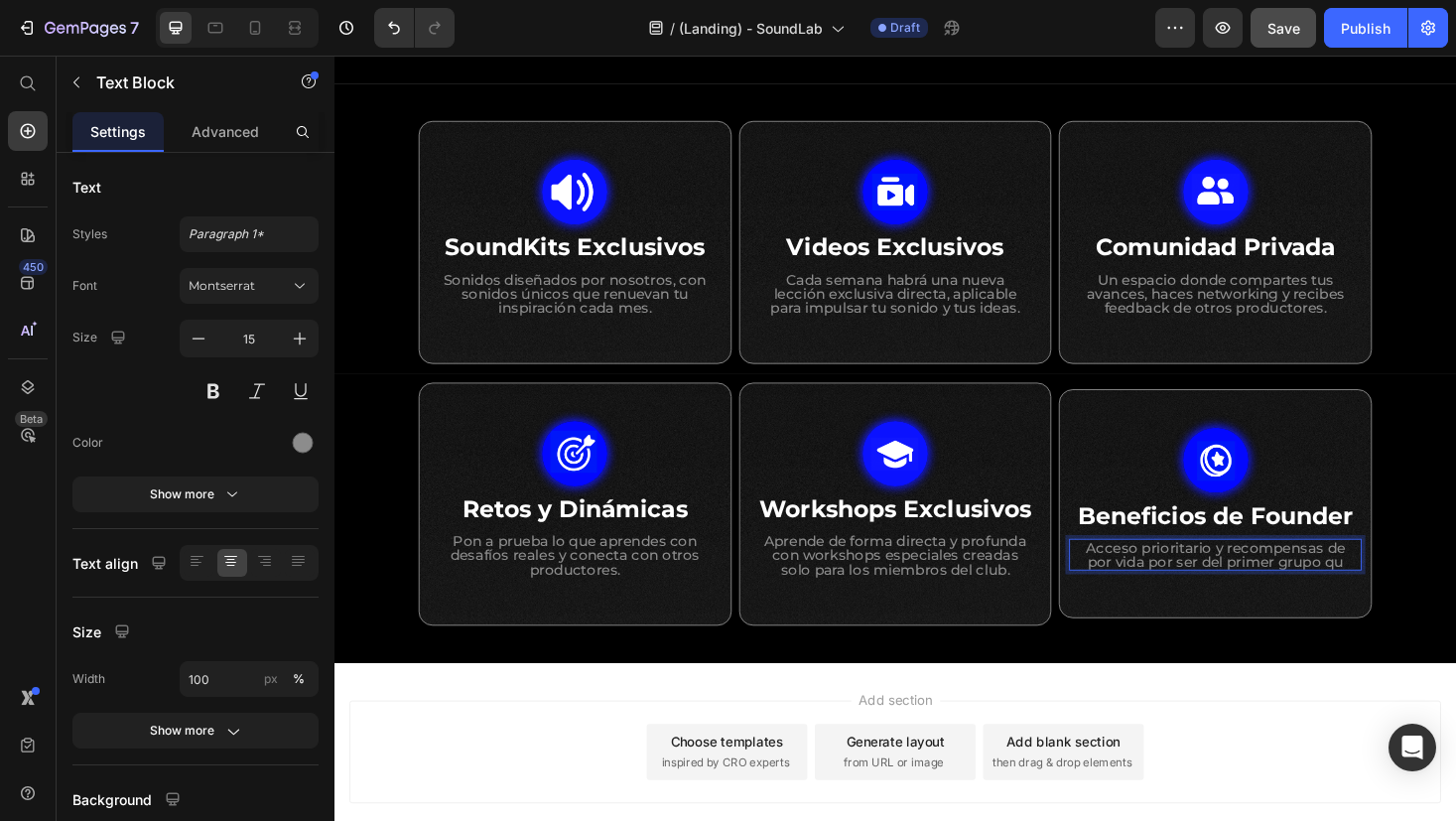 scroll, scrollTop: 885, scrollLeft: 0, axis: vertical 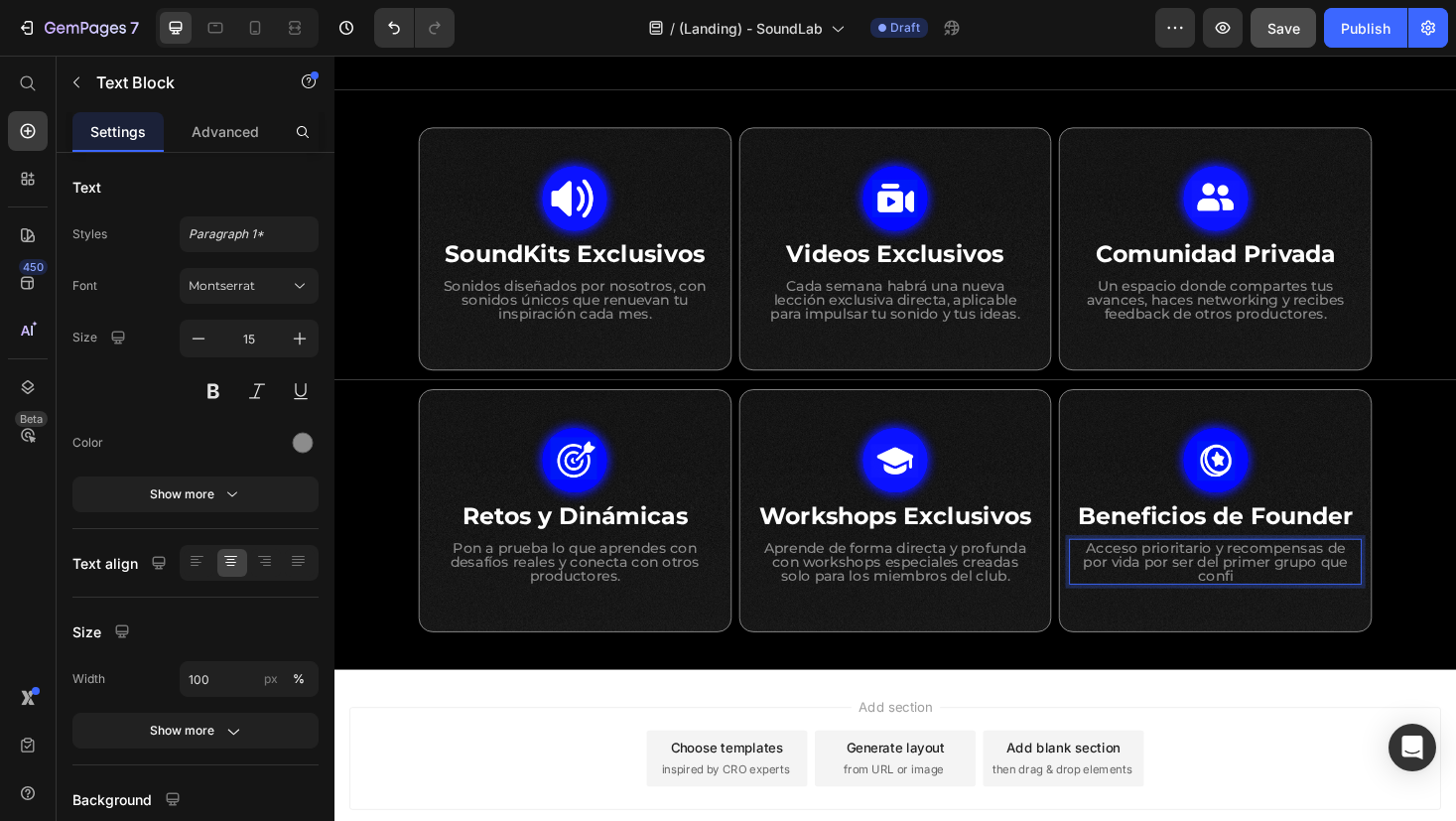 type 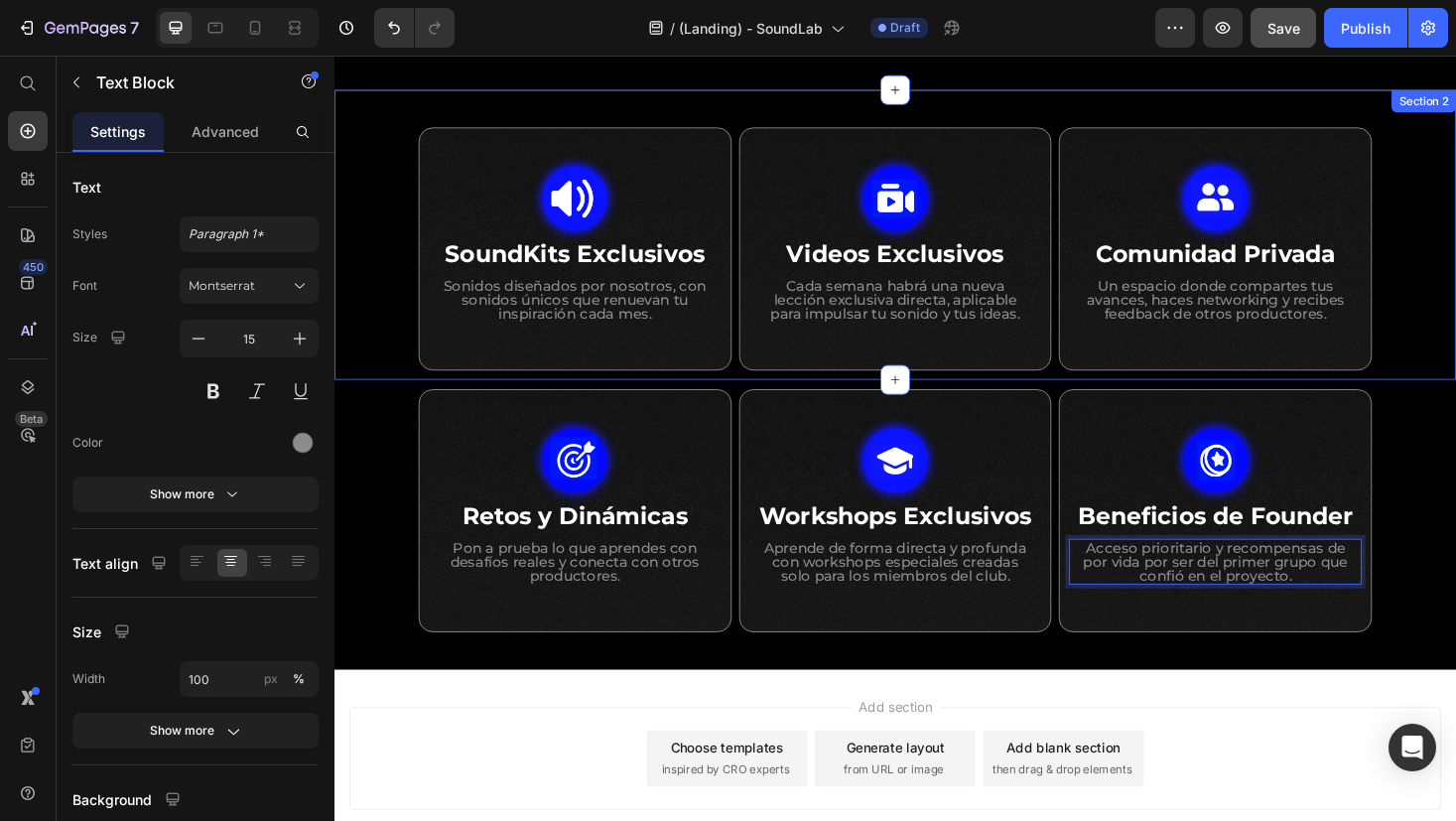 click on "Image SoundKits Exclusivos Heading Sonidos diseñados por nosotros, con sonidos únicos que renuevan tu inspiración cada mes. Text Block Row Image ⁠⁠⁠⁠⁠⁠⁠ Videos Exclusivos Heading Cada semana habrá una nueva lección exclusiva directa, aplicable para impulsar tu sonido y tus ideas. Text Block Row Image ⁠⁠⁠⁠⁠⁠⁠ Comunidad Privada Heading Un espacio donde compartes tus avances, haces networking y recibes feedback de otros productores. Text Block Row Row Row Section 2" at bounding box center (930, 246) 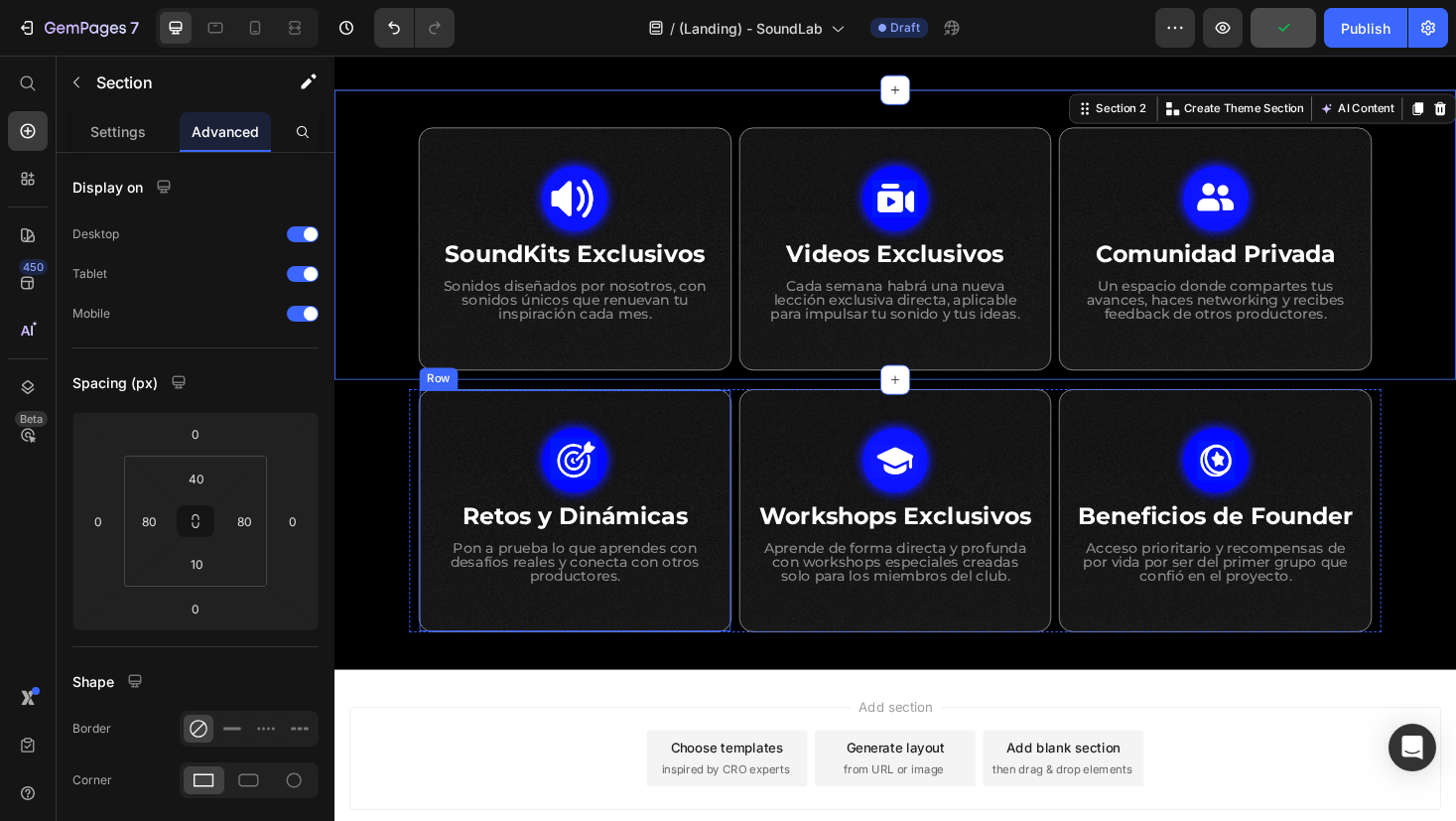 click on "Image ⁠⁠⁠⁠⁠⁠⁠ Retos y Dinámicas Heading Pon a prueba lo que aprendes con desafíos reales y conecta con otros productores. Text Block Row" at bounding box center (590, 539) 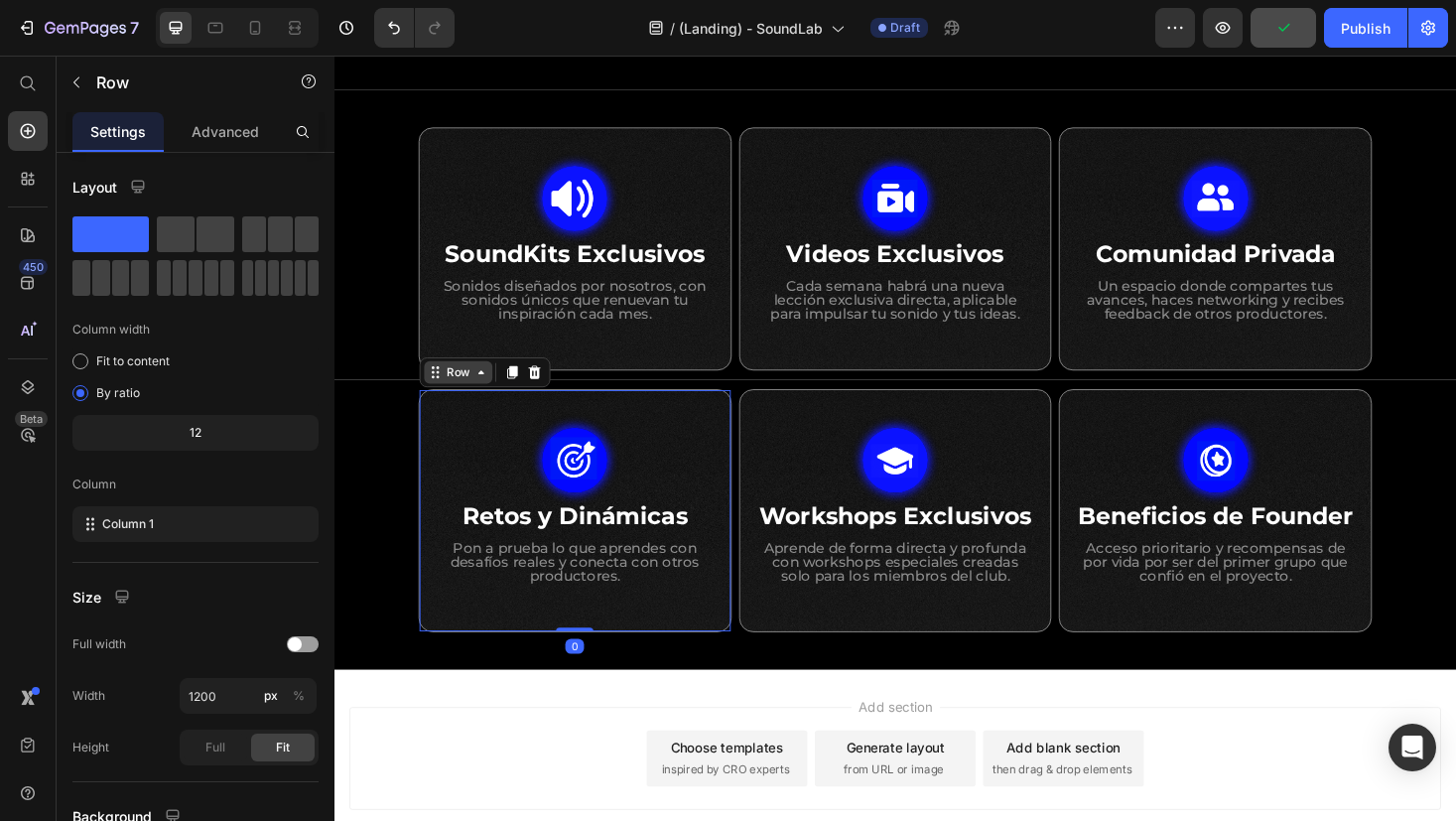 click on "Row" at bounding box center (465, 392) 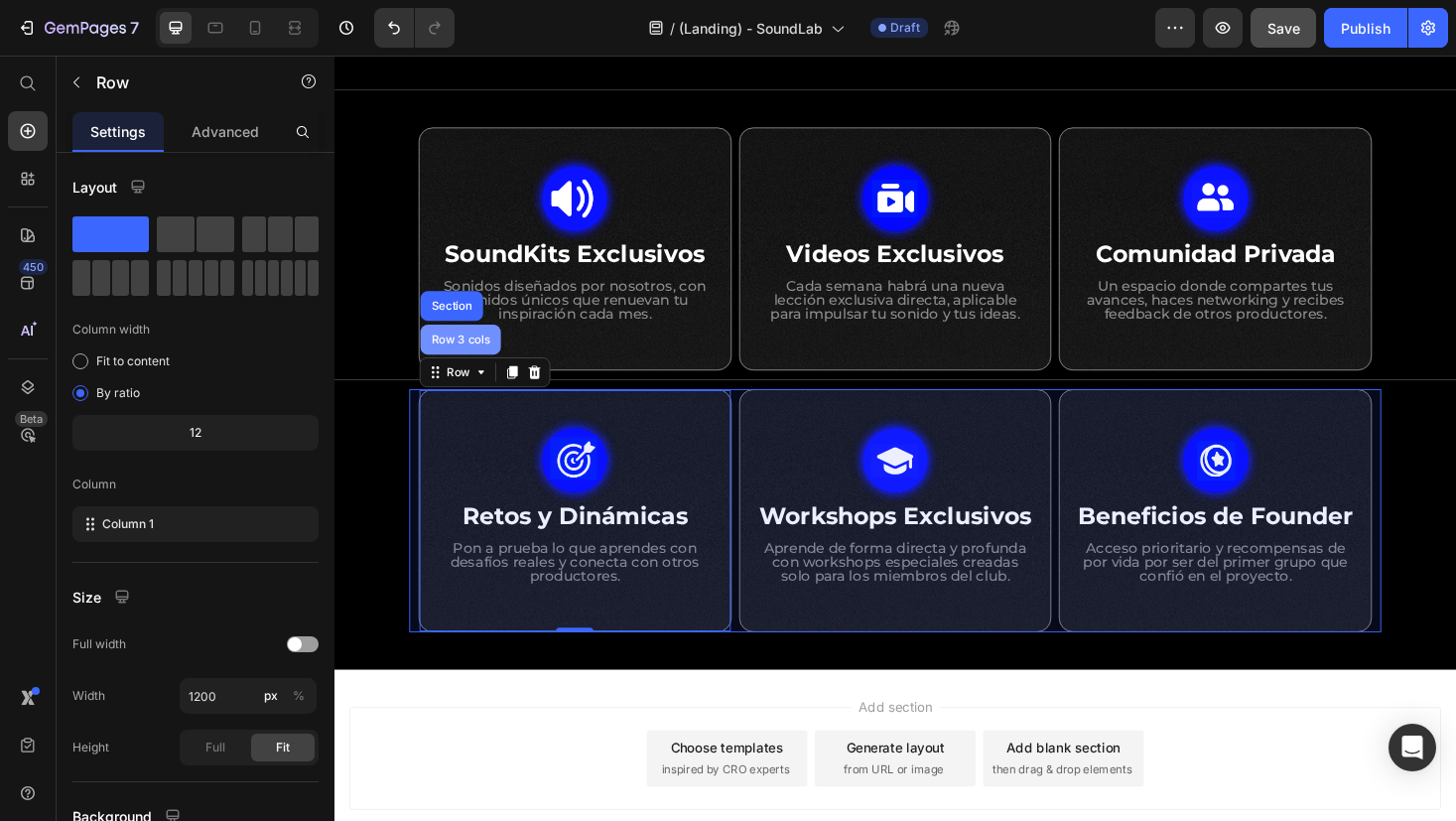 click on "Row 3 cols" at bounding box center (468, 357) 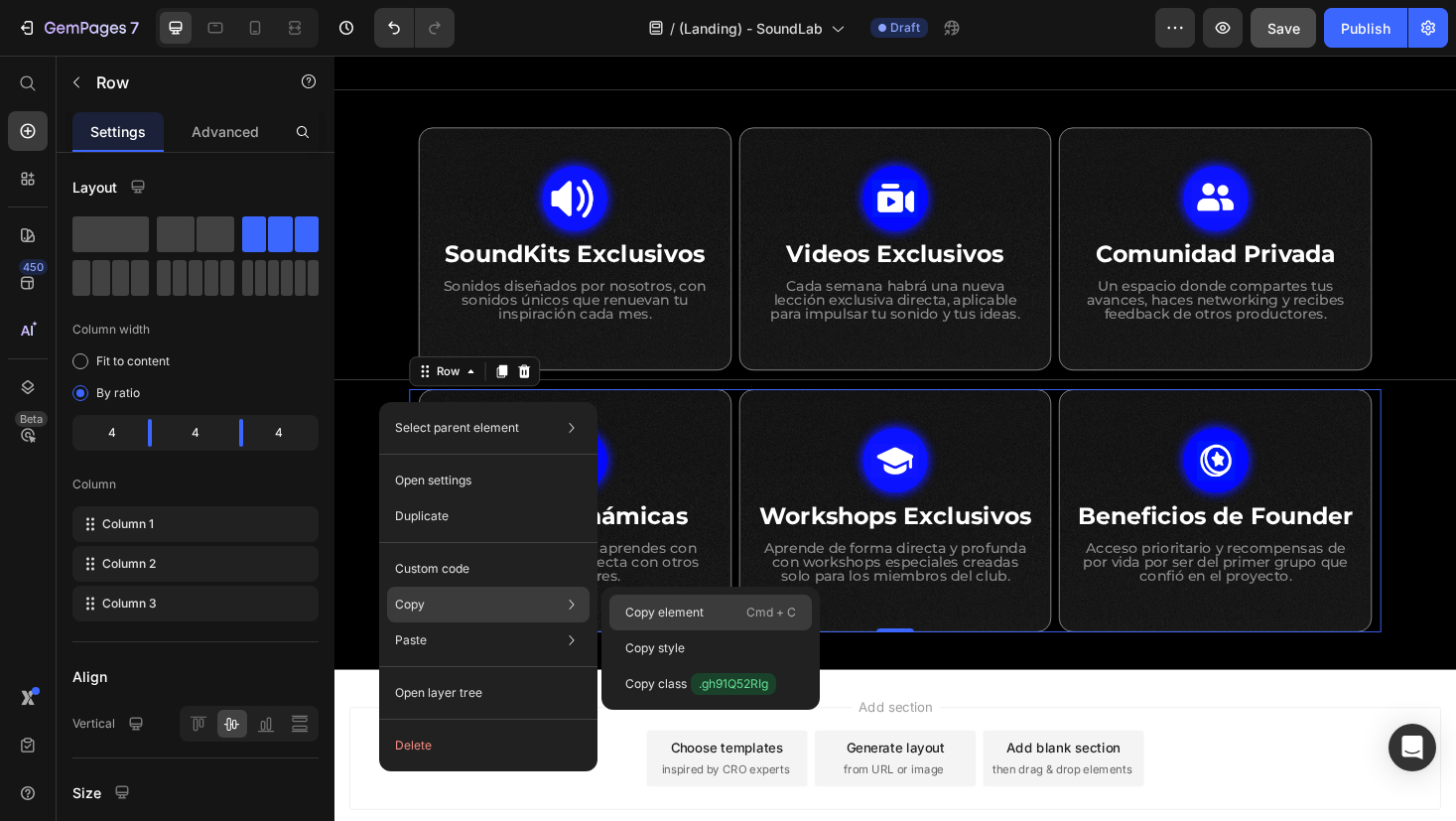 click on "Copy element" at bounding box center [664, 613] 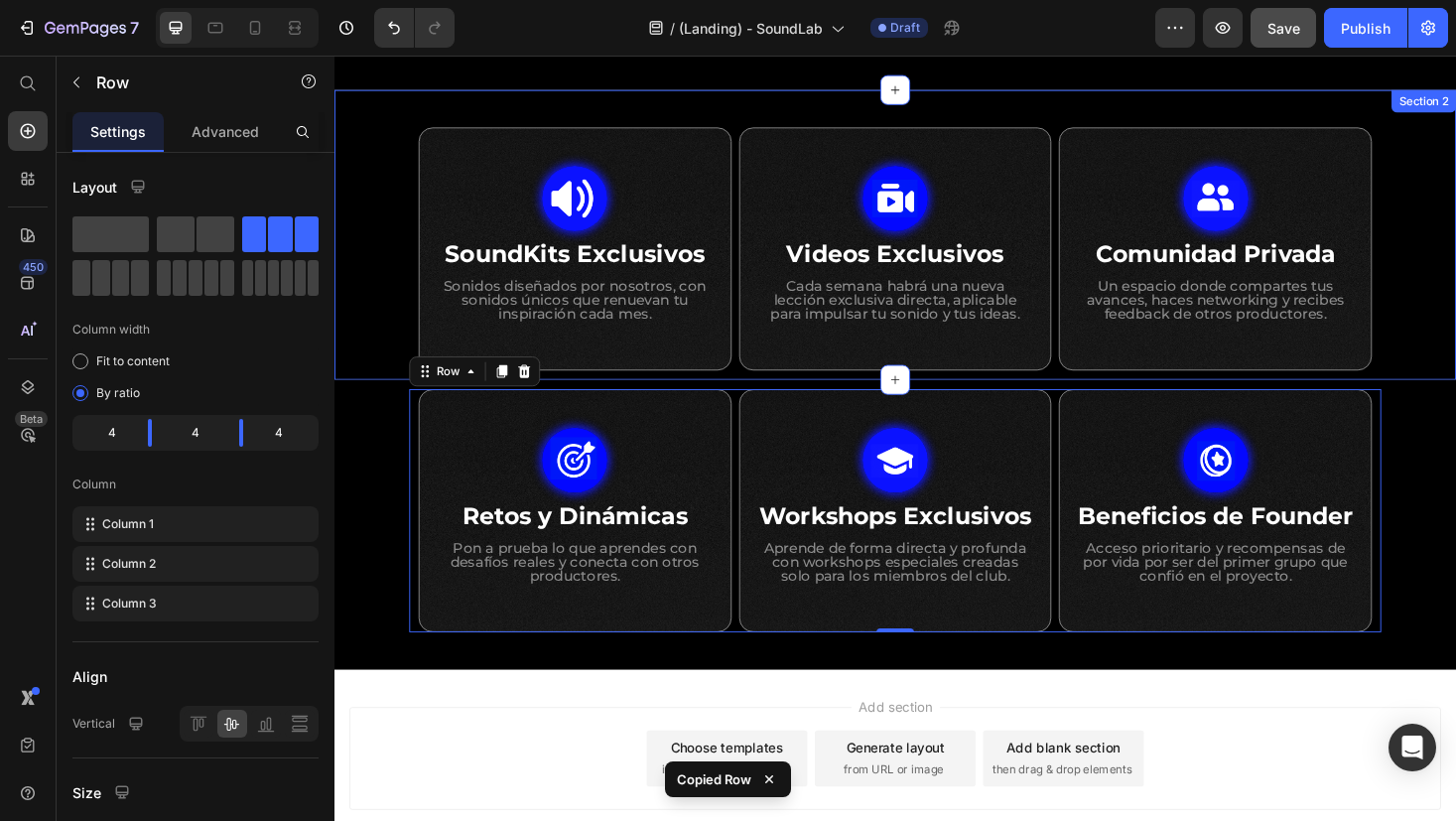 click on "Image SoundKits Exclusivos Heading Sonidos diseñados por nosotros, con sonidos únicos que renuevan tu inspiración cada mes. Text Block Row Image ⁠⁠⁠⁠⁠⁠⁠ Videos Exclusivos Heading Cada semana habrá una nueva lección exclusiva directa, aplicable para impulsar tu sonido y tus ideas. Text Block Row Image ⁠⁠⁠⁠⁠⁠⁠ Comunidad Privada Heading Un espacio donde compartes tus avances, haces networking y recibes feedback de otros productores. Text Block Row Row Row Section 2" at bounding box center [930, 246] 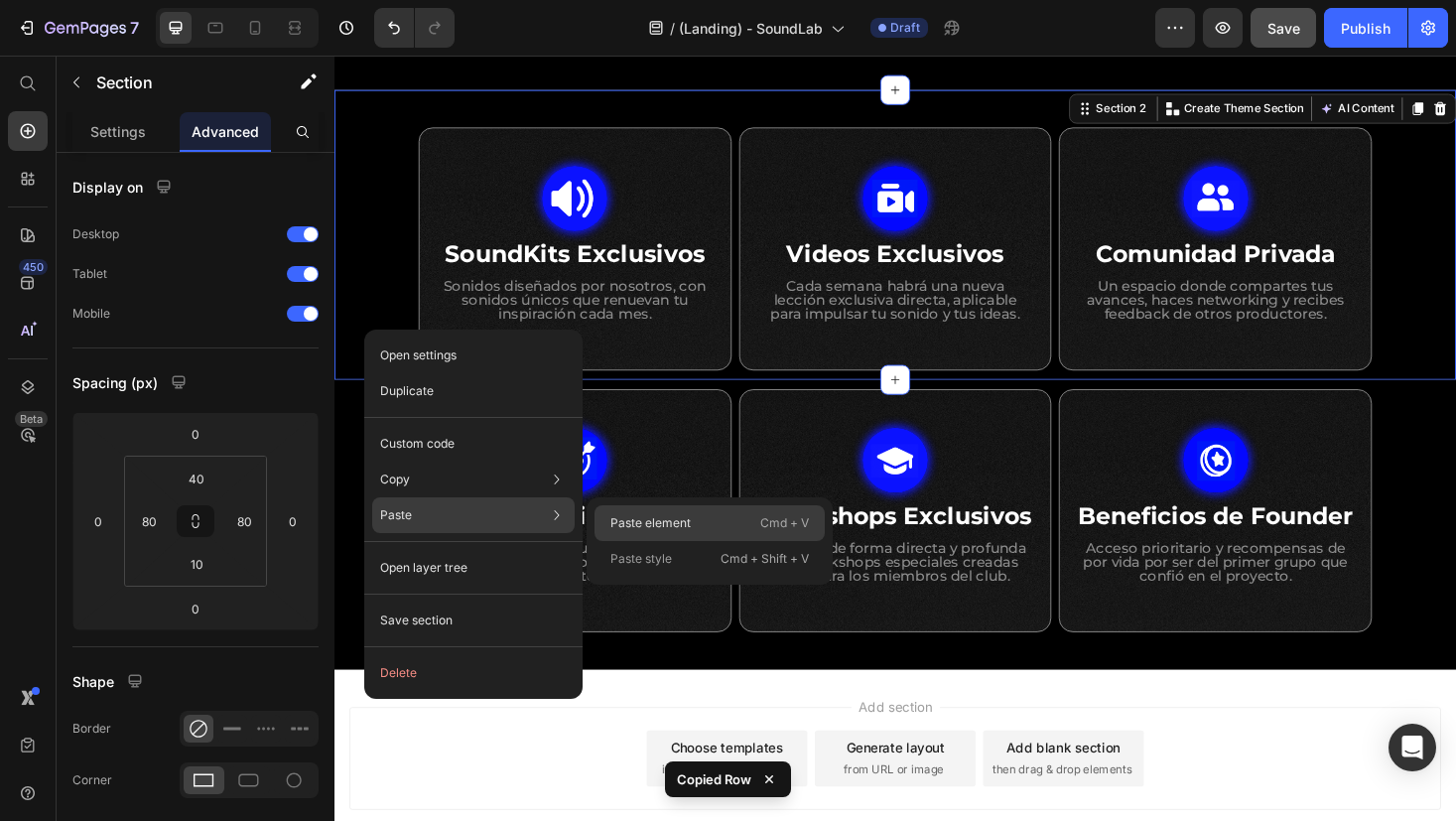 click on "Paste element" at bounding box center [650, 523] 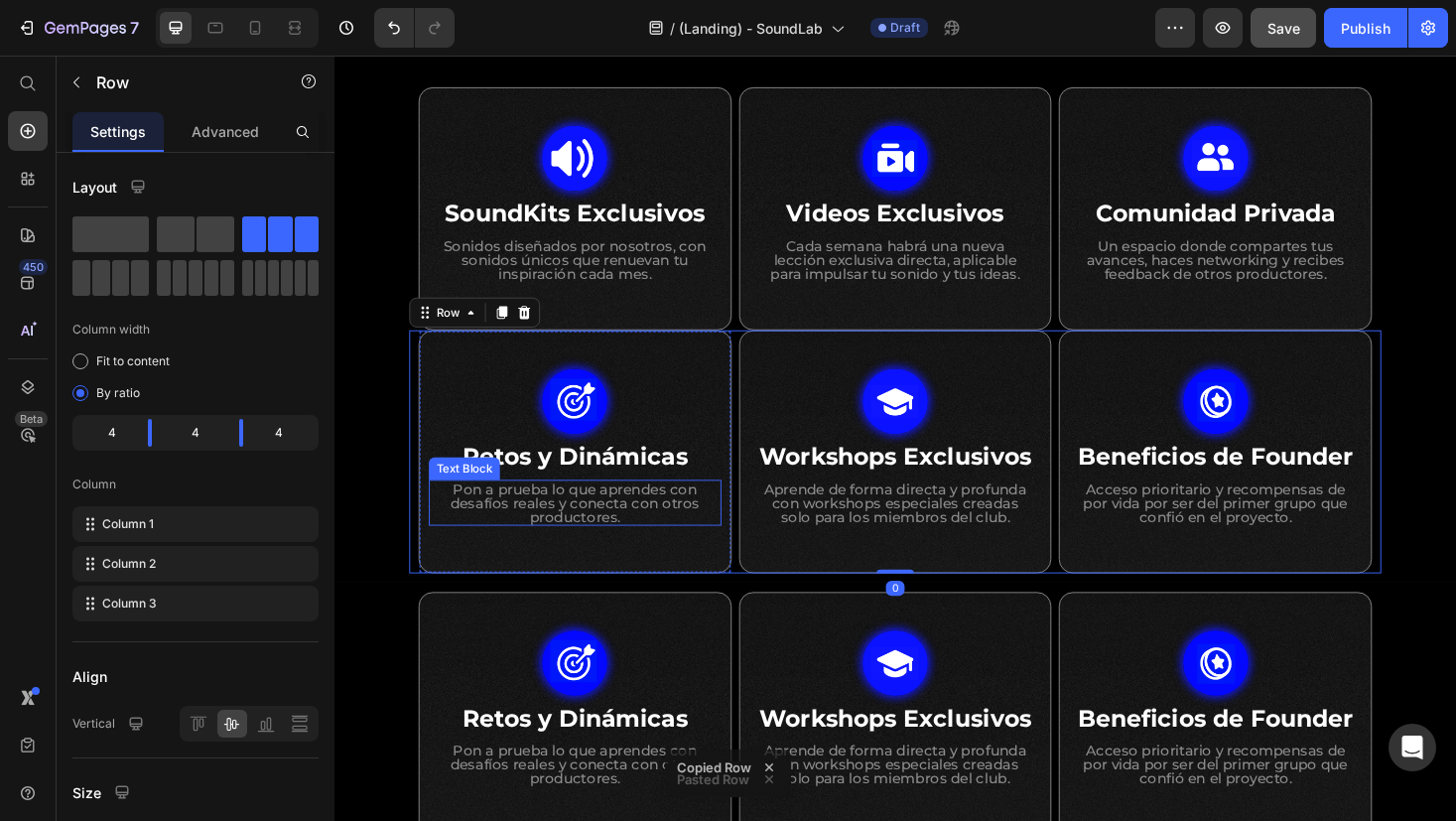 scroll, scrollTop: 1054, scrollLeft: 0, axis: vertical 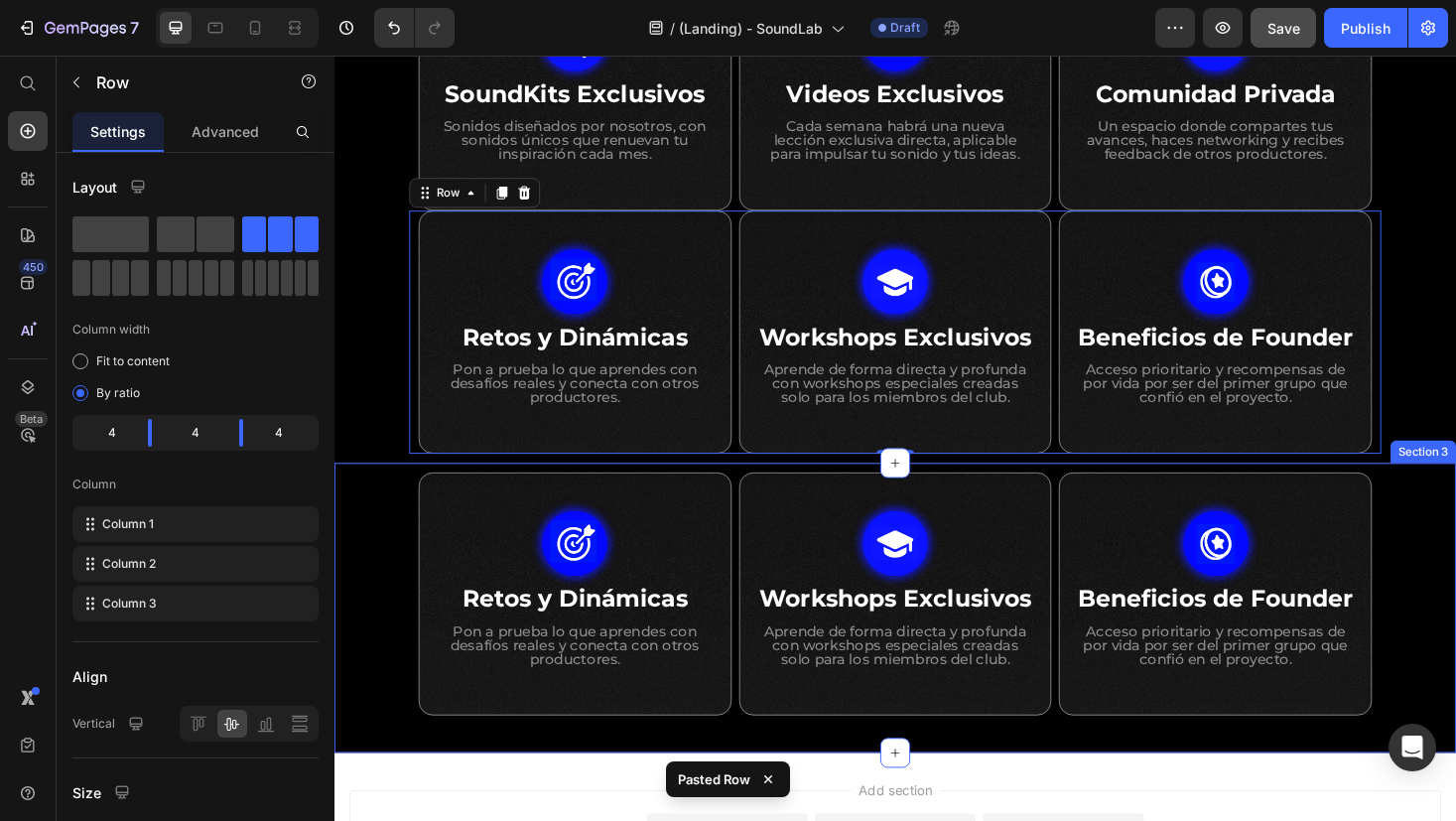 click on "Image ⁠⁠⁠⁠⁠⁠⁠ Retos y Dinámicas Heading Pon a prueba lo que aprendes con desafíos reales y conecta con otros productores. Text Block Row Image ⁠⁠⁠⁠⁠⁠⁠ Workshops Exclusivos Heading Aprende de forma directa y profunda con workshops especiales creadas solo para los miembros del club. Text Block Row Image ⁠⁠⁠⁠⁠⁠⁠ Beneficios de Founder Heading Acceso prioritario y recompensas de por vida por ser del primer grupo que confió en el proyecto. Text Block Row Row Row Section 3" at bounding box center [930, 642] 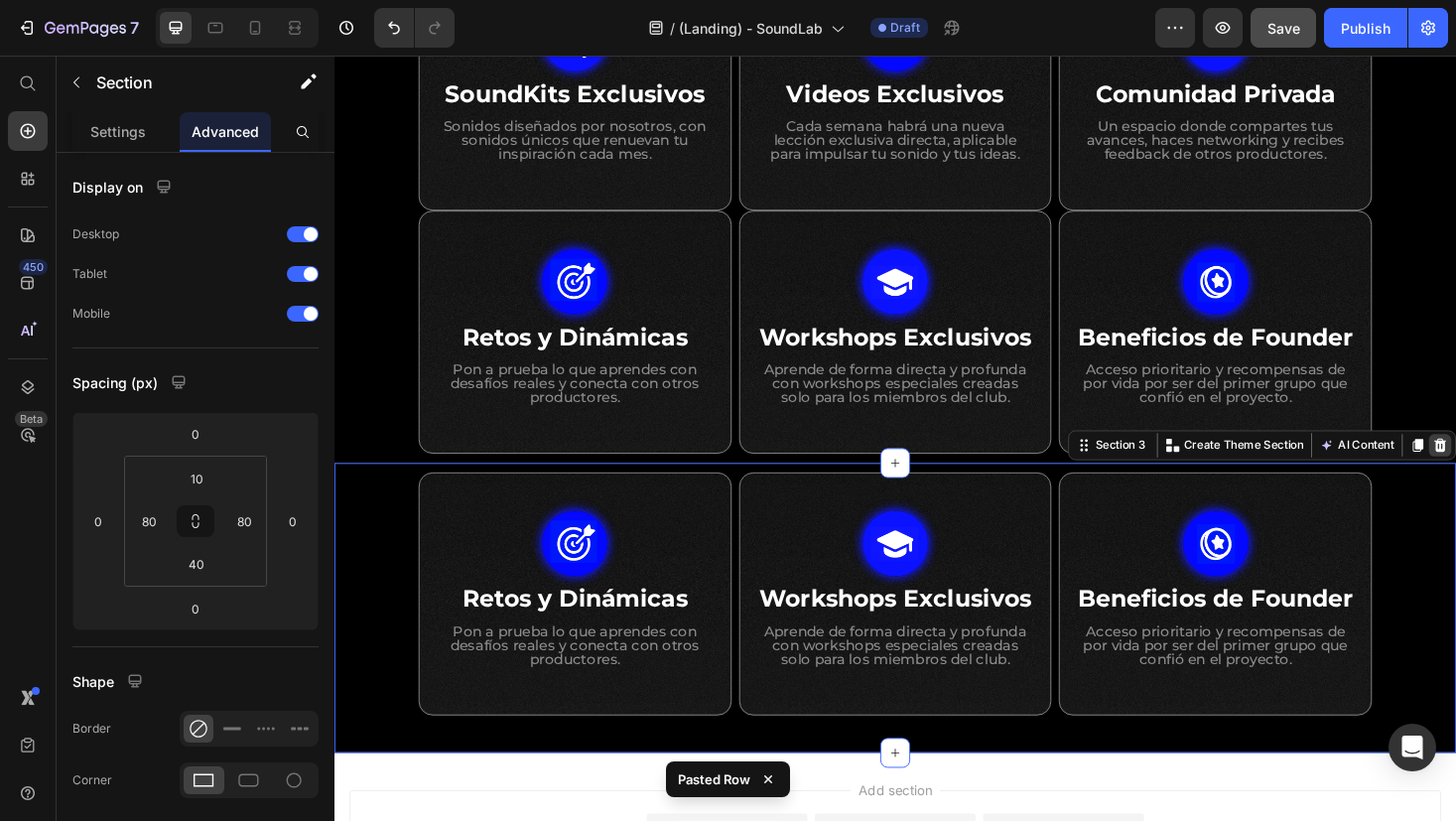 click 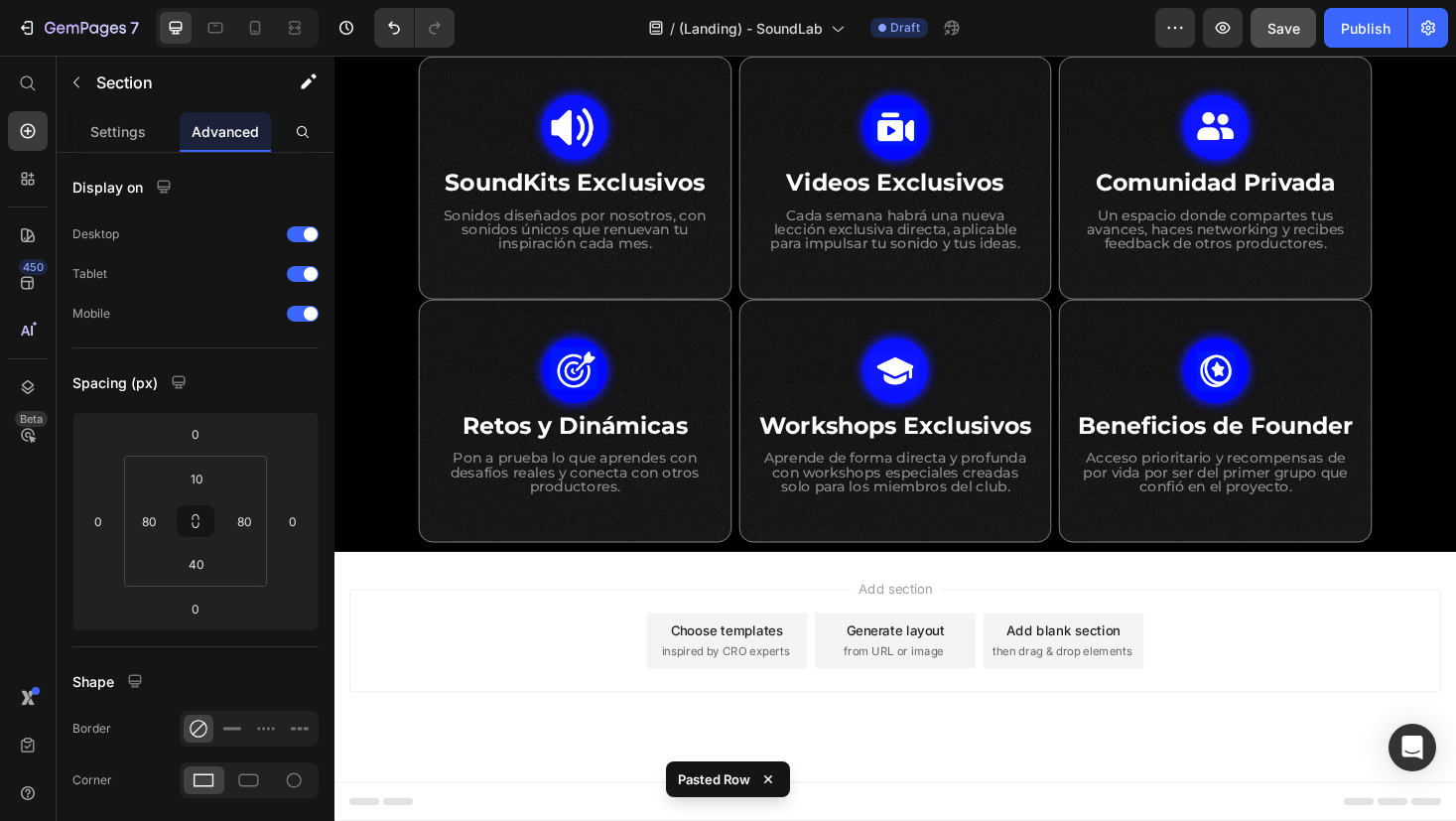 scroll, scrollTop: 960, scrollLeft: 0, axis: vertical 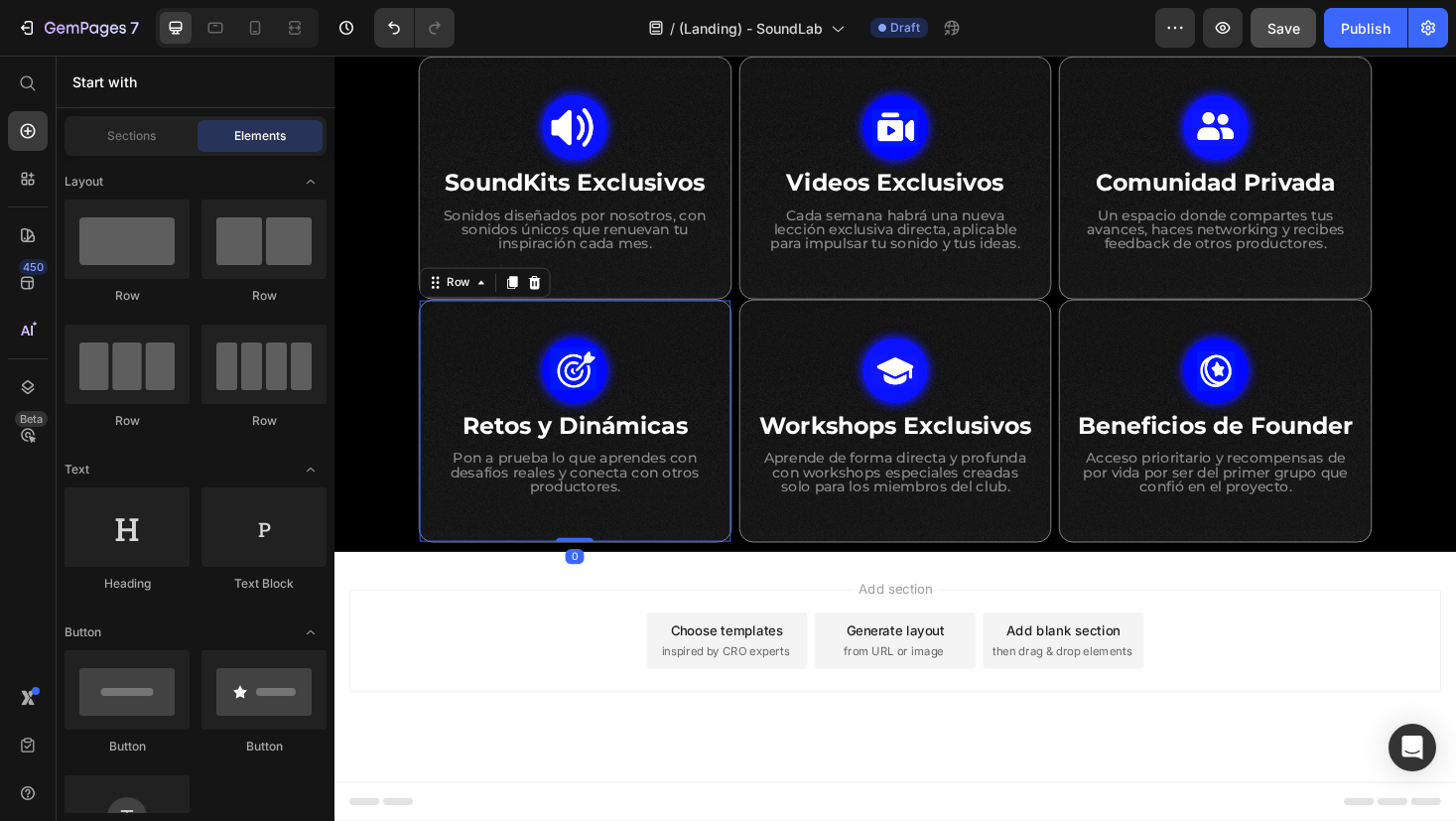 click on "Image Retos y Dinámicas Heading Pon a prueba lo que aprendes con desafíos reales y conecta con otros productores. Text Block Row   0" at bounding box center (590, 444) 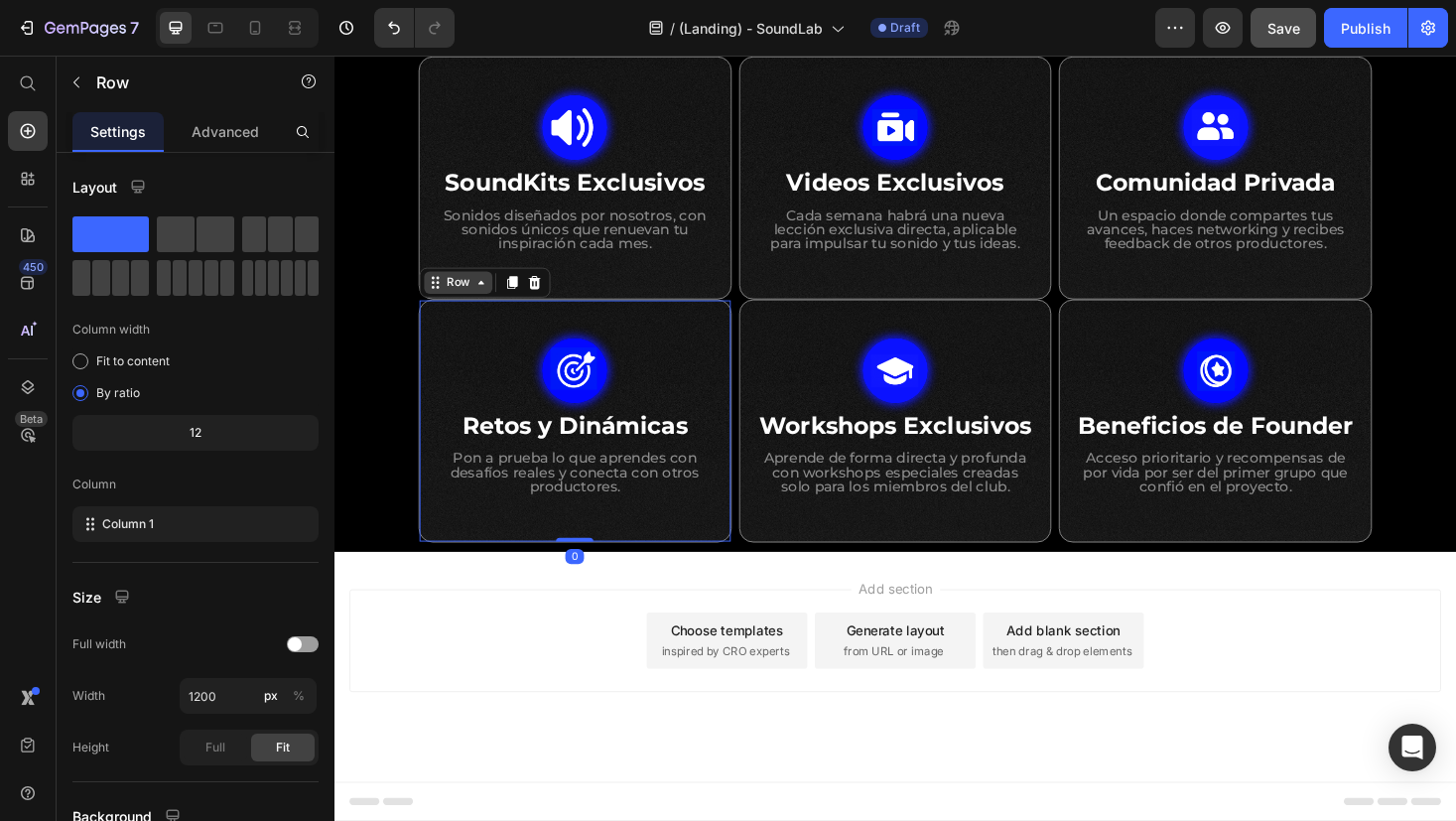 click 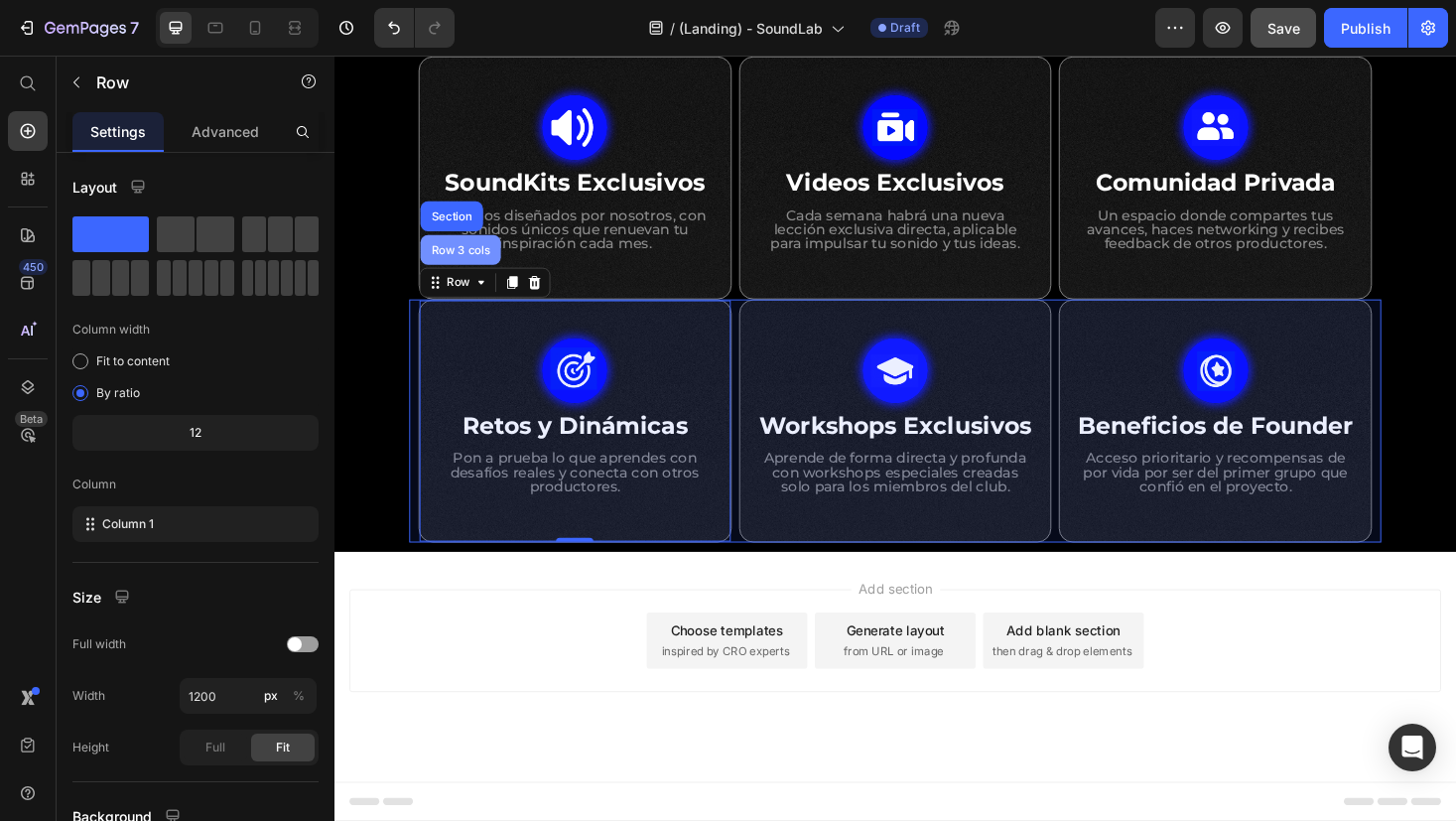 click on "Row 3 cols" at bounding box center [468, 262] 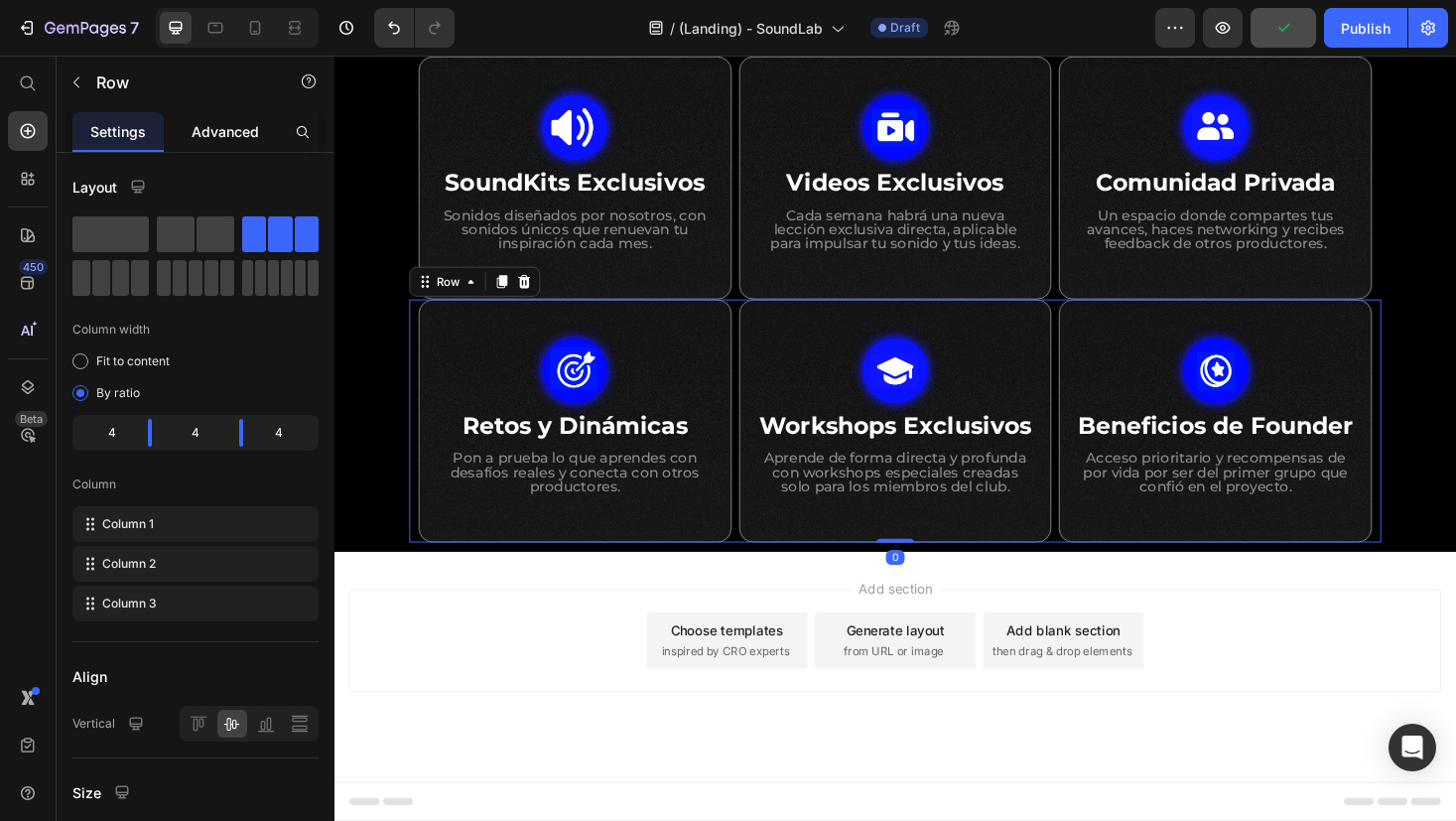 click on "Advanced" at bounding box center [225, 131] 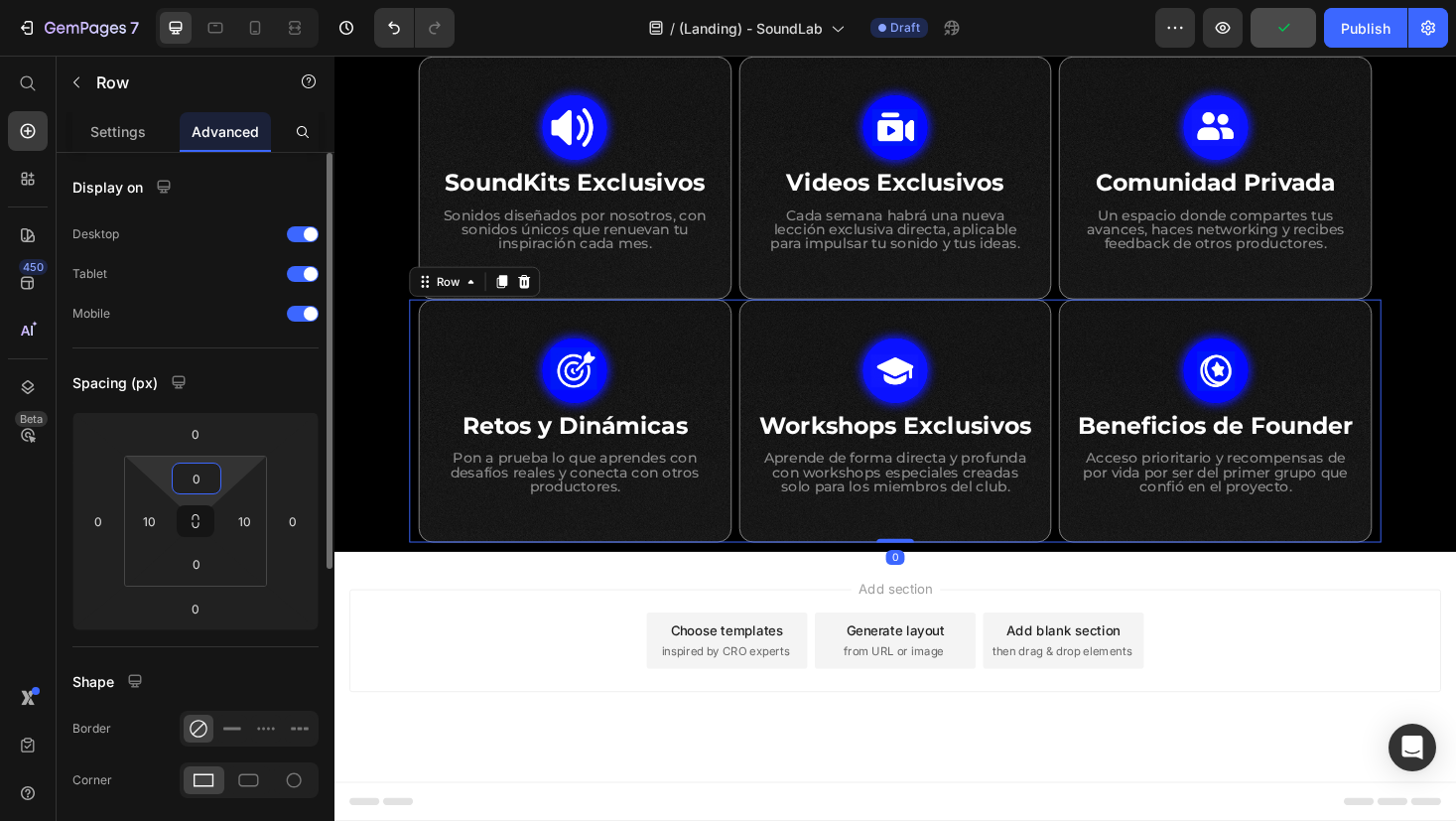 click on "0" at bounding box center (197, 479) 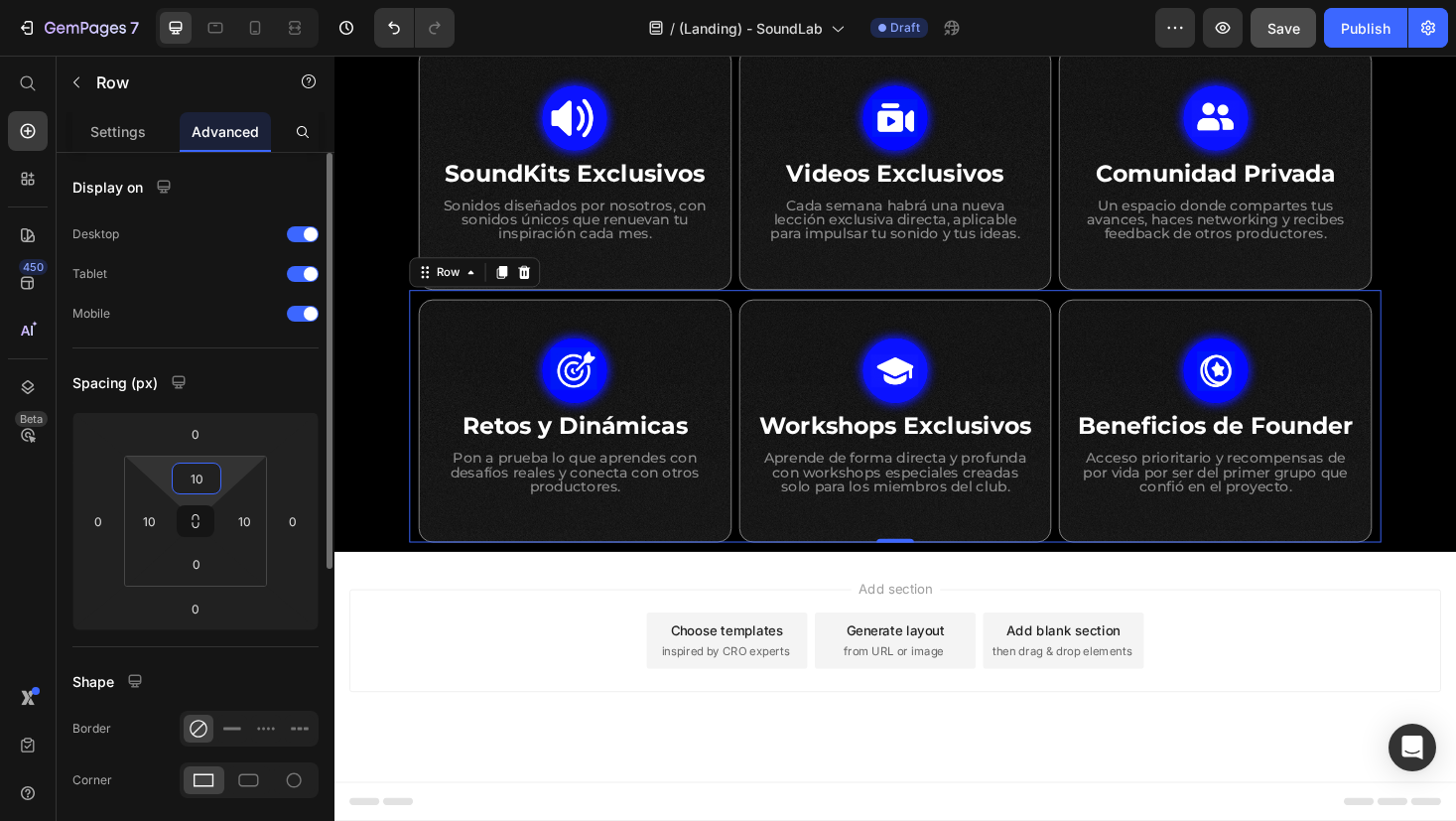 type on "1" 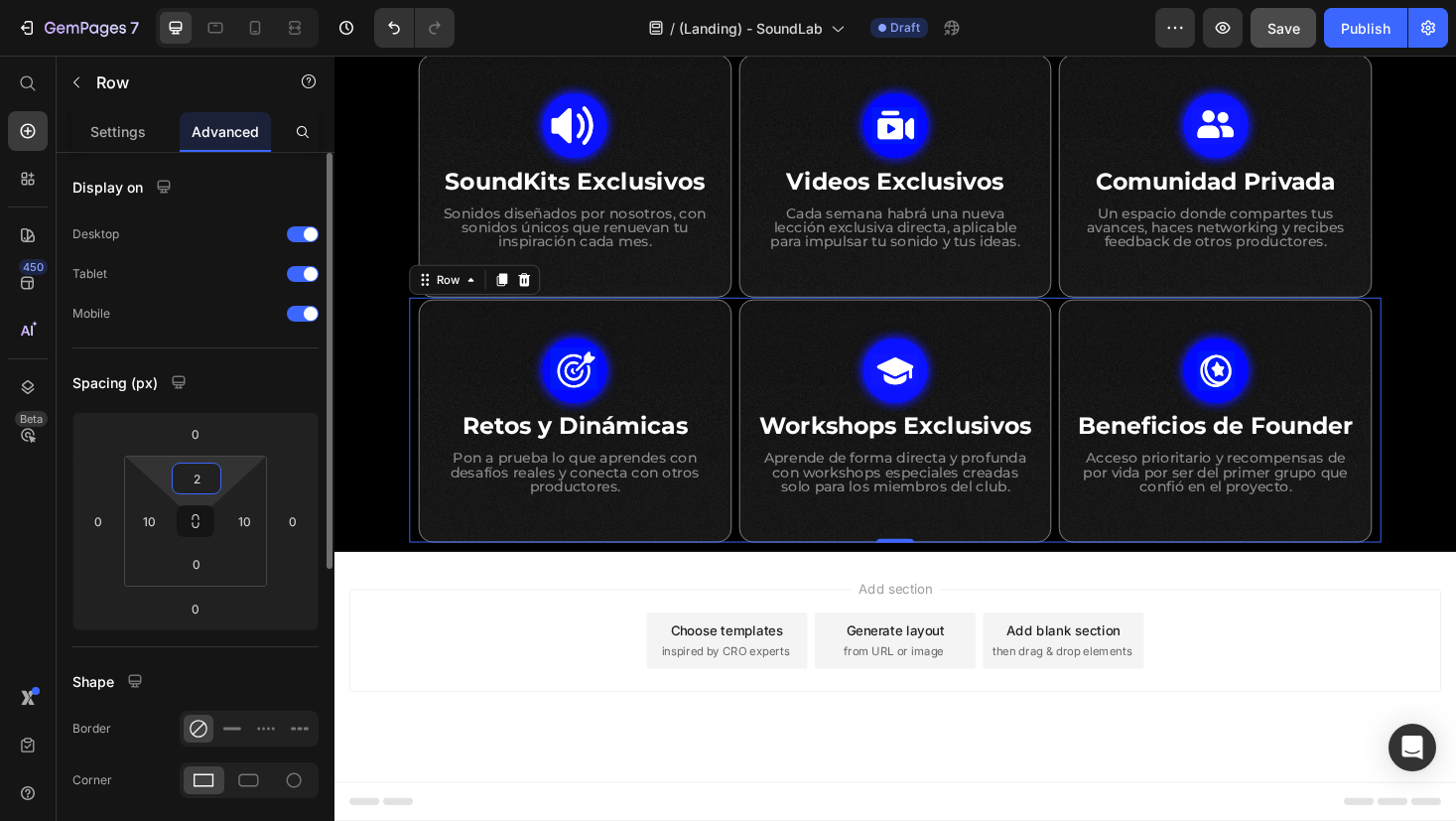 type on "20" 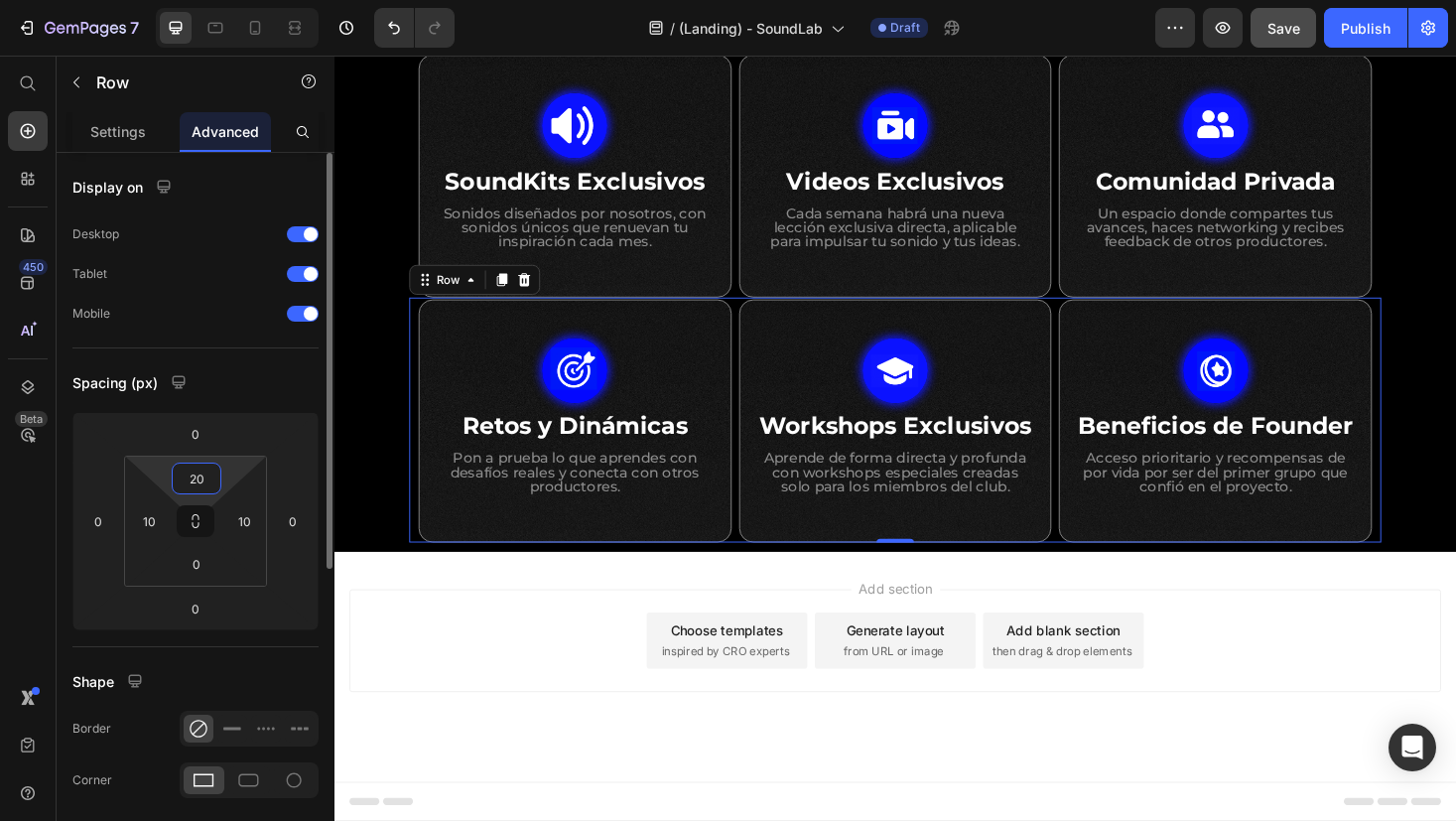 scroll, scrollTop: 980, scrollLeft: 0, axis: vertical 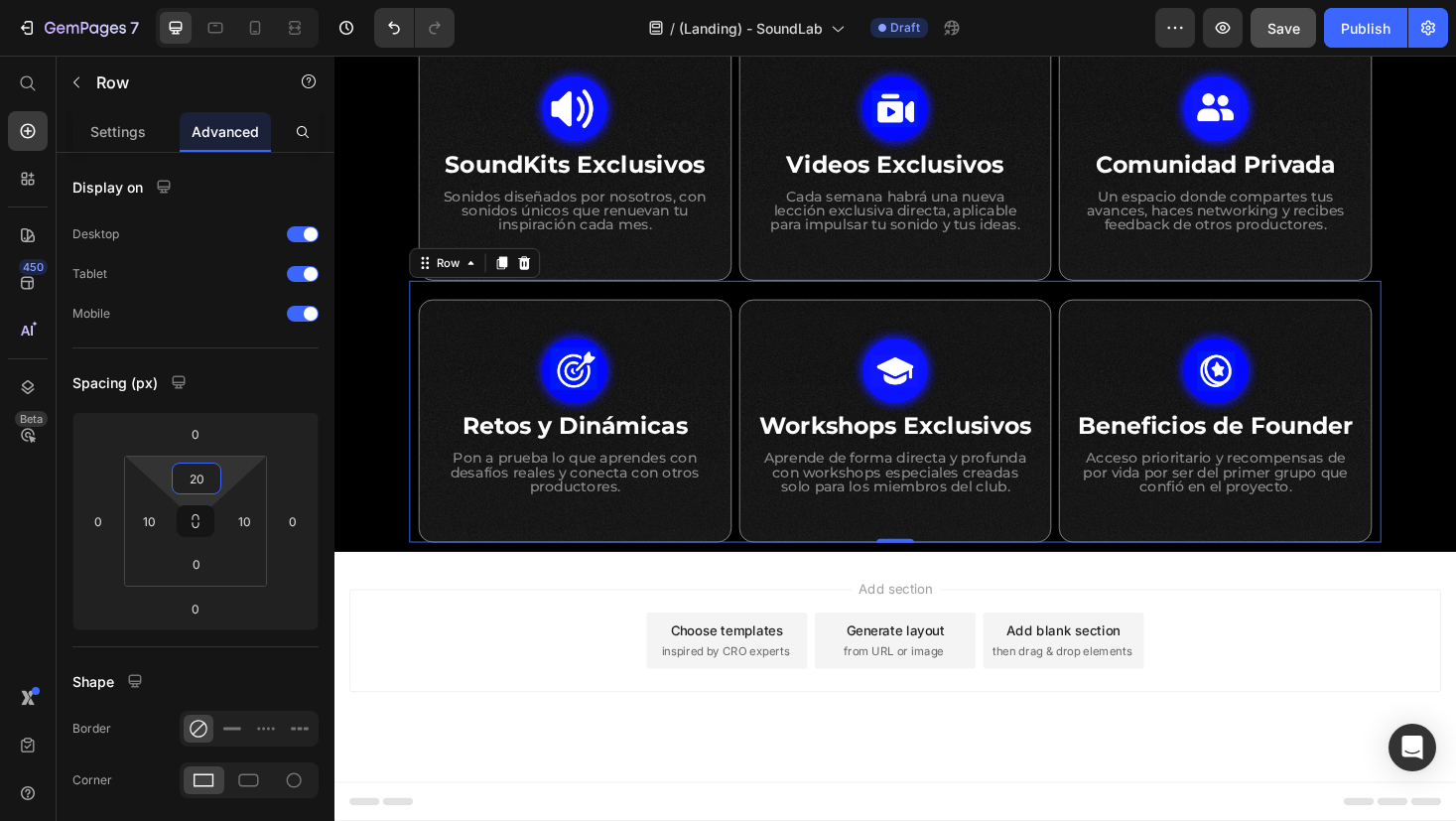 click on "Add section Choose templates inspired by CRO experts Generate layout from URL or image Add blank section then drag & drop elements" at bounding box center (930, 705) 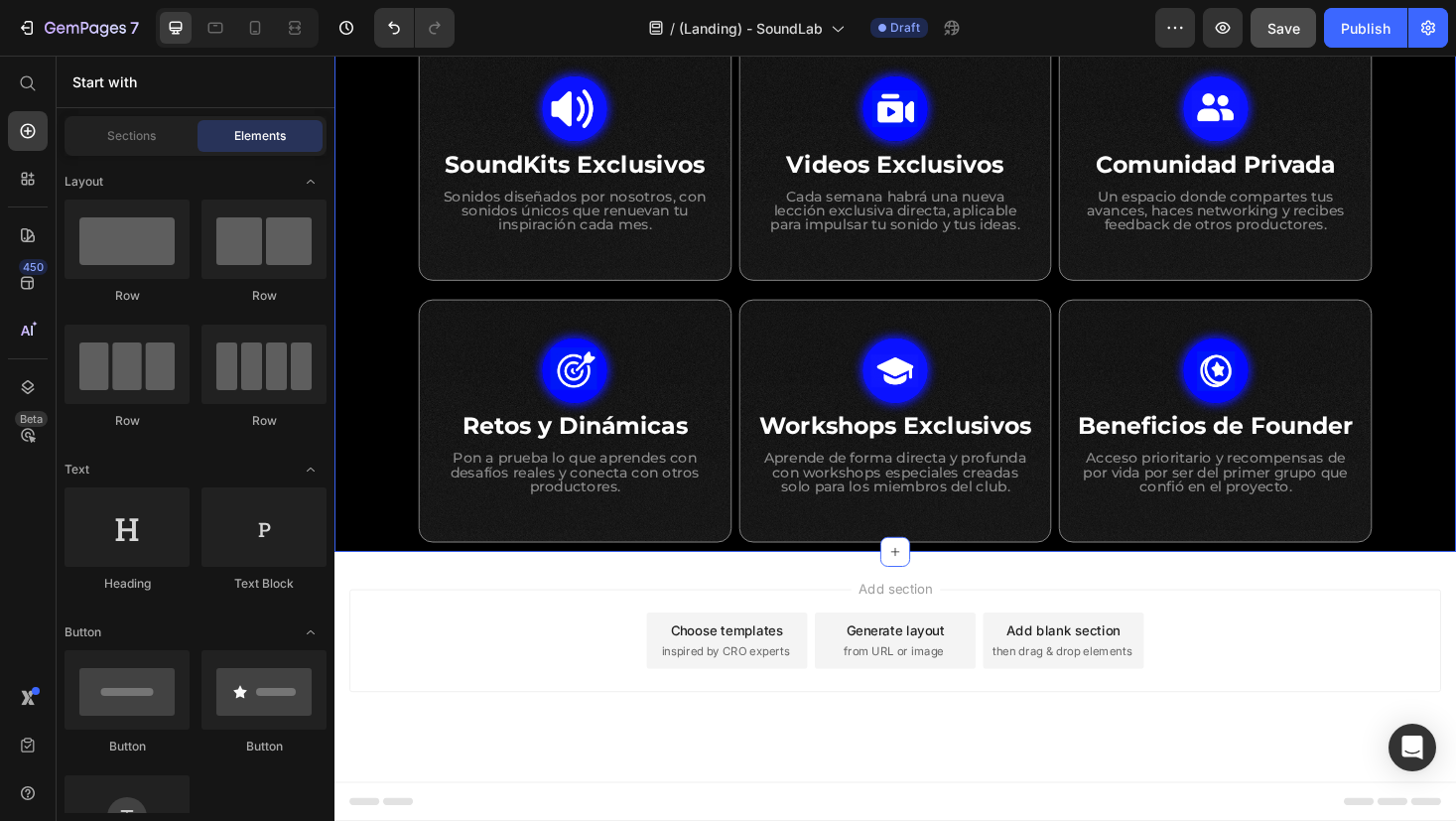 click on "Image SoundKits Exclusivos Heading Sonidos diseñados por nosotros, con sonidos únicos que renuevan tu inspiración cada mes. Text Block Row Image ⁠⁠⁠⁠⁠⁠⁠ Videos Exclusivos Heading Cada semana habrá una nueva lección exclusiva directa, aplicable para impulsar tu sonido y tus ideas. Text Block Row Image ⁠⁠⁠⁠⁠⁠⁠ Comunidad Privada Heading Un espacio donde compartes tus avances, haces networking y recibes feedback de otros productores. Text Block Row Row Row Image Retos y Dinámicas Heading Pon a prueba lo que aprendes con desafíos reales y conecta con otros productores. Text Block Row Image Workshops Exclusivos Heading Aprende de forma directa y profunda con workshops especiales creadas solo para los miembros del club. Text Block Row Image Beneficios de Founder Heading Acceso prioritario y recompensas de por vida por ser del primer grupo que confió en el proyecto. Text Block Row Row Row Section 2   Create Theme Section AI Content Write with [PERSON_NAME] Tone and Voice Persuasive Product" at bounding box center [930, 290] 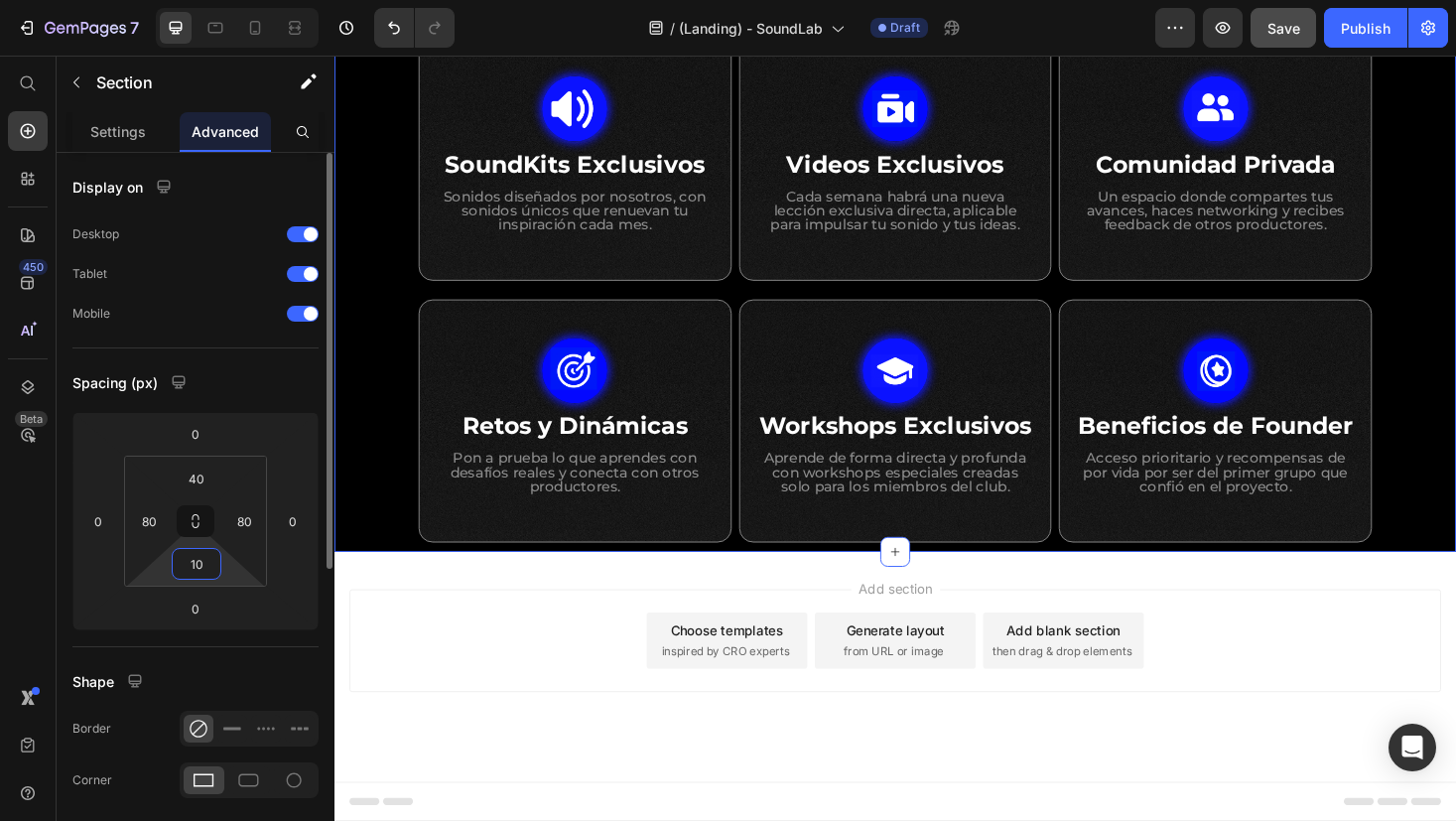 click on "10" at bounding box center (197, 564) 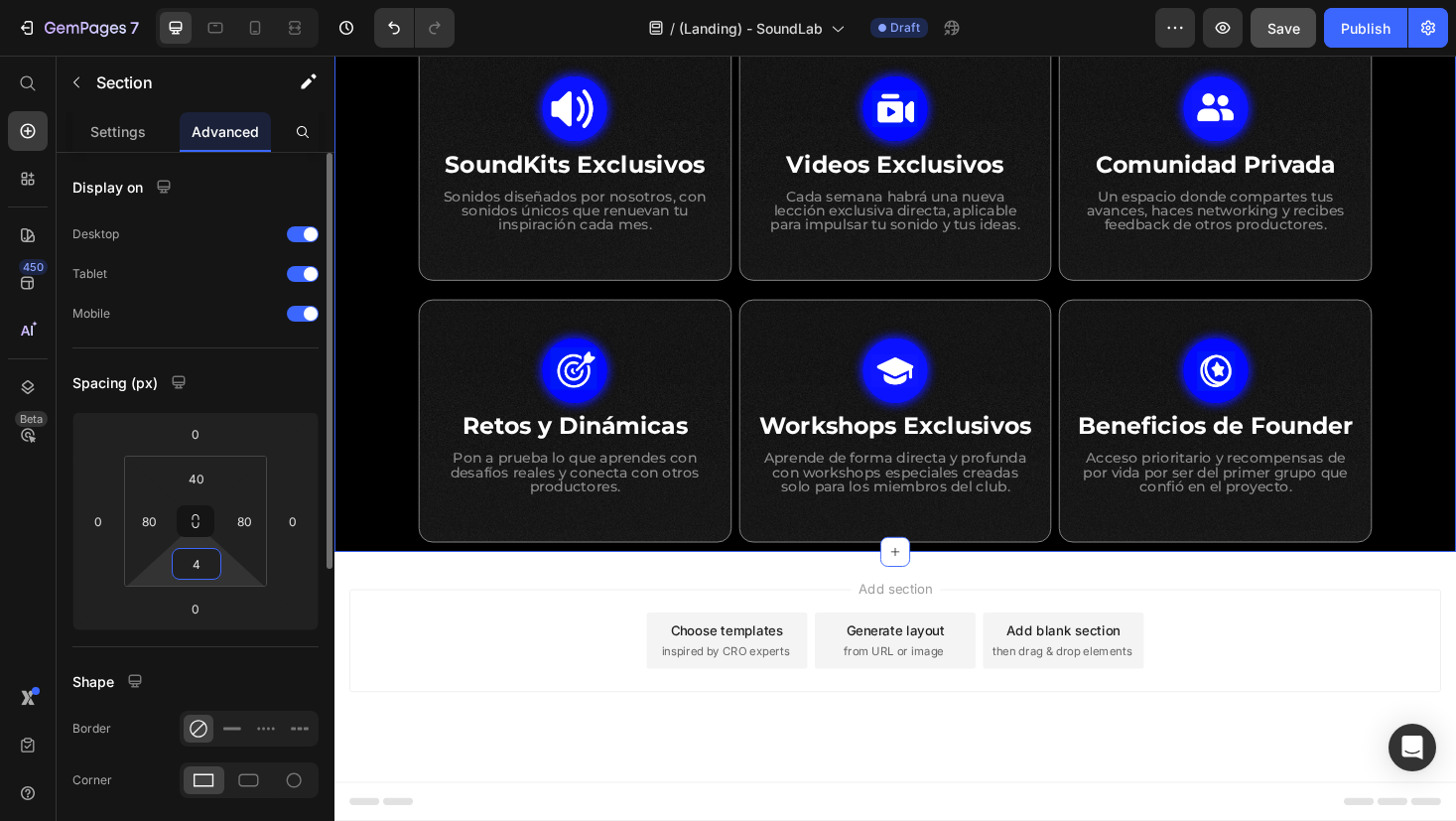 scroll, scrollTop: 974, scrollLeft: 0, axis: vertical 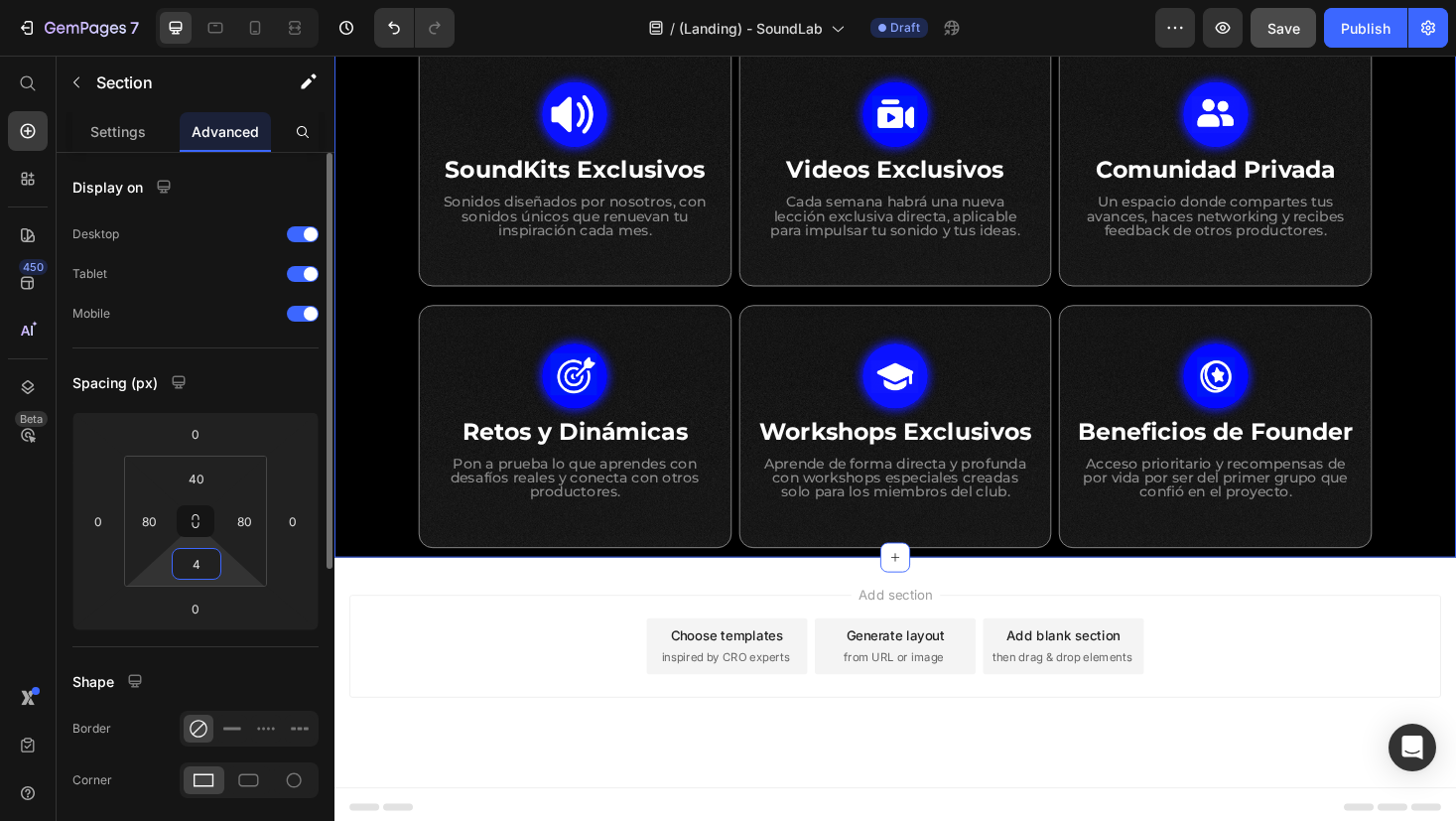 type on "40" 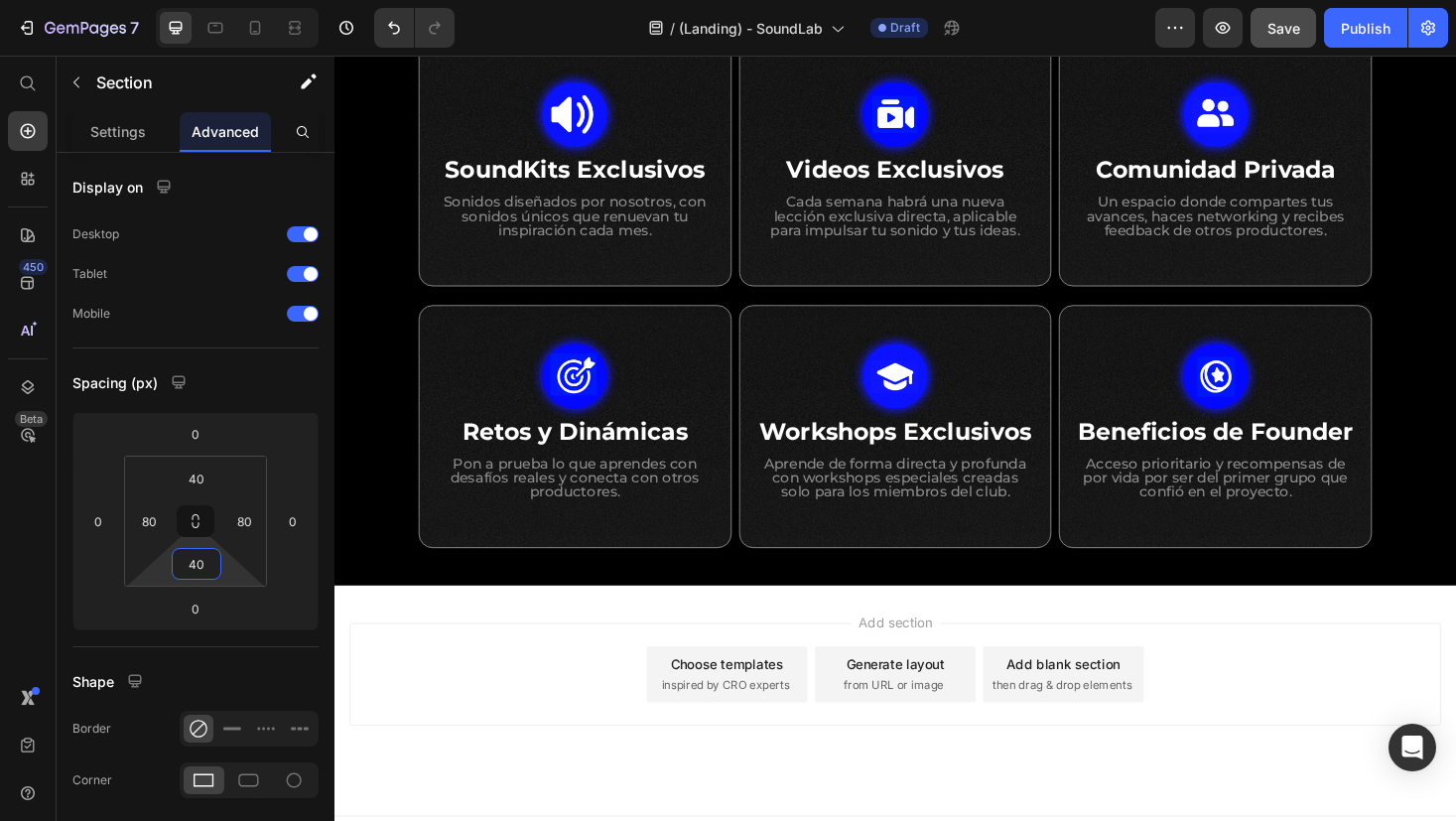 click on "Add section Choose templates inspired by CRO experts Generate layout from URL or image Add blank section then drag & drop elements" at bounding box center (930, 741) 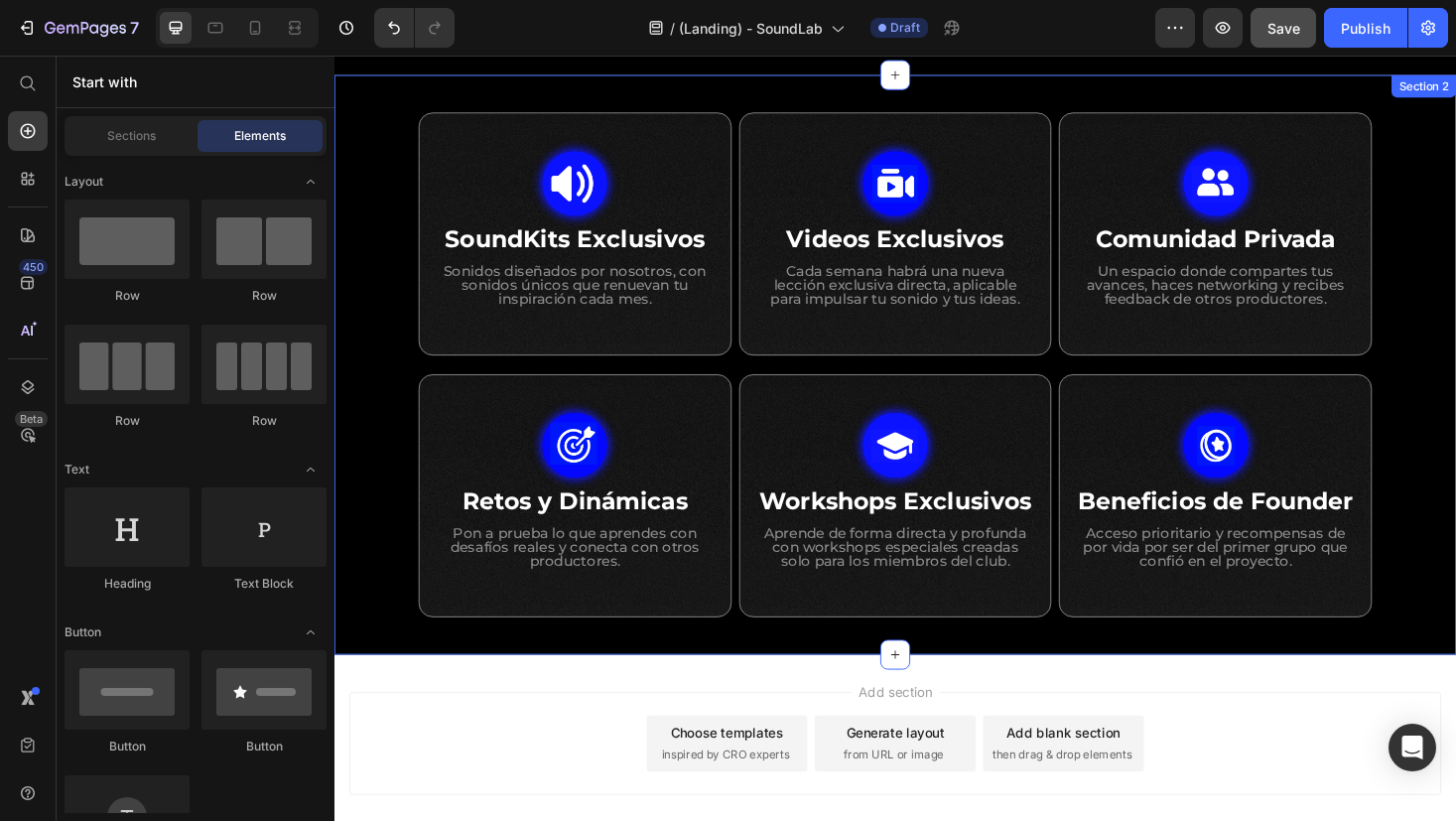 scroll, scrollTop: 902, scrollLeft: 0, axis: vertical 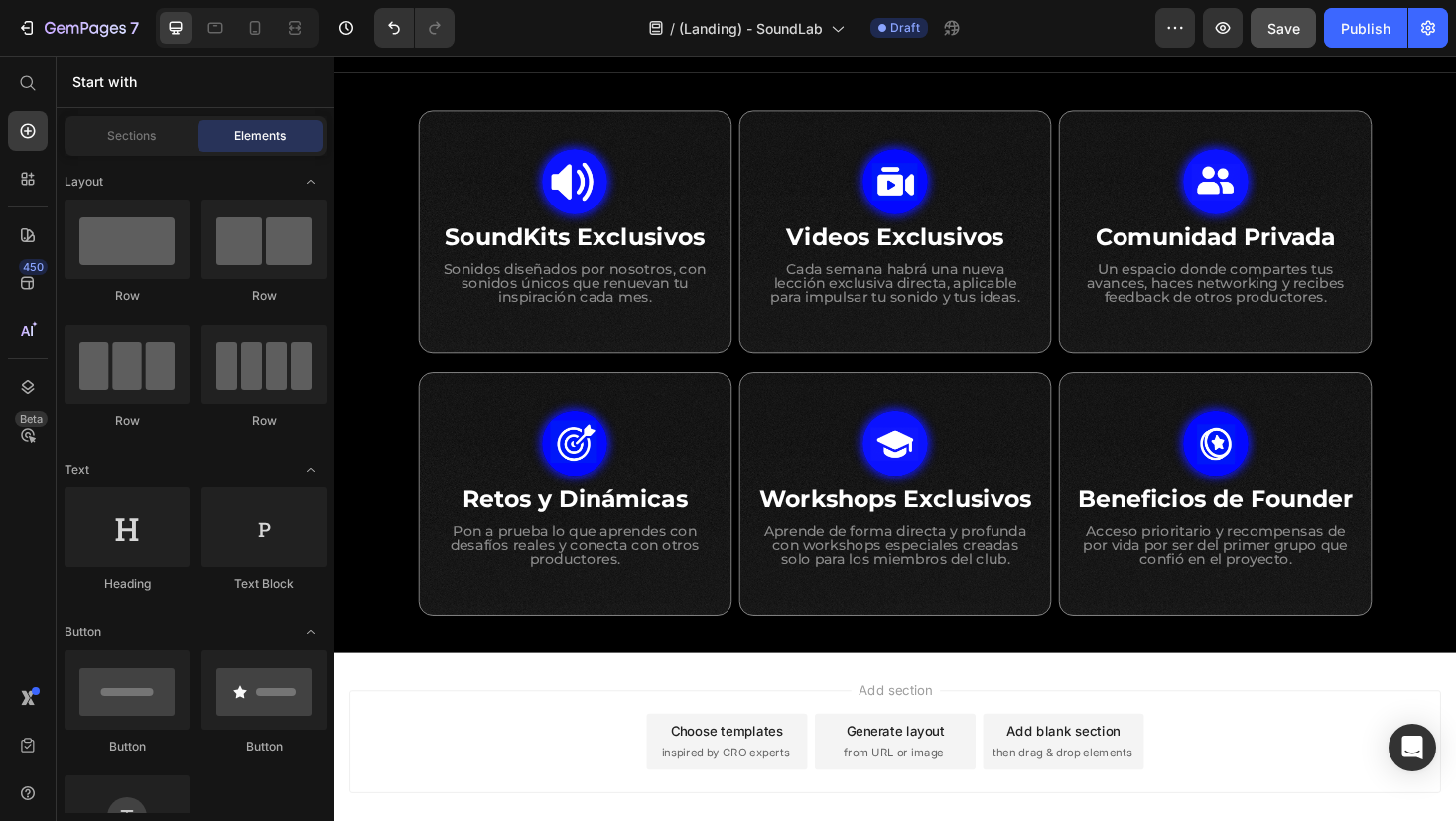 click on "Add section Choose templates inspired by CRO experts Generate layout from URL or image Add blank section then drag & drop elements" at bounding box center [930, 812] 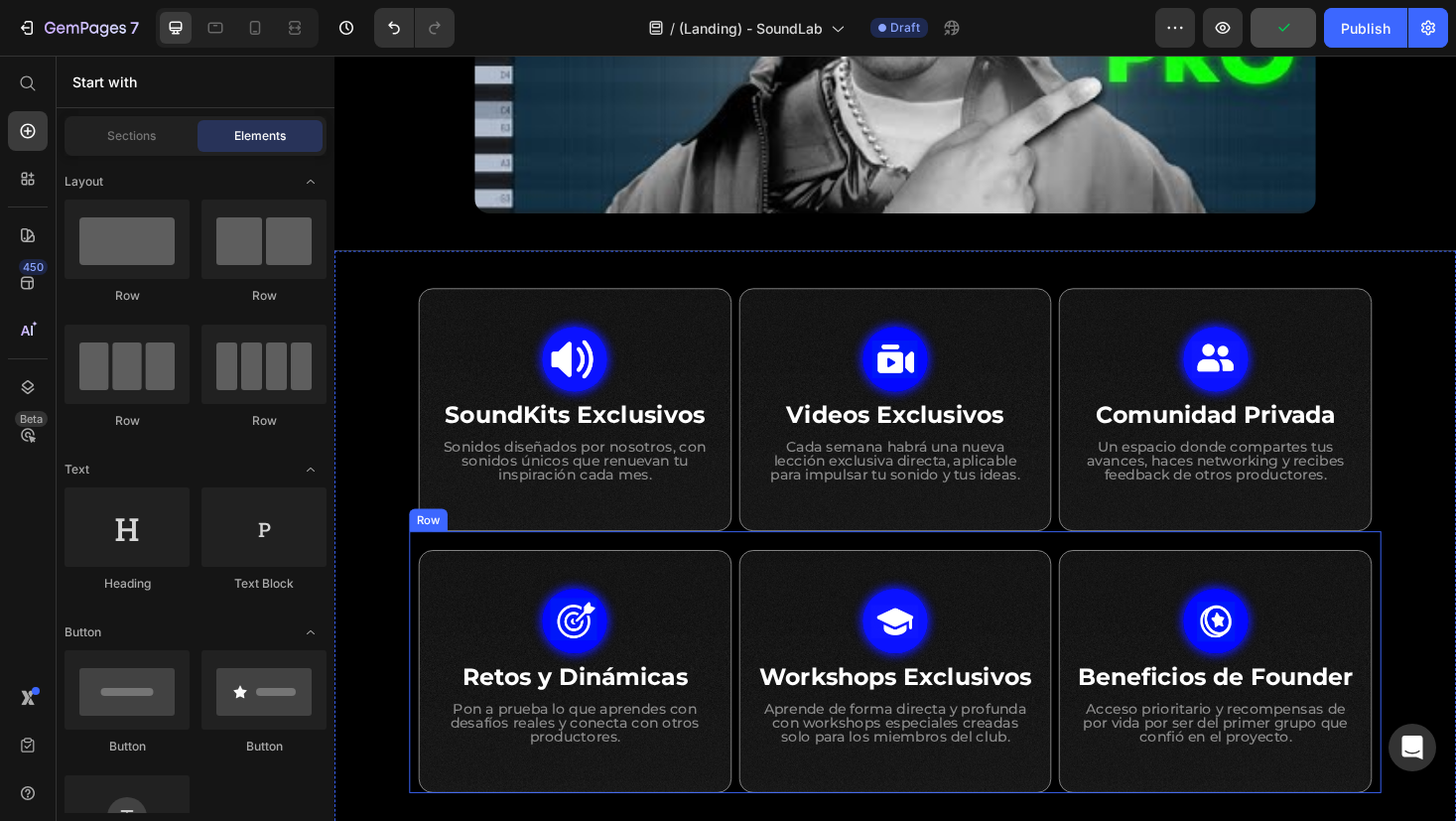 scroll, scrollTop: 700, scrollLeft: 0, axis: vertical 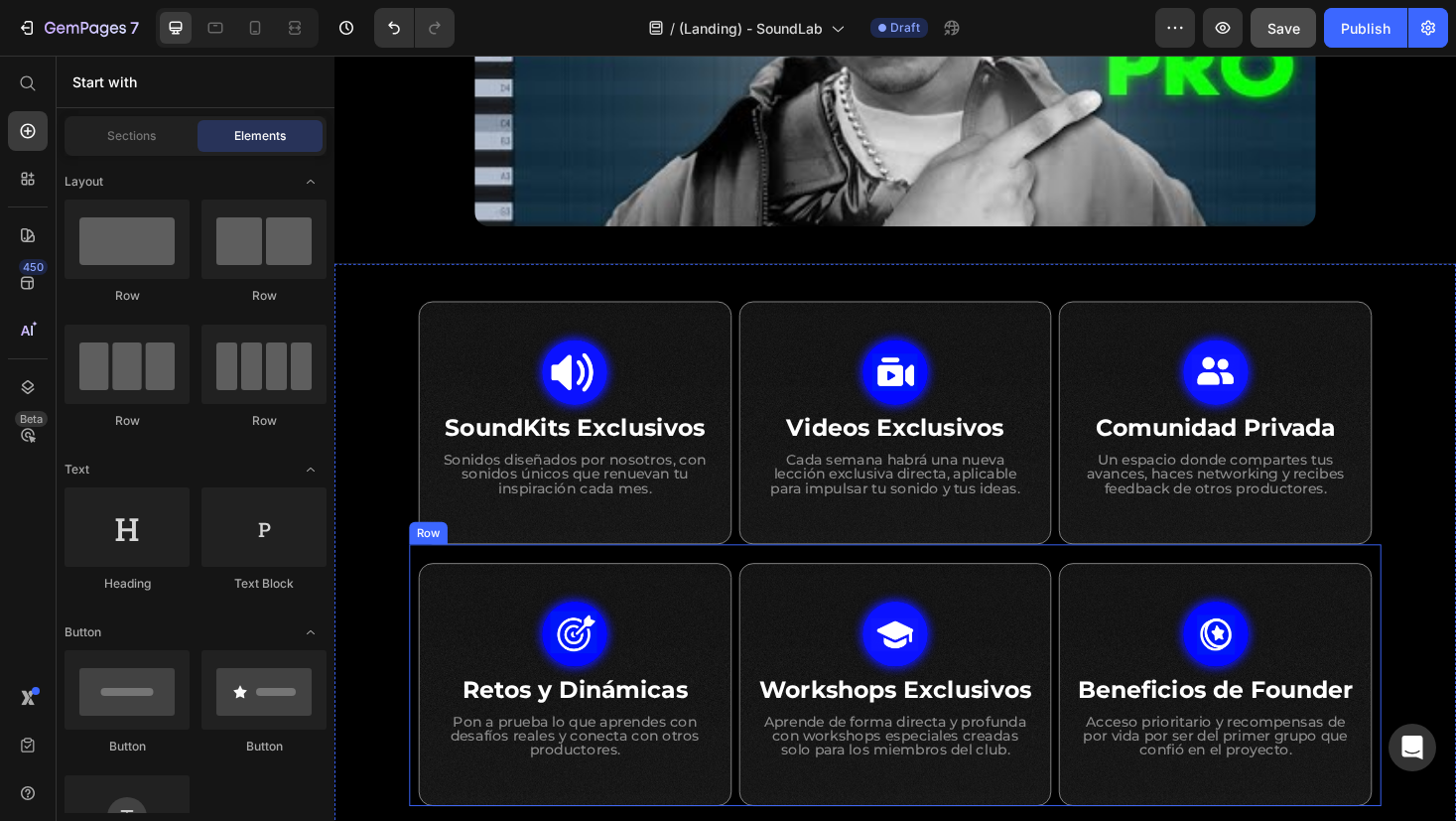 click on "Image Retos y Dinámicas Heading Pon a prueba lo que aprendes con desafíos reales y conecta con otros productores. Text Block Row Image Workshops Exclusivos Heading Aprende de forma directa y profunda con workshops especiales creadas solo para los miembros del club. Text Block Row Image Beneficios de Founder Heading Acceso prioritario y recompensas de por vida por ser del primer grupo que confió en el proyecto. Text [GEOGRAPHIC_DATA]" at bounding box center [930, 714] 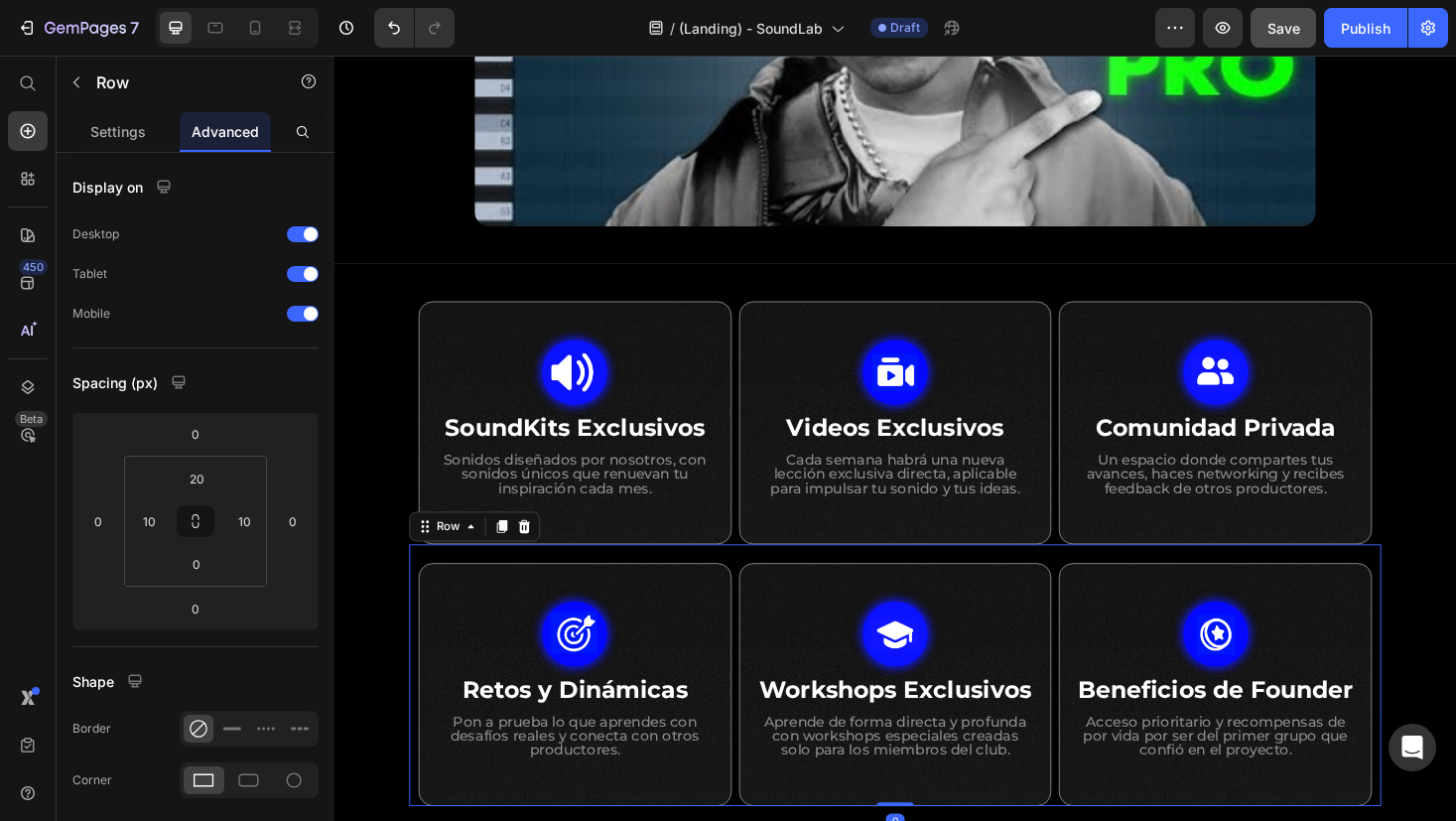 click on "Image Retos y Dinámicas Heading Pon a prueba lo que aprendes con desafíos reales y conecta con otros productores. Text Block Row Image Workshops Exclusivos Heading Aprende de forma directa y profunda con workshops especiales creadas solo para los miembros del club. Text Block Row Image Beneficios de Founder Heading Acceso prioritario y recompensas de por vida por ser del primer grupo que confió en el proyecto. Text Block Row Row Row   0" at bounding box center [930, 714] 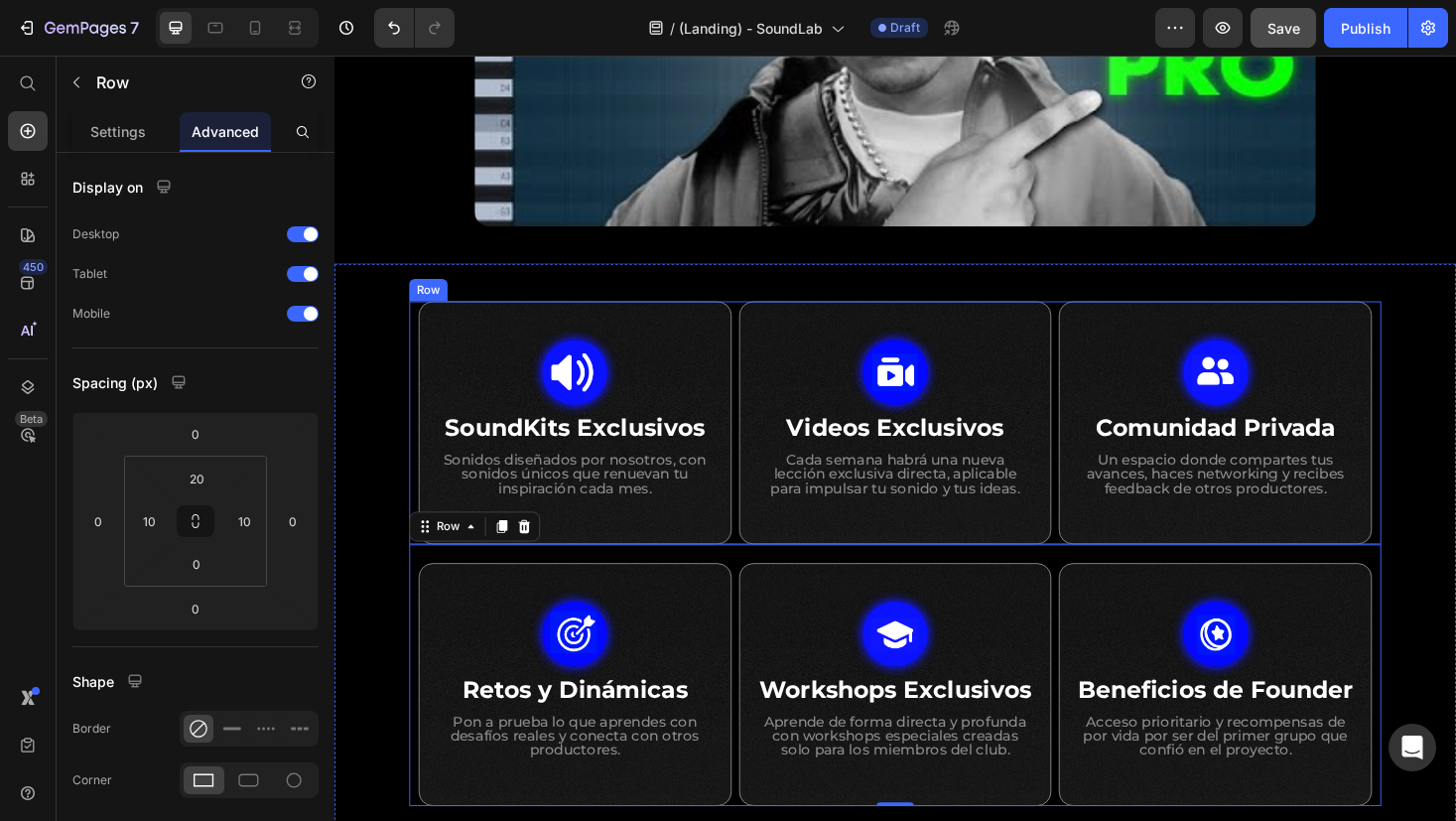 click on "Image SoundKits Exclusivos Heading Sonidos diseñados por nosotros, con sonidos únicos que renuevan tu inspiración cada mes. Text Block Row Image ⁠⁠⁠⁠⁠⁠⁠ Videos Exclusivos Heading Cada semana habrá una nueva lección exclusiva directa, aplicable para impulsar tu sonido y tus ideas. Text Block Row Image ⁠⁠⁠⁠⁠⁠⁠ Comunidad Privada Heading Un espacio donde compartes tus avances, haces networking y recibes feedback de otros productores. Text [GEOGRAPHIC_DATA]" at bounding box center (930, 446) 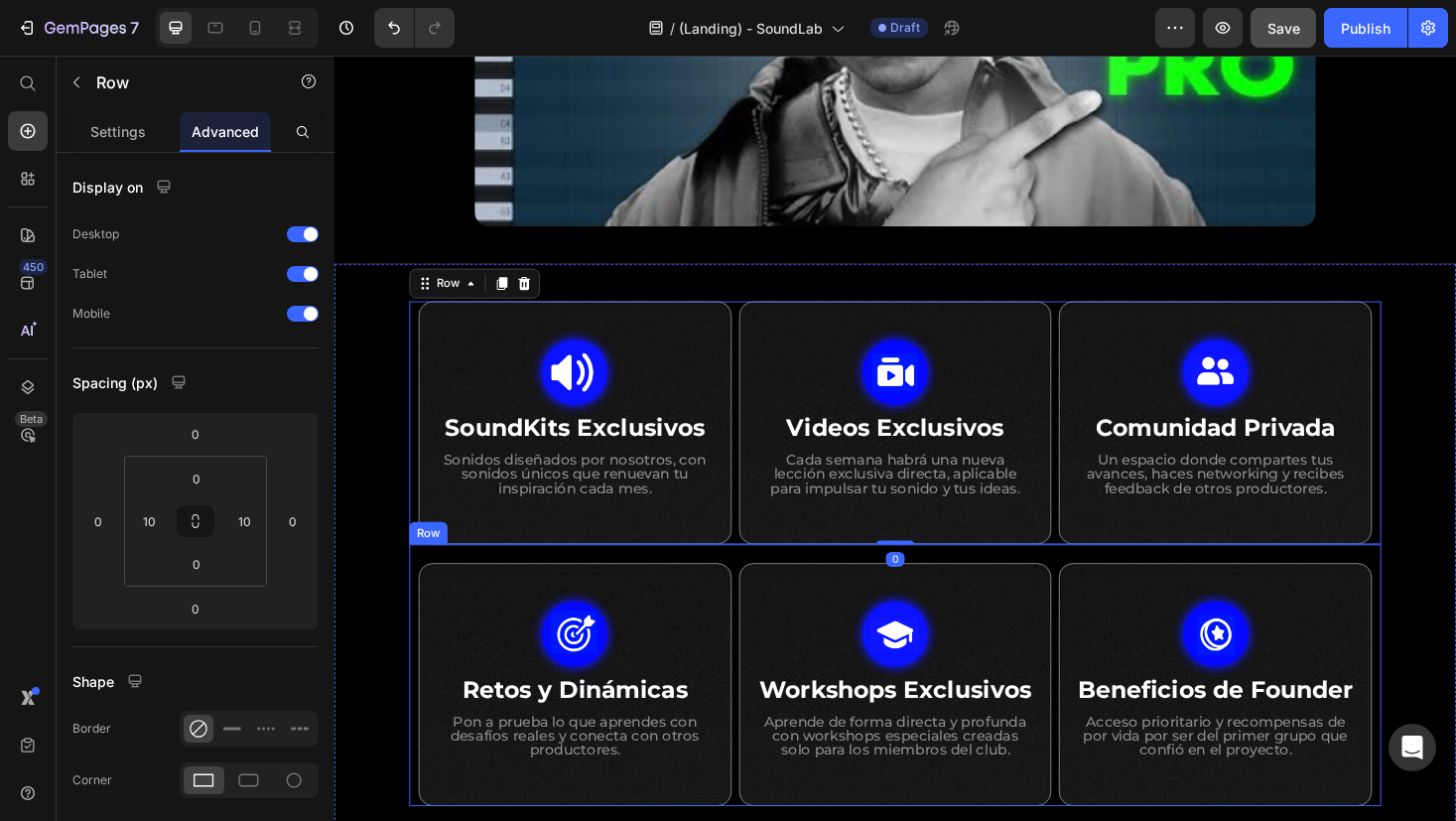 click on "Image Retos y Dinámicas Heading Pon a prueba lo que aprendes con desafíos reales y conecta con otros productores. Text Block Row Image Workshops Exclusivos Heading Aprende de forma directa y profunda con workshops especiales creadas solo para los miembros del club. Text Block Row Image Beneficios de Founder Heading Acceso prioritario y recompensas de por vida por ser del primer grupo que confió en el proyecto. Text [GEOGRAPHIC_DATA]" at bounding box center [930, 714] 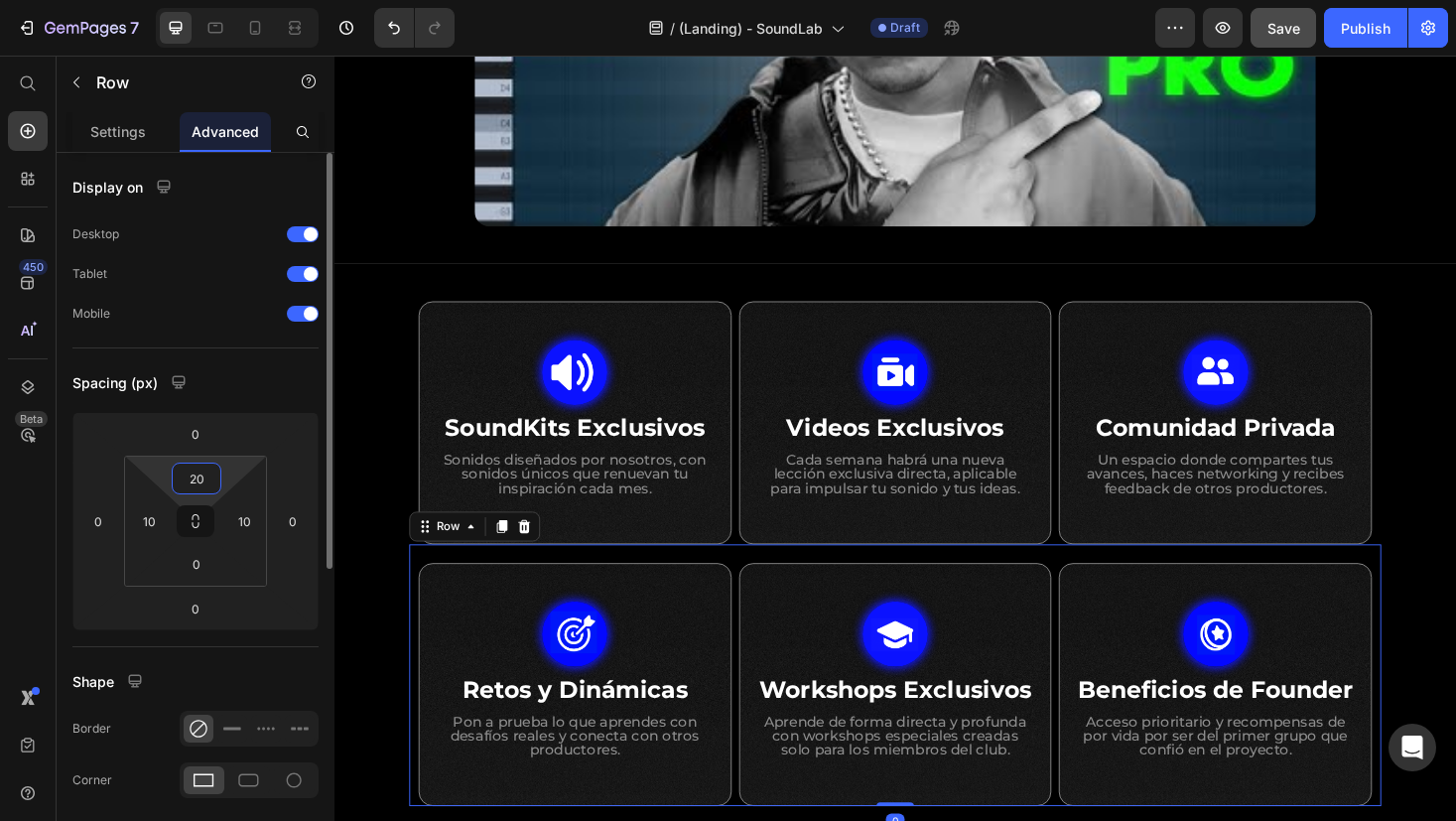 click on "20" at bounding box center (197, 479) 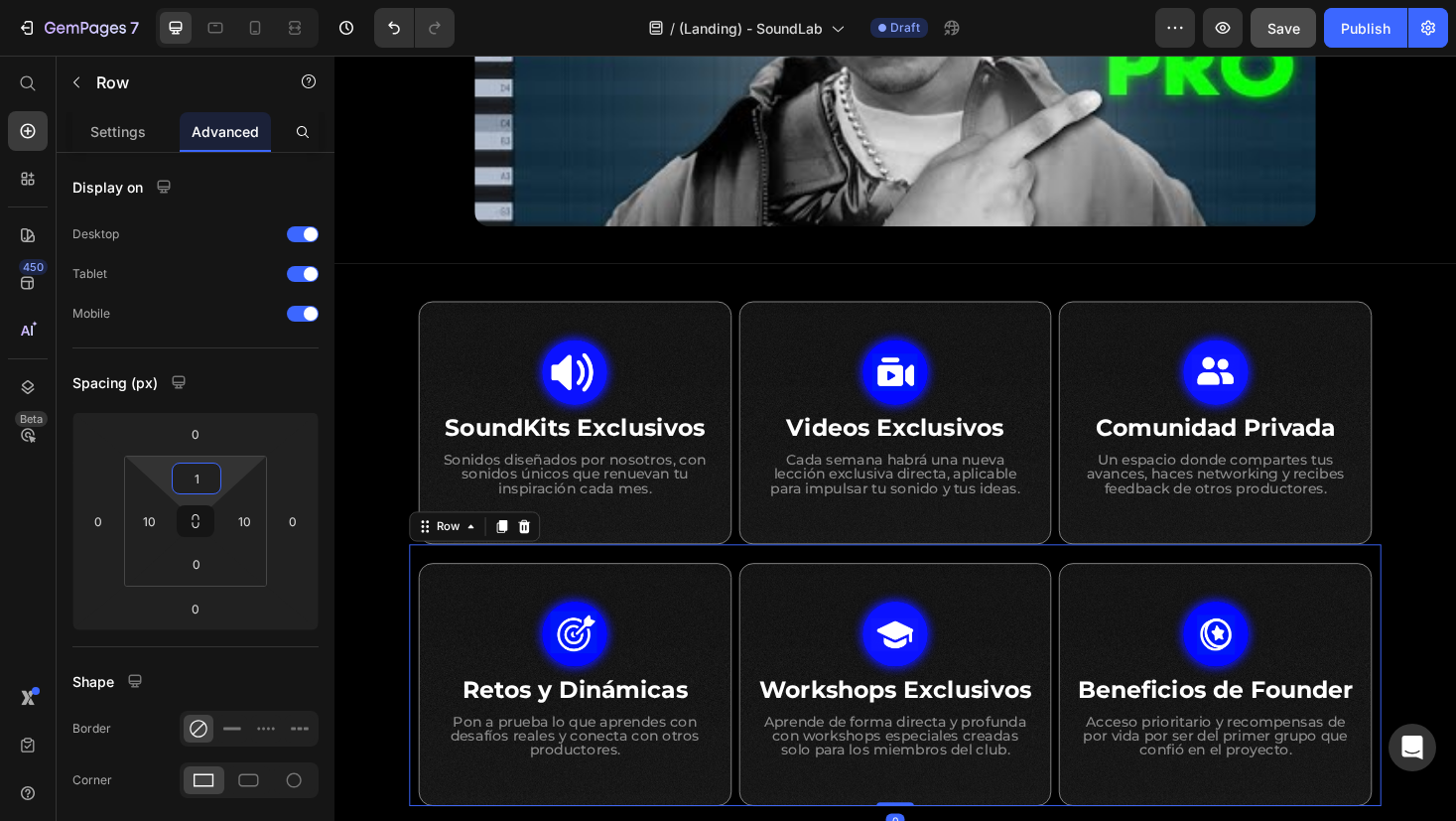 type on "10" 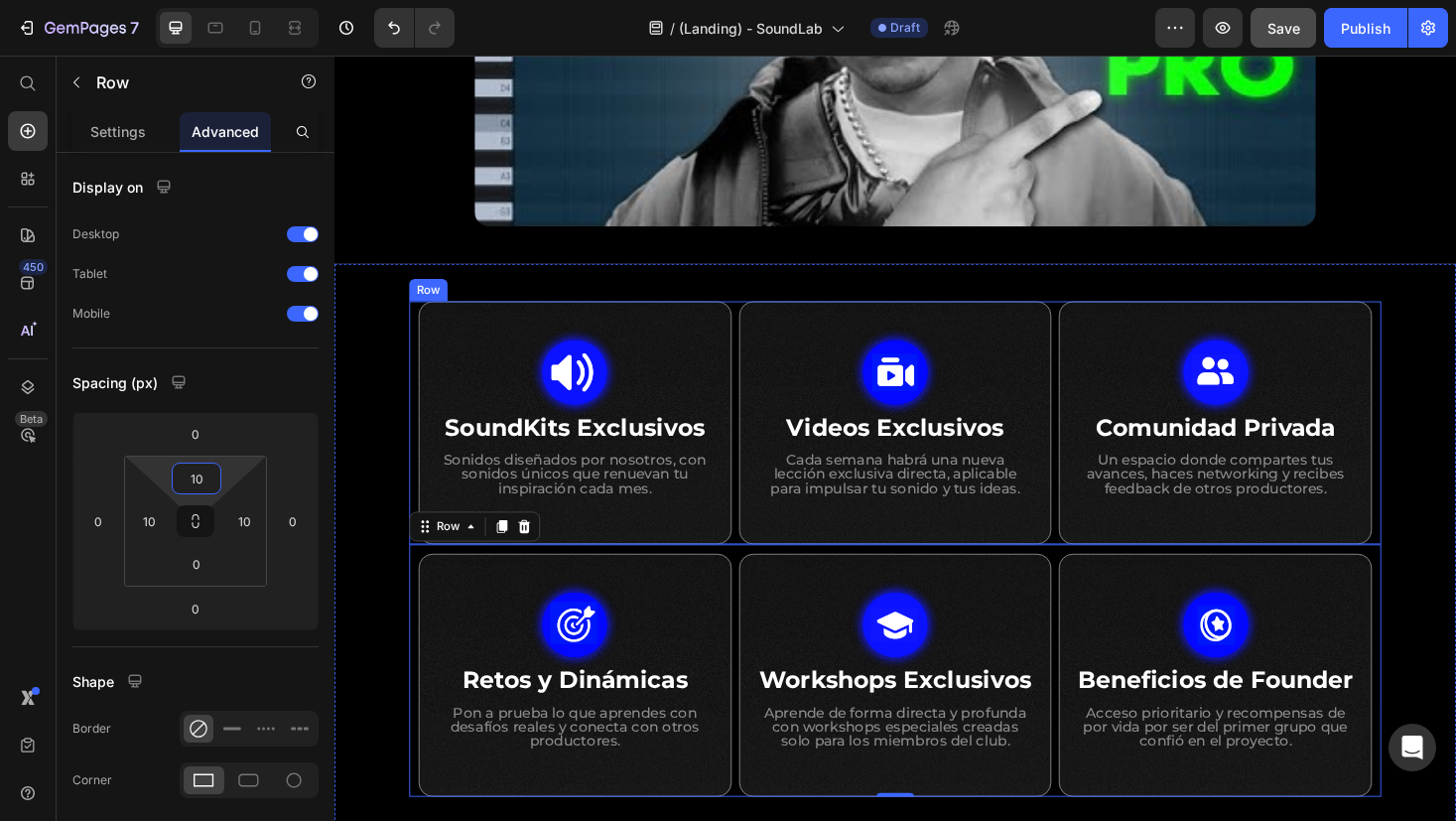 click on "Image SoundKits Exclusivos Heading Sonidos diseñados por nosotros, con sonidos únicos que renuevan tu inspiración cada mes. Text Block Row Image ⁠⁠⁠⁠⁠⁠⁠ Videos Exclusivos Heading Cada semana habrá una nueva lección exclusiva directa, aplicable para impulsar tu sonido y tus ideas. Text Block Row Image ⁠⁠⁠⁠⁠⁠⁠ Comunidad Privada Heading Un espacio donde compartes tus avances, haces networking y recibes feedback de otros productores. Text [GEOGRAPHIC_DATA]" at bounding box center [930, 446] 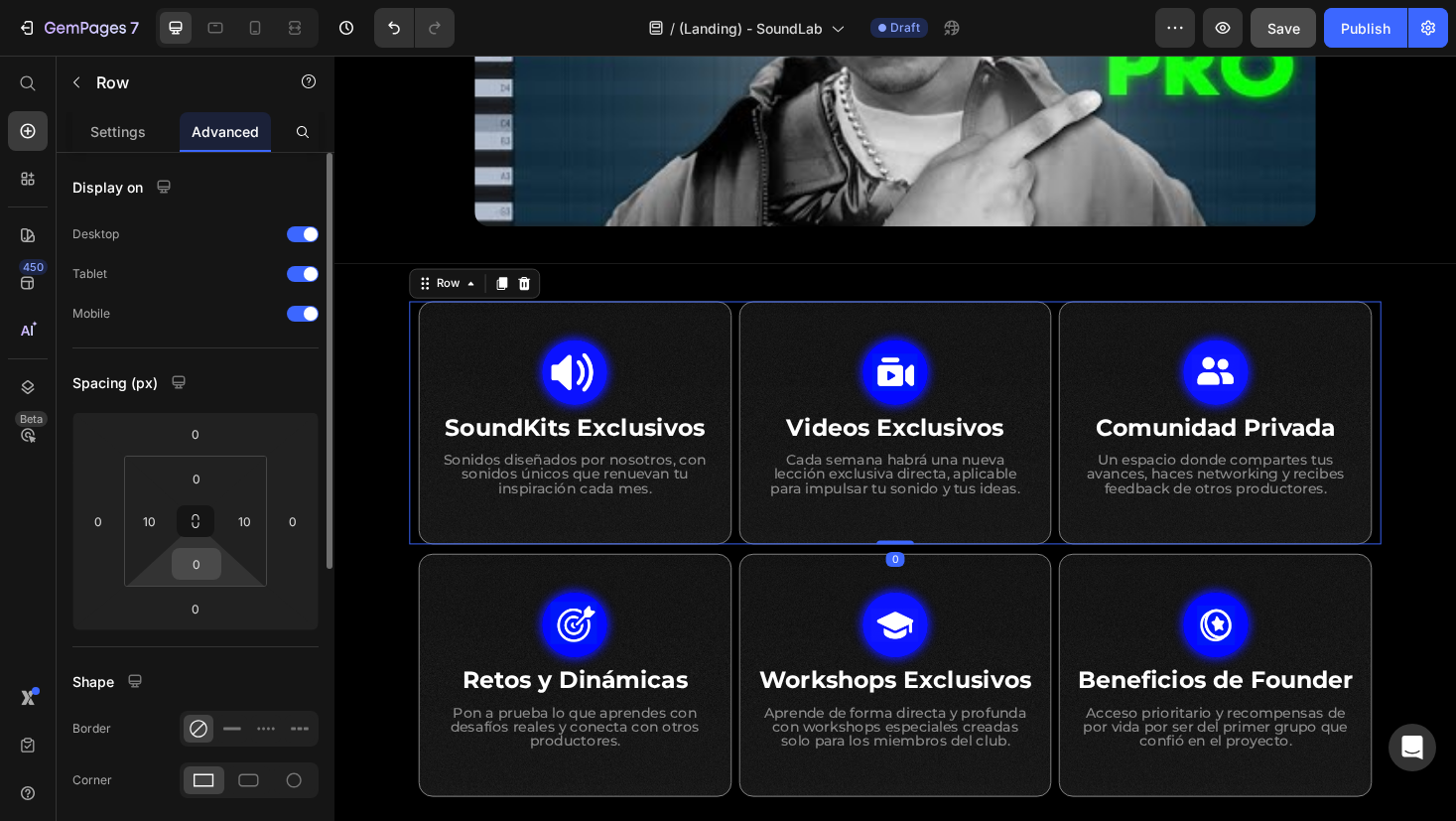 click on "0" at bounding box center (197, 564) 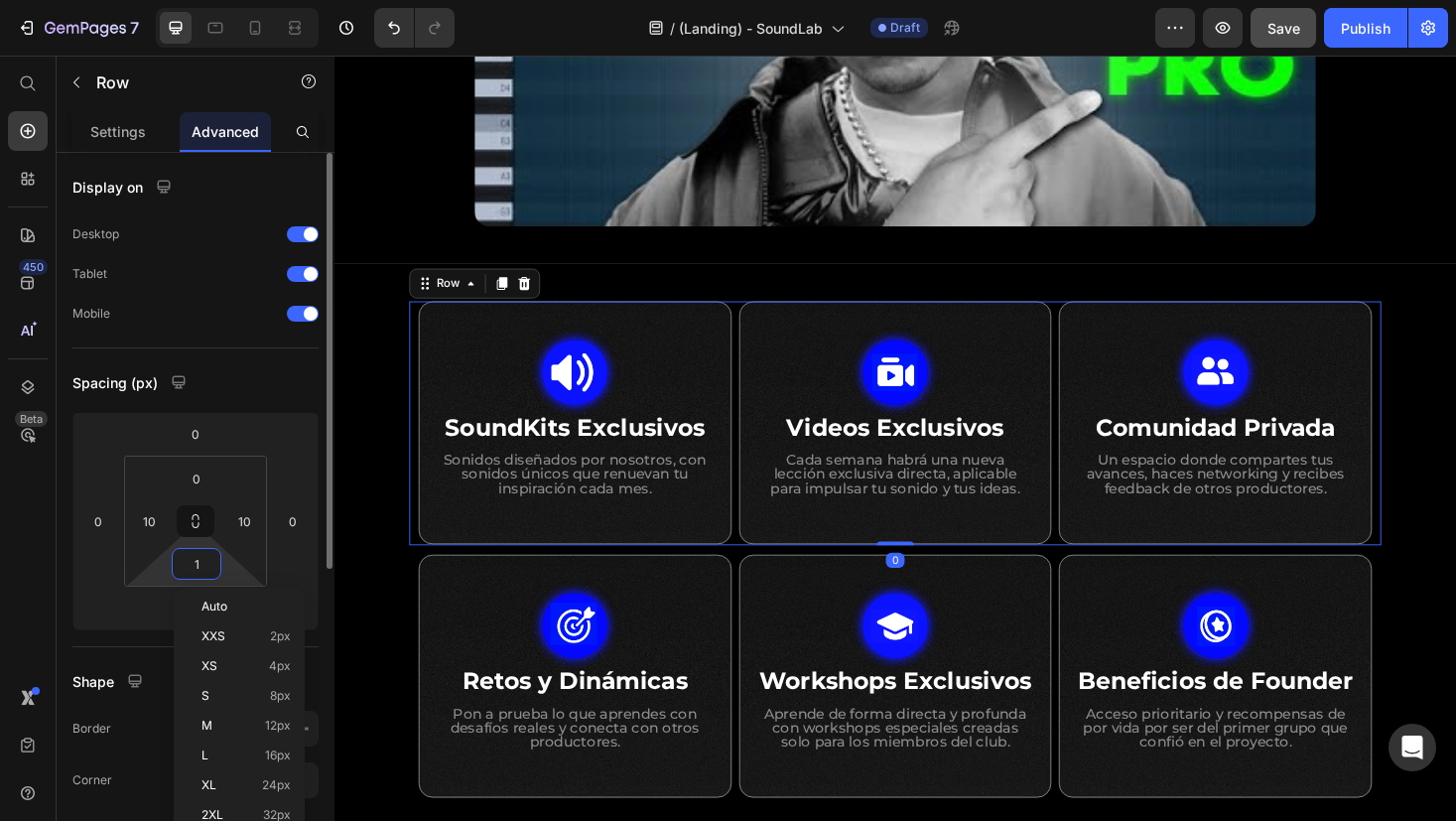 type on "10" 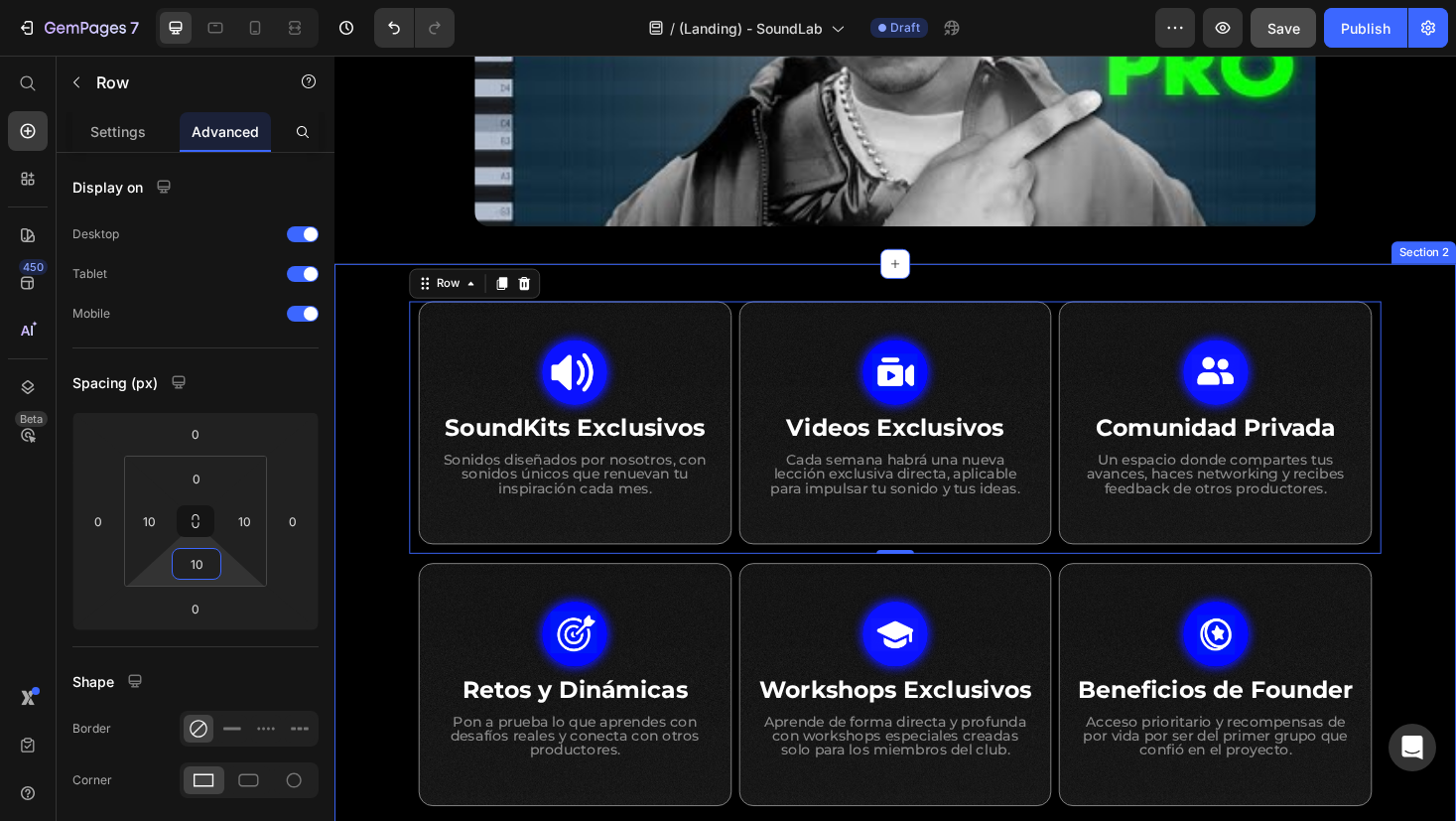 click on "Image SoundKits Exclusivos Heading Sonidos diseñados por nosotros, con sonidos únicos que renuevan tu inspiración cada mes. Text Block Row Image ⁠⁠⁠⁠⁠⁠⁠ Videos Exclusivos Heading Cada semana habrá una nueva lección exclusiva directa, aplicable para impulsar tu sonido y tus ideas. Text Block Row Image ⁠⁠⁠⁠⁠⁠⁠ Comunidad Privada Heading Un espacio donde compartes tus avances, haces networking y recibes feedback de otros productores. Text Block Row Row Row   0 Image Retos y Dinámicas Heading Pon a prueba lo que aprendes con desafíos reales y conecta con otros productores. Text Block Row Image Workshops Exclusivos Heading Aprende de forma directa y profunda con workshops especiales creadas solo para los miembros del club. Text Block Row Image Beneficios de Founder Heading Acceso prioritario y recompensas de por vida por ser del primer grupo que confió en el proyecto. Text Block Row Row Row Section 2" at bounding box center (930, 585) 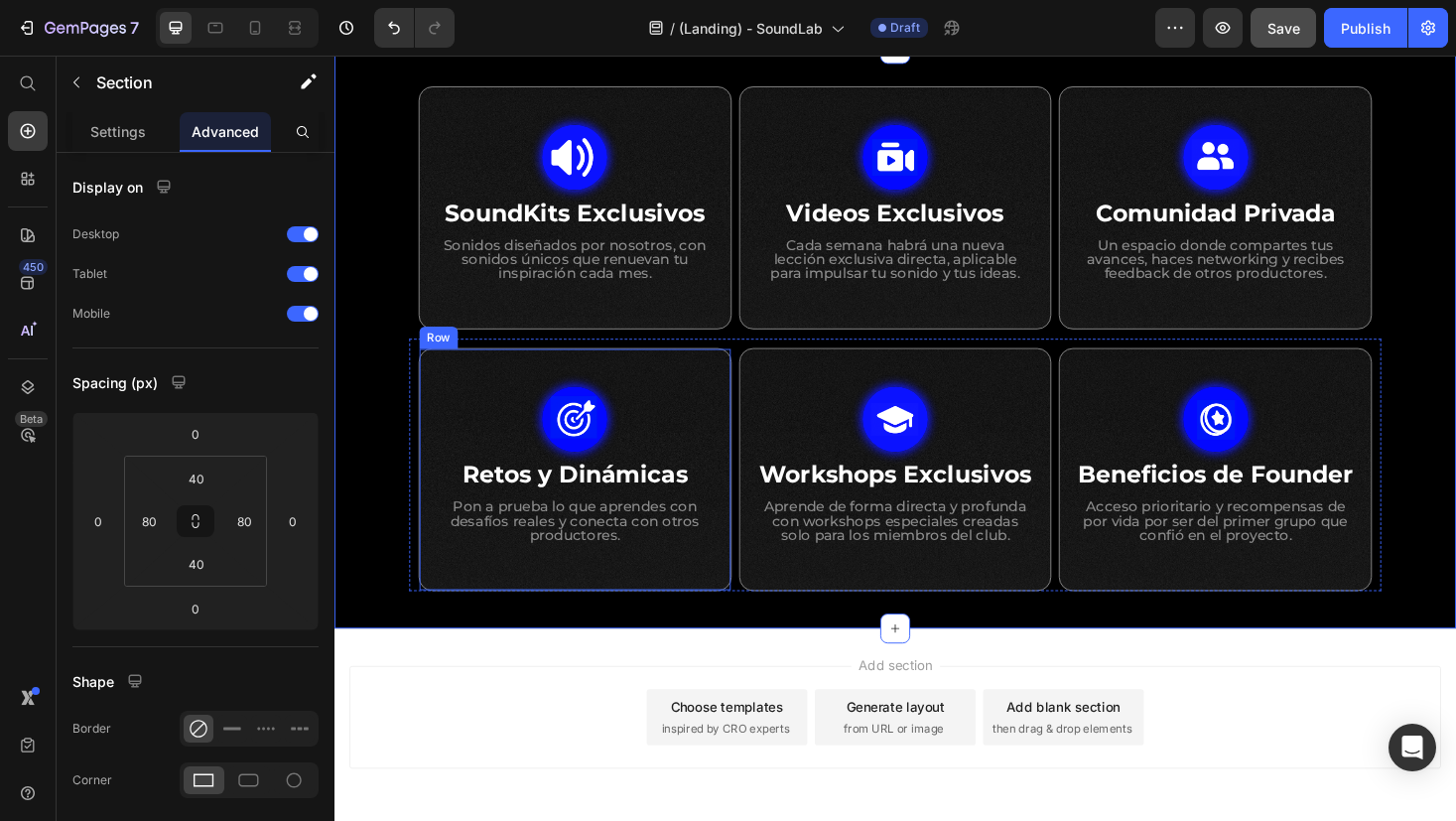 scroll, scrollTop: 971, scrollLeft: 0, axis: vertical 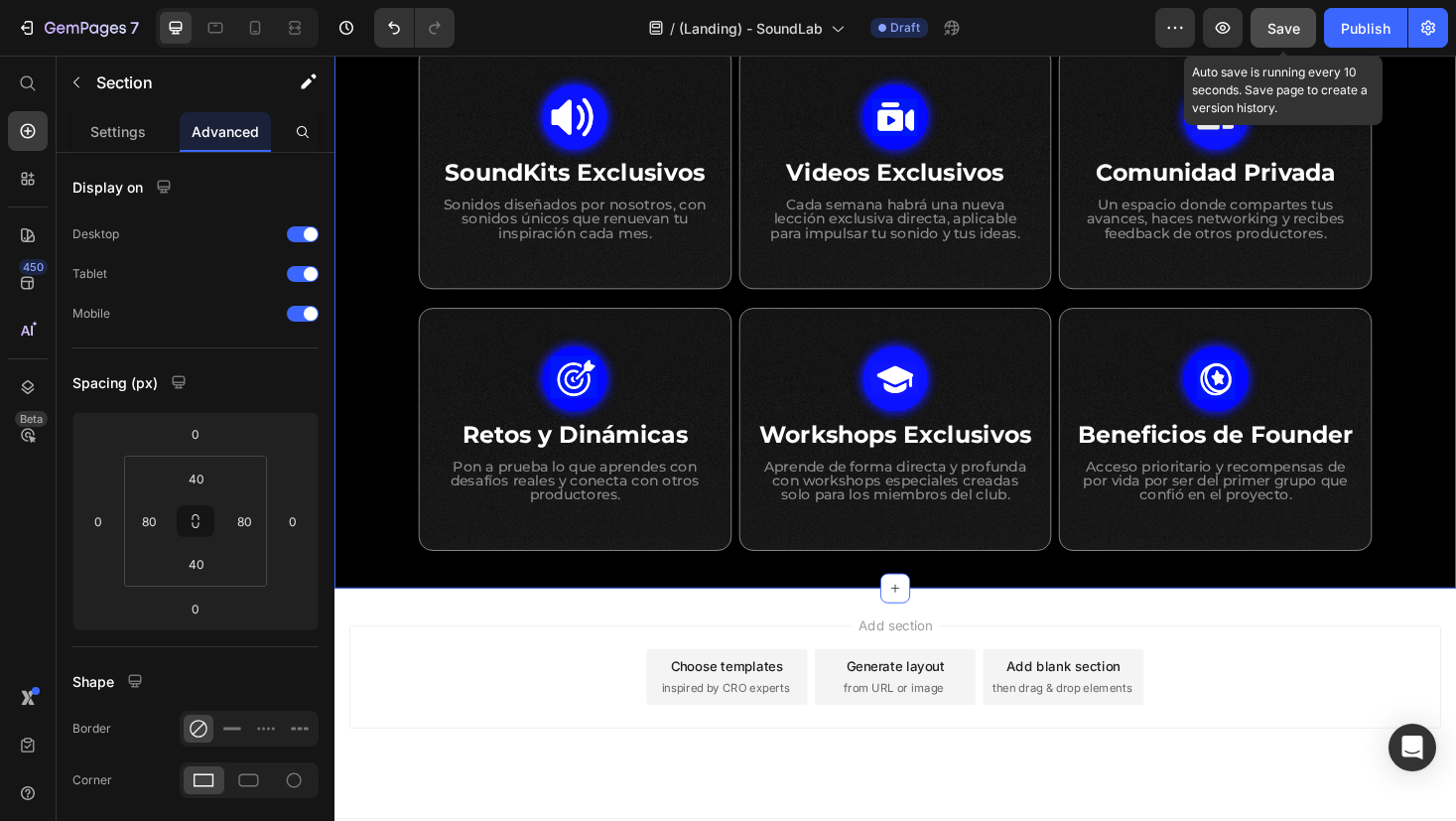 click on "Save" at bounding box center [1283, 28] 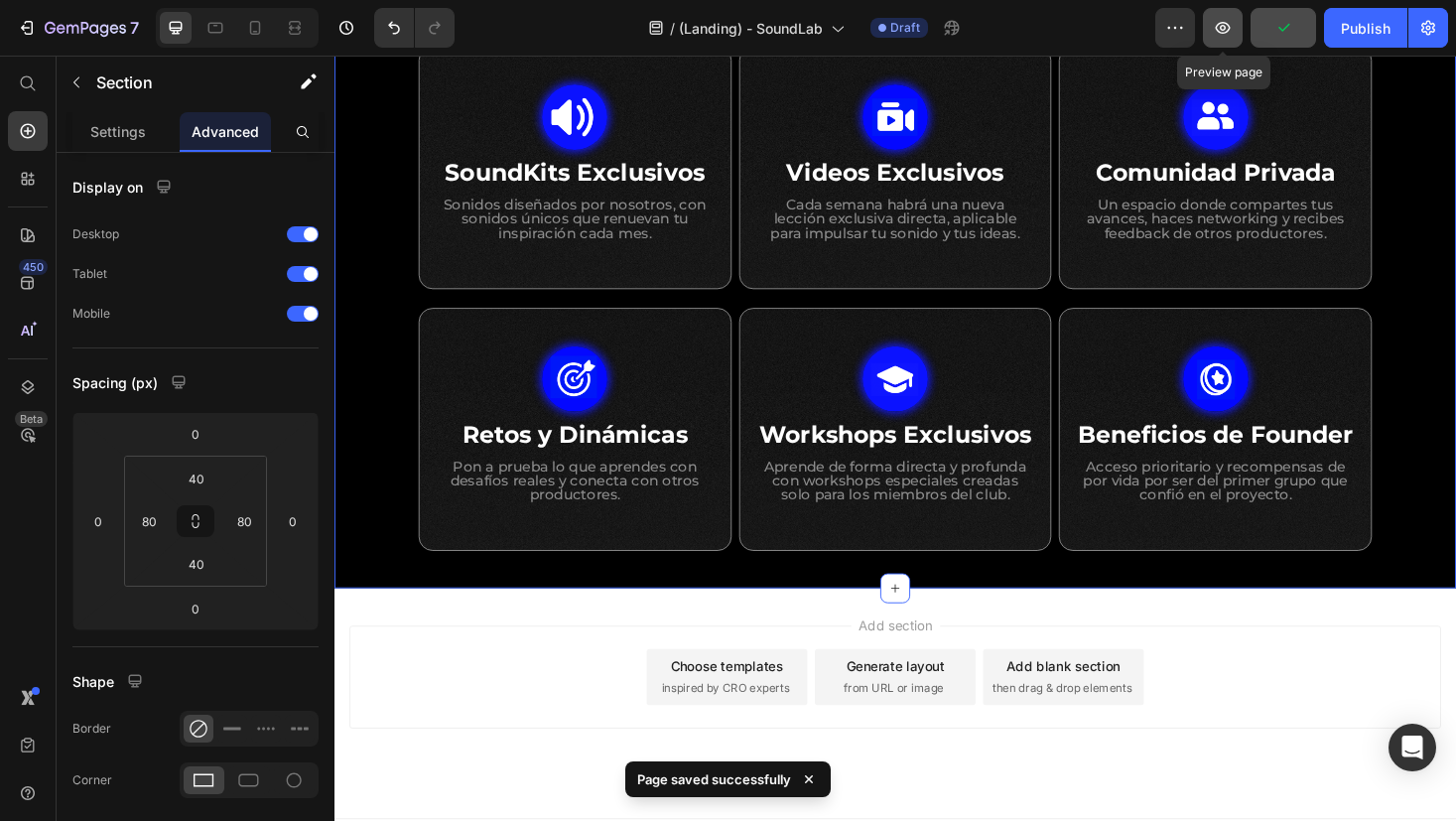 click 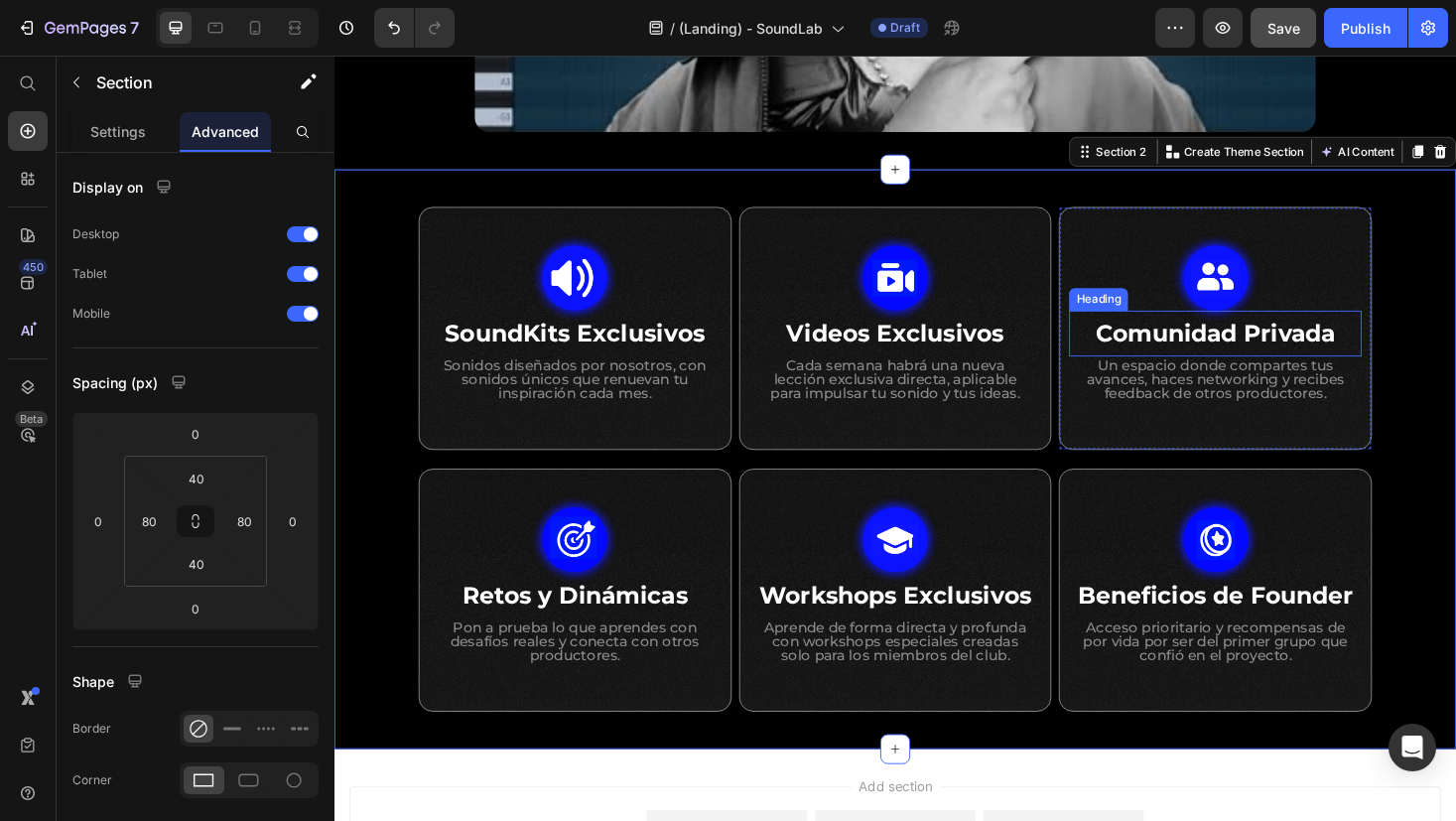 scroll, scrollTop: 791, scrollLeft: 0, axis: vertical 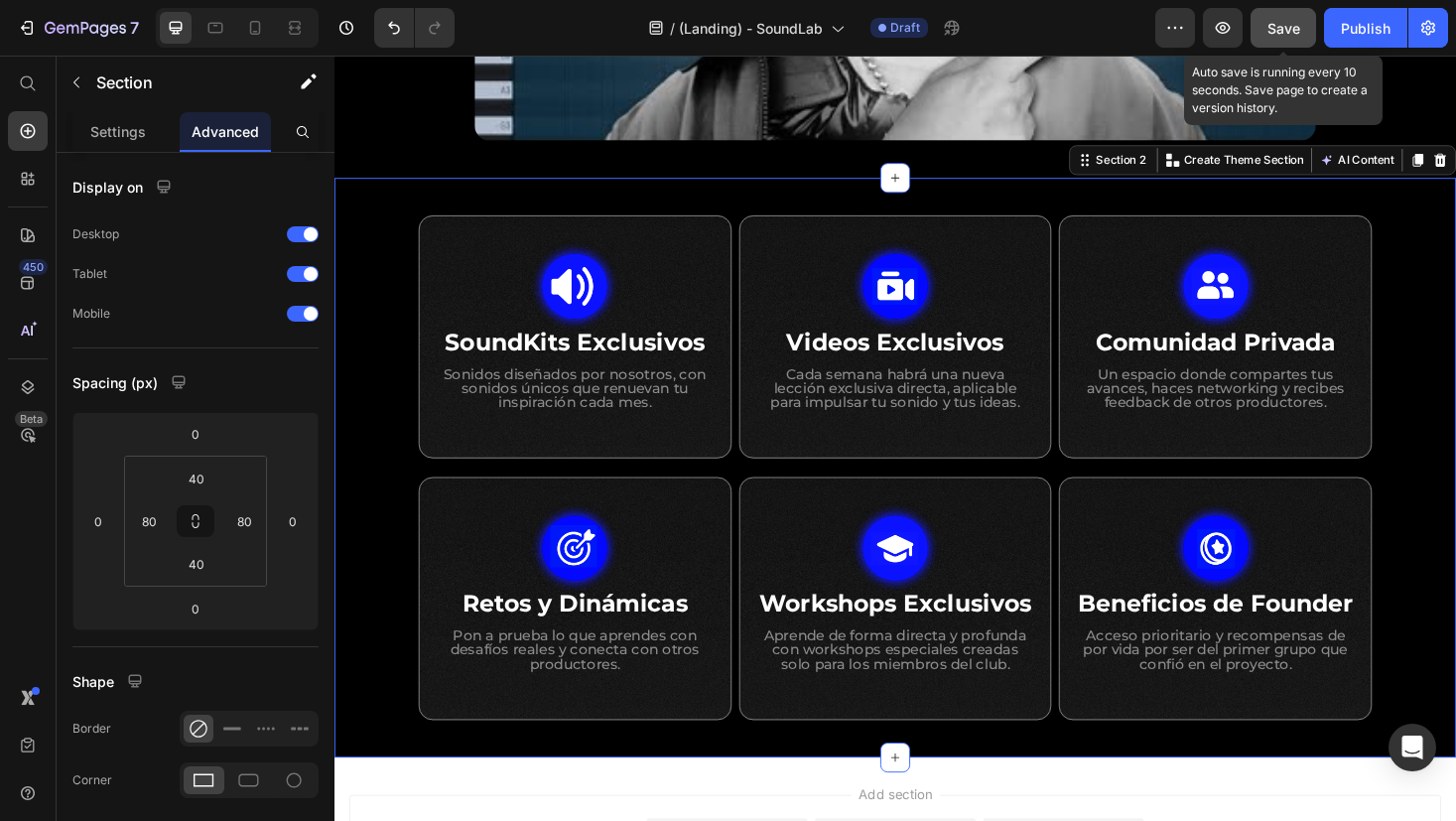 click on "Save" at bounding box center [1283, 28] 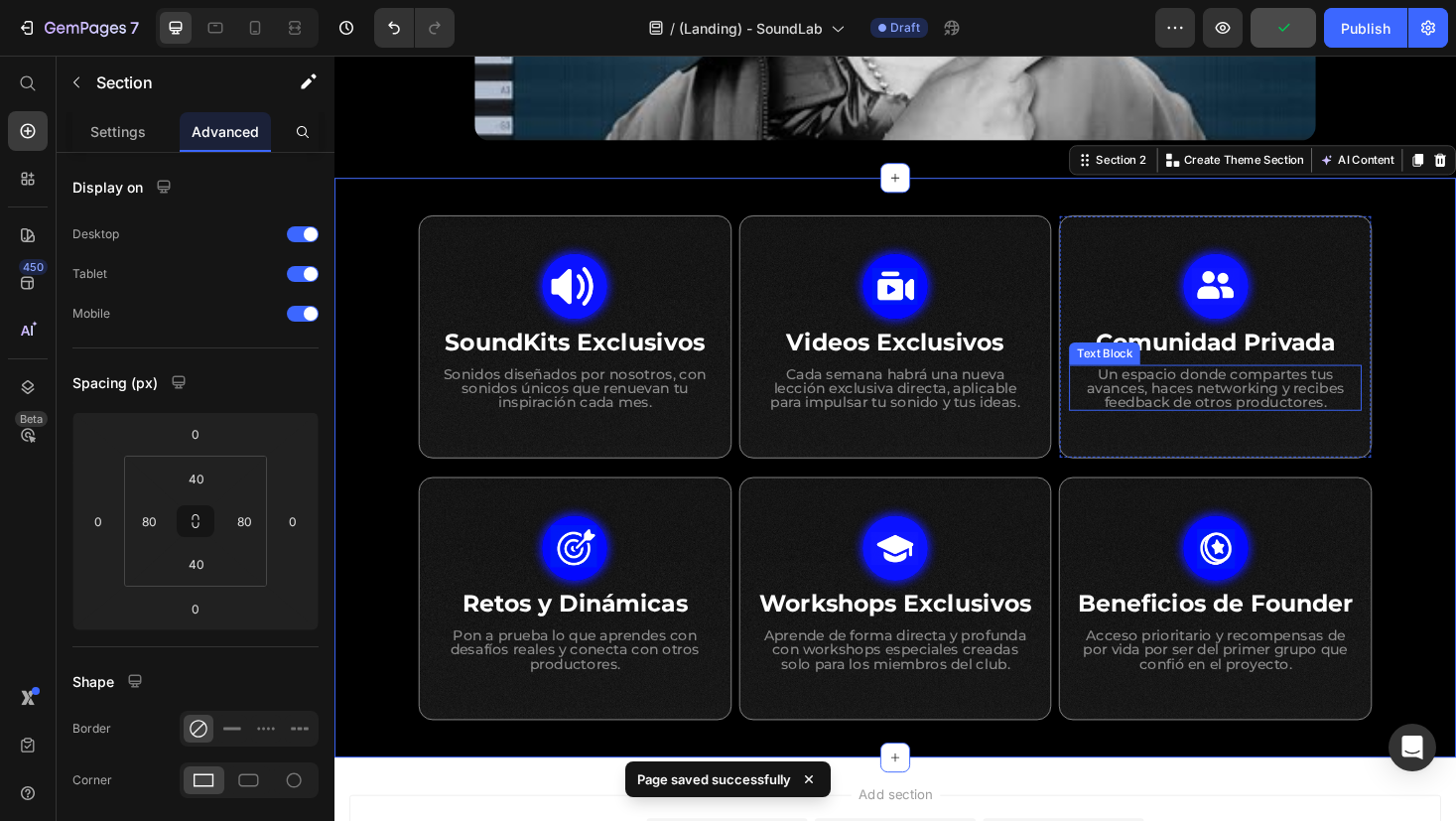 click on "Un espacio donde compartes tus avances, haces networking y recibes feedback de otros productores." at bounding box center (1269, 408) 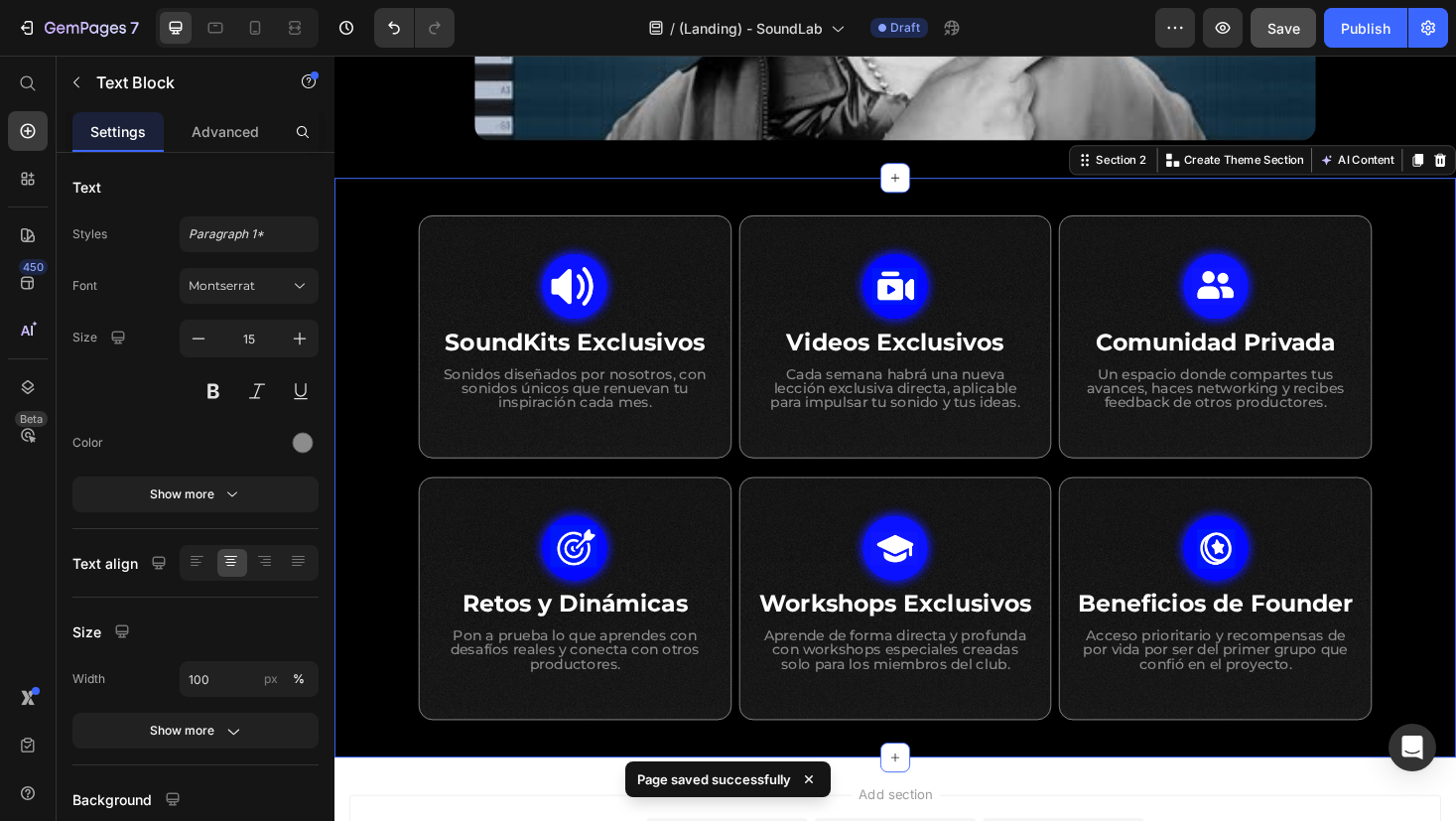 click on "Image SoundKits Exclusivos Heading Sonidos diseñados por nosotros, con sonidos únicos que renuevan tu inspiración cada mes. Text Block Row Image ⁠⁠⁠⁠⁠⁠⁠ Videos Exclusivos Heading Cada semana habrá una nueva lección exclusiva directa, aplicable para impulsar tu sonido y tus ideas. Text Block Row Image ⁠⁠⁠⁠⁠⁠⁠ Comunidad Privada Heading Un espacio donde compartes tus avances, haces networking y recibes feedback de otros productores. Text Block Row Row Row Image Retos y Dinámicas Heading Pon a prueba lo que aprendes con desafíos reales y conecta con otros productores. Text Block Row Image Workshops Exclusivos Heading Aprende de forma directa y profunda con workshops especiales creadas solo para los miembros del club. Text Block Row Image Beneficios de Founder Heading Acceso prioritario y recompensas de por vida por ser del primer grupo que confió en el proyecto. Text Block Row Row Row Section 2   Create Theme Section AI Content Write with [PERSON_NAME] Tone and Voice Persuasive Product" at bounding box center (930, 493) 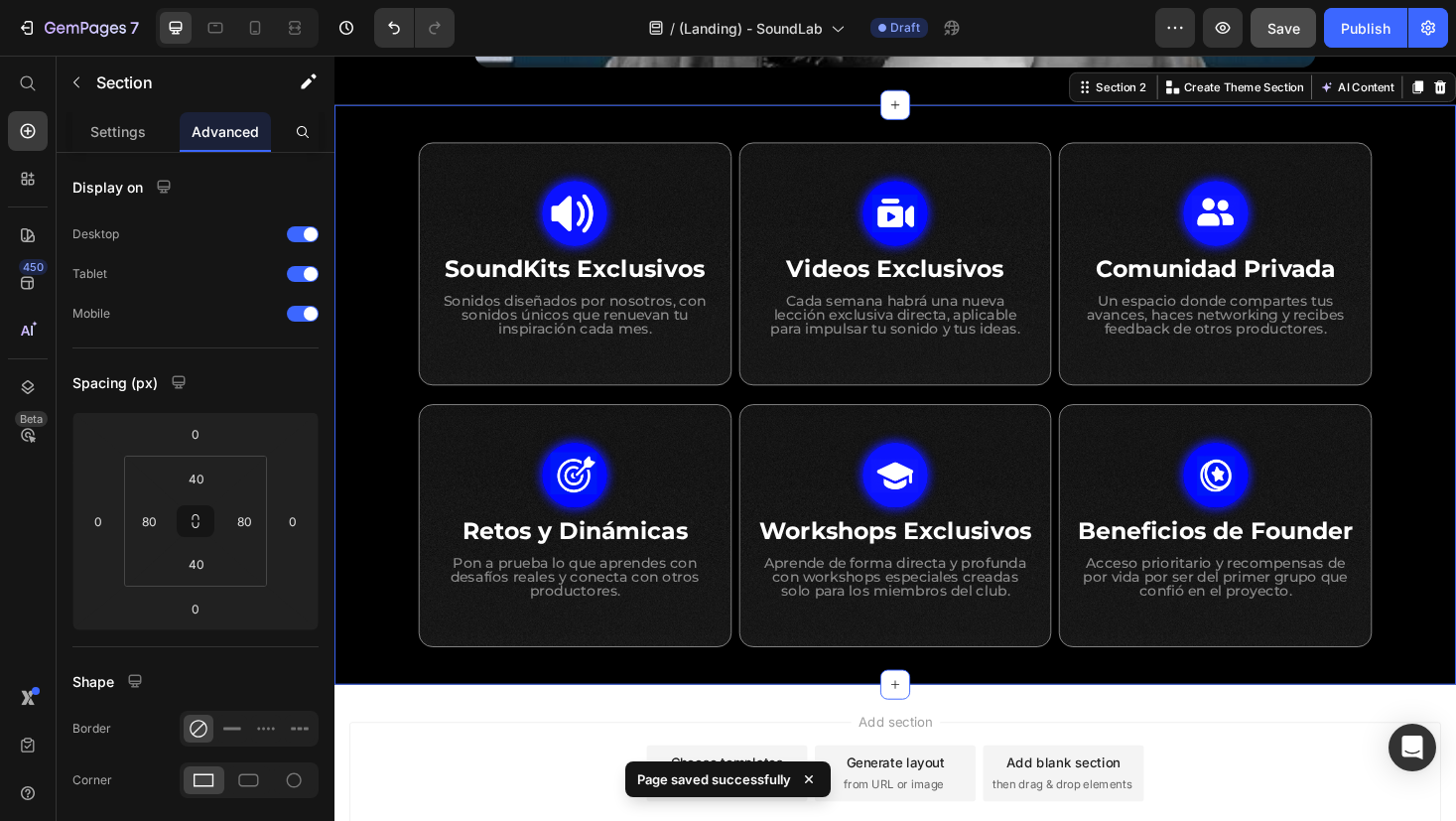 scroll, scrollTop: 876, scrollLeft: 0, axis: vertical 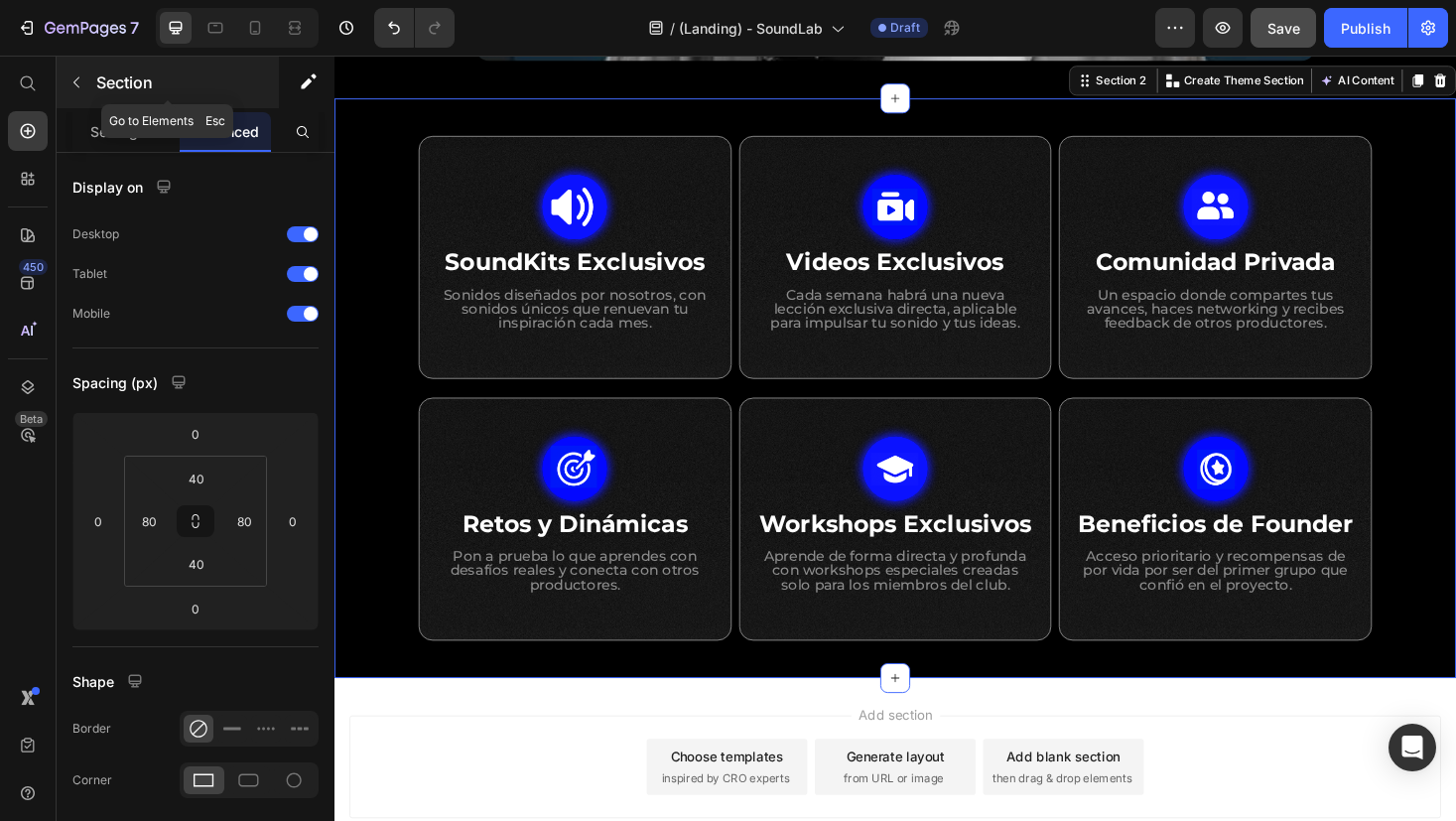 click 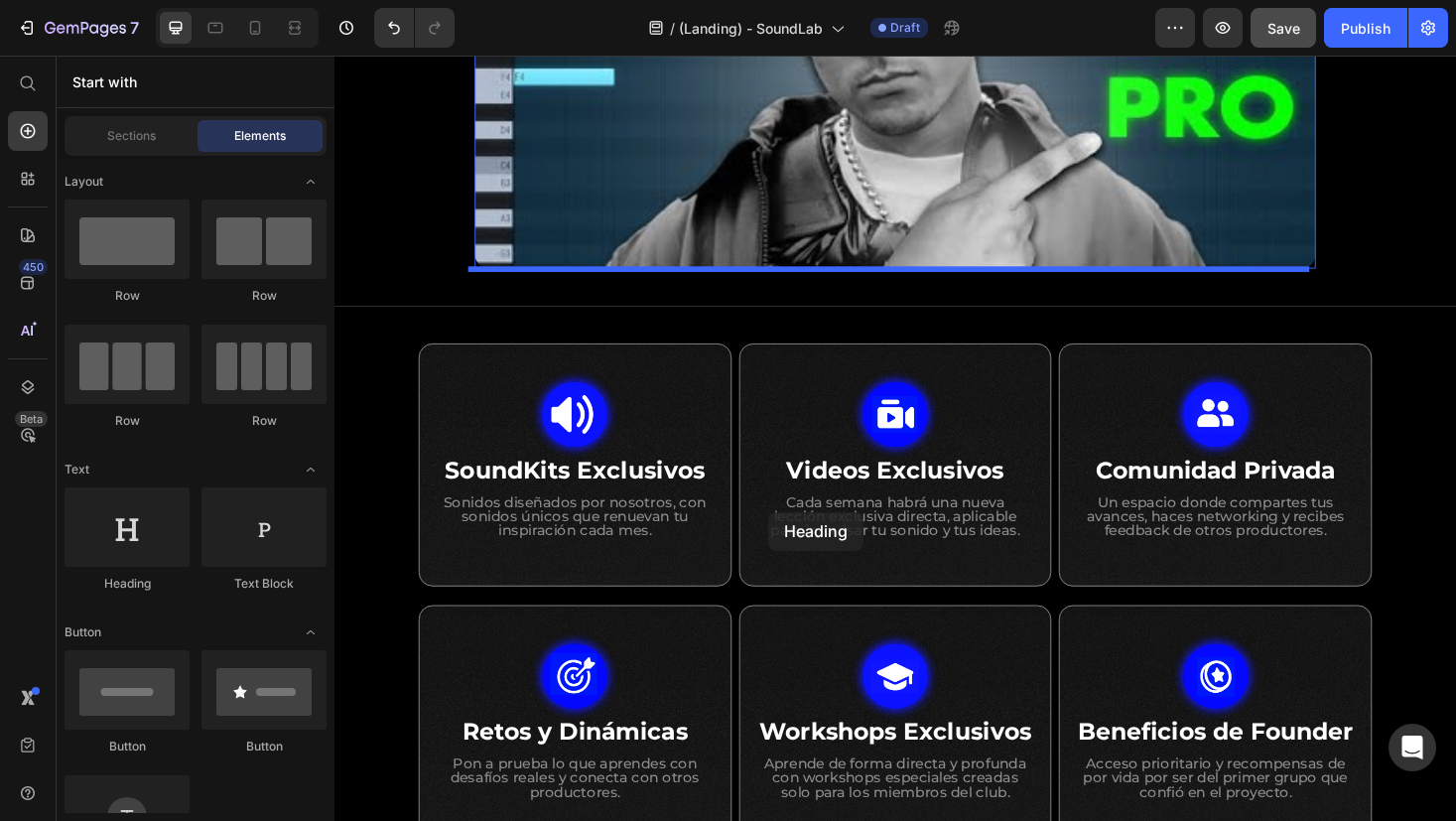 scroll, scrollTop: 673, scrollLeft: 0, axis: vertical 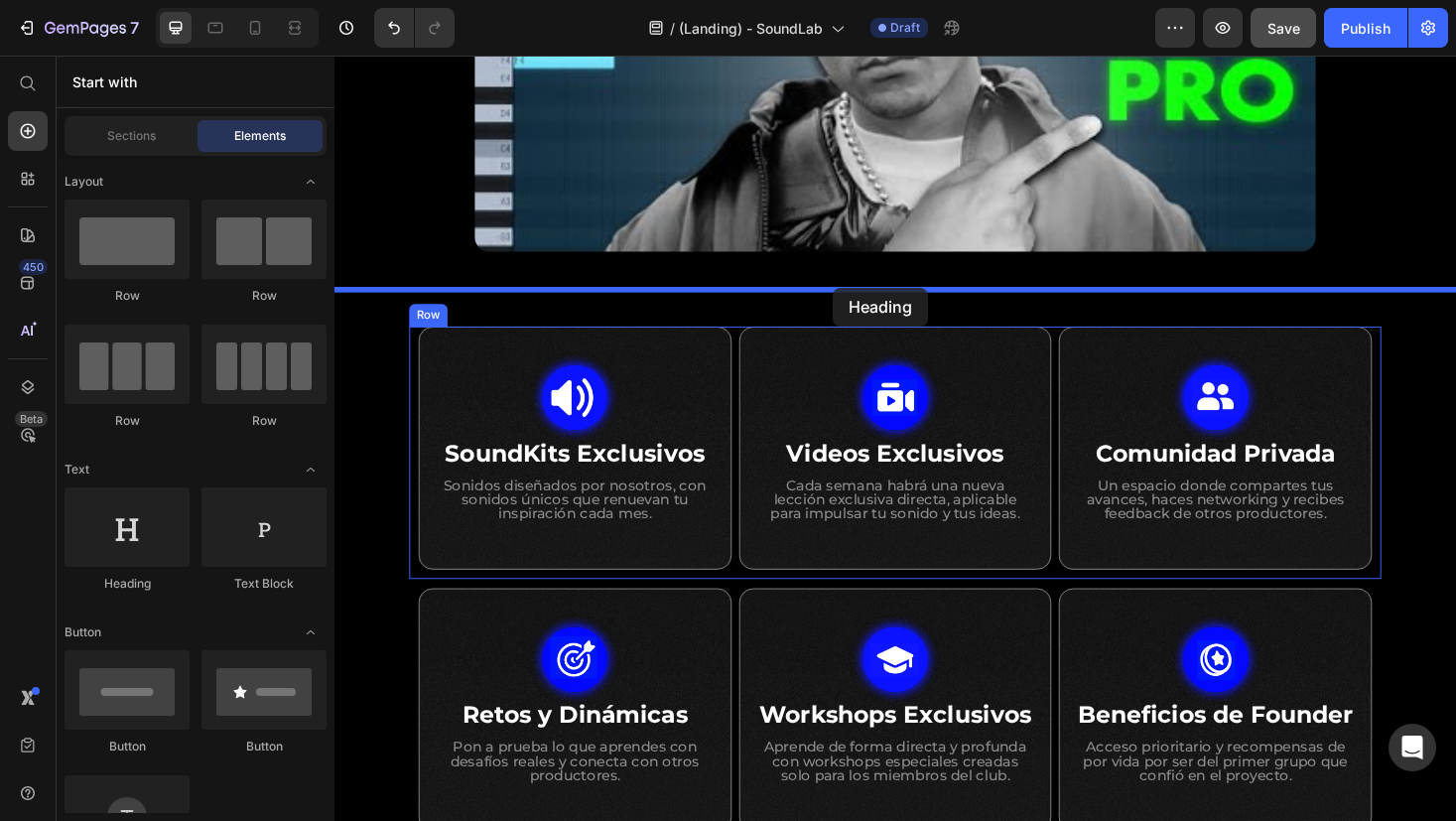 drag, startPoint x: 634, startPoint y: 432, endPoint x: 863, endPoint y: 302, distance: 263.32679 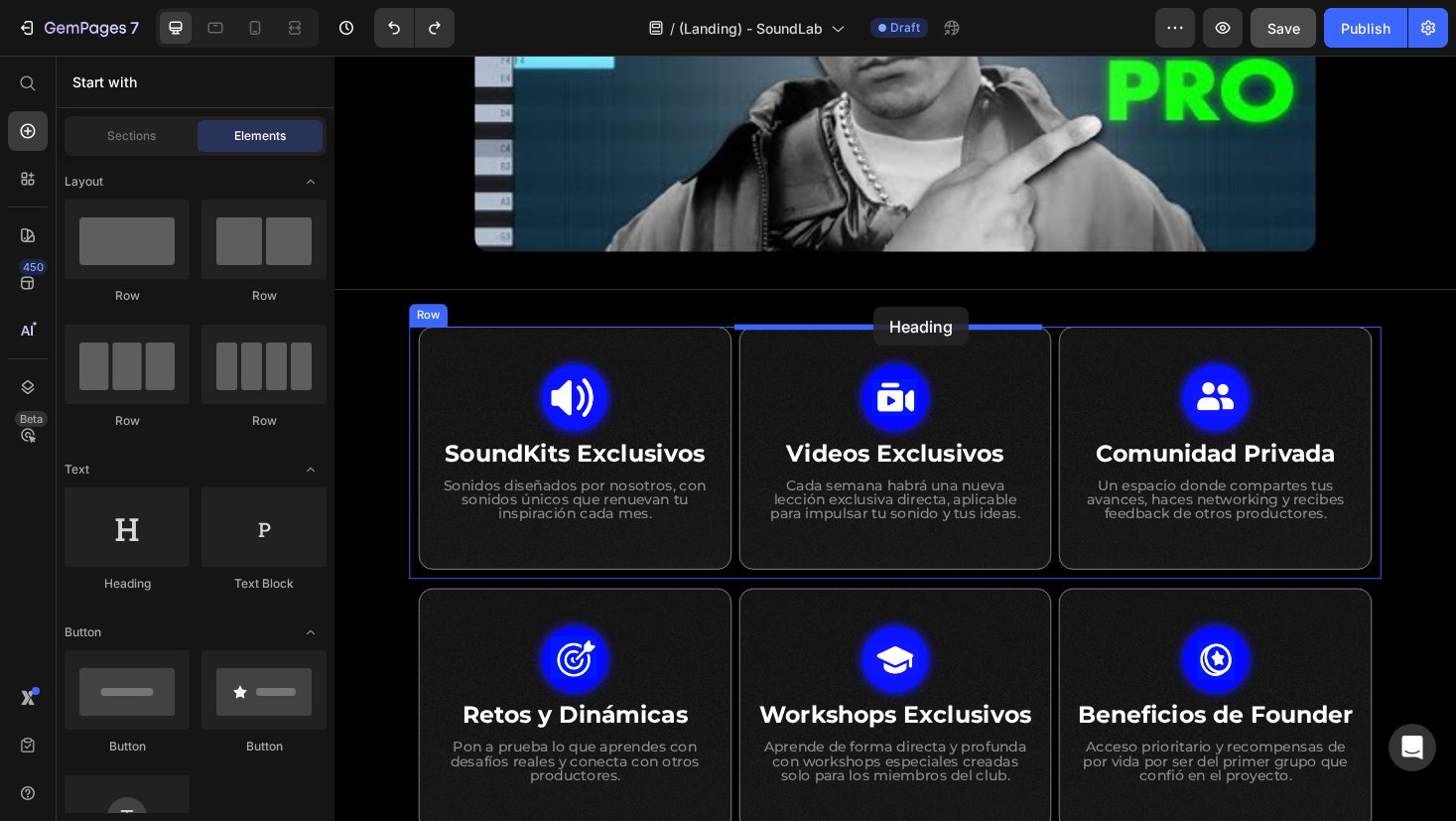 drag, startPoint x: 437, startPoint y: 592, endPoint x: 907, endPoint y: 323, distance: 541.5358 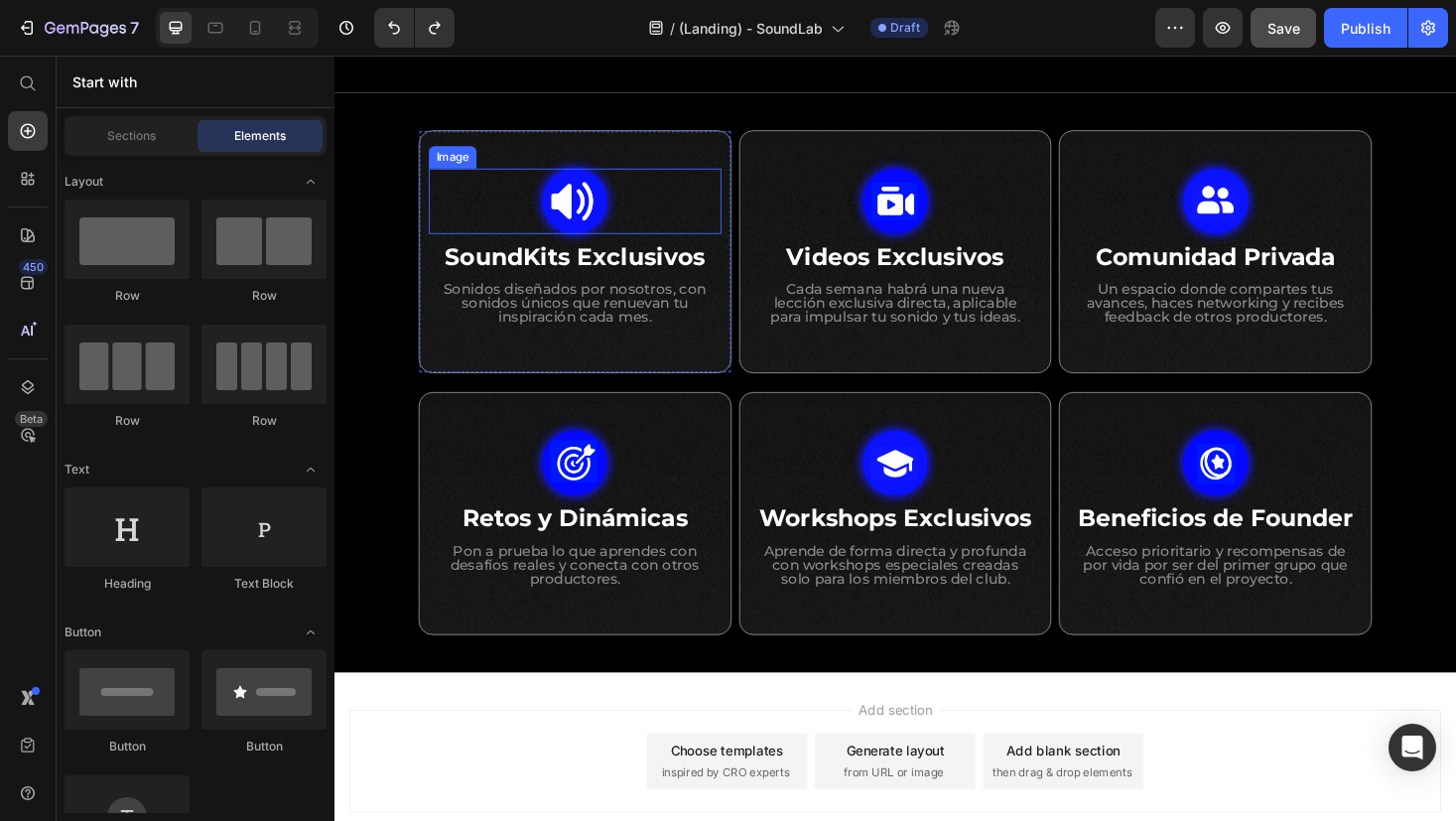 scroll, scrollTop: 861, scrollLeft: 0, axis: vertical 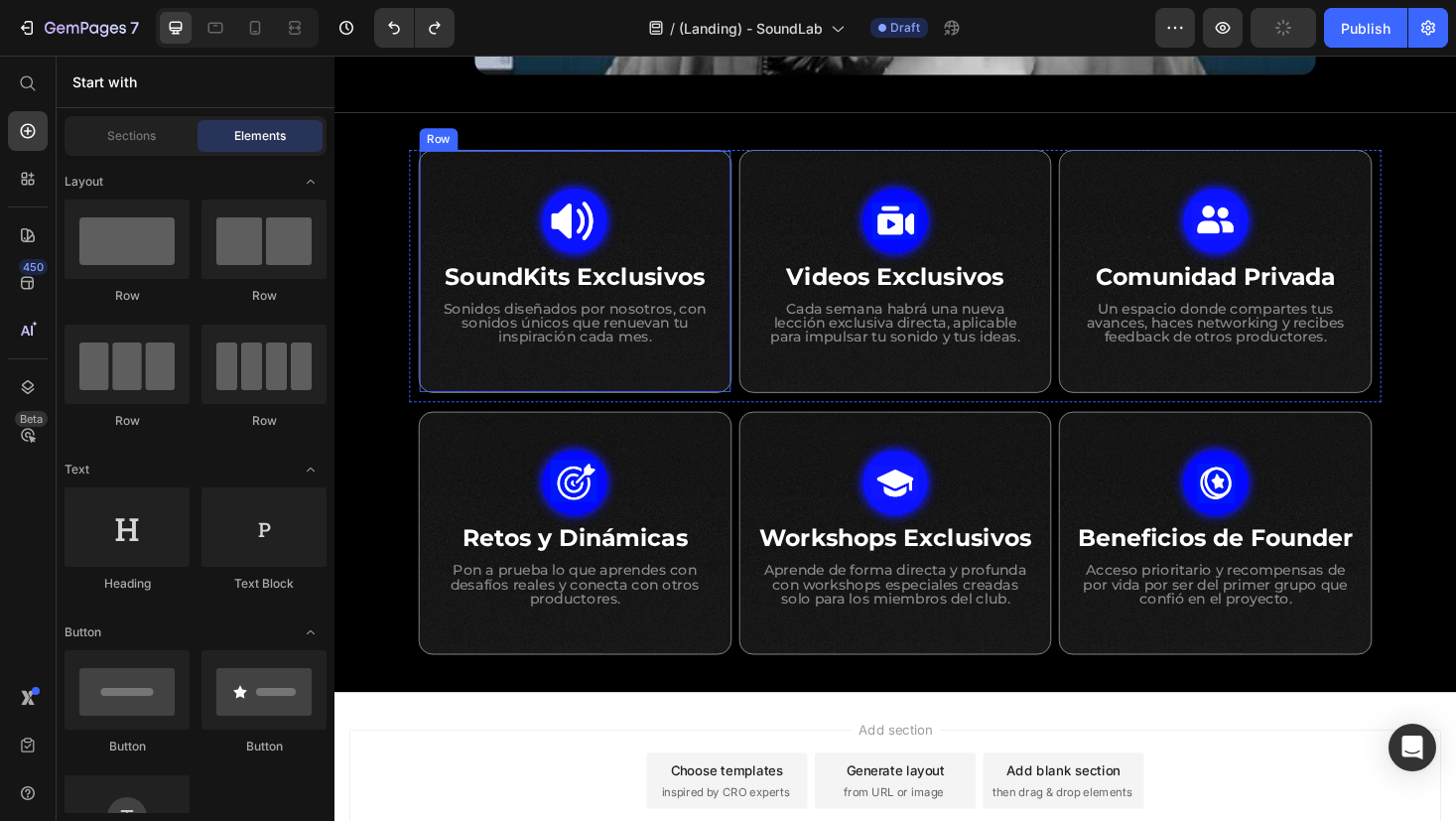 click on "Row" at bounding box center [445, 145] 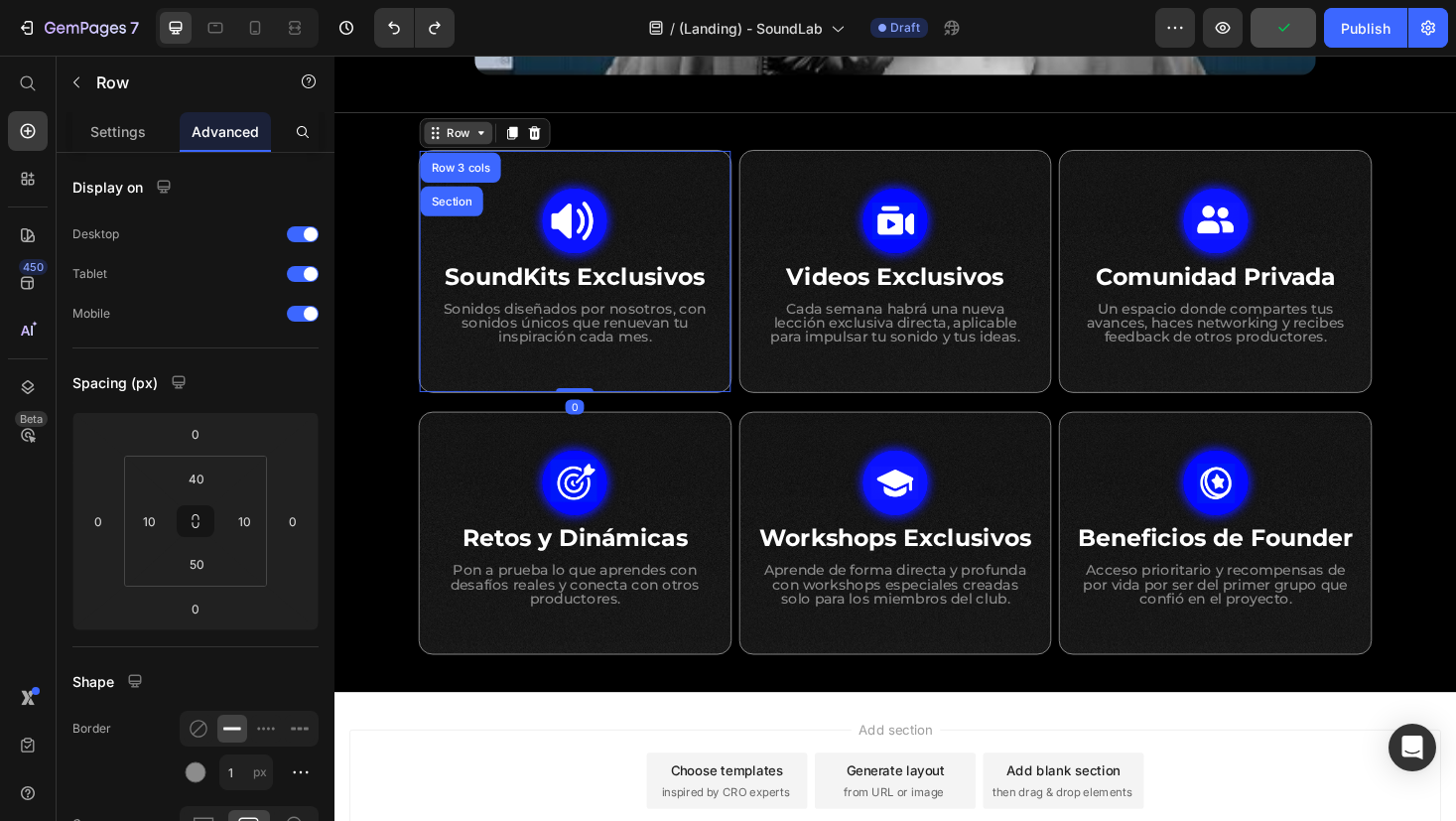 click on "Row" at bounding box center (465, 138) 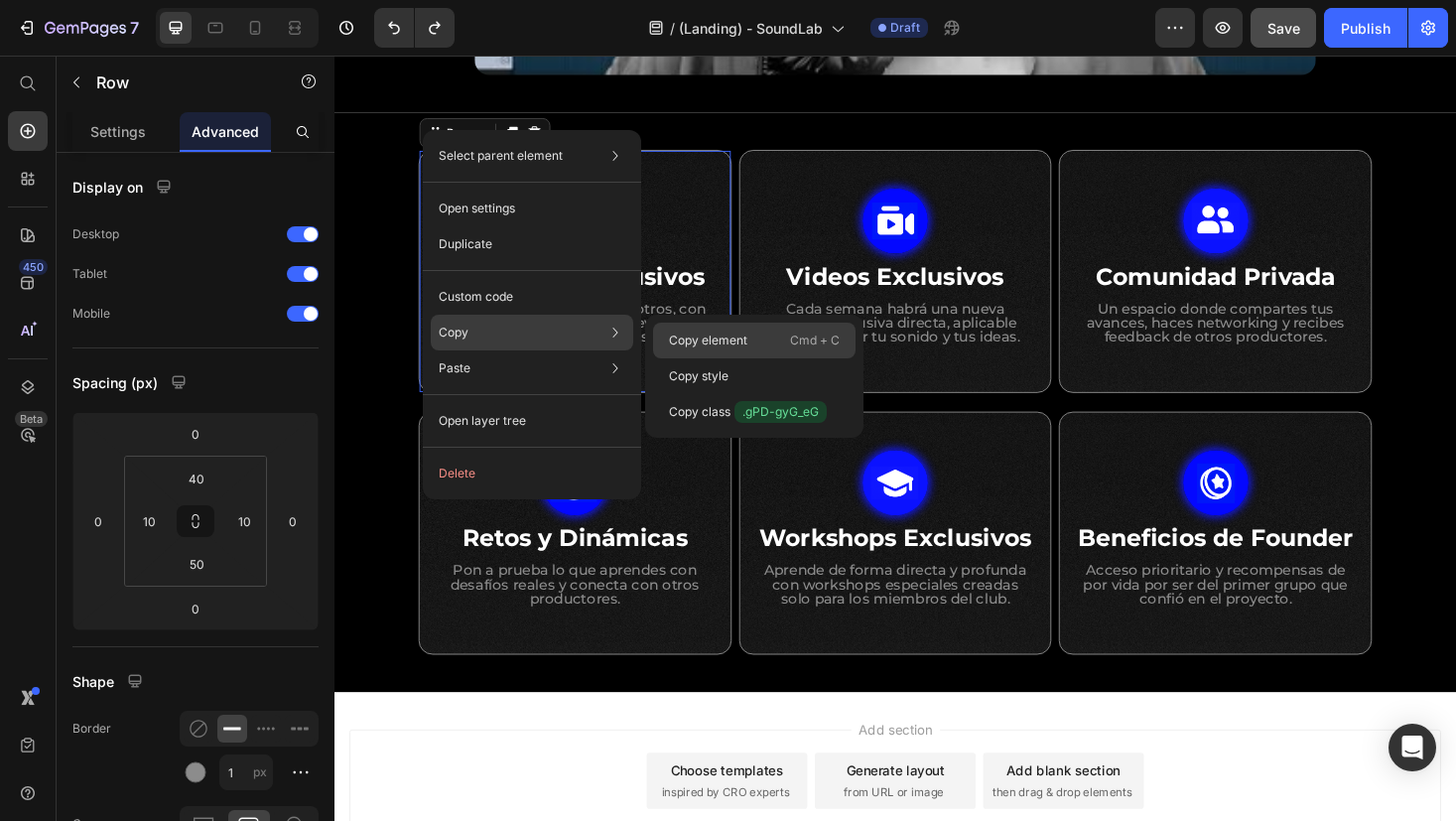 click on "Copy element  Cmd + C" 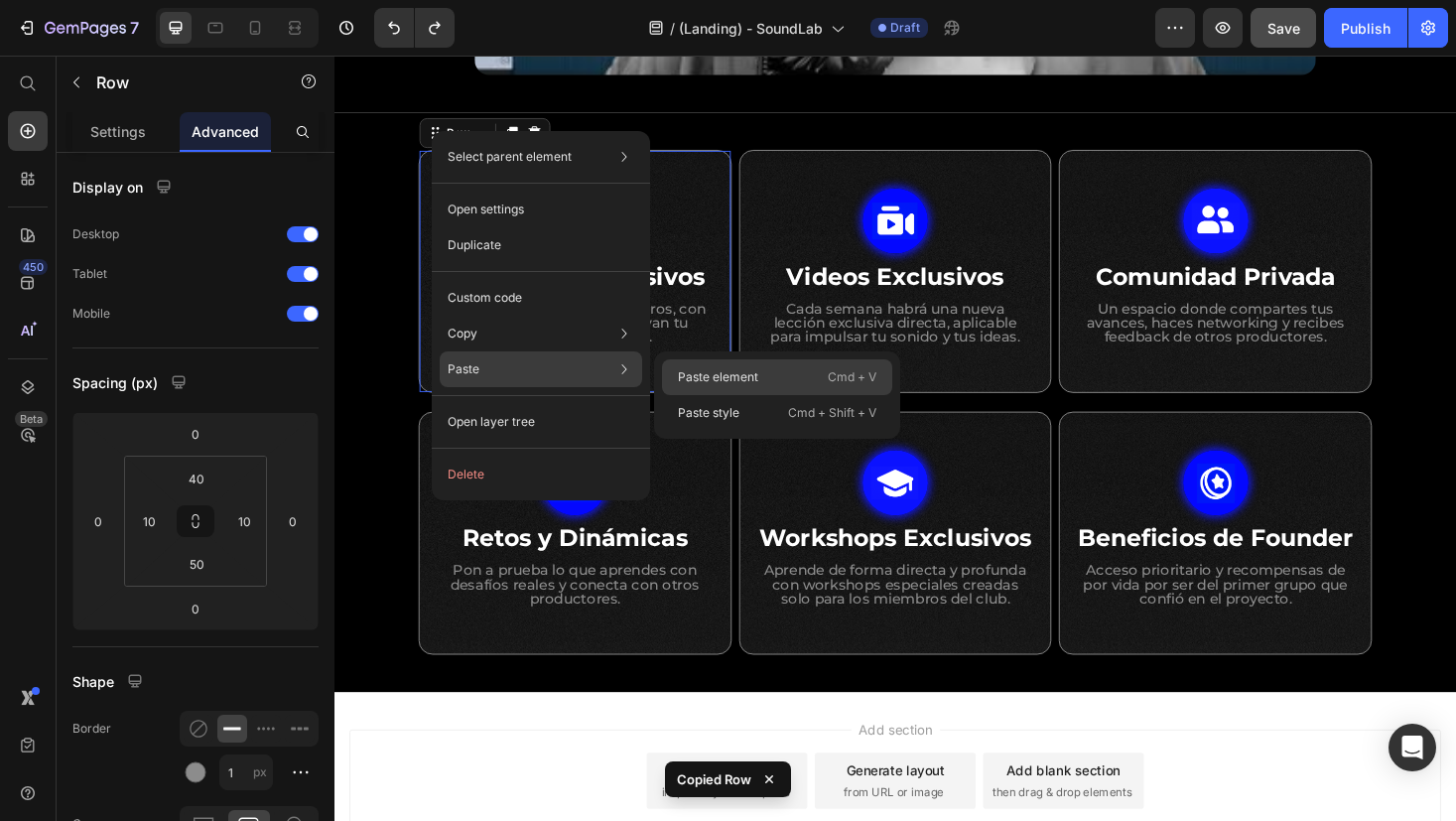click on "Paste element  Cmd + V" 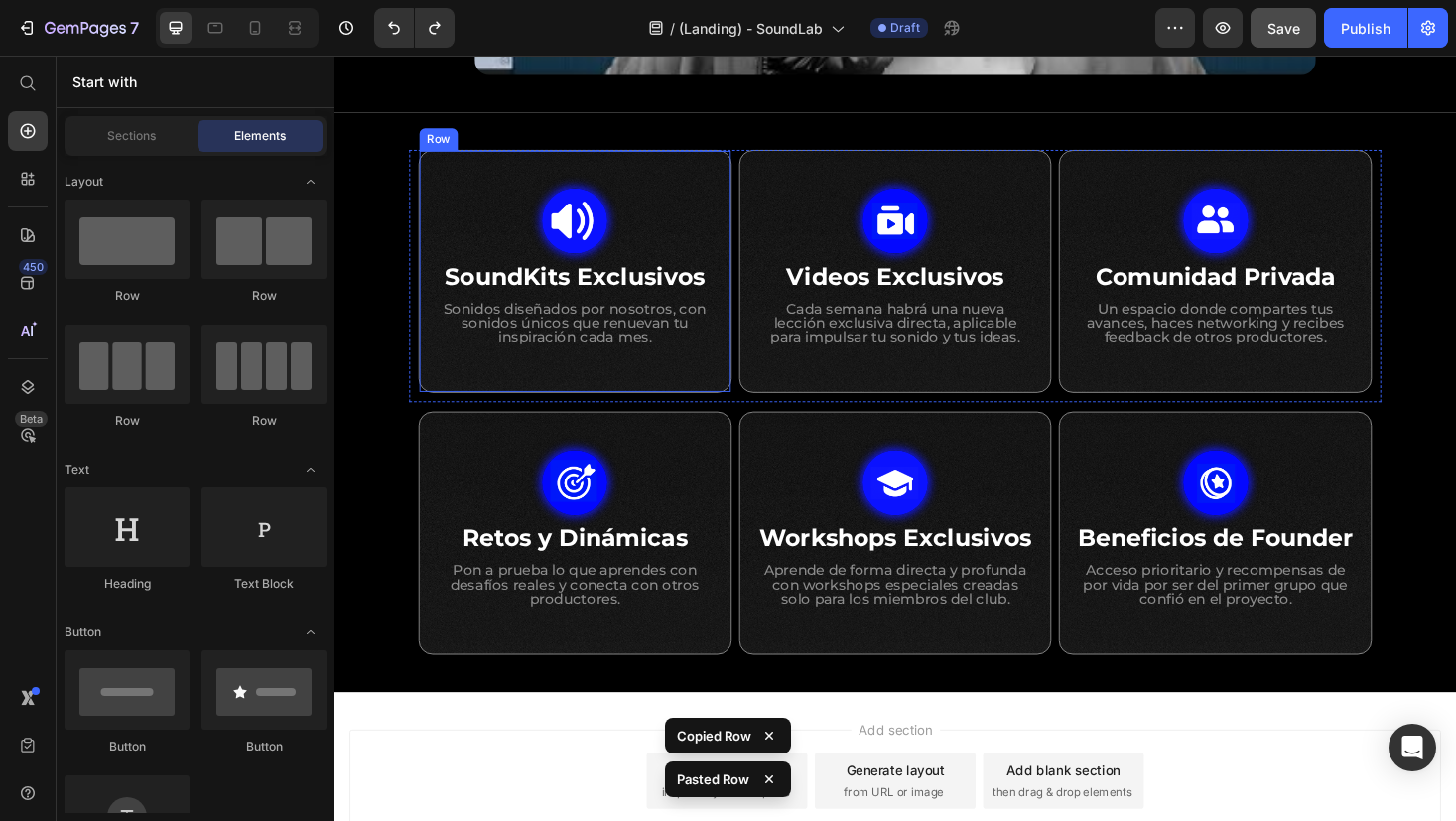 click on "Image SoundKits Exclusivos Heading Sonidos diseñados por nosotros, con sonidos únicos que renuevan tu inspiración cada mes. Text Block Row Image ⁠⁠⁠⁠⁠⁠⁠ Videos Exclusivos Heading Cada semana habrá una nueva lección exclusiva directa, aplicable para impulsar tu sonido y tus ideas. Text Block Row Image ⁠⁠⁠⁠⁠⁠⁠ Comunidad Privada Heading Un espacio donde compartes tus avances, haces networking y recibes feedback de otros productores. Text Block Row Row Row Image Retos y Dinámicas Heading Pon a prueba lo que aprendes con desafíos reales y conecta con otros productores. Text Block Row Image Workshops Exclusivos Heading Aprende de forma directa y profunda con workshops especiales creadas solo para los miembros del club. Text Block Row Image Beneficios de Founder Heading Acceso prioritario y recompensas de por vida por ser del primer grupo que confió en el proyecto. Text Block Row Row Row Section 2" at bounding box center (930, 424) 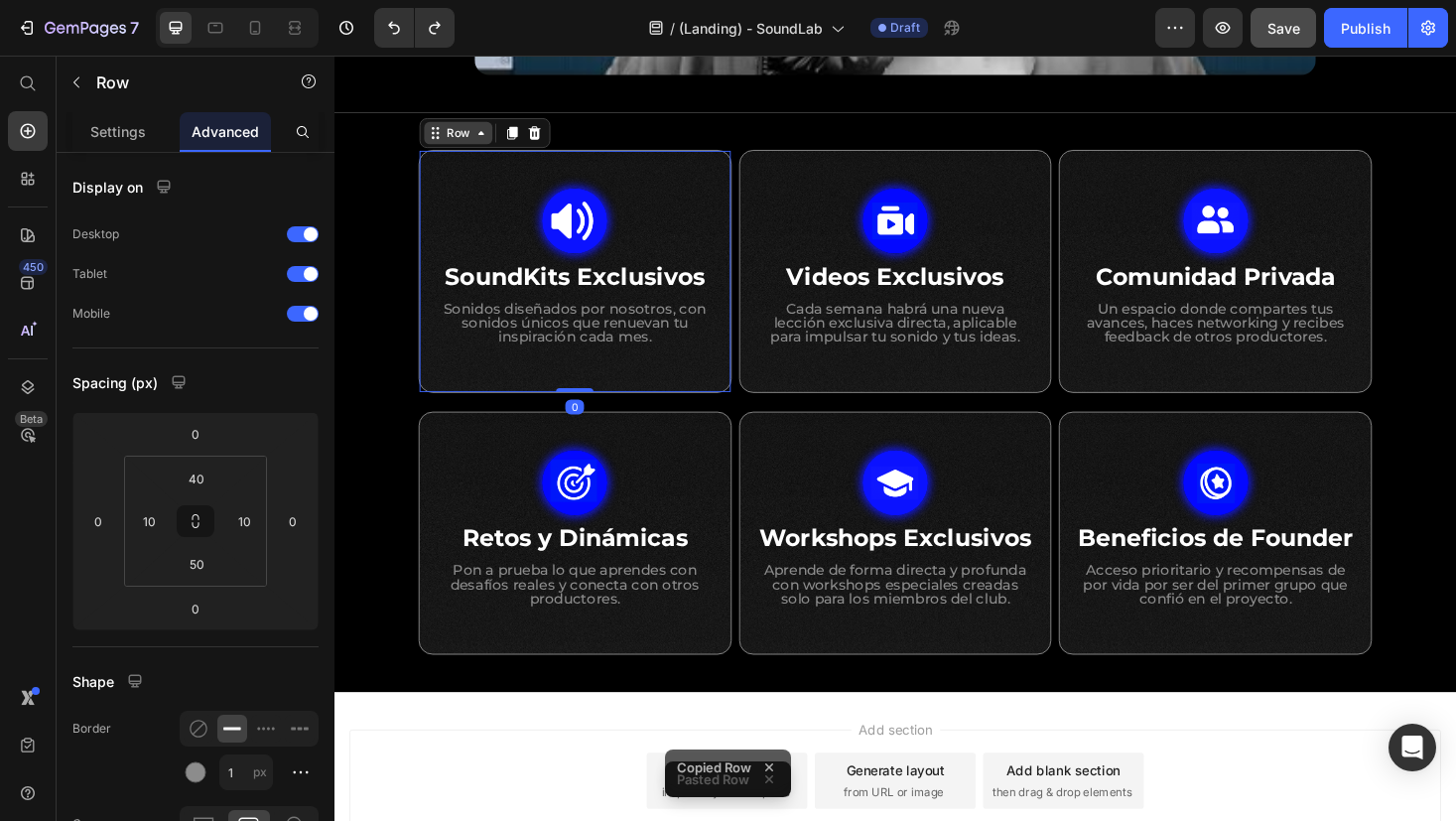 click on "Row" at bounding box center (465, 138) 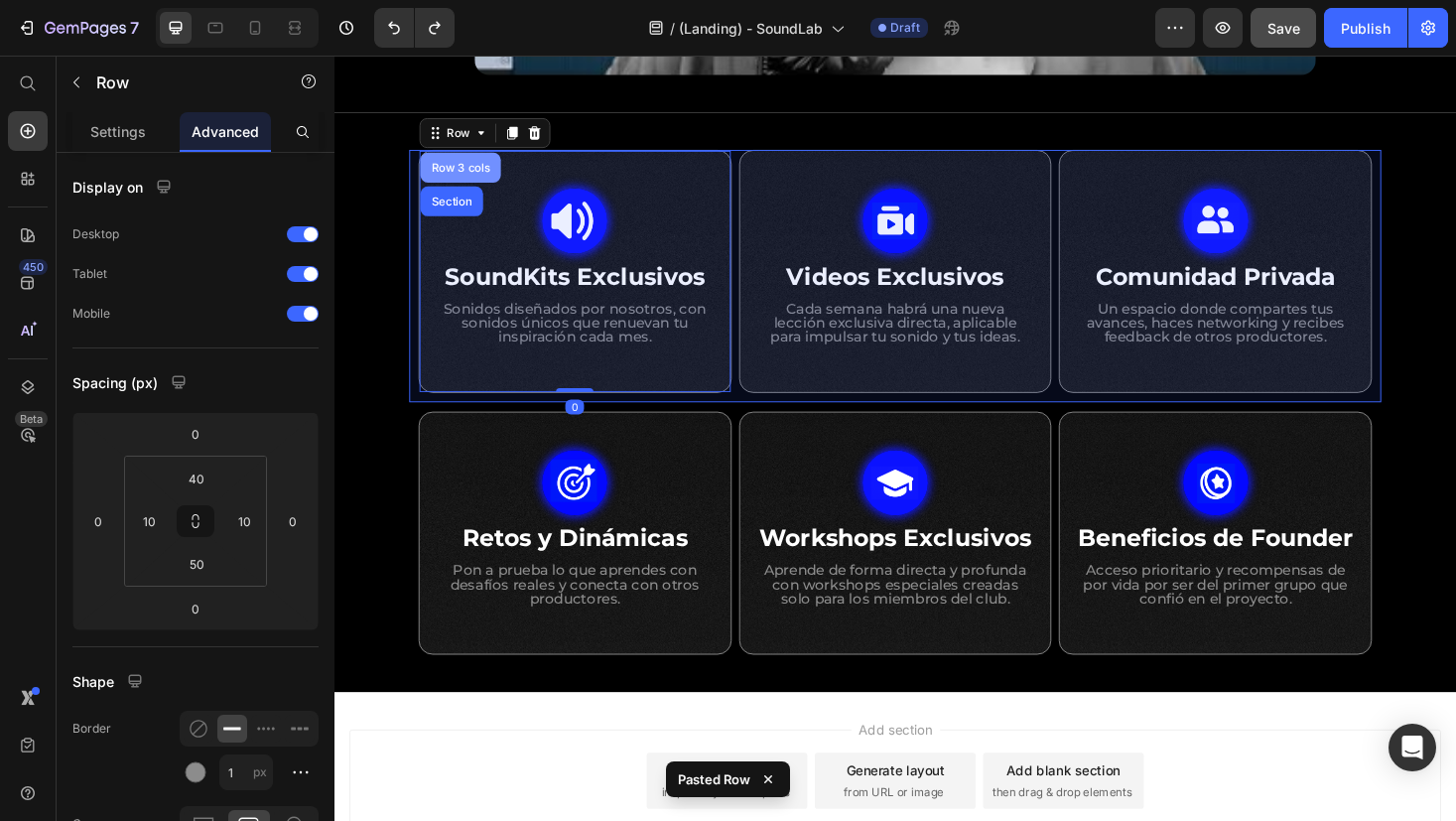 click on "Row 3 cols" at bounding box center (468, 175) 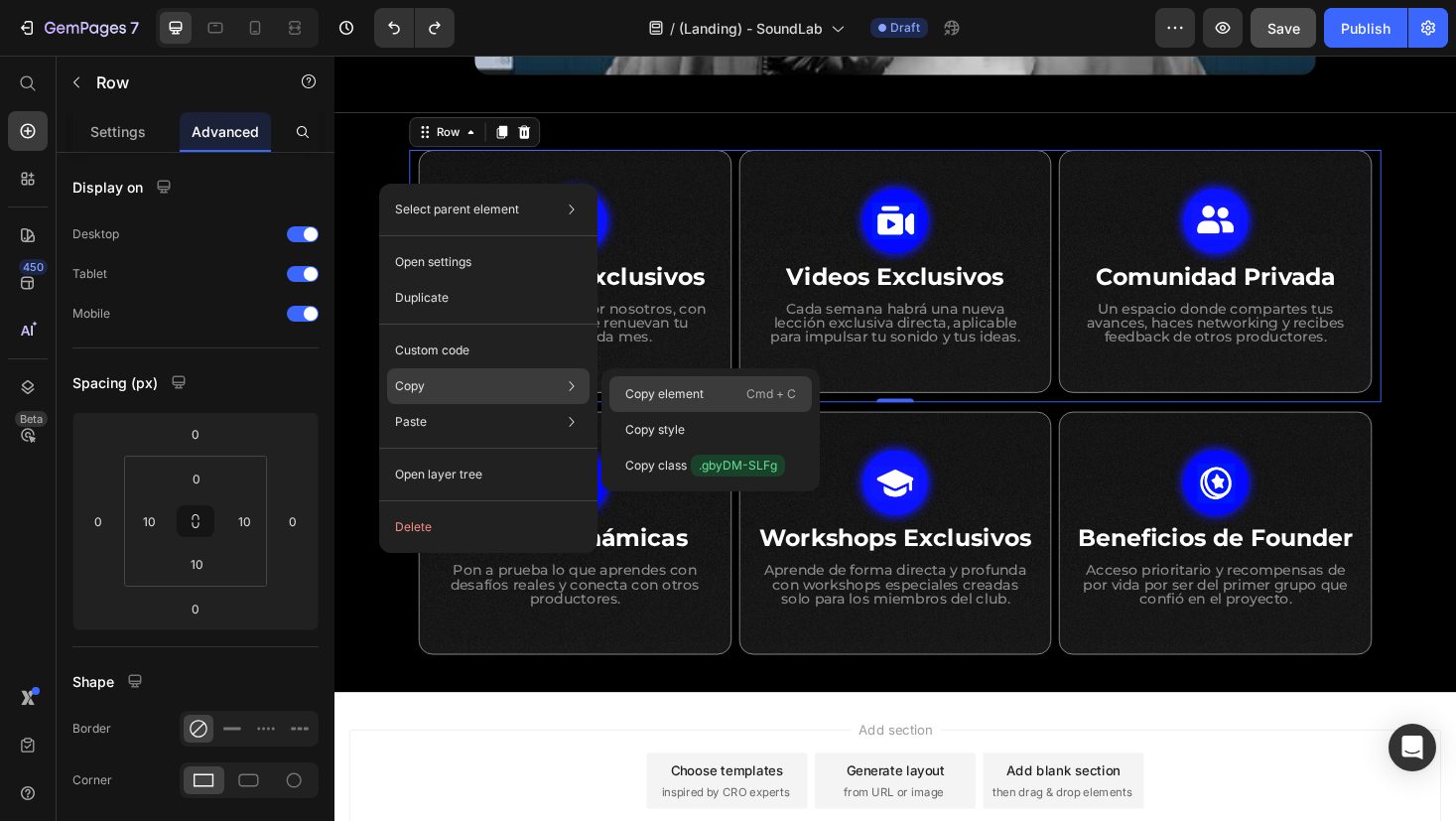 click on "Copy element" at bounding box center [664, 394] 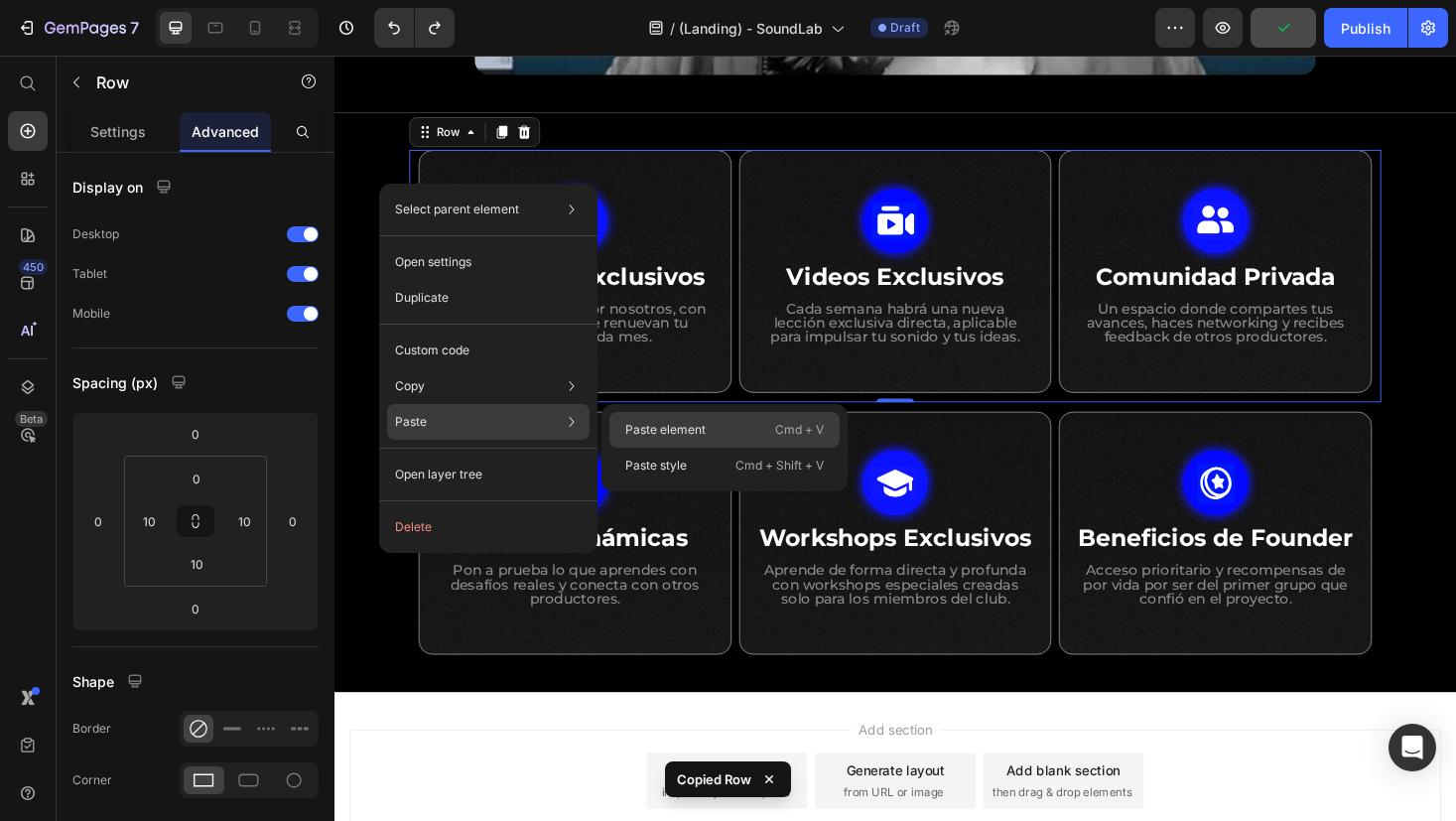 click on "Paste element" at bounding box center (665, 430) 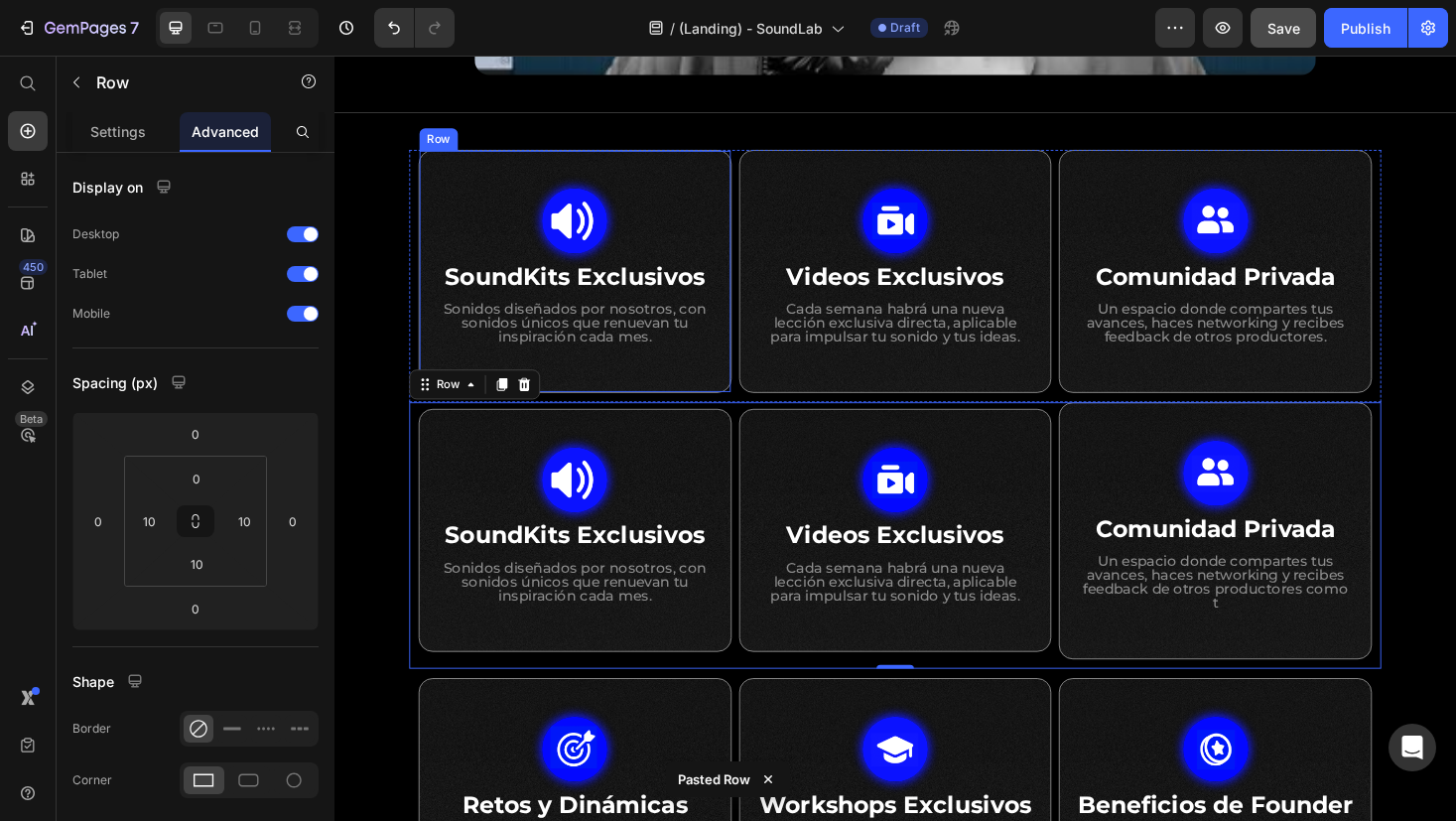 click on "Image SoundKits Exclusivos Heading Sonidos diseñados por nosotros, con sonidos únicos que renuevan tu inspiración cada mes. Text Block Row" at bounding box center (590, 285) 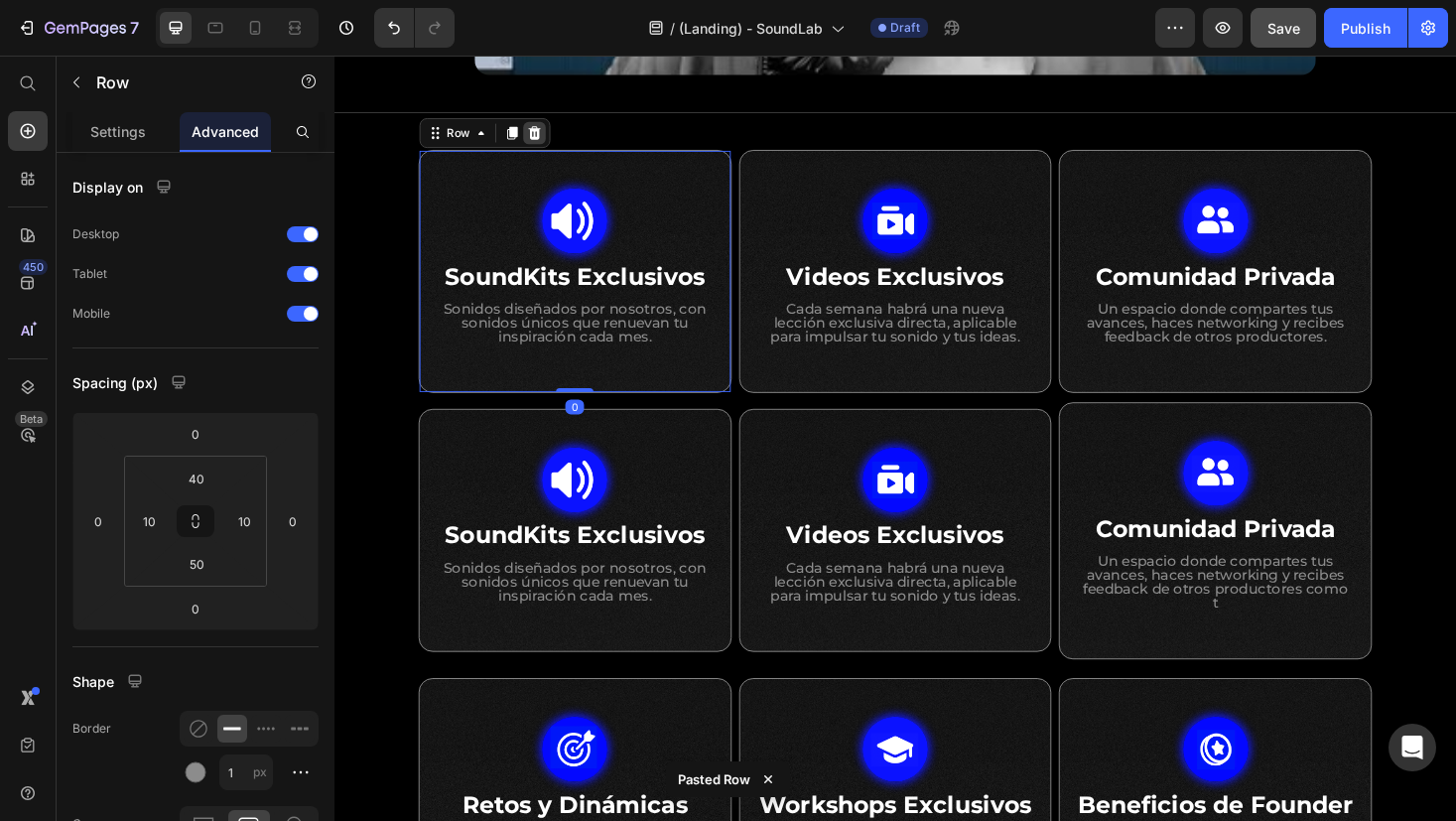 click 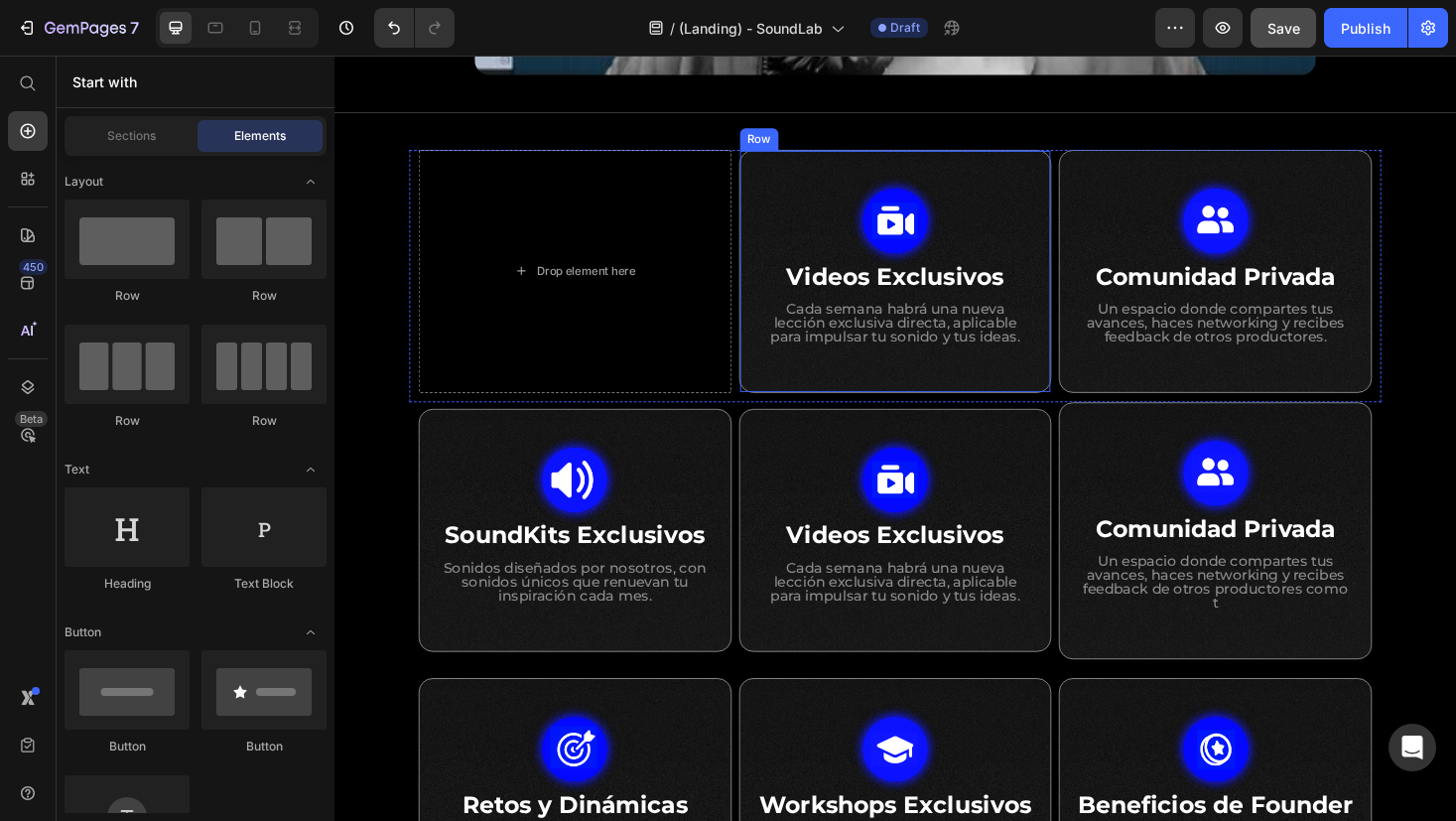 click on "Image ⁠⁠⁠⁠⁠⁠⁠ Videos Exclusivos Heading Cada semana habrá una nueva lección exclusiva directa, aplicable para impulsar tu sonido y tus ideas. Text Block Row" at bounding box center (930, 285) 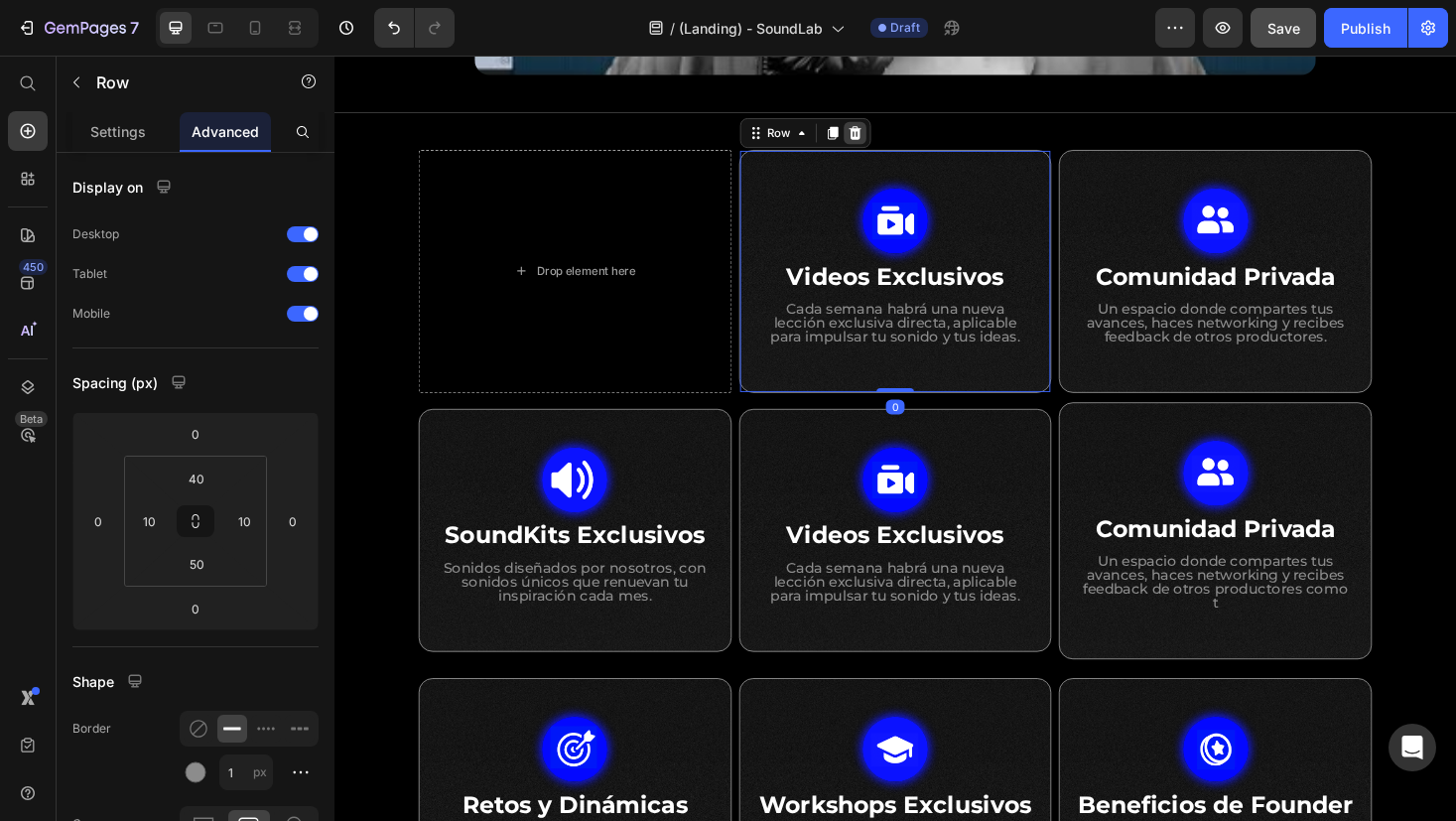 click 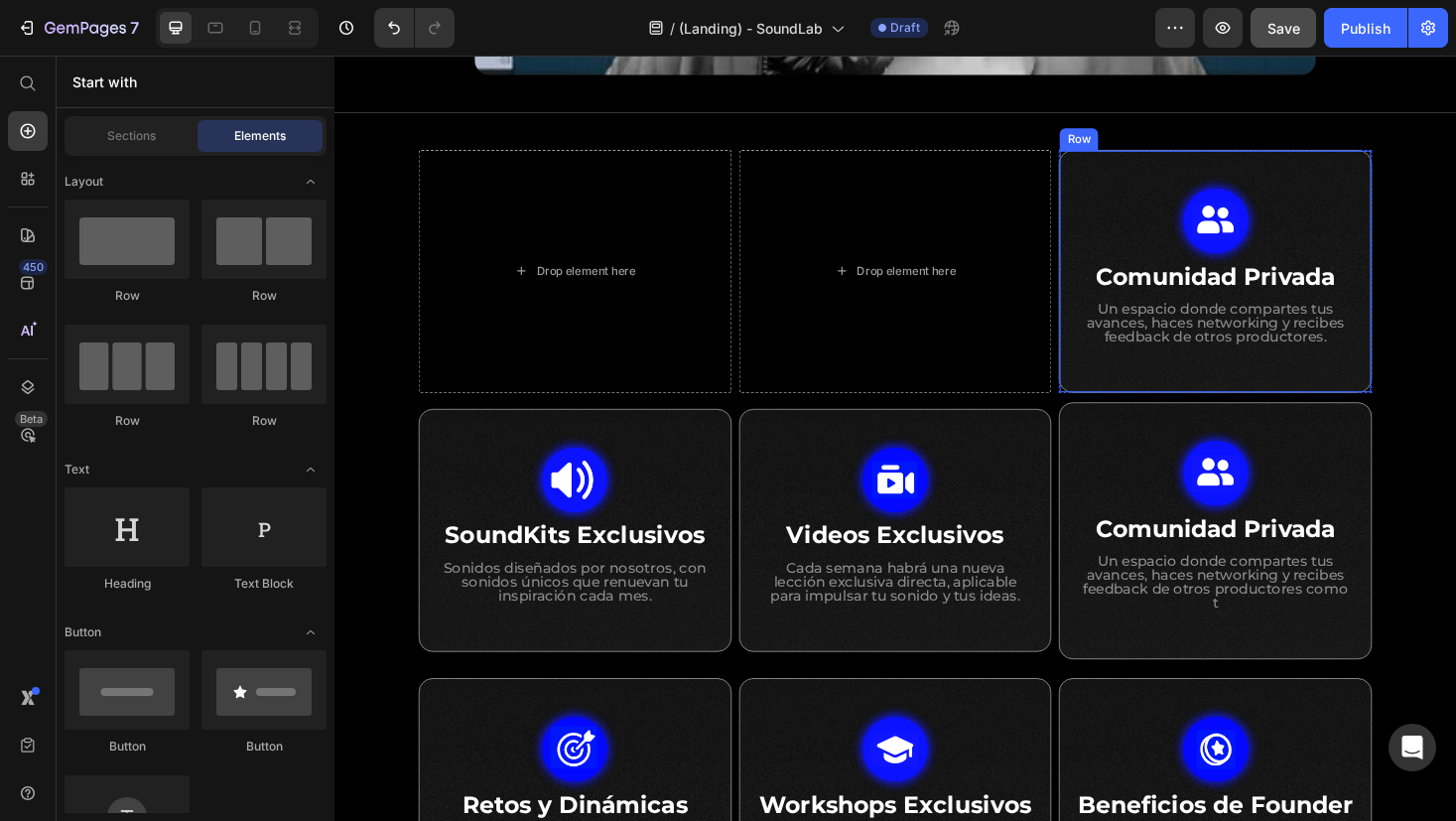 click on "Image ⁠⁠⁠⁠⁠⁠⁠ Comunidad Privada Heading Un espacio donde compartes tus avances, haces networking y recibes feedback de otros productores. Text Block Row" at bounding box center (1269, 285) 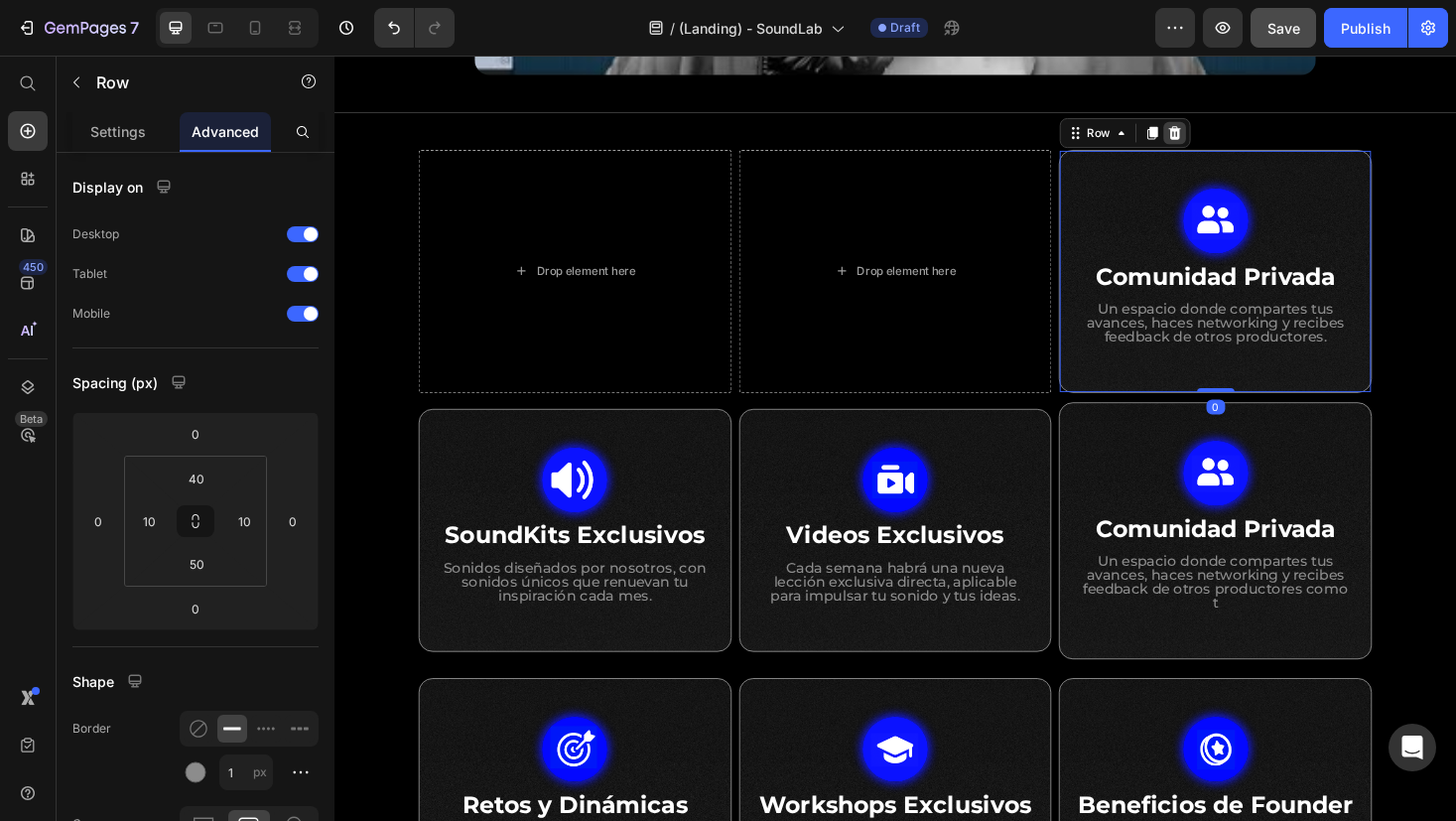 click 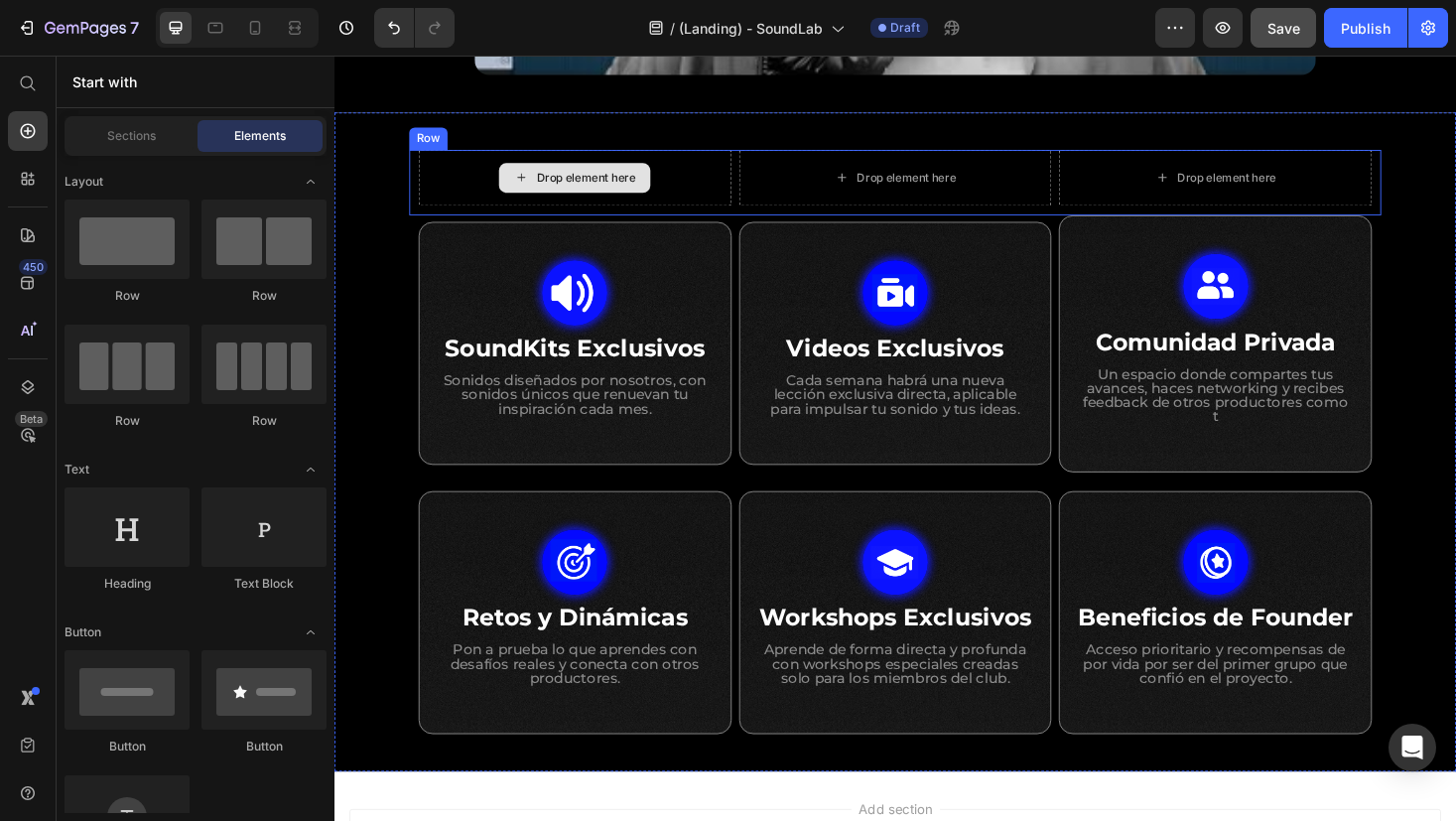 click on "Drop element here" at bounding box center (590, 186) 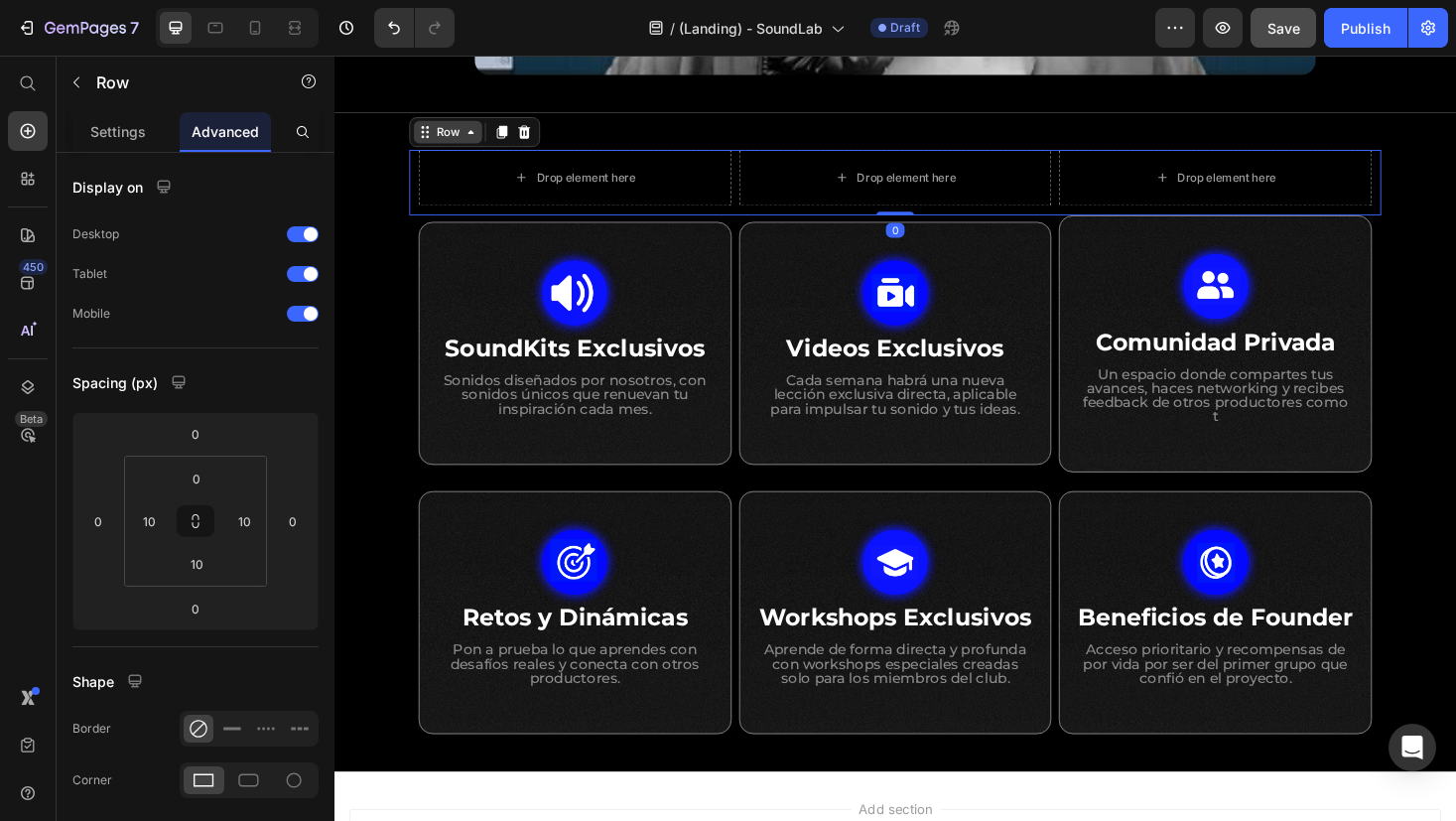 click on "Row" at bounding box center (455, 137) 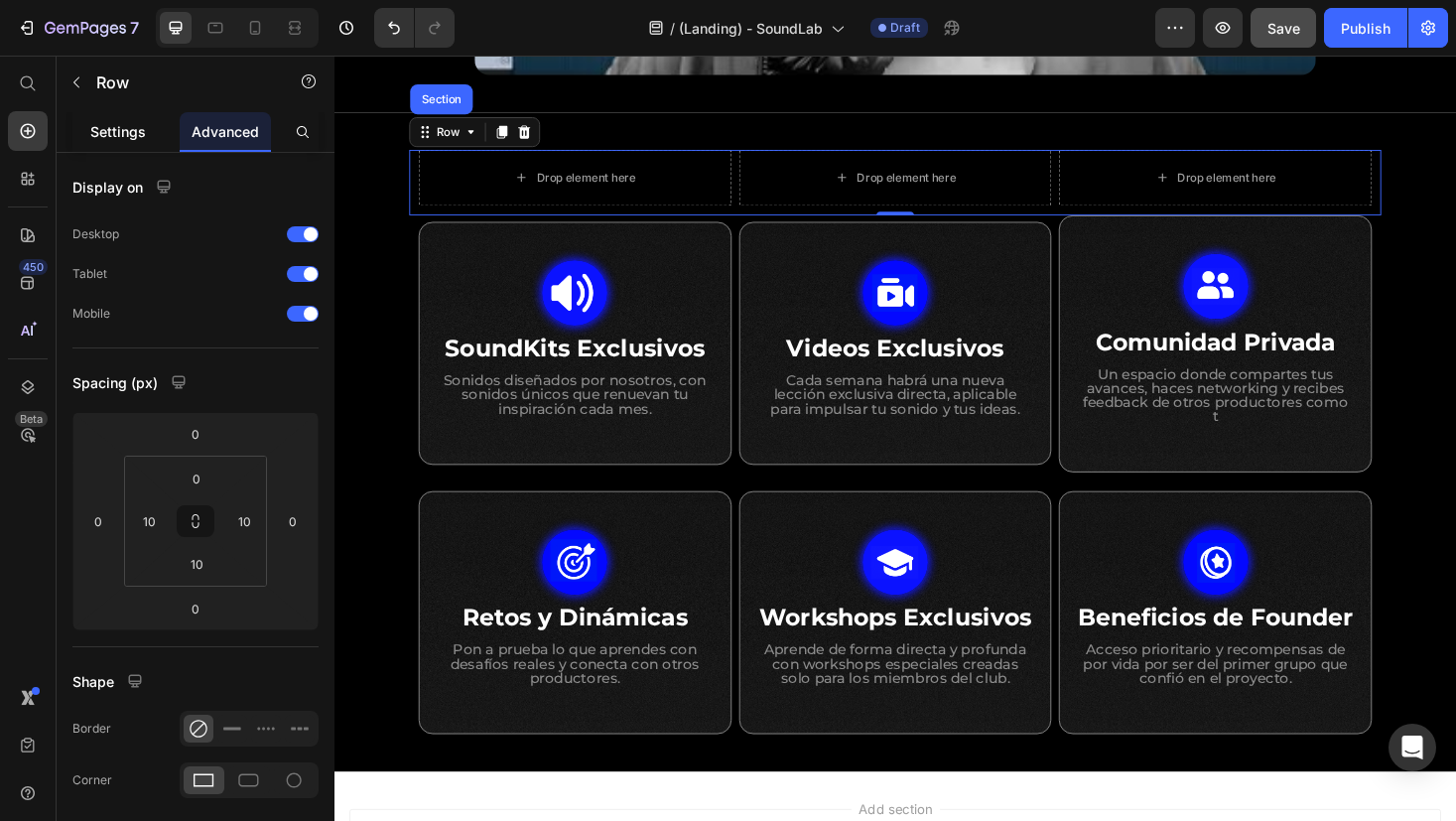 click on "Settings" at bounding box center (118, 131) 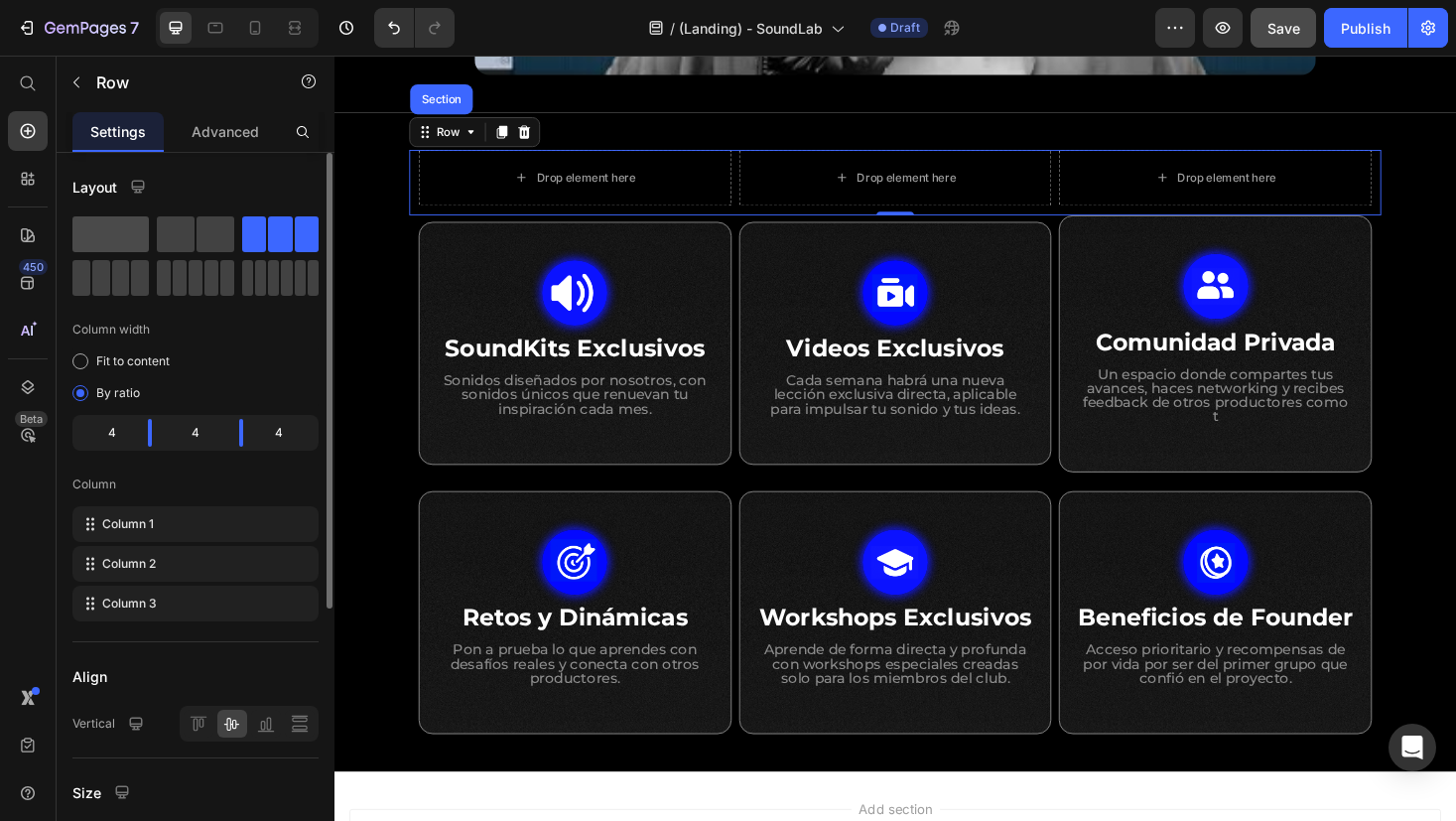 click 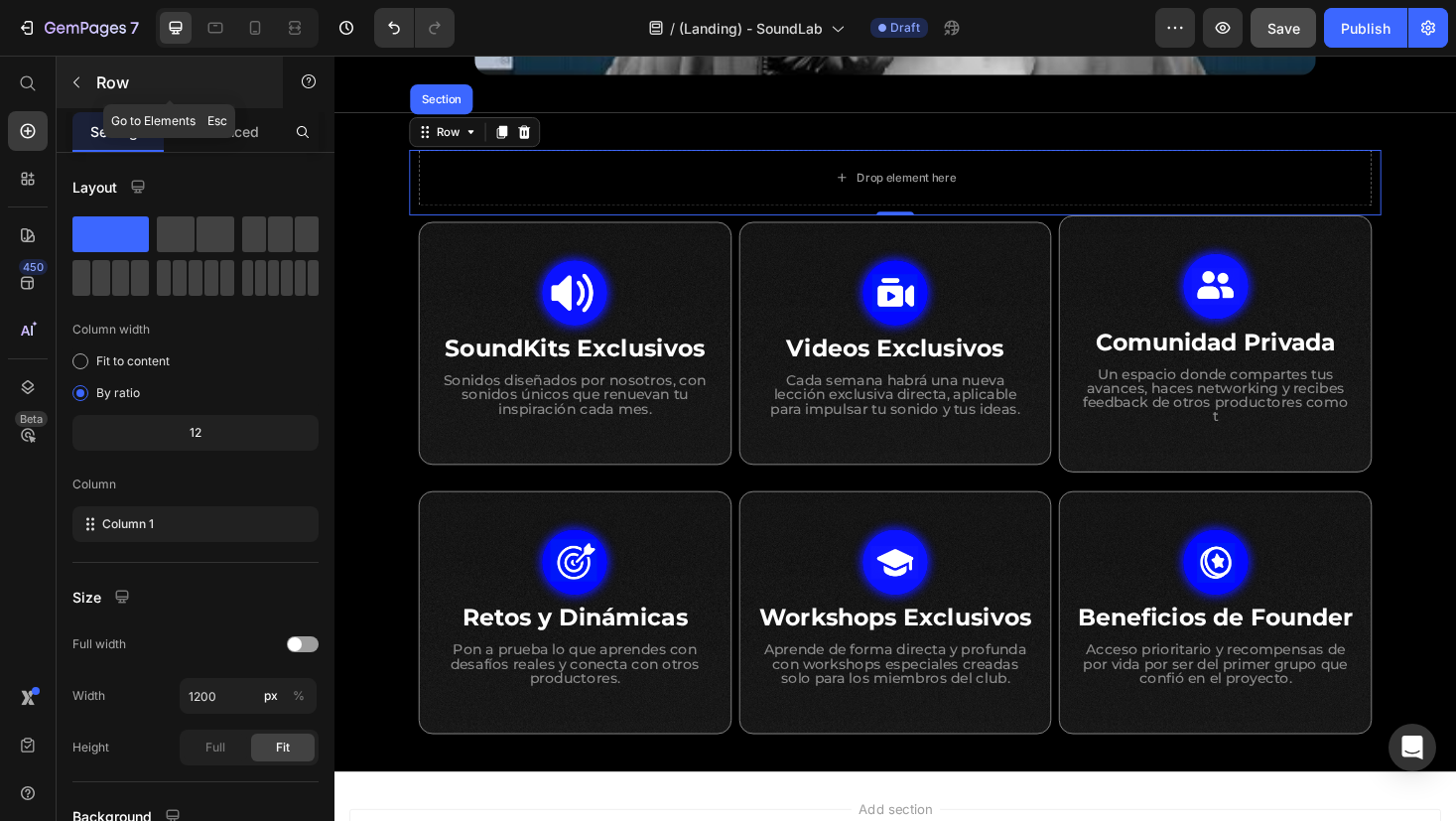 click on "Row" at bounding box center [170, 82] 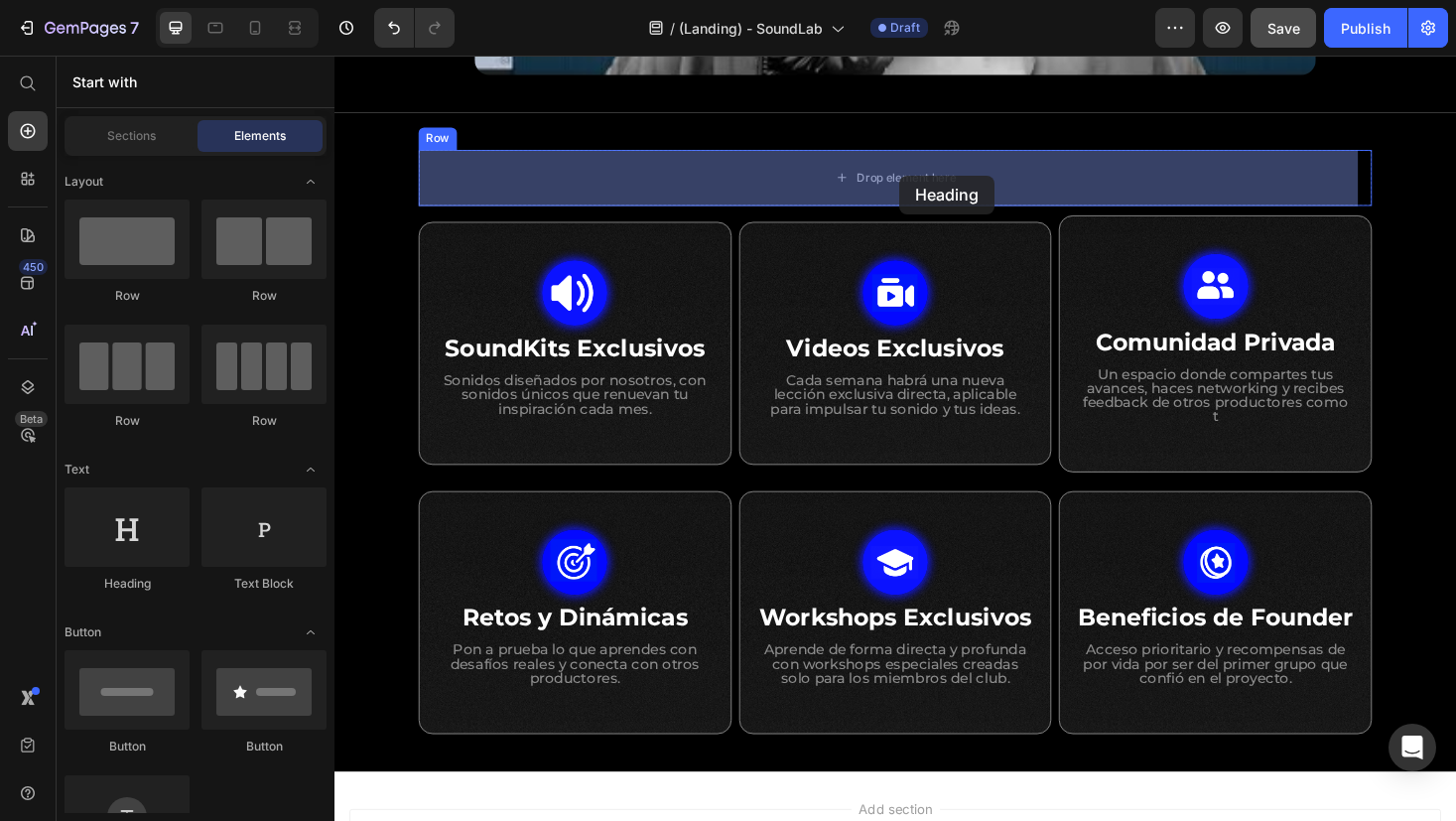 drag, startPoint x: 465, startPoint y: 568, endPoint x: 934, endPoint y: 183, distance: 606.78332 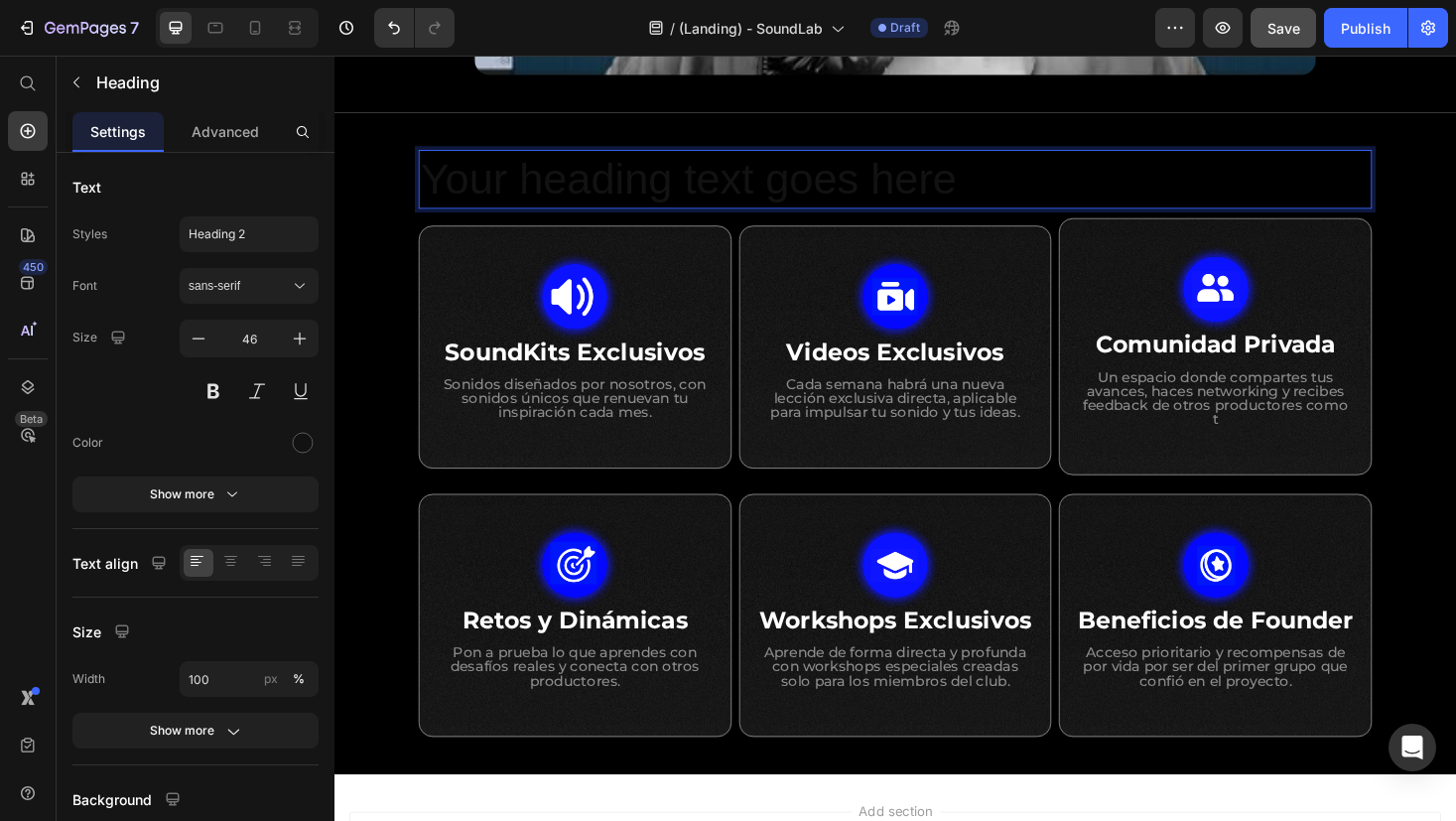 click on "Your heading text goes here" at bounding box center (930, 188) 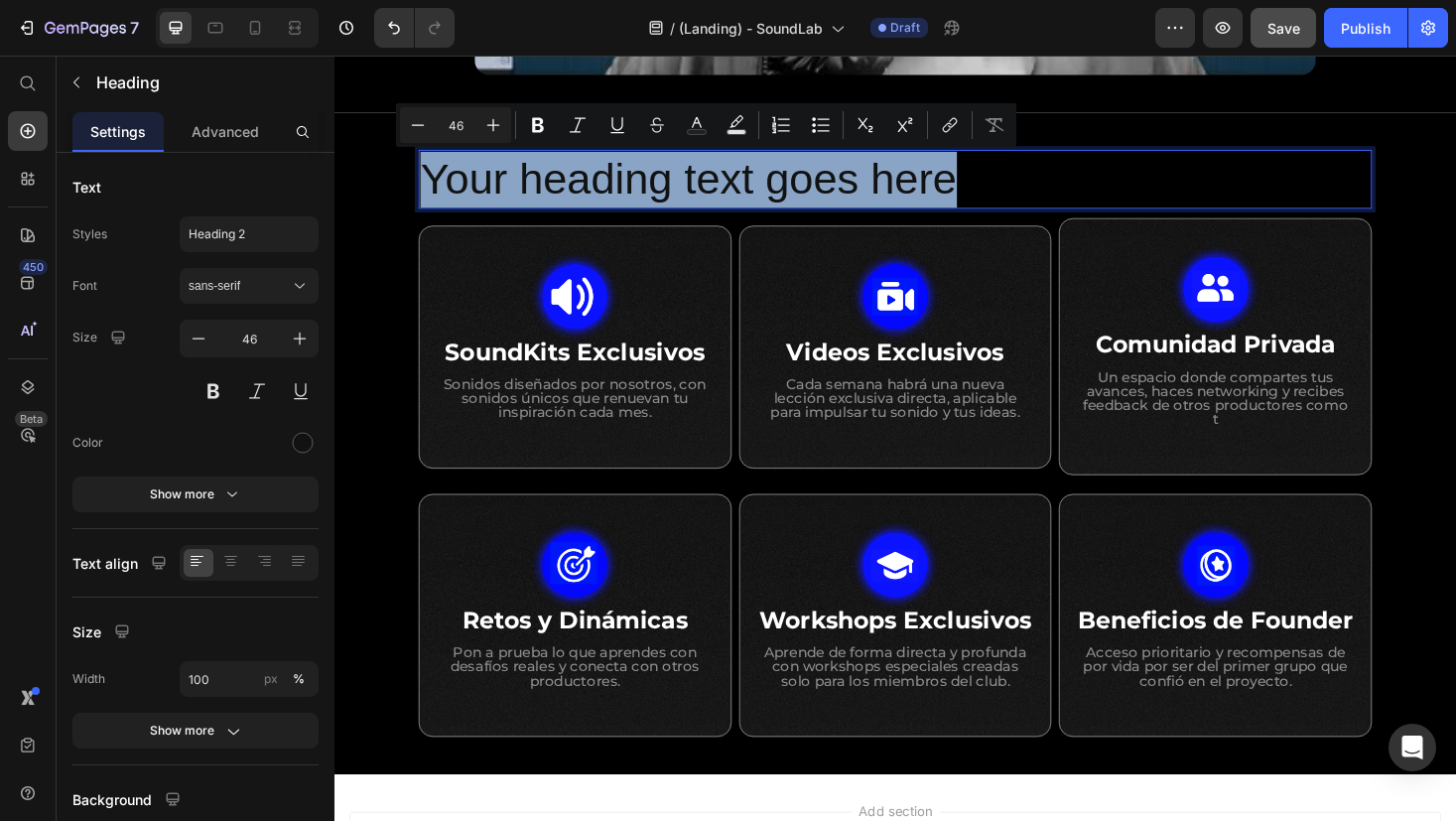 drag, startPoint x: 993, startPoint y: 188, endPoint x: 431, endPoint y: 194, distance: 562.032 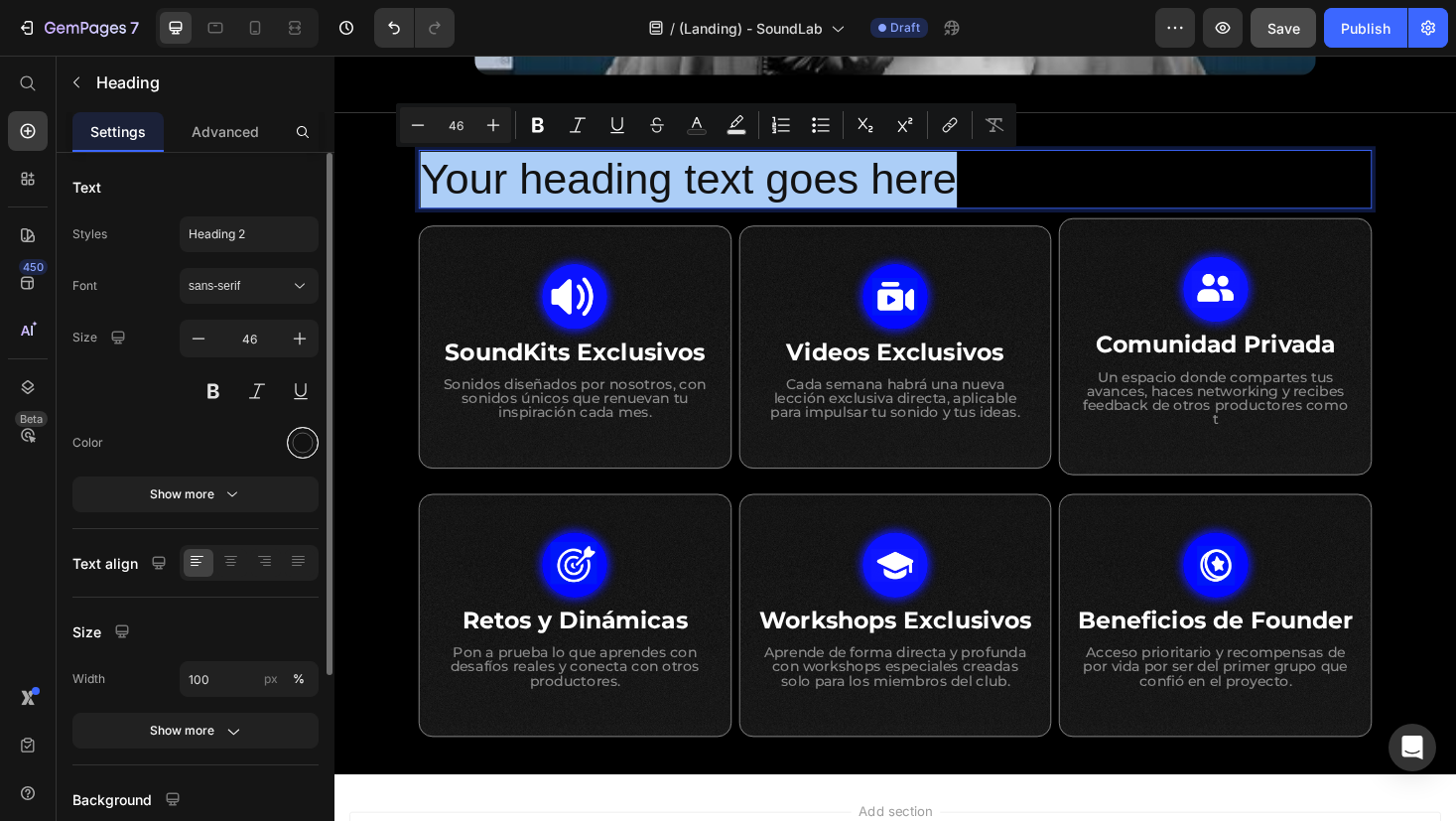 click at bounding box center (303, 443) 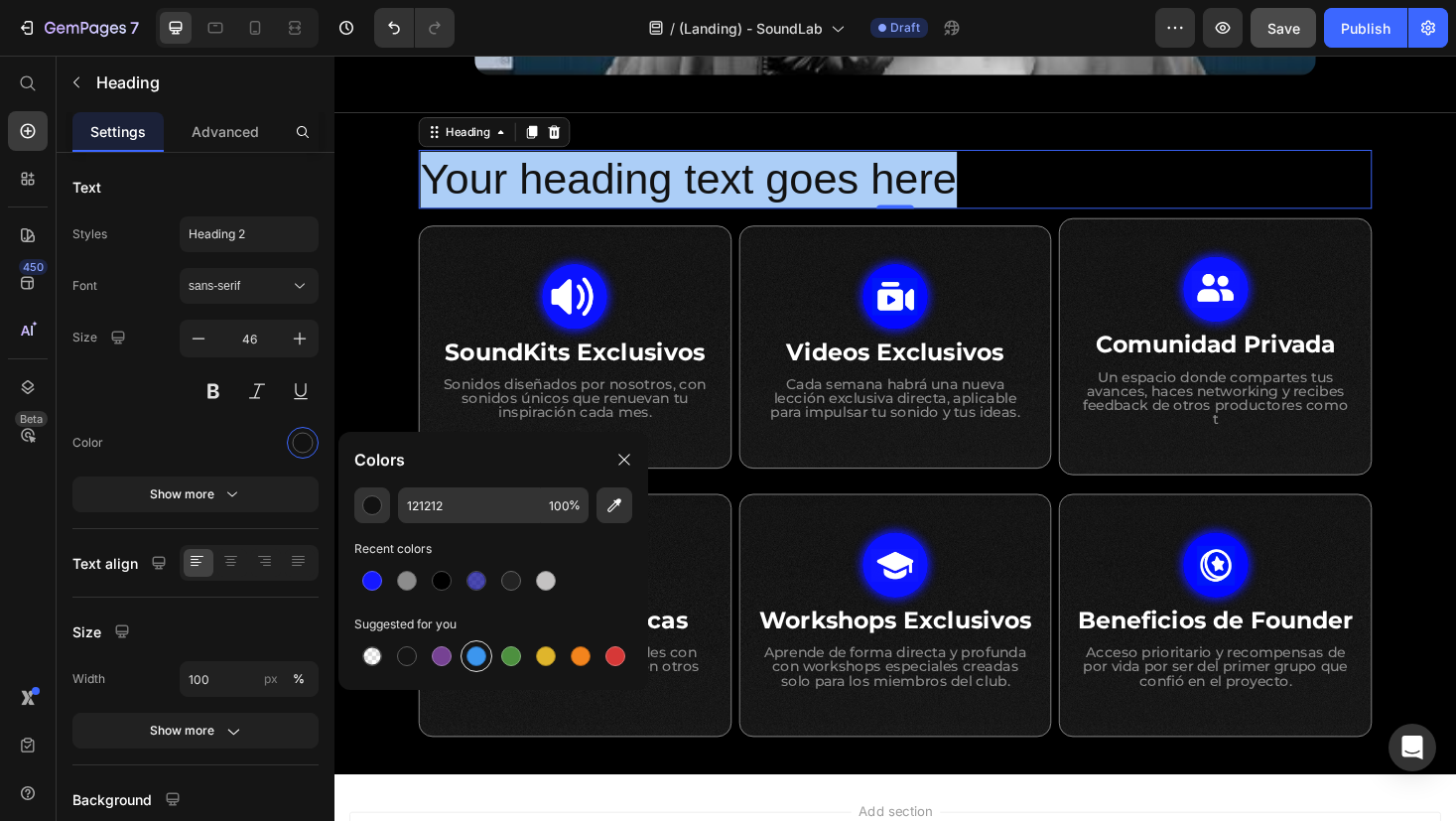 click at bounding box center [476, 656] 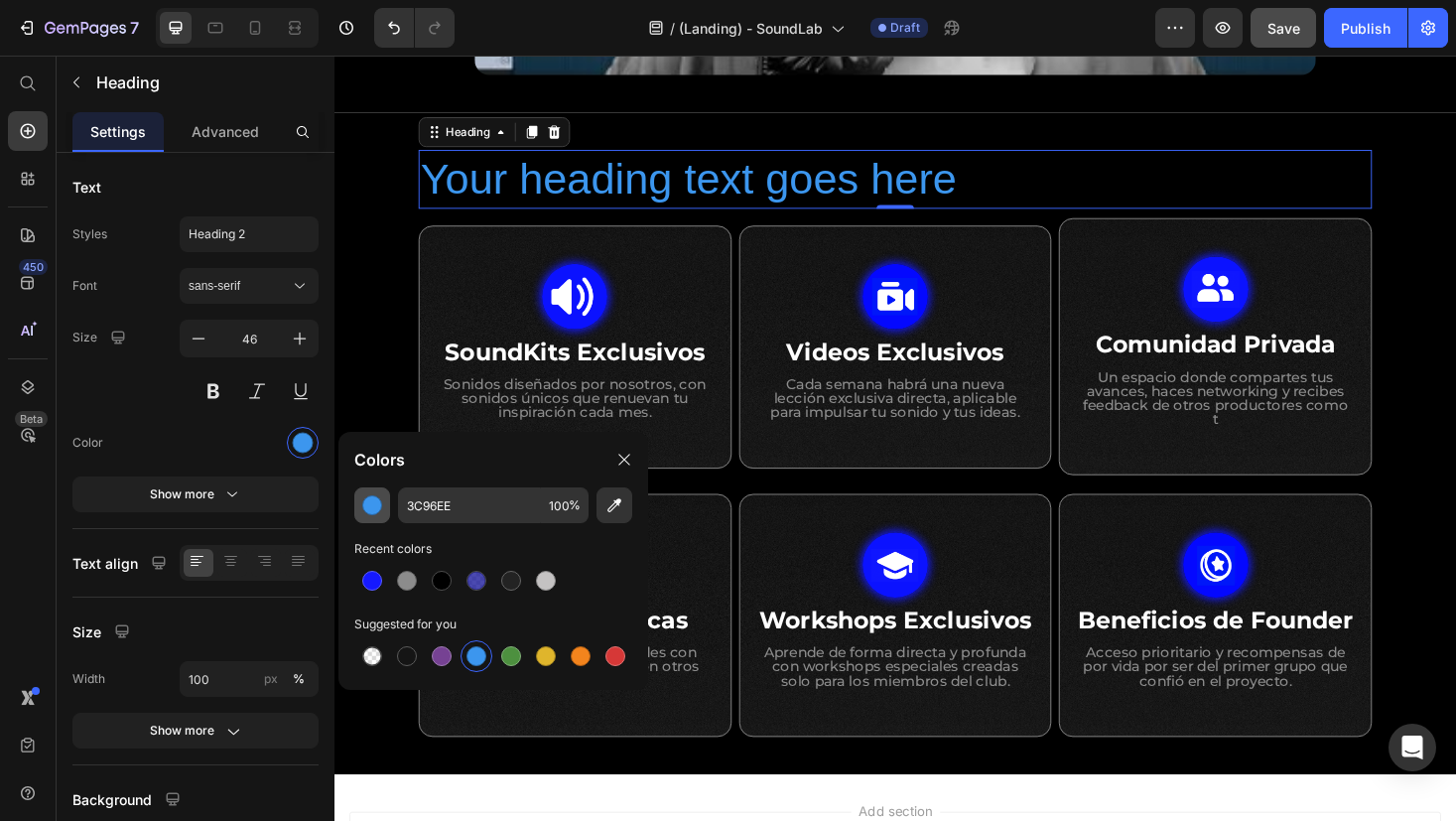 click at bounding box center (372, 505) 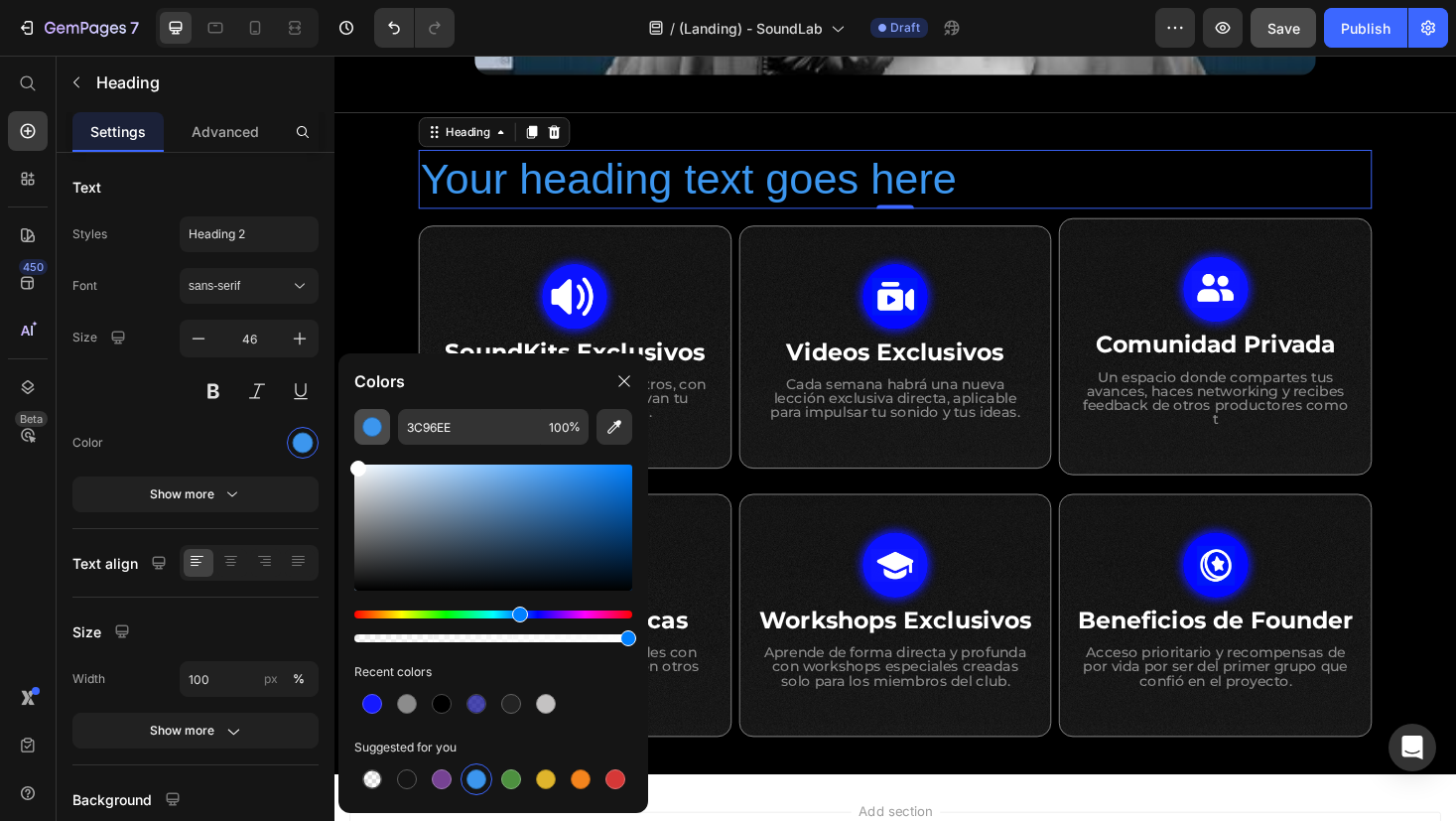 drag, startPoint x: 354, startPoint y: 450, endPoint x: 353, endPoint y: 426, distance: 24.020824 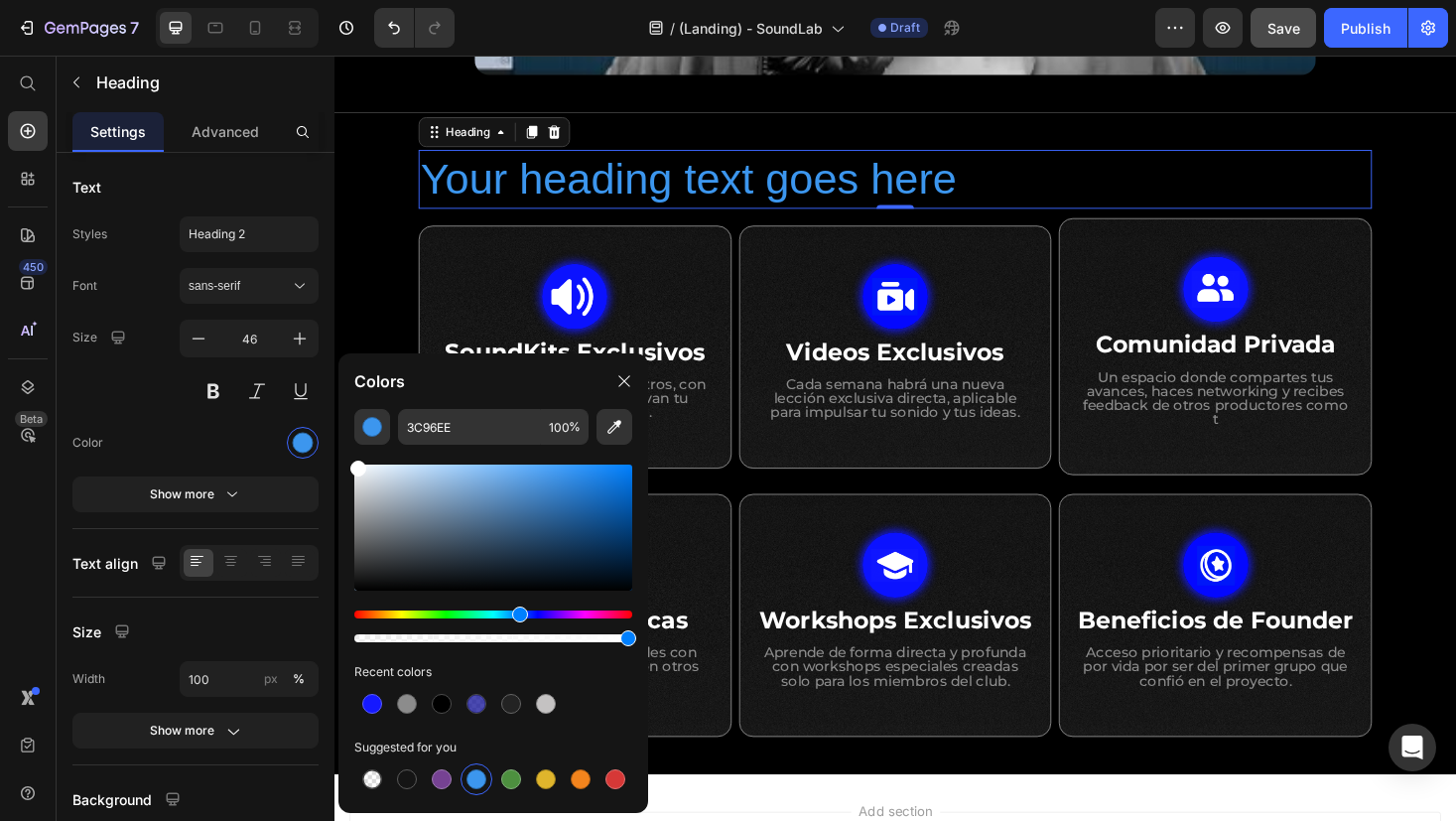 type on "FFFFFF" 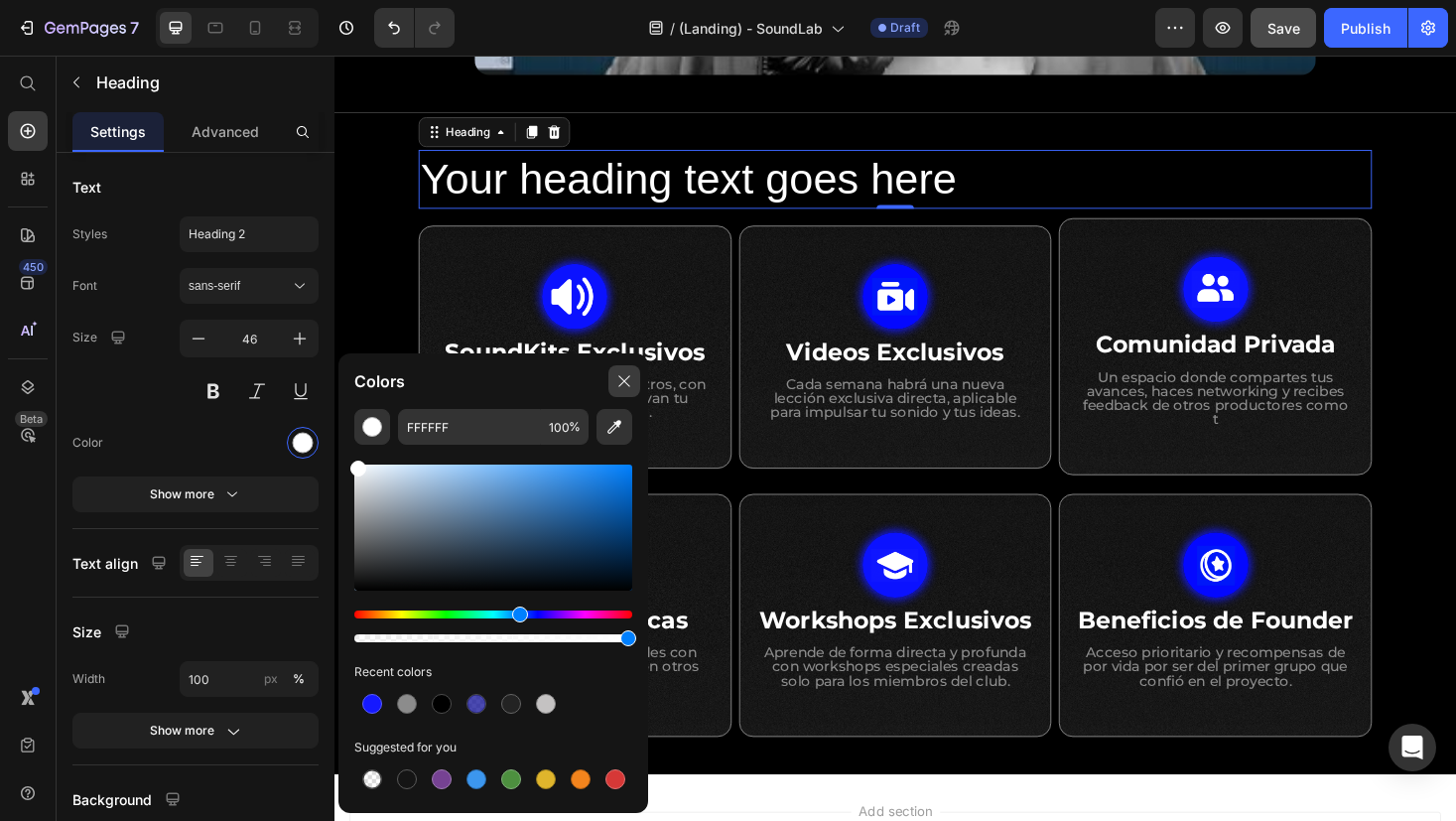 click 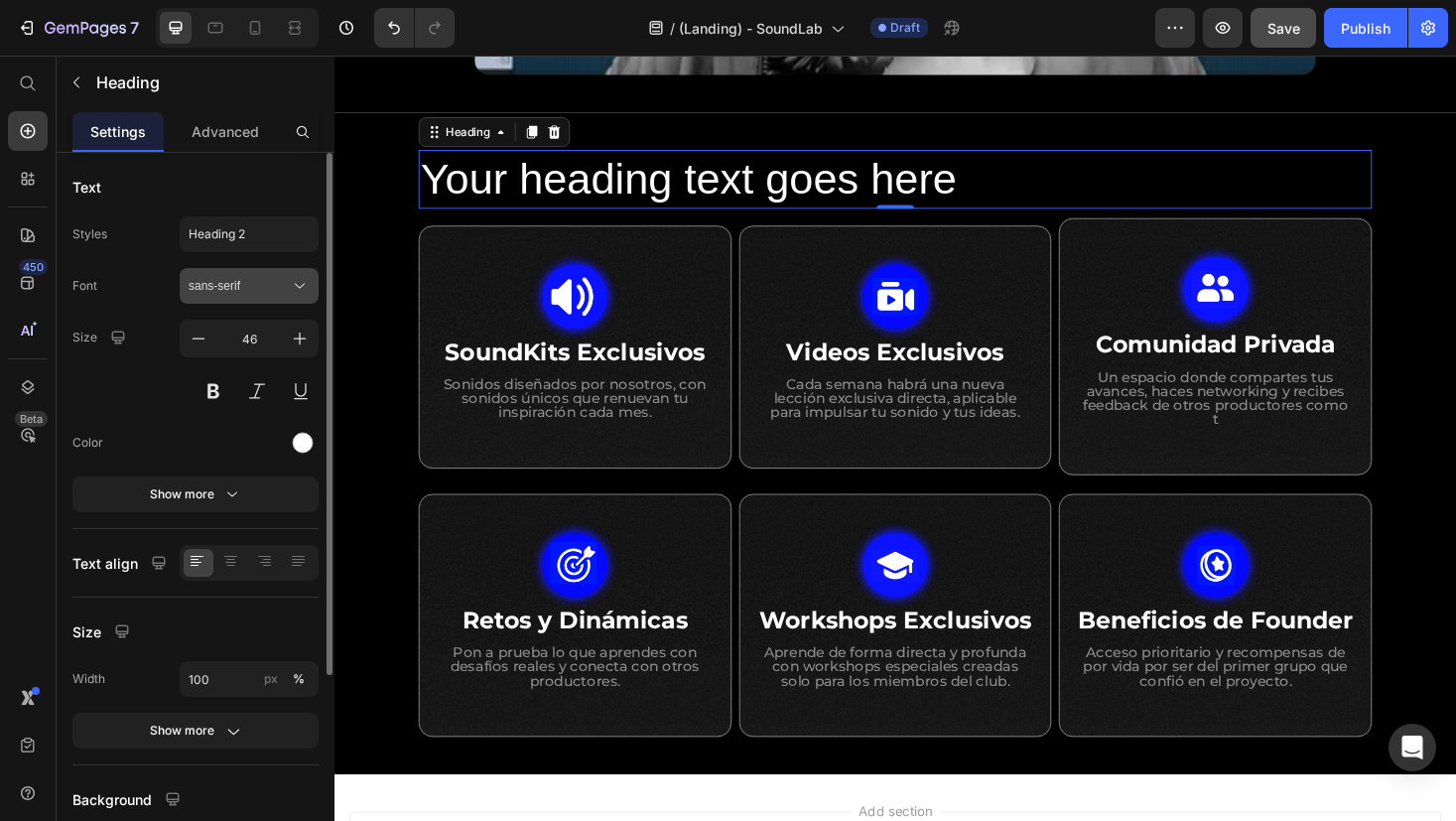 click on "sans-serif" at bounding box center [239, 286] 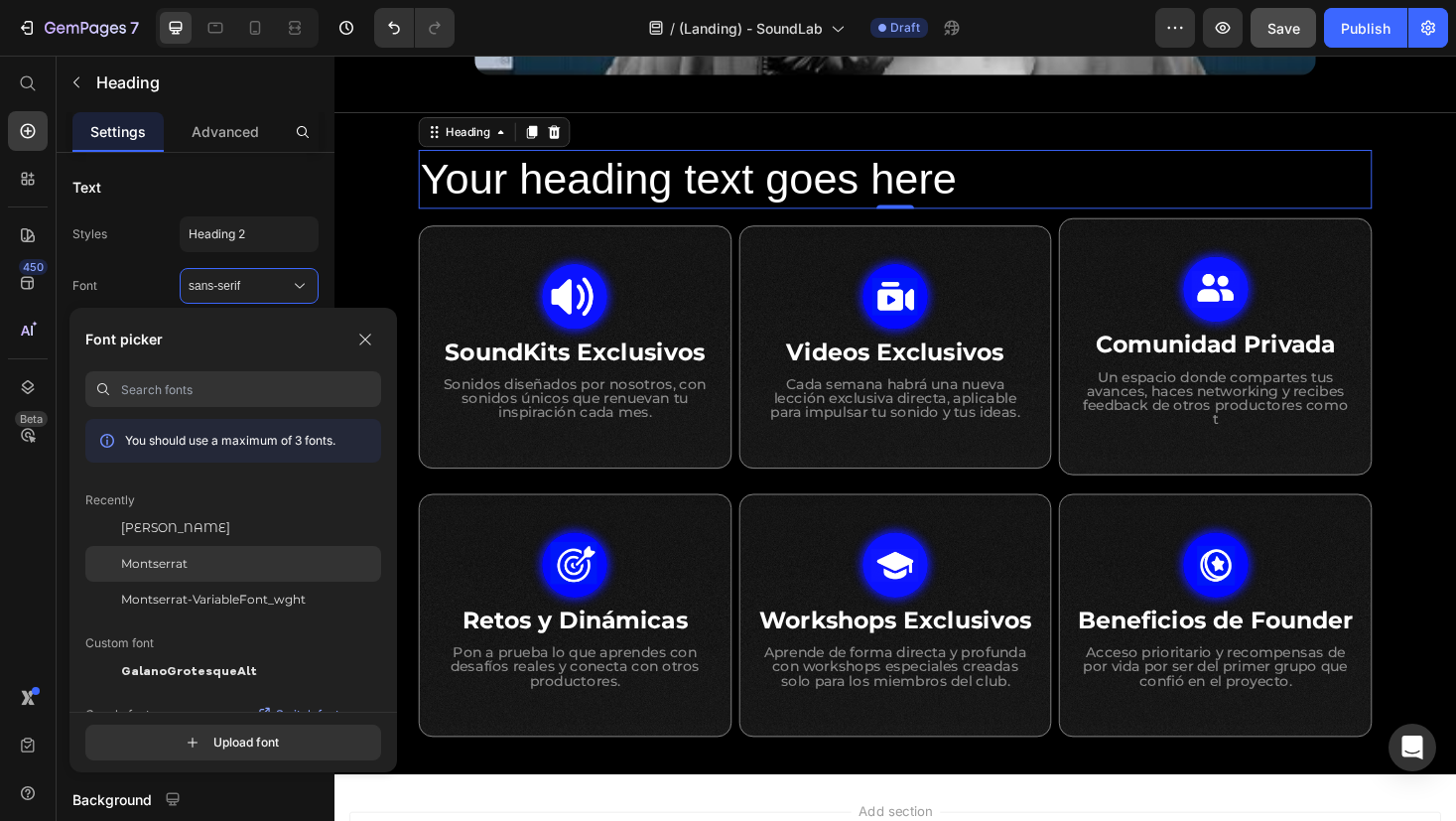 click on "Montserrat" 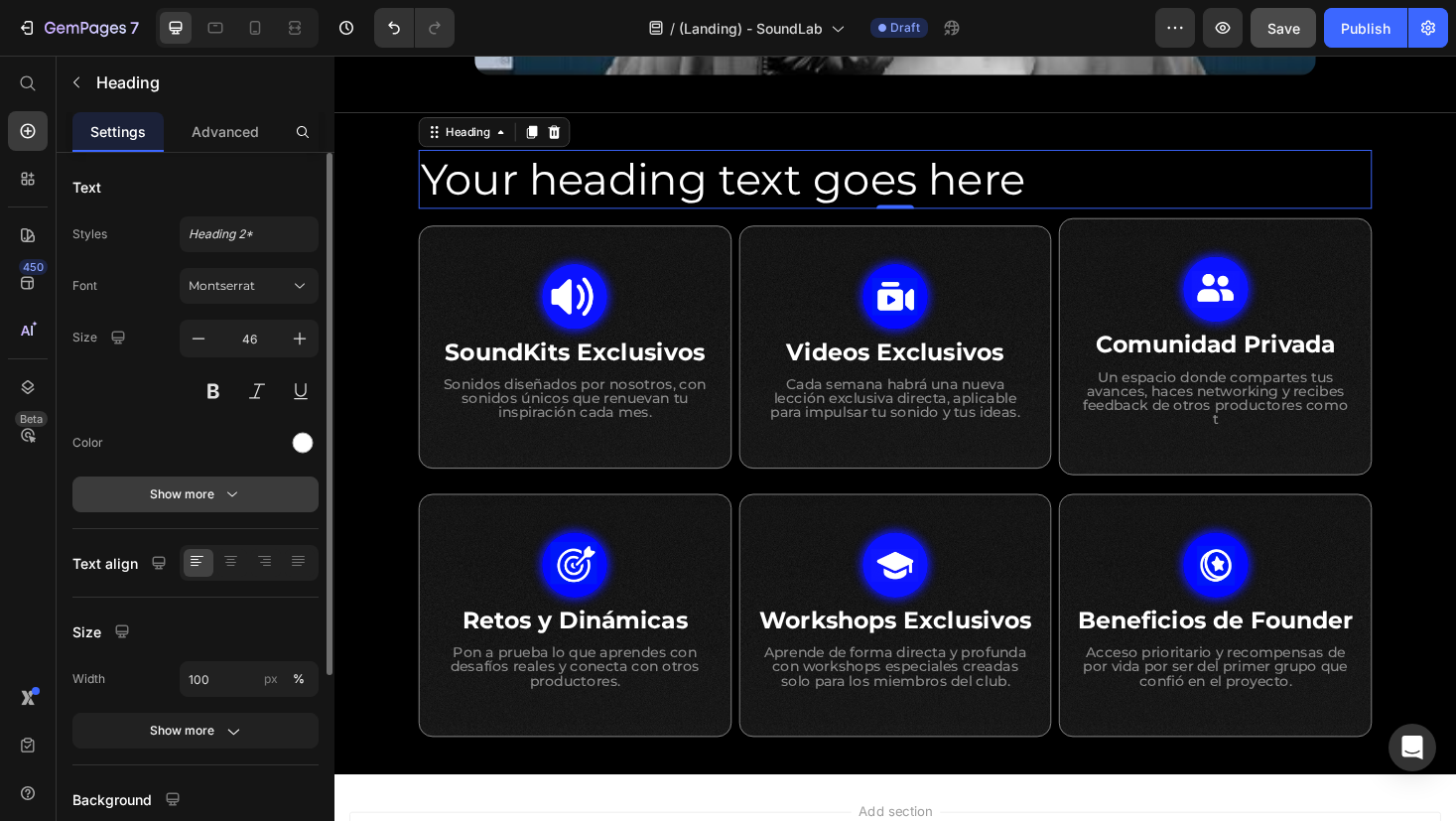 click 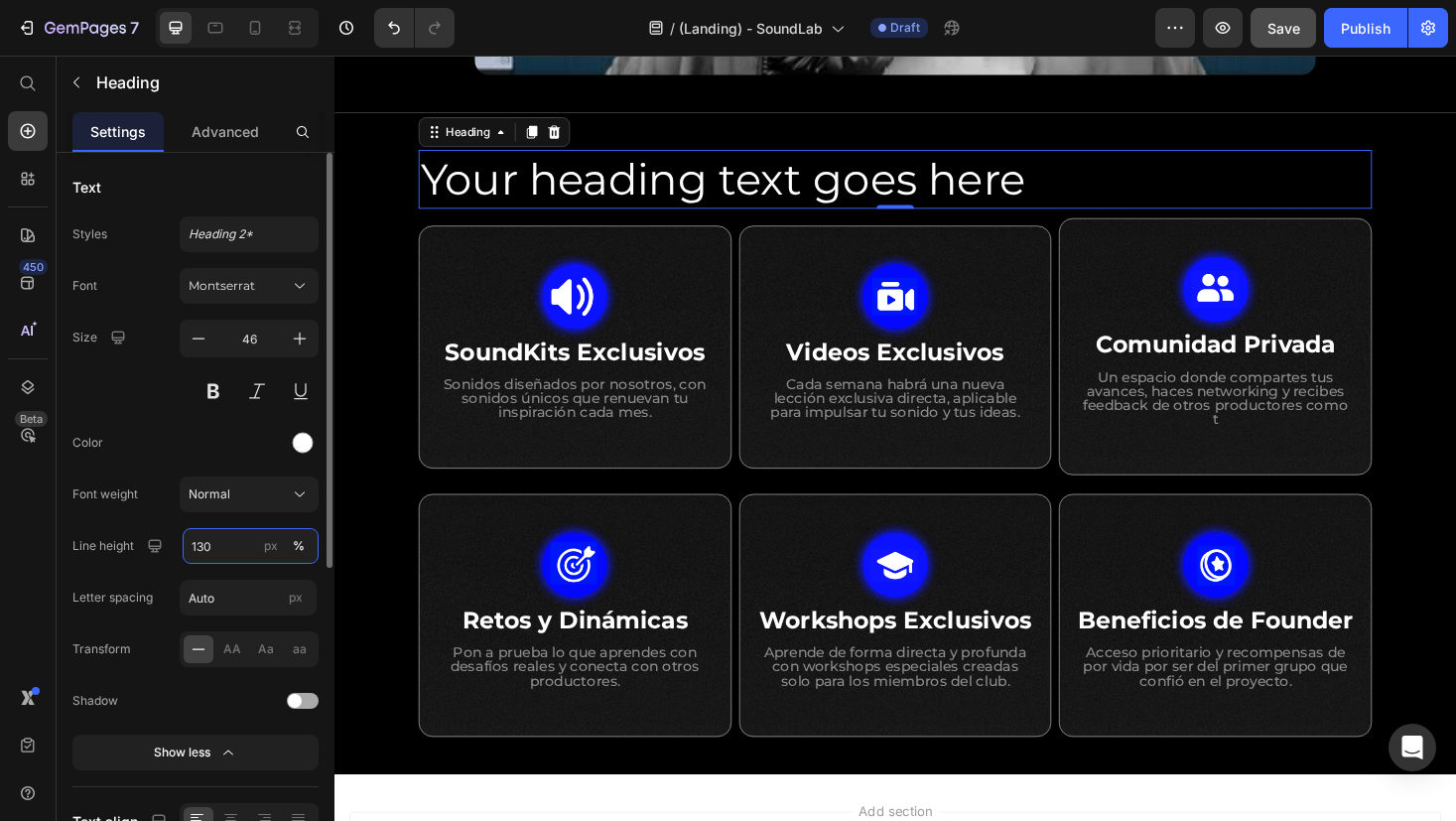 click on "130" at bounding box center (250, 546) 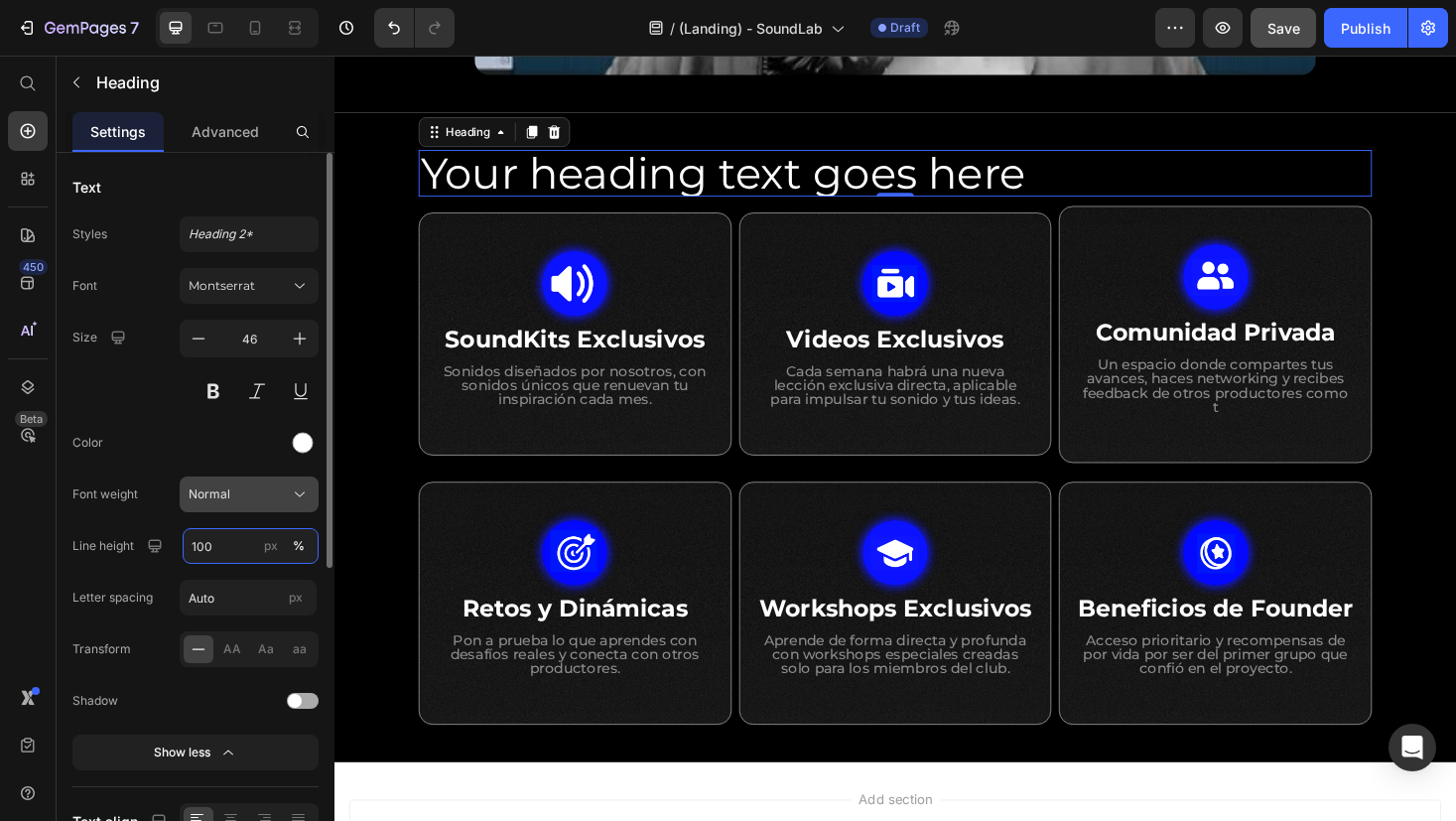 type on "100" 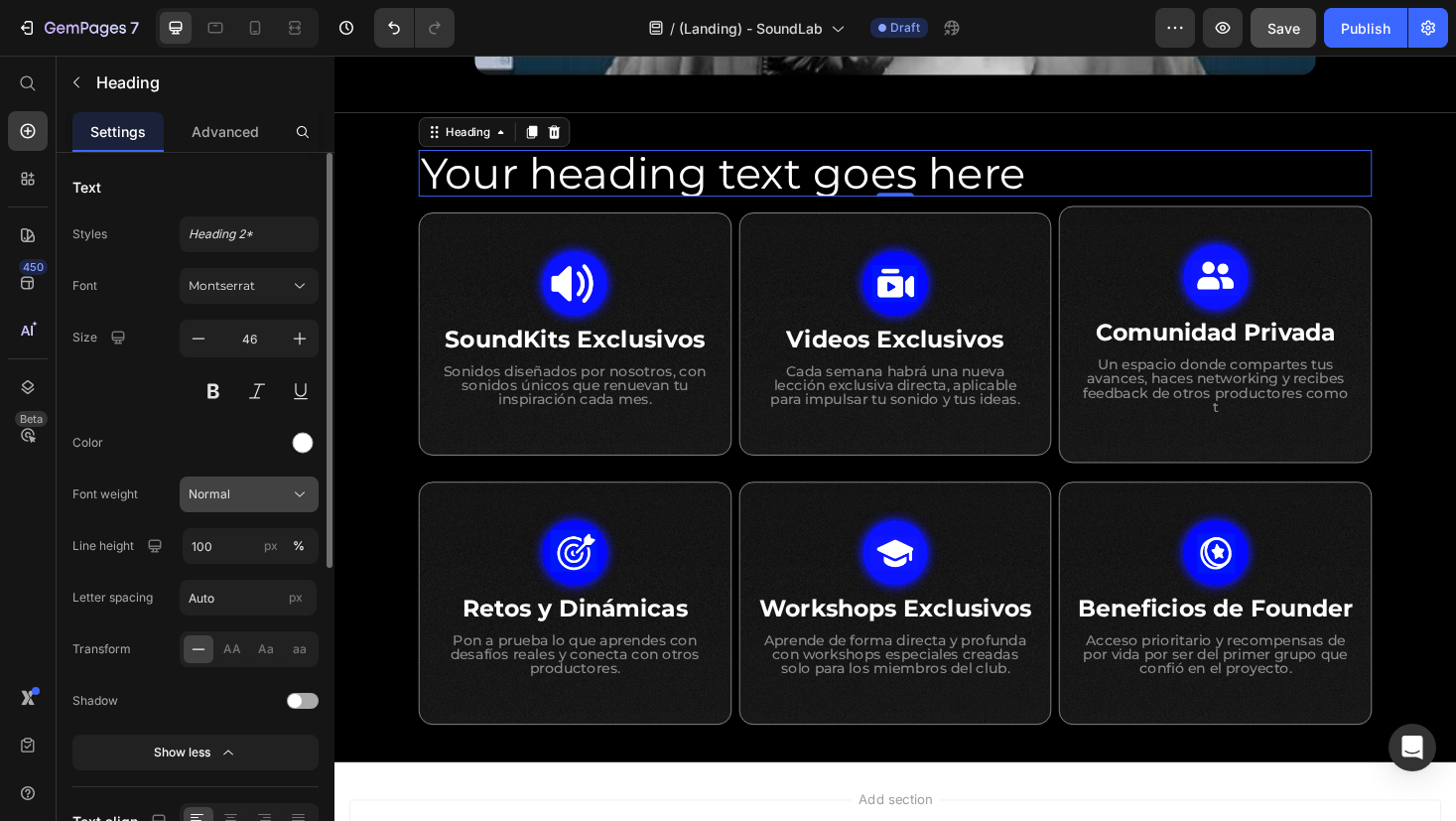 click on "Normal" 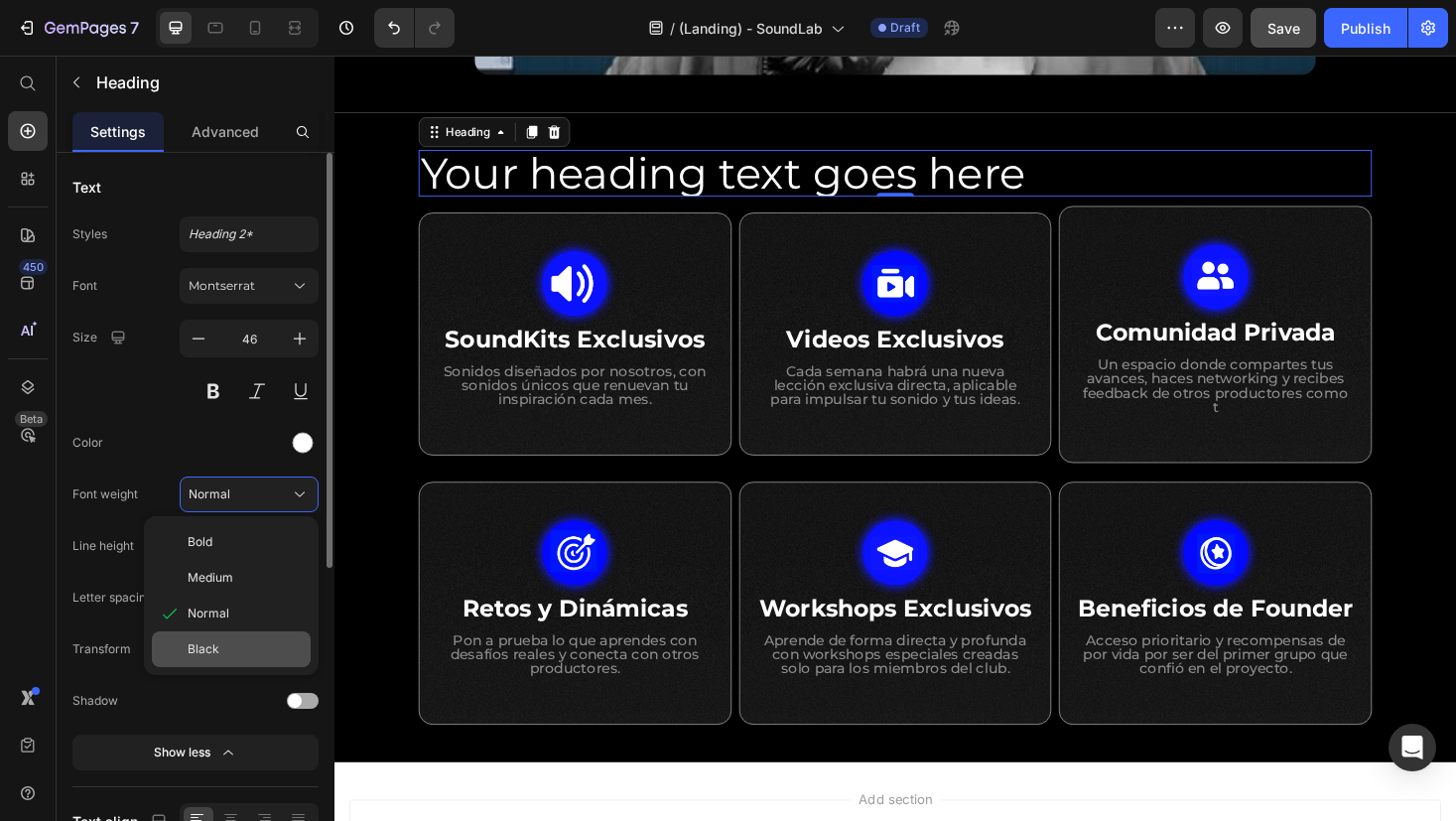 click on "Black" at bounding box center (245, 649) 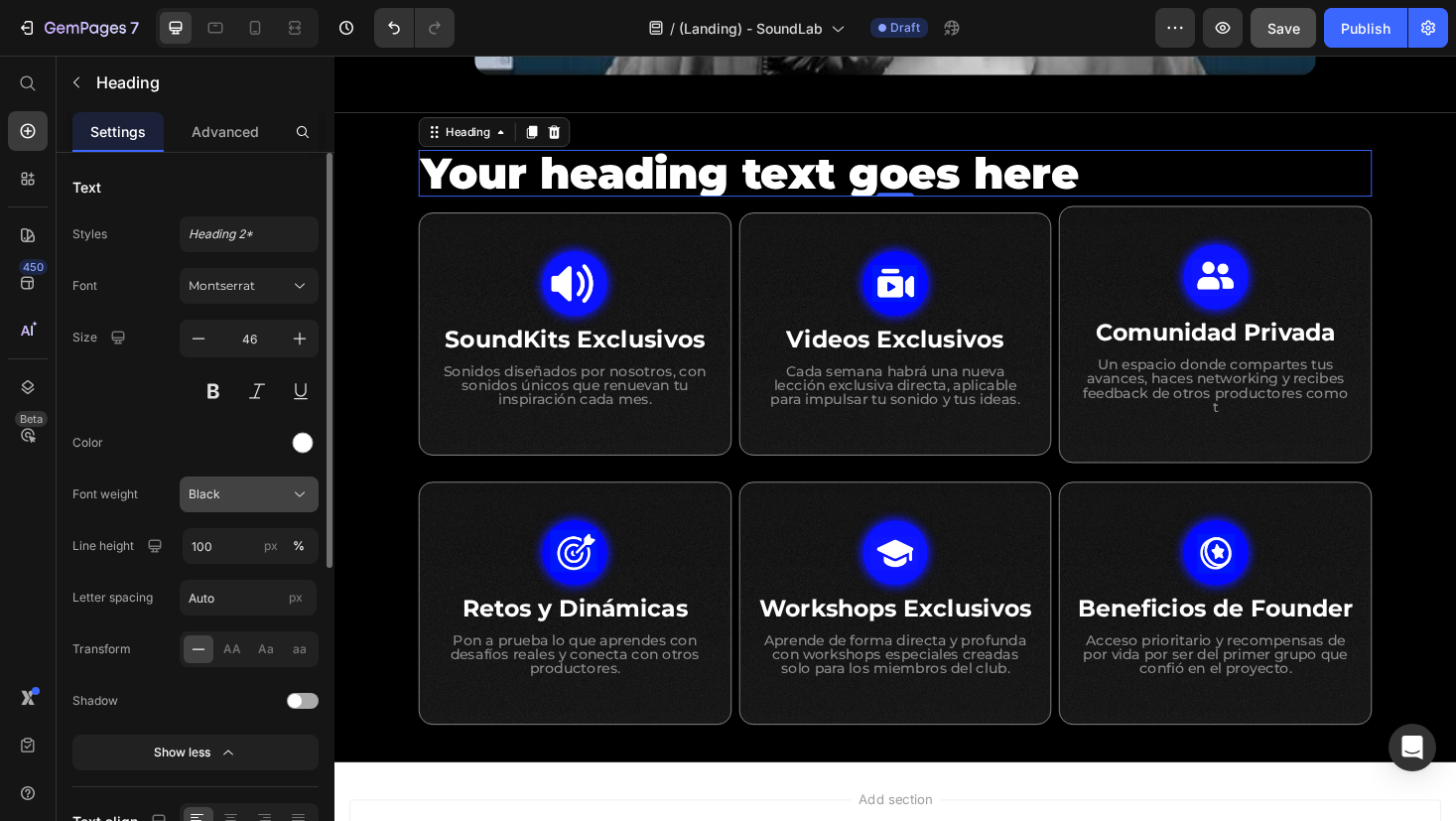 click on "Black" 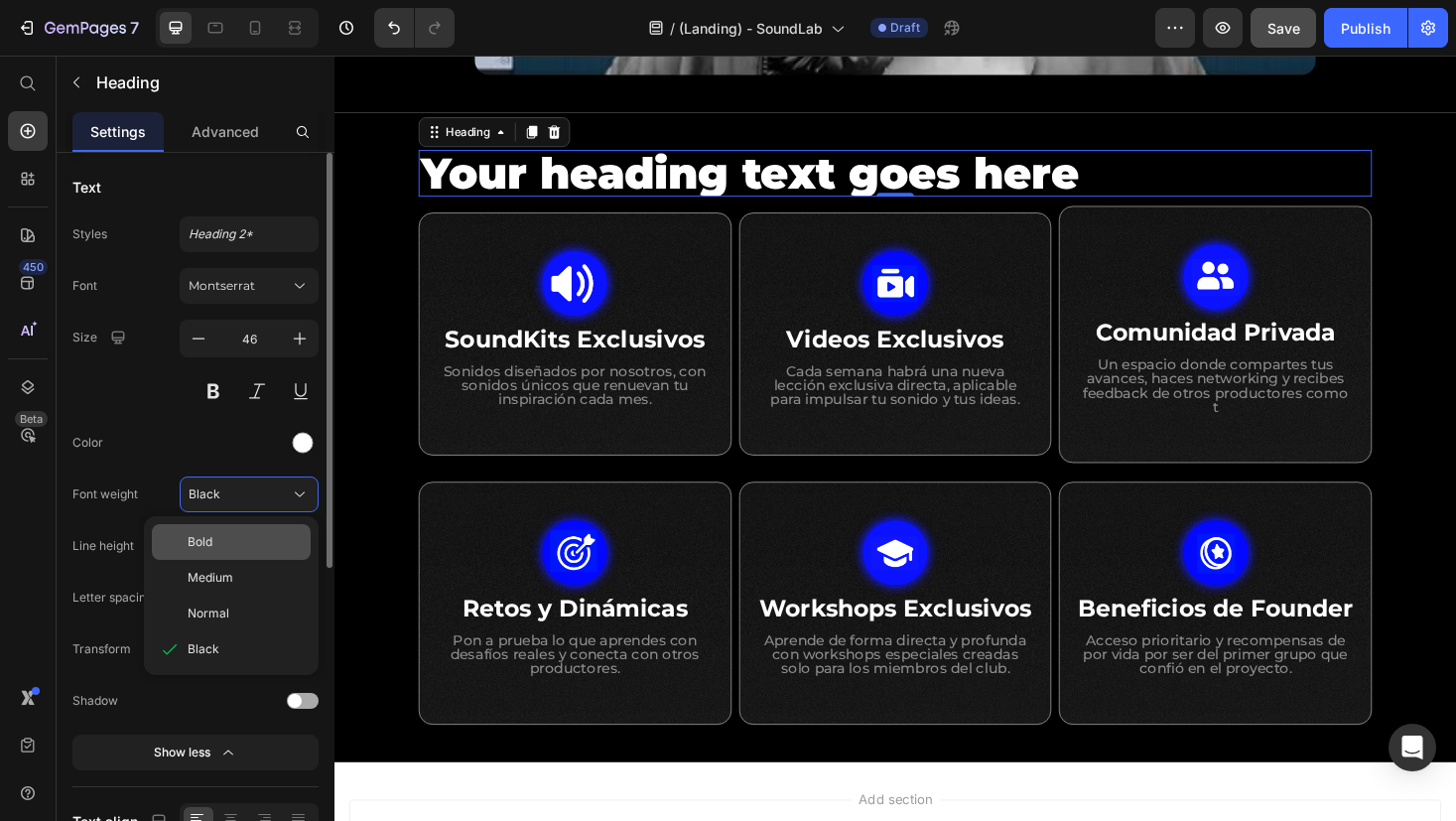 click on "Bold" at bounding box center [245, 542] 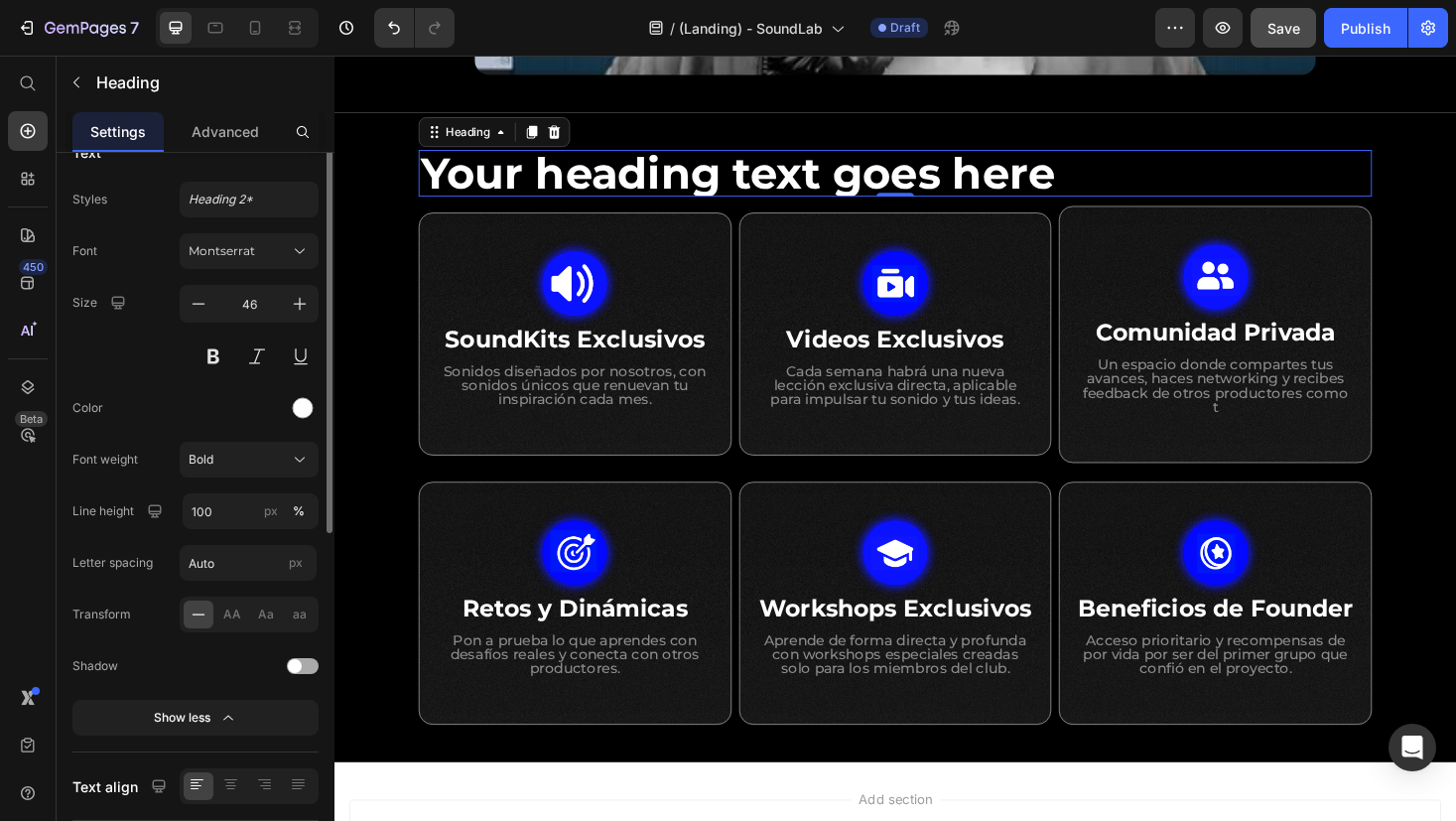 scroll, scrollTop: 126, scrollLeft: 0, axis: vertical 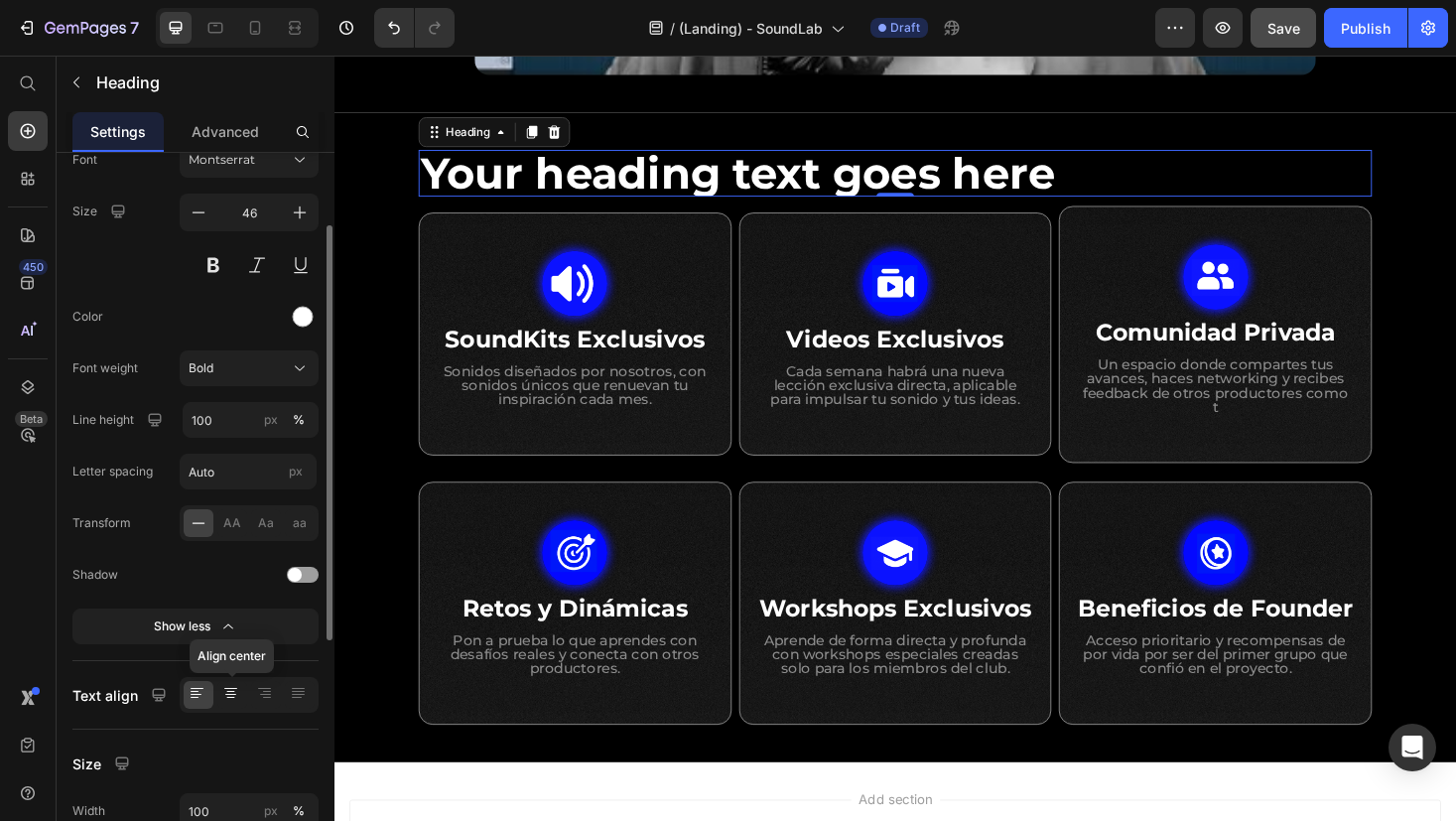 click 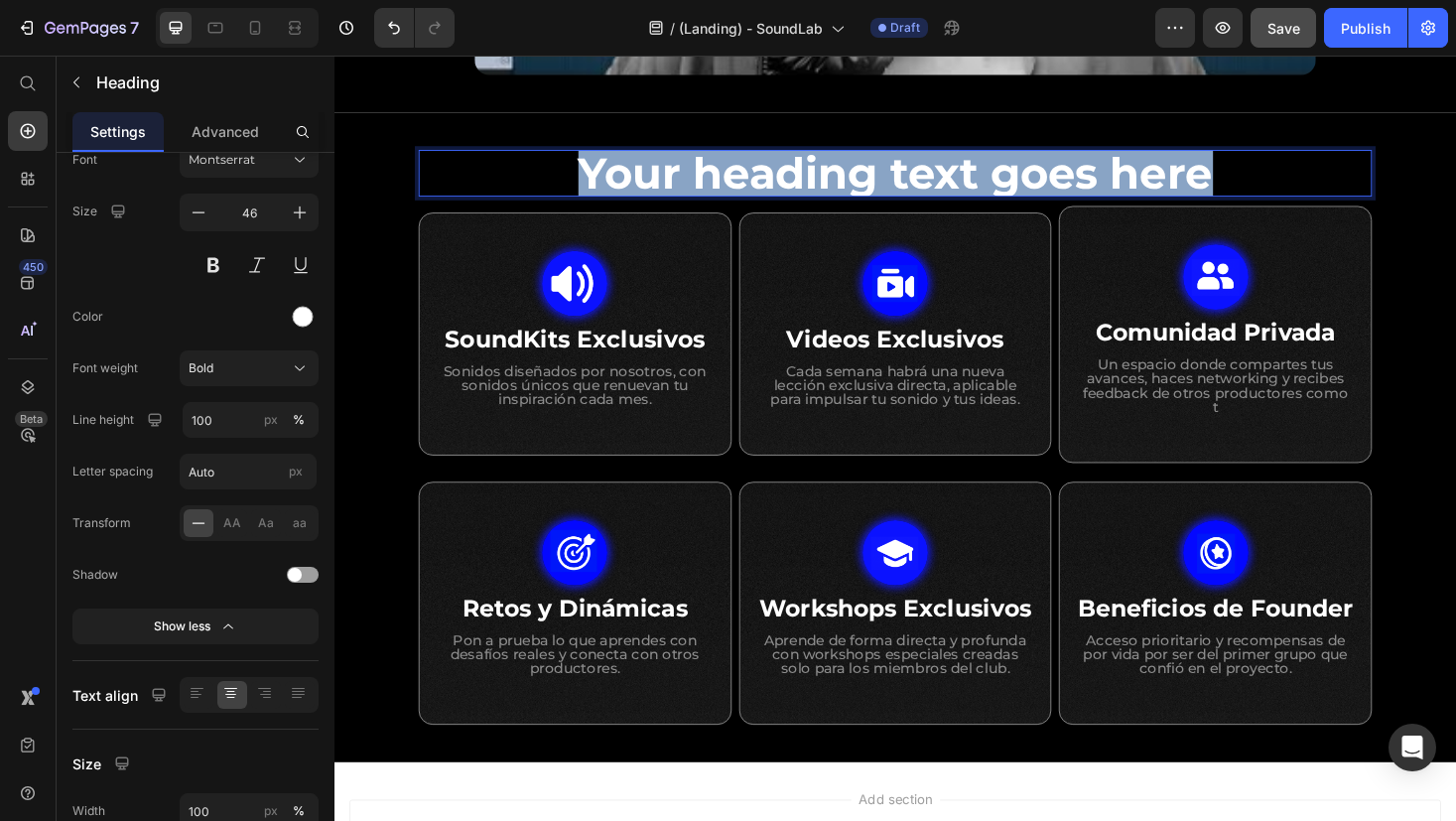 drag, startPoint x: 1257, startPoint y: 183, endPoint x: 593, endPoint y: 179, distance: 664.01205 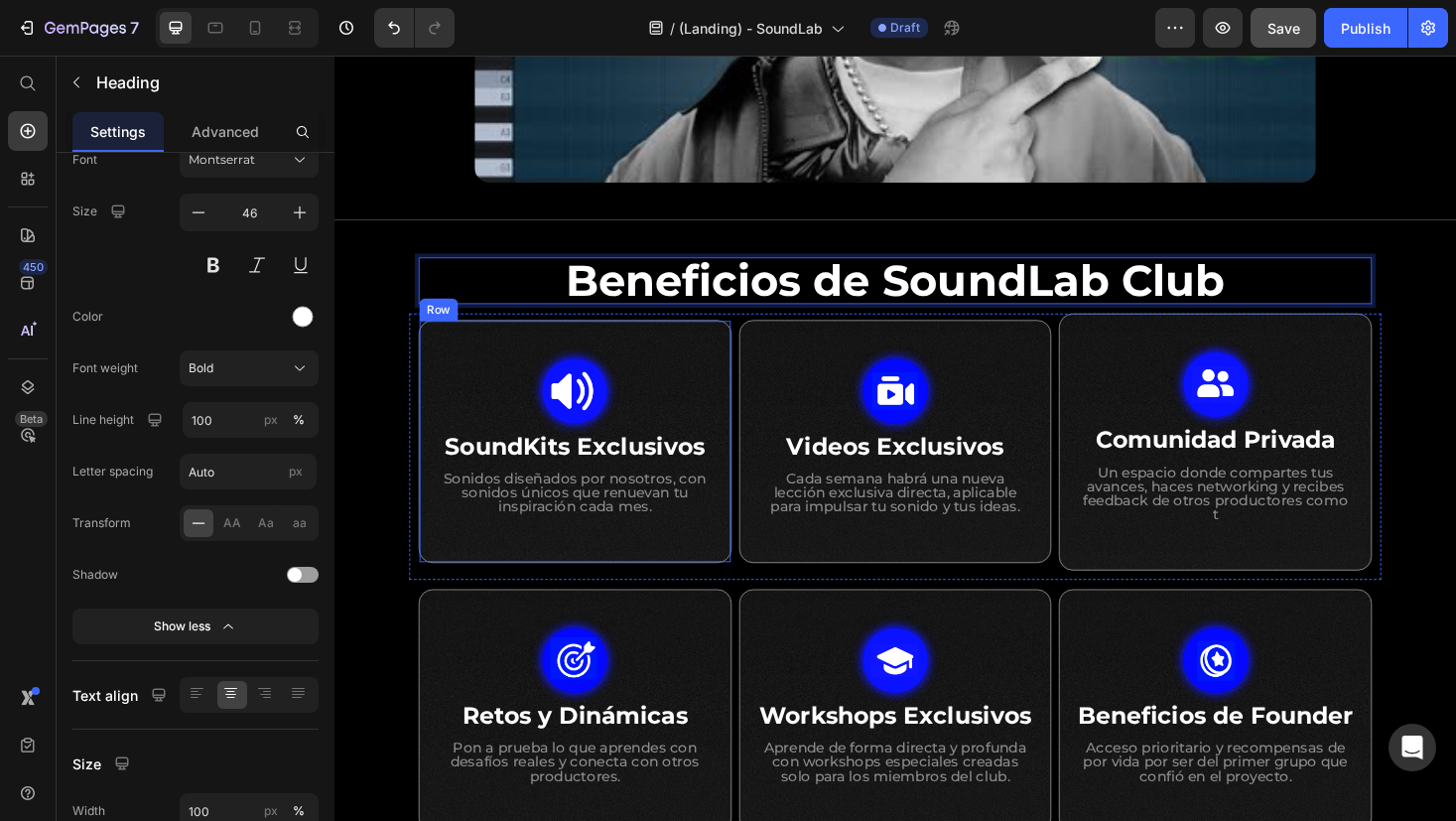 scroll, scrollTop: 749, scrollLeft: 0, axis: vertical 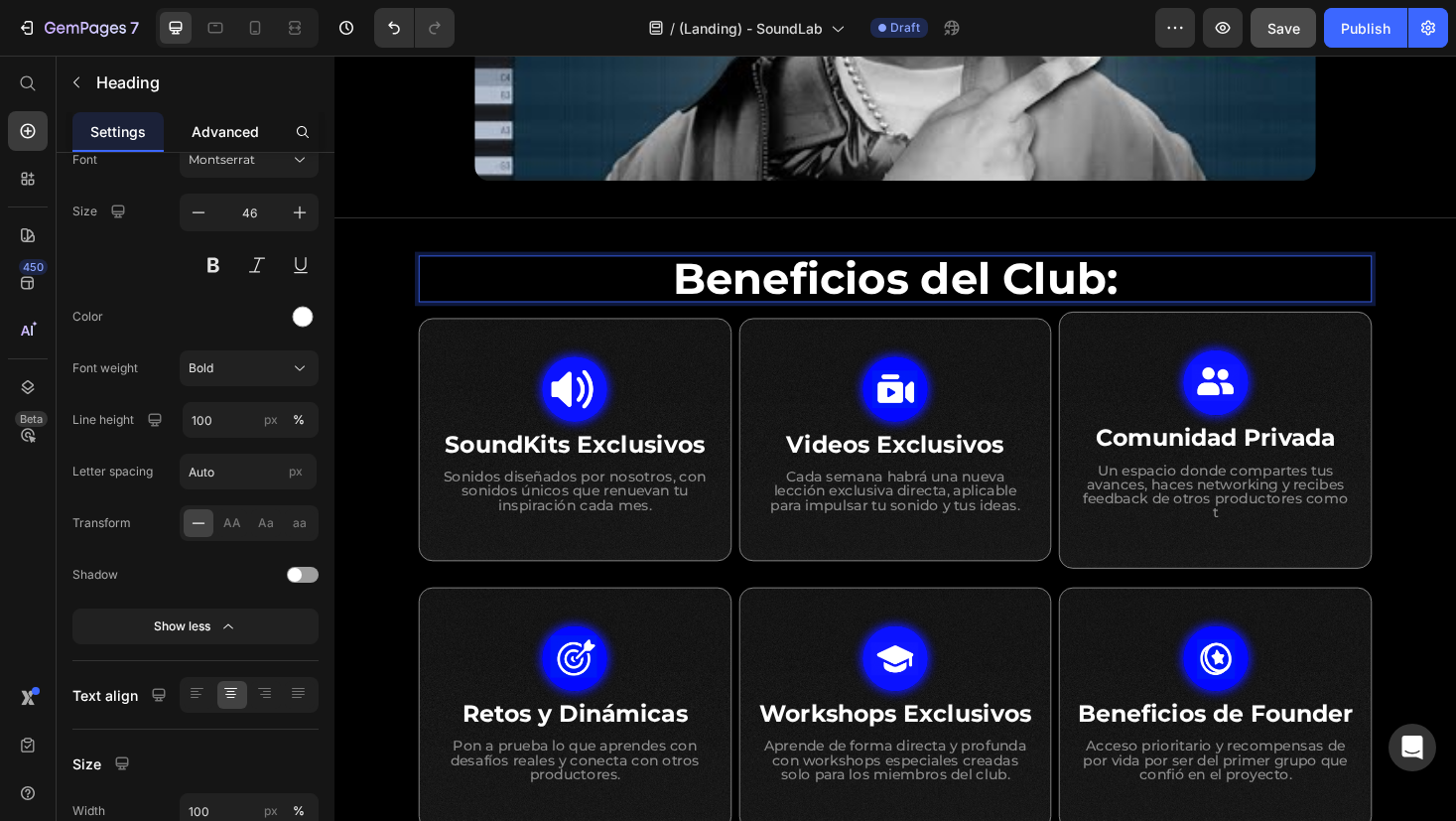 click on "Advanced" at bounding box center (225, 131) 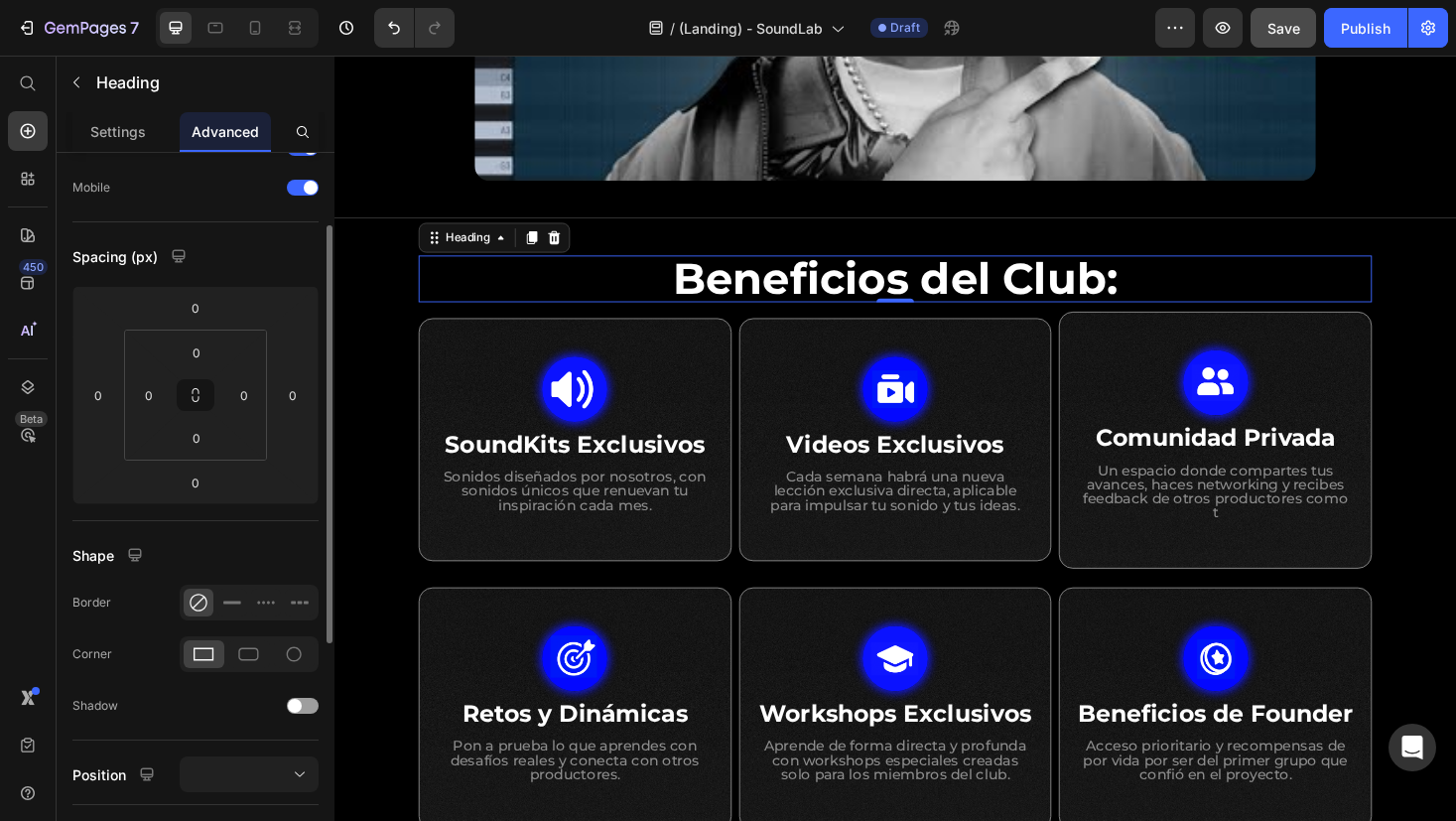 scroll, scrollTop: 0, scrollLeft: 0, axis: both 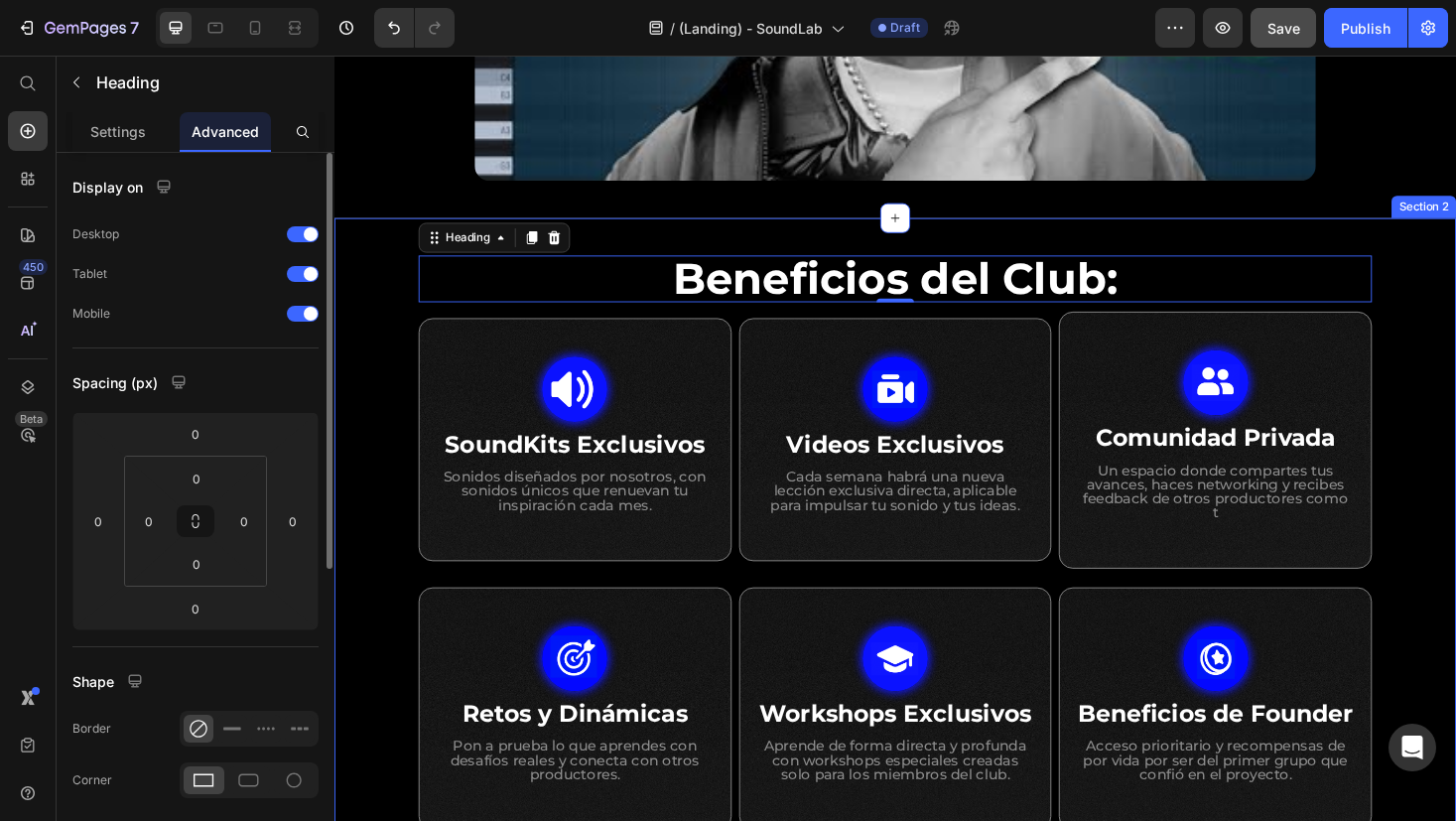 click on "Beneficios del Club: Heading   0 Row Row Image SoundKits Exclusivos Heading Sonidos diseñados por nosotros, con sonidos únicos que renuevan tu inspiración cada mes. Text Block Row Image Videos Exclusivos Heading Cada semana habrá una nueva lección exclusiva directa, aplicable para impulsar tu sonido y tus ideas. Text Block Row Image Comunidad Privada Heading Un espacio donde compartes tus avances, haces networking y recibes feedback de otros productores como t Text Block Row Row Row Image Retos y Dinámicas Heading Pon a prueba lo que aprendes con desafíos reales y conecta con otros productores. Text Block Row Image Workshops Exclusivos Heading Aprende de forma directa y profunda con workshops especiales creadas solo para los miembros del club. Text Block Row Image Beneficios de Founder Heading Acceso prioritario y recompensas de por vida por ser del primer grupo que confió en el proyecto. Text Block Row Row Row Section 2" at bounding box center (930, 573) 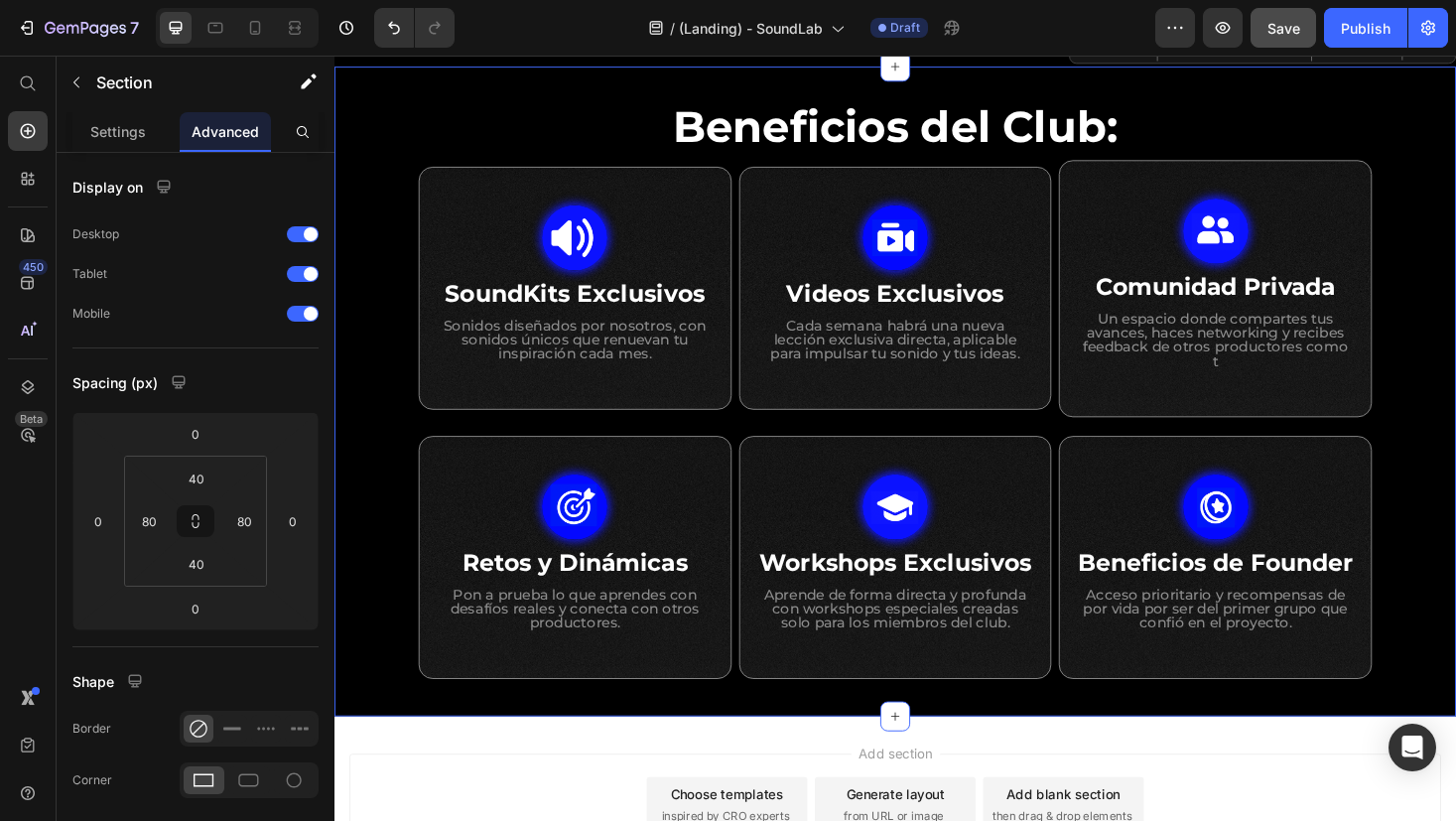 scroll, scrollTop: 912, scrollLeft: 0, axis: vertical 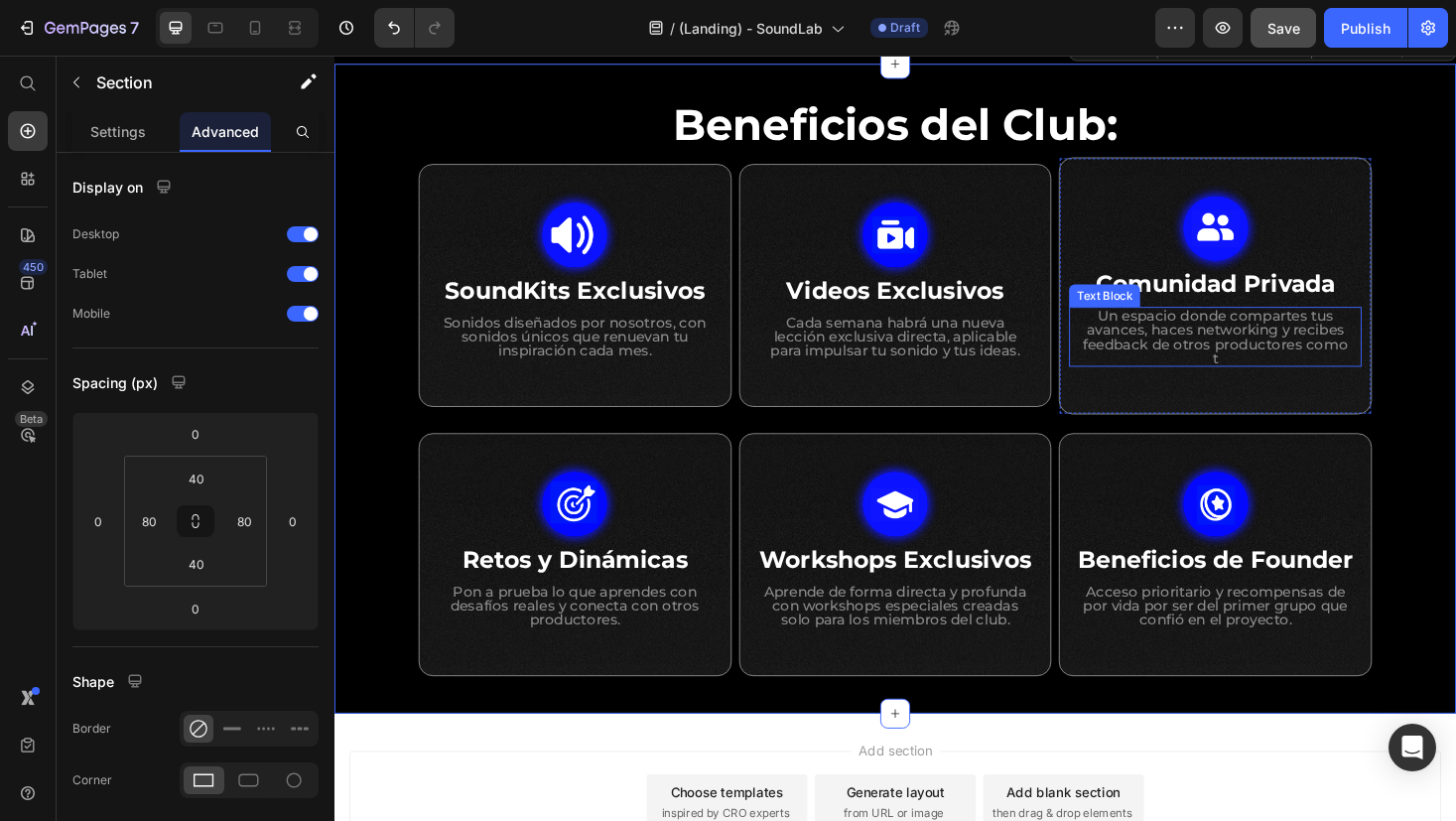 click on "Un espacio donde compartes tus avances, haces networking y recibes feedback de otros productores como t" at bounding box center (1269, 354) 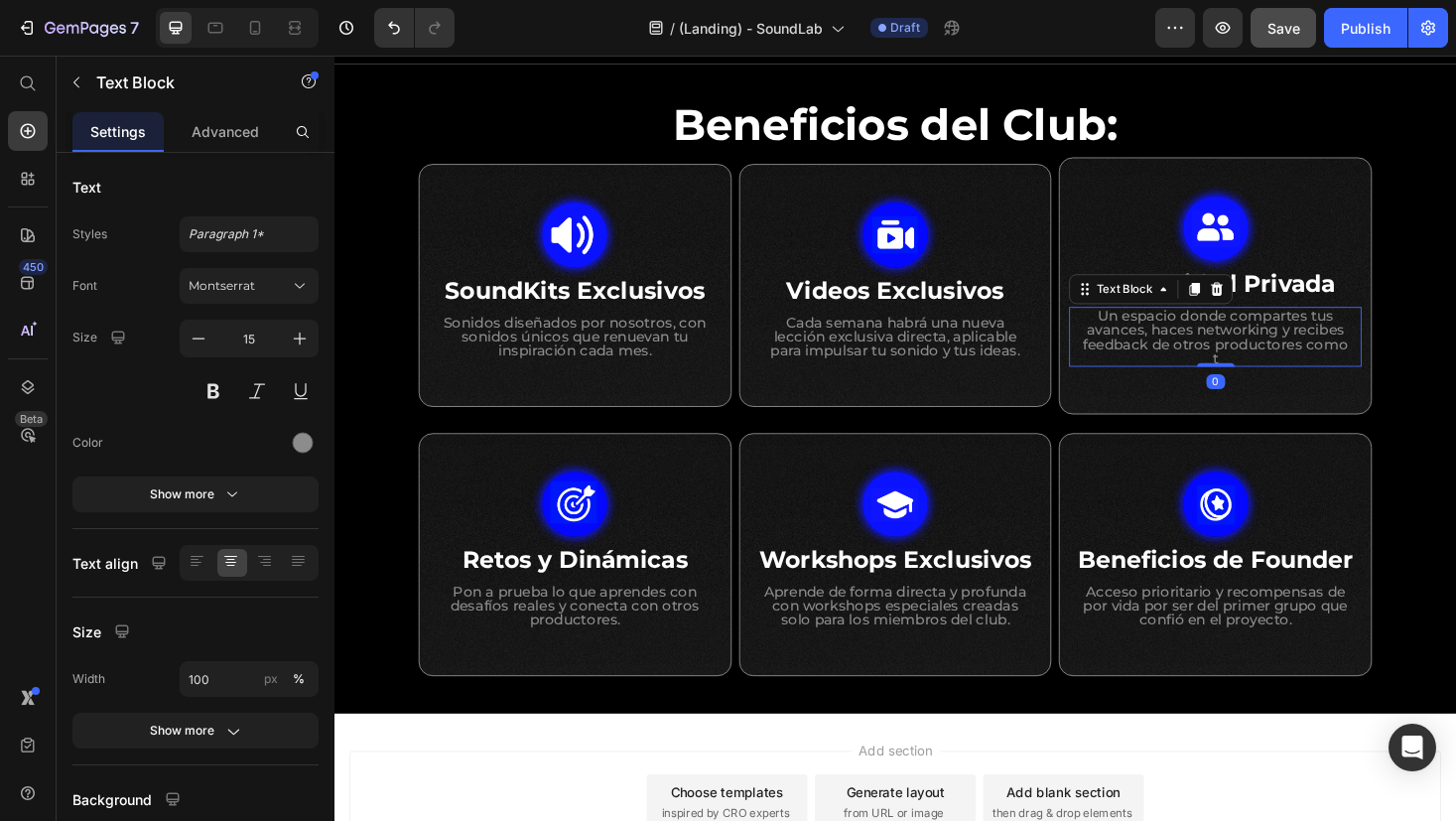 click on "Un espacio donde compartes tus avances, haces networking y recibes feedback de otros productores como t" at bounding box center (1269, 354) 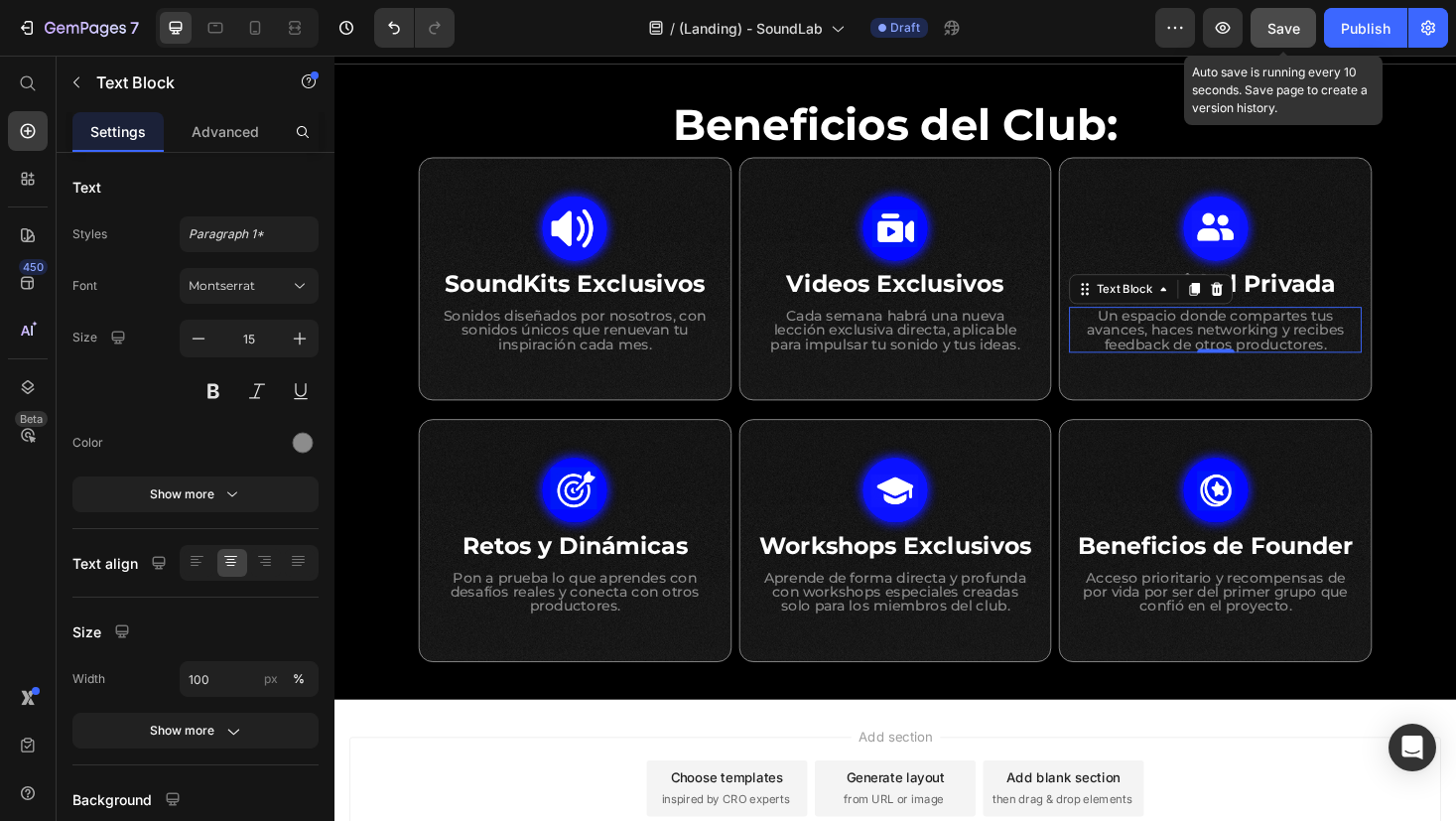click on "Save" 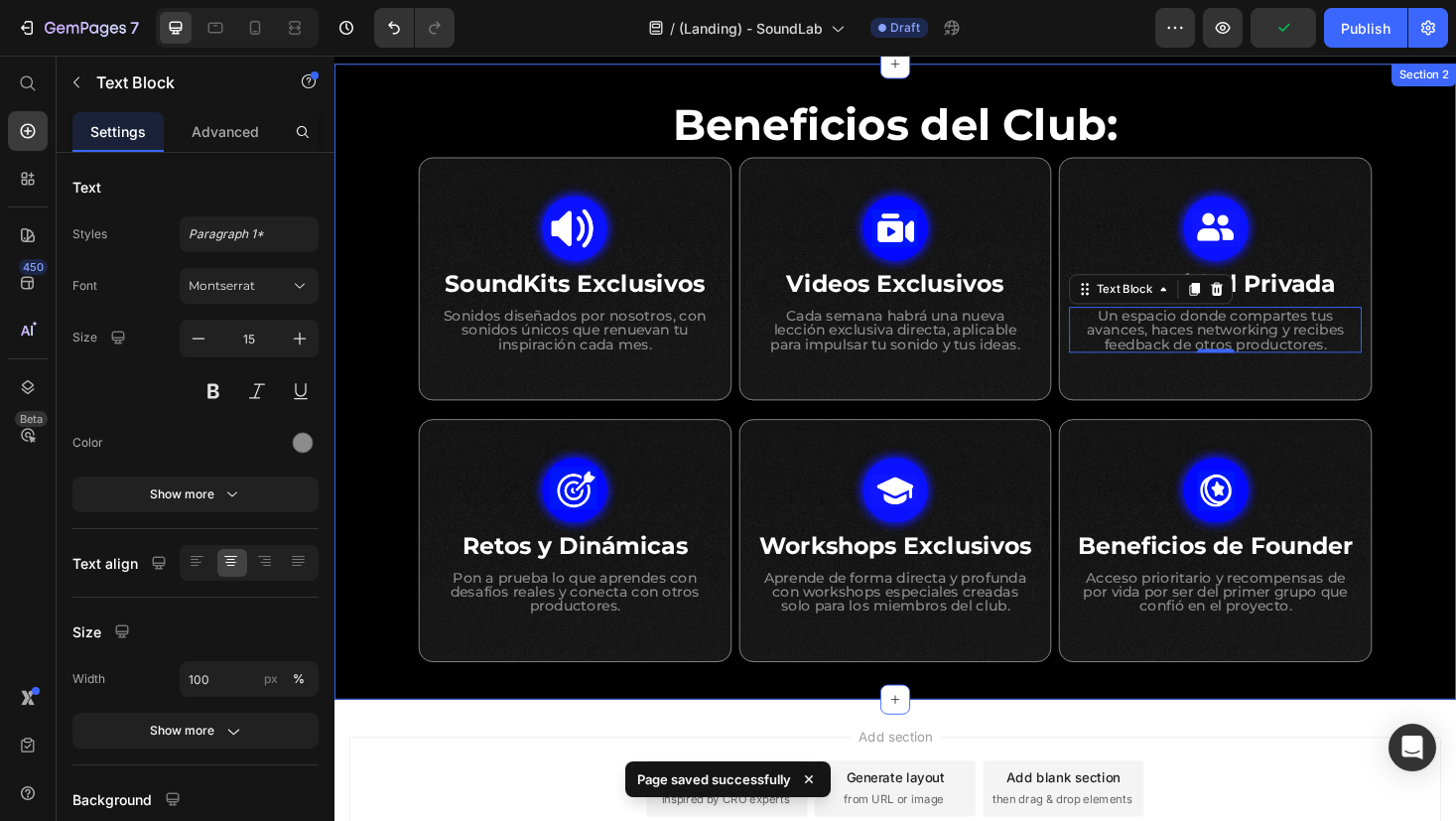 click on "Beneficios del Club: Heading Row Row Image SoundKits Exclusivos Heading Sonidos diseñados por nosotros, con sonidos únicos que renuevan tu inspiración cada mes. Text Block Row Image Videos Exclusivos Heading Cada semana habrá una nueva lección exclusiva directa, aplicable para impulsar tu sonido y tus ideas. Text Block Row Image Comunidad Privada Heading Un espacio donde compartes tus avances, haces networking y recibes feedback de otros productores. Text Block   0 Row Row Row Image Retos y Dinámicas Heading Pon a prueba lo que aprendes con desafíos reales y conecta con otros productores. Text Block Row Image Workshops Exclusivos Heading Aprende de forma directa y profunda con workshops especiales creadas solo para los miembros del club. Text Block Row Image Beneficios de Founder Heading Acceso prioritario y recompensas de por vida por ser del primer grupo que confió en el proyecto. Text Block Row Row Row Section 2" at bounding box center [930, 402] 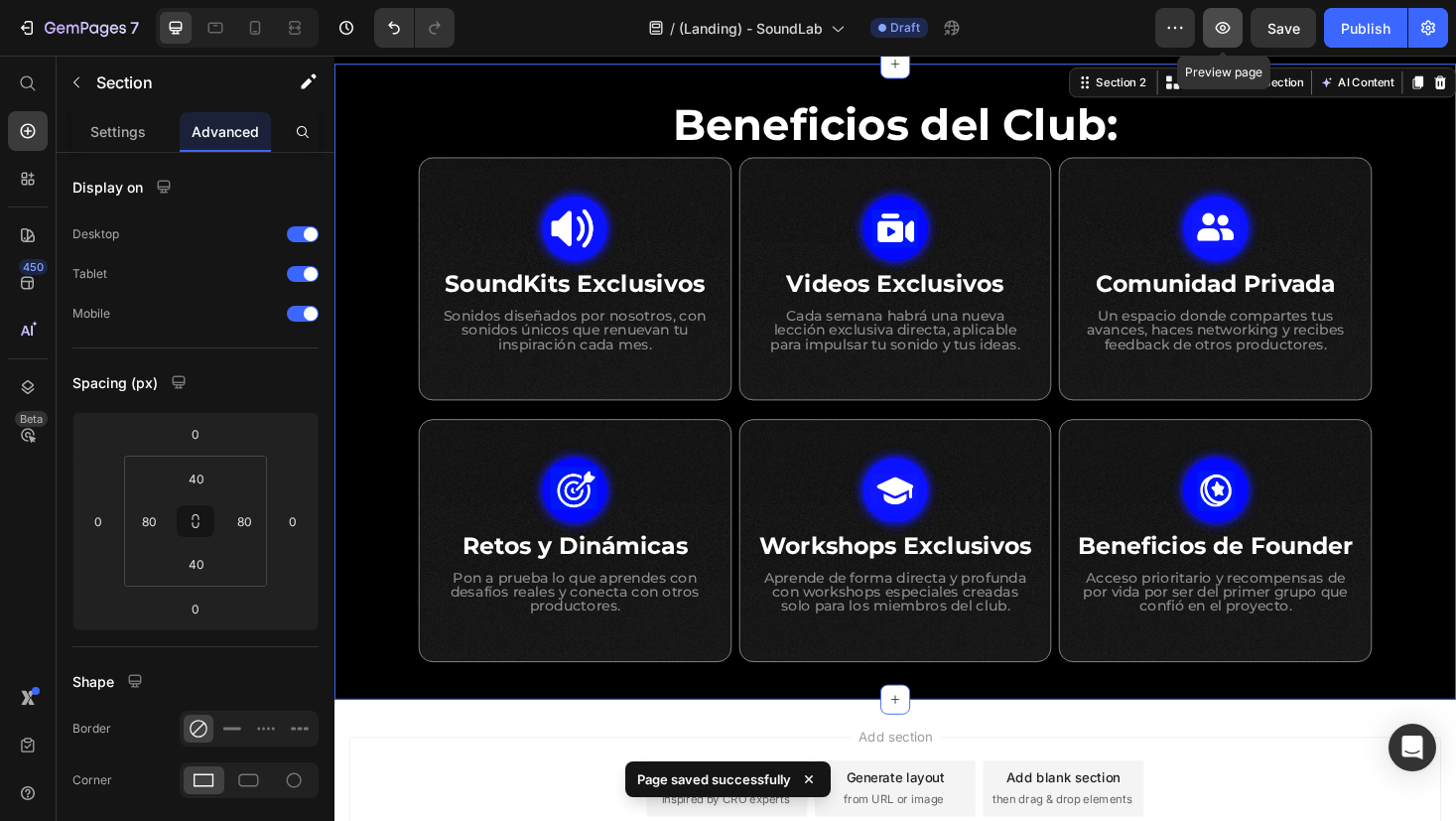 click 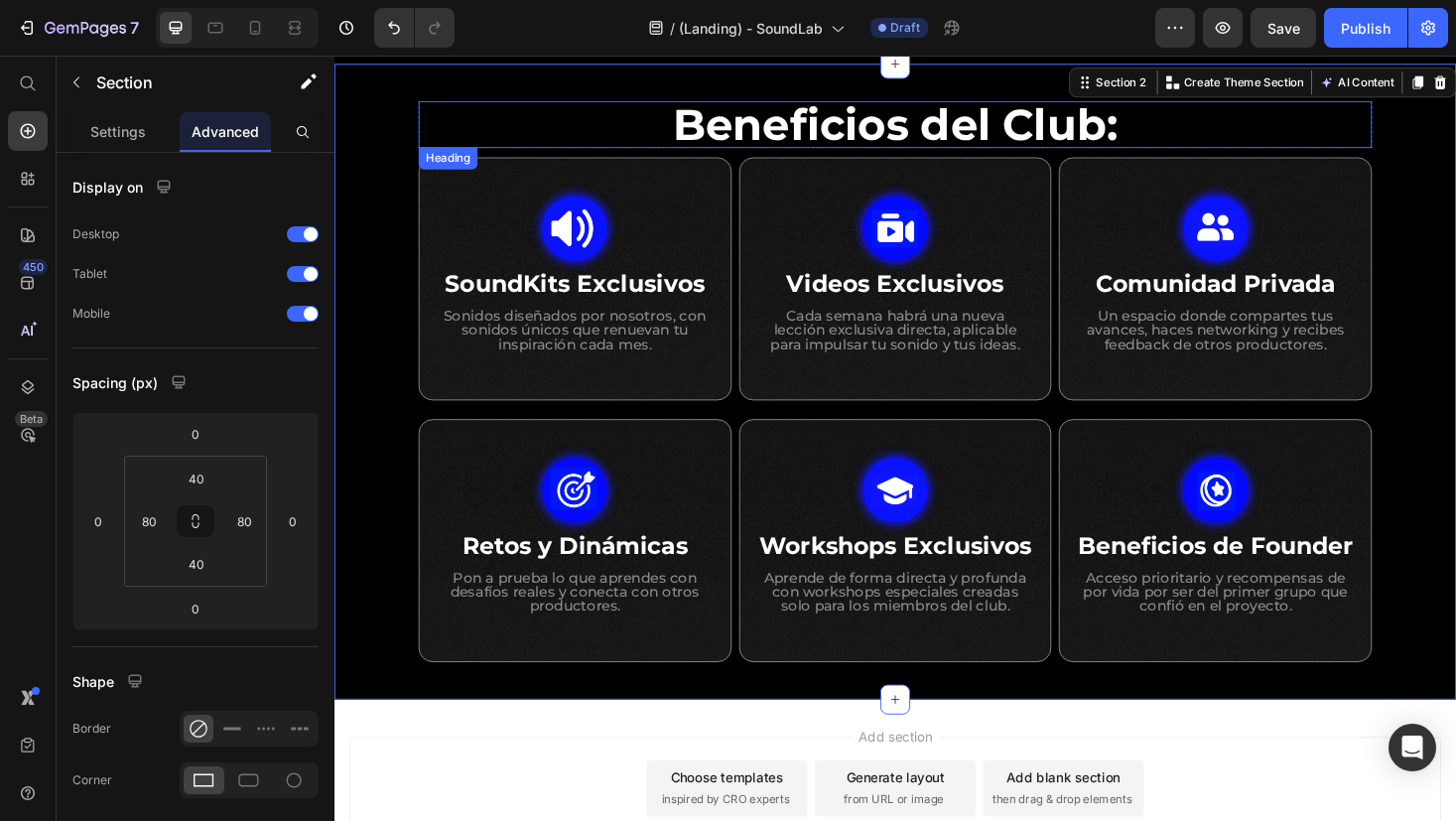 click on "Beneficios del Club:" at bounding box center [930, 129] 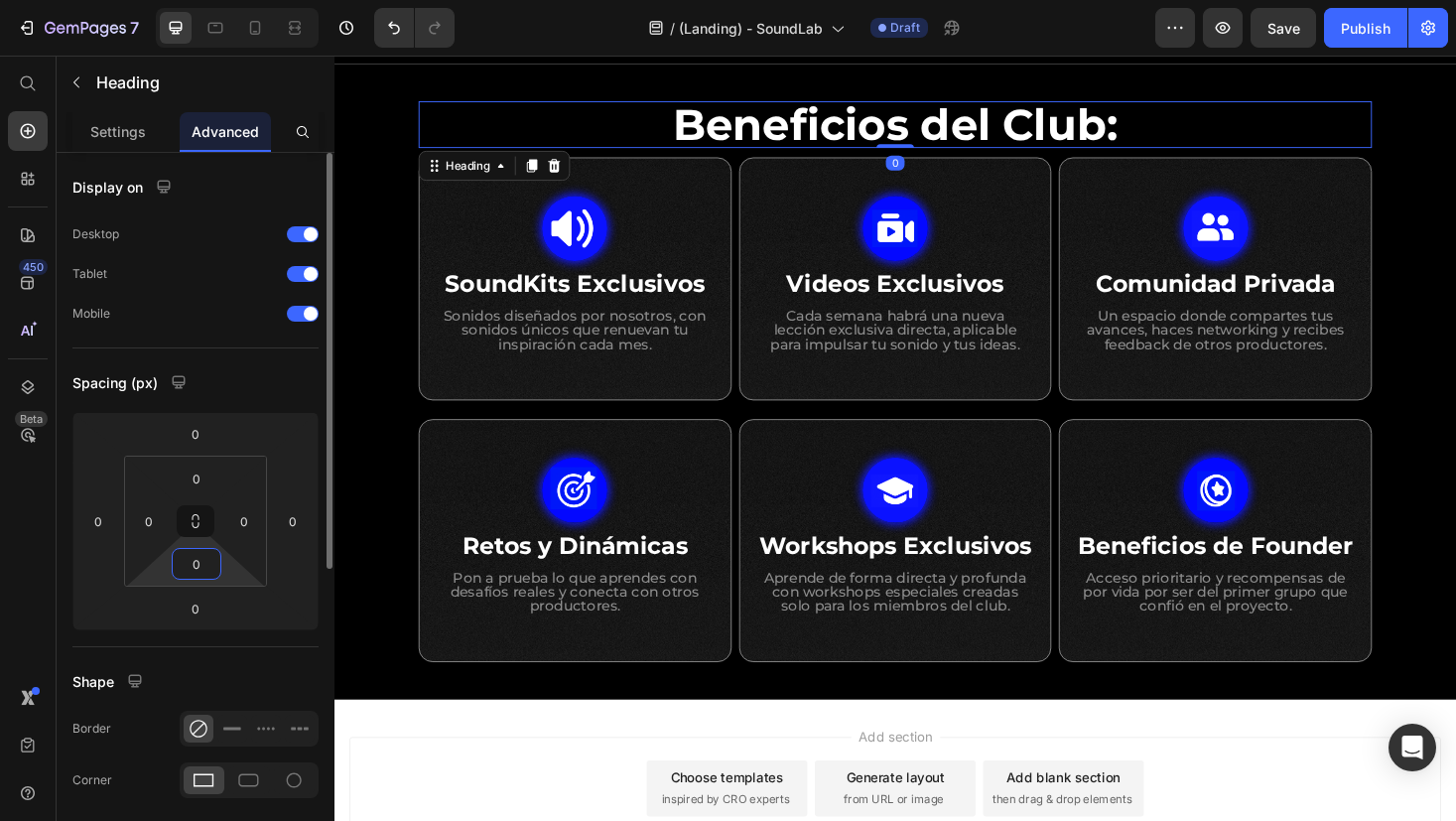 click on "0" at bounding box center [197, 564] 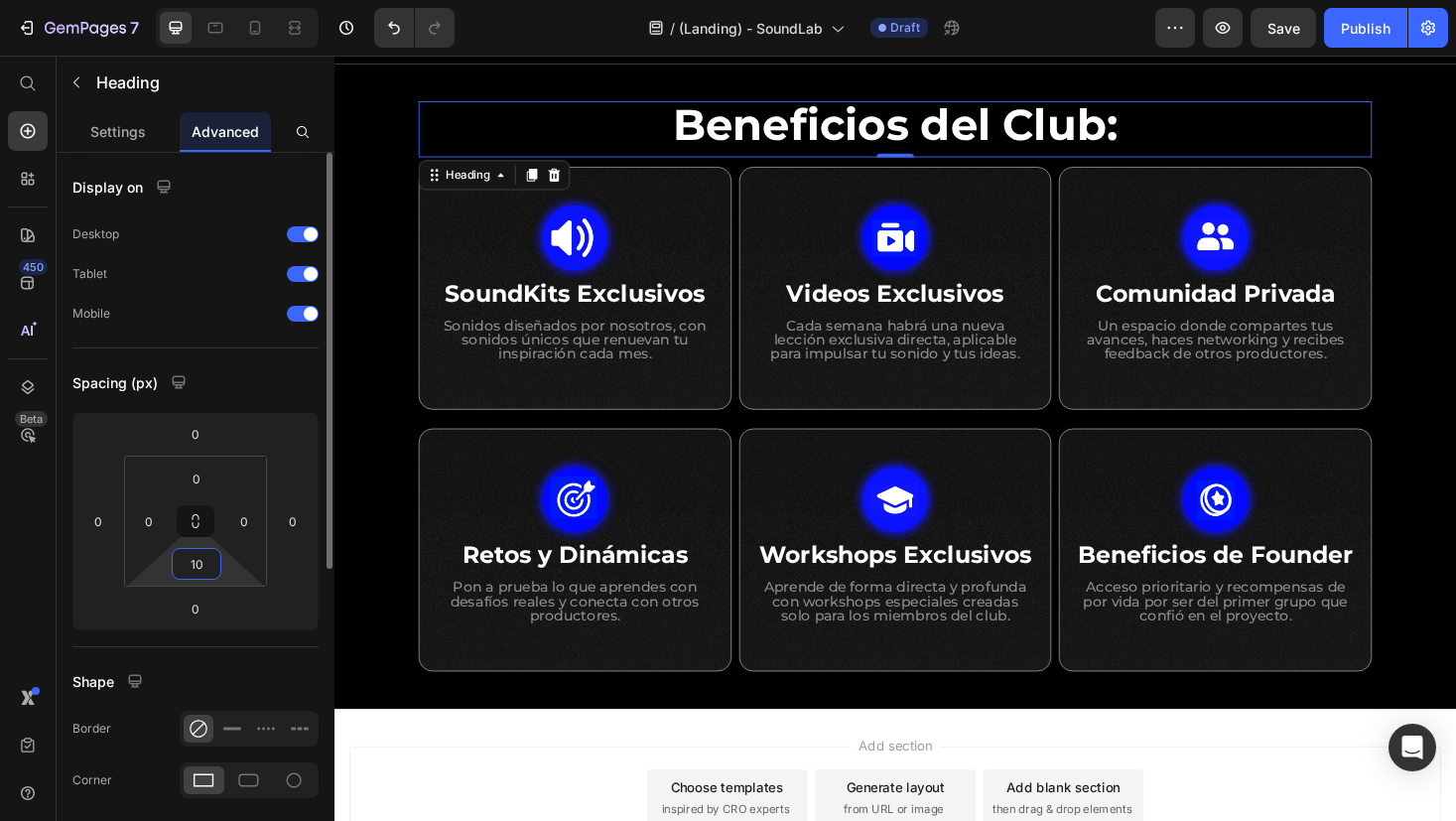 type on "1" 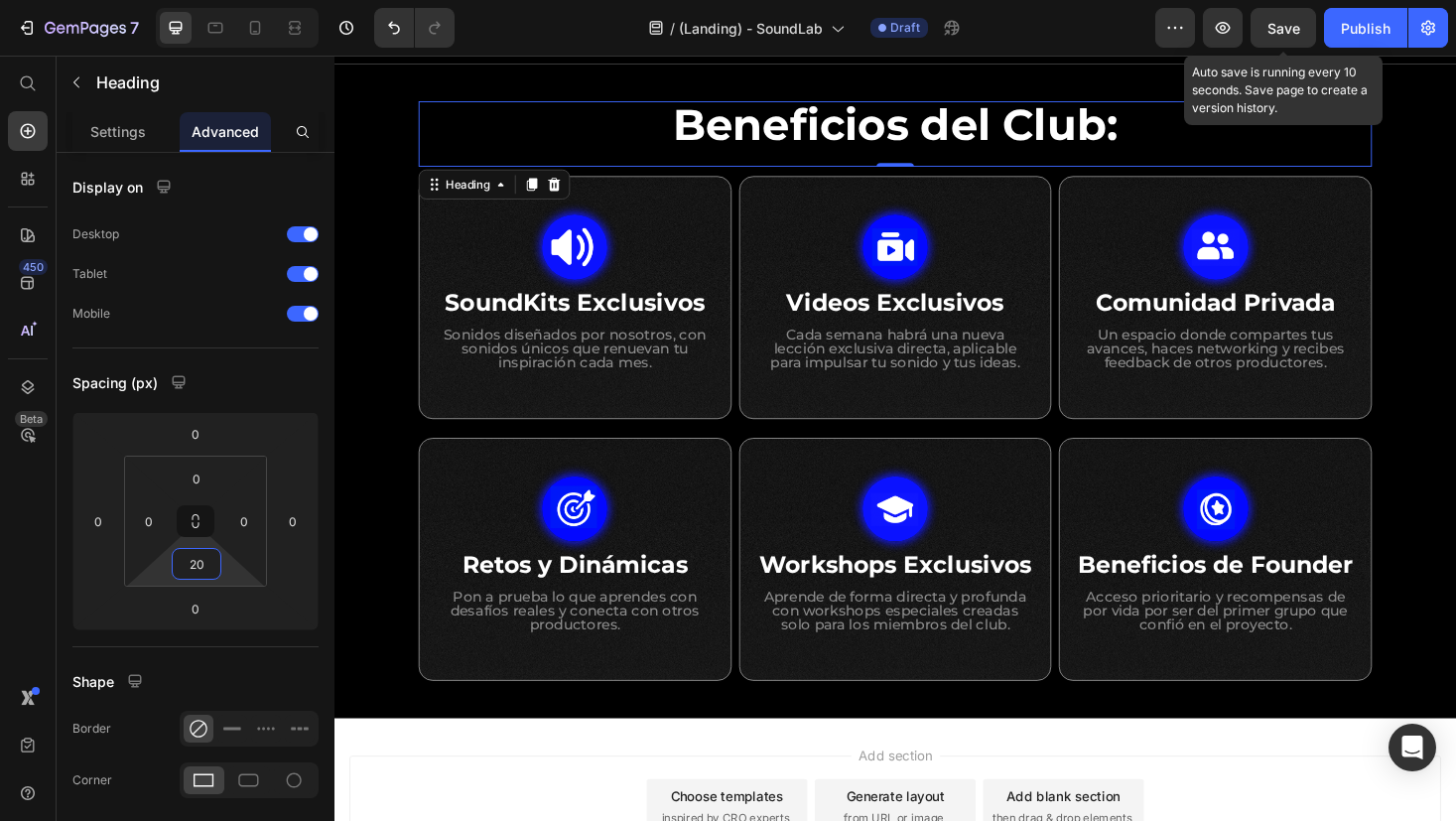 type on "20" 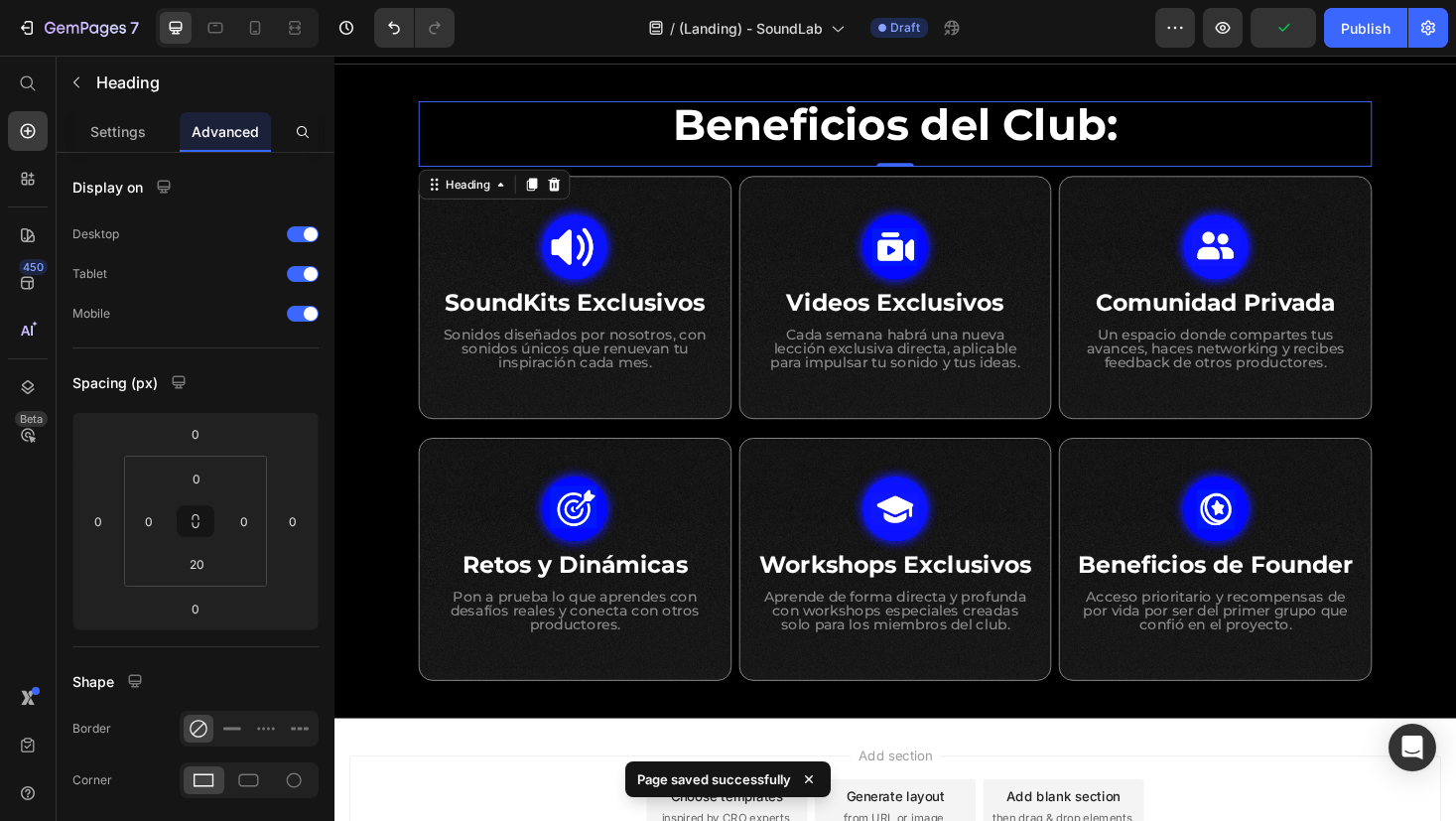 click on "Add section Choose templates inspired by CRO experts Generate layout from URL or image Add blank section then drag & drop elements" at bounding box center (930, 882) 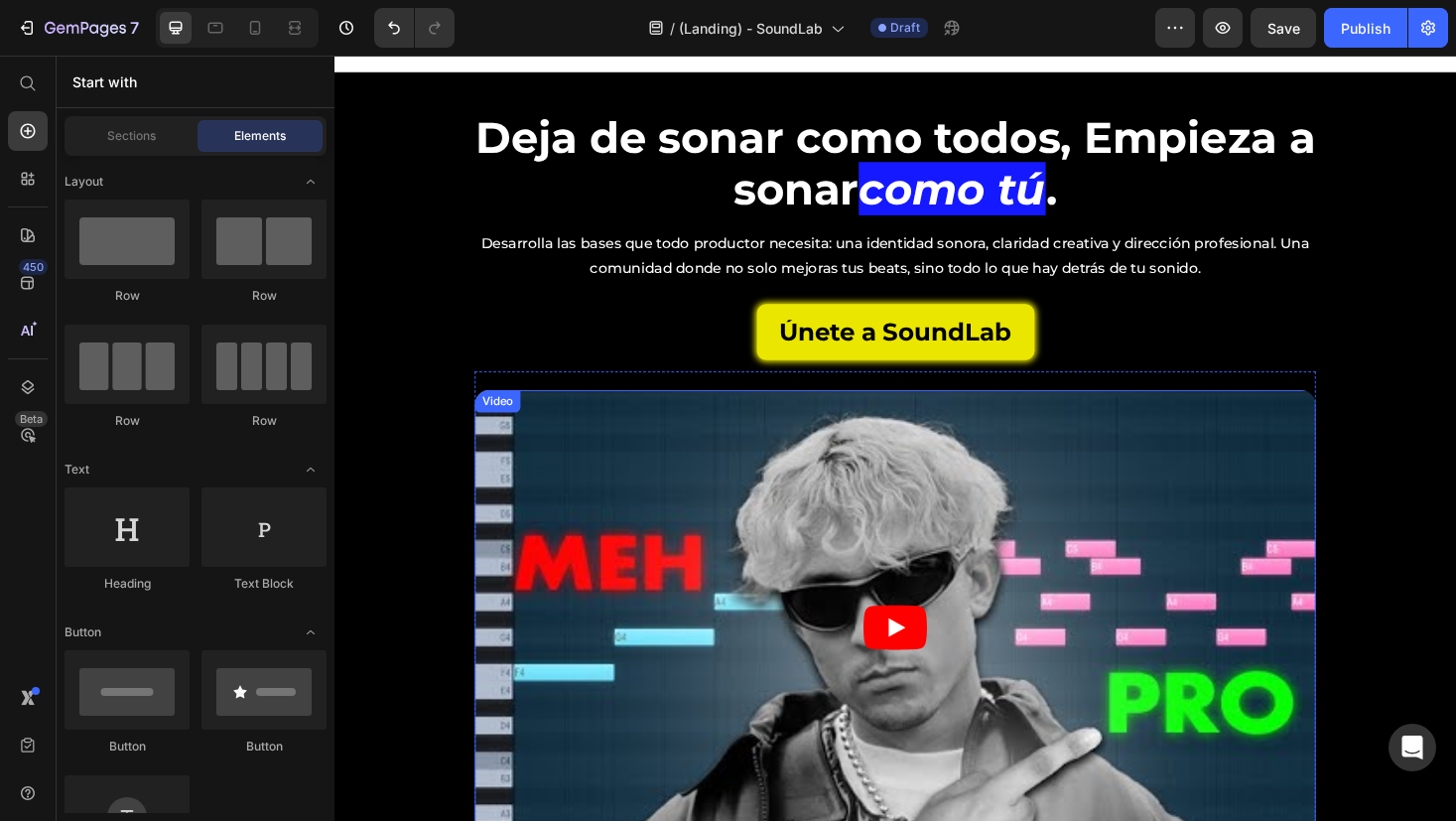 scroll, scrollTop: 0, scrollLeft: 0, axis: both 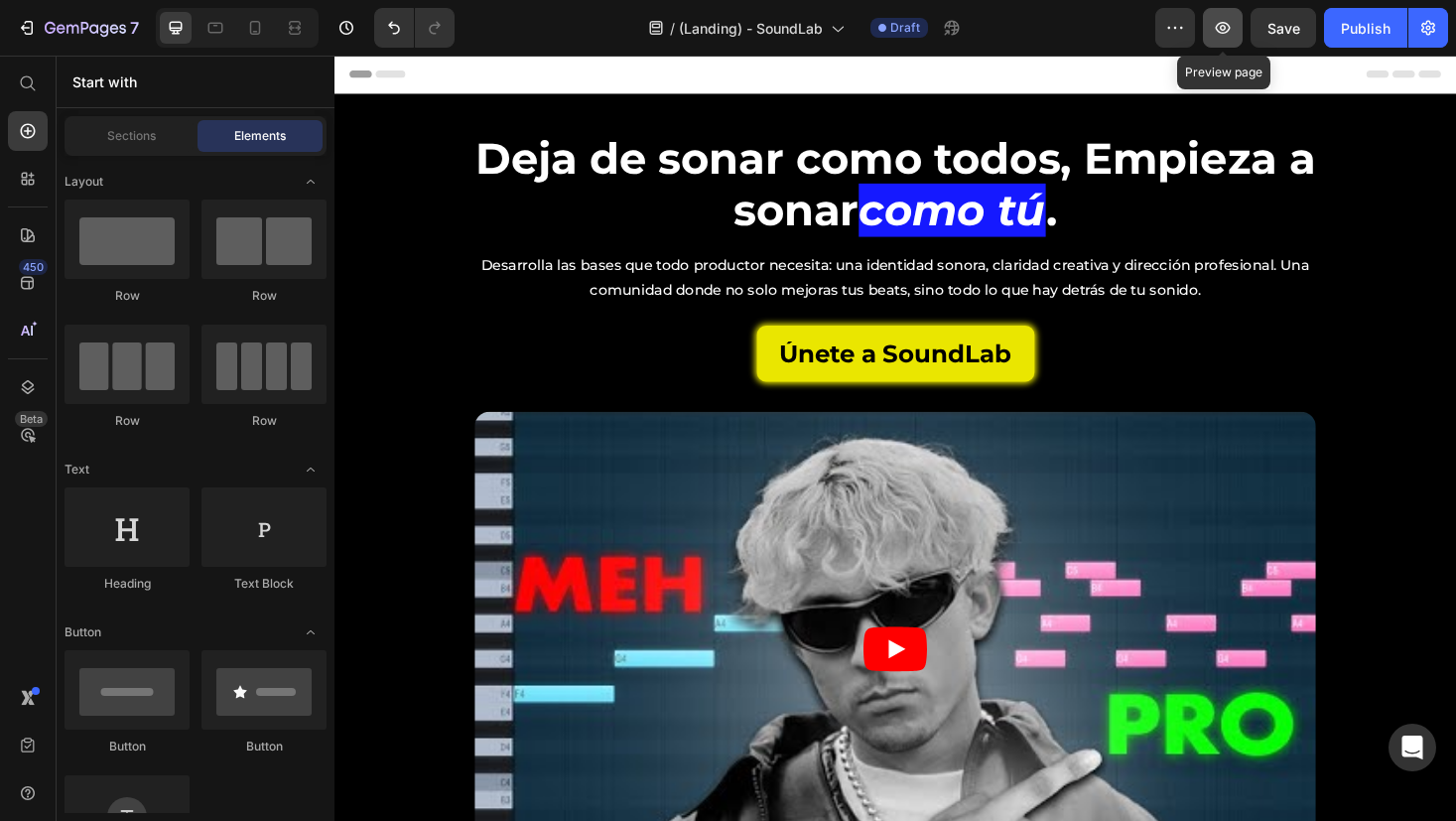 click 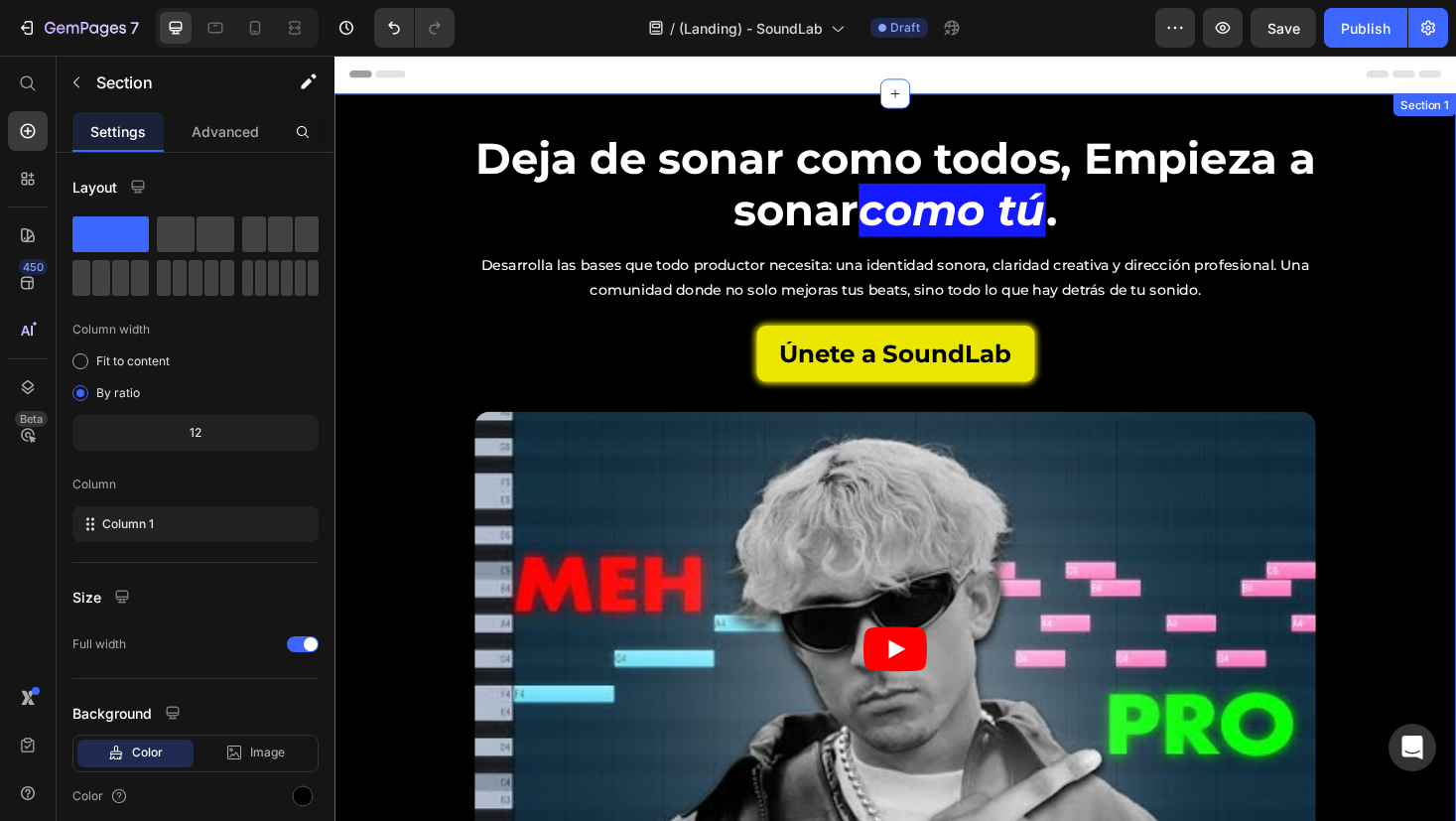click on "Deja de sonar como todos, Empieza a sonar  como tú . Heading Desarrolla las bases que todo productor necesita: una identidad sonora, claridad creativa y dirección profesional. Una comunidad donde no solo mejoras tus beats, sino todo lo que hay detrás de tu sonido. Heading Únete a SoundLab Button Video Row Row Section 1" at bounding box center (930, 536) 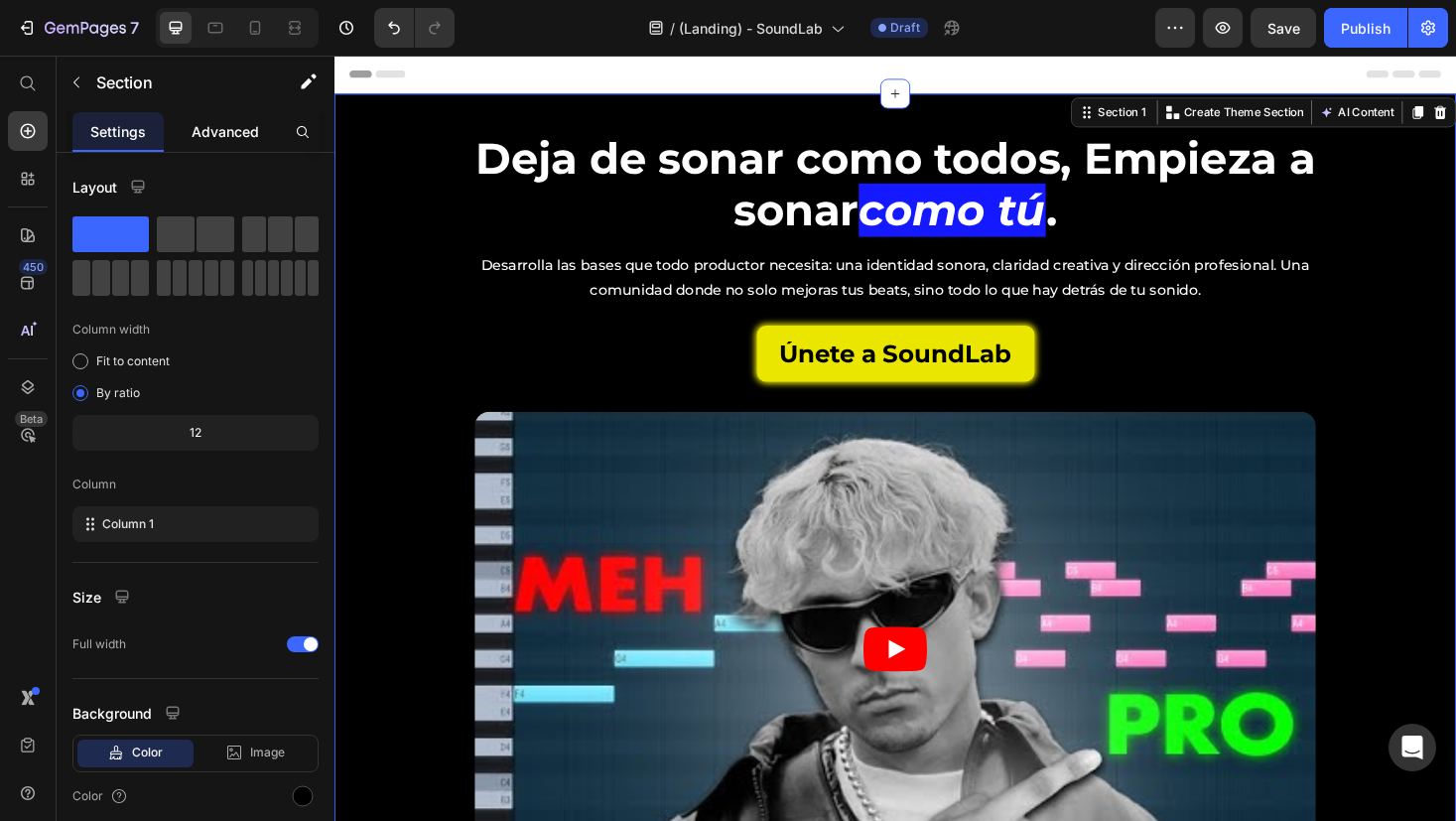 click on "Advanced" at bounding box center [225, 131] 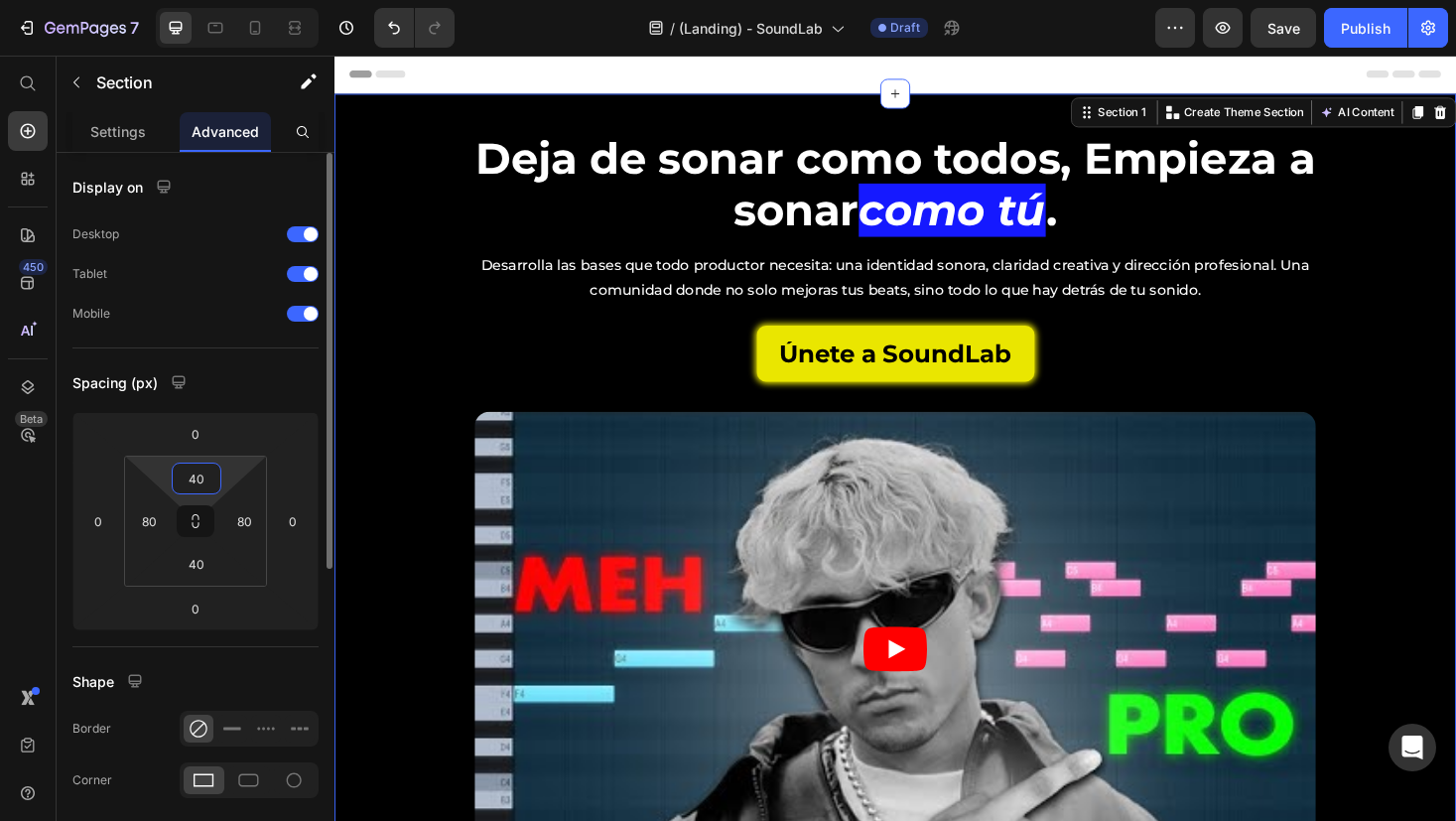 click on "40" at bounding box center [197, 479] 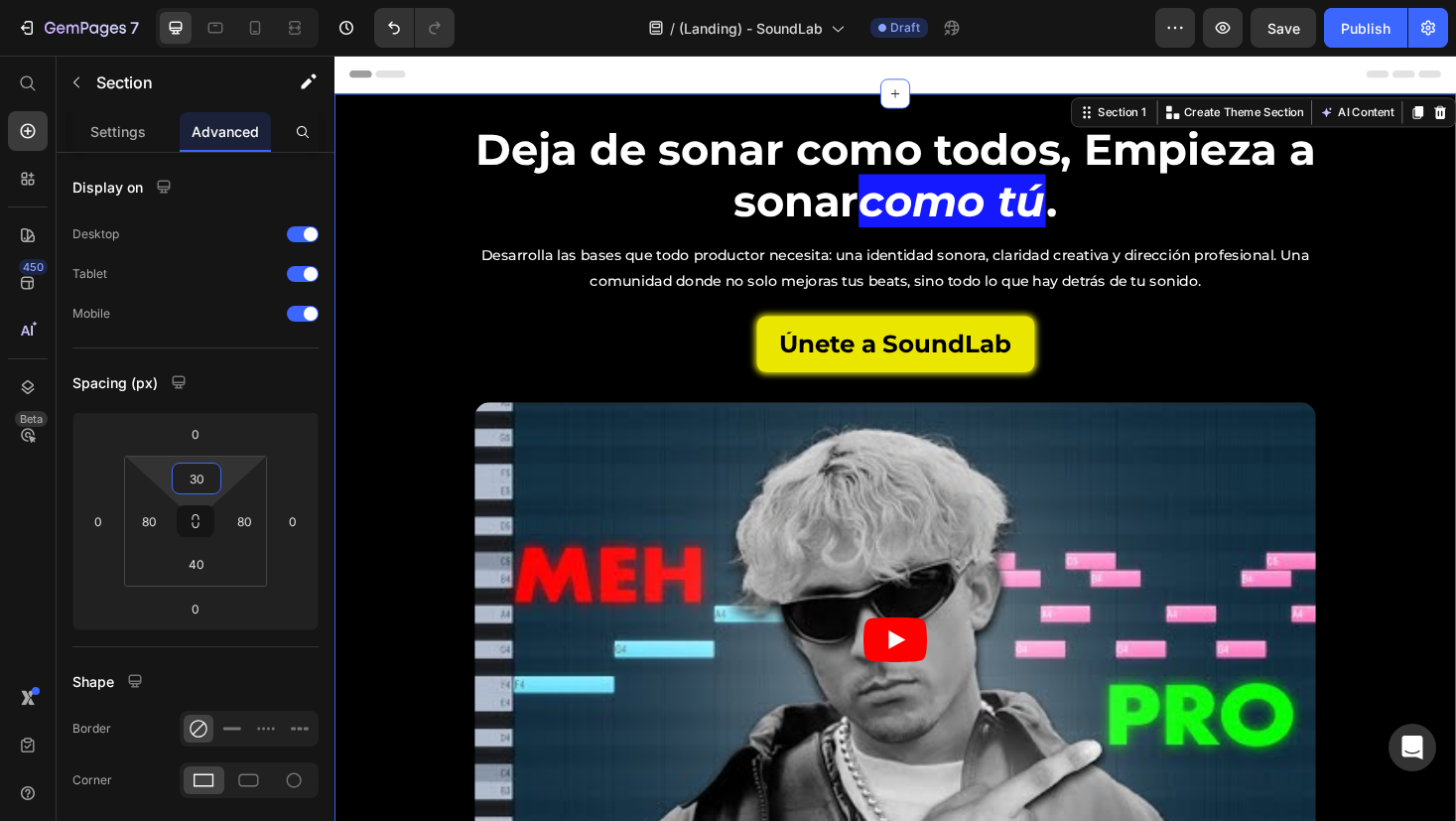 type on "3" 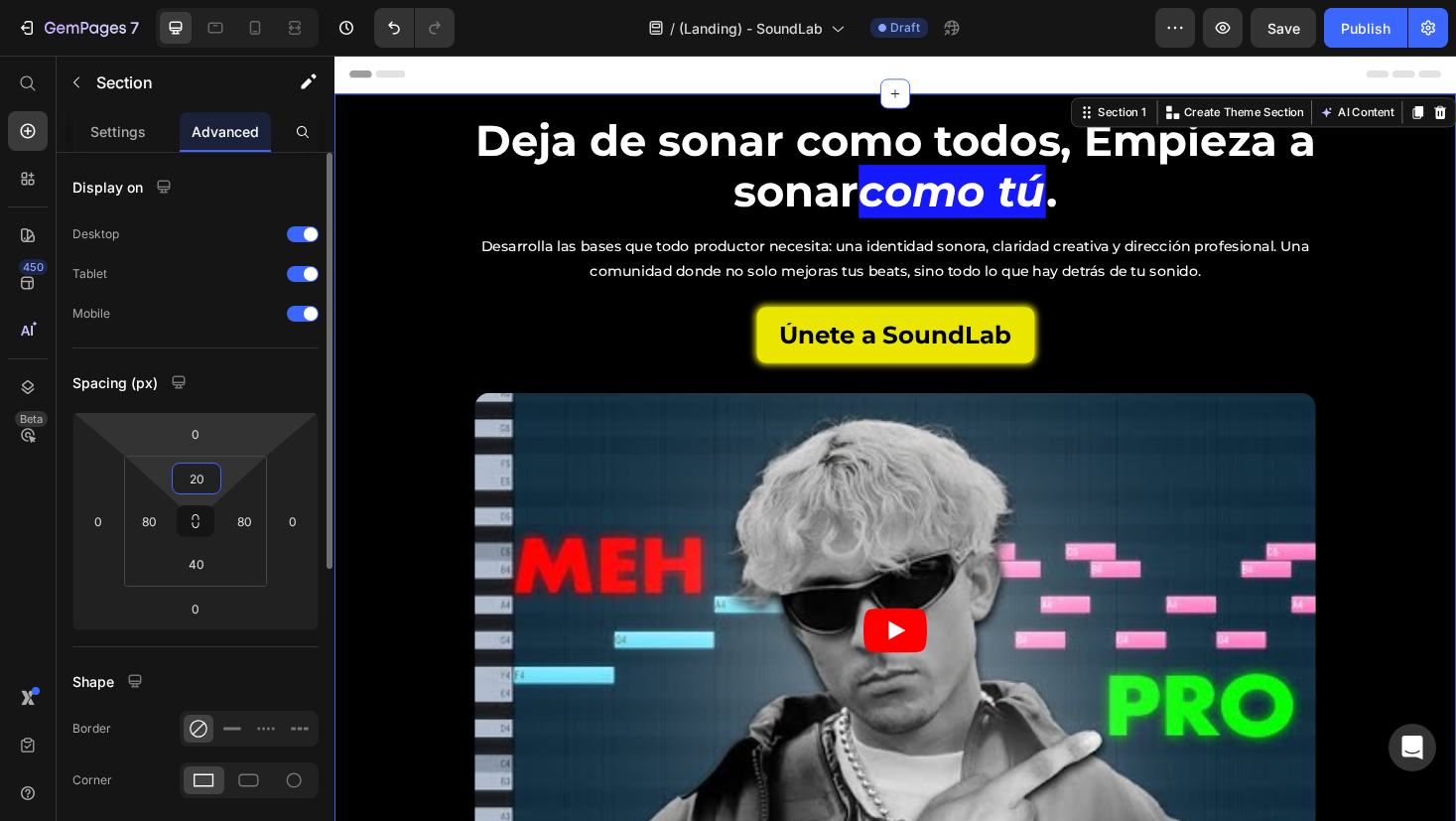 type on "20" 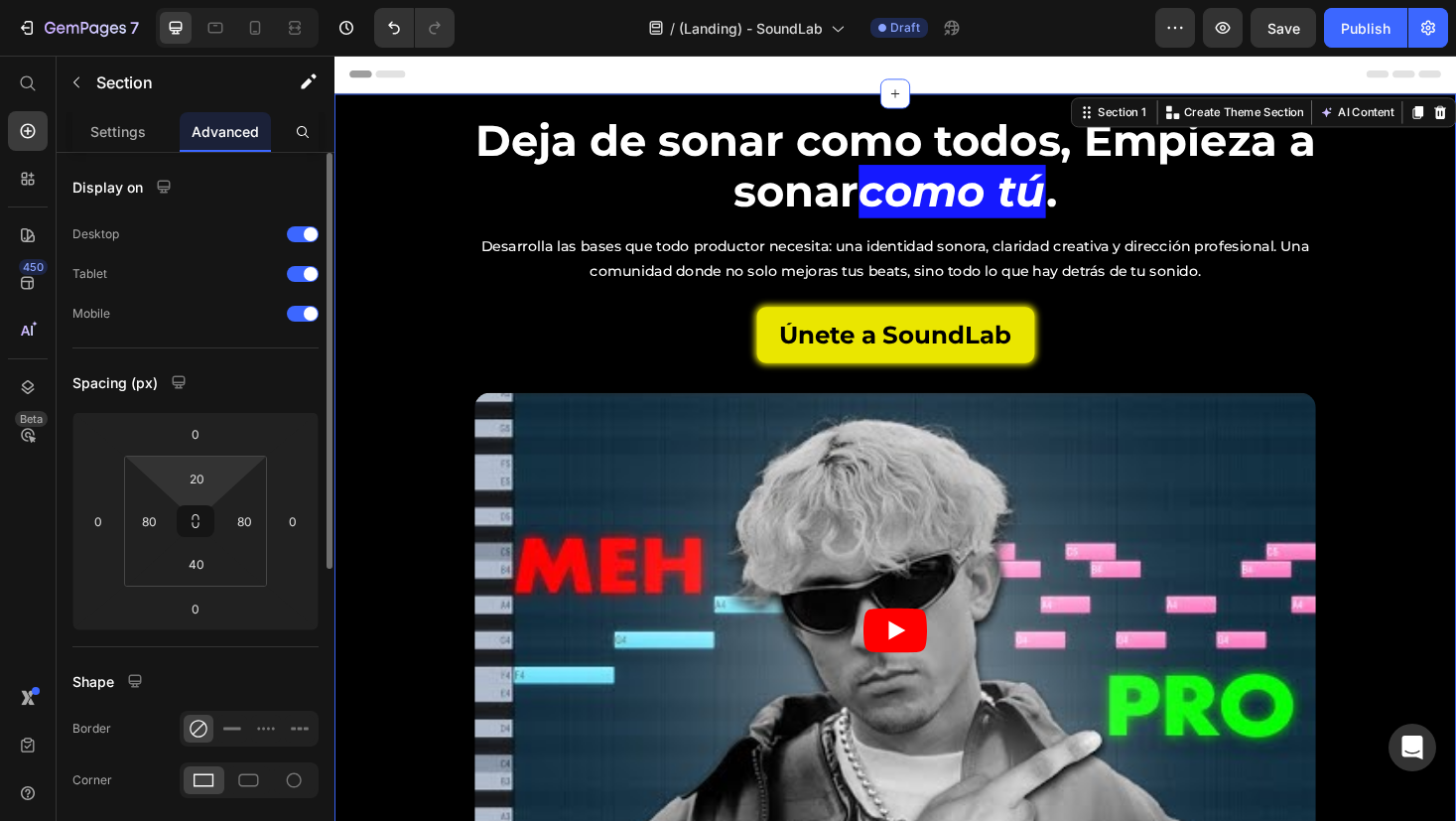click on "Spacing (px)" at bounding box center (196, 382) 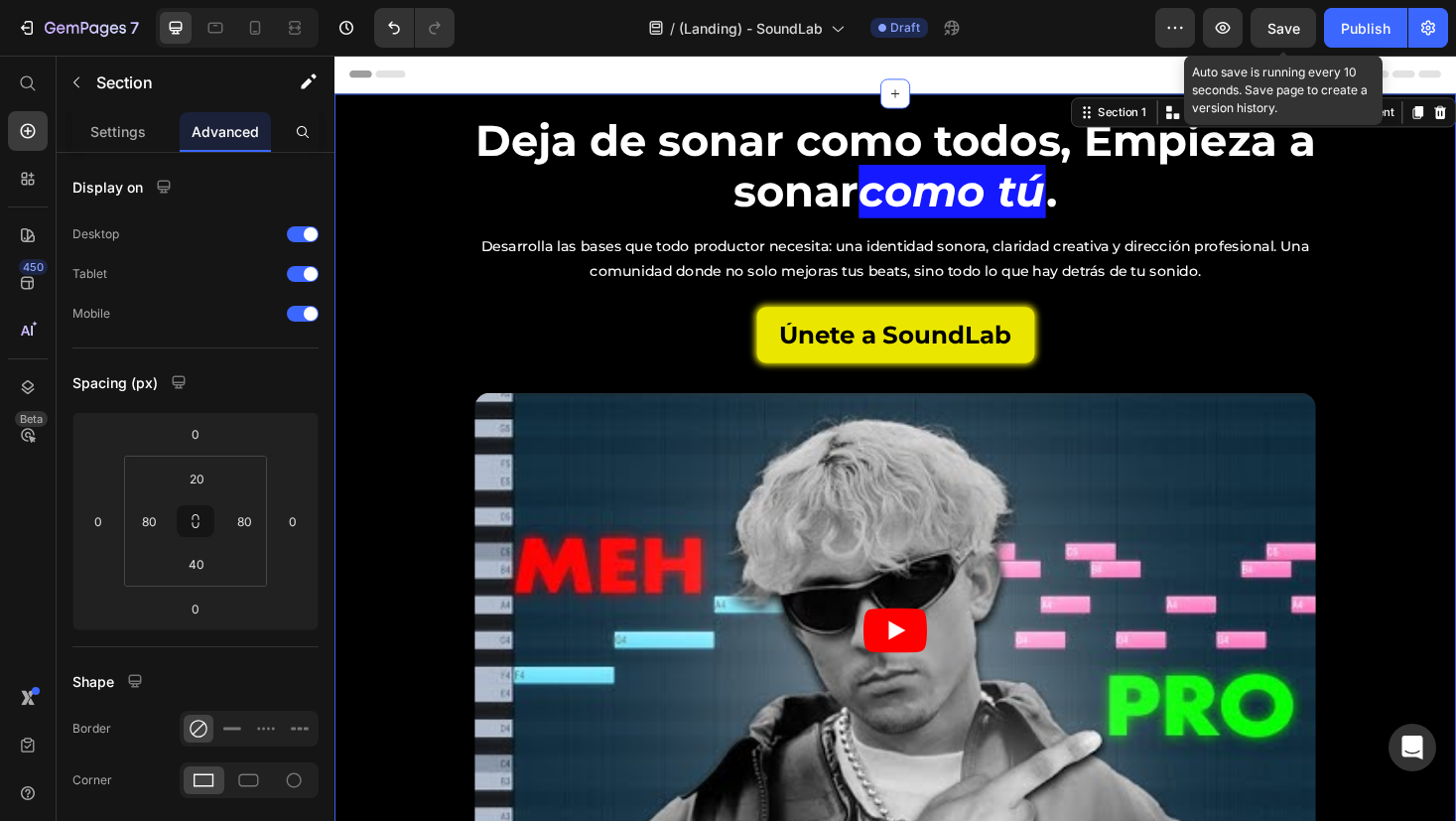 click on "Save" at bounding box center (1283, 28) 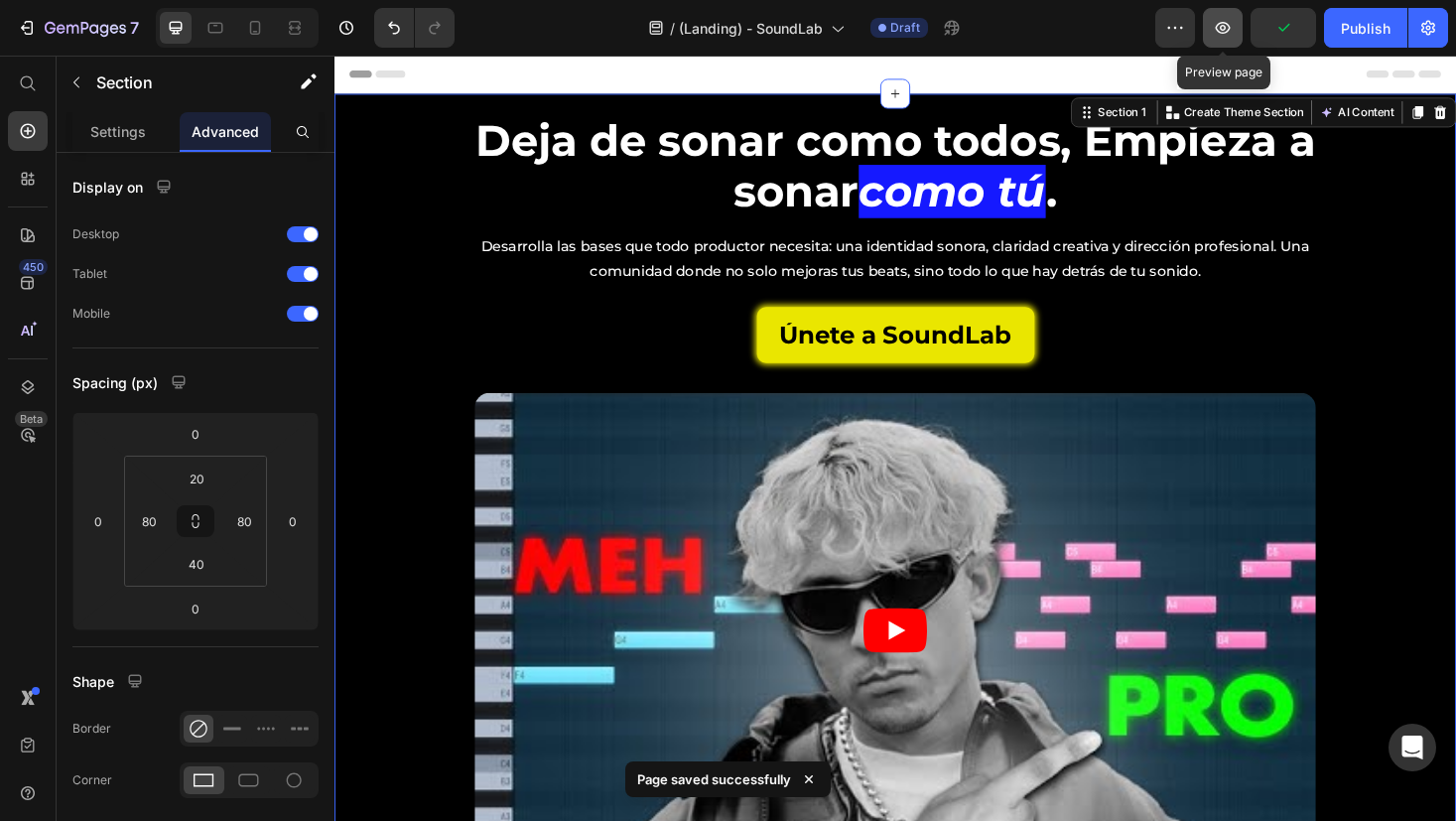 click 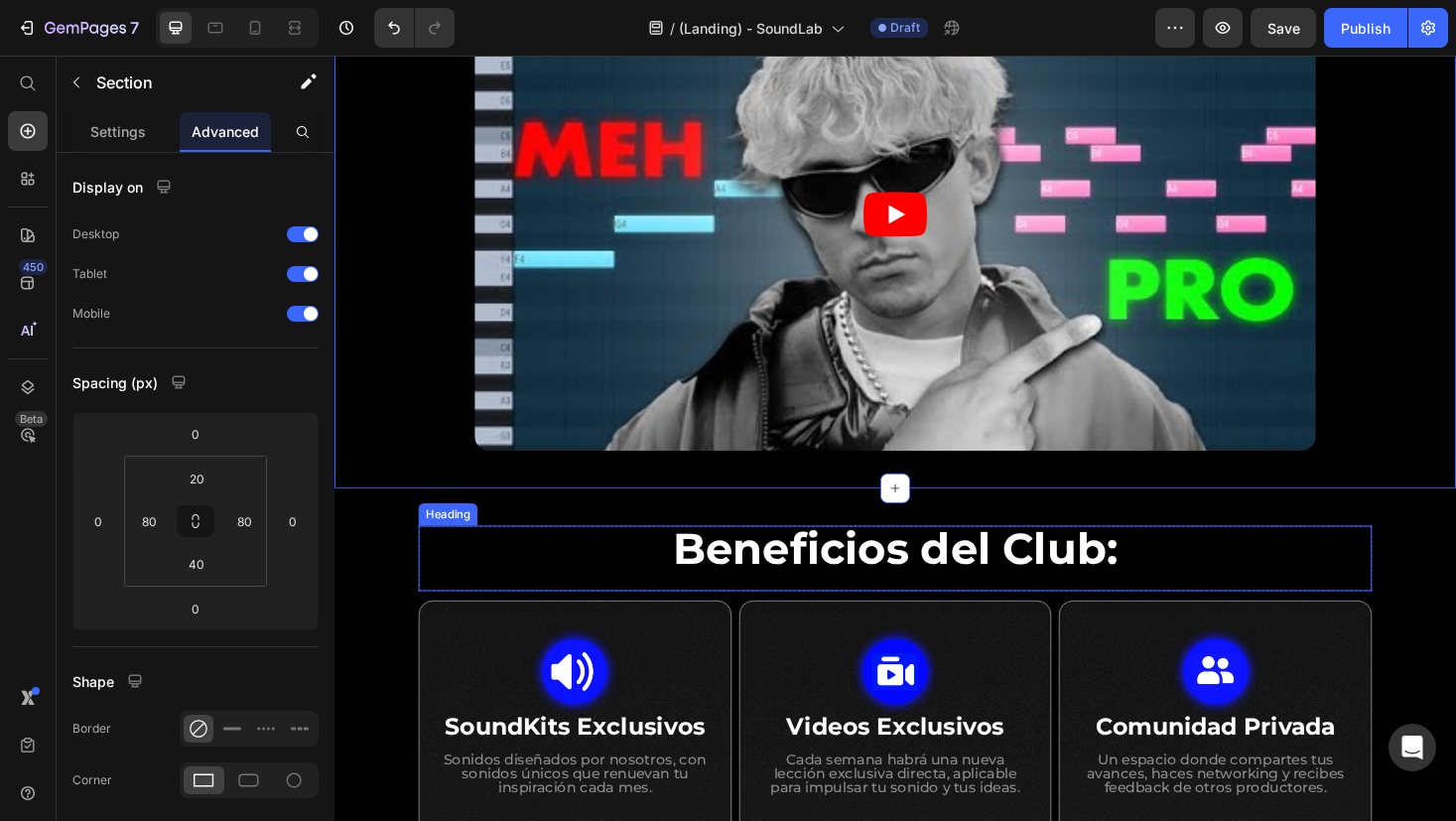 scroll, scrollTop: 444, scrollLeft: 0, axis: vertical 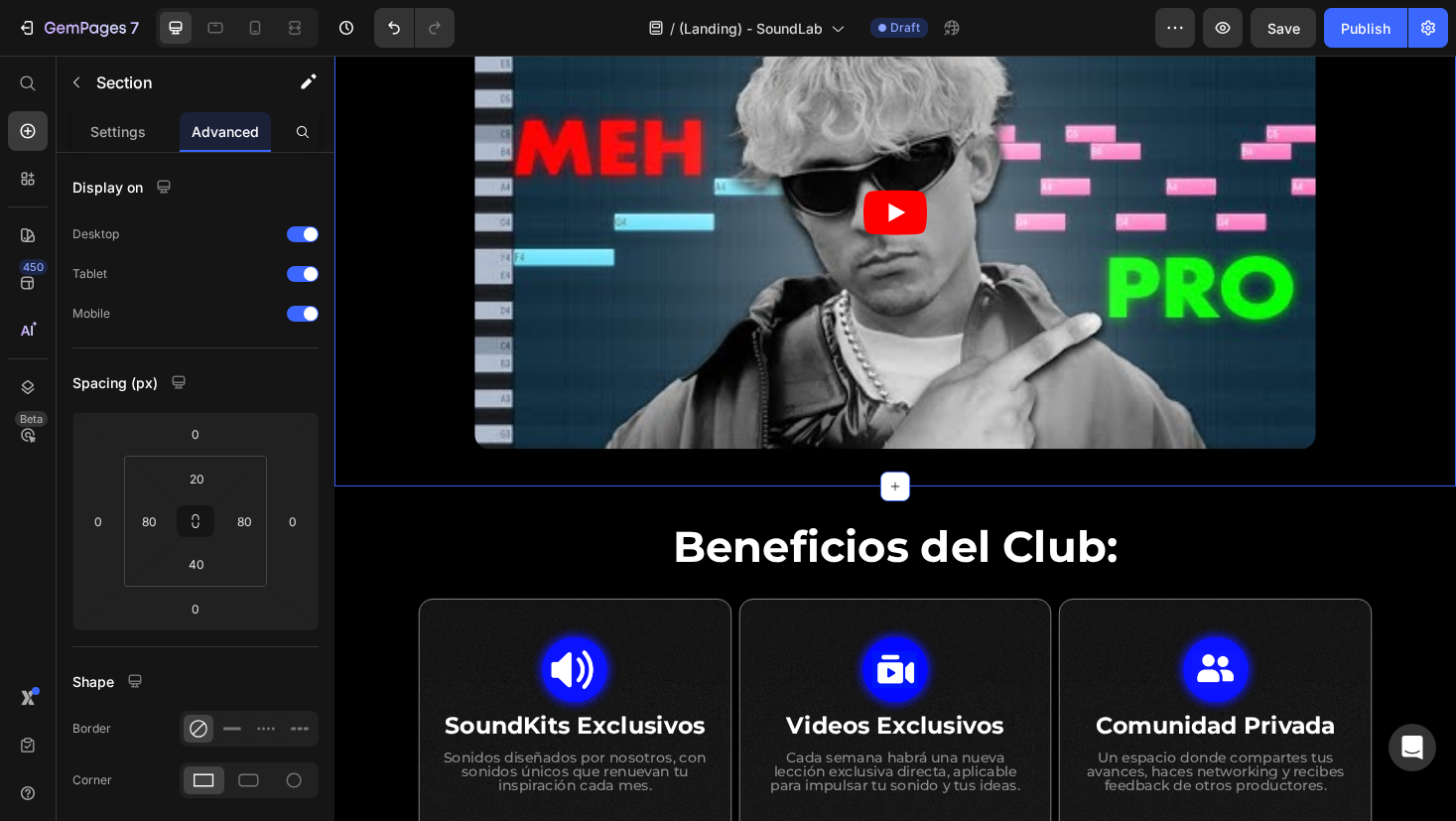 click on "Deja de sonar como todos, Empieza a sonar  como tú . Heading Desarrolla las bases que todo productor necesita: una identidad sonora, claridad creativa y dirección profesional. Una comunidad donde no solo mejoras tus beats, sino todo lo que hay detrás de tu sonido. Heading Únete a SoundLab Button Video Row Row Section 1   Create Theme Section AI Content Write with [PERSON_NAME] What would you like to describe here? Tone and Voice Persuasive Product Workshop - Aprende Sound Design en Menos de 2 Horas Show more Generate" at bounding box center [930, 82] 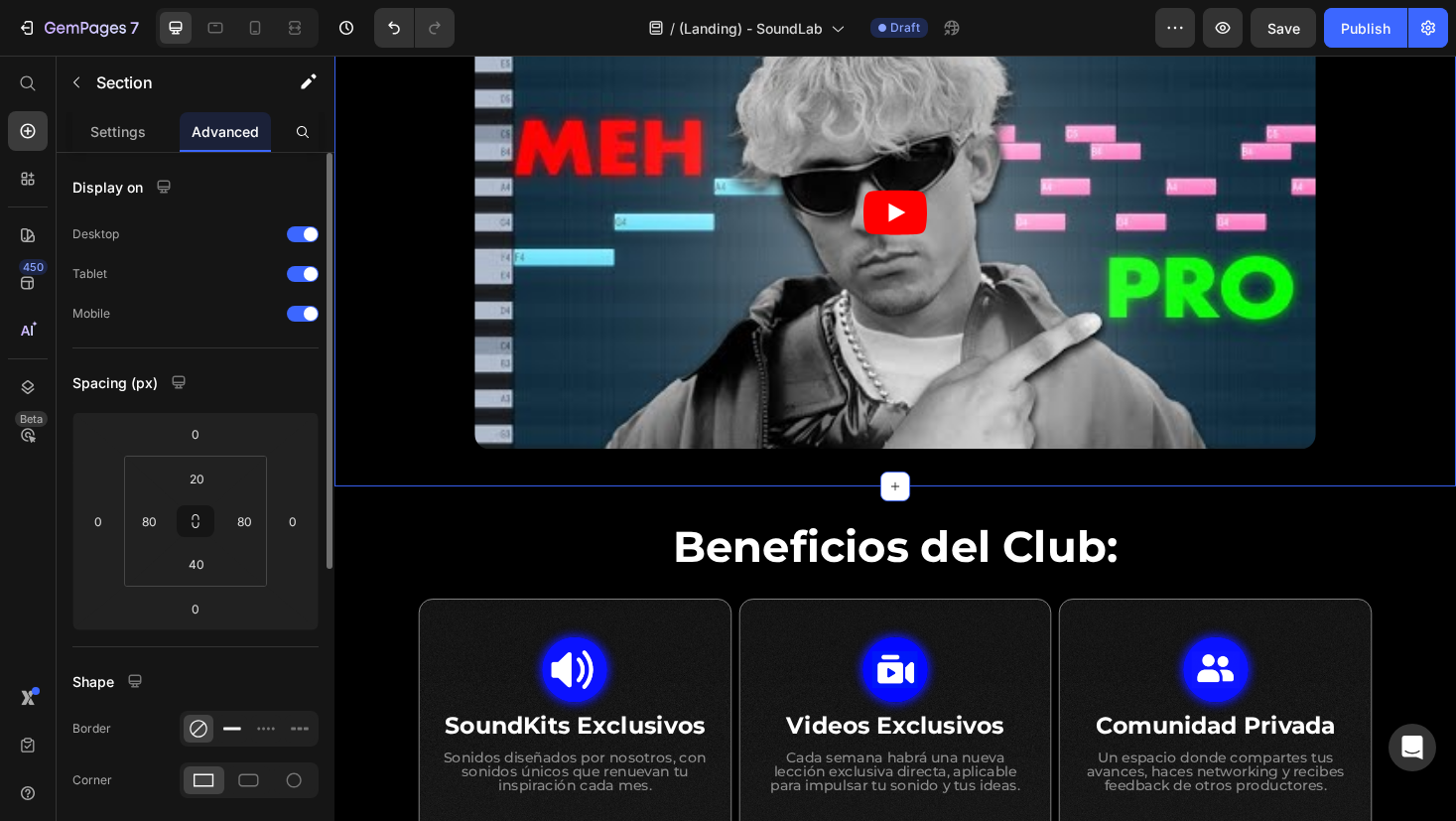 click 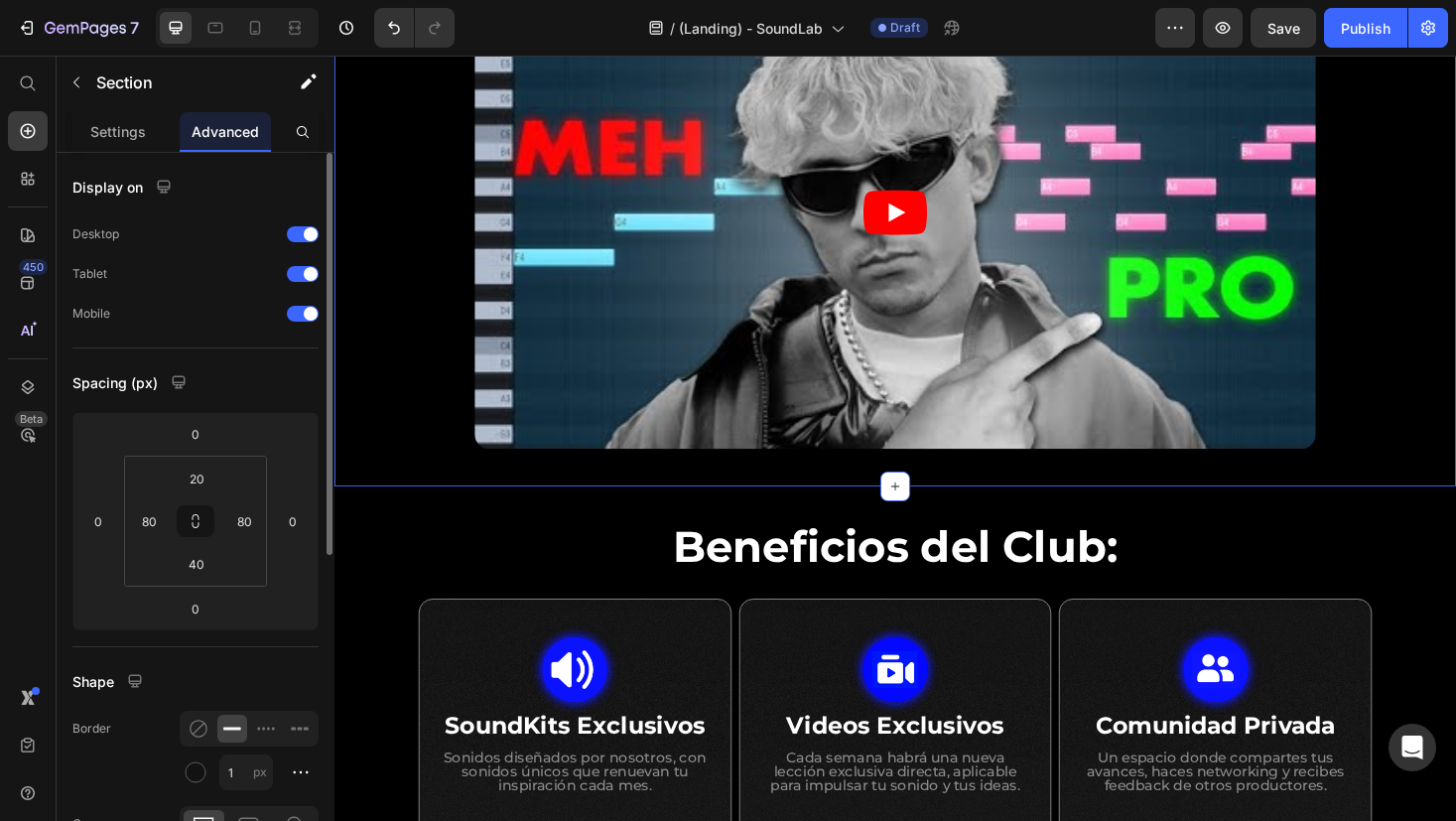 scroll, scrollTop: 445, scrollLeft: 0, axis: vertical 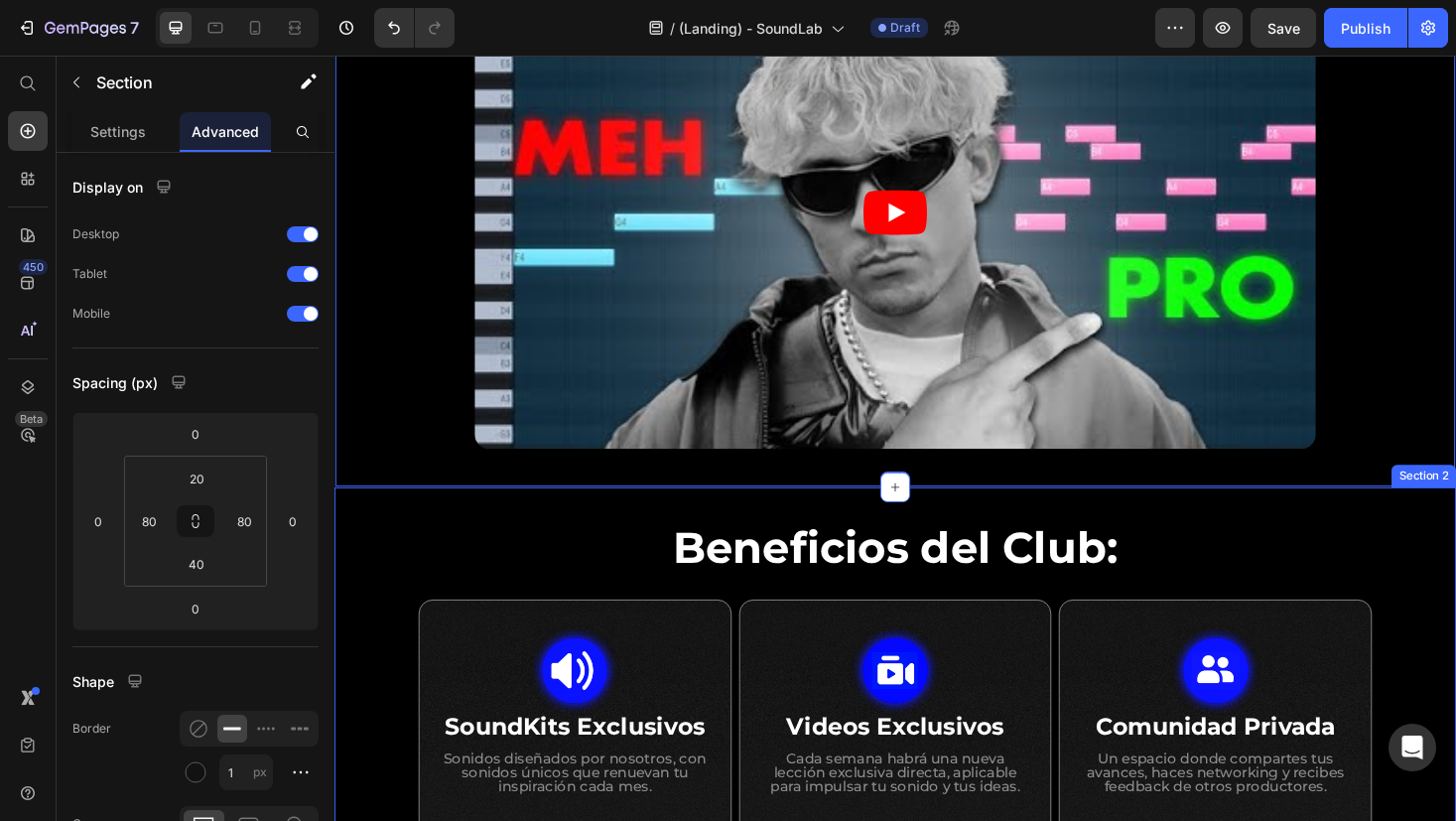 click on "Beneficios del Club: Heading Row Row Image SoundKits Exclusivos Heading Sonidos diseñados por nosotros, con sonidos únicos que renuevan tu inspiración cada mes. Text Block Row Image Videos Exclusivos Heading Cada semana habrá una nueva lección exclusiva directa, aplicable para impulsar tu sonido y tus ideas. Text Block Row Image Comunidad Privada Heading Un espacio donde compartes tus avances, haces networking y recibes feedback de otros productores. Text Block Row Row Row Image Retos y Dinámicas Heading Pon a prueba lo que aprendes con desafíos reales y conecta con otros productores. Text Block Row Image Workshops Exclusivos Heading Aprende de forma directa y profunda con workshops especiales creadas solo para los miembros del club. Text Block Row Image Beneficios de Founder Heading Acceso prioritario y recompensas de por vida por ser del primer grupo que confió en el proyecto. Text Block Row Row Row Section 2" at bounding box center [930, 862] 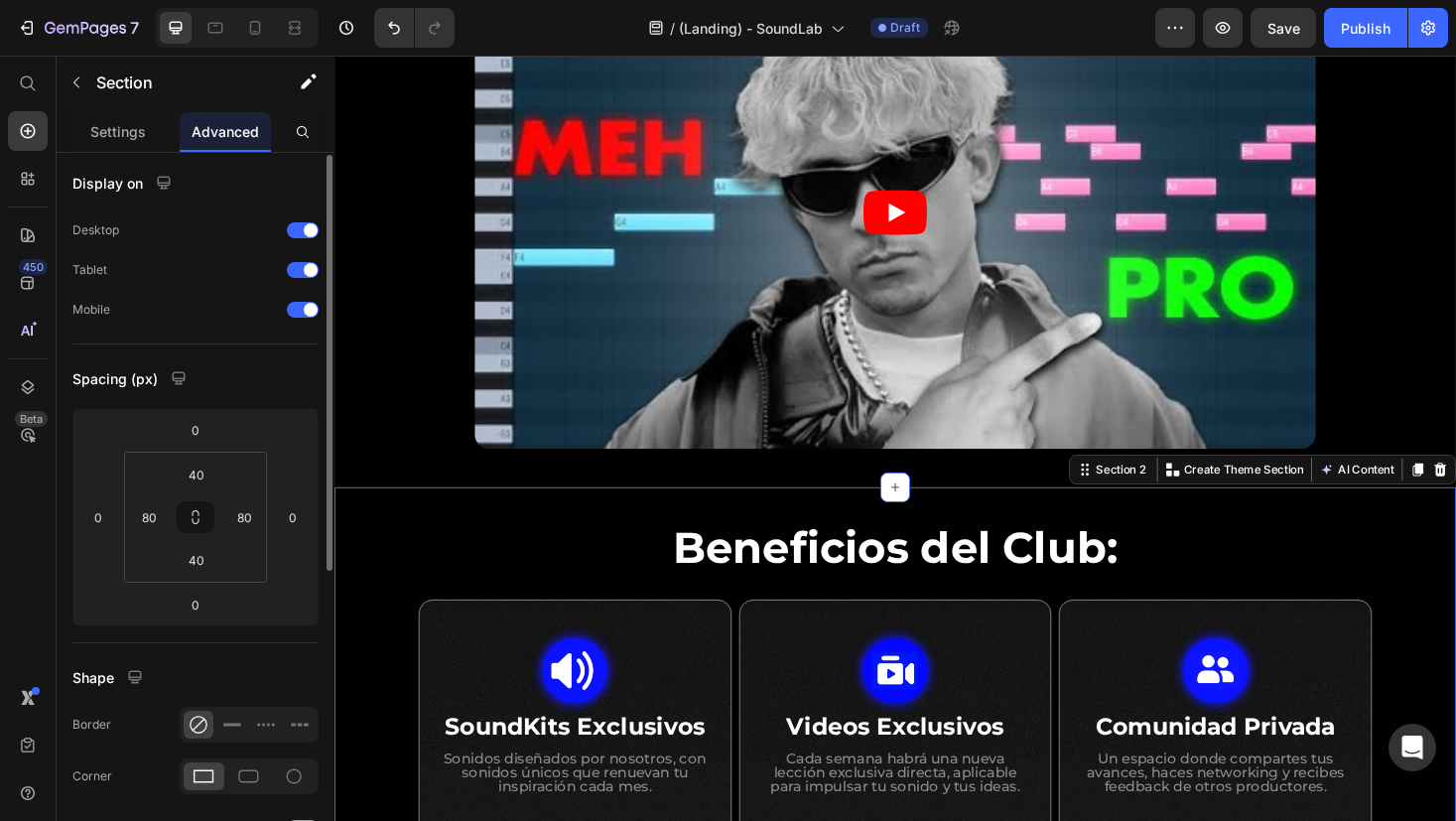 scroll, scrollTop: 8, scrollLeft: 0, axis: vertical 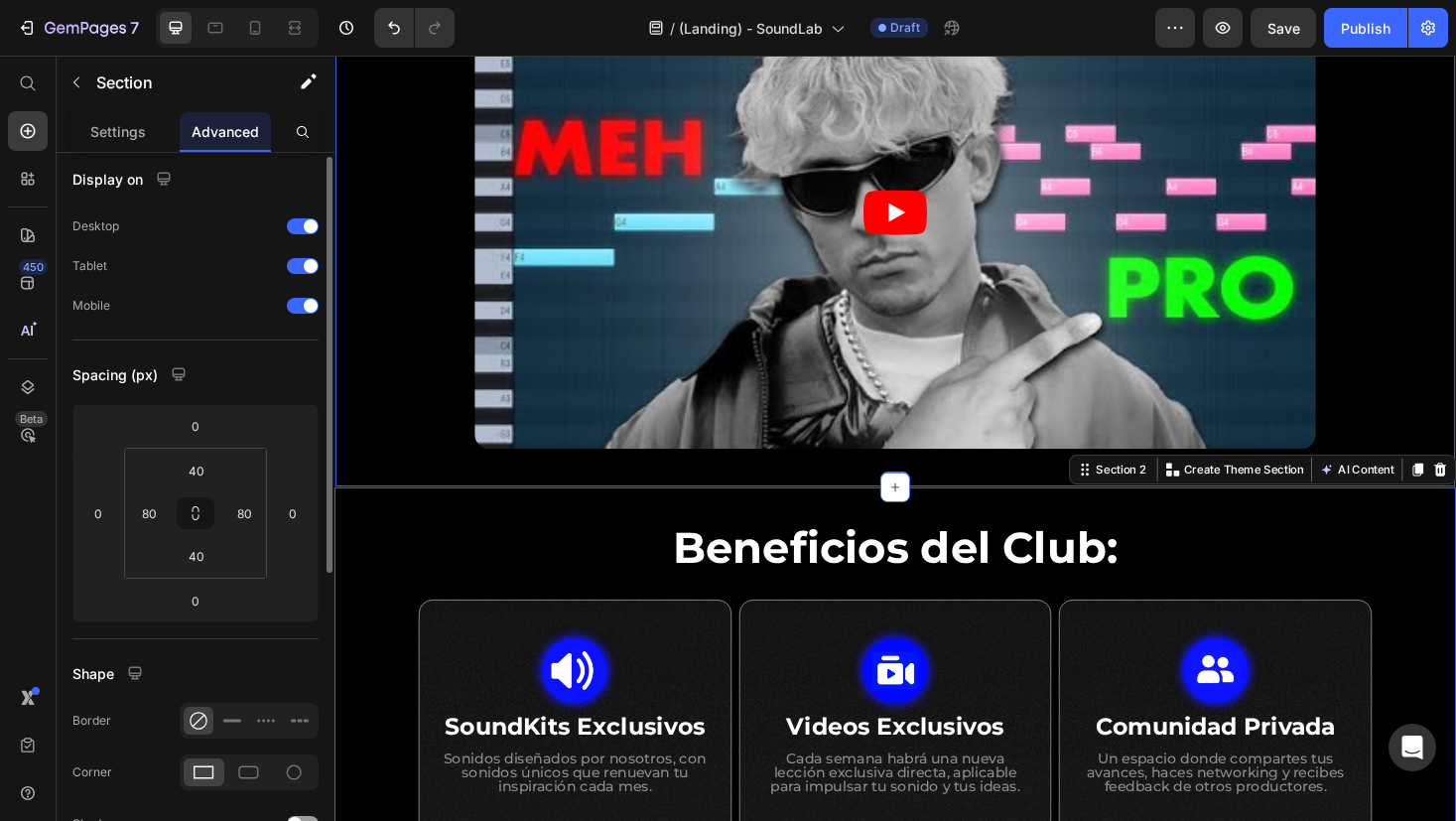 click on "Deja de sonar como todos, Empieza a sonar  como tú . Heading Desarrolla las bases que todo productor necesita: una identidad sonora, claridad creativa y dirección profesional. Una comunidad donde no solo mejoras tus beats, sino todo lo que hay detrás de tu sonido. Heading Únete a SoundLab Button Video Row Row Section 1" at bounding box center [930, 82] 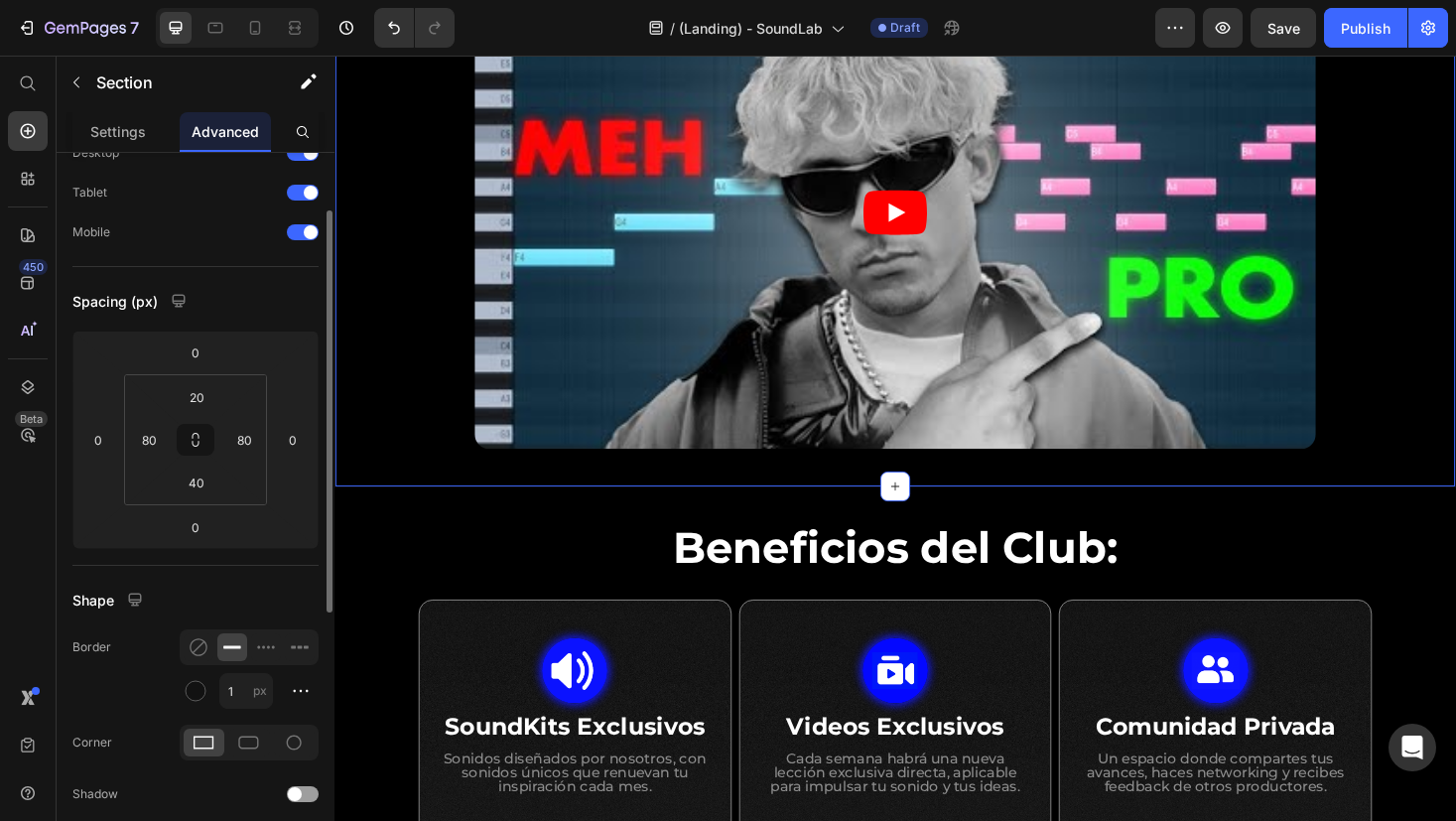 scroll, scrollTop: 91, scrollLeft: 0, axis: vertical 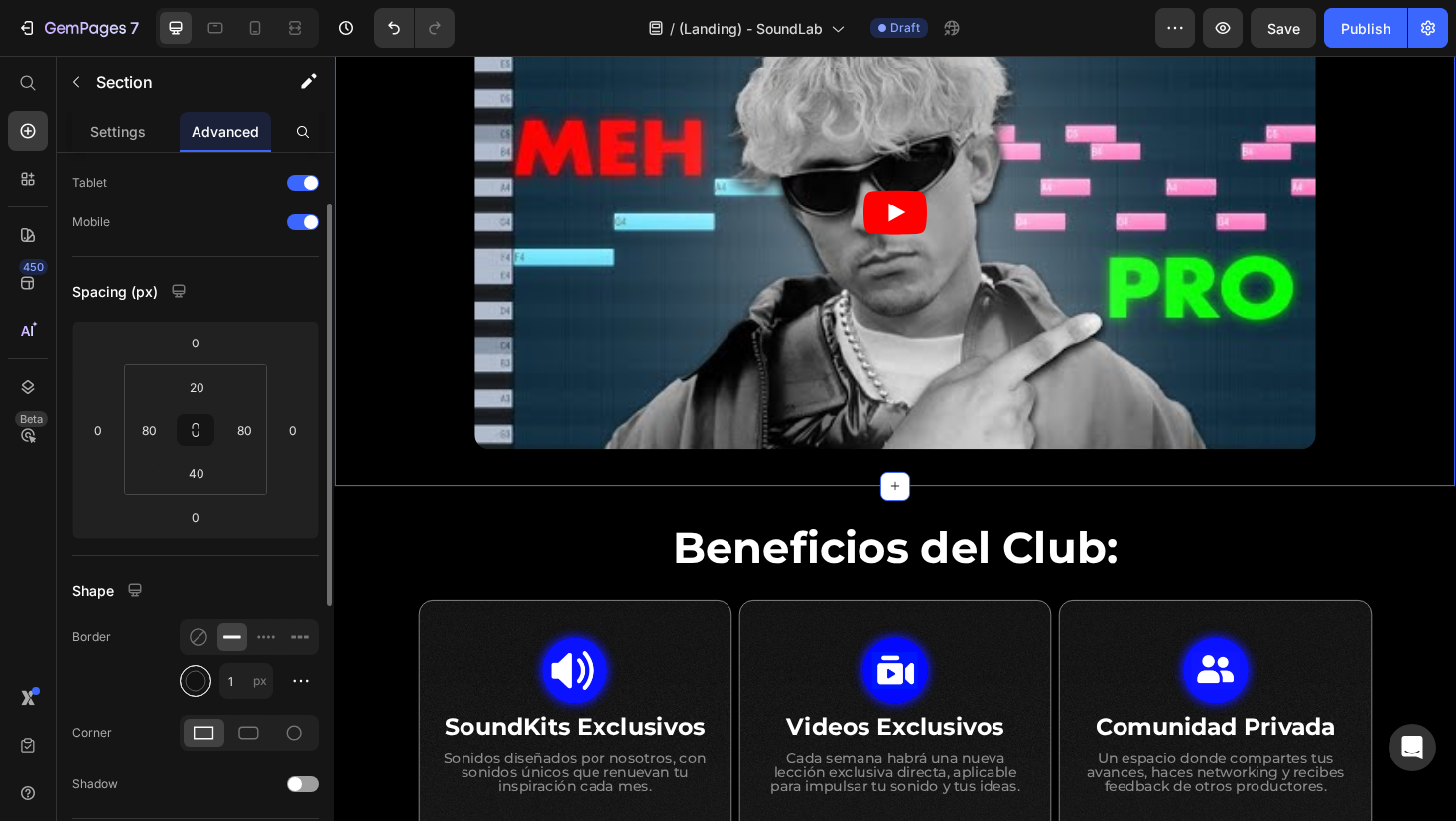 click at bounding box center [196, 681] 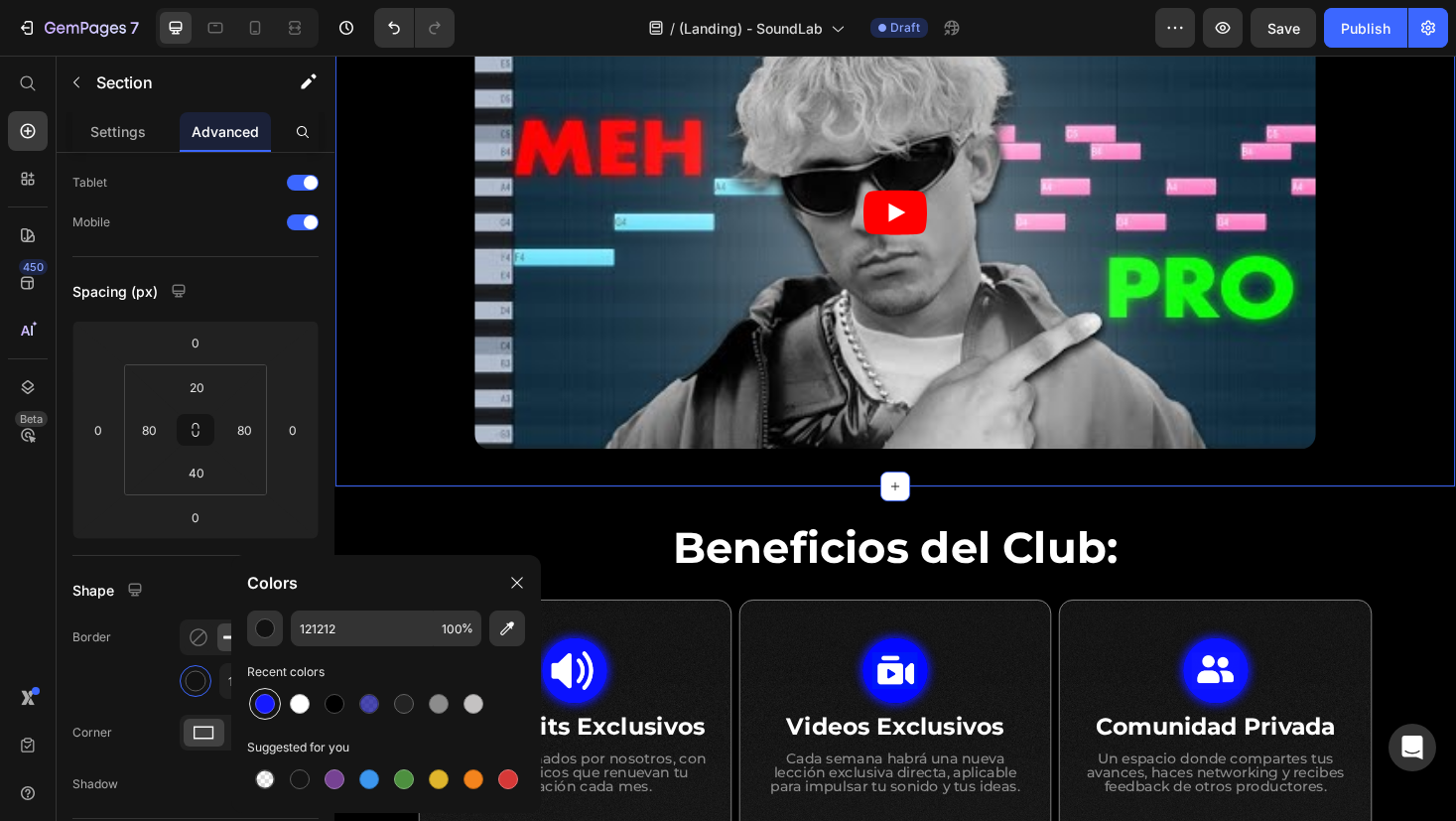 click at bounding box center [265, 704] 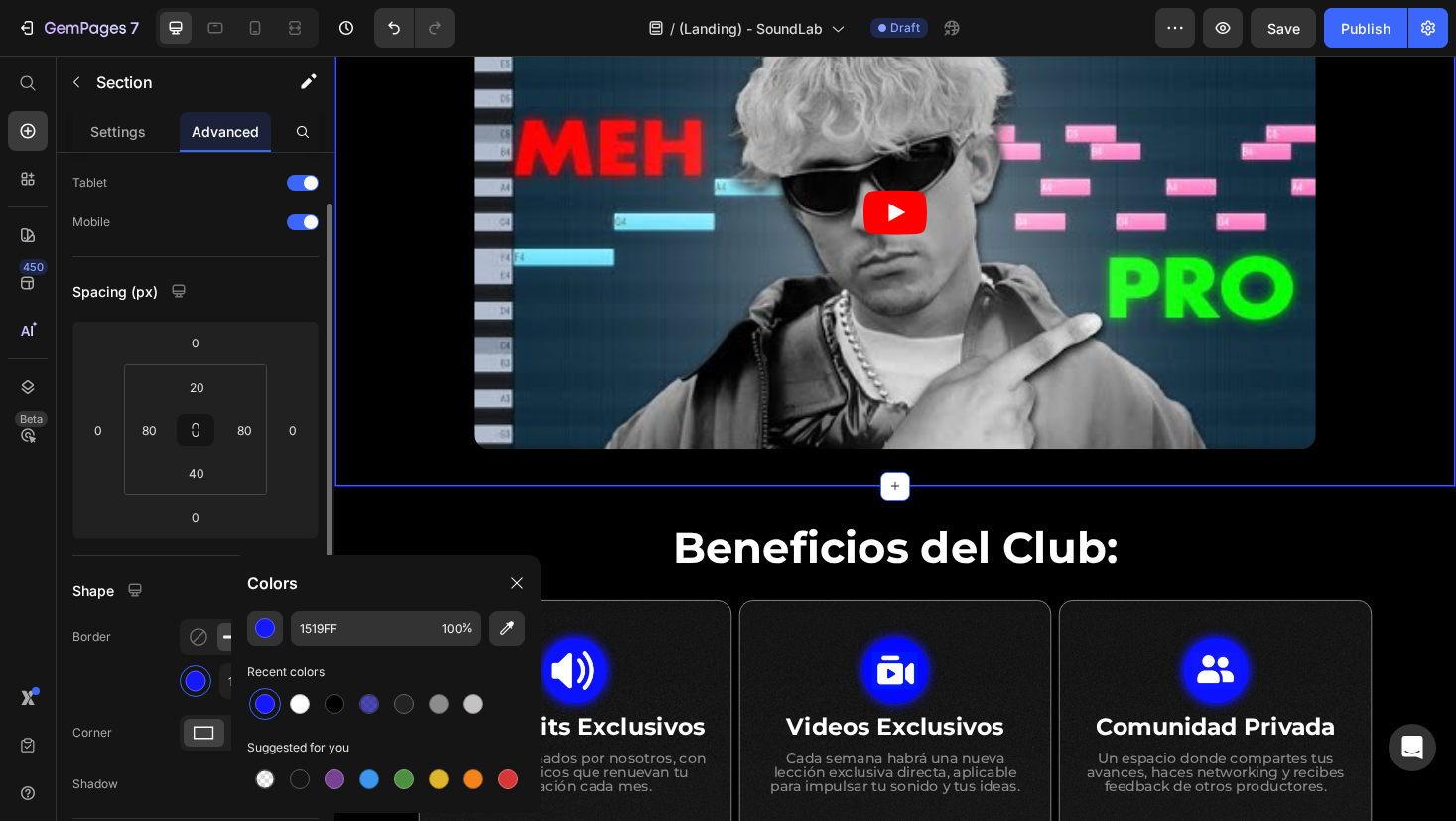 click on "Shape" at bounding box center (196, 590) 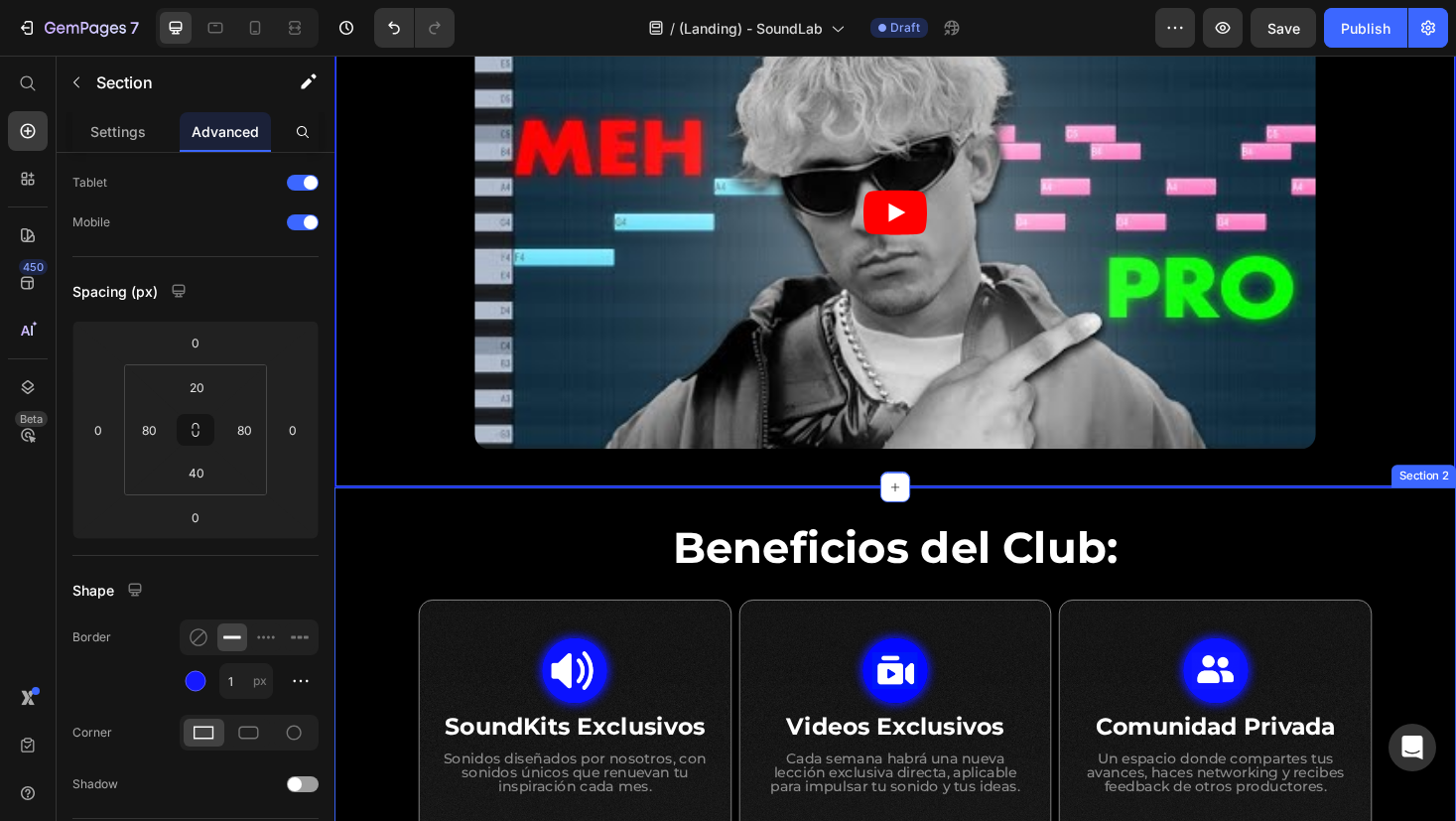 click on "Beneficios del Club: Heading Row Row Image SoundKits Exclusivos Heading Sonidos diseñados por nosotros, con sonidos únicos que renuevan tu inspiración cada mes. Text Block Row Image Videos Exclusivos Heading Cada semana habrá una nueva lección exclusiva directa, aplicable para impulsar tu sonido y tus ideas. Text Block Row Image Comunidad Privada Heading Un espacio donde compartes tus avances, haces networking y recibes feedback de otros productores. Text Block Row Row Row Image Retos y Dinámicas Heading Pon a prueba lo que aprendes con desafíos reales y conecta con otros productores. Text Block Row Image Workshops Exclusivos Heading Aprende de forma directa y profunda con workshops especiales creadas solo para los miembros del club. Text Block Row Image Beneficios de Founder Heading Acceso prioritario y recompensas de por vida por ser del primer grupo que confió en el proyecto. Text Block Row Row Row Section 2" at bounding box center (930, 862) 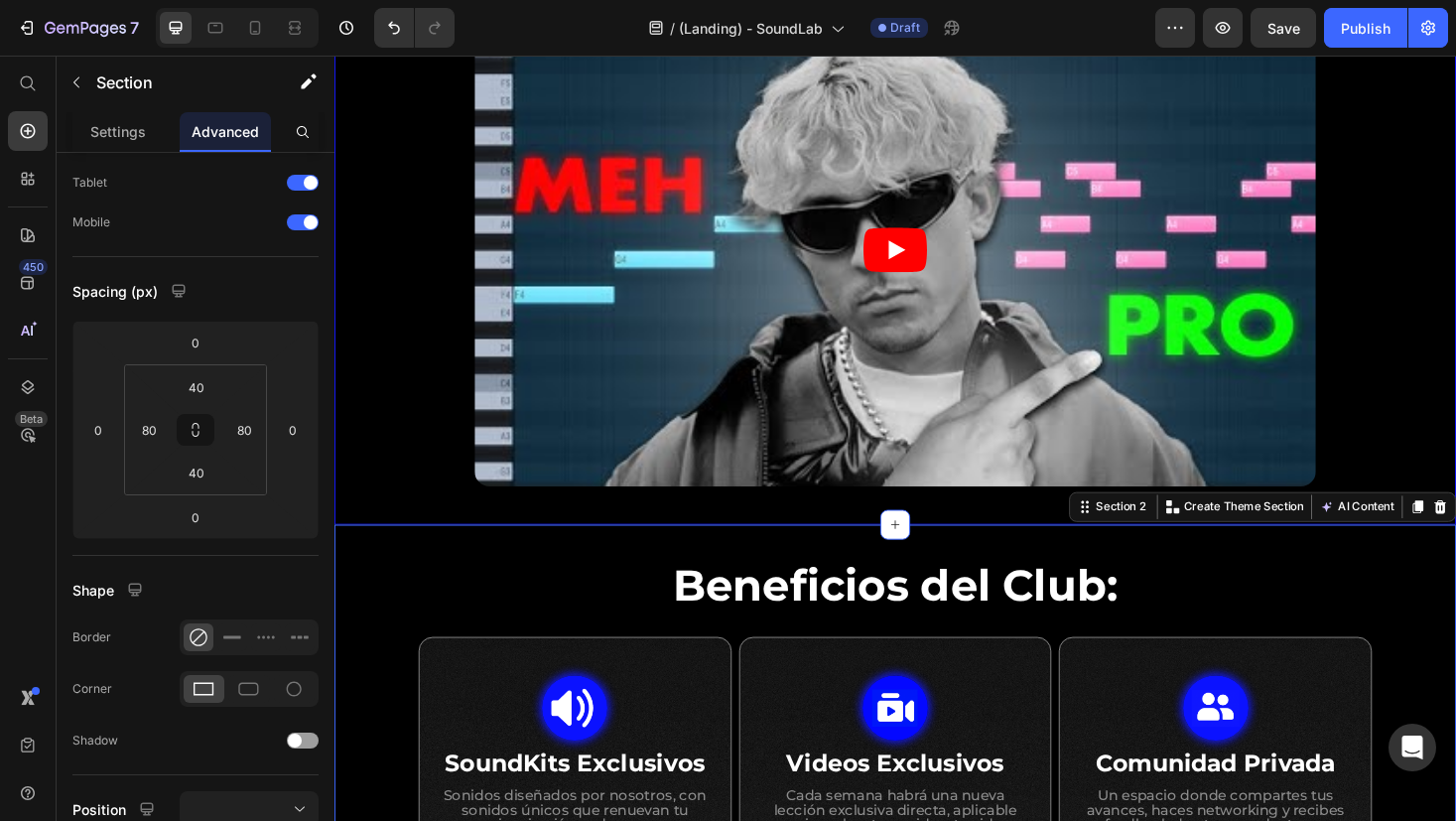 scroll, scrollTop: 406, scrollLeft: 0, axis: vertical 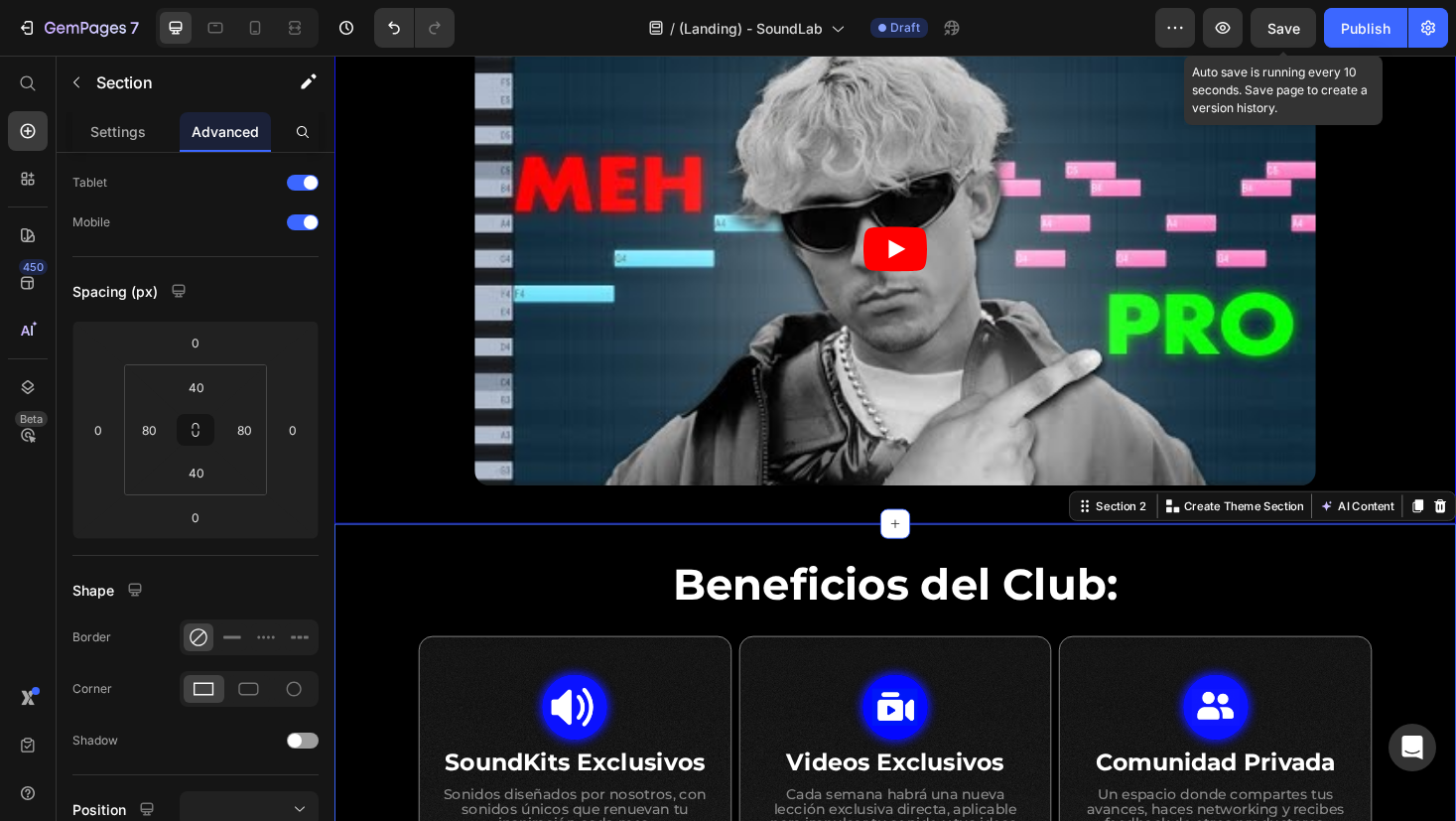 click on "Save" 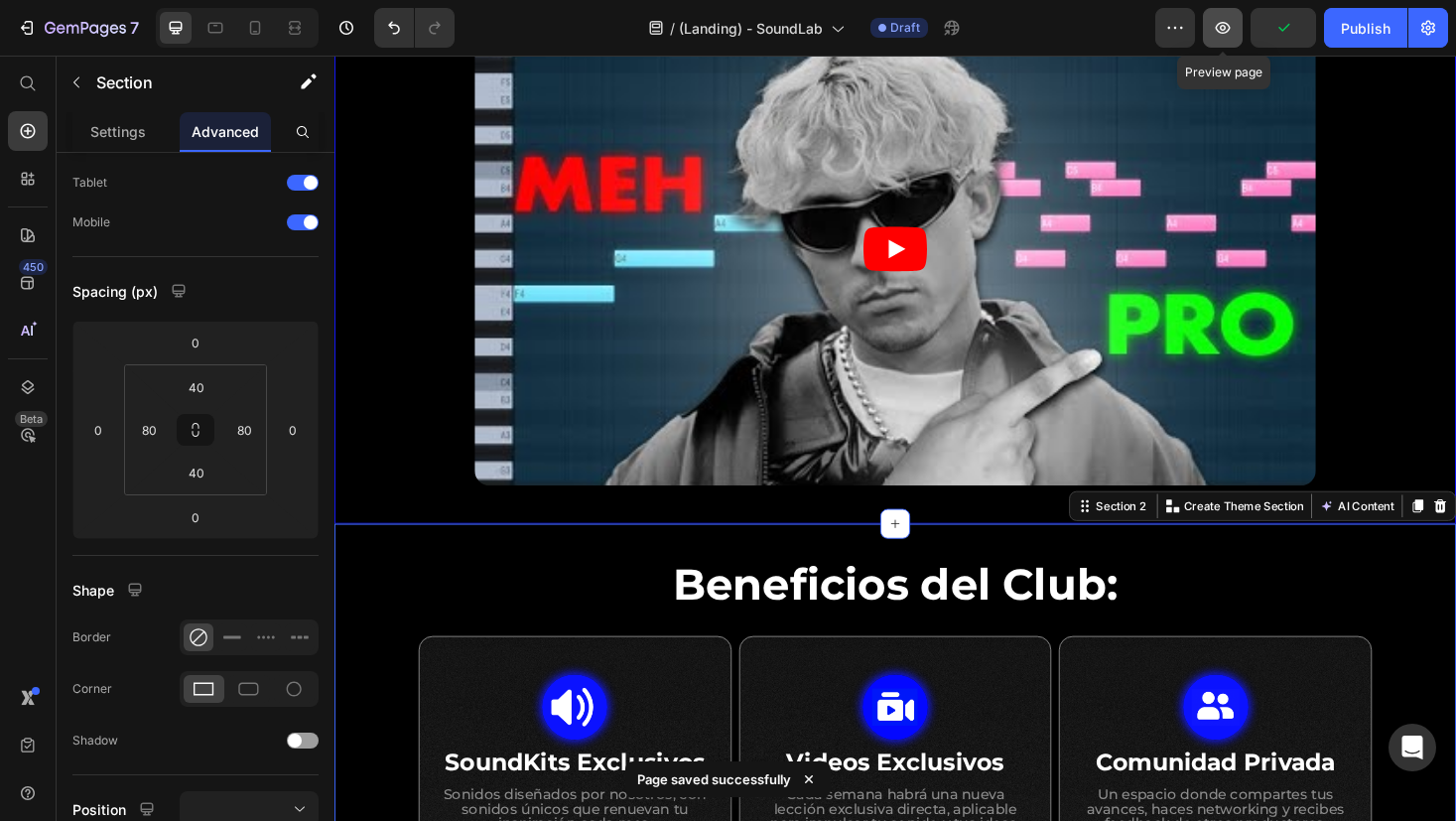 click 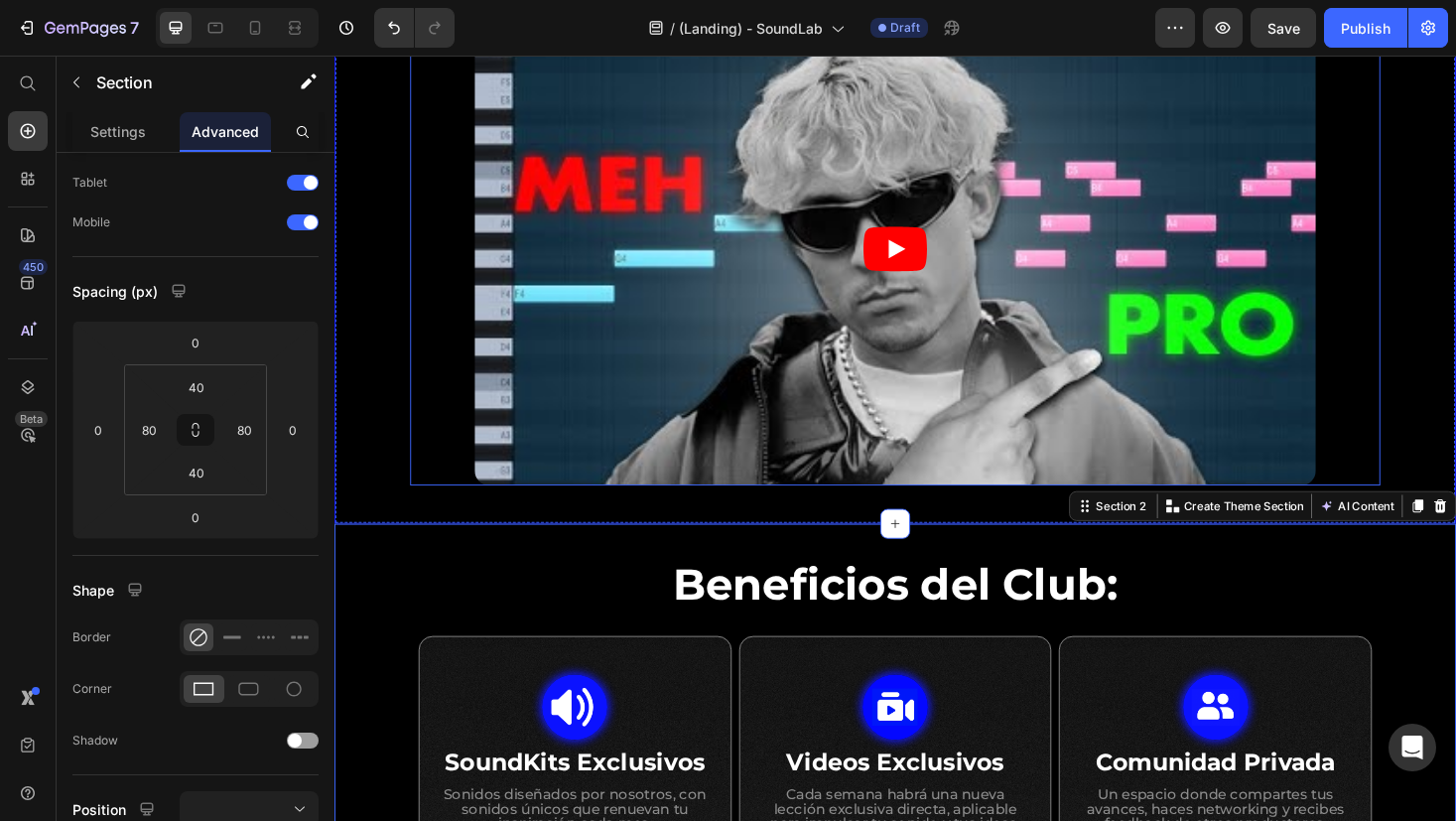 click on "Deja de sonar como todos, Empieza a sonar  como tú . Heading Desarrolla las bases que todo productor necesita: una identidad sonora, claridad creativa y dirección profesional. Una comunidad donde no solo mejoras tus beats, sino todo lo que hay detrás de tu sonido. Heading Únete a SoundLab Button Video Row" at bounding box center [930, 111] 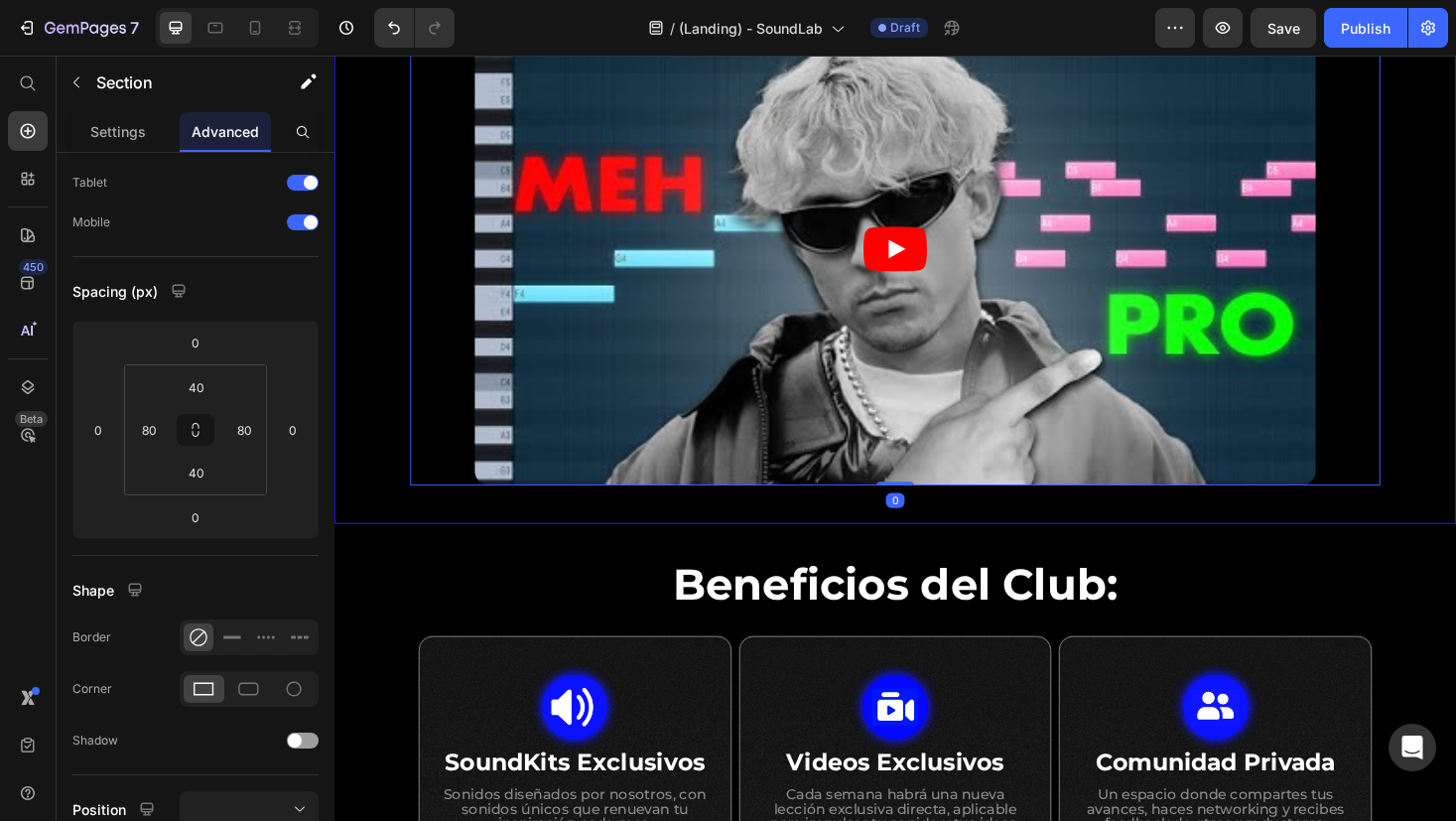 scroll, scrollTop: 0, scrollLeft: 0, axis: both 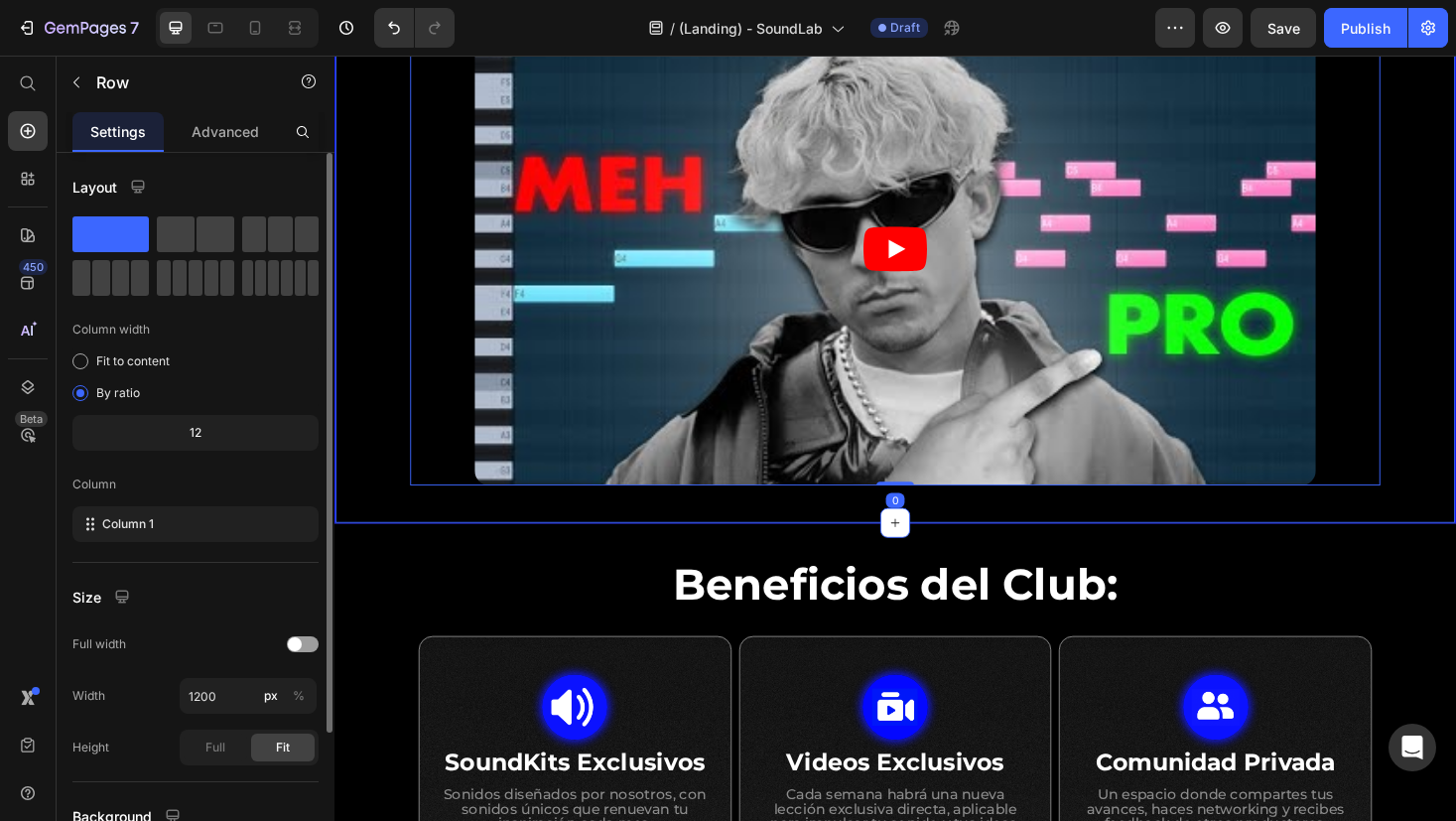 click on "Deja de sonar como todos, Empieza a sonar  como tú . Heading Desarrolla las bases que todo productor necesita: una identidad sonora, claridad creativa y dirección profesional. Una comunidad donde no solo mejoras tus beats, sino todo lo que hay detrás de tu sonido. Heading Únete a SoundLab Button Video Row Row   0 Section 1" at bounding box center (930, 121) 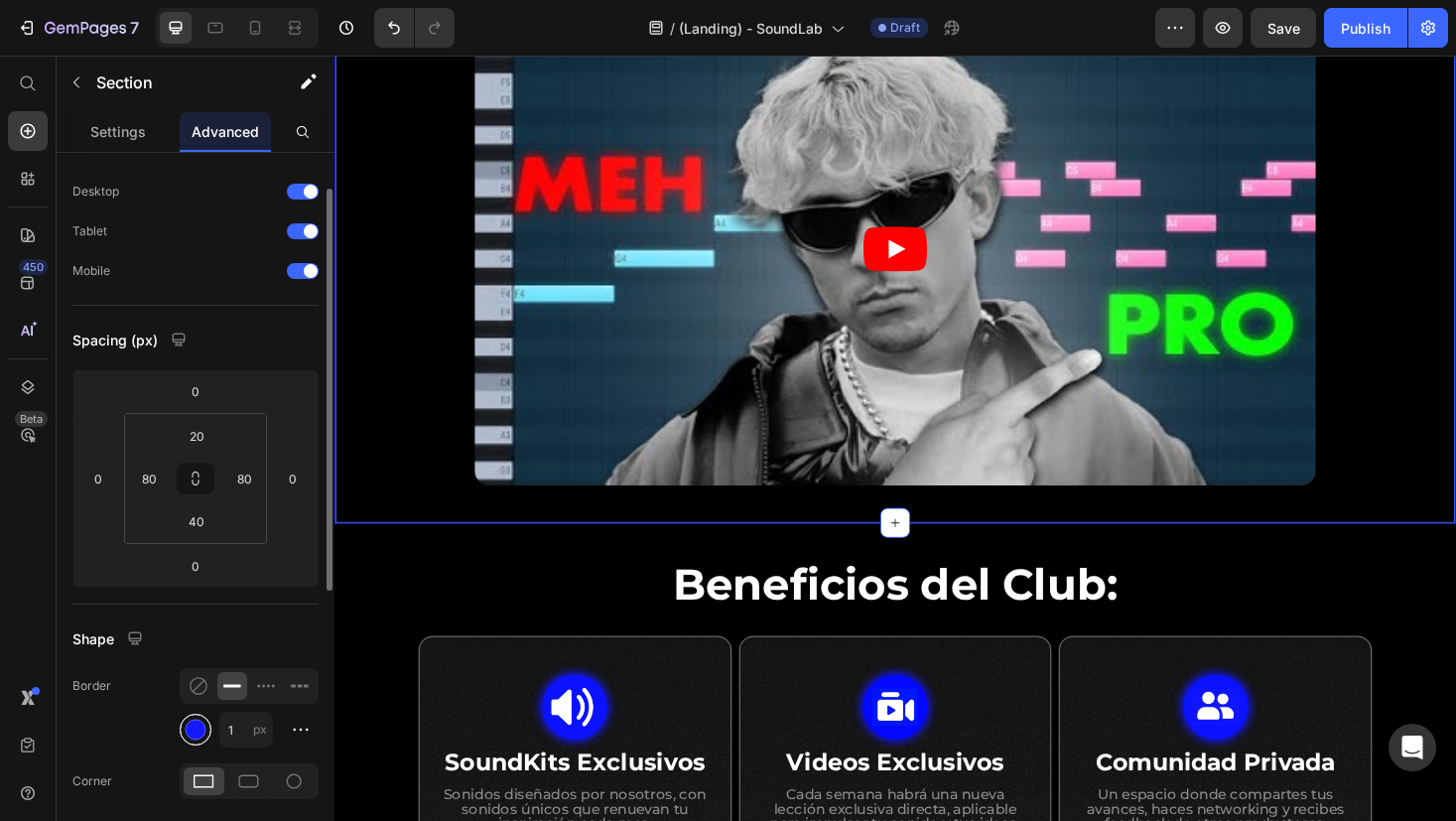 scroll, scrollTop: 72, scrollLeft: 0, axis: vertical 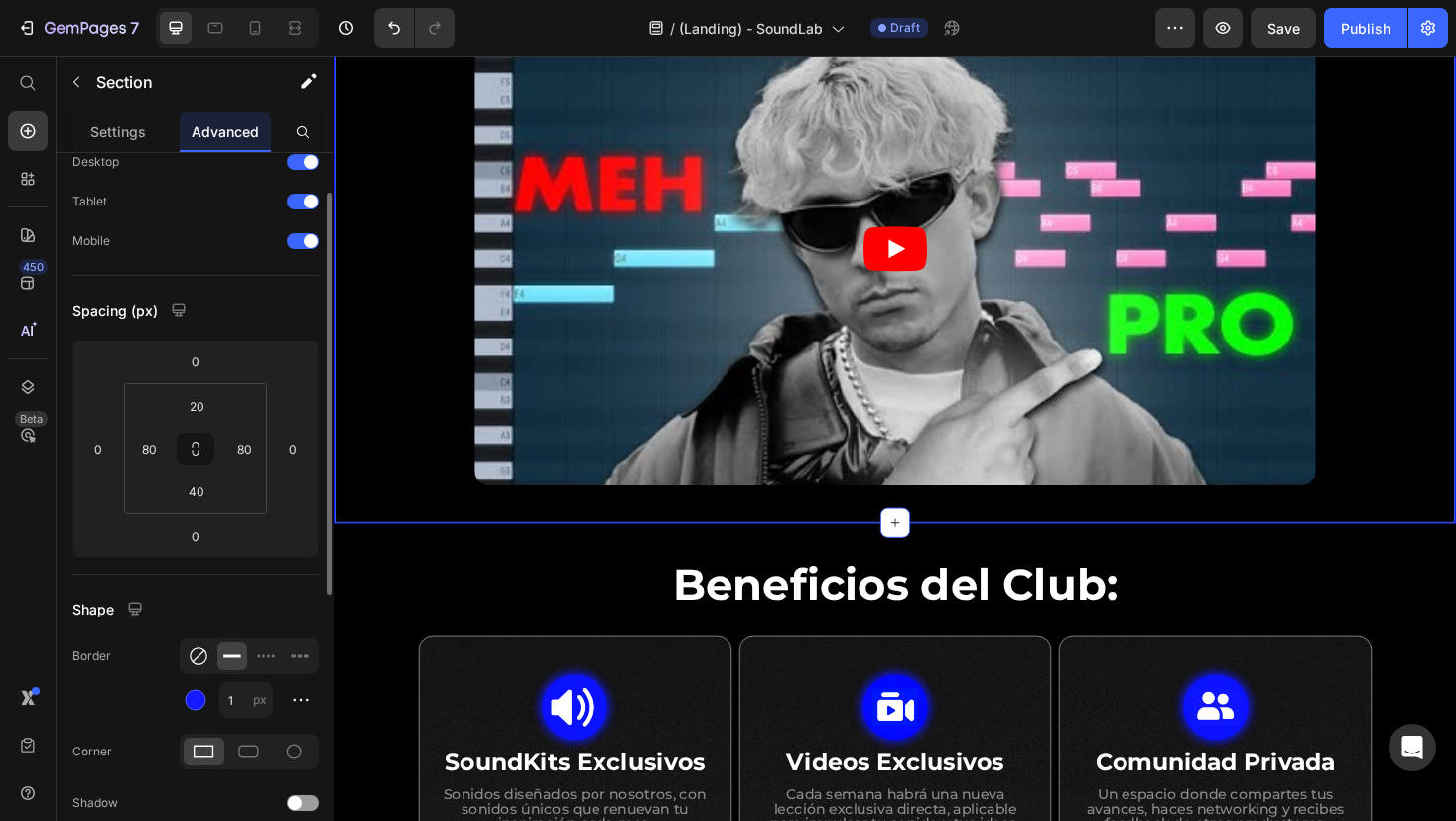 click 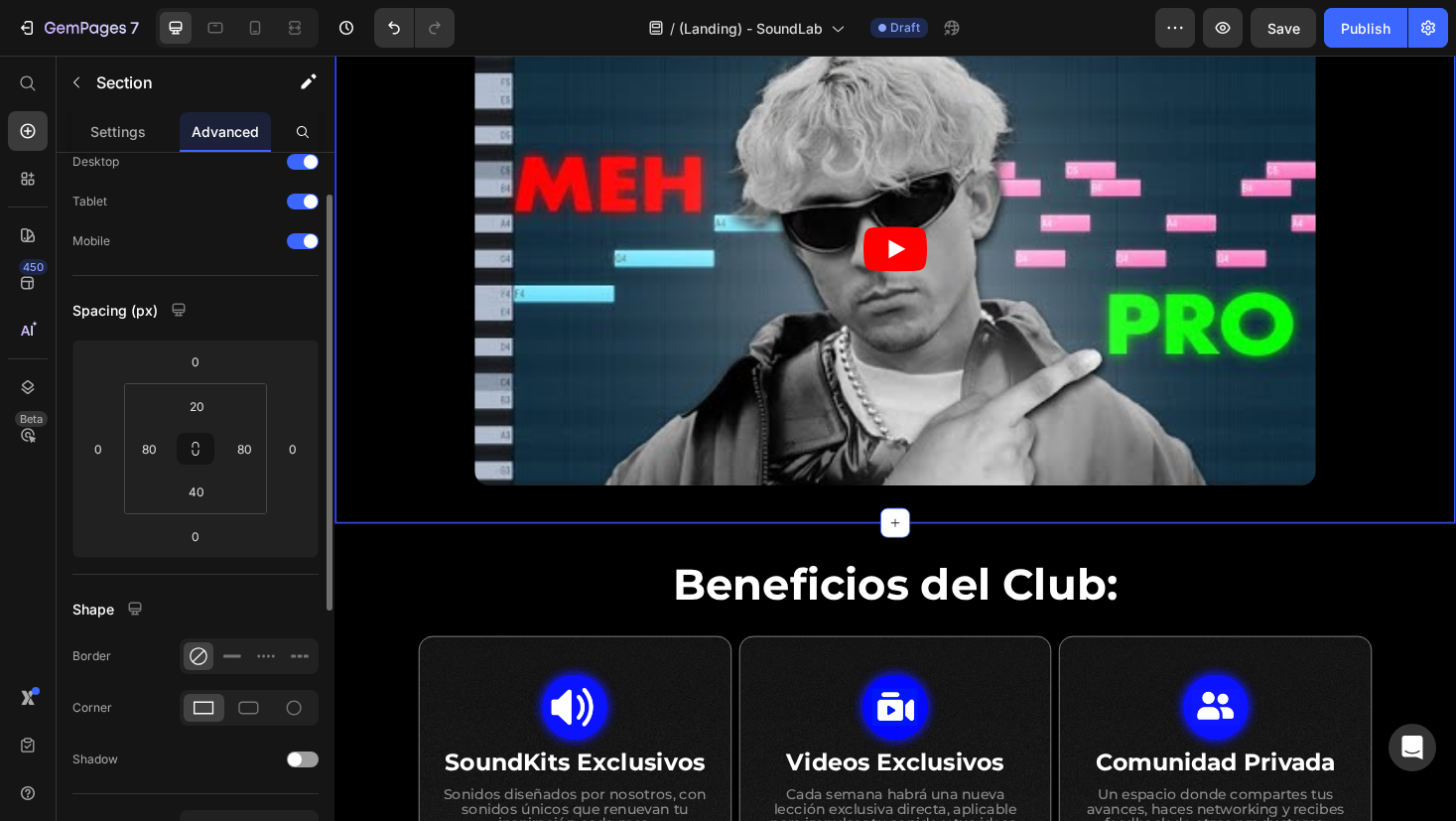 scroll, scrollTop: 405, scrollLeft: 0, axis: vertical 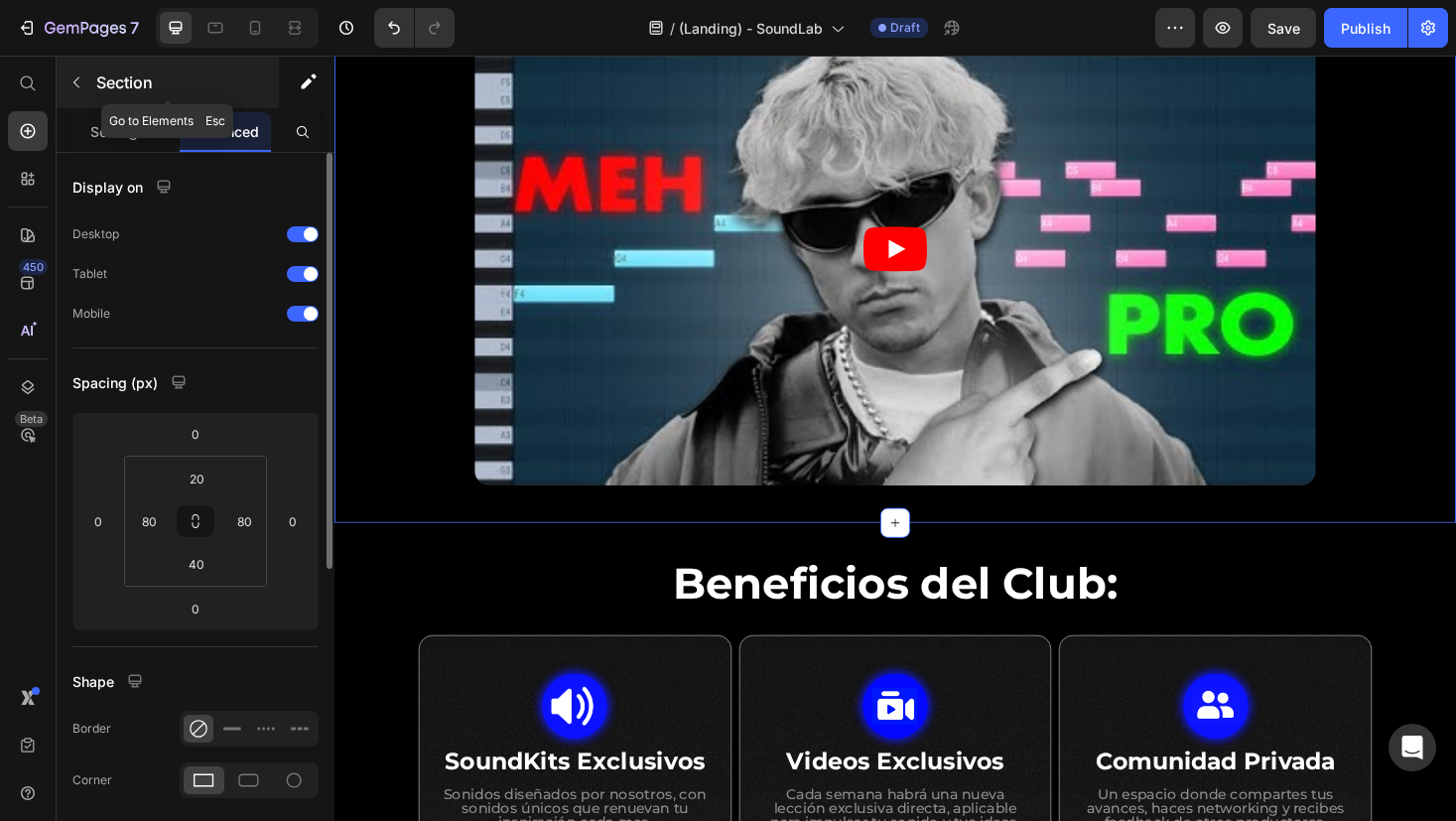 click on "Section" at bounding box center (186, 82) 